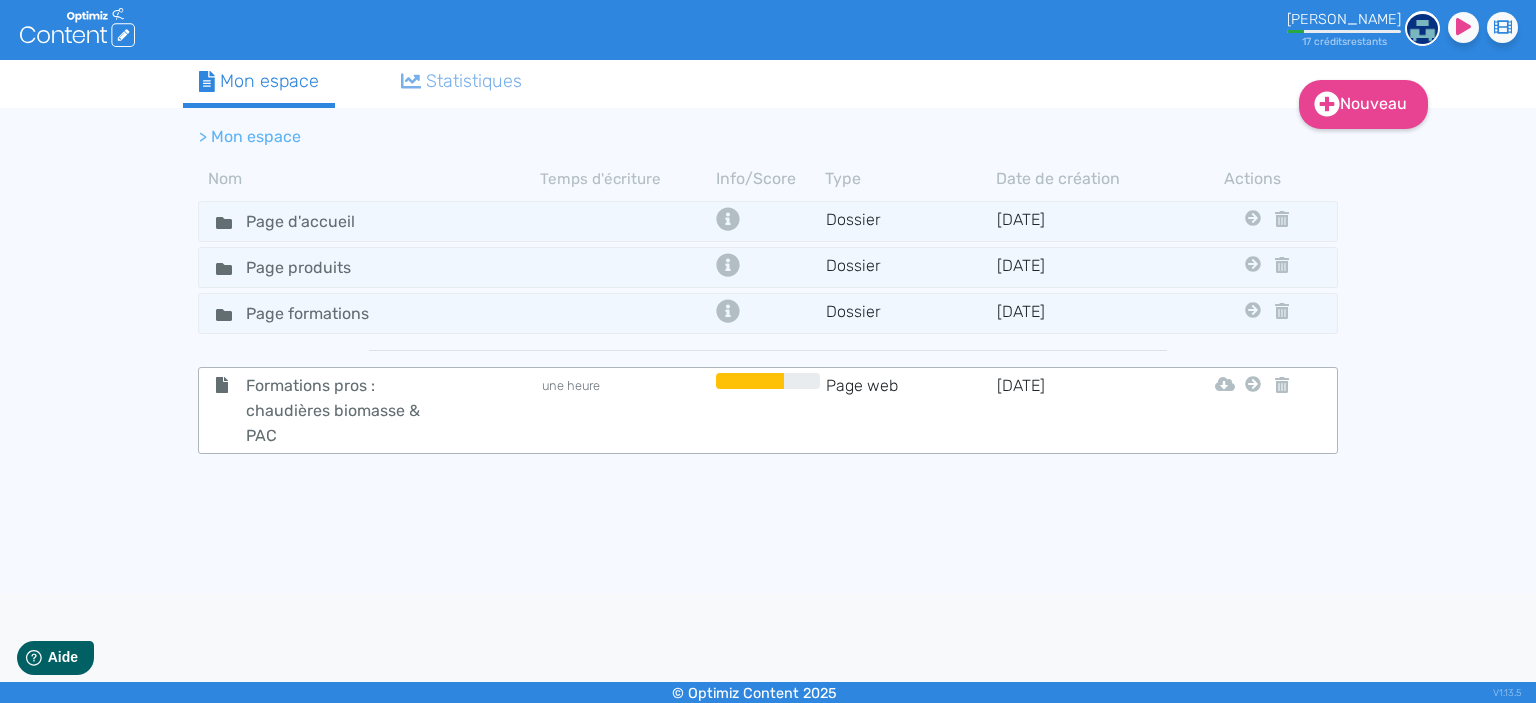 scroll, scrollTop: 0, scrollLeft: 0, axis: both 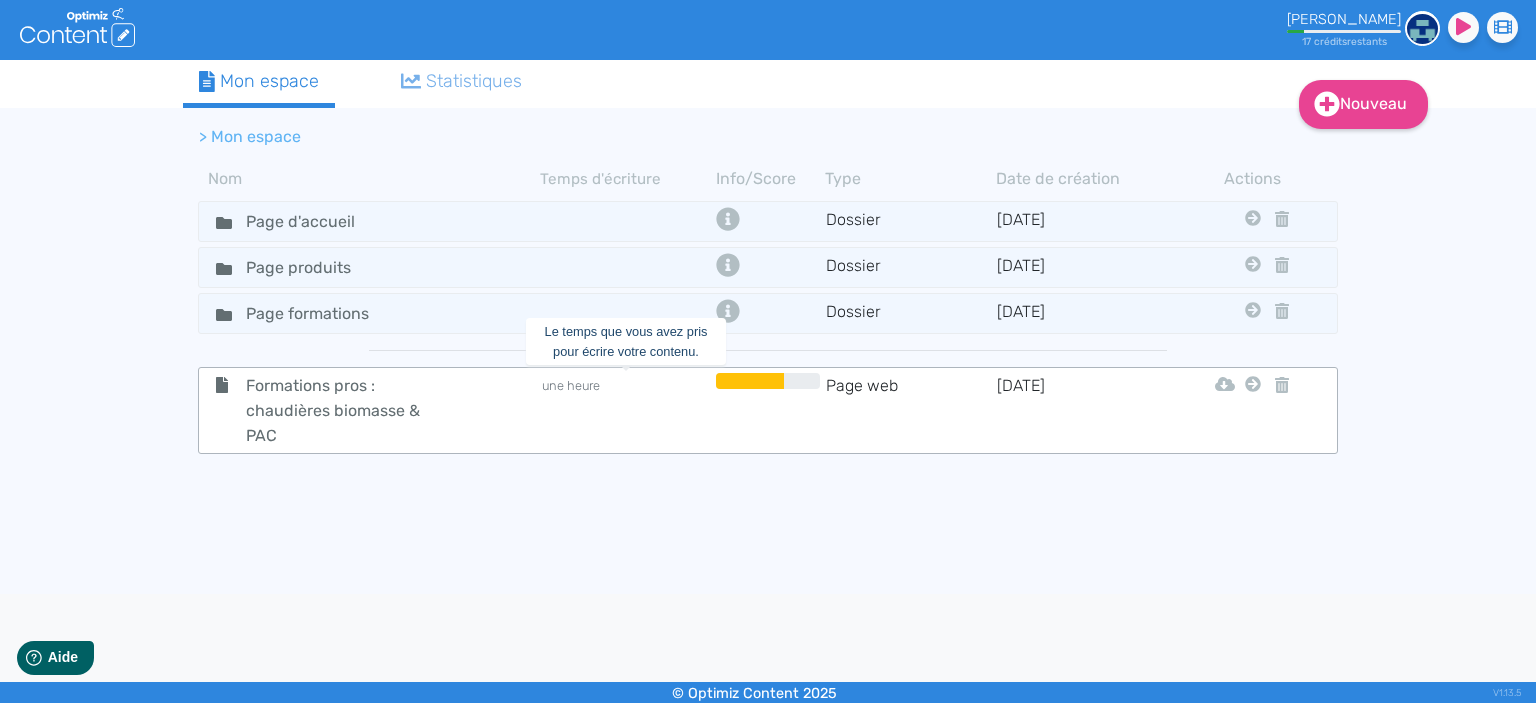 click on "une heure" 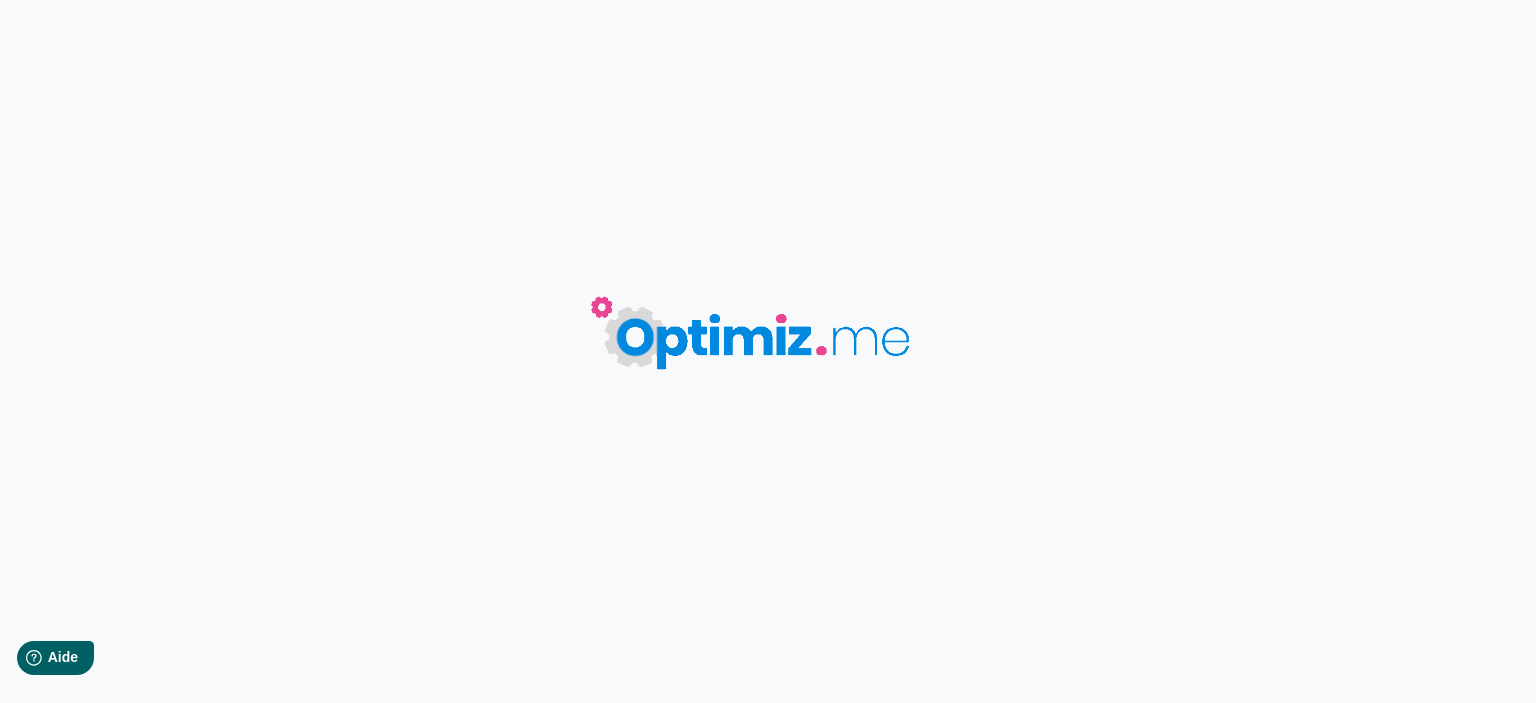 type on "Formations pros : chaudières biomasse & PAC" 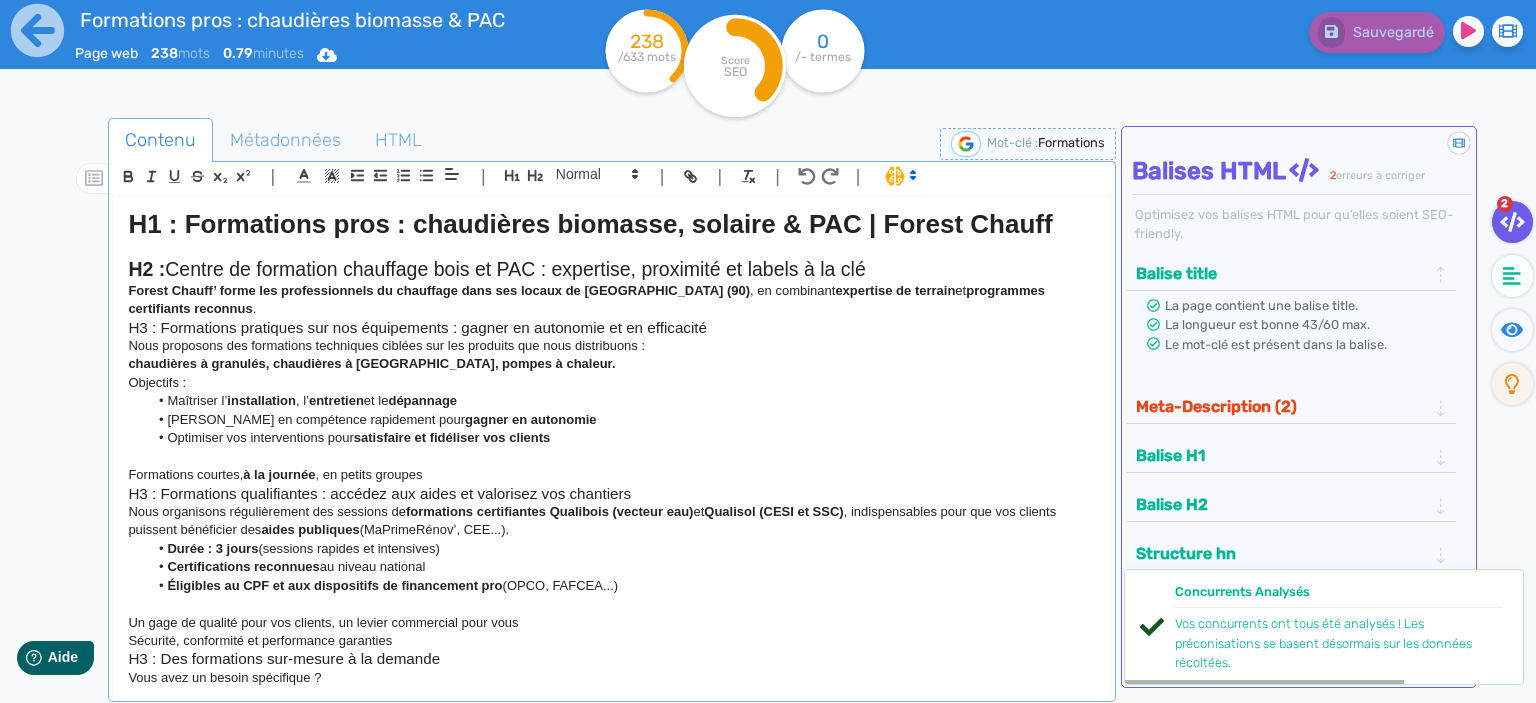 scroll, scrollTop: 85, scrollLeft: 0, axis: vertical 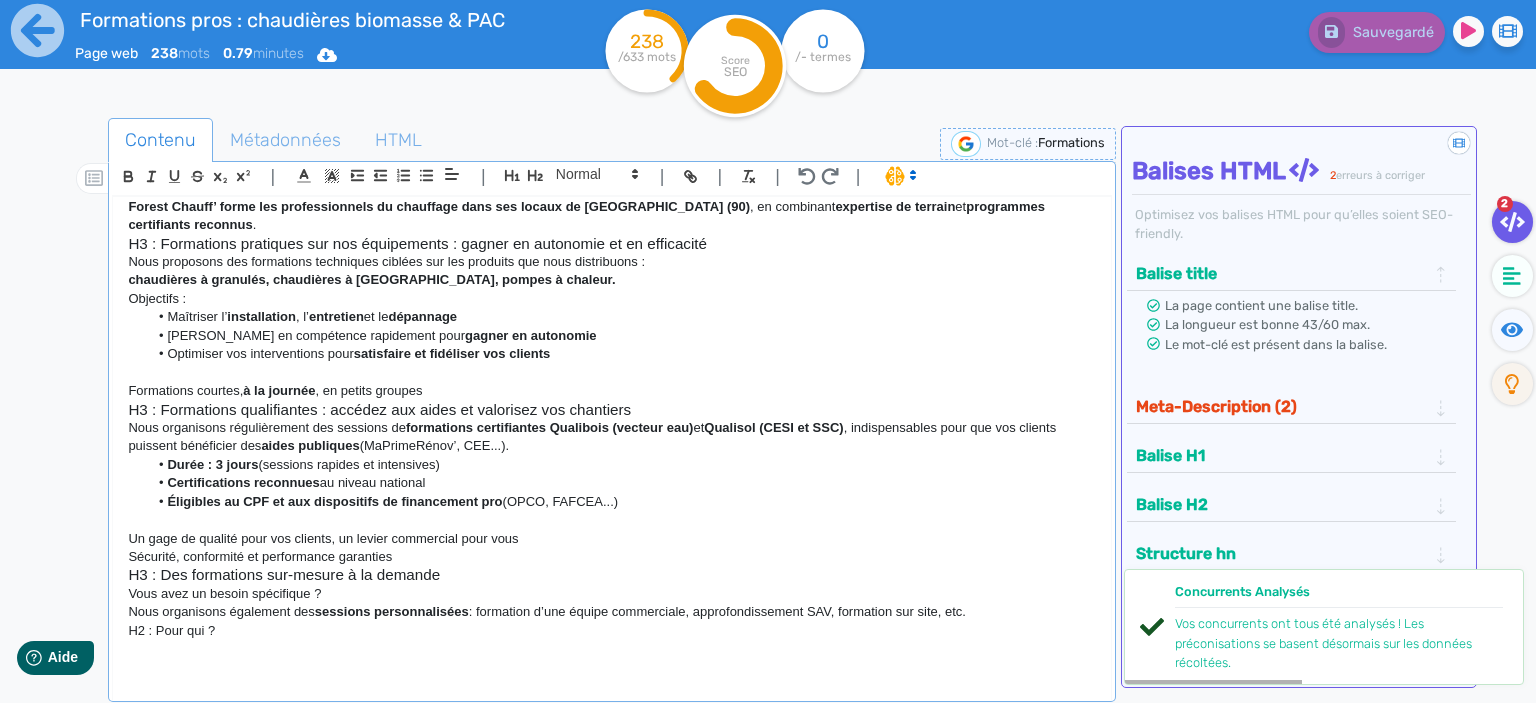 click on "Meta-Description (2)" 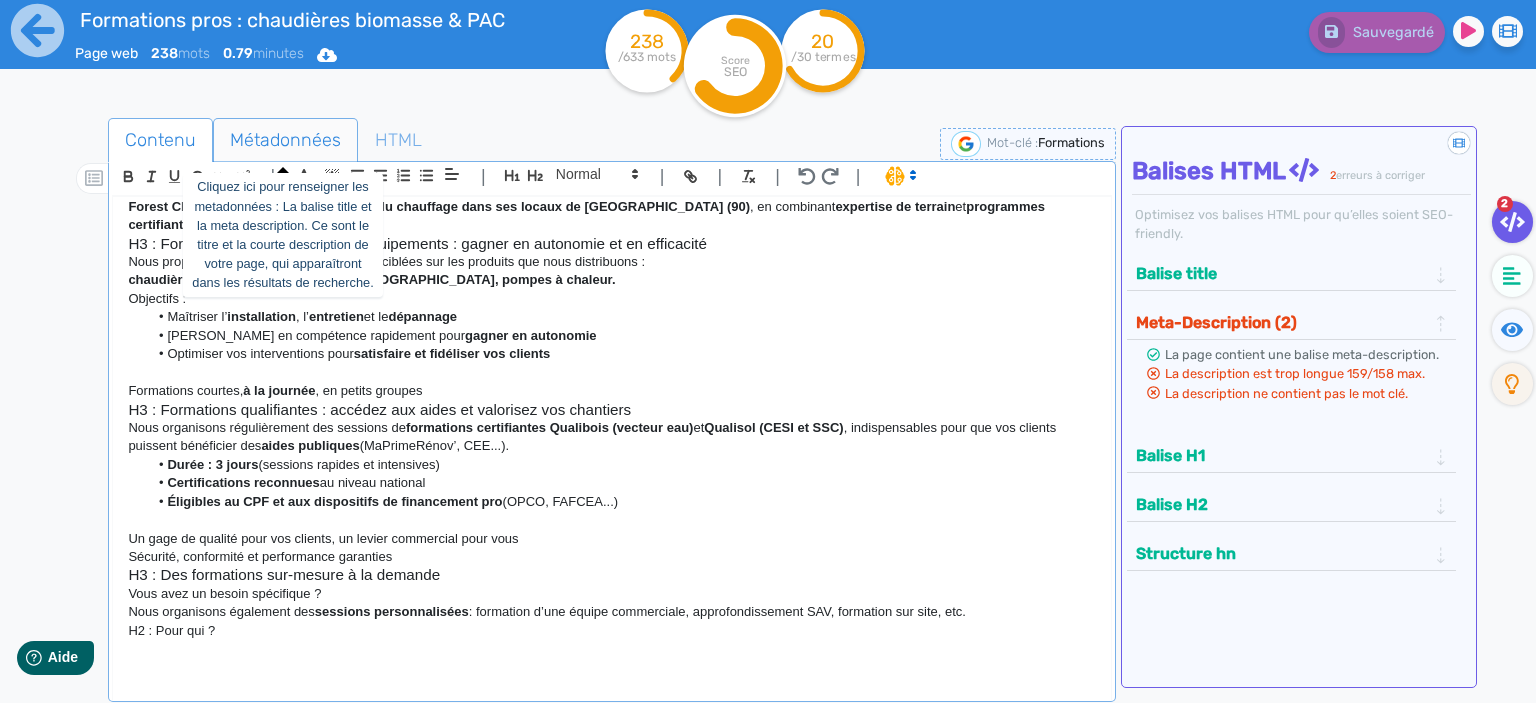 click on "Métadonnées" at bounding box center [285, 140] 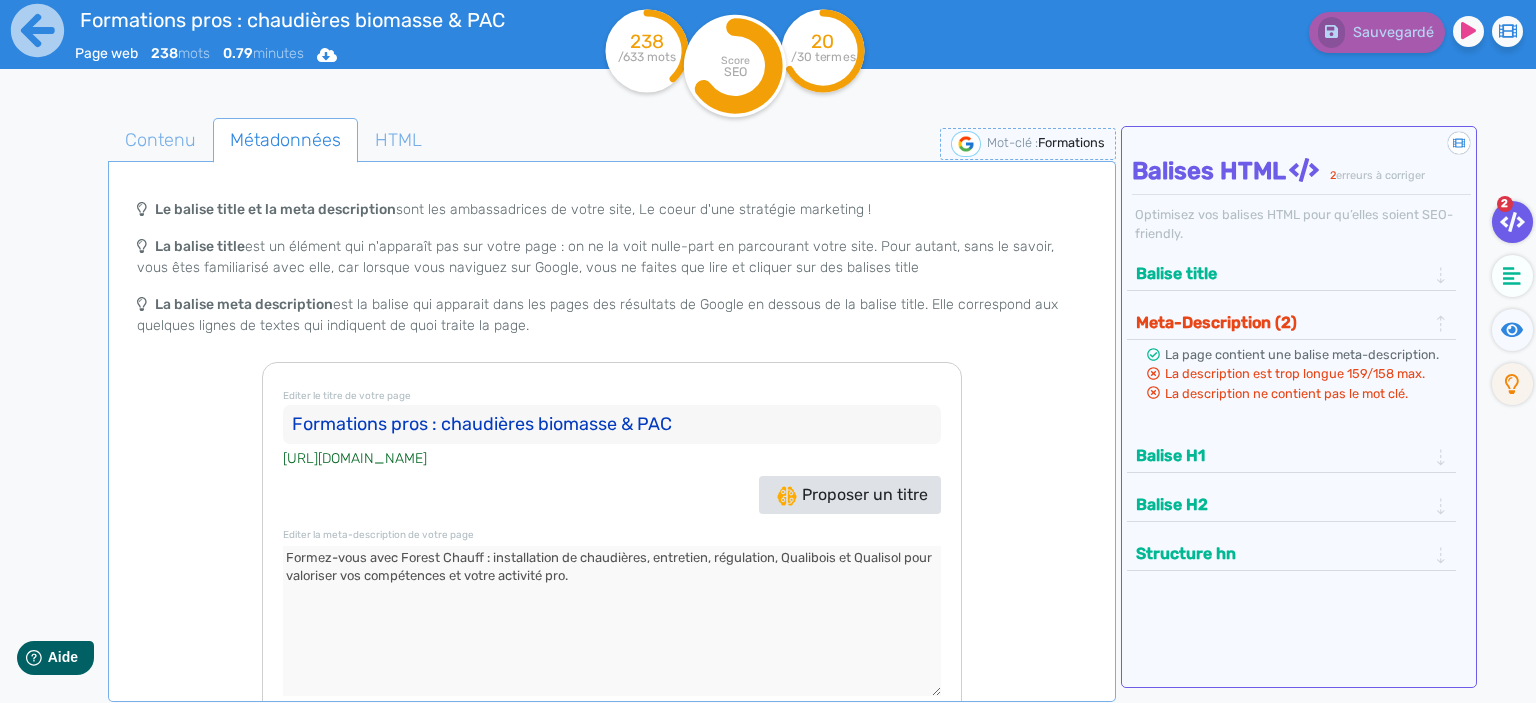 click 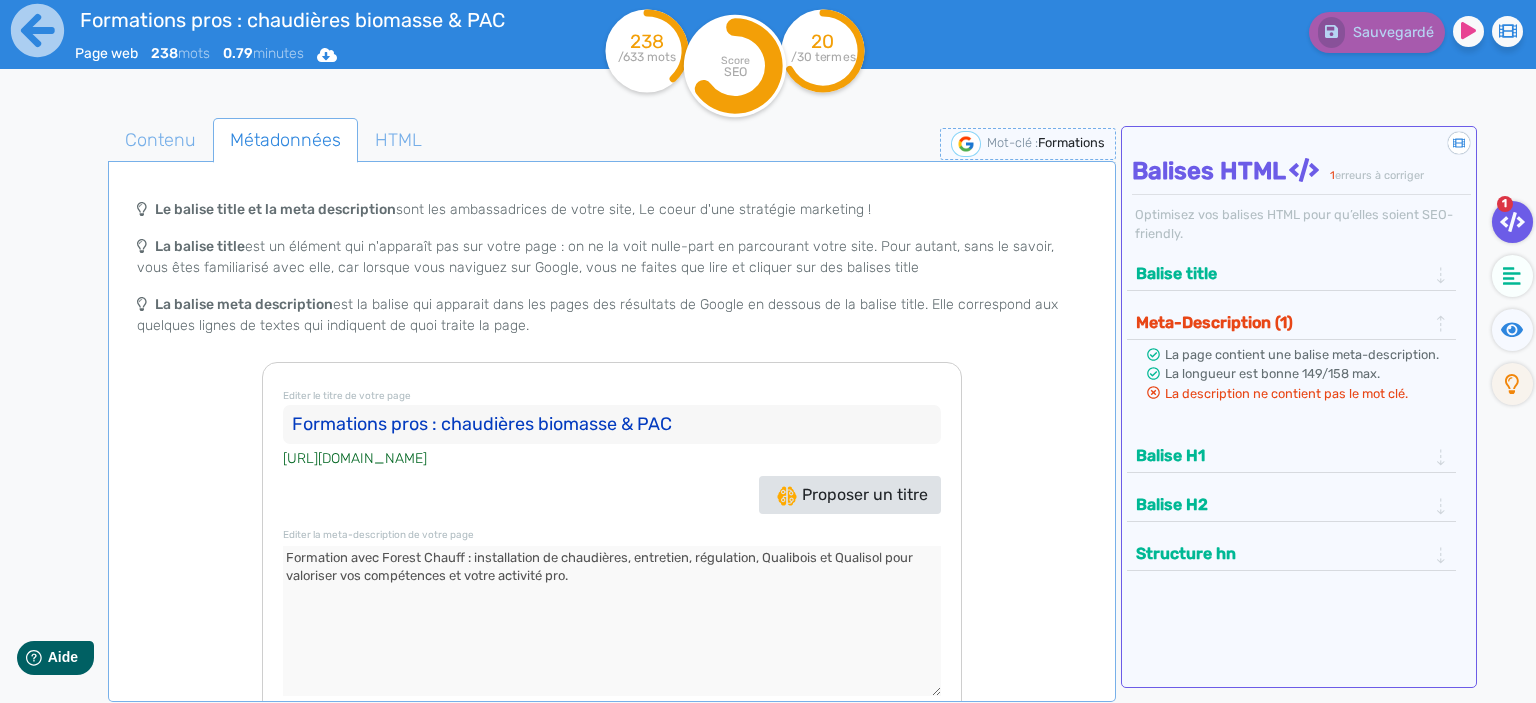 click 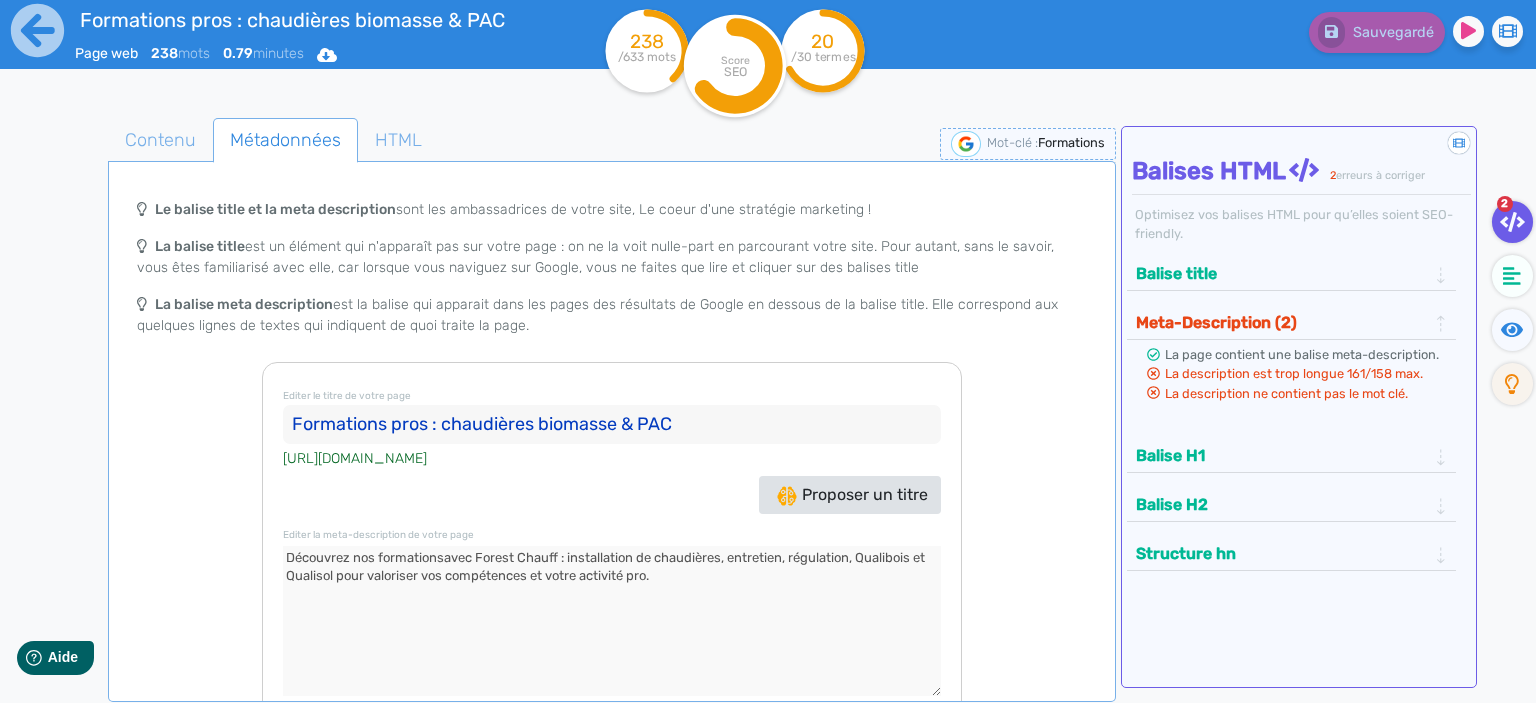 drag, startPoint x: 560, startPoint y: 558, endPoint x: 468, endPoint y: 559, distance: 92.00543 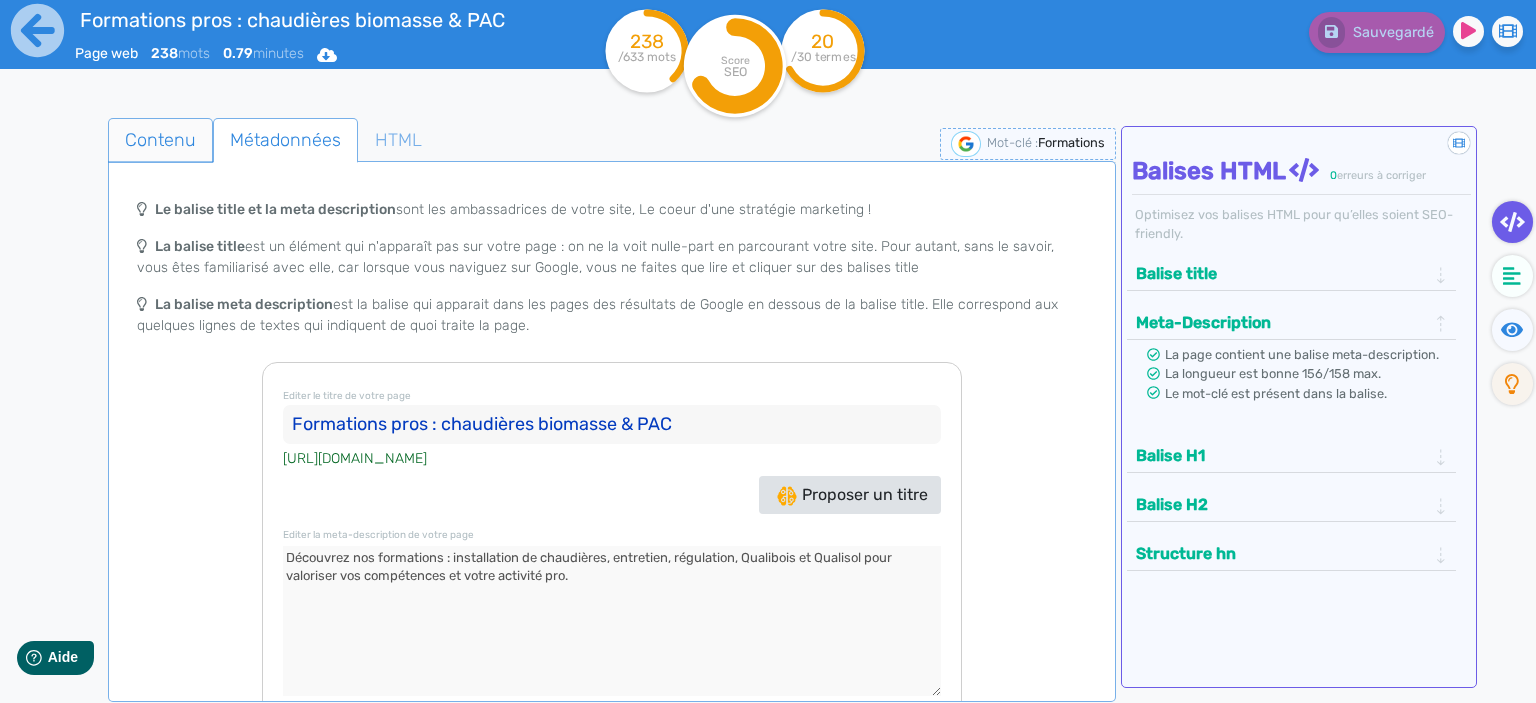 type on "Découvrez nos formations : installation de chaudières, entretien, régulation, Qualibois et Qualisol pour valoriser vos compétences et votre activité pro." 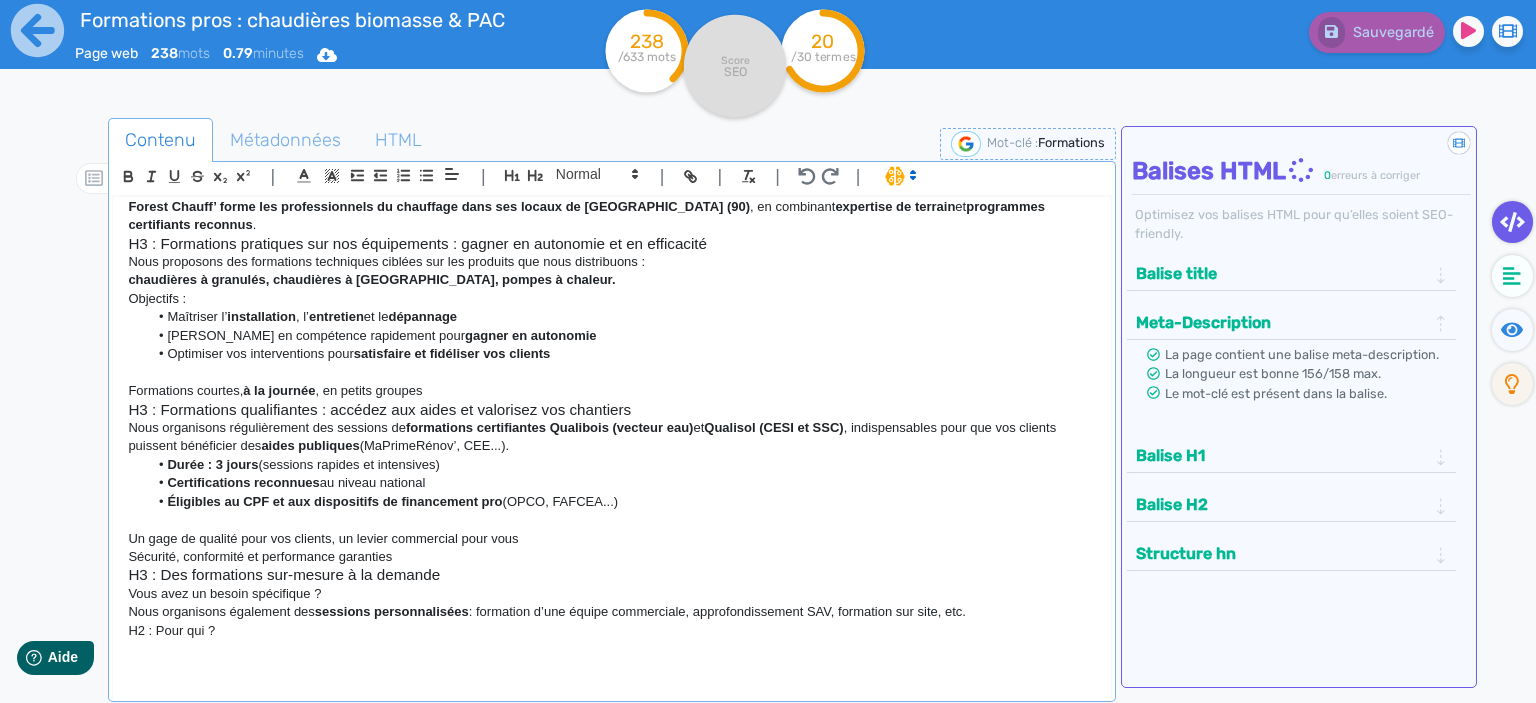 scroll, scrollTop: 85, scrollLeft: 0, axis: vertical 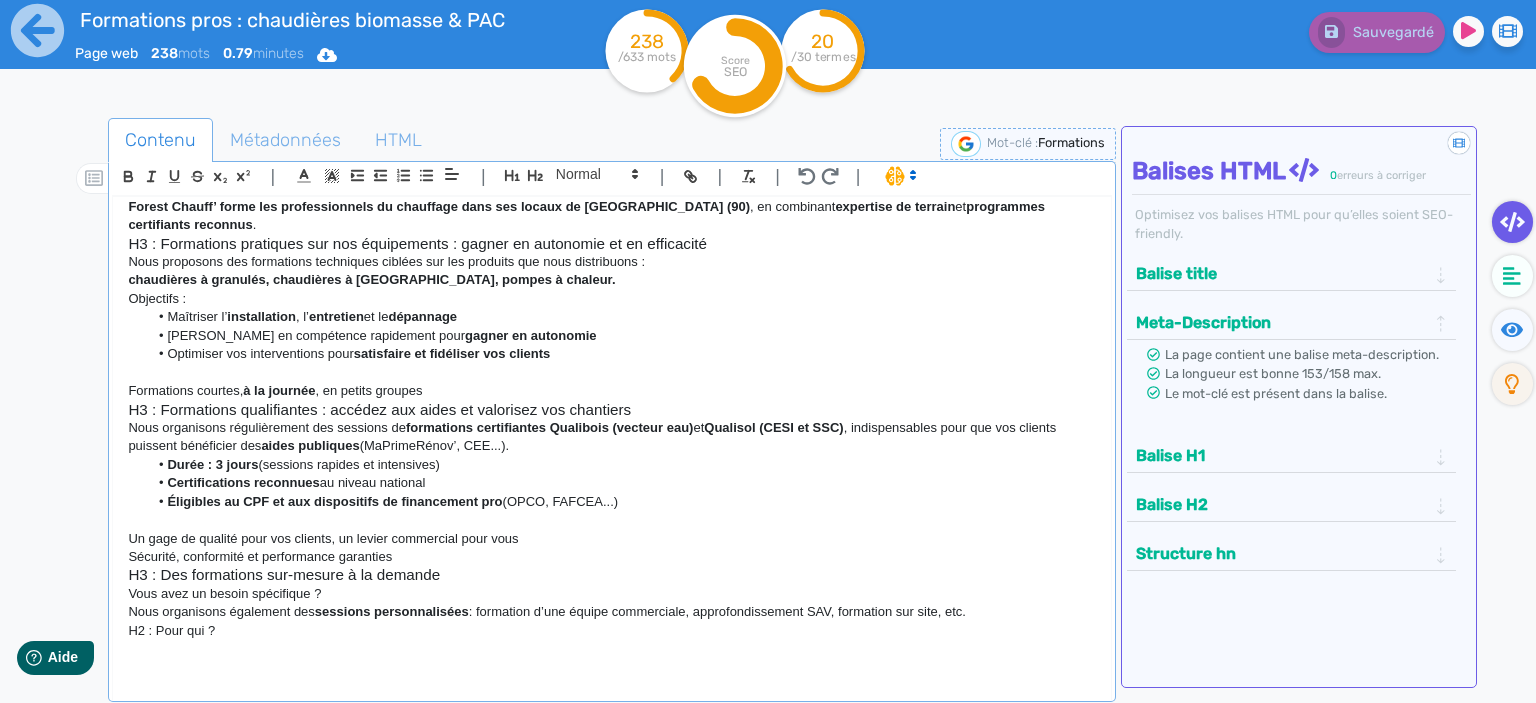 click on "H2 : Pour qui ?" 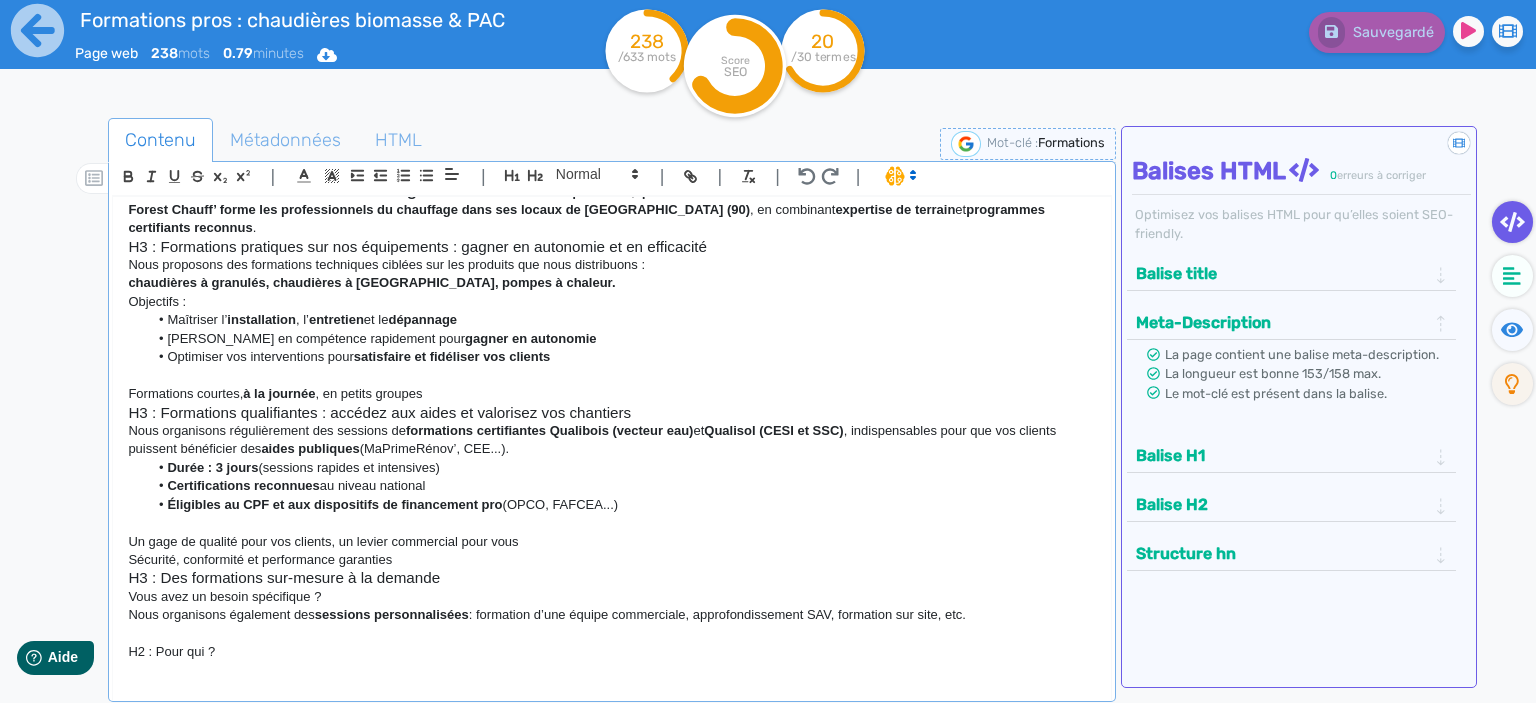 scroll, scrollTop: 103, scrollLeft: 0, axis: vertical 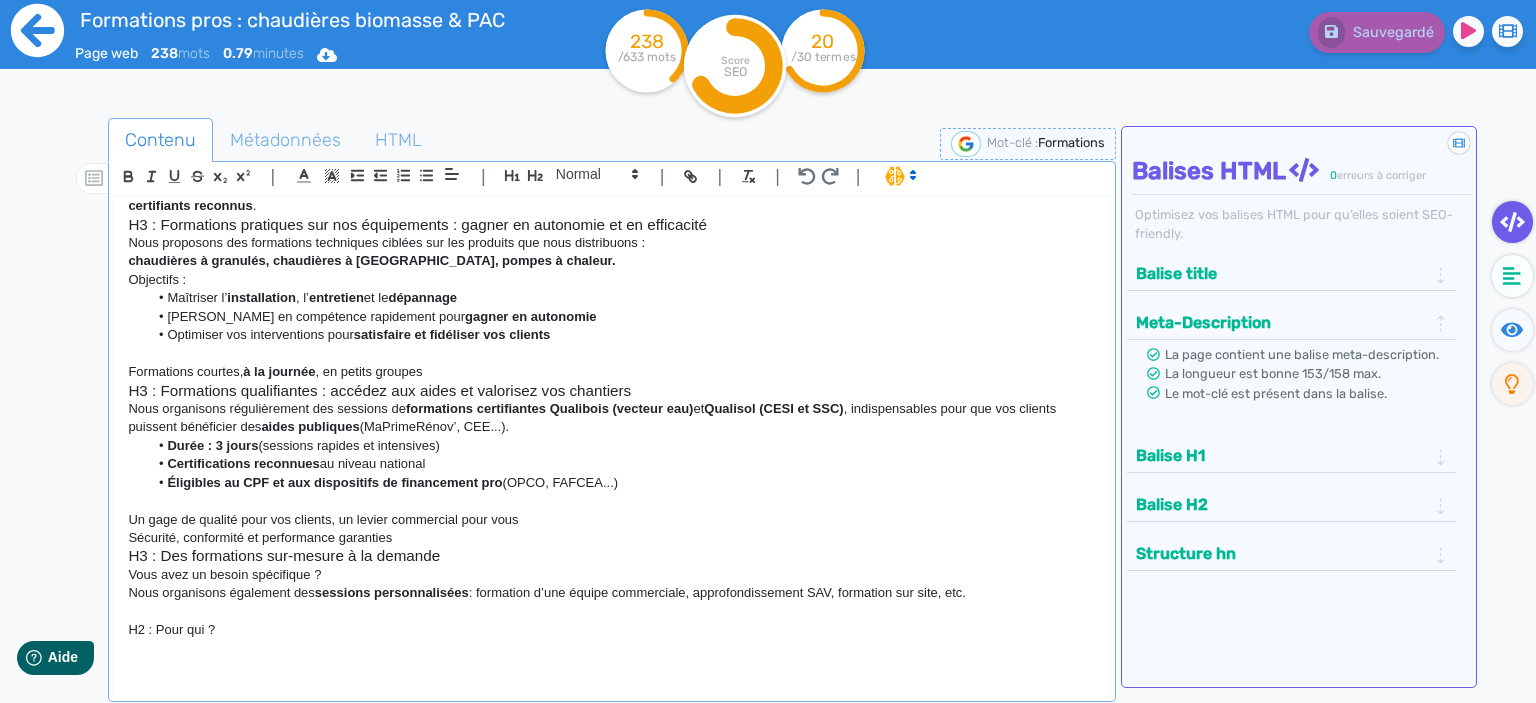 click 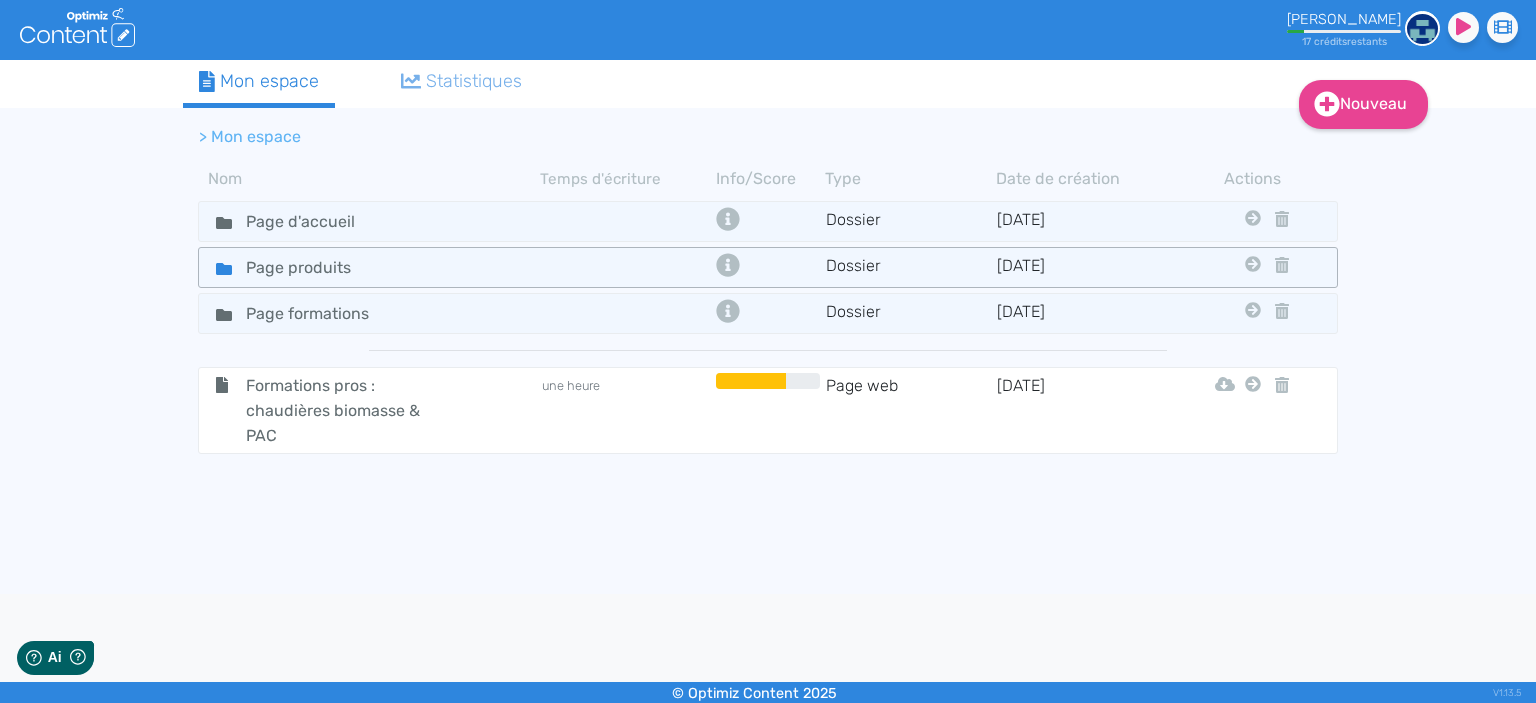 scroll, scrollTop: 0, scrollLeft: 0, axis: both 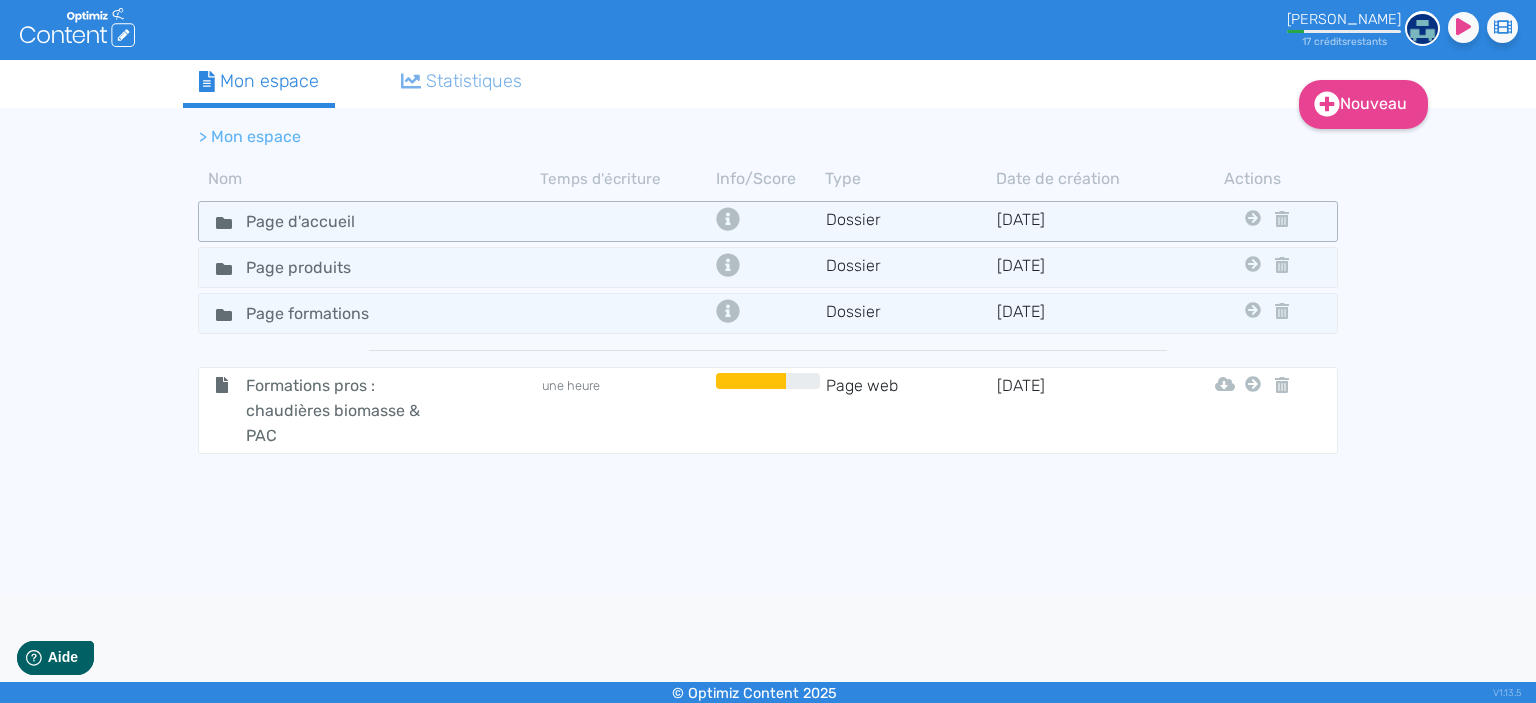 click on "Dossier" 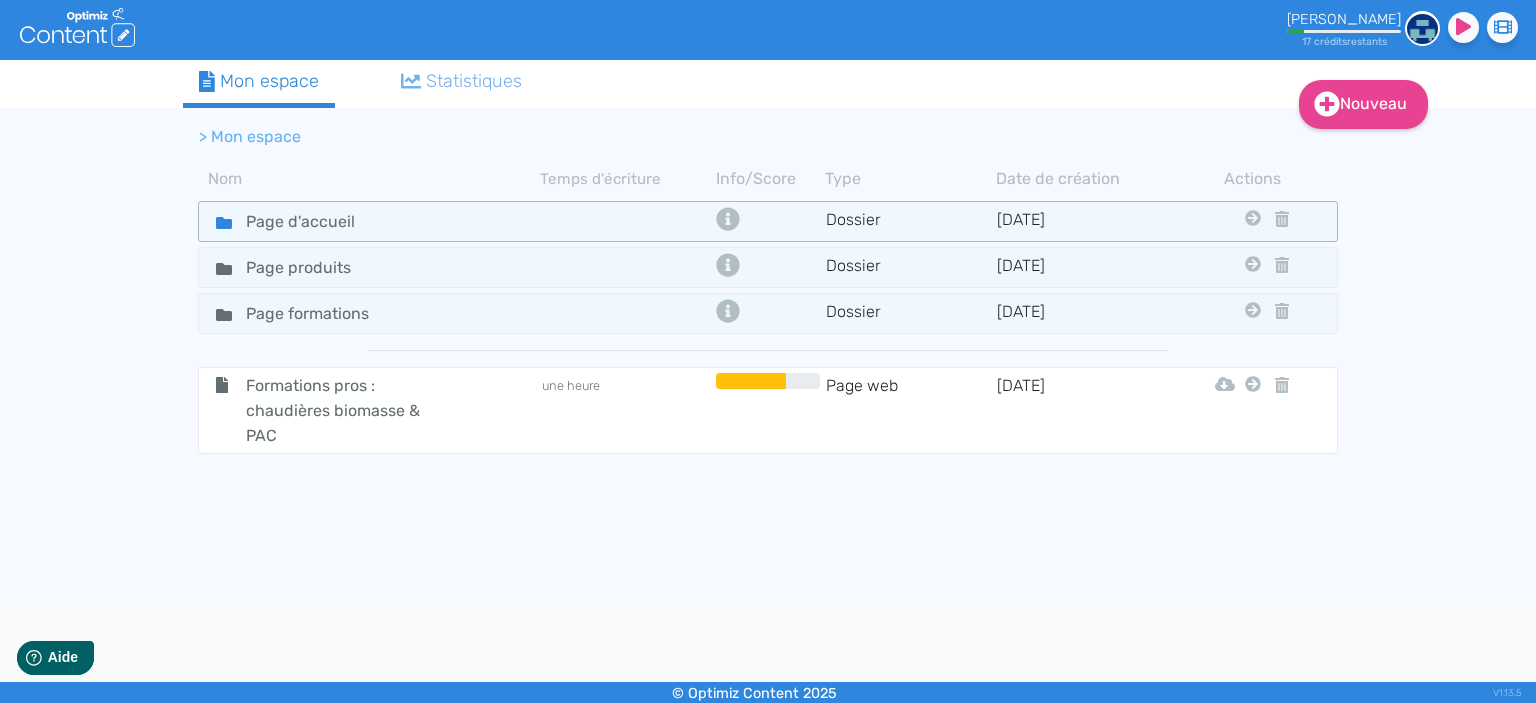click on "Page d'accueil" 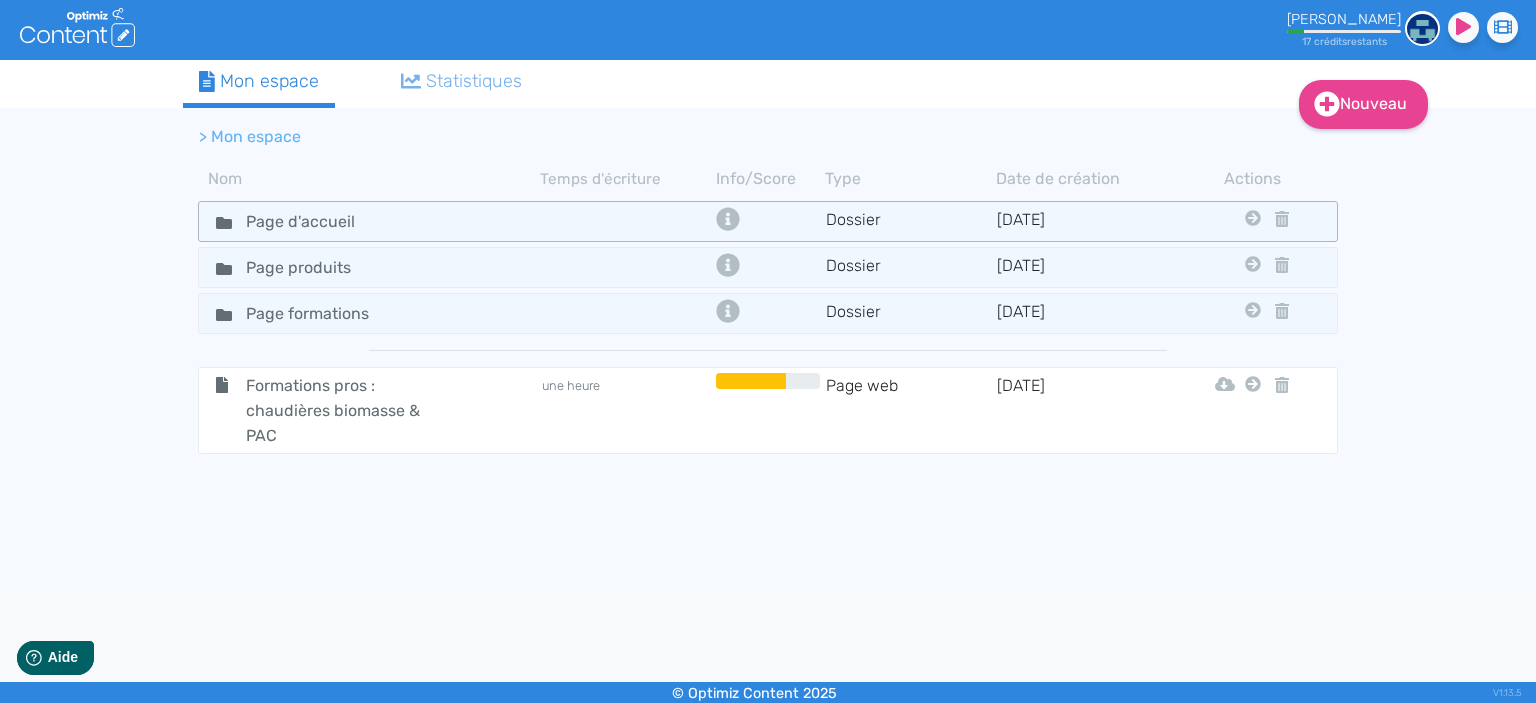 click 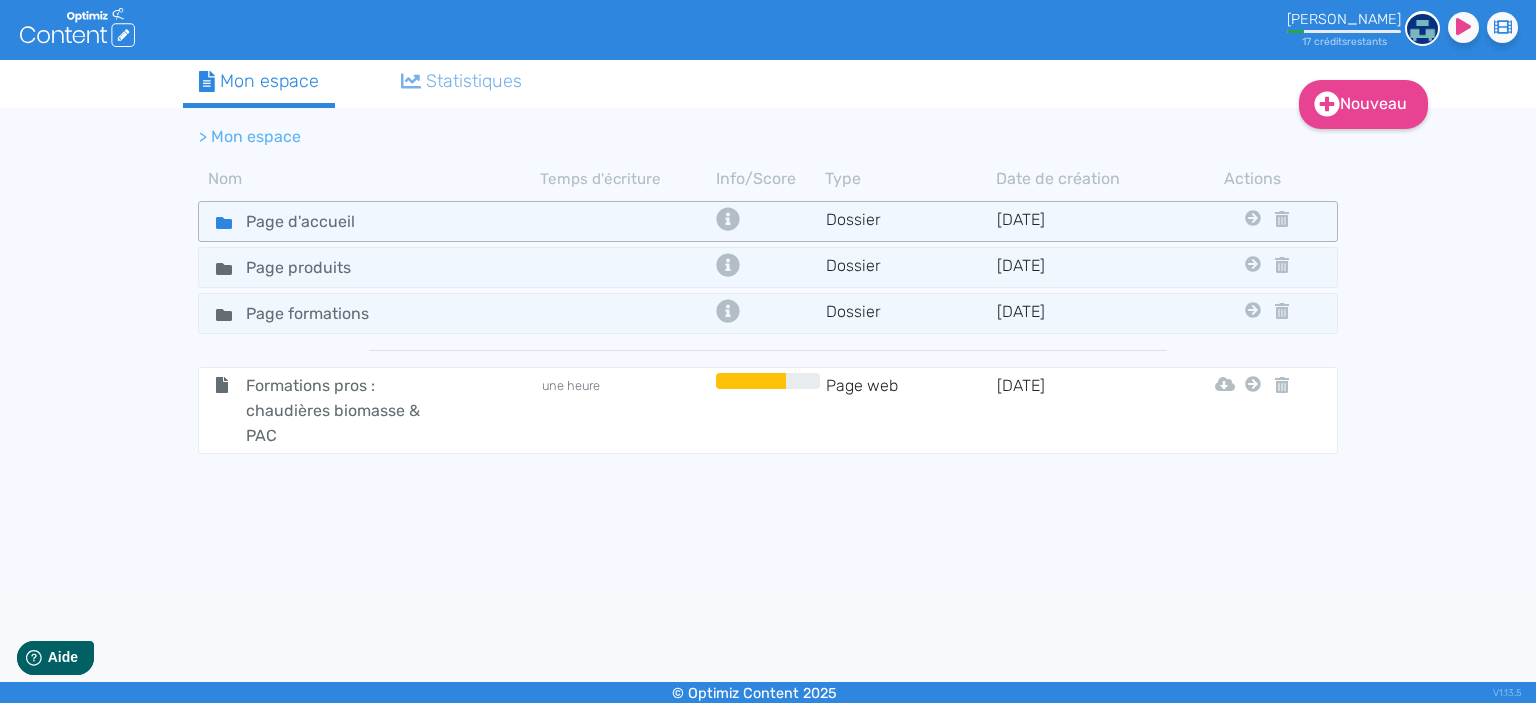 click 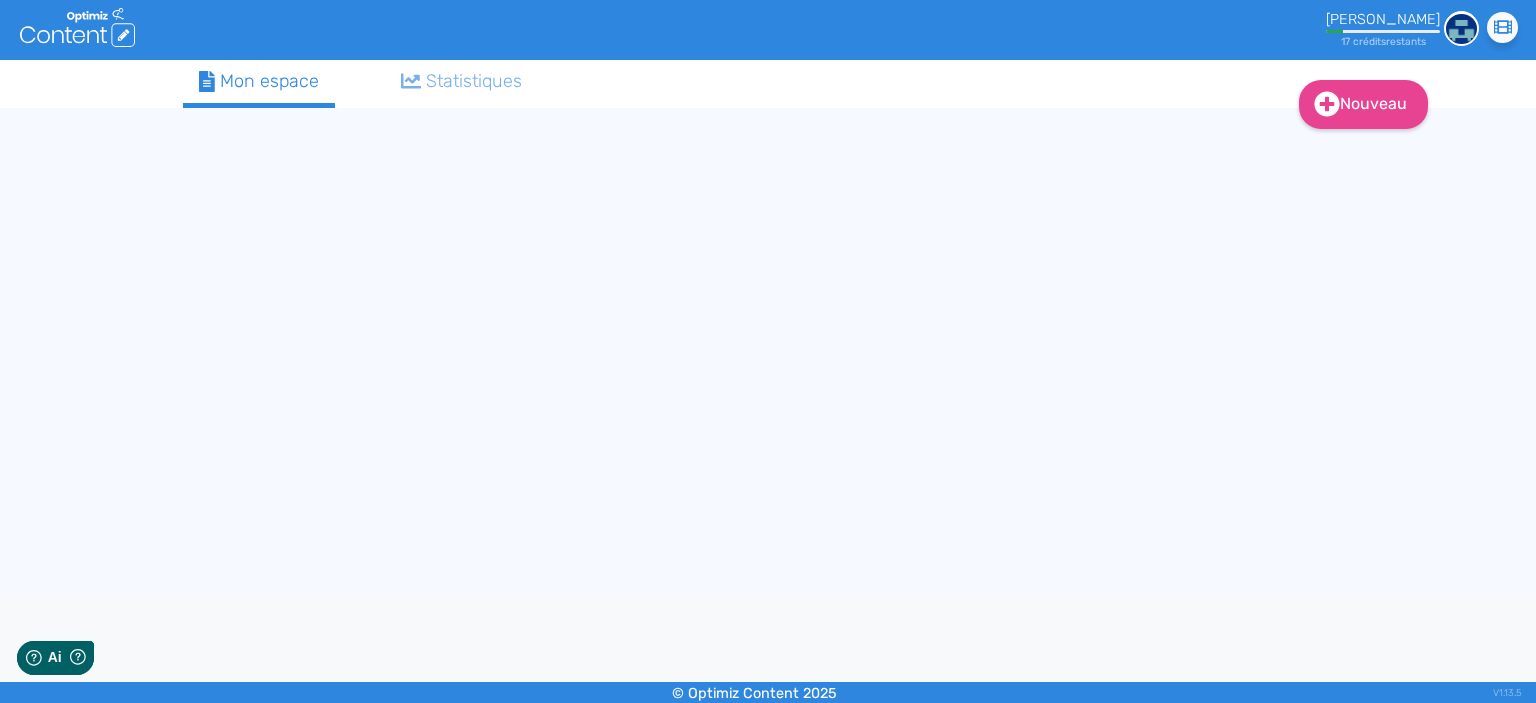 scroll, scrollTop: 0, scrollLeft: 0, axis: both 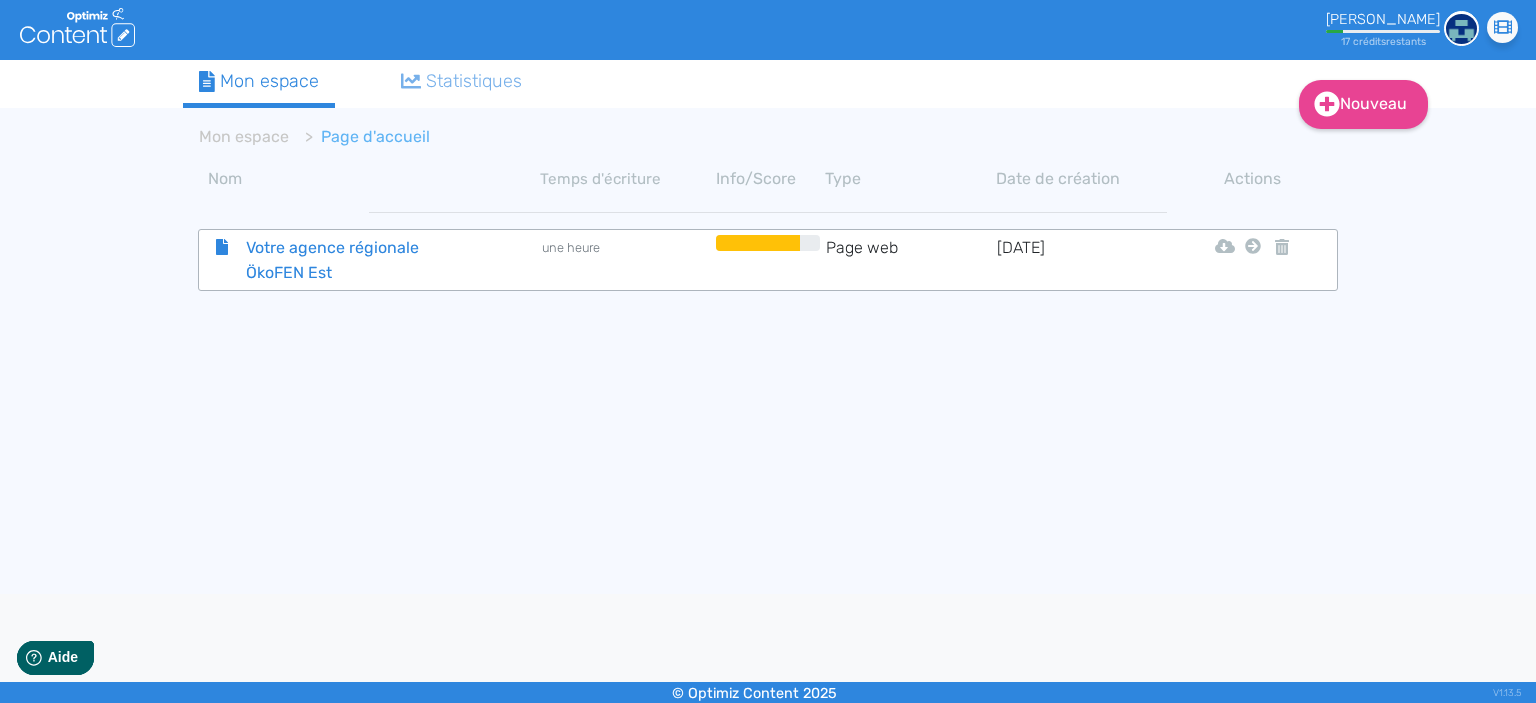 click on "Votre agence régionale ÖkoFEN Est" 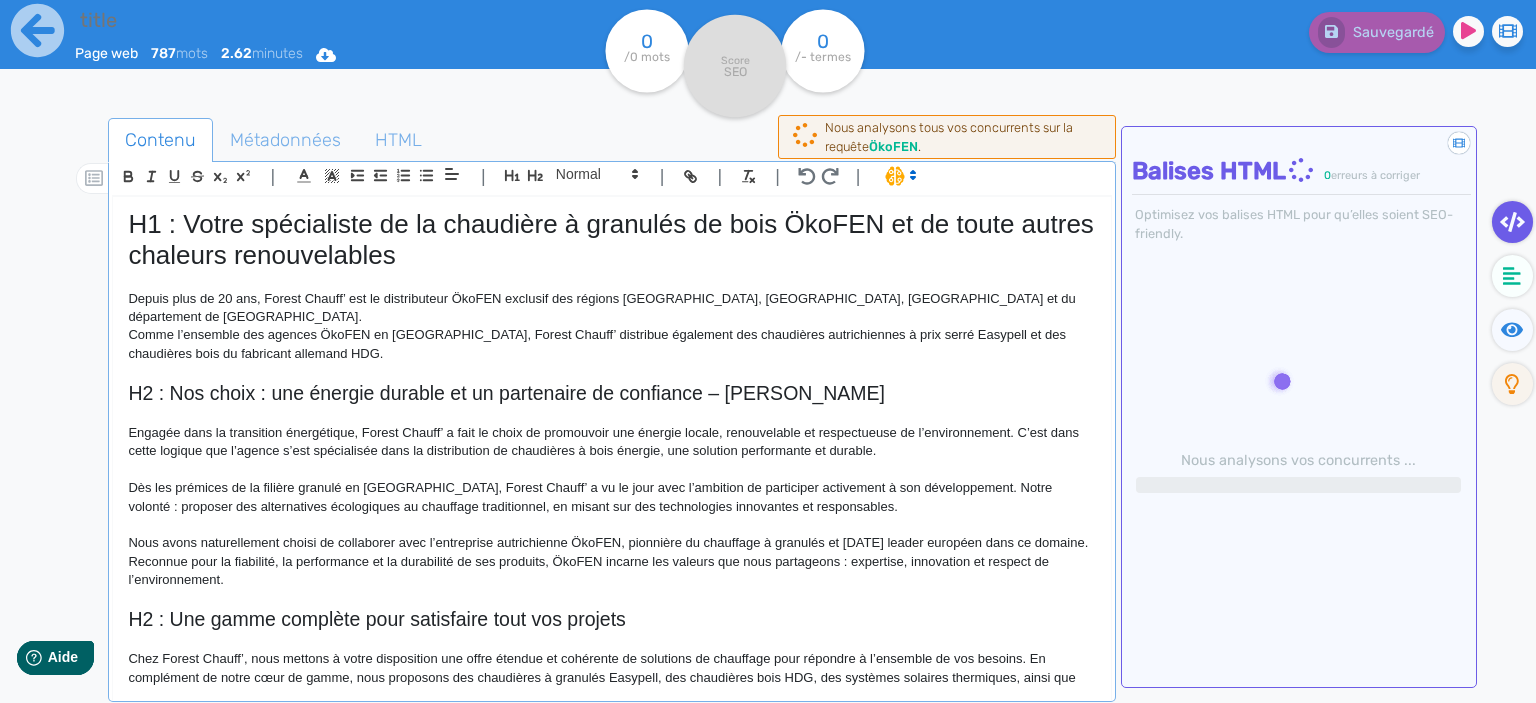 type on "Votre agence régionale ÖkoFEN Est" 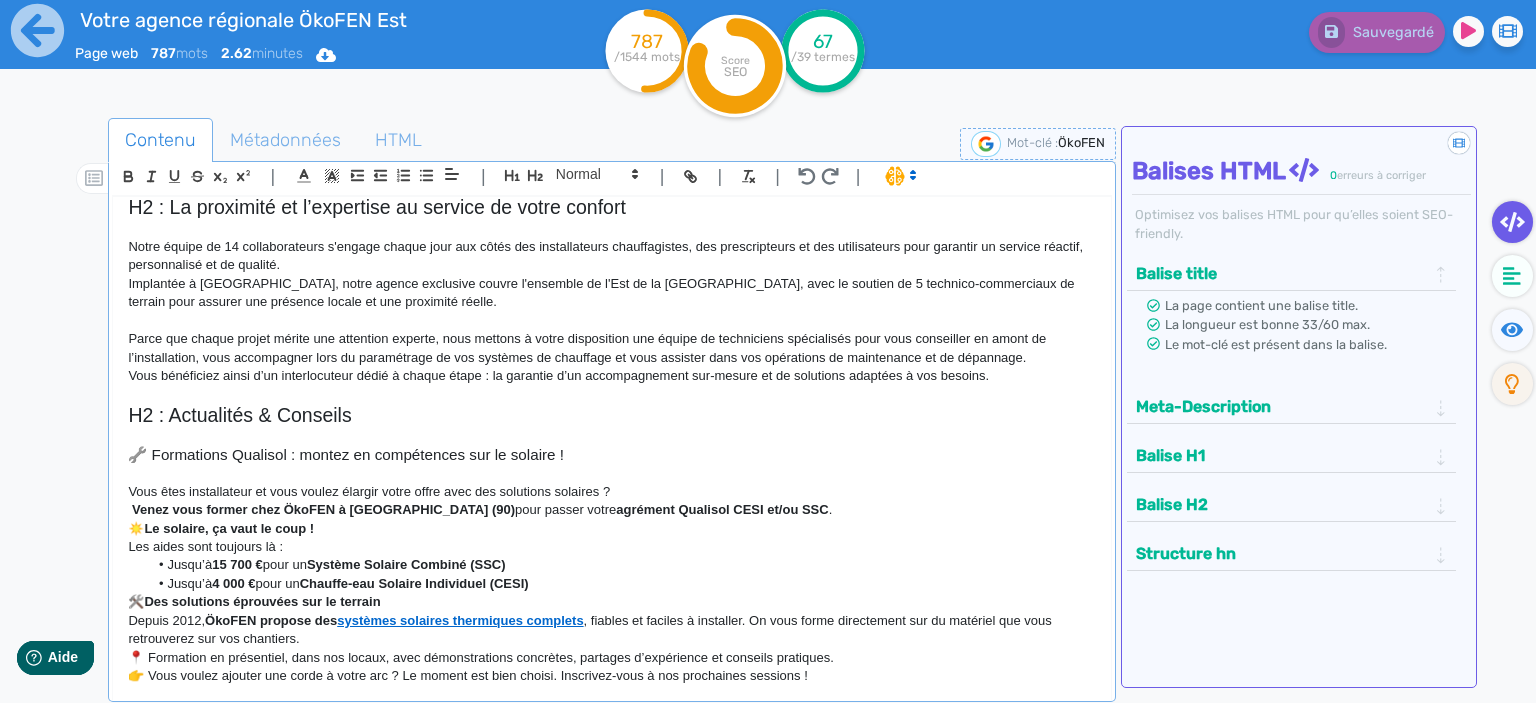 scroll, scrollTop: 629, scrollLeft: 0, axis: vertical 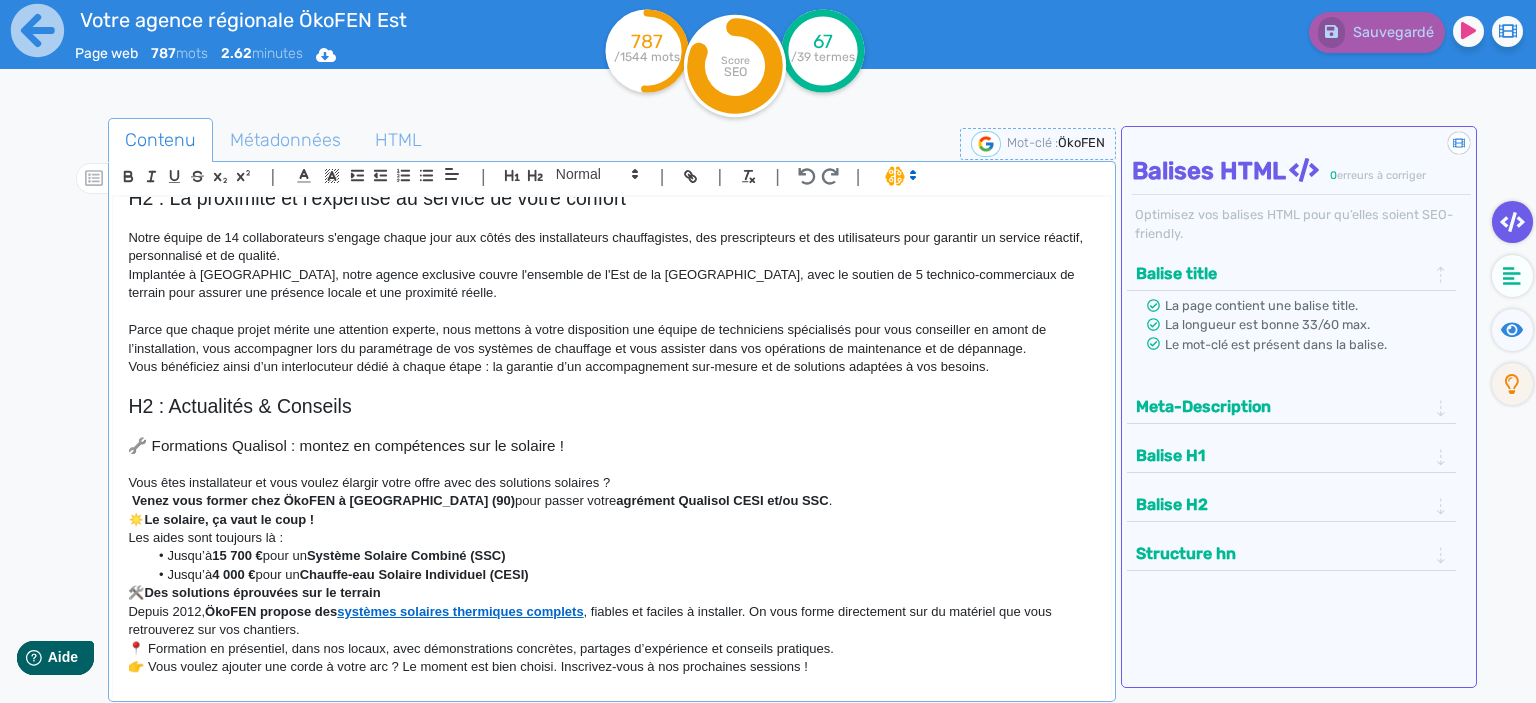 click on "Le solaire, ça vaut le coup !" 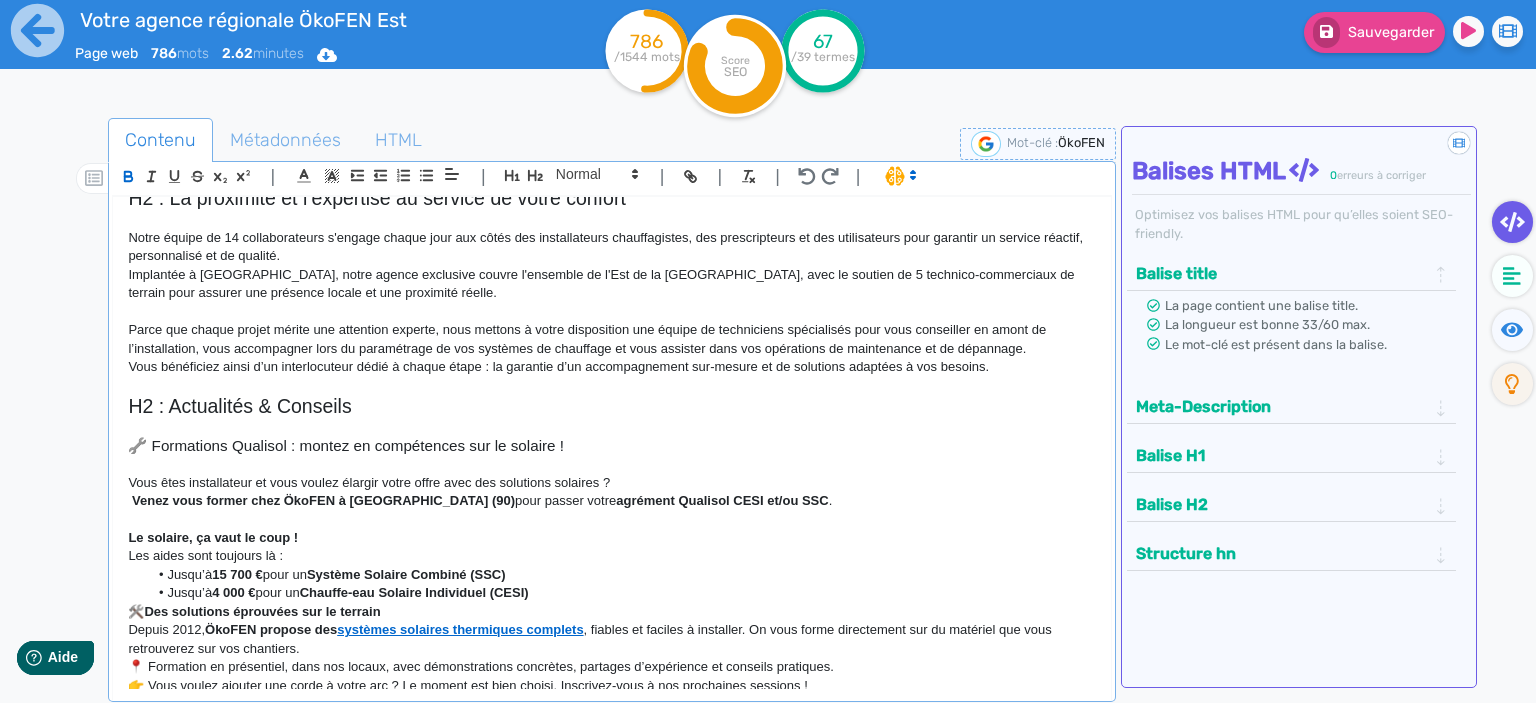 click on "🔧 Formations Qualisol : montez en compétences sur le solaire !" 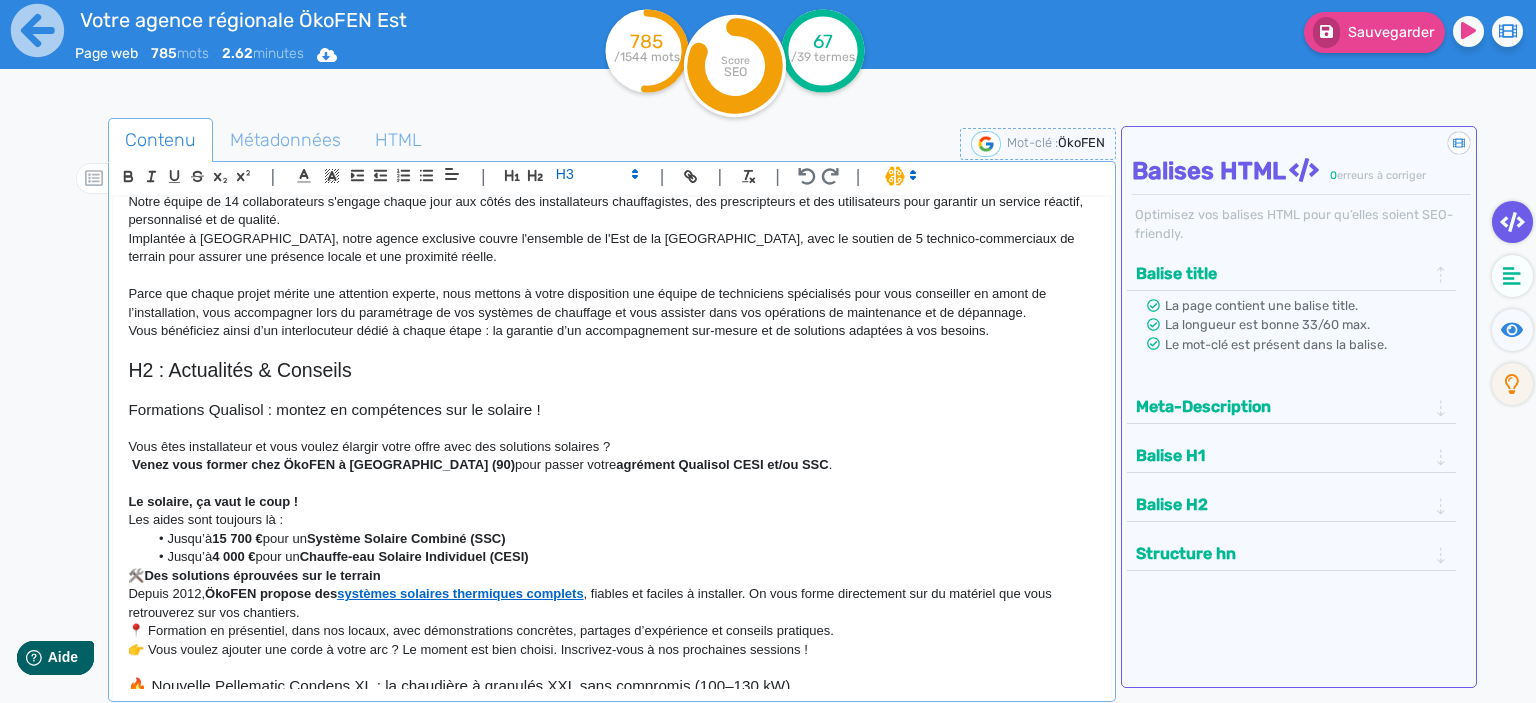 scroll, scrollTop: 691, scrollLeft: 0, axis: vertical 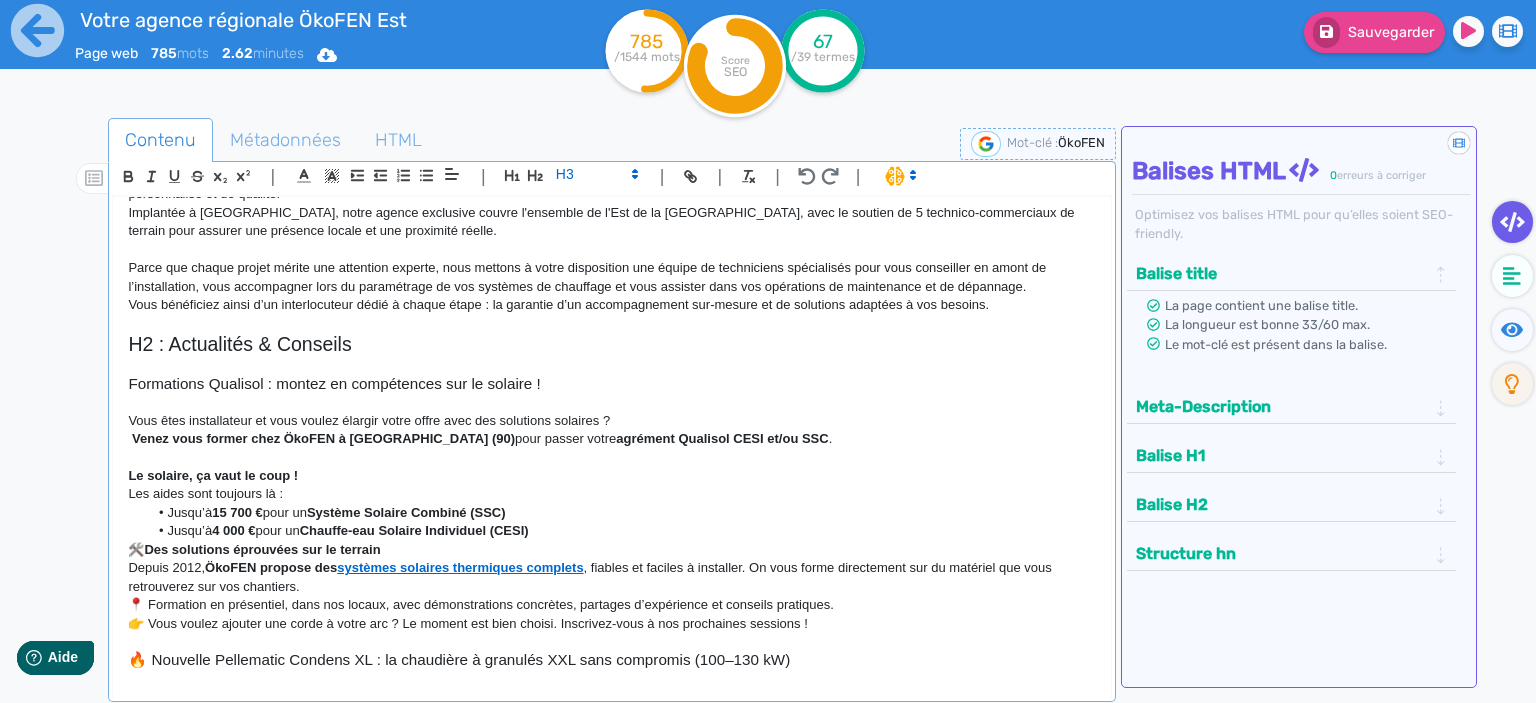 click on "🛠️  Des solutions éprouvées sur le terrain" 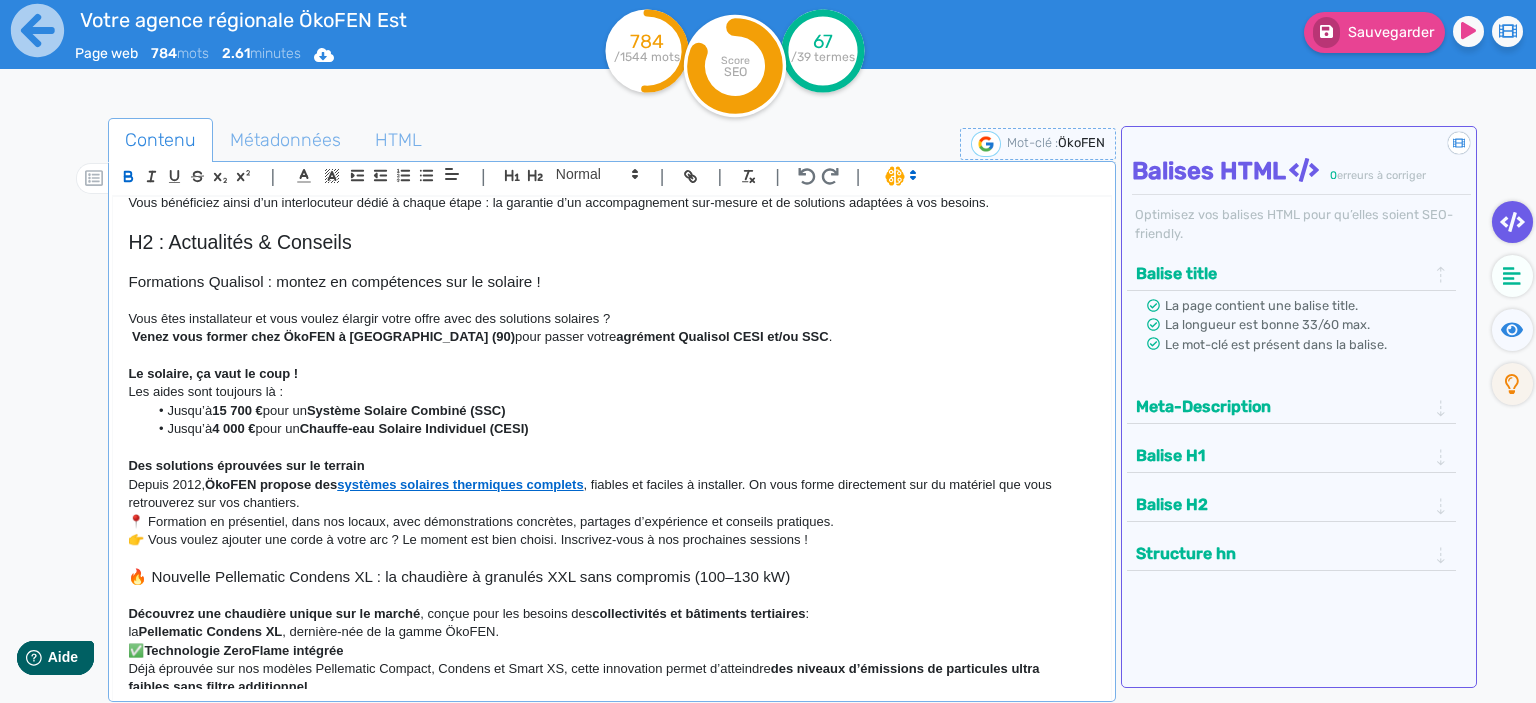 scroll, scrollTop: 794, scrollLeft: 0, axis: vertical 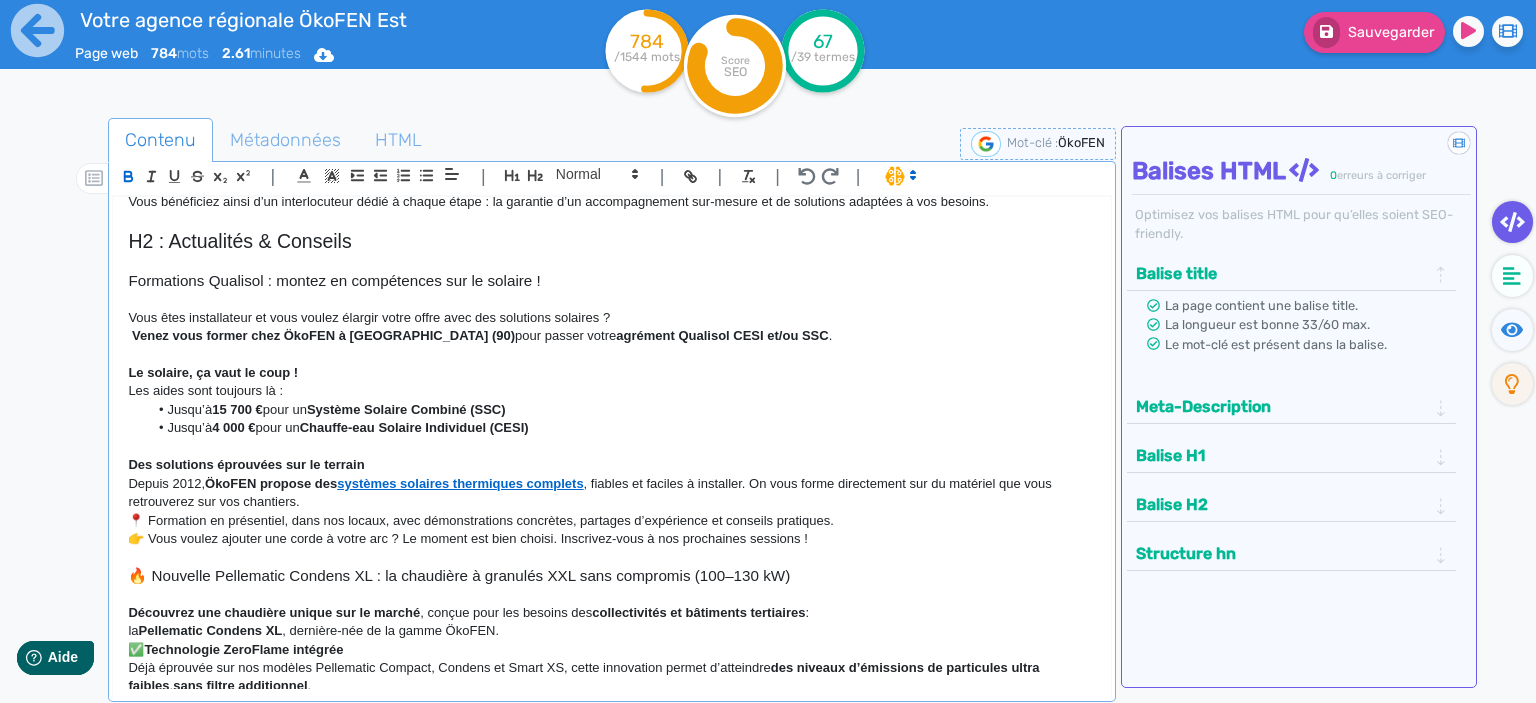 click on "📍 Formation en présentiel, dans nos locaux, avec démonstrations concrètes, partages d’expérience et conseils pratiques." 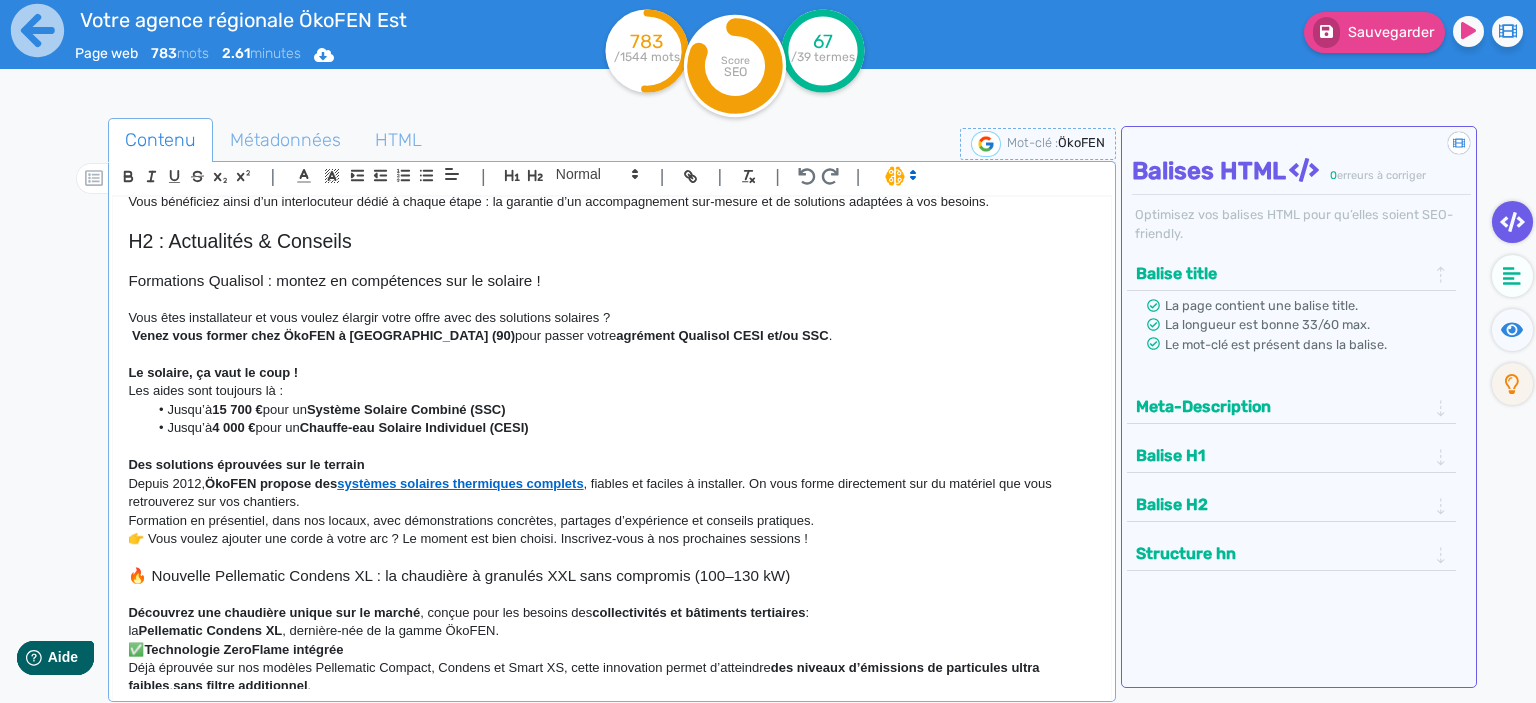 click on "👉 Vous voulez ajouter une corde à votre arc ? Le moment est bien choisi. Inscrivez-vous à nos prochaines sessions !" 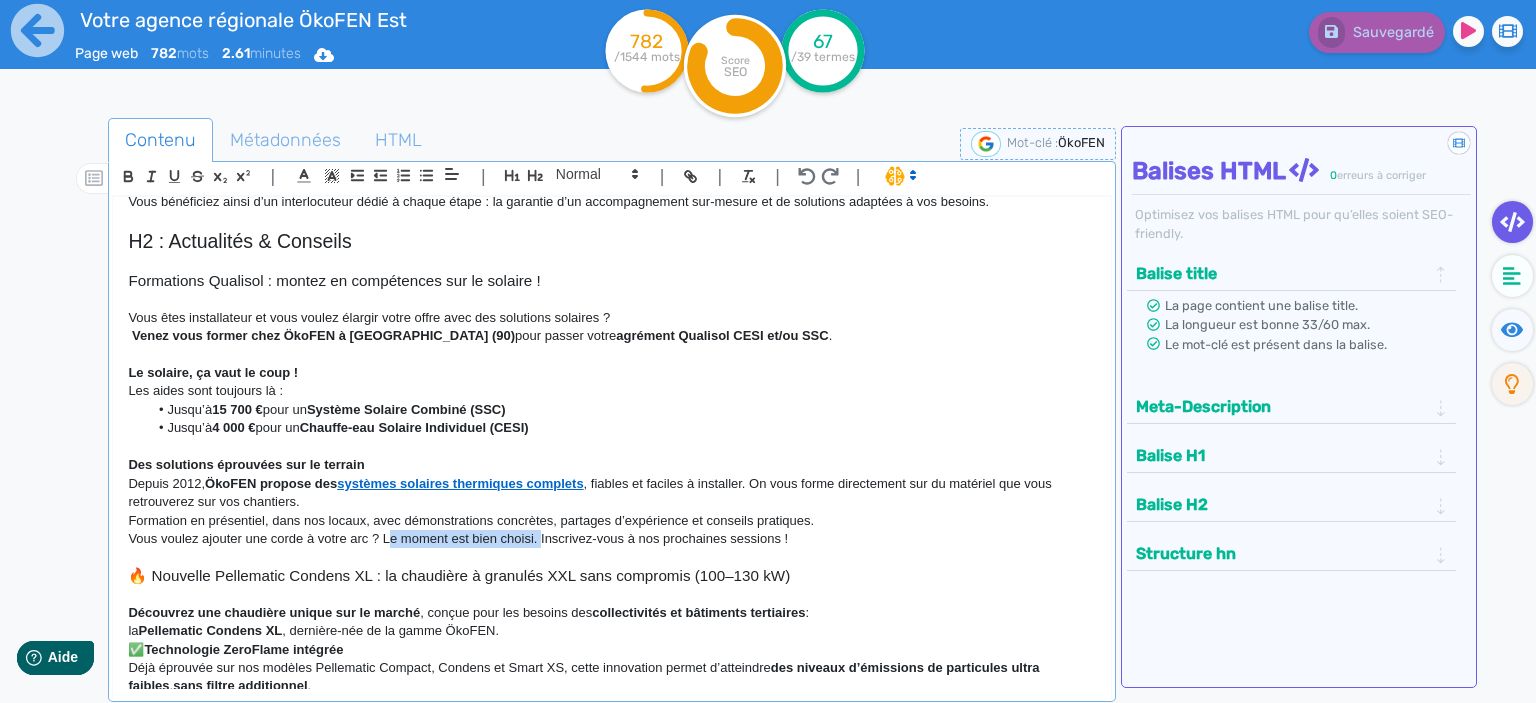 drag, startPoint x: 541, startPoint y: 520, endPoint x: 390, endPoint y: 514, distance: 151.11916 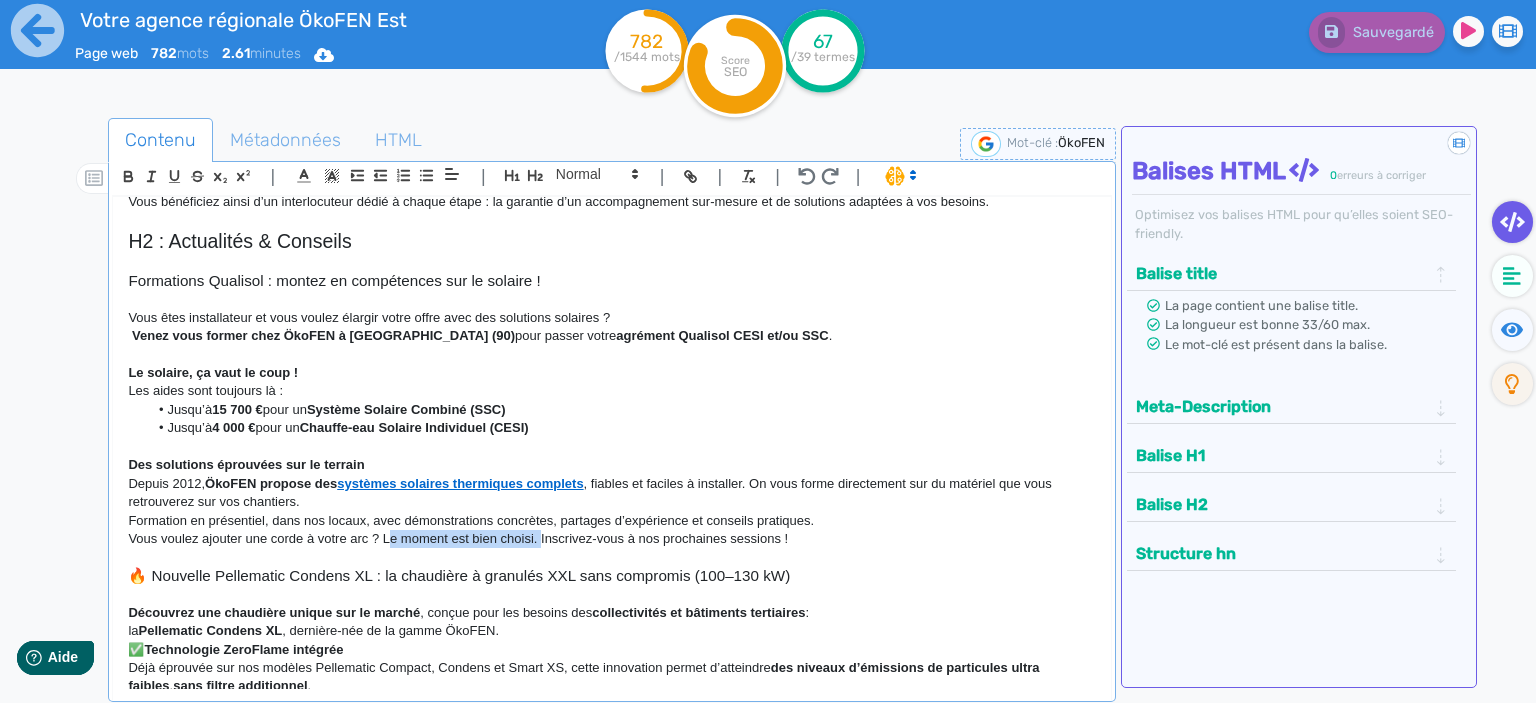 click on "Vous voulez ajouter une corde à votre arc ? Le moment est bien choisi. Inscrivez-vous à nos prochaines sessions !" 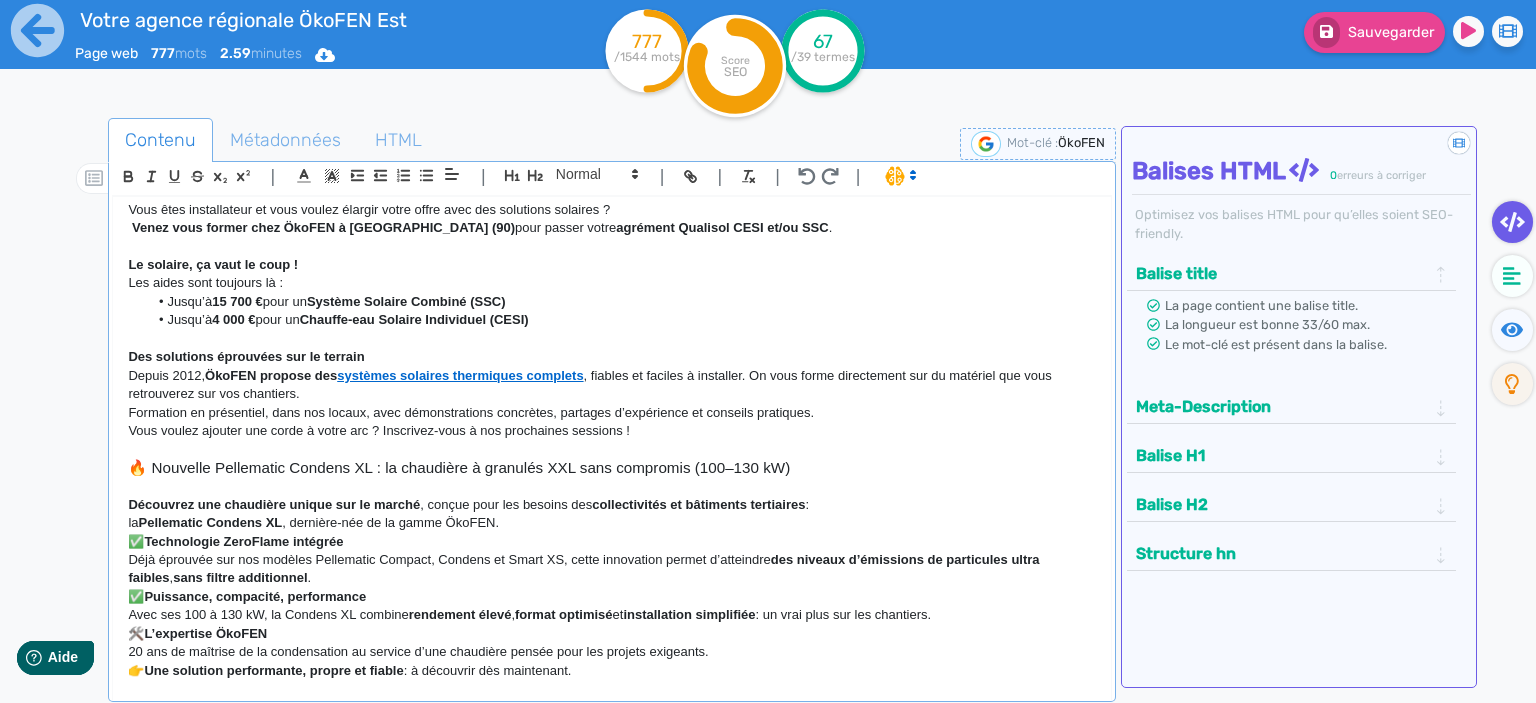 scroll, scrollTop: 909, scrollLeft: 0, axis: vertical 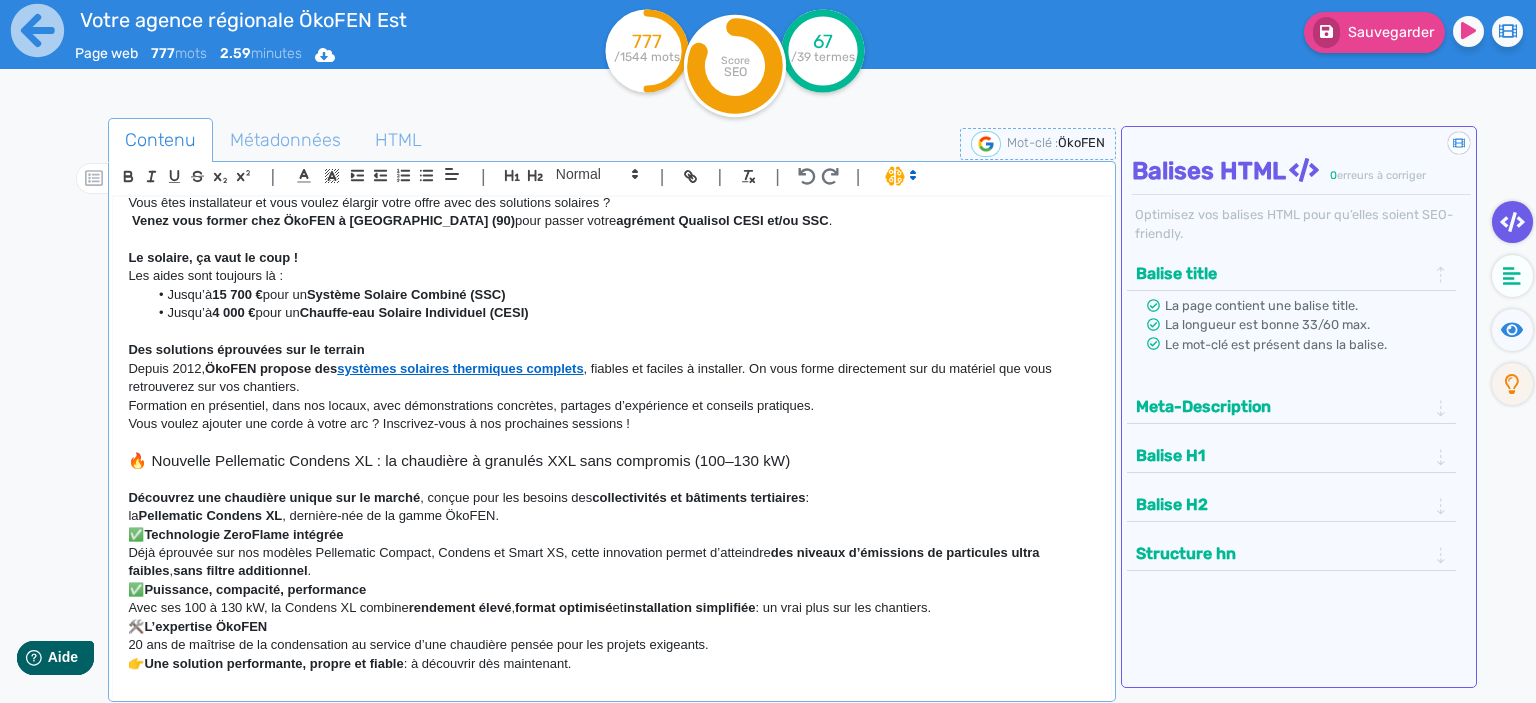click on "🔥 Nouvelle Pellematic Condens XL : la chaudière à granulés XXL sans compromis (100–130 kW)" 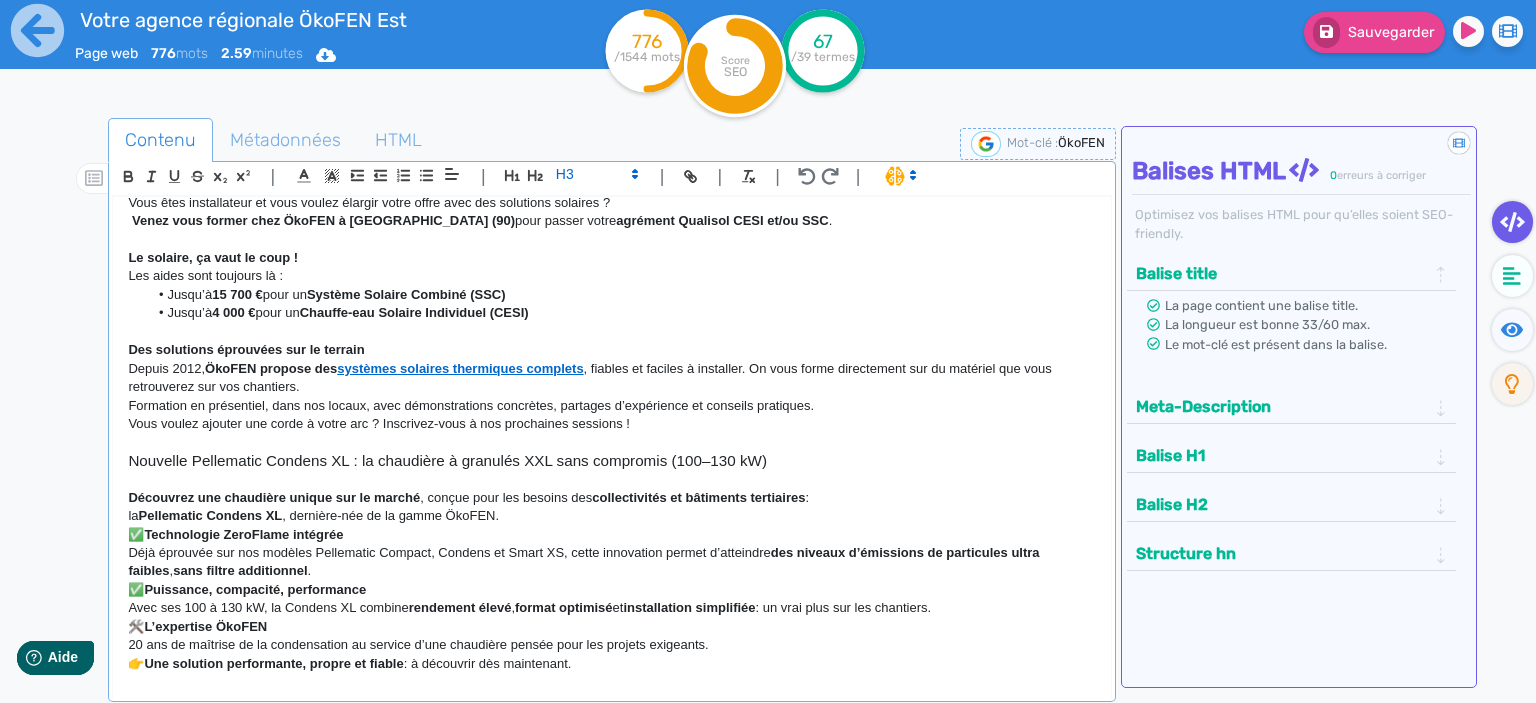 click on "Technologie ZeroFlame intégrée" 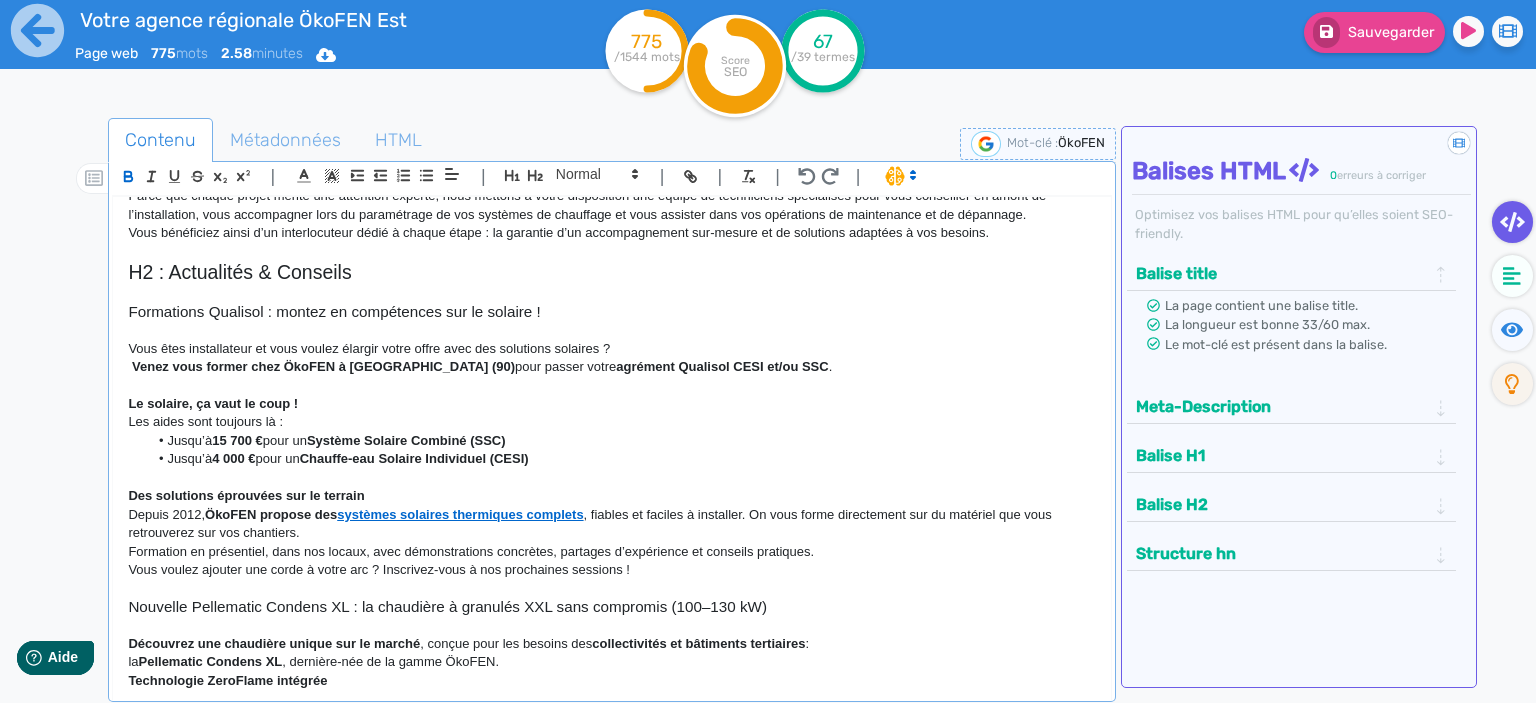 scroll, scrollTop: 758, scrollLeft: 0, axis: vertical 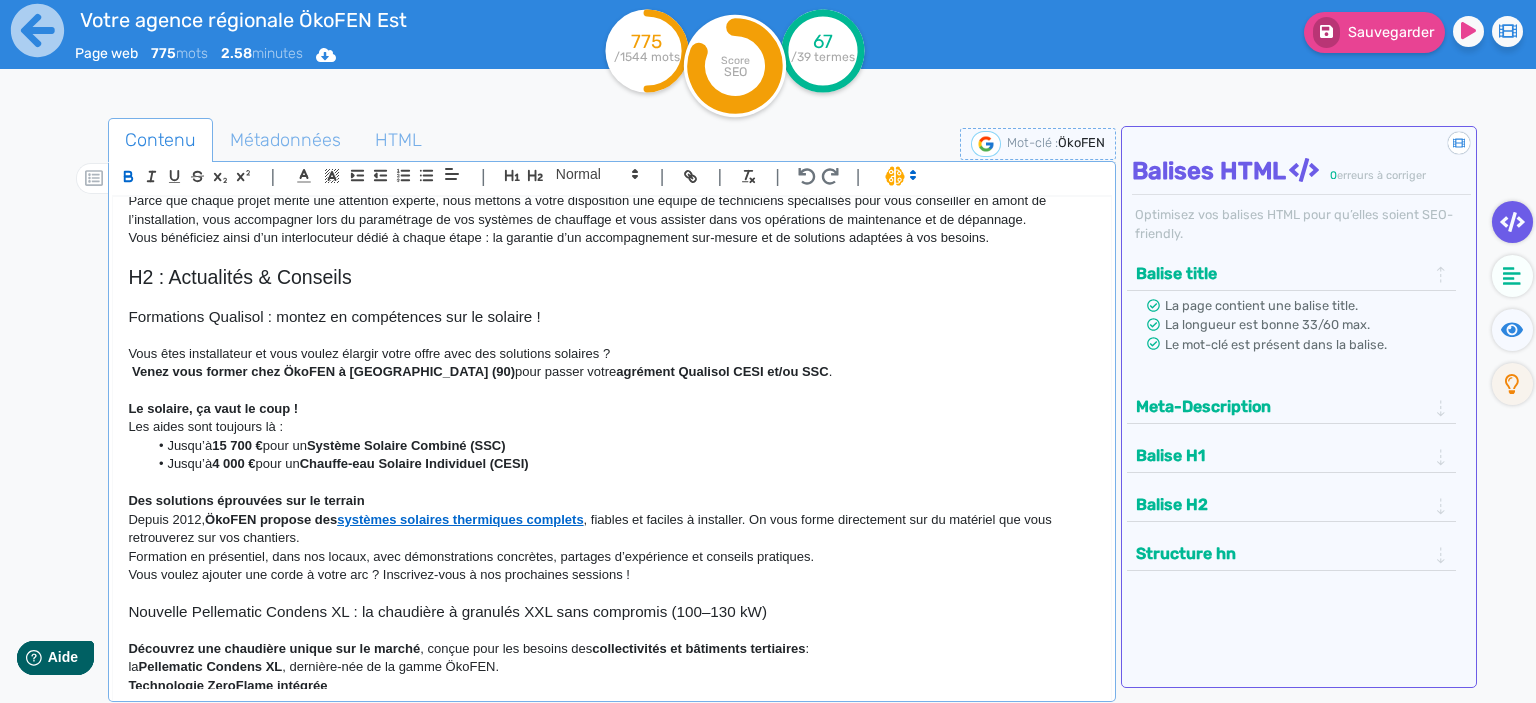 click on "Venez vous former chez ÖkoFEN à [GEOGRAPHIC_DATA] (90)" 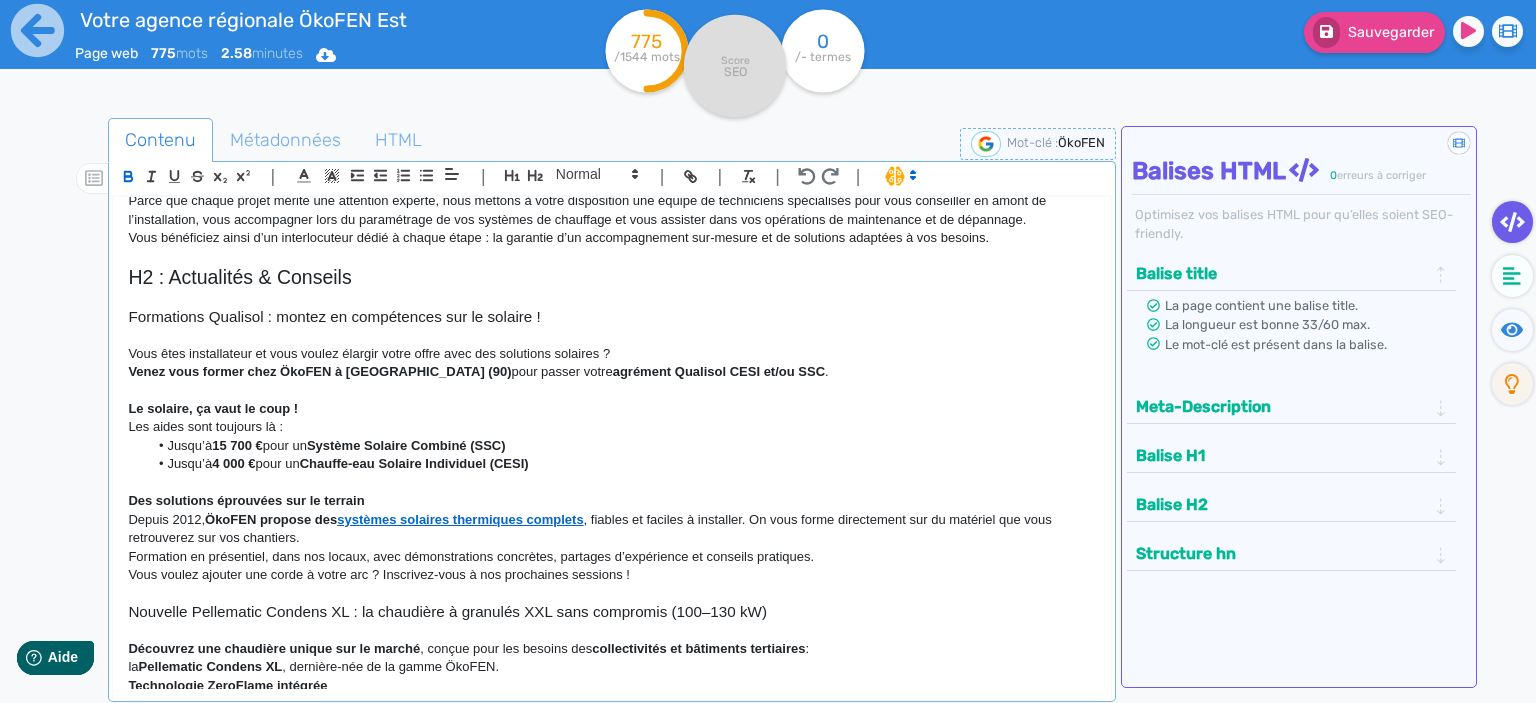 click on "H1 : Votre spécialiste de la chaudière à granulés de bois ÖkoFEN et de toute autres chaleurs renouvelables Depuis plus de 20 ans, Forest Chauff’ est le distributeur ÖkoFEN exclusif des régions [GEOGRAPHIC_DATA], [GEOGRAPHIC_DATA], [GEOGRAPHIC_DATA] et du département de [GEOGRAPHIC_DATA]. Comme l’ensemble des agences ÖkoFEN en [GEOGRAPHIC_DATA], Forest Chauff’ distribue également des chaudières autrichiennes à prix serré Easypell et des chaudières bois du fabricant allemand HDG. H2 : Nos choix : une énergie durable et un partenaire de confiance – ÖkoFEN Engagée dans la transition énergétique, Forest Chauff’ a fait le choix de promouvoir une énergie locale, renouvelable et respectueuse de l’environnement. C’est dans cette logique que l’agence s’est spécialisée dans la distribution de chaudières à bois énergie, une solution performante et durable. H2 : Une gamme complète pour satisfaire tout vos projets H2 : La proximité et l’expertise au service de votre confort H2 : Actualités & Conseils .  :  la" 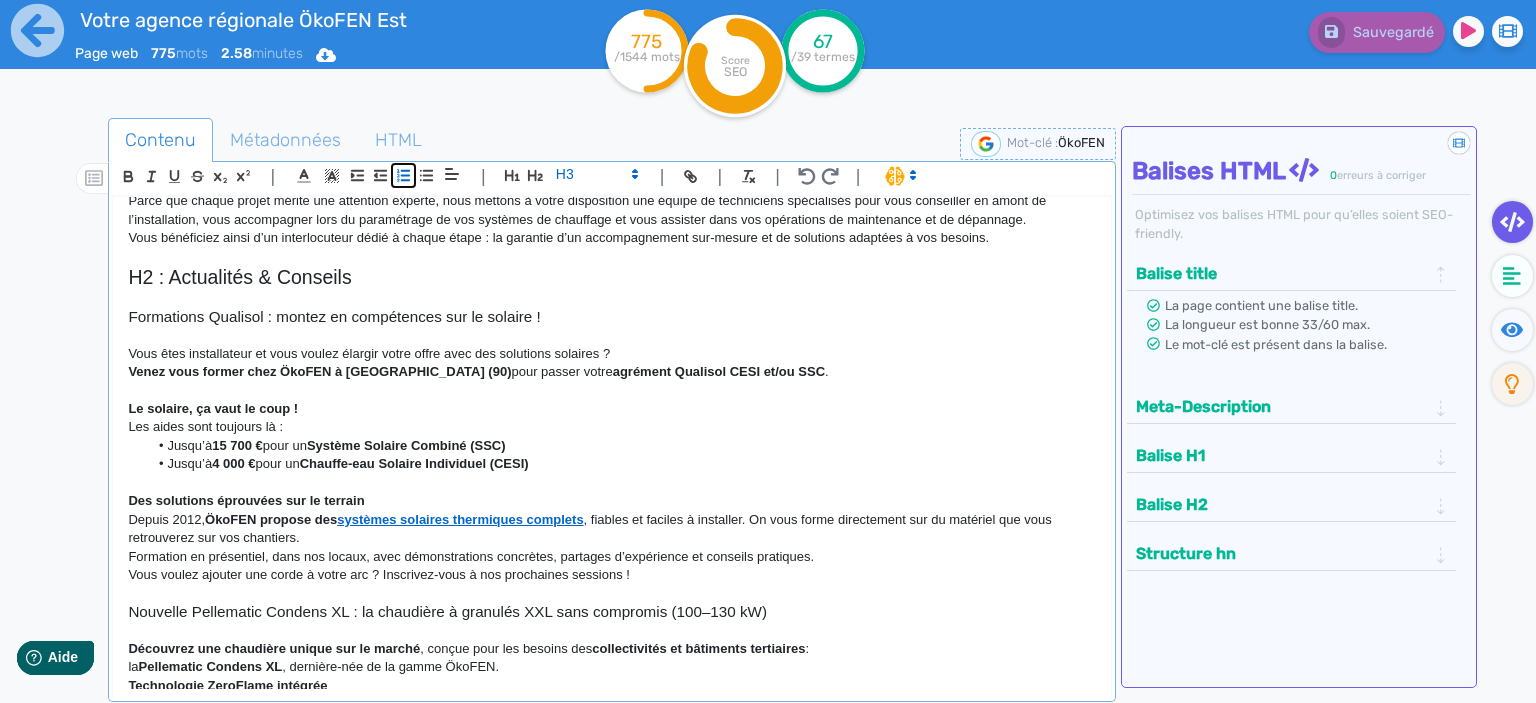 click 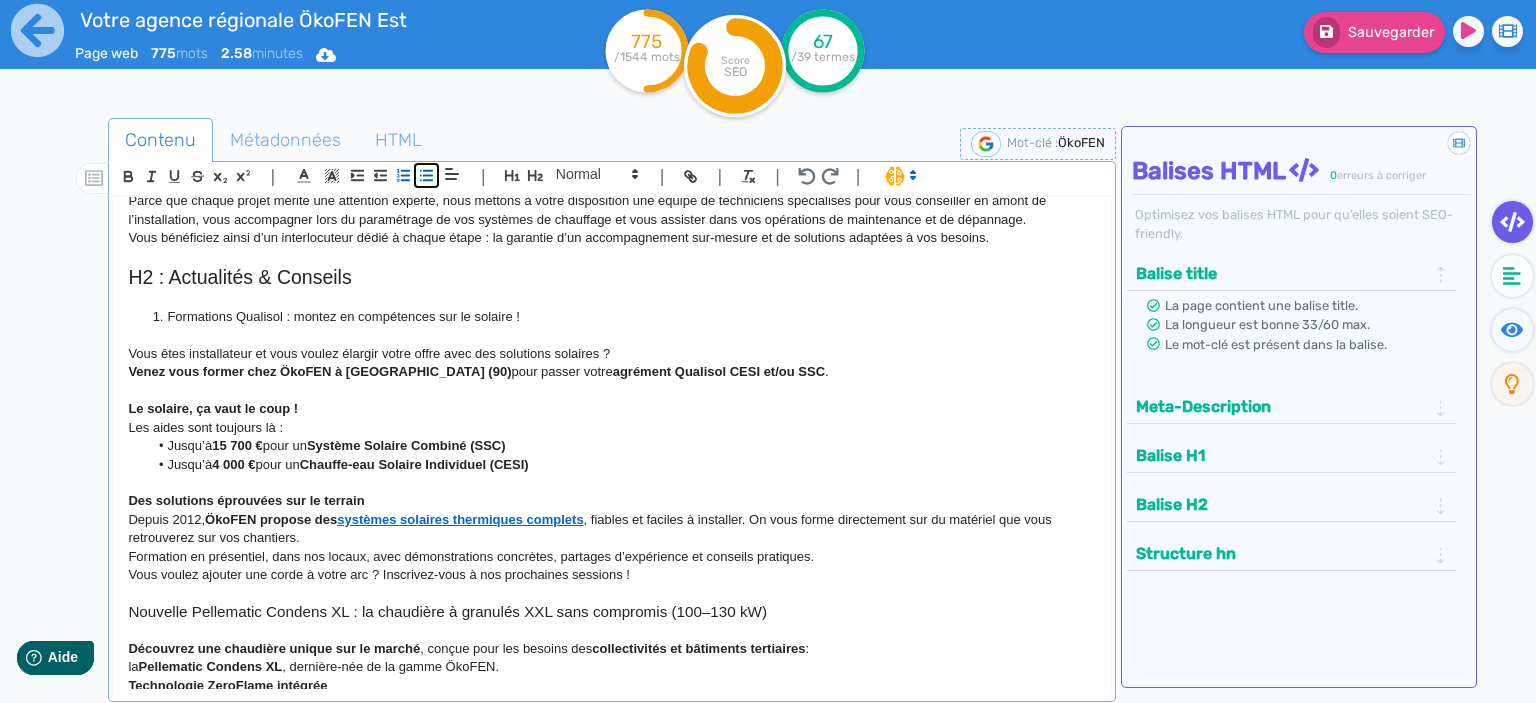 click 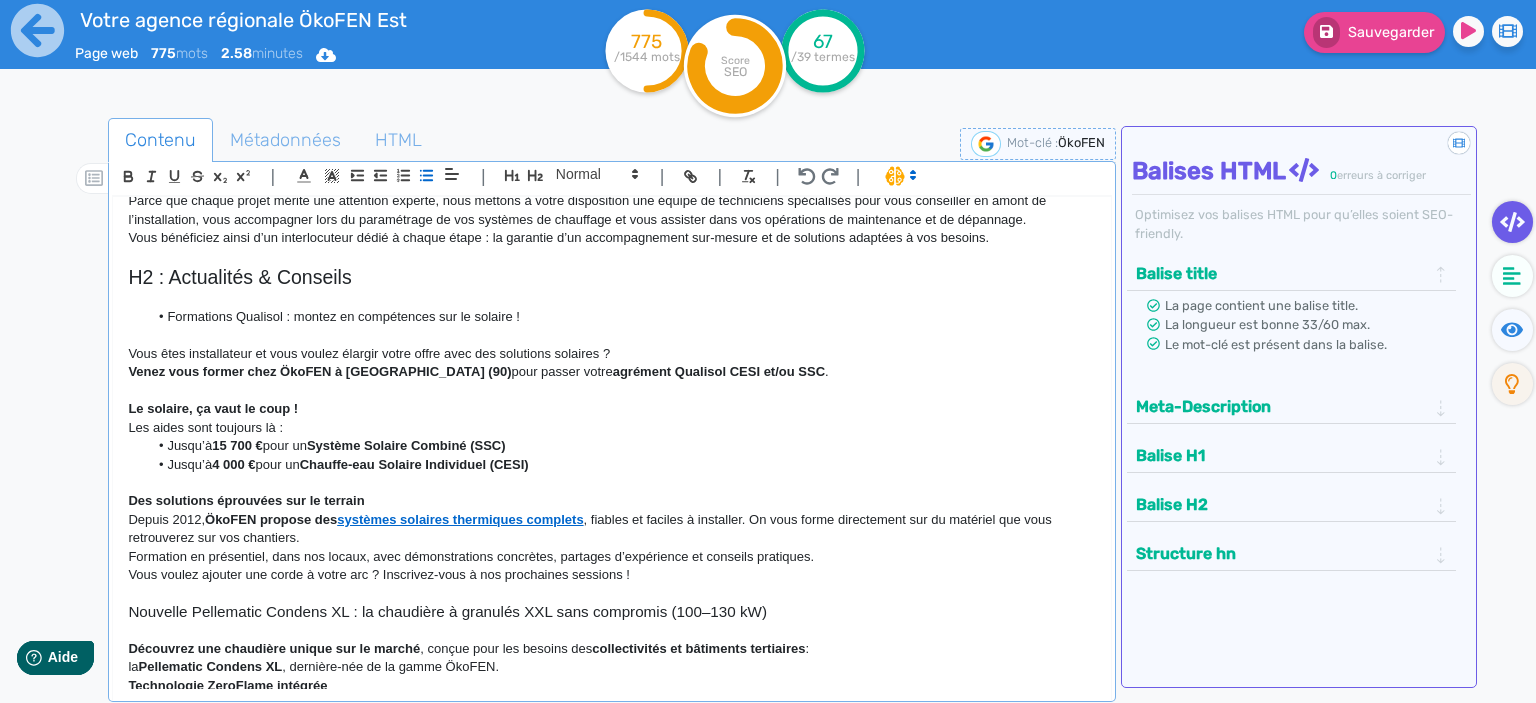 click on "H1 : Votre spécialiste de la chaudière à granulés de bois ÖkoFEN et de toute autres chaleurs renouvelables Depuis plus de 20 ans, Forest Chauff’ est le distributeur ÖkoFEN exclusif des régions [GEOGRAPHIC_DATA], [GEOGRAPHIC_DATA], [GEOGRAPHIC_DATA] et du département de [GEOGRAPHIC_DATA]. Comme l’ensemble des agences ÖkoFEN en [GEOGRAPHIC_DATA], Forest Chauff’ distribue également des chaudières autrichiennes à prix serré Easypell et des chaudières bois du fabricant allemand HDG. H2 : Nos choix : une énergie durable et un partenaire de confiance – ÖkoFEN Engagée dans la transition énergétique, Forest Chauff’ a fait le choix de promouvoir une énergie locale, renouvelable et respectueuse de l’environnement. C’est dans cette logique que l’agence s’est spécialisée dans la distribution de chaudières à bois énergie, une solution performante et durable. H2 : Une gamme complète pour satisfaire tout vos projets H2 : La proximité et l’expertise au service de votre confort H2 : Actualités & Conseils .  :  la" 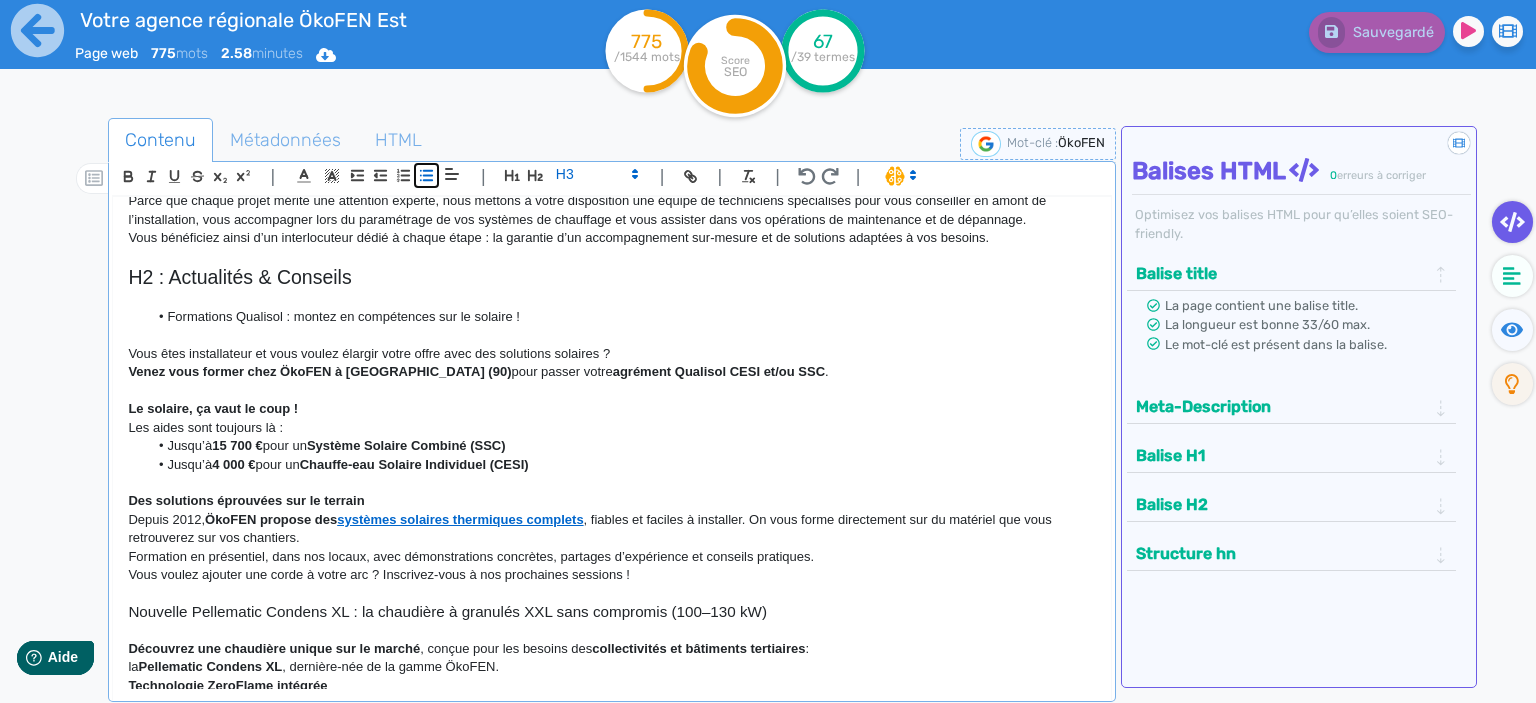 click 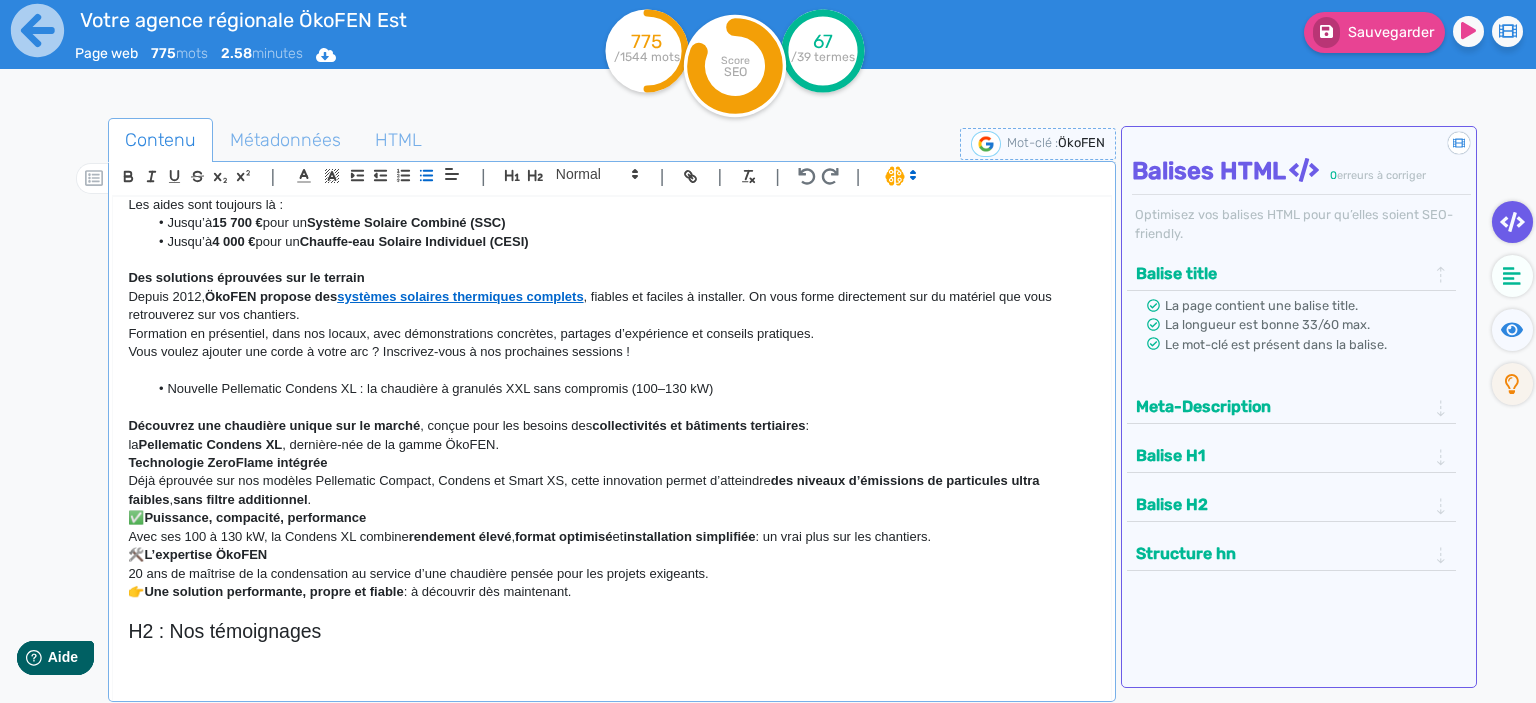 scroll, scrollTop: 986, scrollLeft: 0, axis: vertical 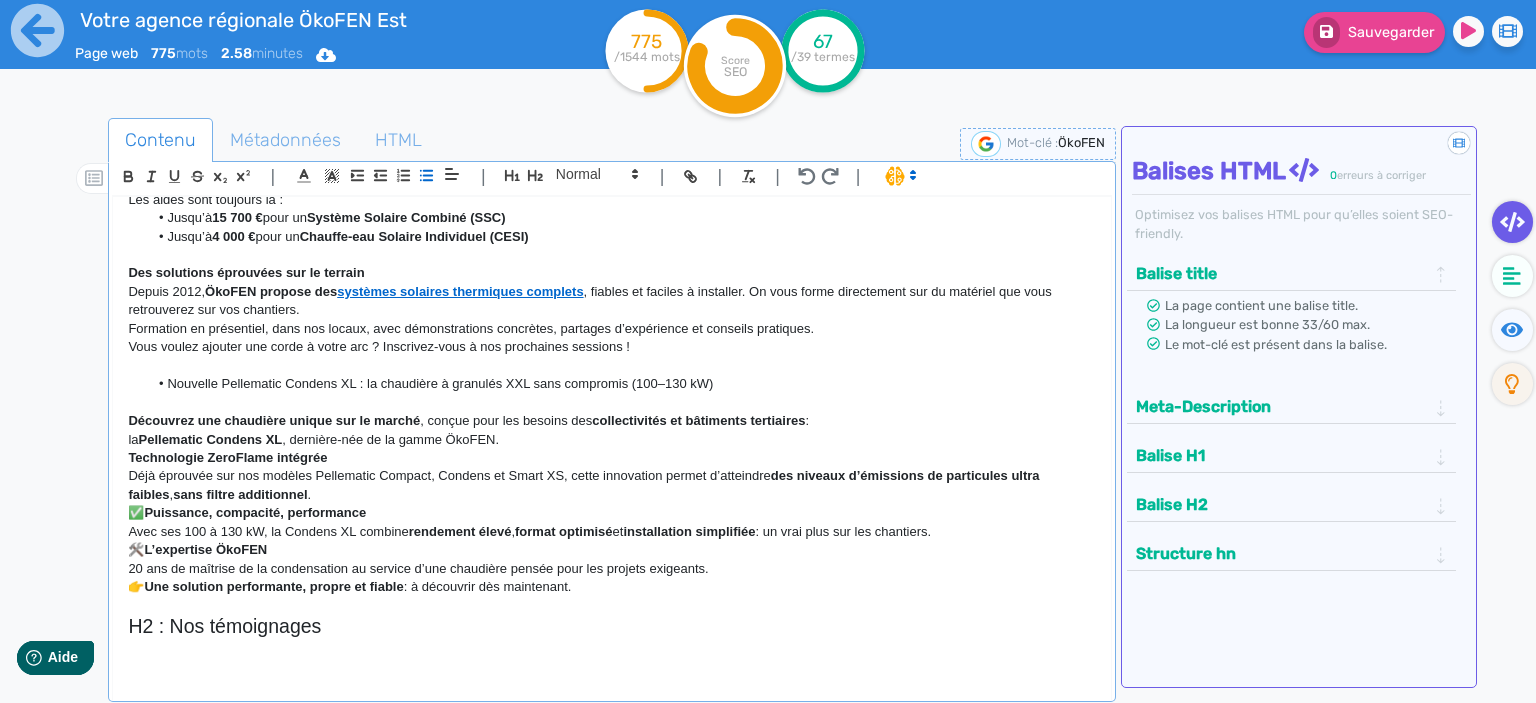 click on "✅  Puissance, compacité, performance" 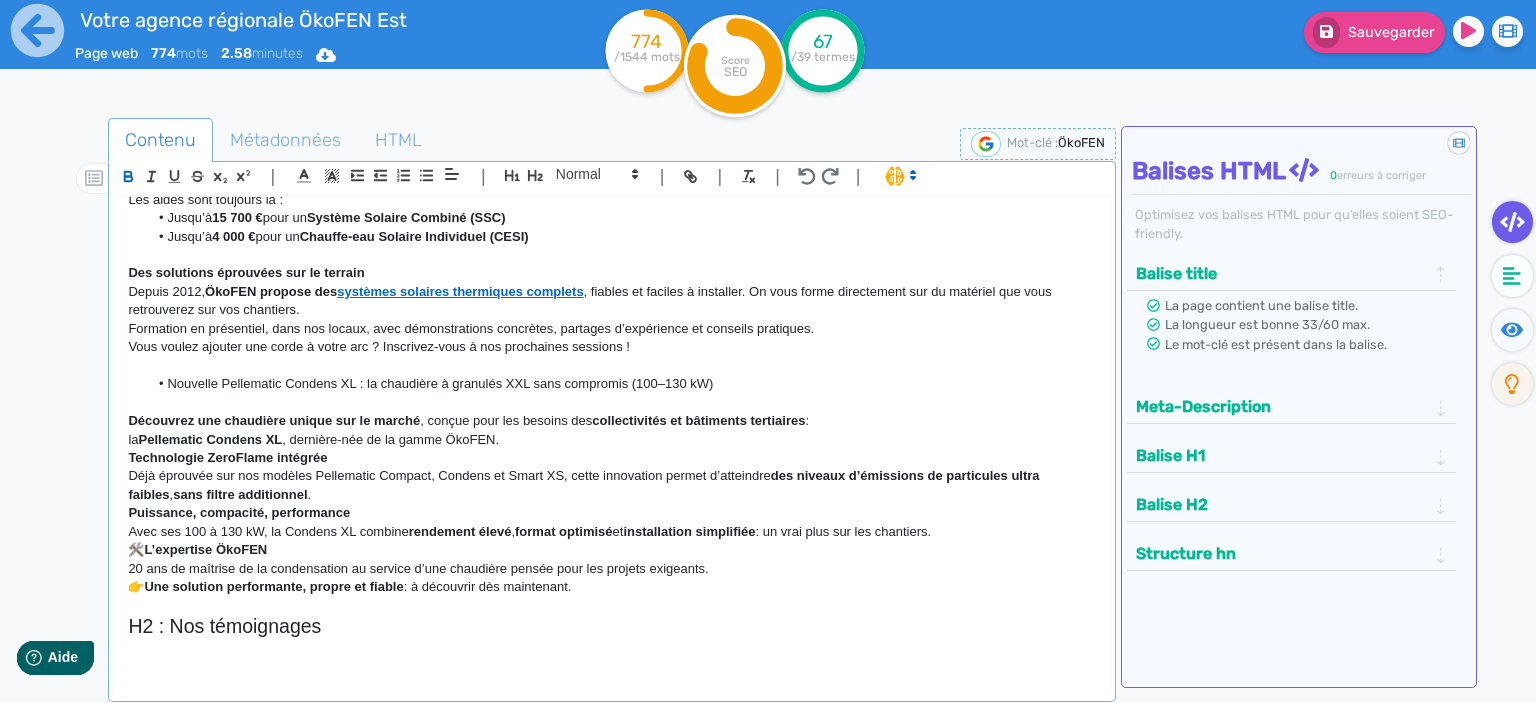 click on "L’expertise ÖkoFEN" 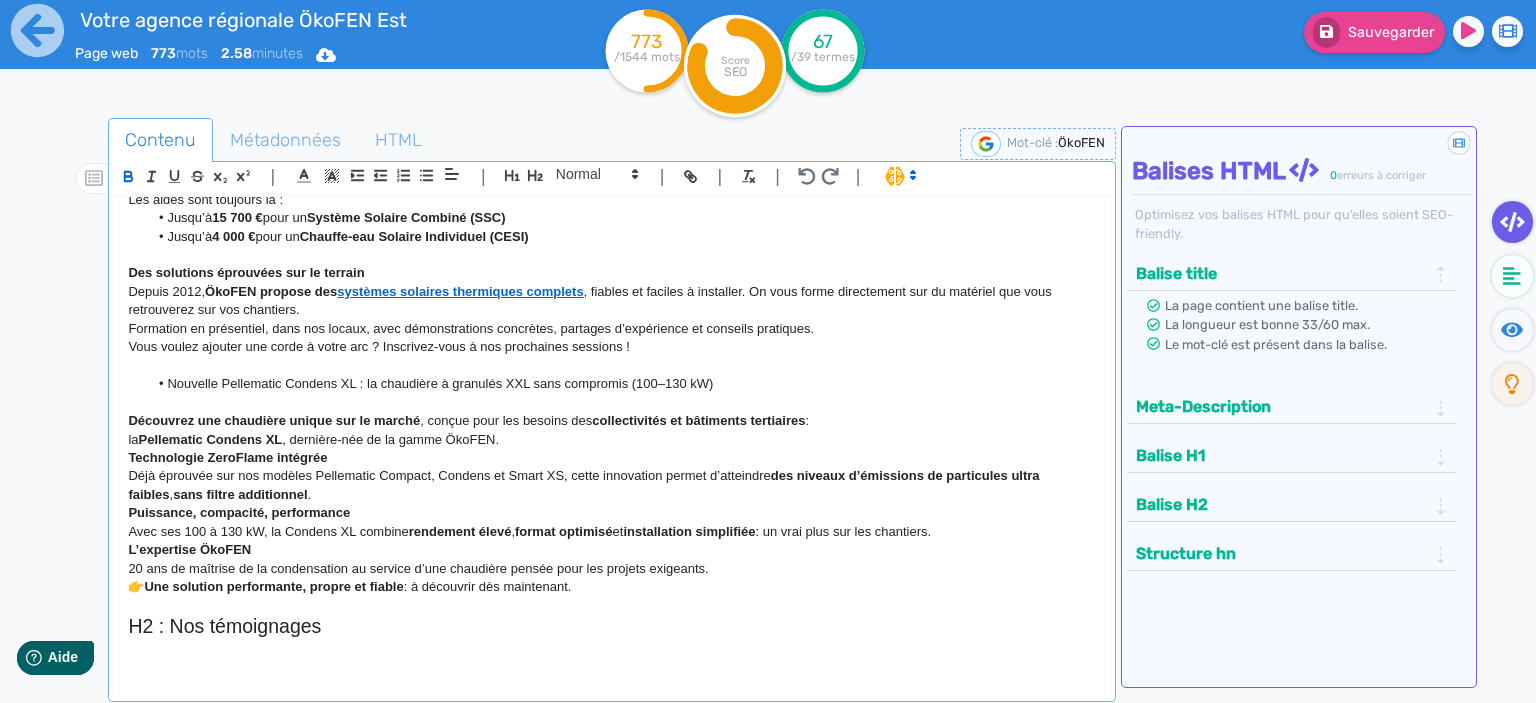 click on "Une solution performante, propre et fiable" 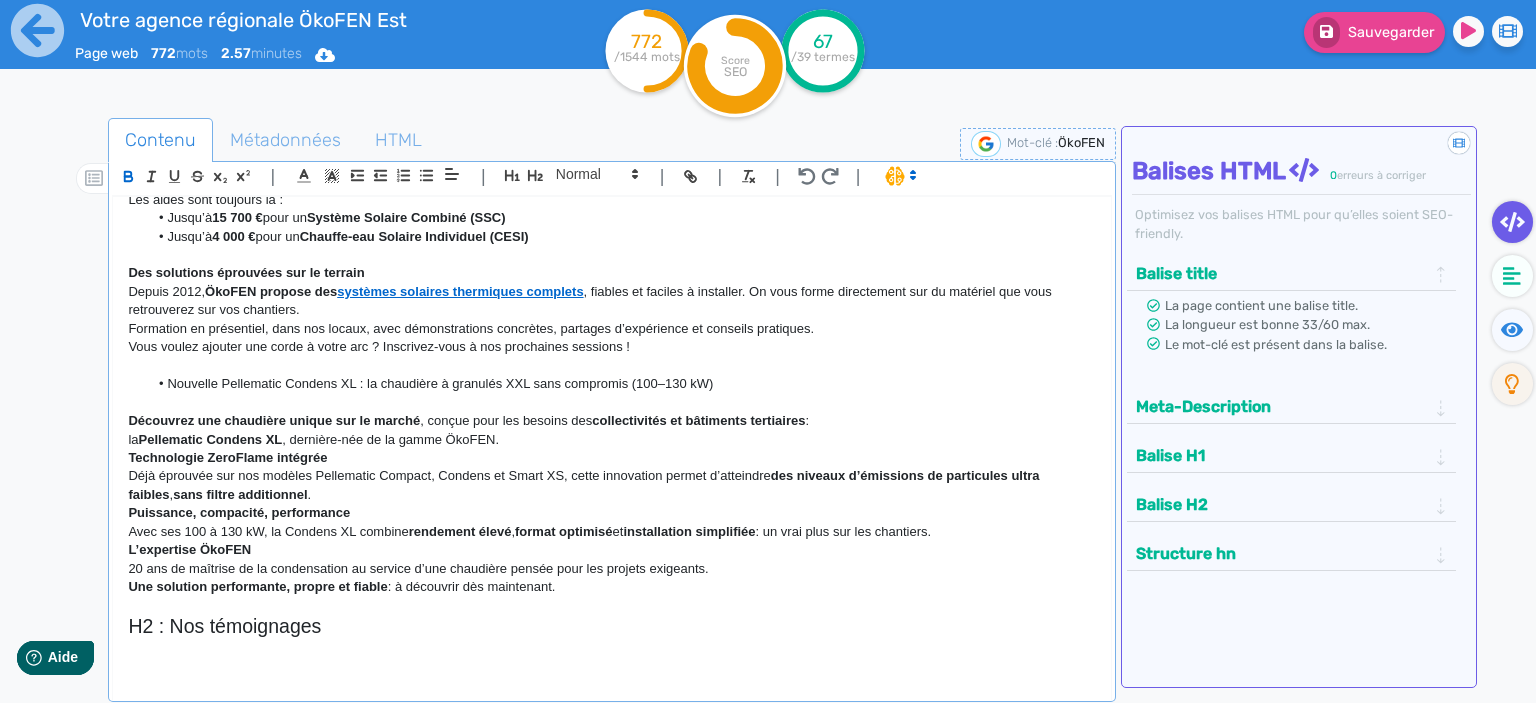 click on "20 ans de maîtrise de la condensation au service d’une chaudière pensée pour les projets exigeants." 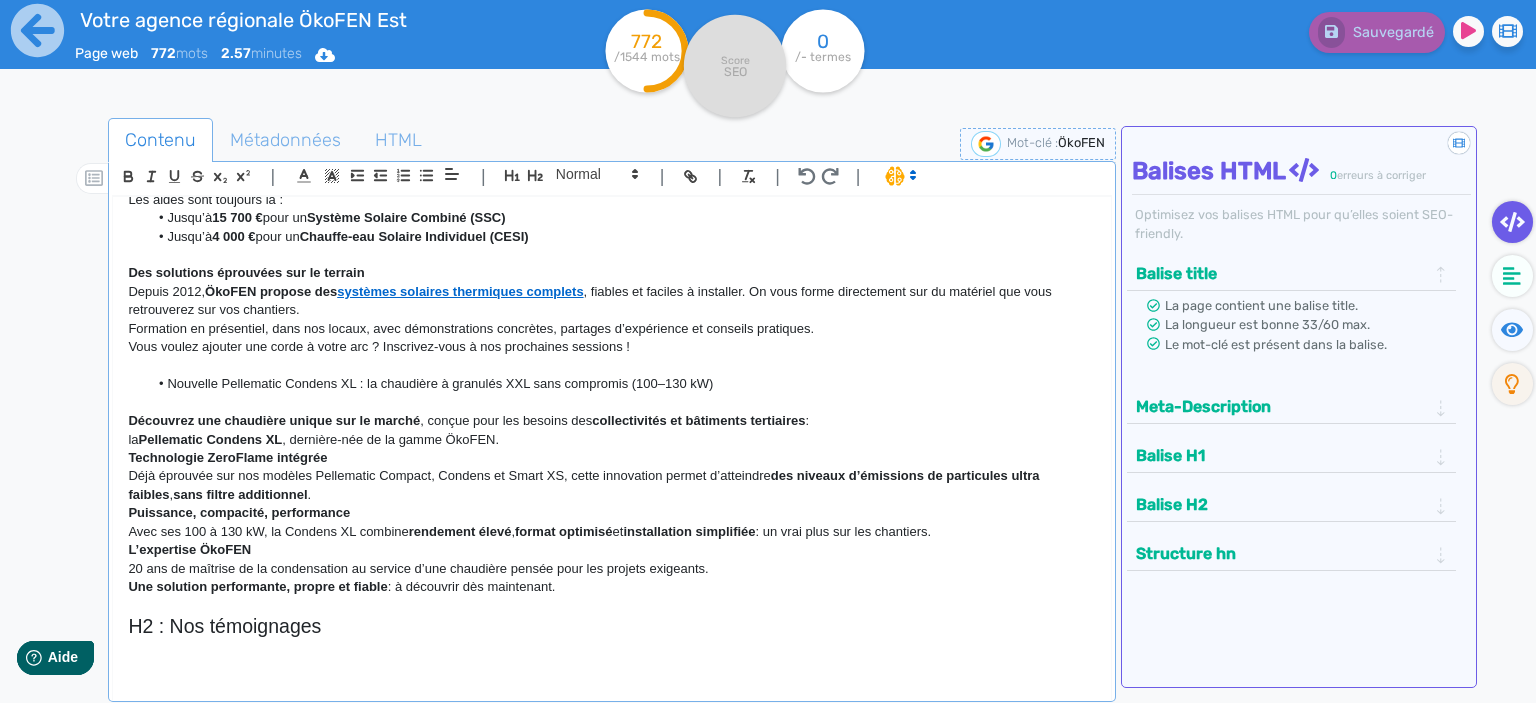click on "la  Pellematic Condens XL , dernière-née de la gamme ÖkoFEN." 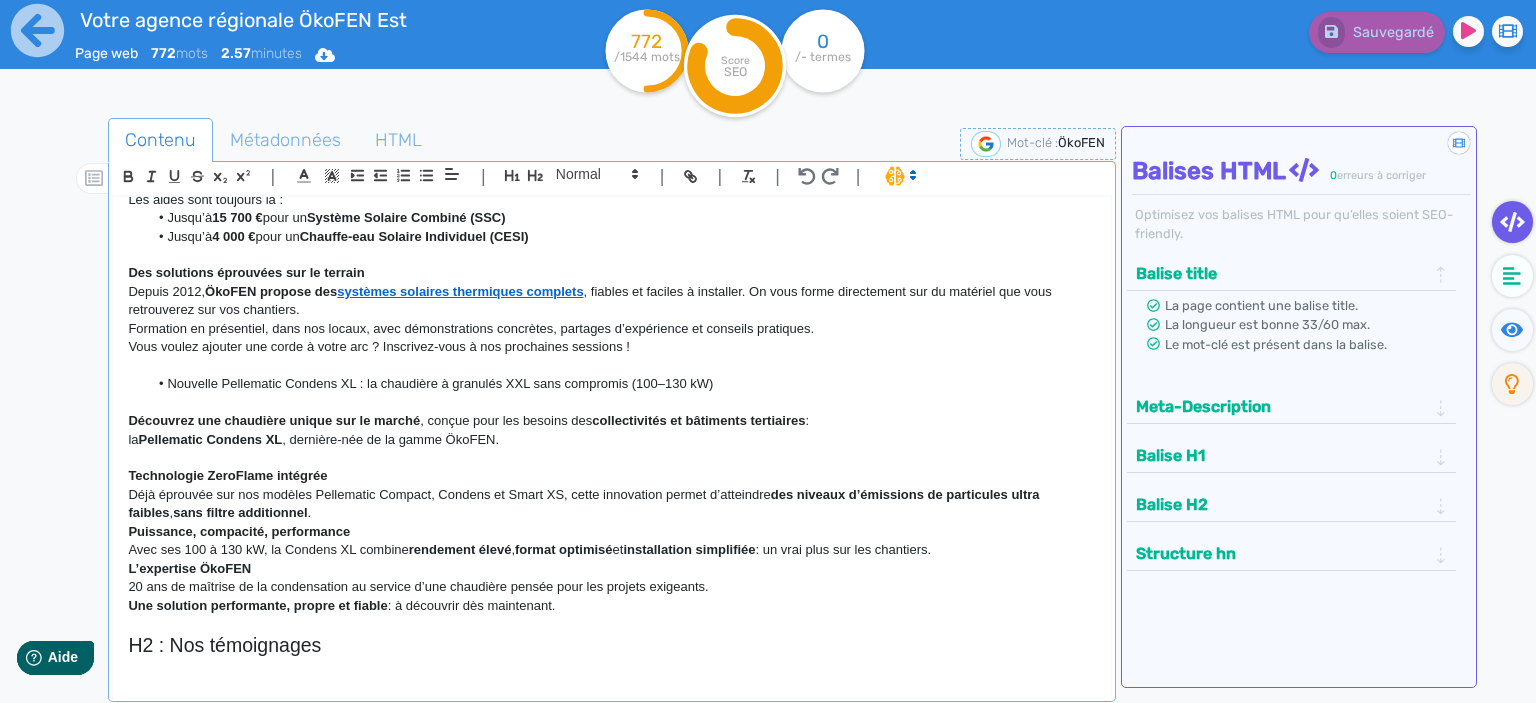 click on "Déjà éprouvée sur nos modèles Pellematic Compact, Condens et Smart XS, cette innovation permet d’atteindre  des niveaux d’émissions de particules ultra faibles ,  sans filtre additionnel ." 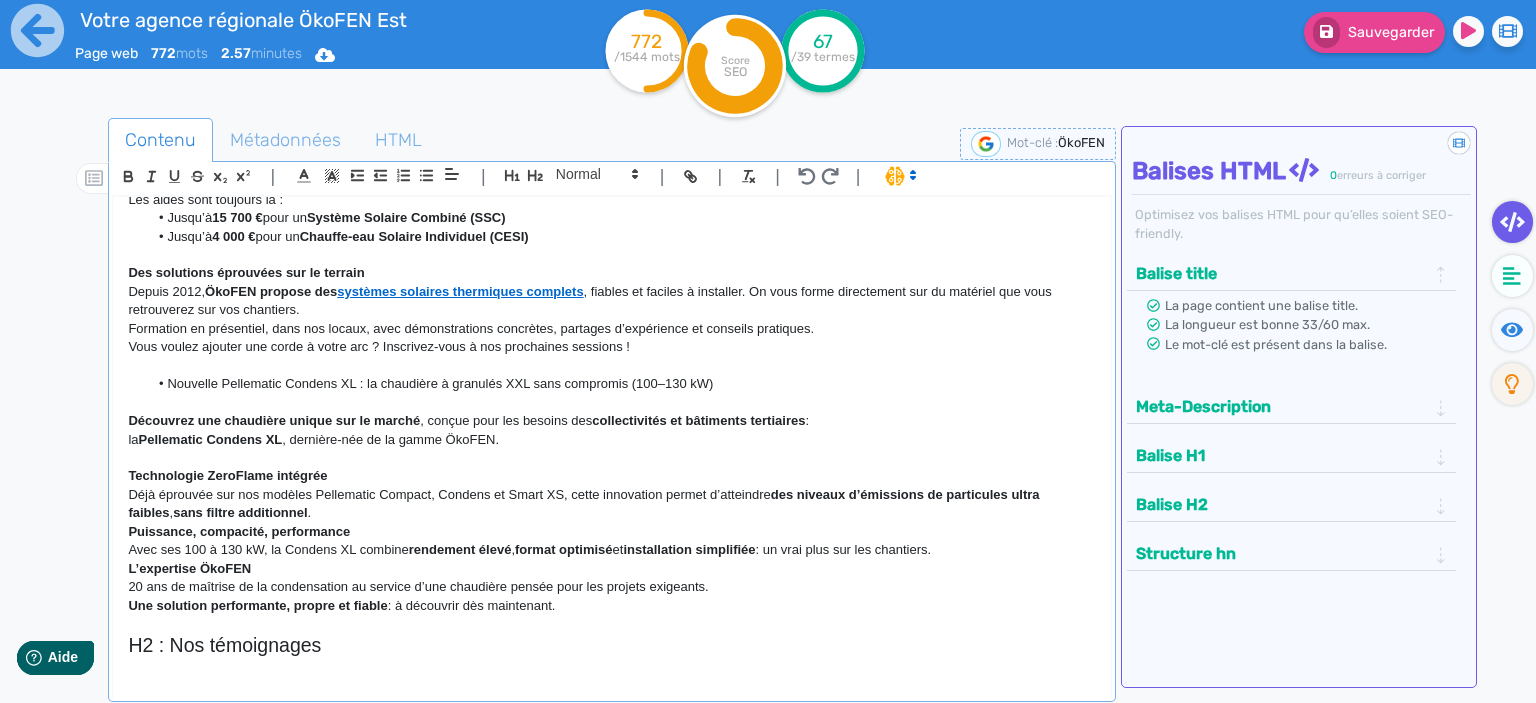 click on "H1 : Votre spécialiste de la chaudière à granulés de bois ÖkoFEN et de toute autres chaleurs renouvelables Depuis plus de 20 ans, Forest Chauff’ est le distributeur ÖkoFEN exclusif des régions [GEOGRAPHIC_DATA], [GEOGRAPHIC_DATA], [GEOGRAPHIC_DATA] et du département de [GEOGRAPHIC_DATA]. Comme l’ensemble des agences ÖkoFEN en [GEOGRAPHIC_DATA], Forest Chauff’ distribue également des chaudières autrichiennes à prix serré Easypell et des chaudières bois du fabricant allemand HDG. H2 : Nos choix : une énergie durable et un partenaire de confiance – ÖkoFEN Engagée dans la transition énergétique, Forest Chauff’ a fait le choix de promouvoir une énergie locale, renouvelable et respectueuse de l’environnement. C’est dans cette logique que l’agence s’est spécialisée dans la distribution de chaudières à bois énergie, une solution performante et durable. H2 : Une gamme complète pour satisfaire tout vos projets H2 : La proximité et l’expertise au service de votre confort H2 : Actualités & Conseils .  :  la" 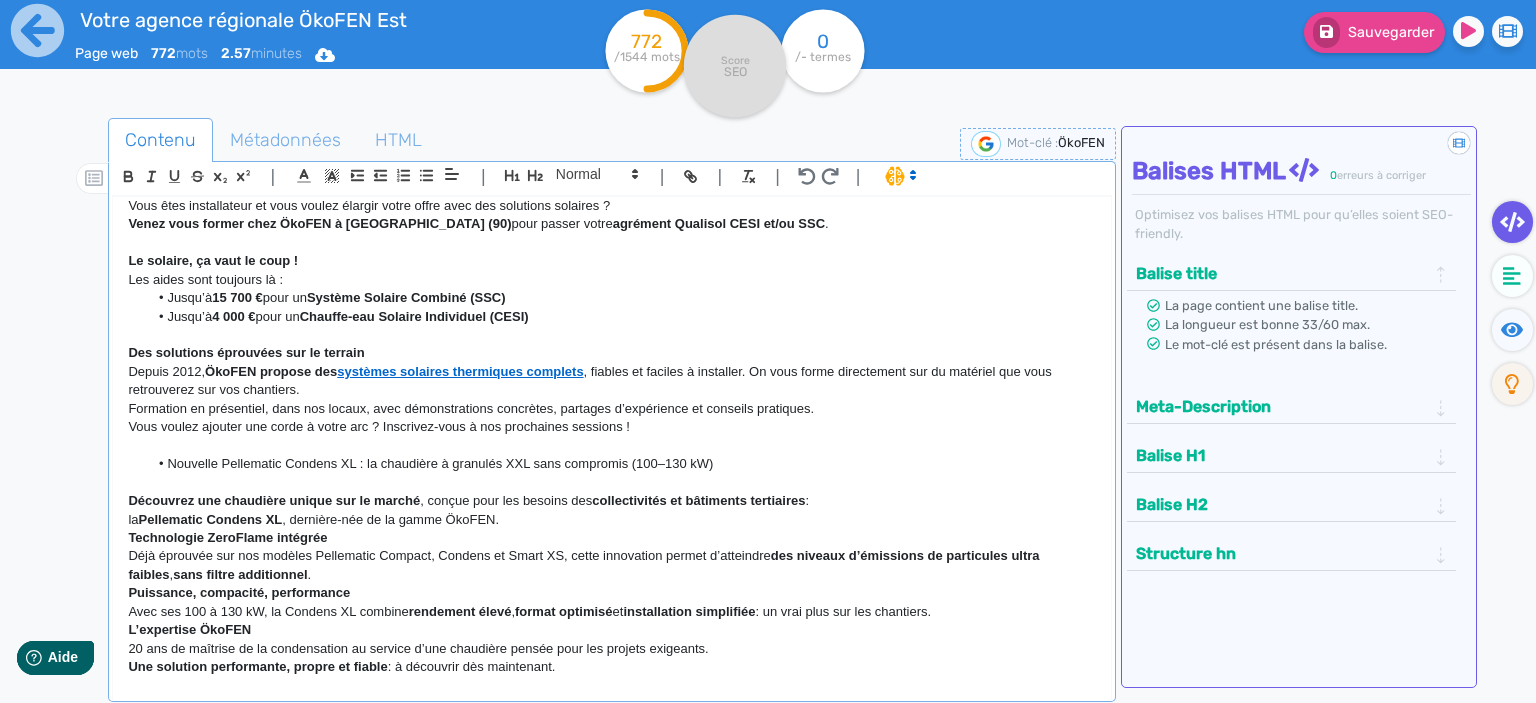 scroll, scrollTop: 911, scrollLeft: 0, axis: vertical 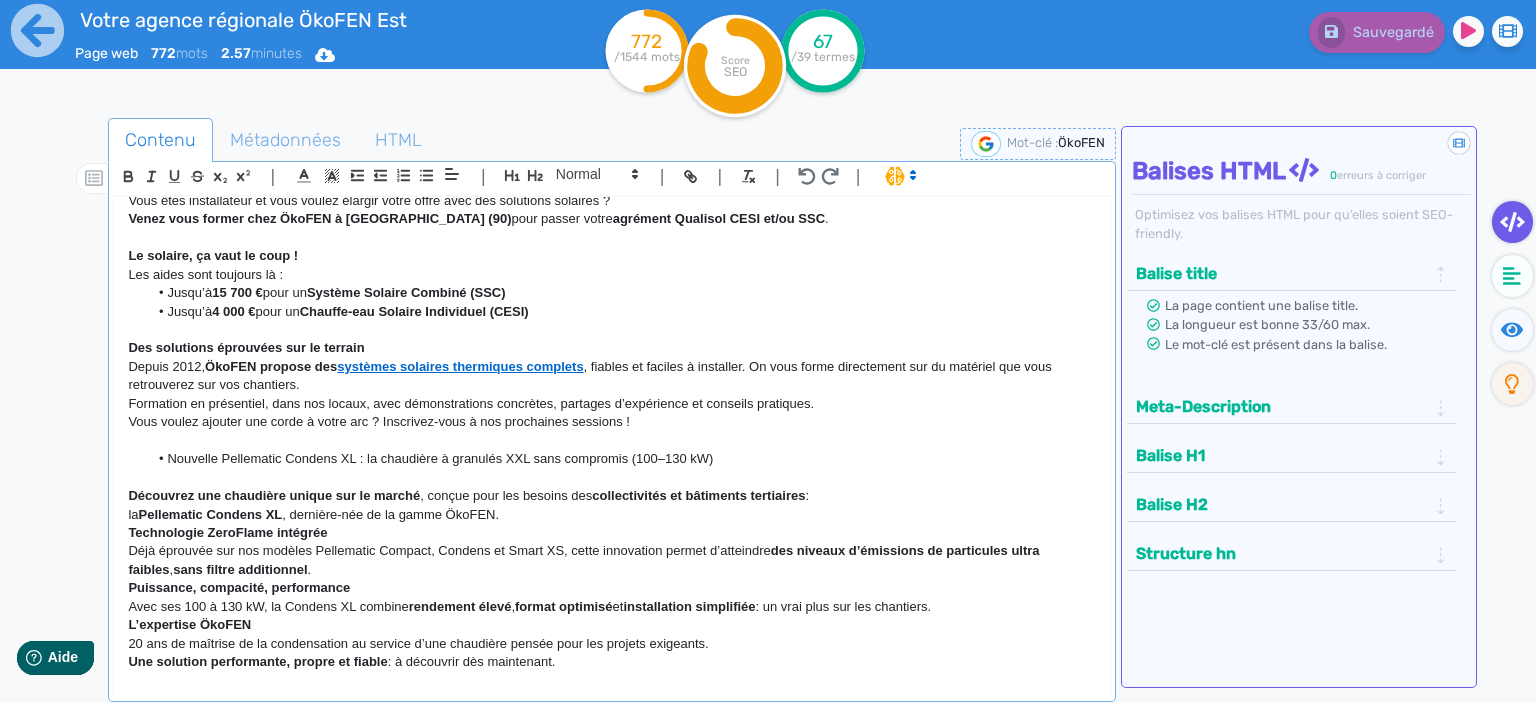 click on "la  Pellematic Condens XL , dernière-née de la gamme ÖkoFEN." 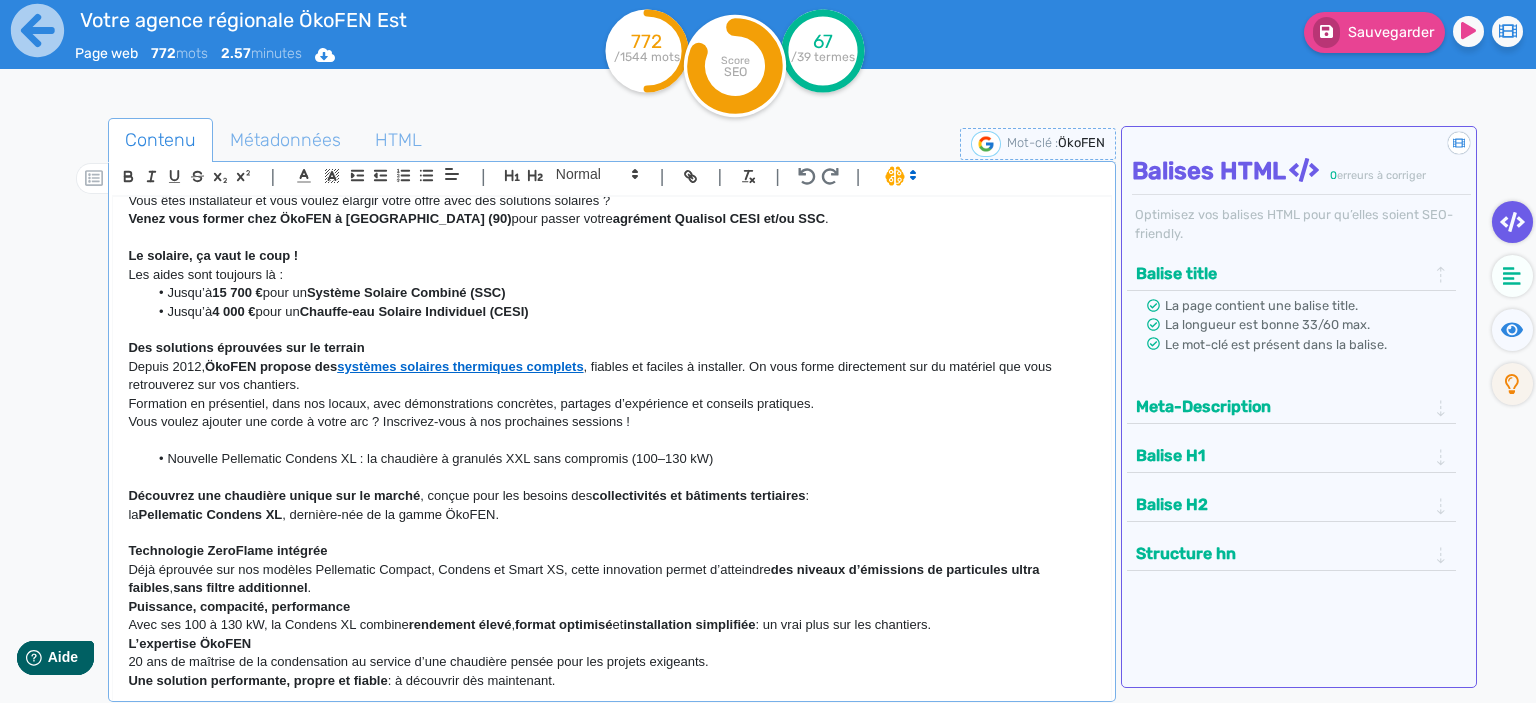 click on "Déjà éprouvée sur nos modèles Pellematic Compact, Condens et Smart XS, cette innovation permet d’atteindre  des niveaux d’émissions de particules ultra faibles ,  sans filtre additionnel ." 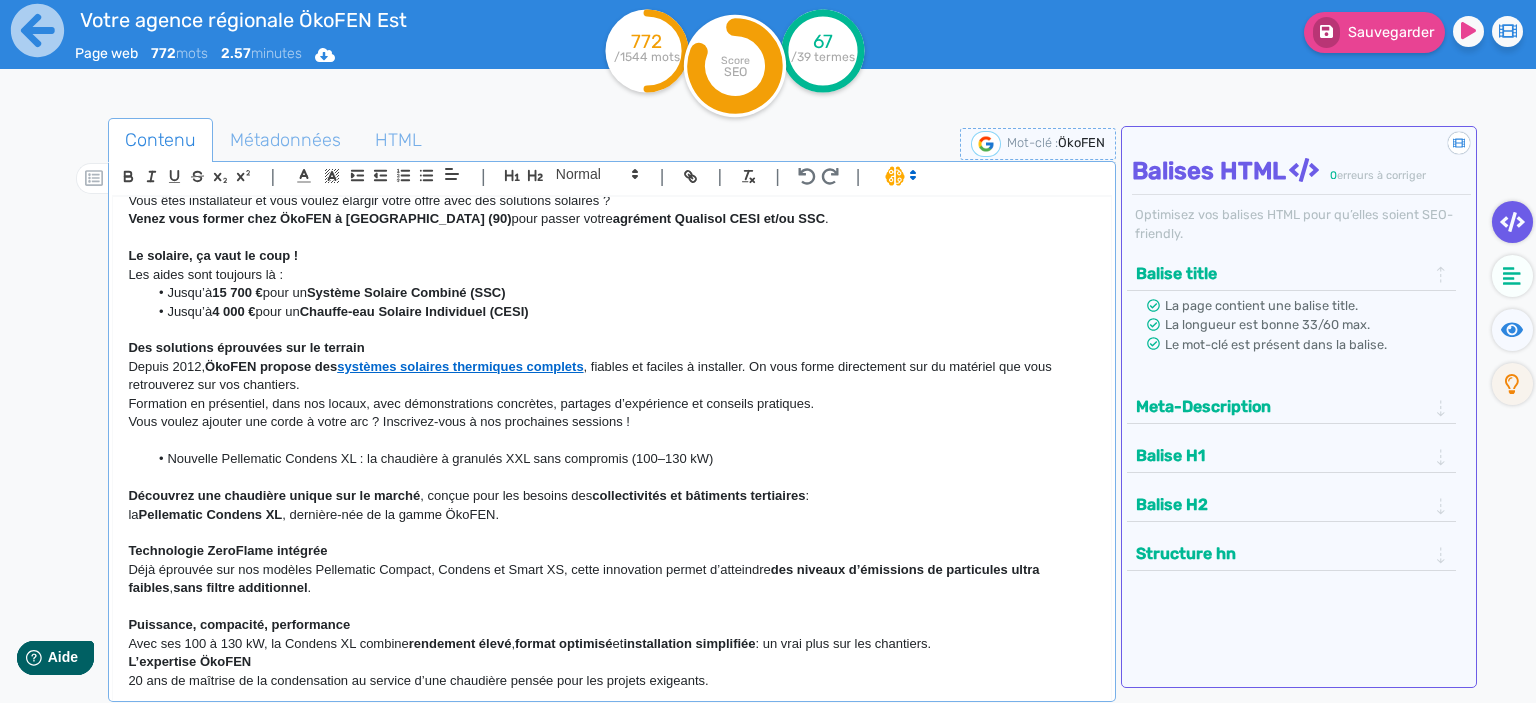 scroll, scrollTop: 1022, scrollLeft: 0, axis: vertical 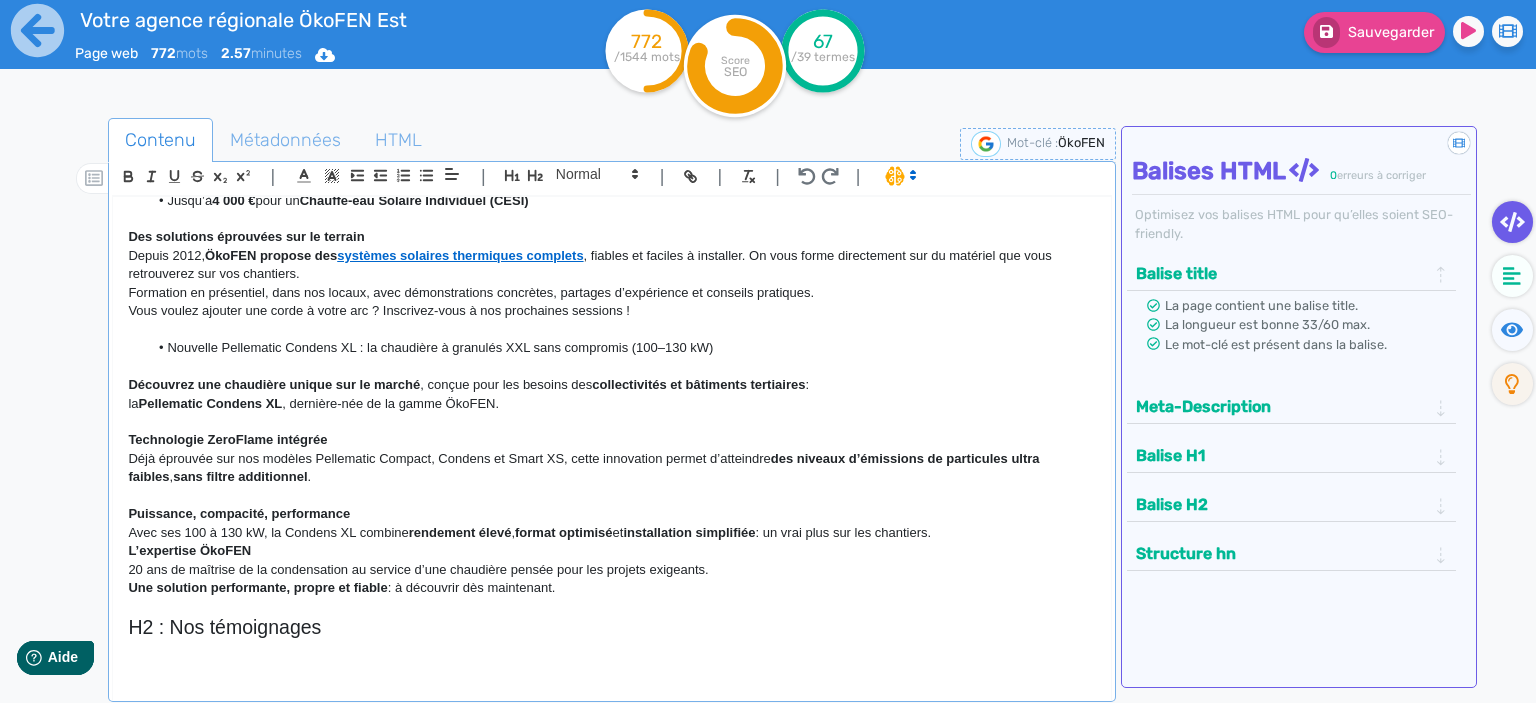 click on "L’expertise ÖkoFEN" 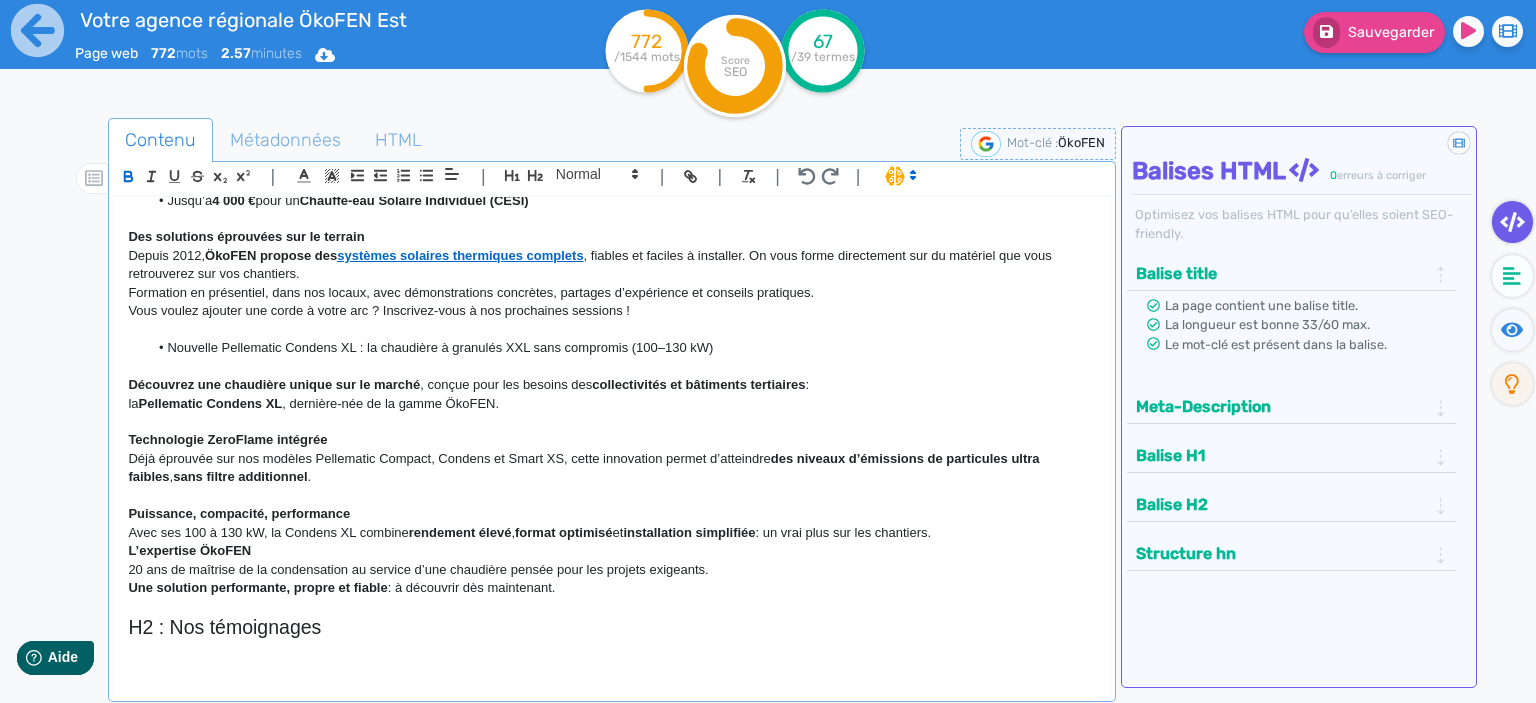 click on "Avec ses 100 à 130 kW, la Condens XL combine  rendement élevé ,  format optimisé  et  installation simplifiée  : un vrai plus sur les chantiers." 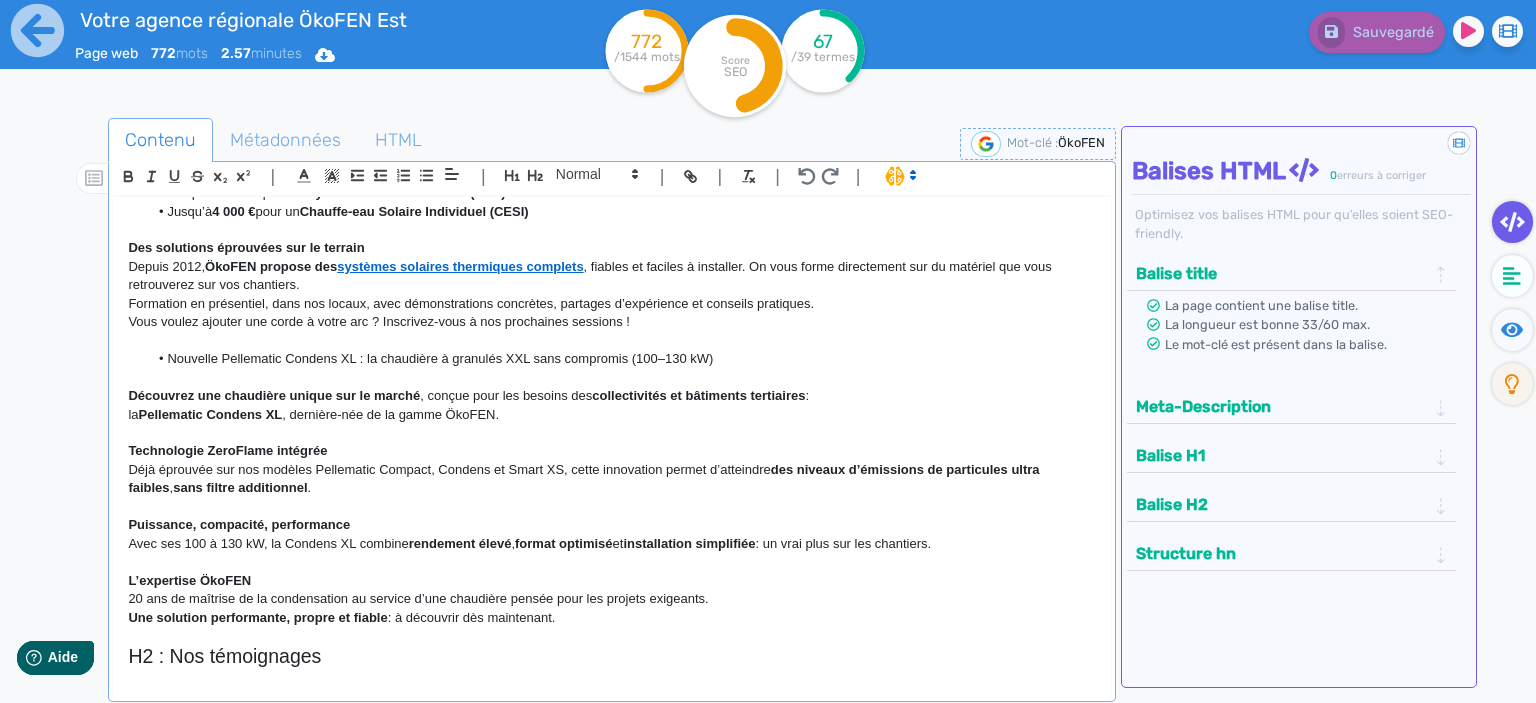 scroll, scrollTop: 1009, scrollLeft: 0, axis: vertical 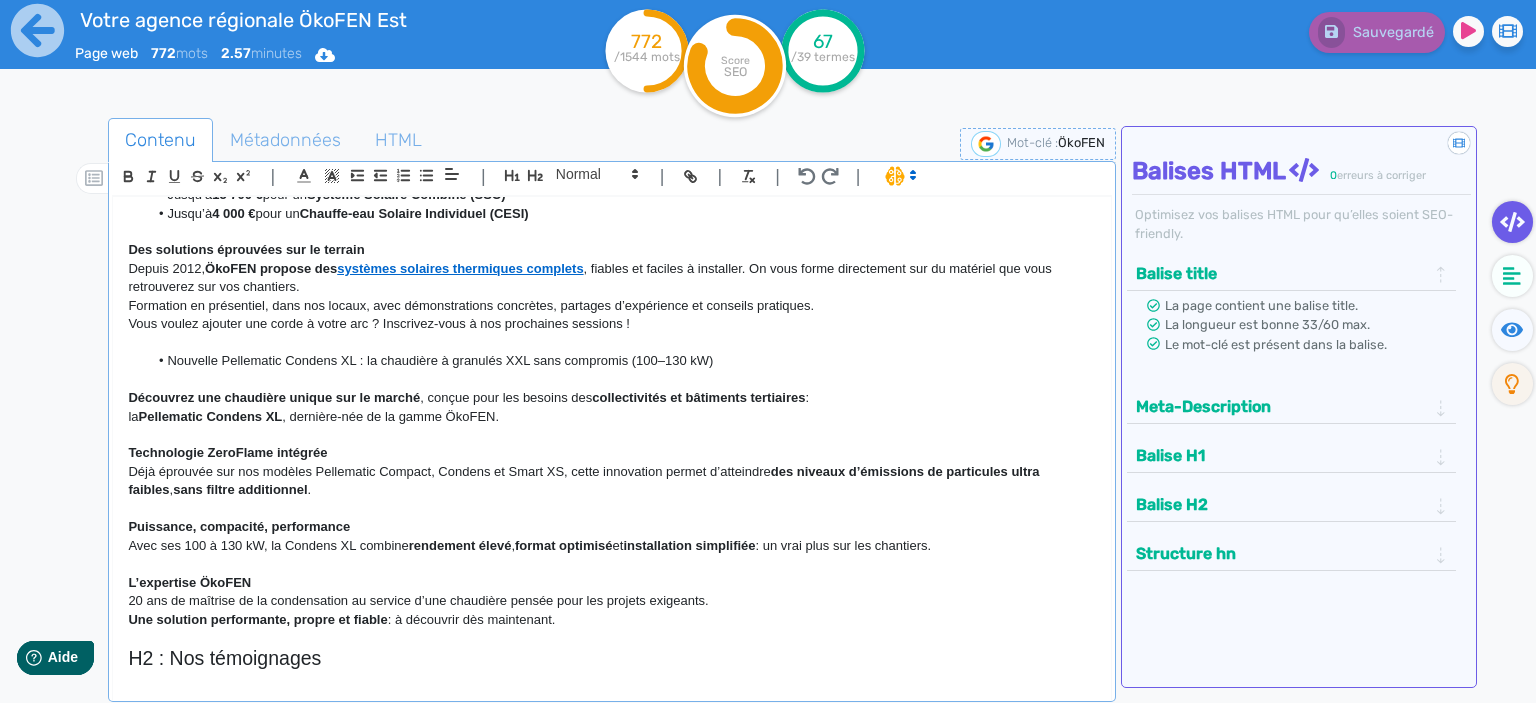drag, startPoint x: 561, startPoint y: 600, endPoint x: 49, endPoint y: 374, distance: 559.6606 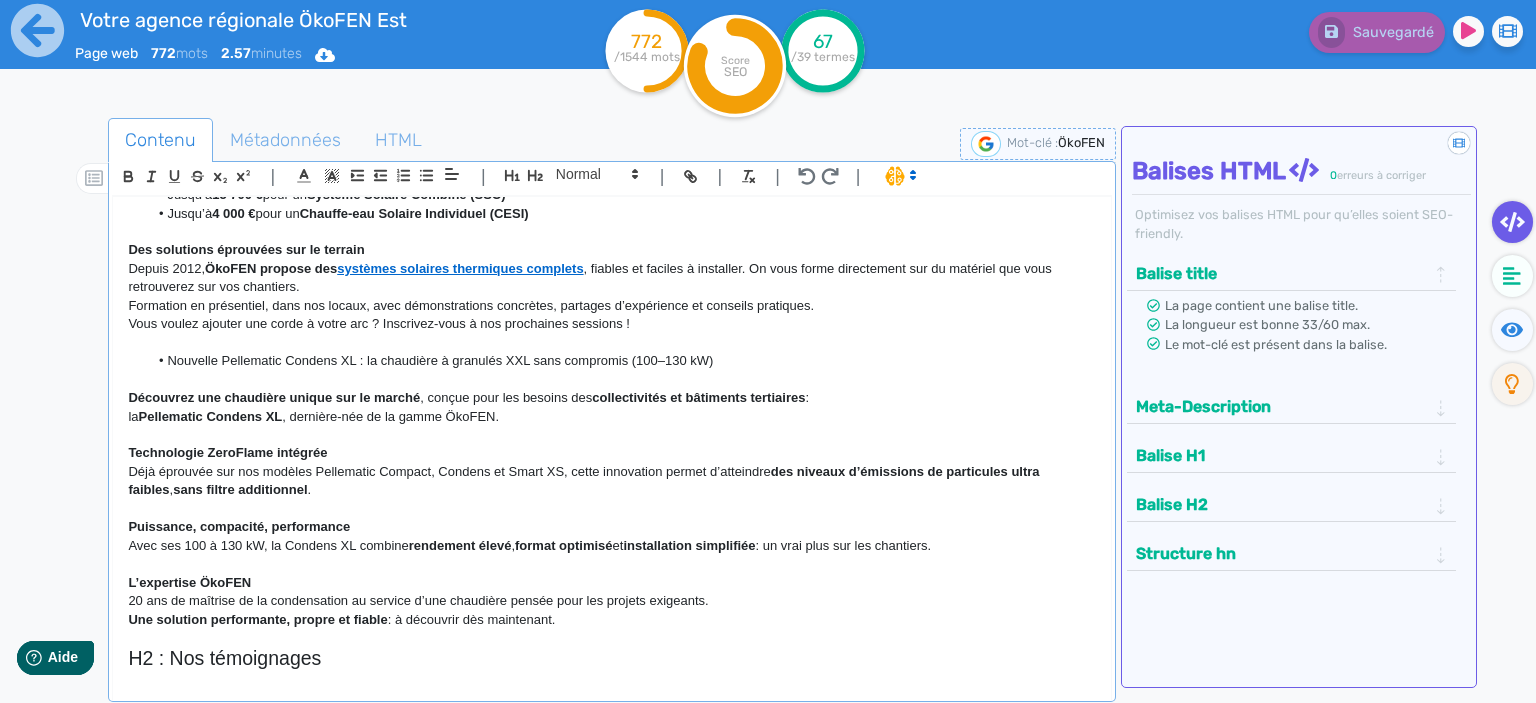 click on "H1 : Votre spécialiste de la chaudière à granulés de bois ÖkoFEN et de toute autres chaleurs renouvelables Depuis plus de 20 ans, Forest Chauff’ est le distributeur ÖkoFEN exclusif des régions [GEOGRAPHIC_DATA], [GEOGRAPHIC_DATA], [GEOGRAPHIC_DATA] et du département de [GEOGRAPHIC_DATA]. Comme l’ensemble des agences ÖkoFEN en [GEOGRAPHIC_DATA], Forest Chauff’ distribue également des chaudières autrichiennes à prix serré Easypell et des chaudières bois du fabricant allemand HDG. H2 : Nos choix : une énergie durable et un partenaire de confiance – ÖkoFEN Engagée dans la transition énergétique, Forest Chauff’ a fait le choix de promouvoir une énergie locale, renouvelable et respectueuse de l’environnement. C’est dans cette logique que l’agence s’est spécialisée dans la distribution de chaudières à bois énergie, une solution performante et durable. H2 : Une gamme complète pour satisfaire tout vos projets H2 : La proximité et l’expertise au service de votre confort H2 : Actualités & Conseils .  :  la" 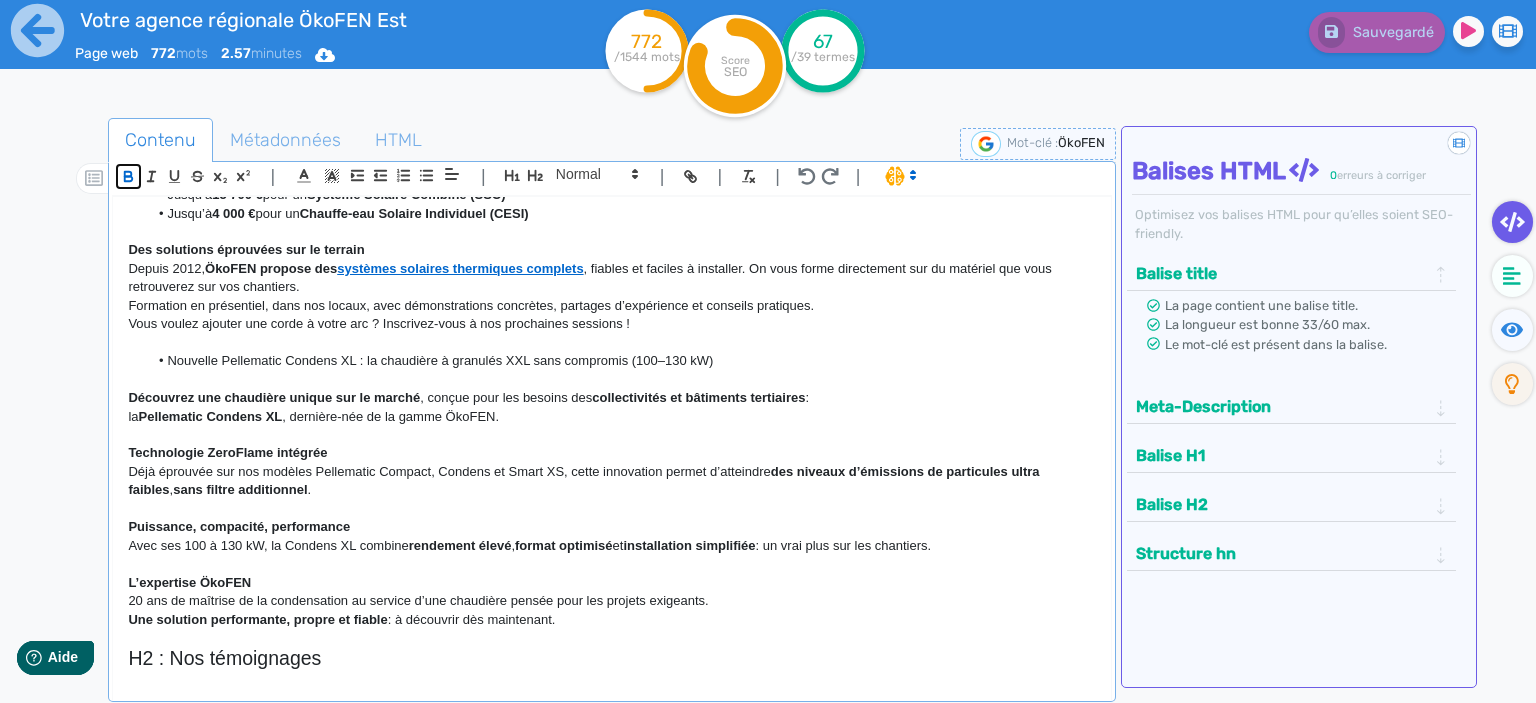 click 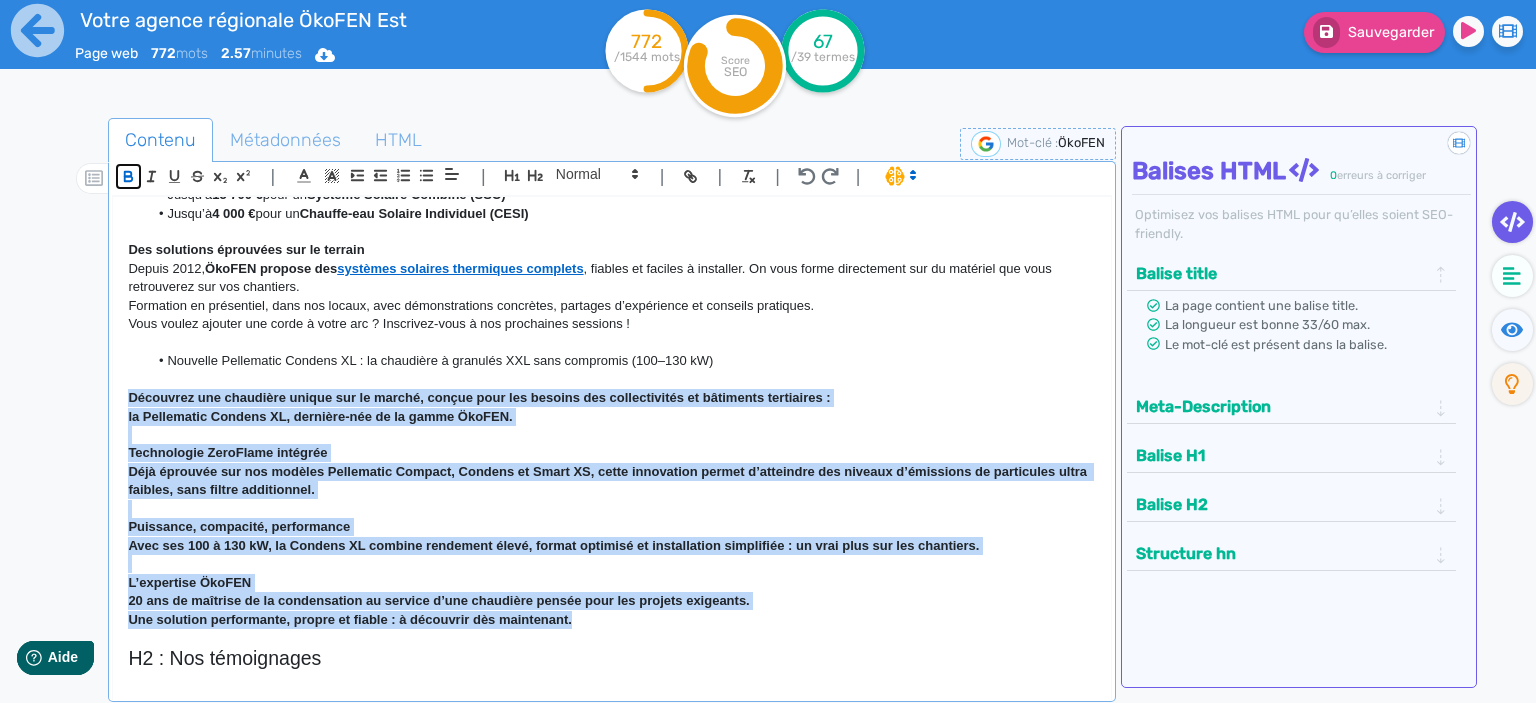 click 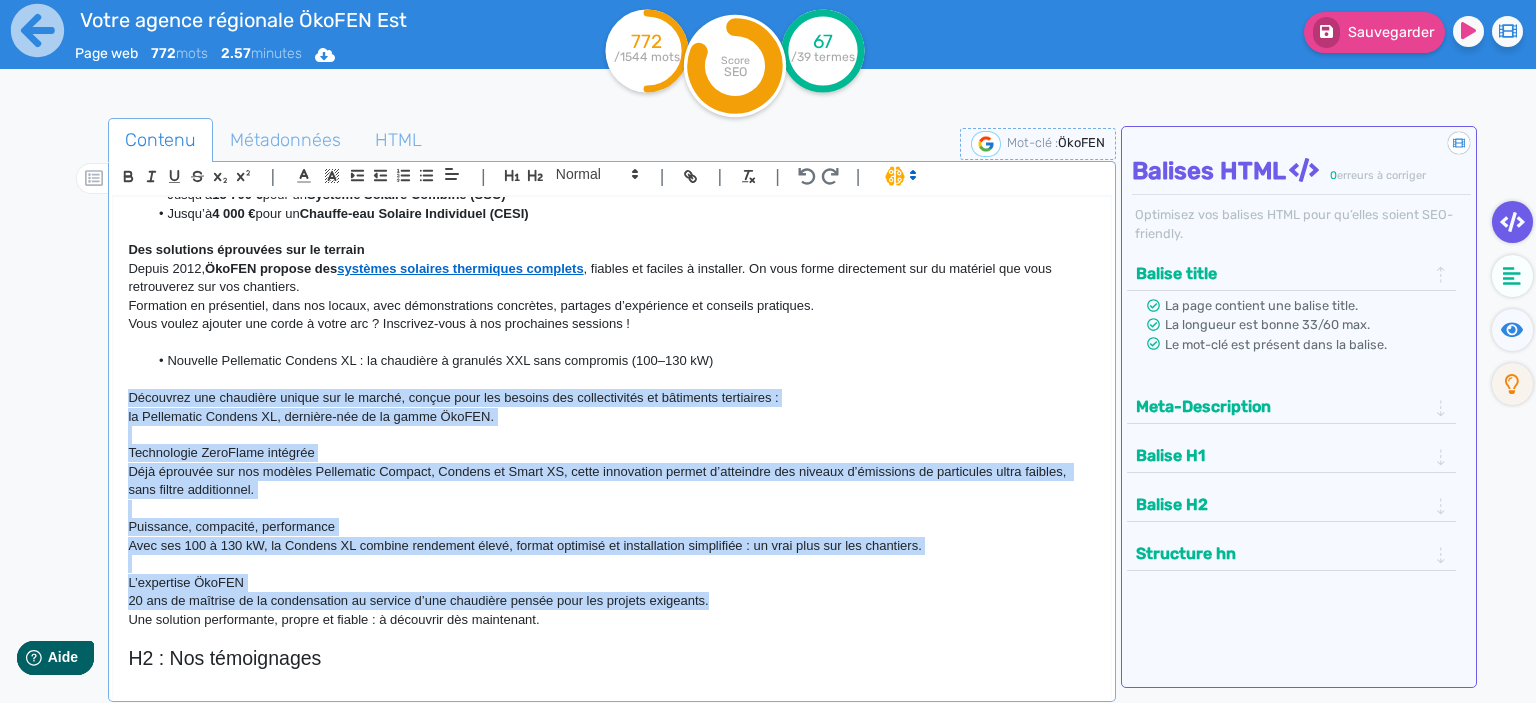 click 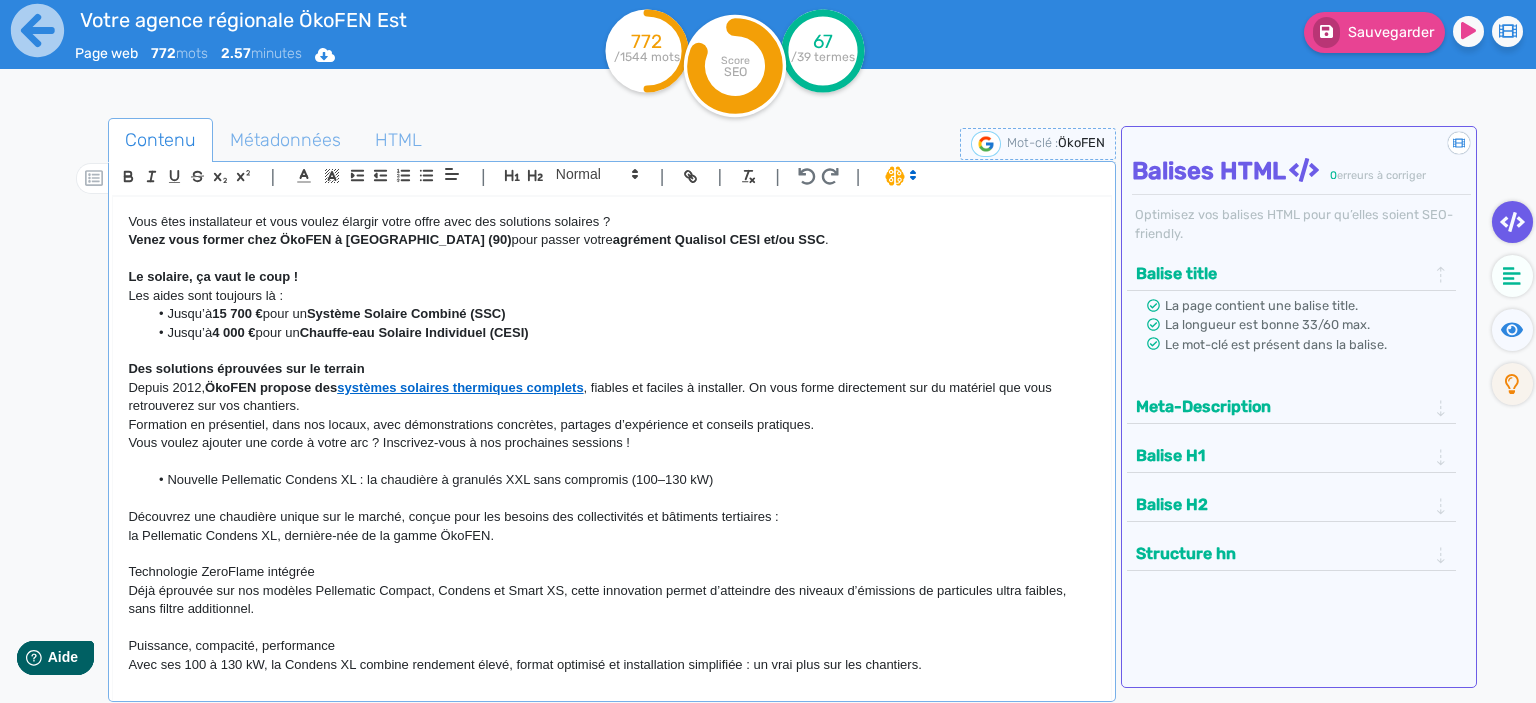 scroll, scrollTop: 886, scrollLeft: 0, axis: vertical 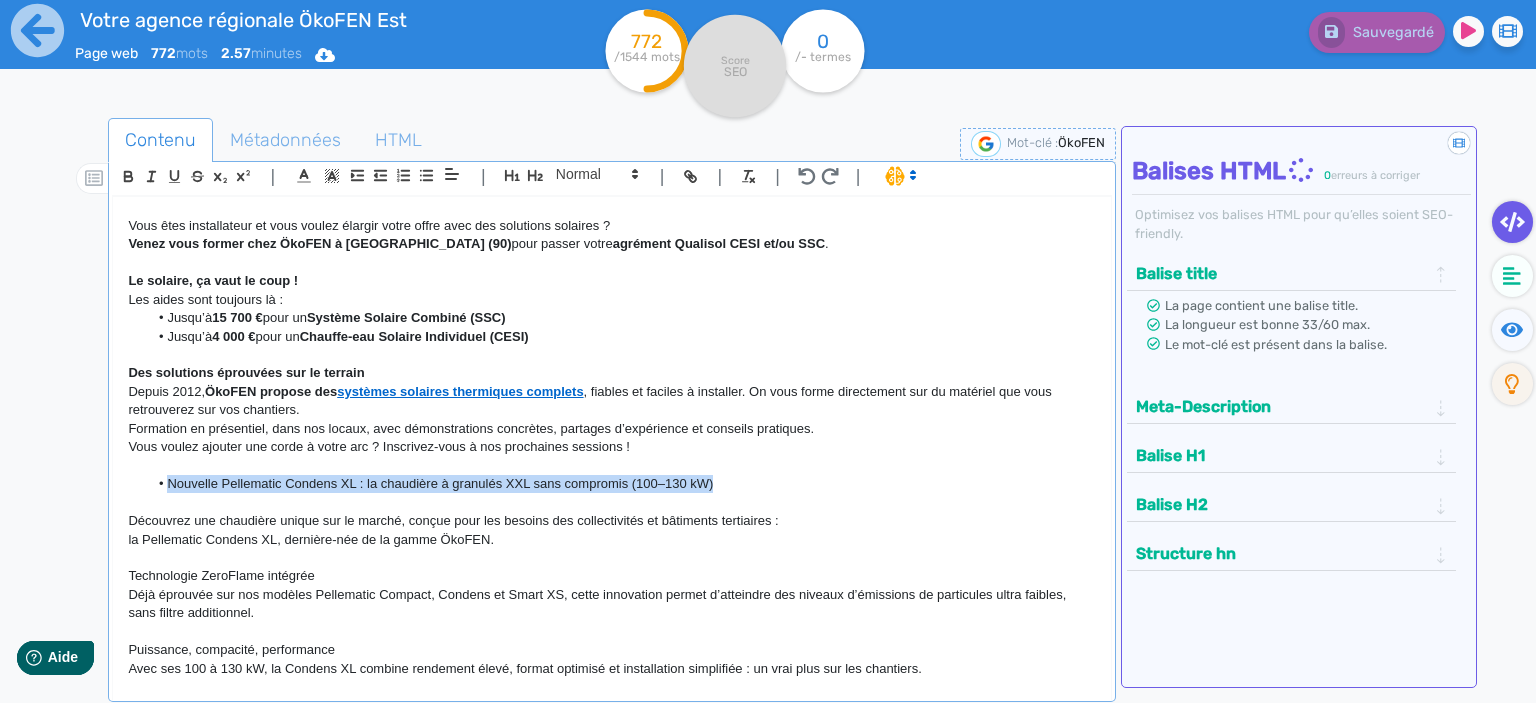 drag, startPoint x: 732, startPoint y: 460, endPoint x: 169, endPoint y: 465, distance: 563.0222 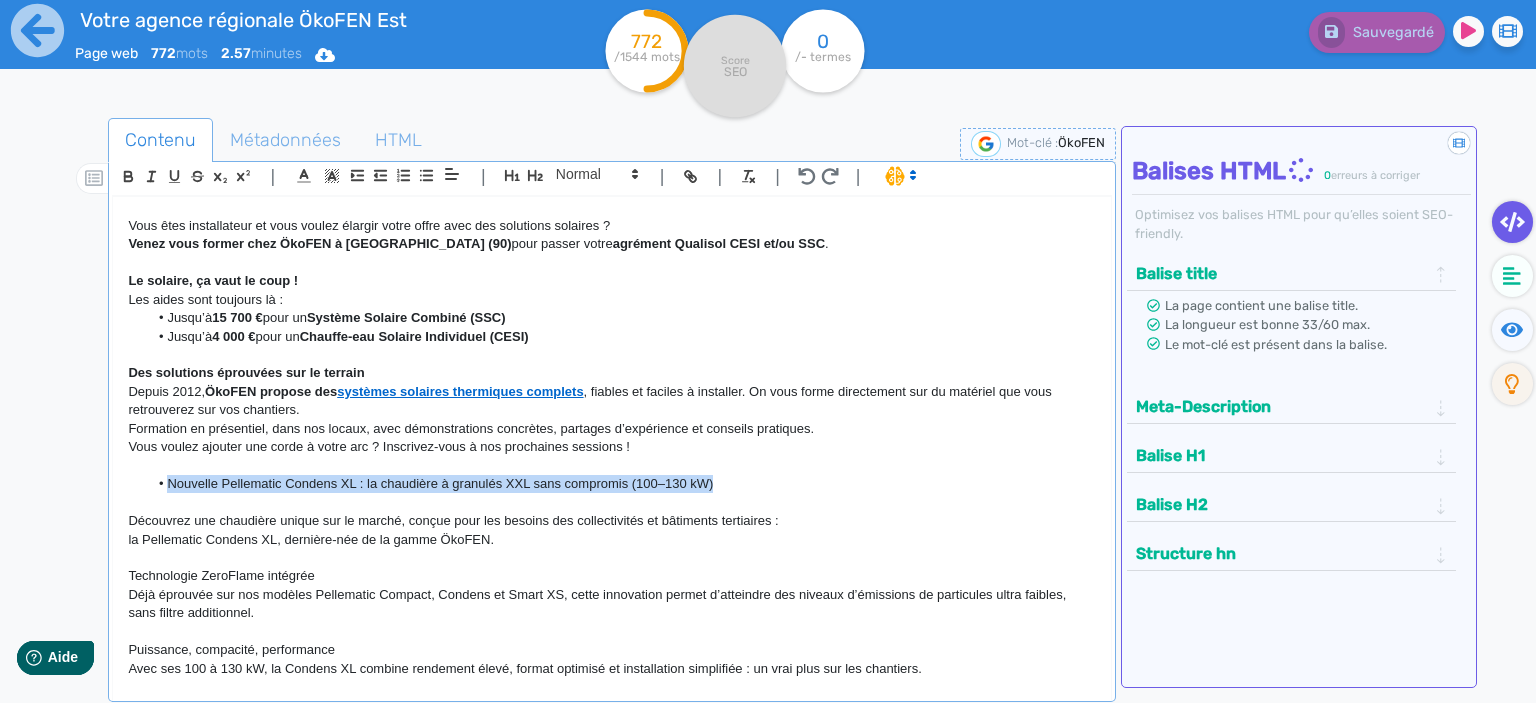 click on "Nouvelle Pellematic Condens XL : la chaudière à granulés XXL sans compromis (100–130 kW)" 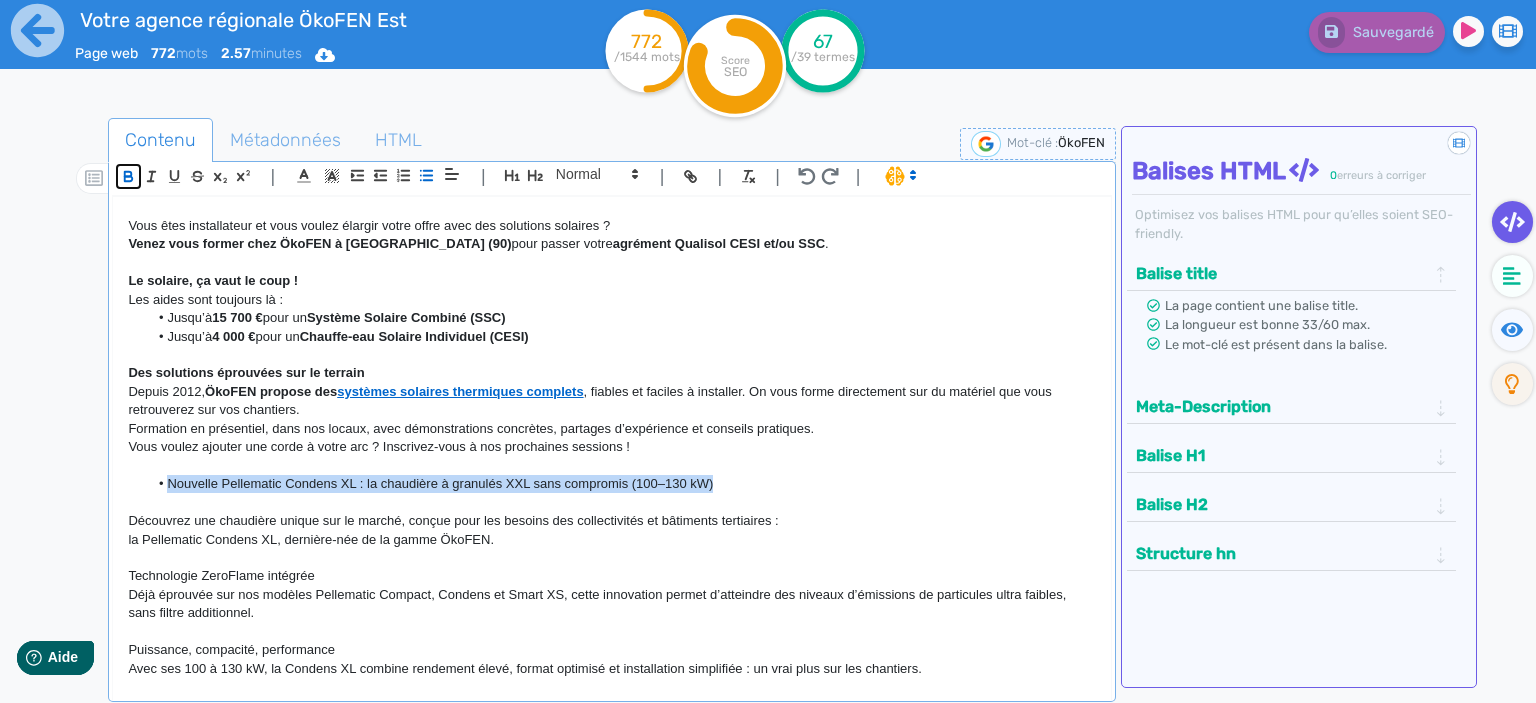 click 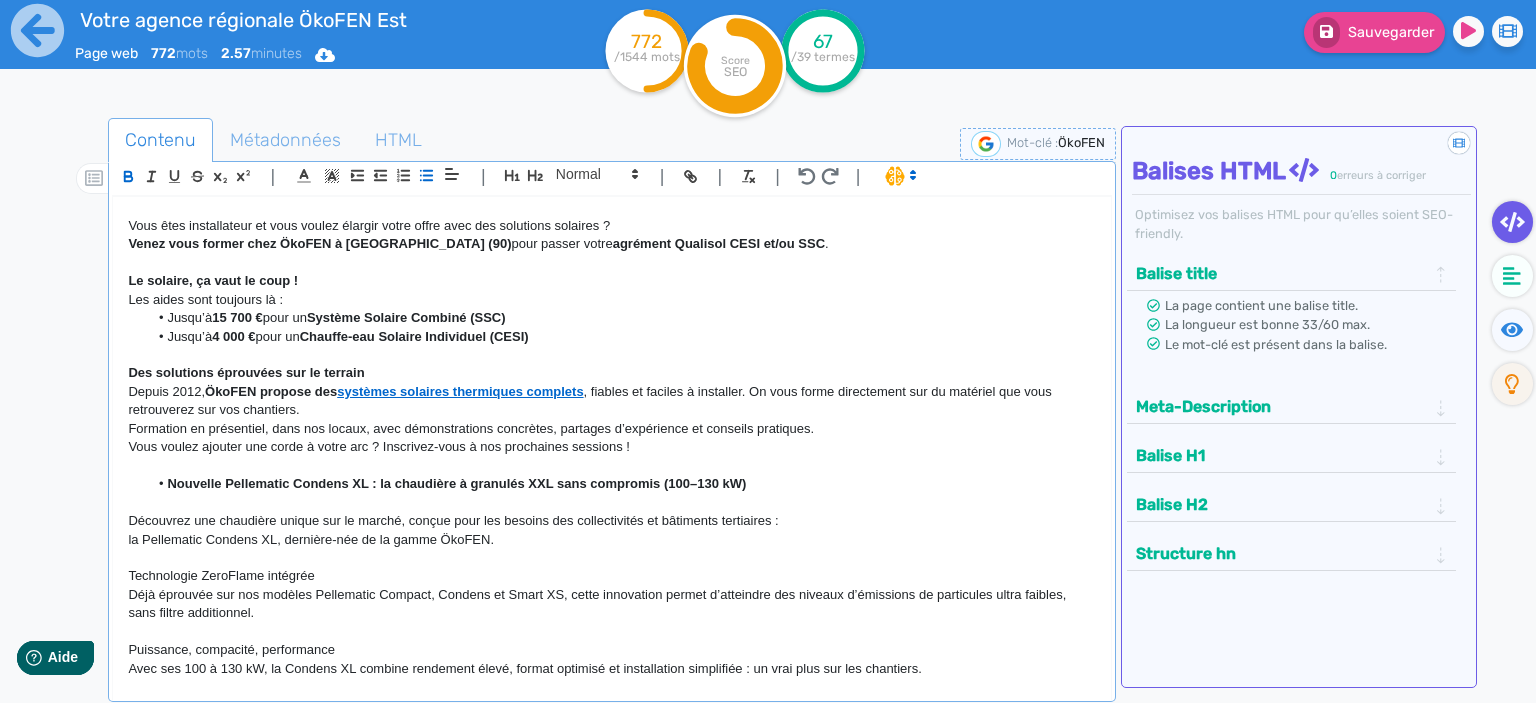 click on "Depuis 2012,  [PERSON_NAME] propose des   systèmes solaires thermiques complets , fiables et faciles à installer. On vous forme directement sur du matériel que vous retrouverez sur vos chantiers." 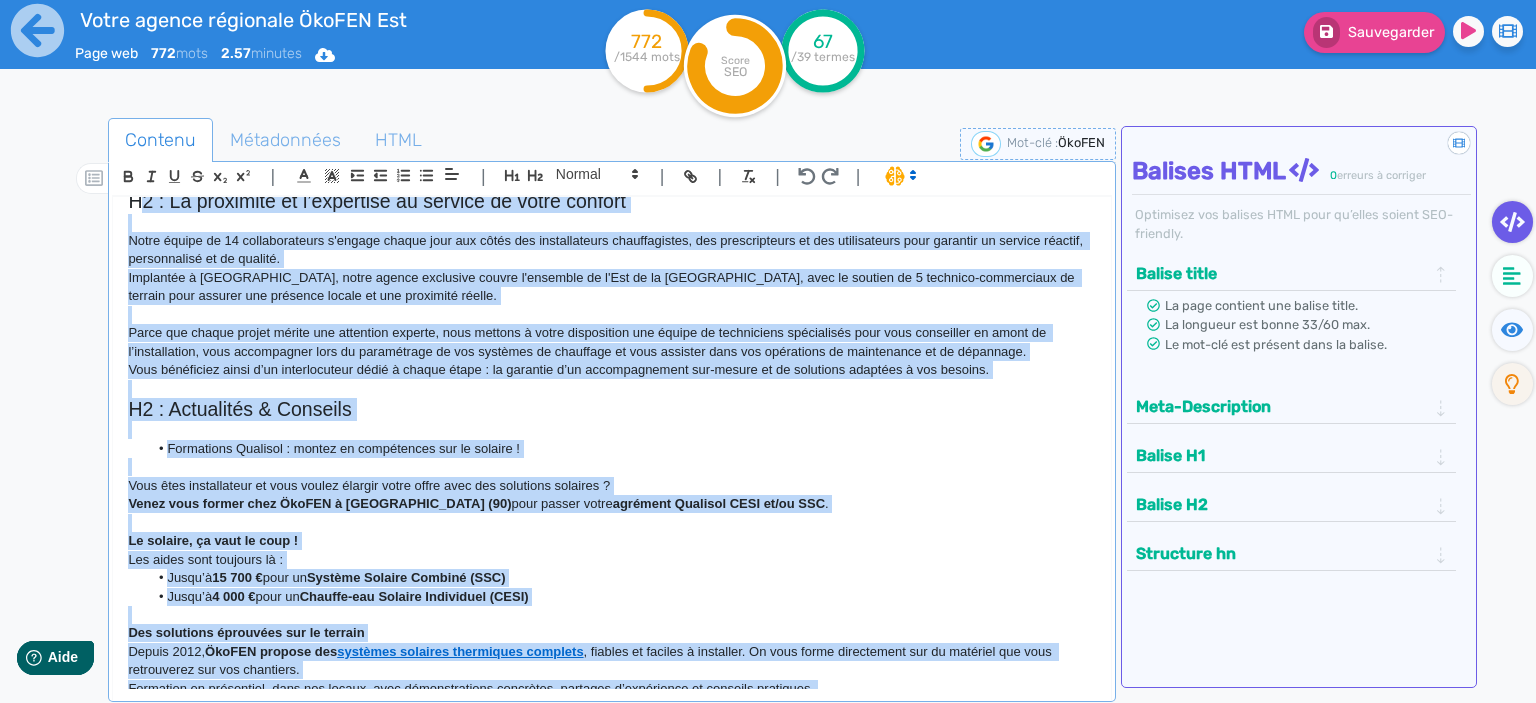 scroll, scrollTop: 593, scrollLeft: 0, axis: vertical 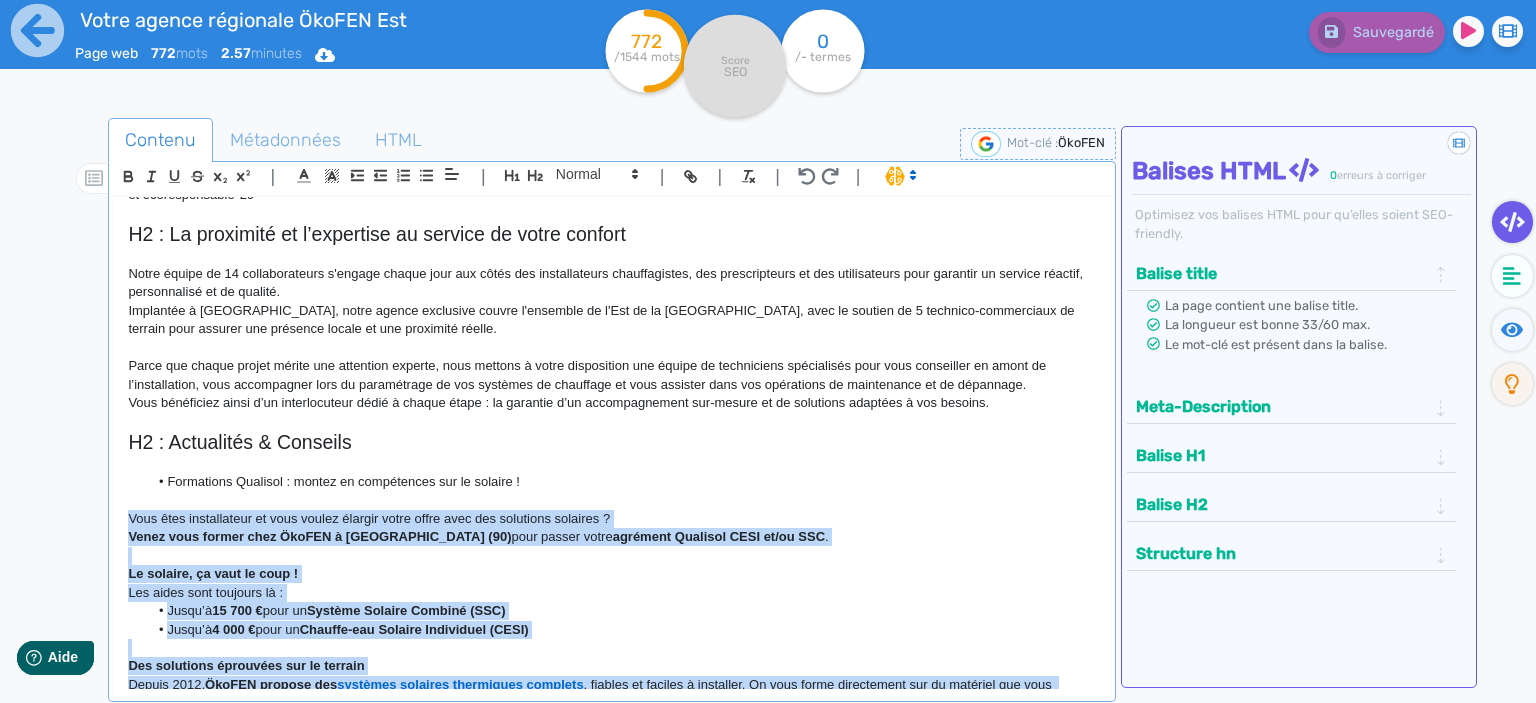 drag, startPoint x: 670, startPoint y: 428, endPoint x: 135, endPoint y: 490, distance: 538.58057 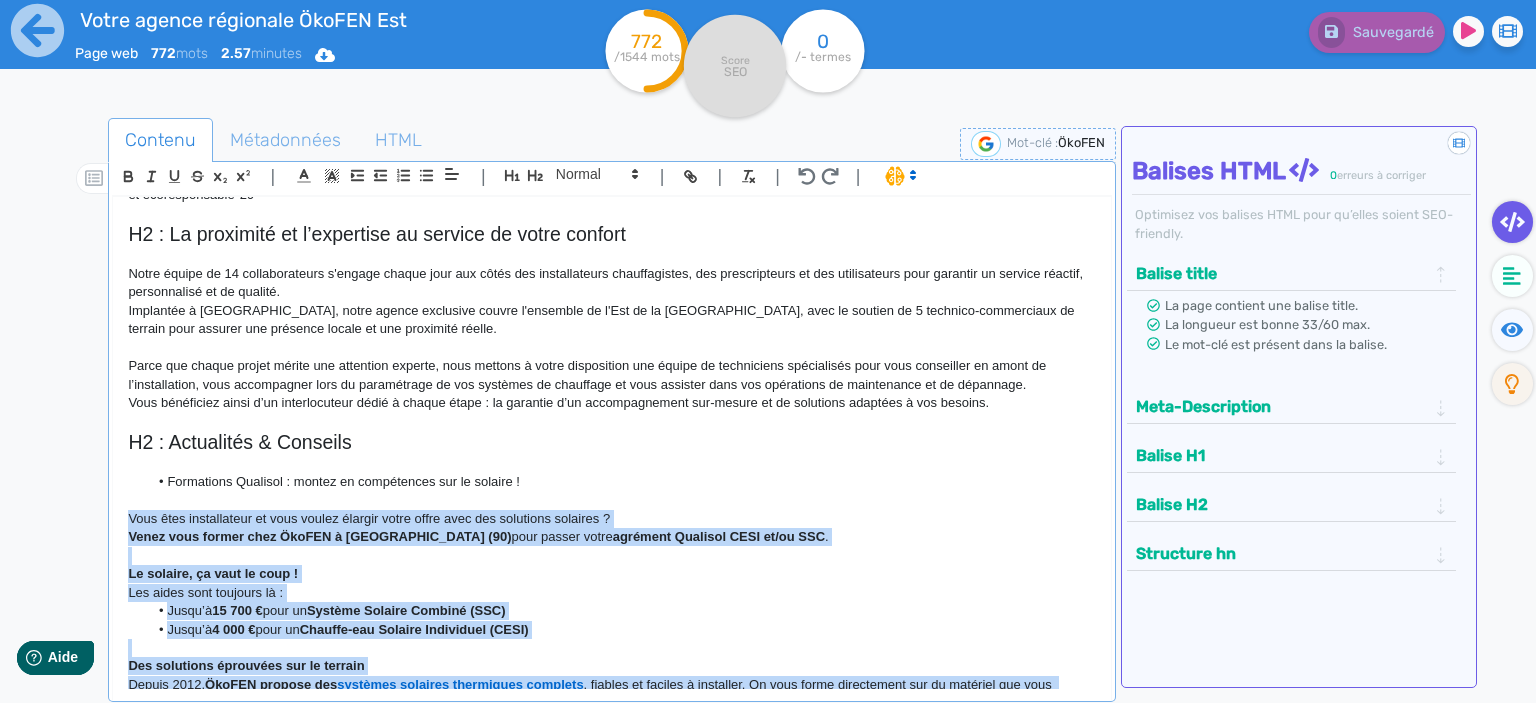 click on "H1 : Votre spécialiste de la chaudière à granulés de bois ÖkoFEN et de toute autres chaleurs renouvelables Depuis plus de 20 ans, Forest Chauff’ est le distributeur ÖkoFEN exclusif des régions [GEOGRAPHIC_DATA], [GEOGRAPHIC_DATA], [GEOGRAPHIC_DATA] et du département de [GEOGRAPHIC_DATA]. Comme l’ensemble des agences ÖkoFEN en [GEOGRAPHIC_DATA], Forest Chauff’ distribue également des chaudières autrichiennes à prix serré Easypell et des chaudières bois du fabricant allemand HDG. H2 : Nos choix : une énergie durable et un partenaire de confiance – ÖkoFEN Engagée dans la transition énergétique, Forest Chauff’ a fait le choix de promouvoir une énergie locale, renouvelable et respectueuse de l’environnement. C’est dans cette logique que l’agence s’est spécialisée dans la distribution de chaudières à bois énergie, une solution performante et durable. H2 : Une gamme complète pour satisfaire tout vos projets H2 : La proximité et l’expertise au service de votre confort H2 : Actualités & Conseils ." 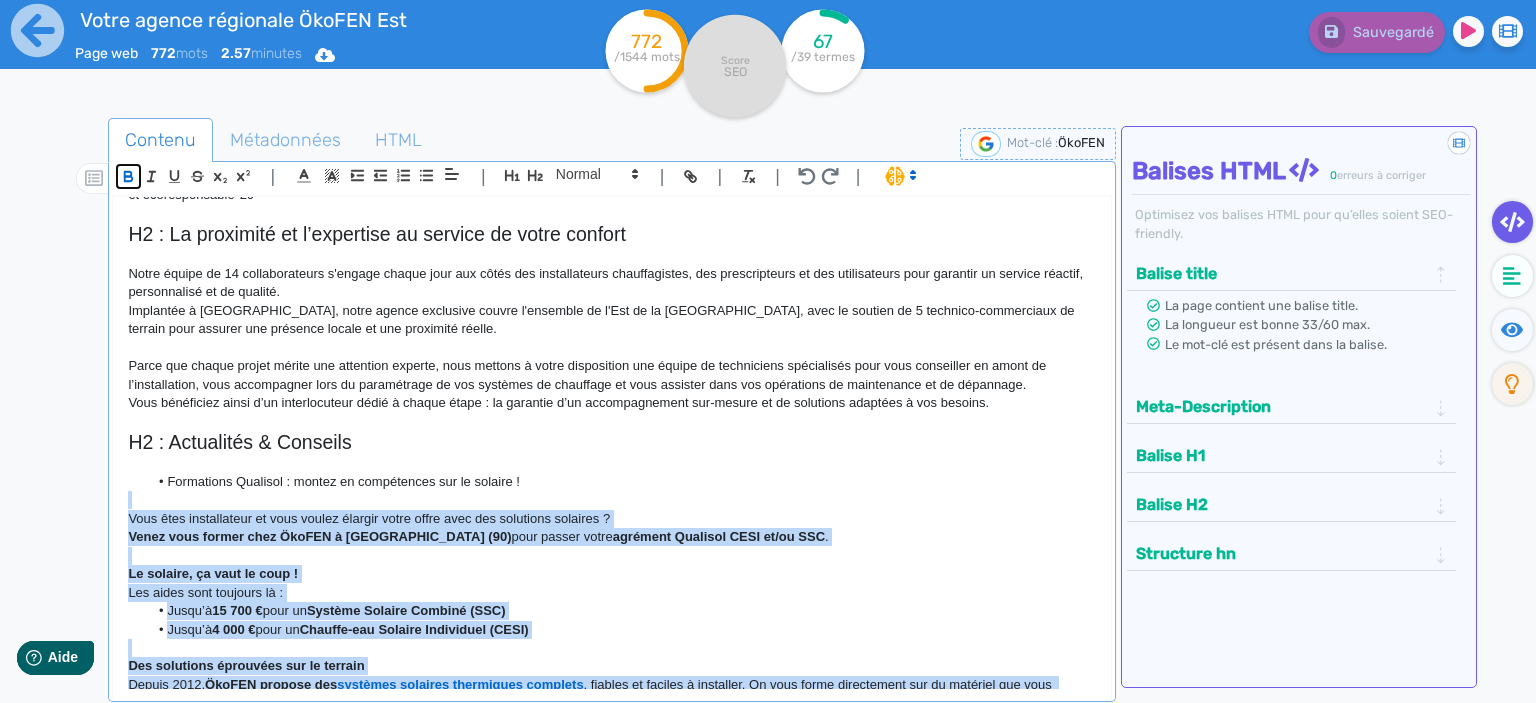 click 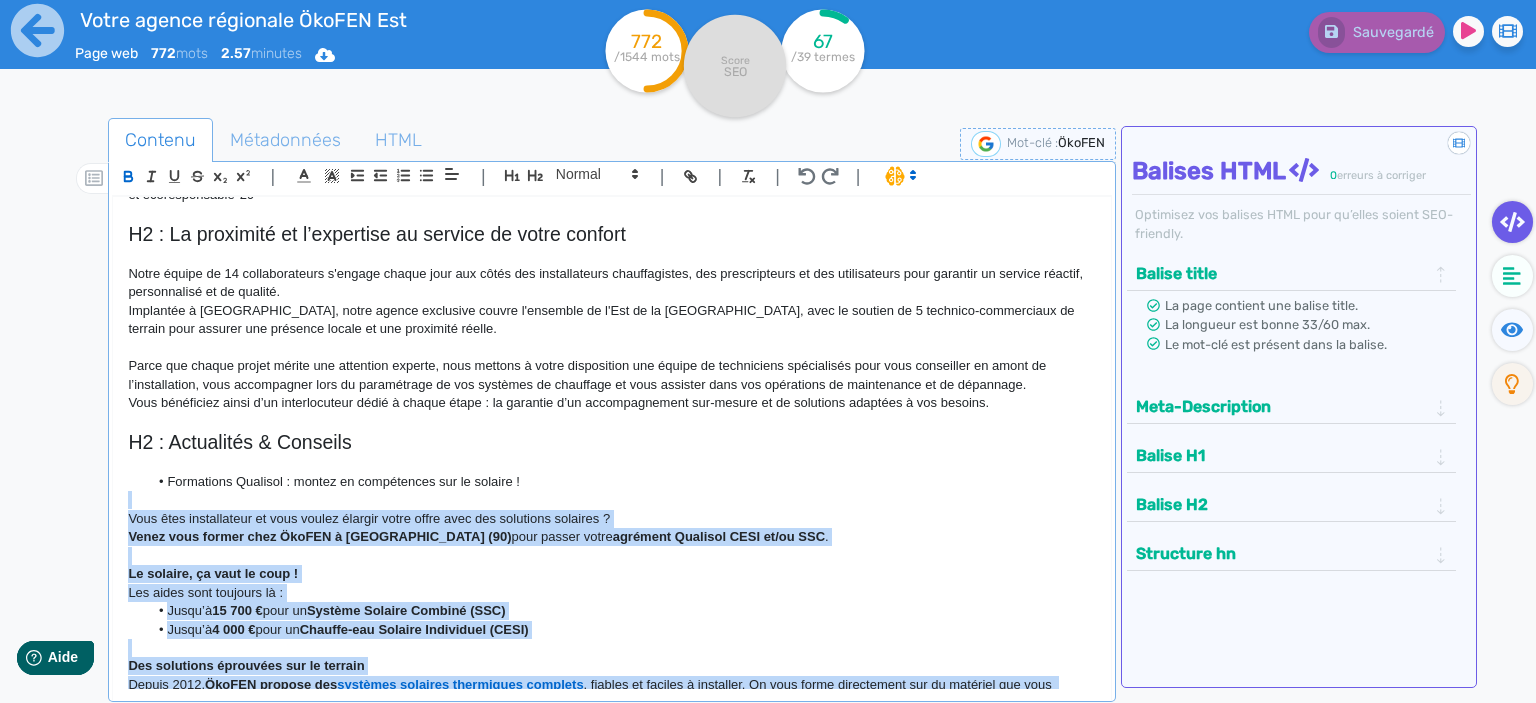 scroll, scrollTop: 634, scrollLeft: 0, axis: vertical 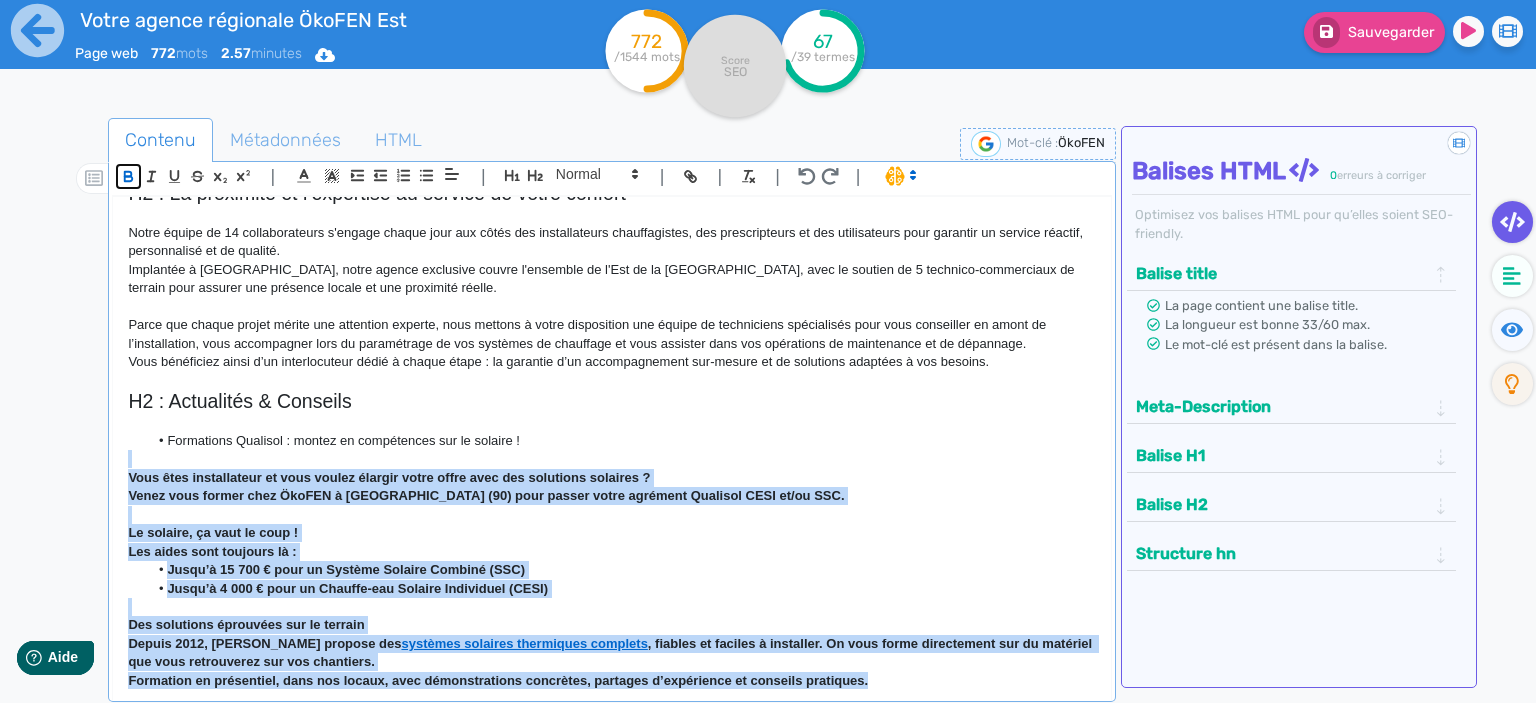 click 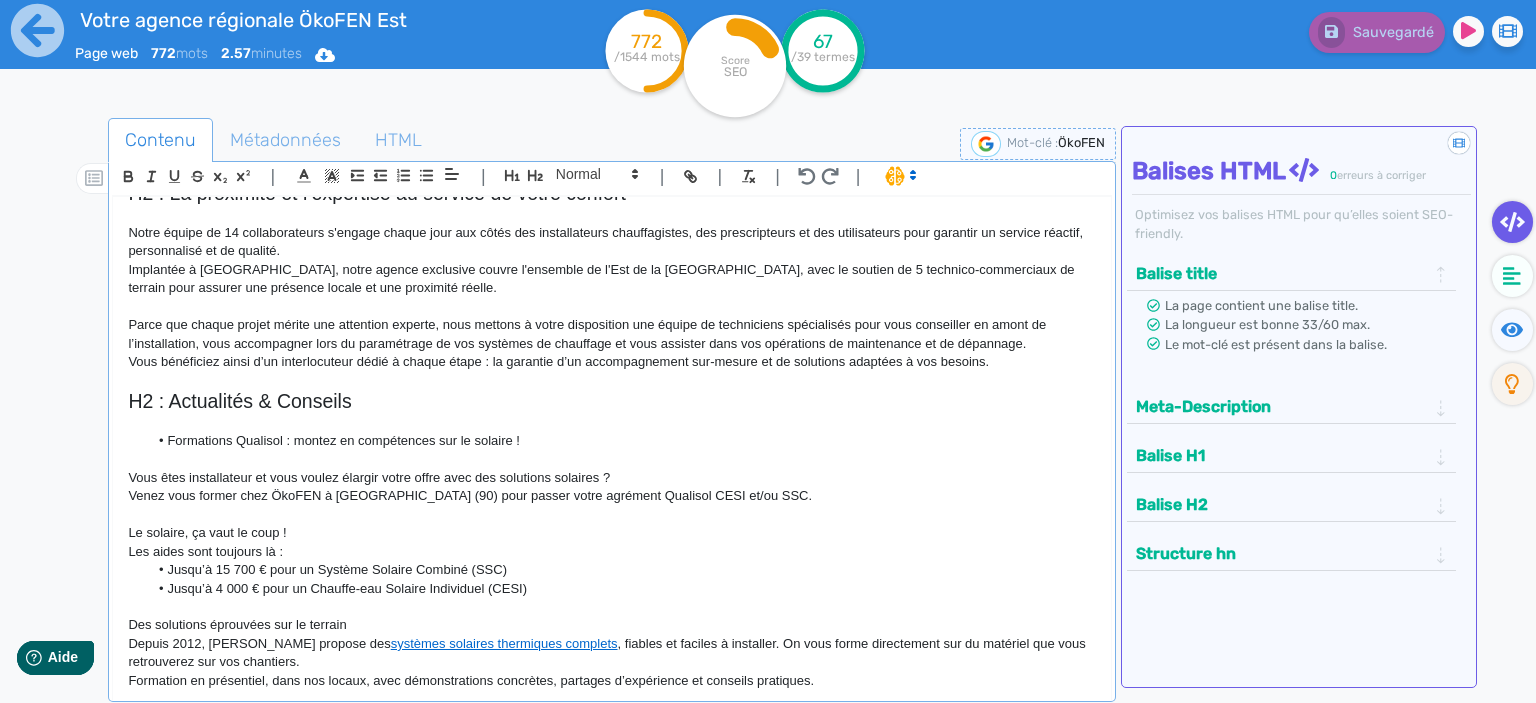 click on "Formations Qualisol : montez en compétences sur le solaire !" 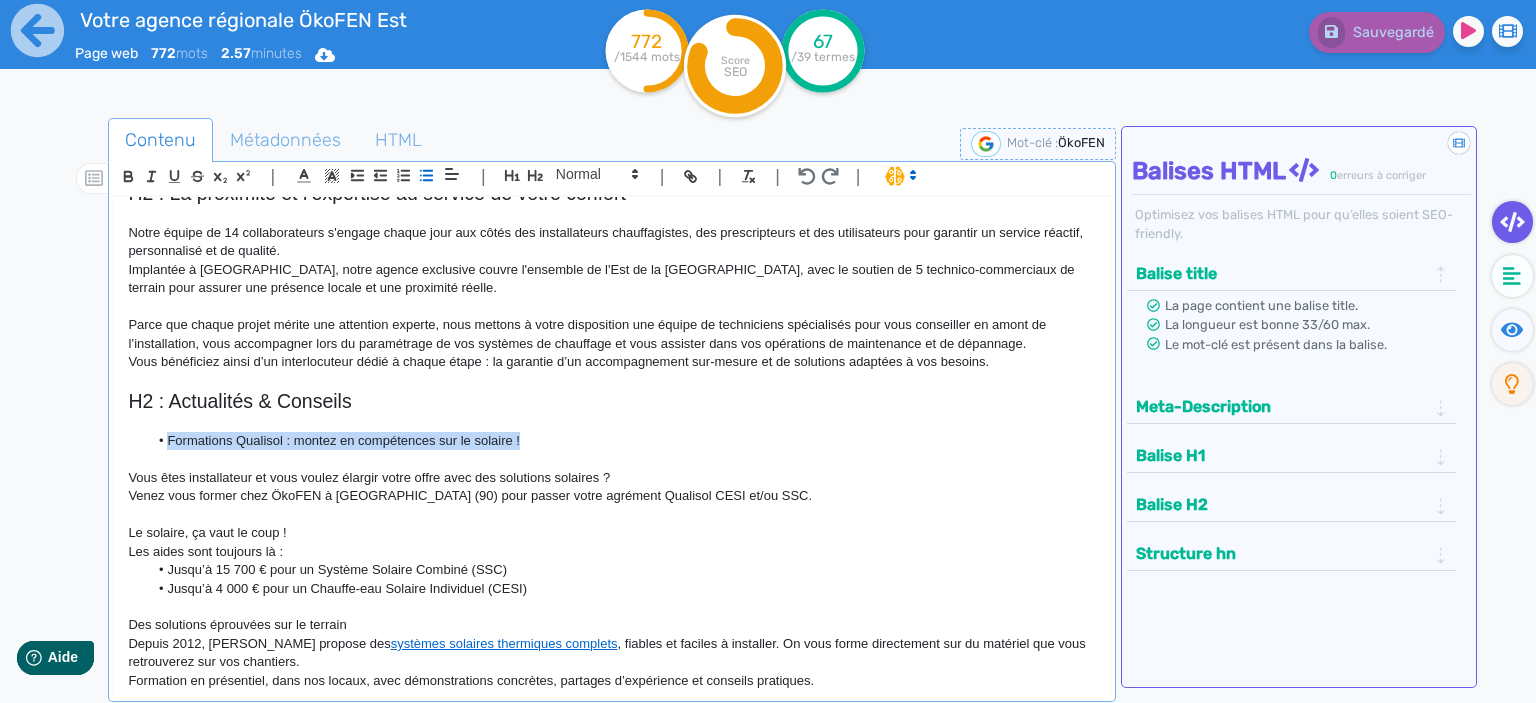drag, startPoint x: 531, startPoint y: 418, endPoint x: 160, endPoint y: 417, distance: 371.00134 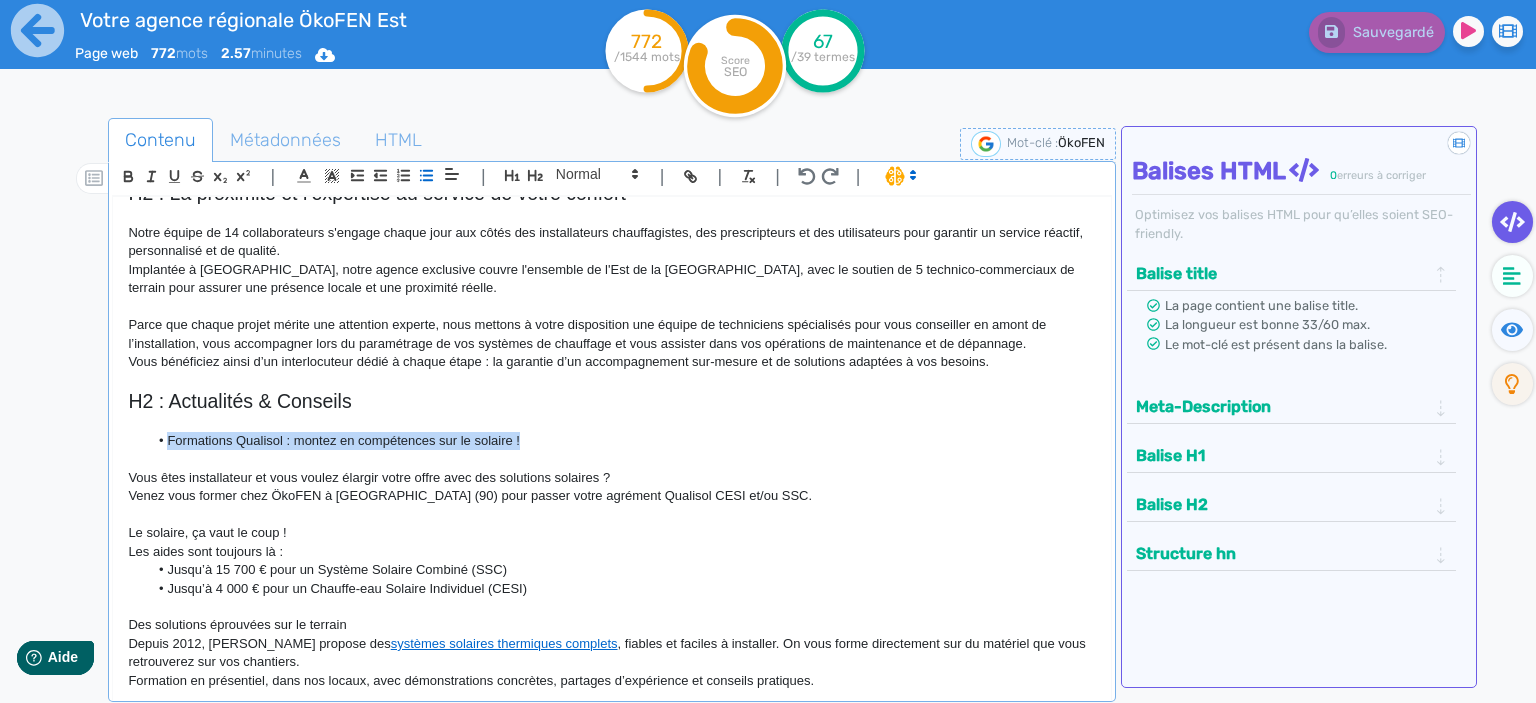 click on "Formations Qualisol : montez en compétences sur le solaire !" 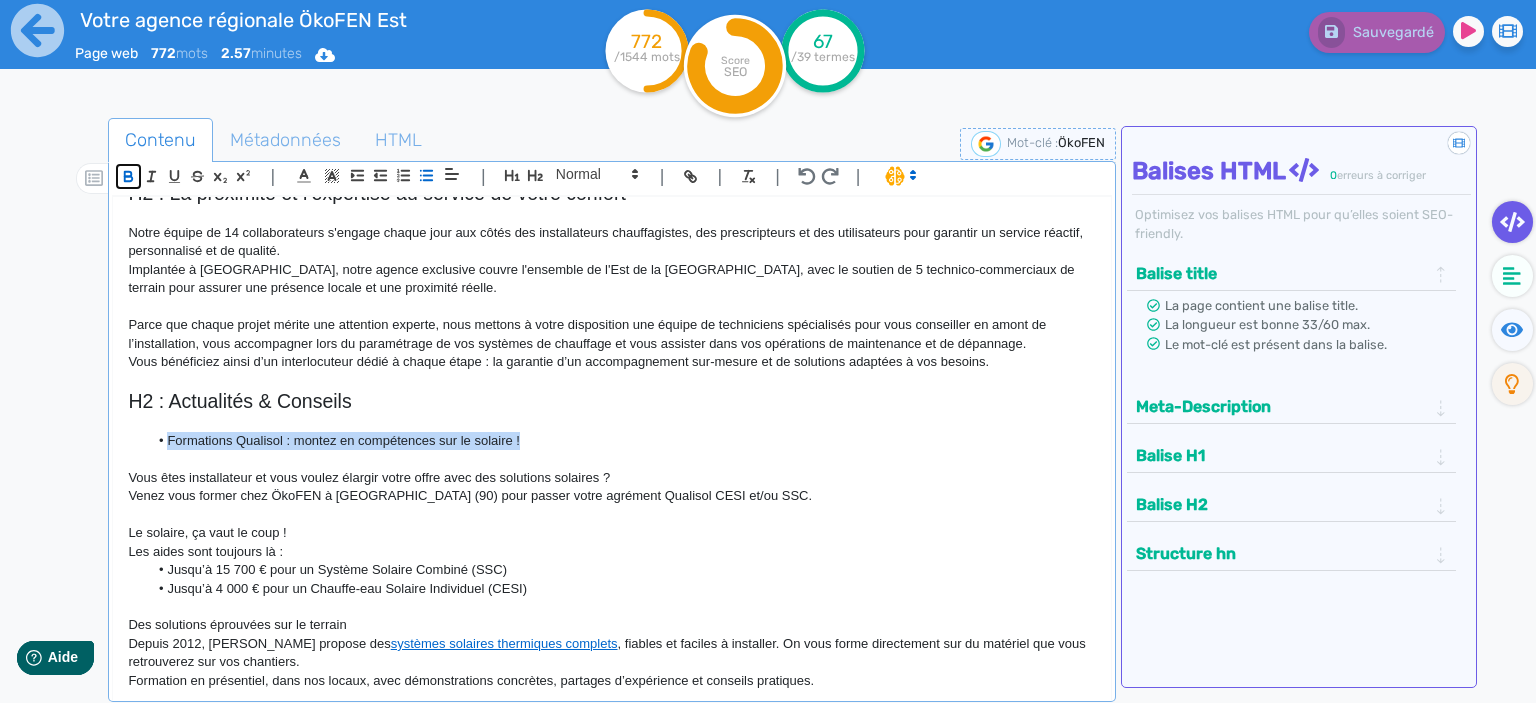 click 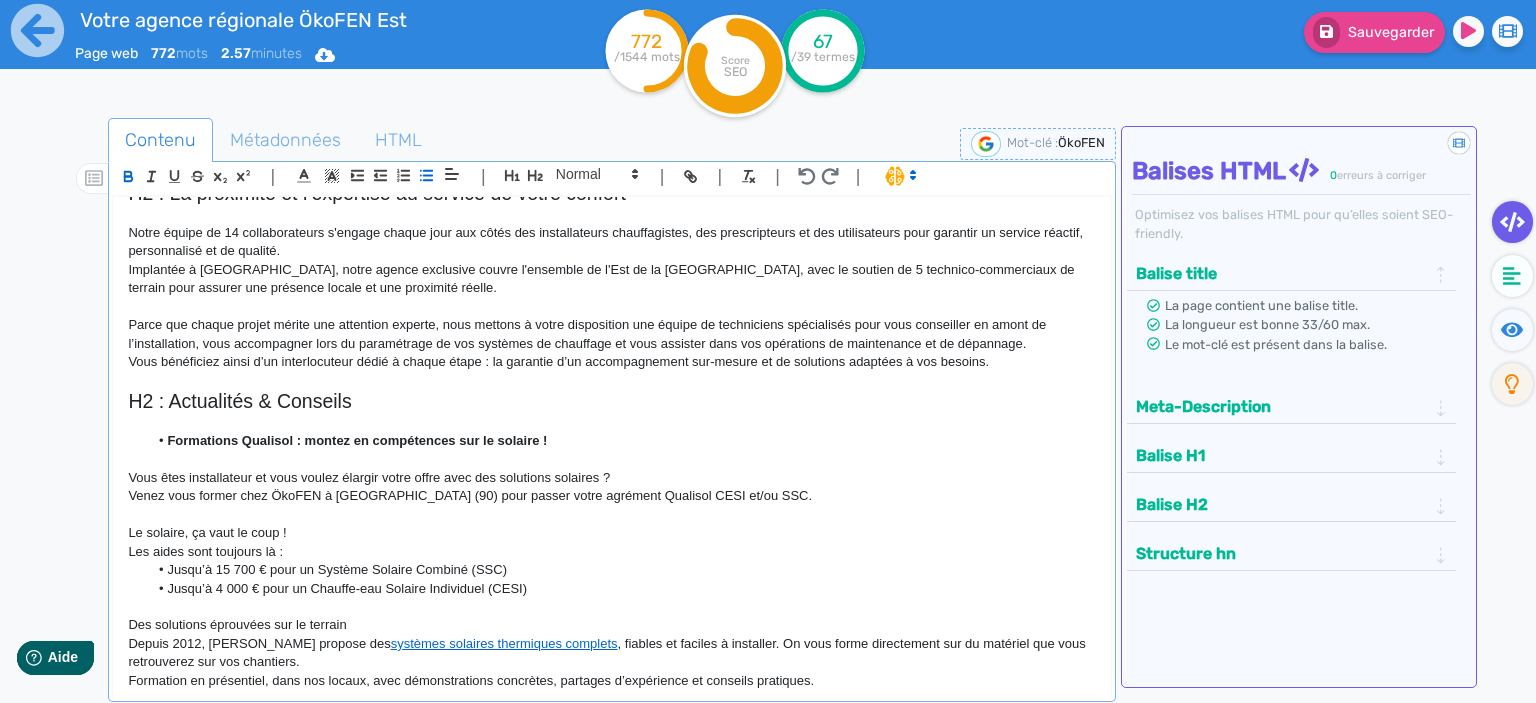 click 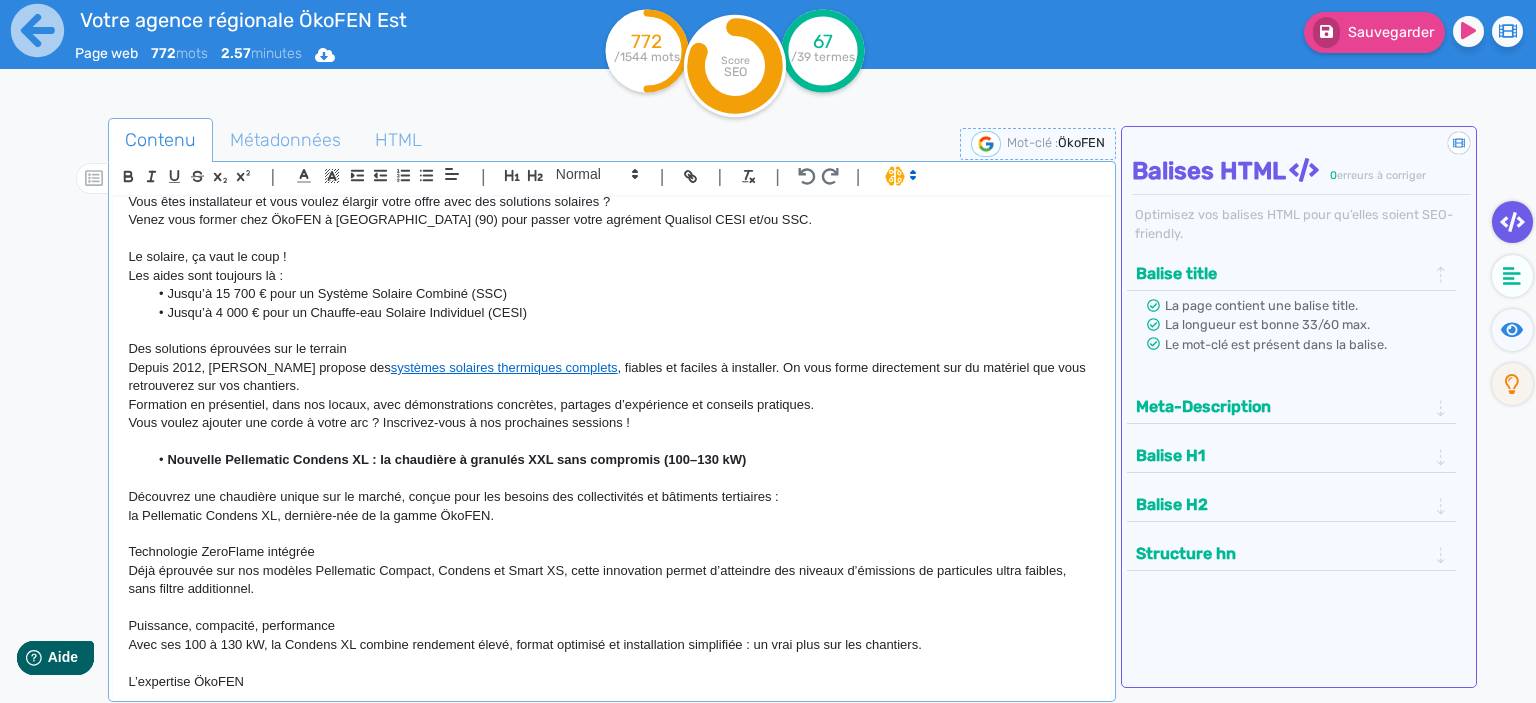 scroll, scrollTop: 1041, scrollLeft: 0, axis: vertical 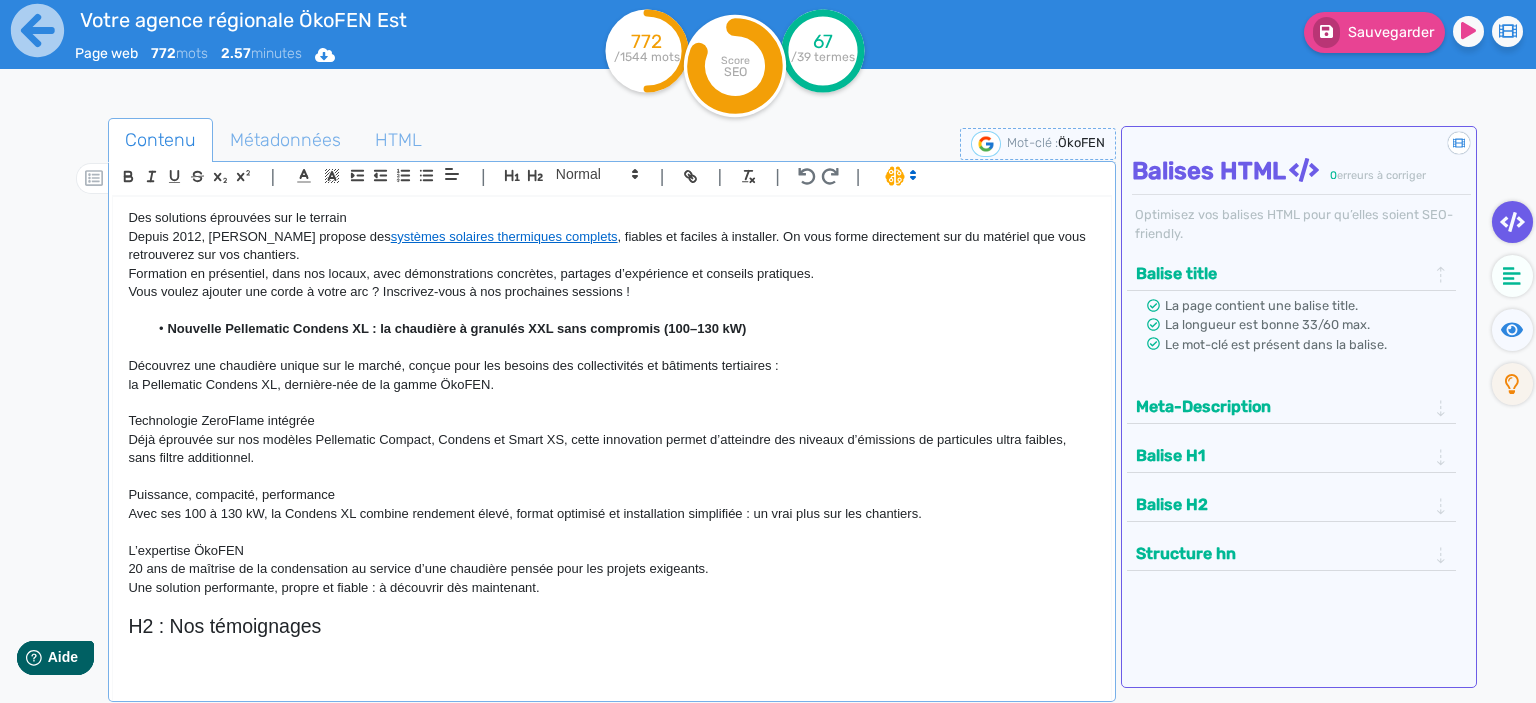 click 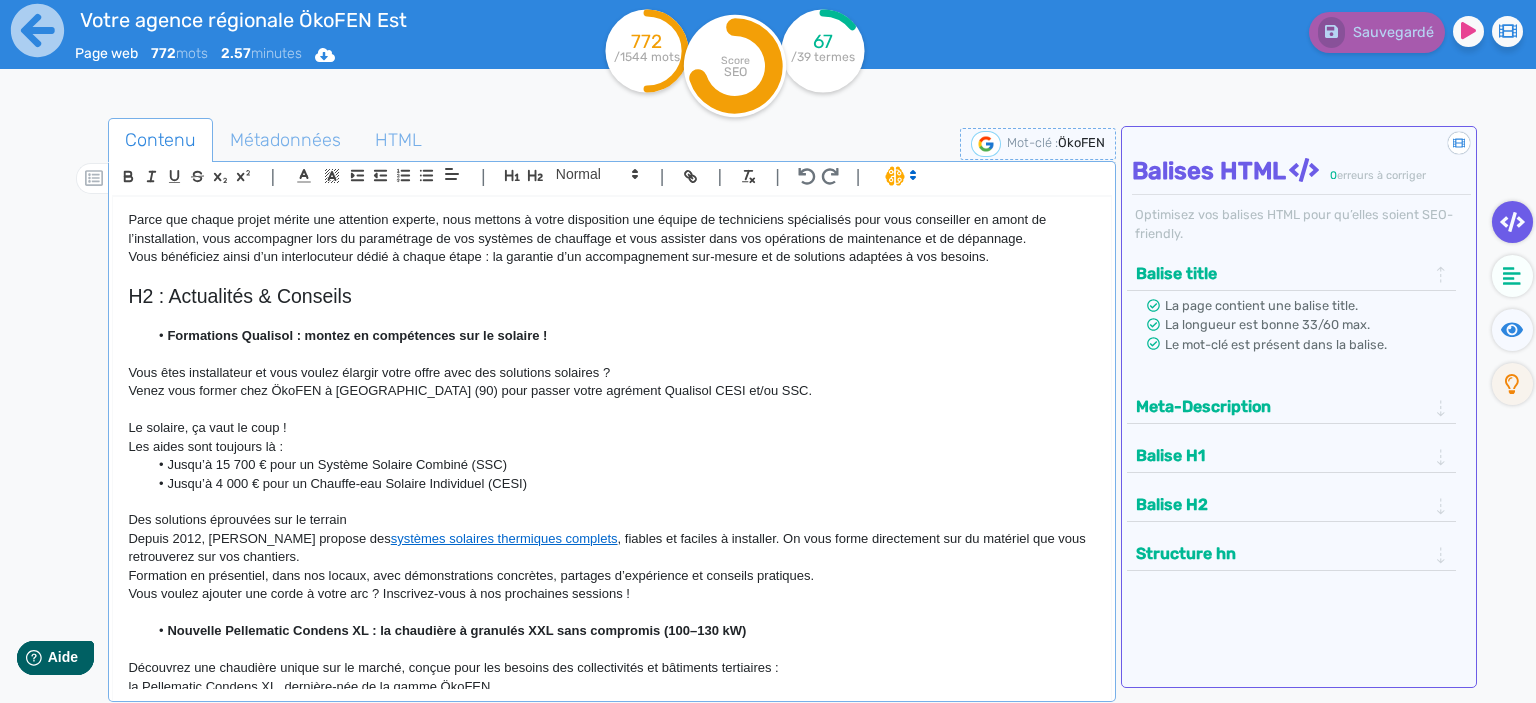 scroll, scrollTop: 738, scrollLeft: 0, axis: vertical 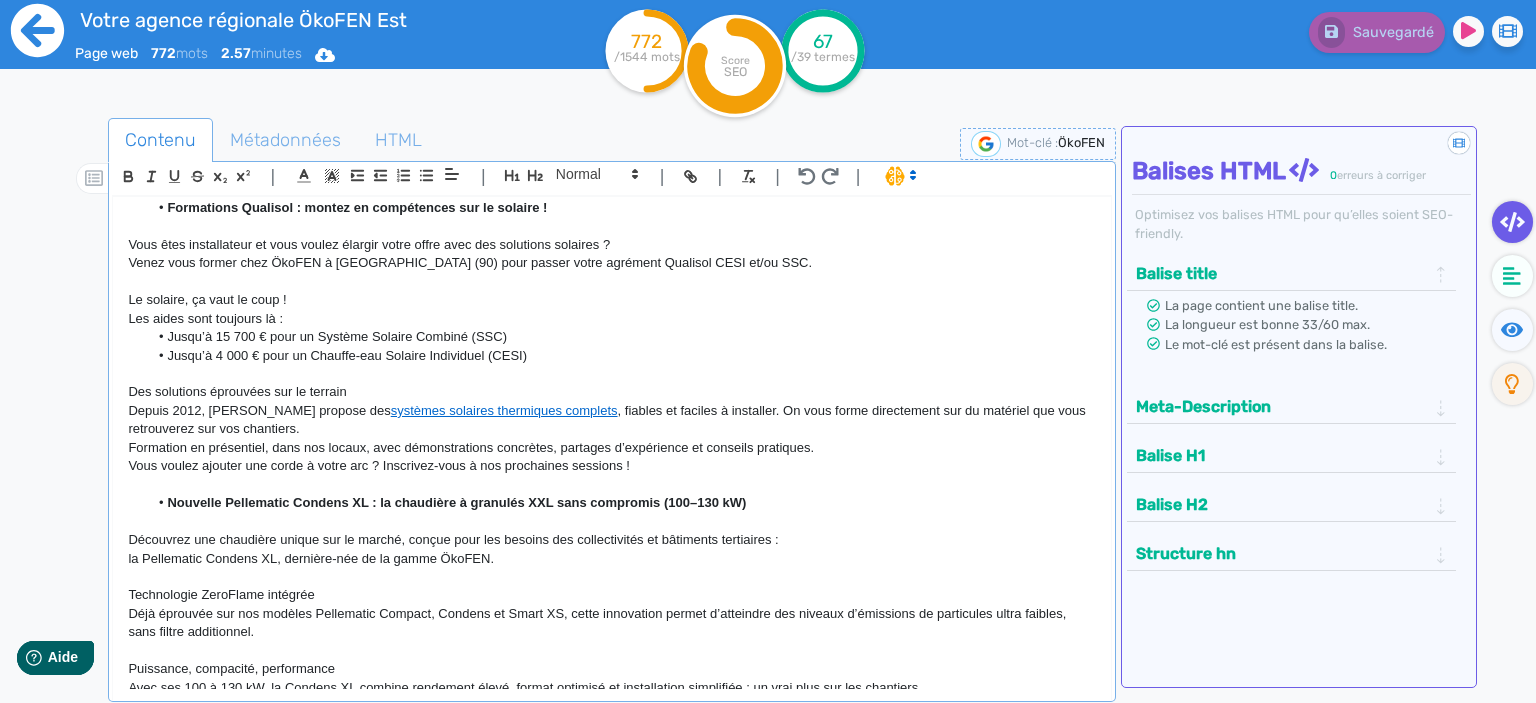 click 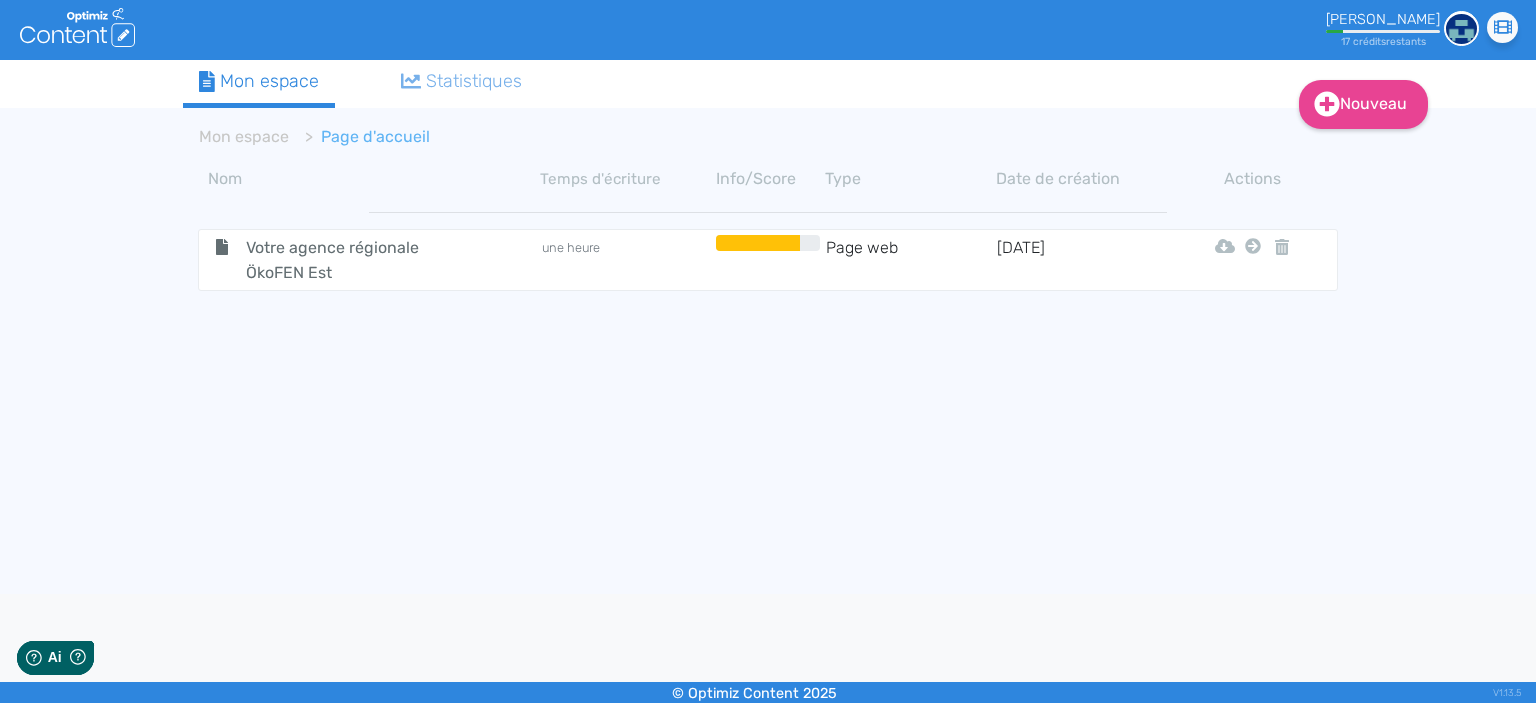 scroll, scrollTop: 0, scrollLeft: 0, axis: both 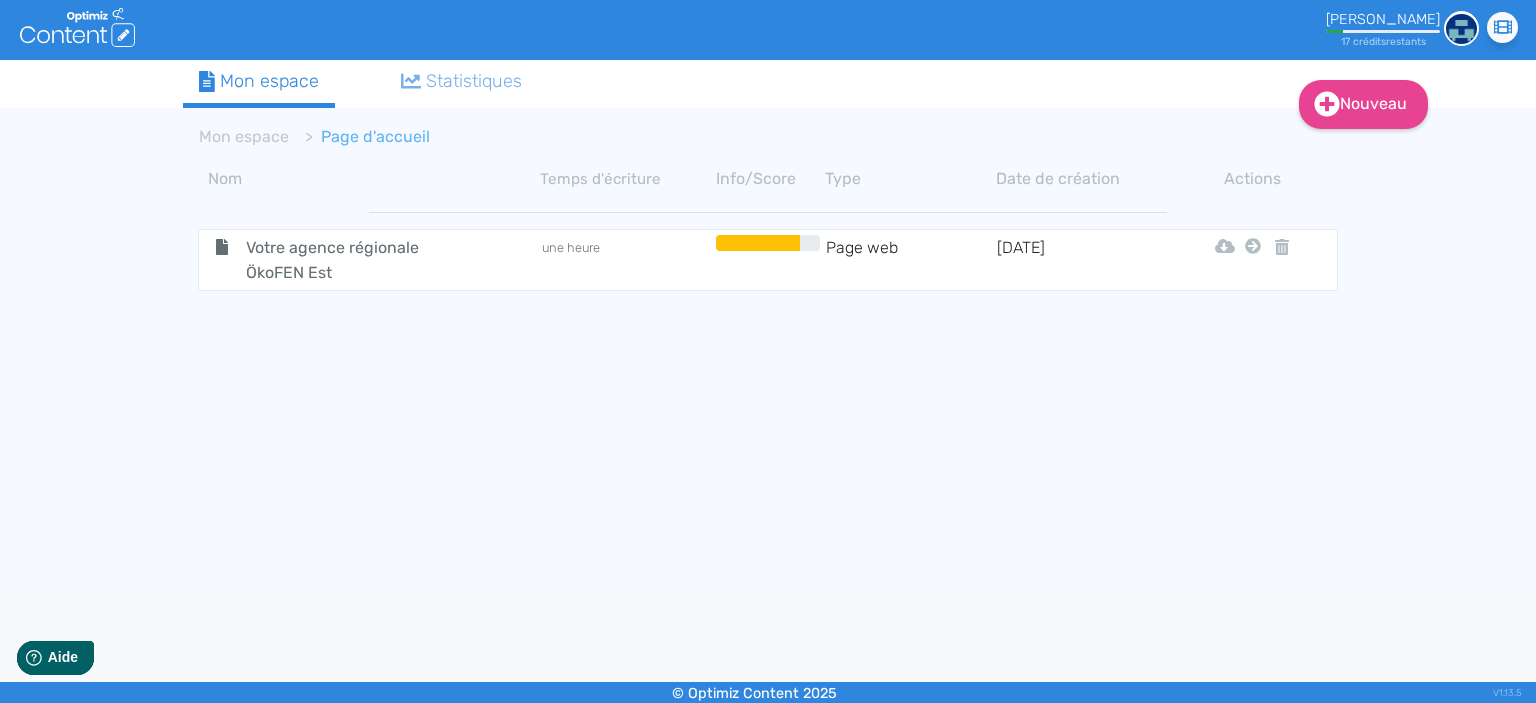 click on "Mon espace" at bounding box center [259, 81] 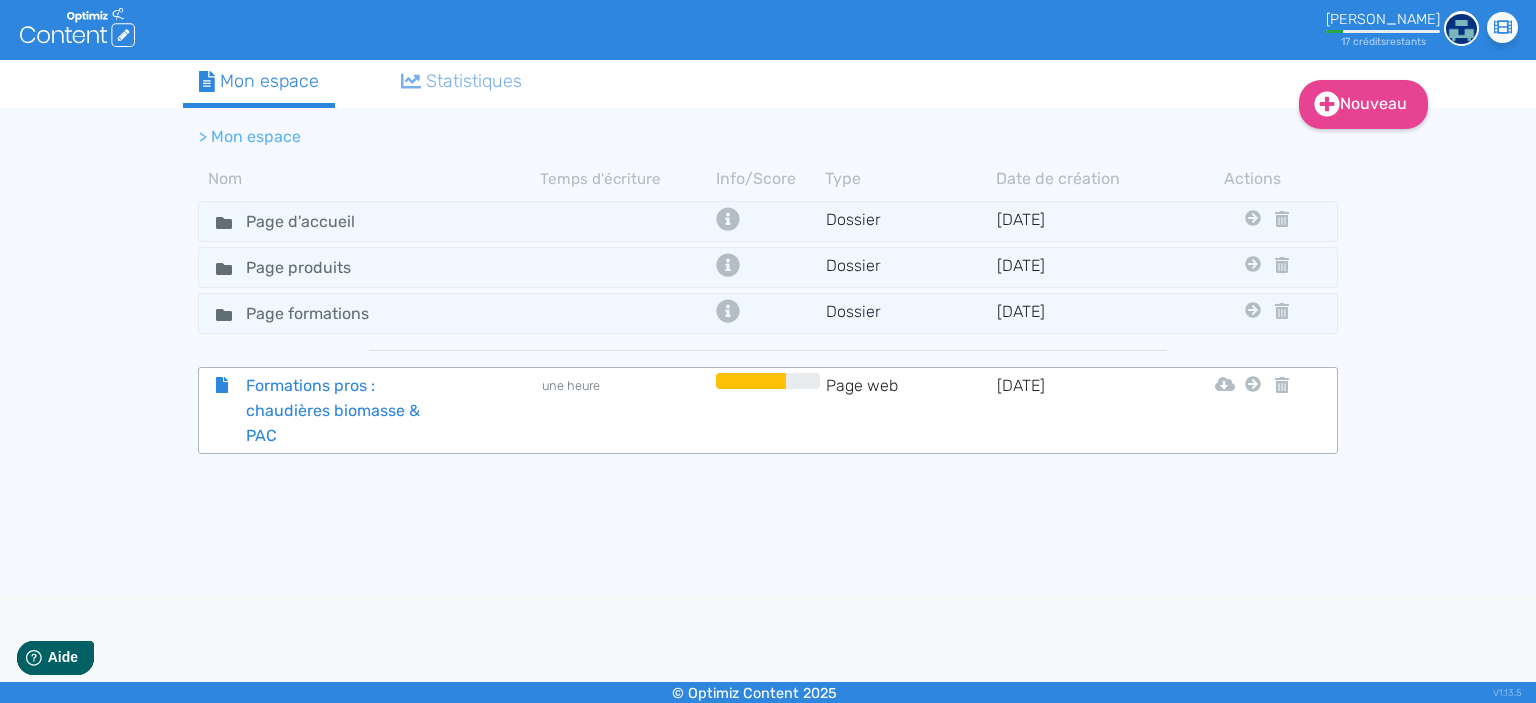 click on "Formations pros : chaudières biomasse & PAC" 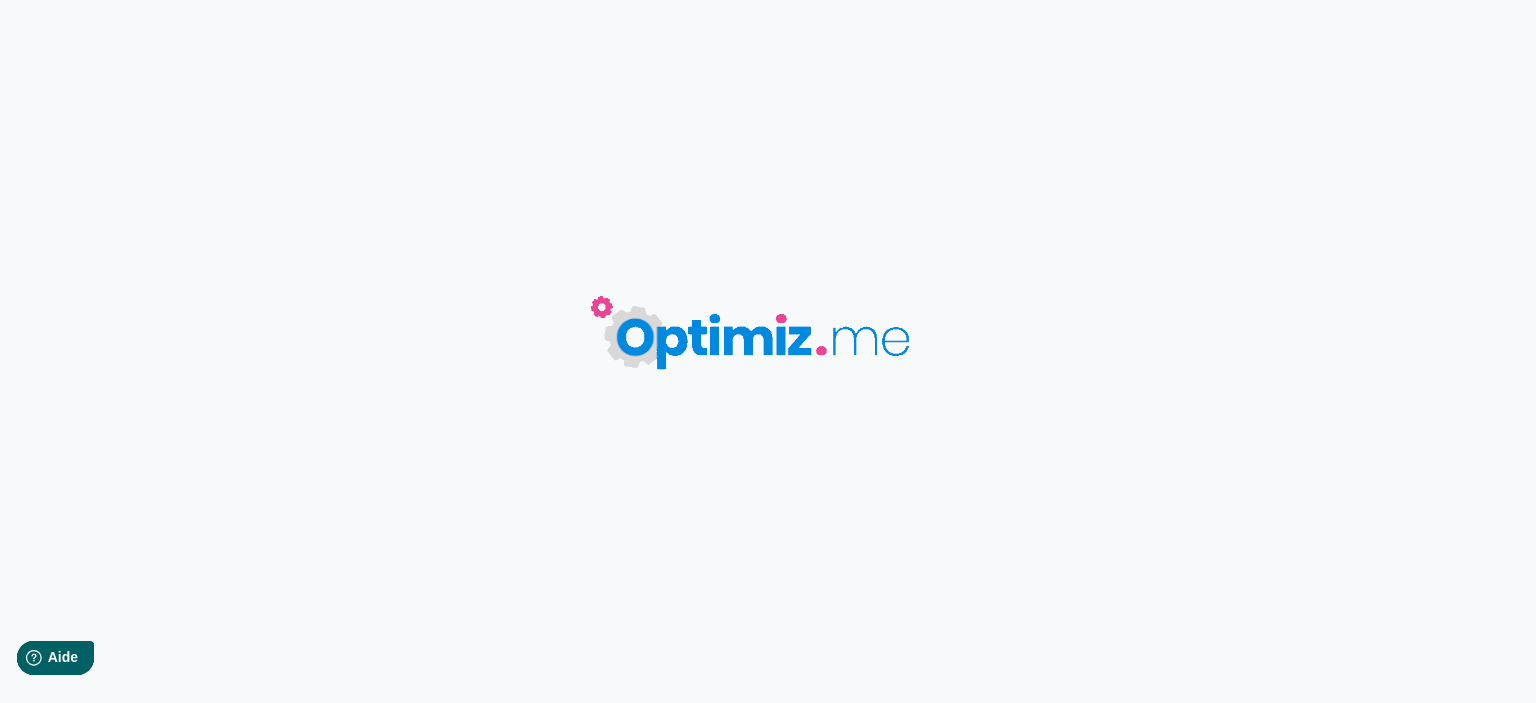 type on "Formations pros : chaudières biomasse & PAC" 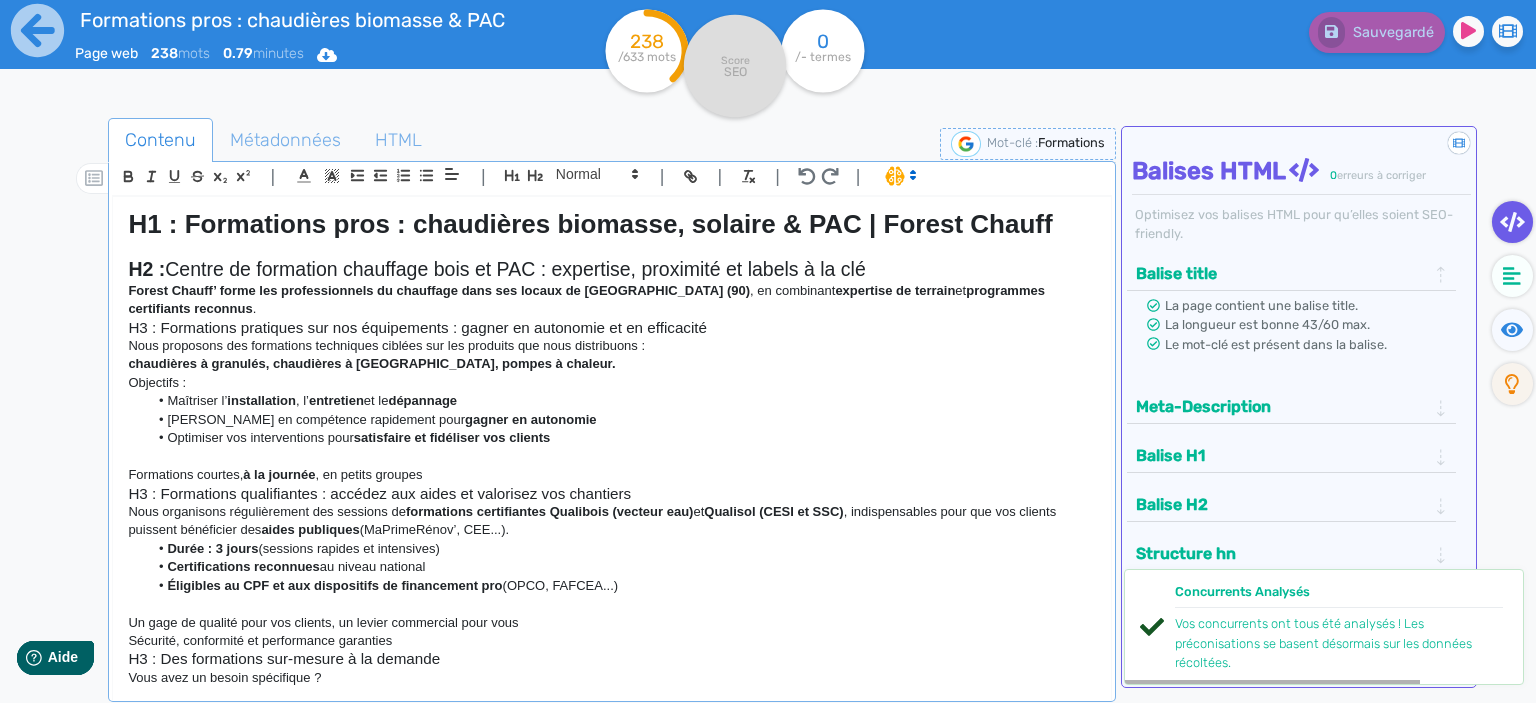 scroll, scrollTop: 103, scrollLeft: 0, axis: vertical 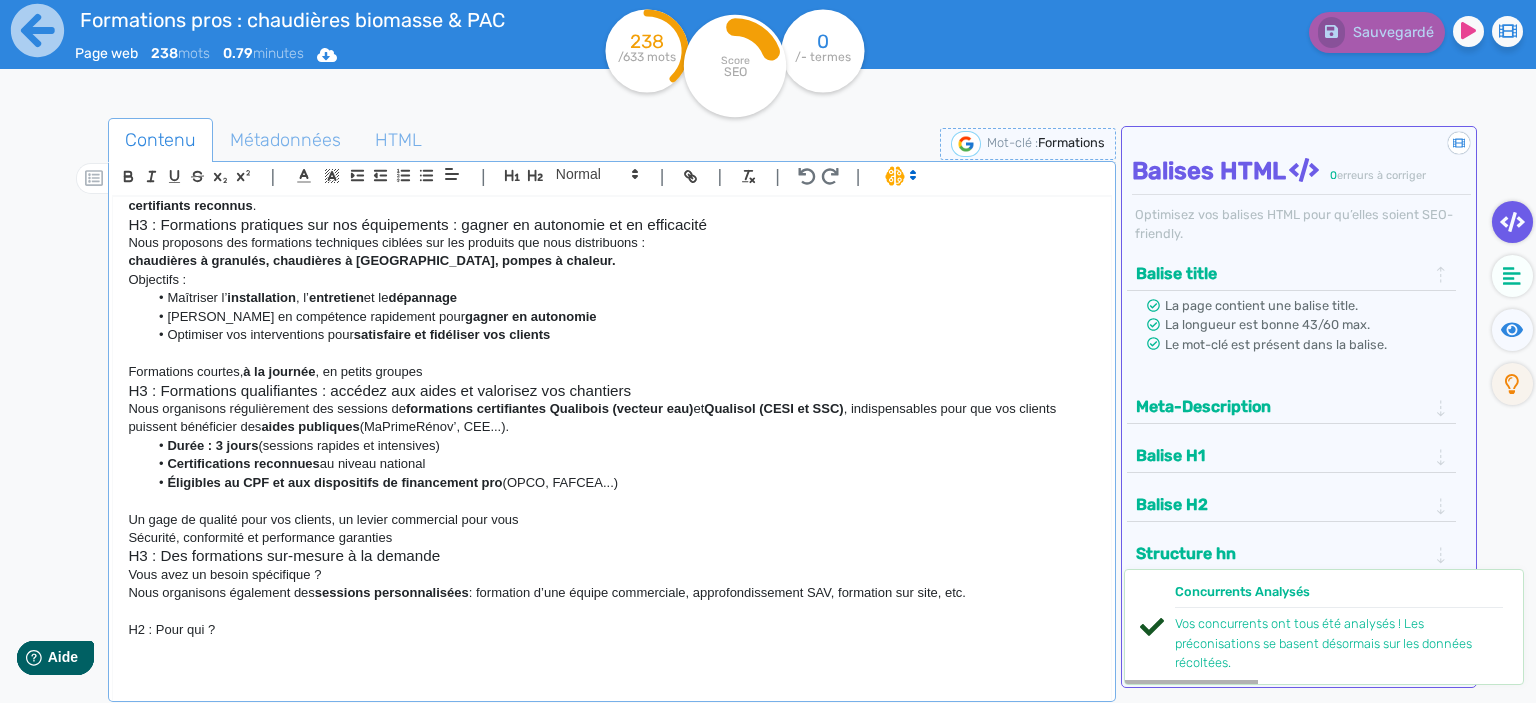 drag, startPoint x: 246, startPoint y: 628, endPoint x: 113, endPoint y: 615, distance: 133.63383 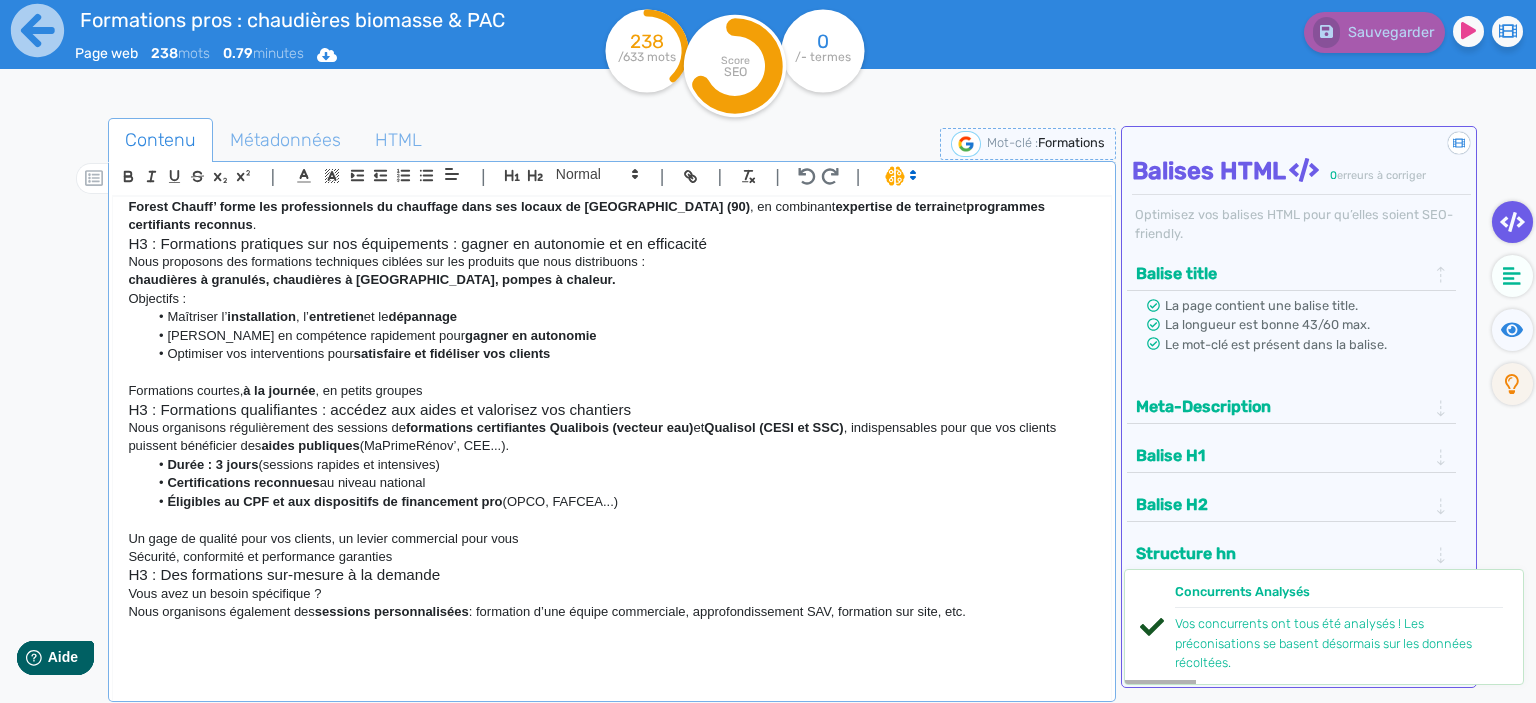 scroll, scrollTop: 85, scrollLeft: 0, axis: vertical 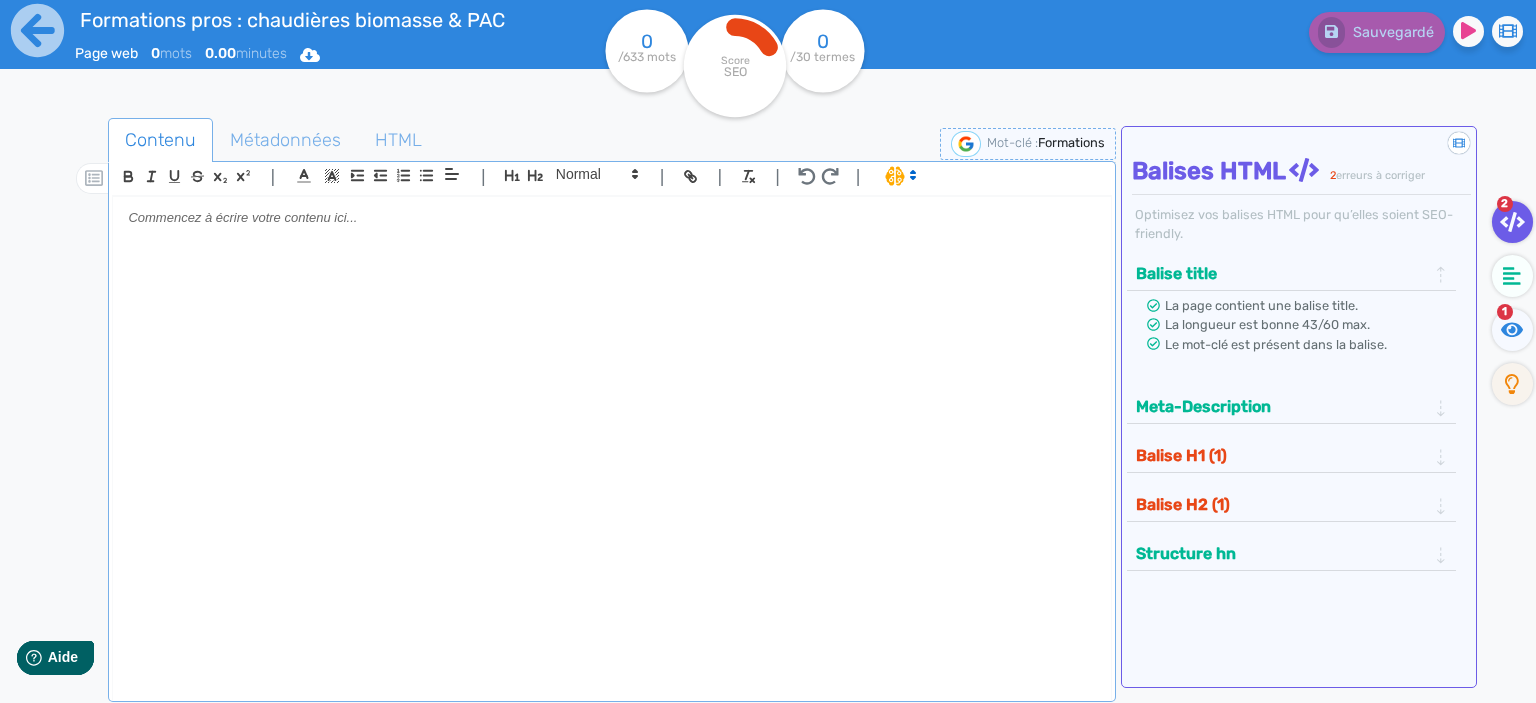 click 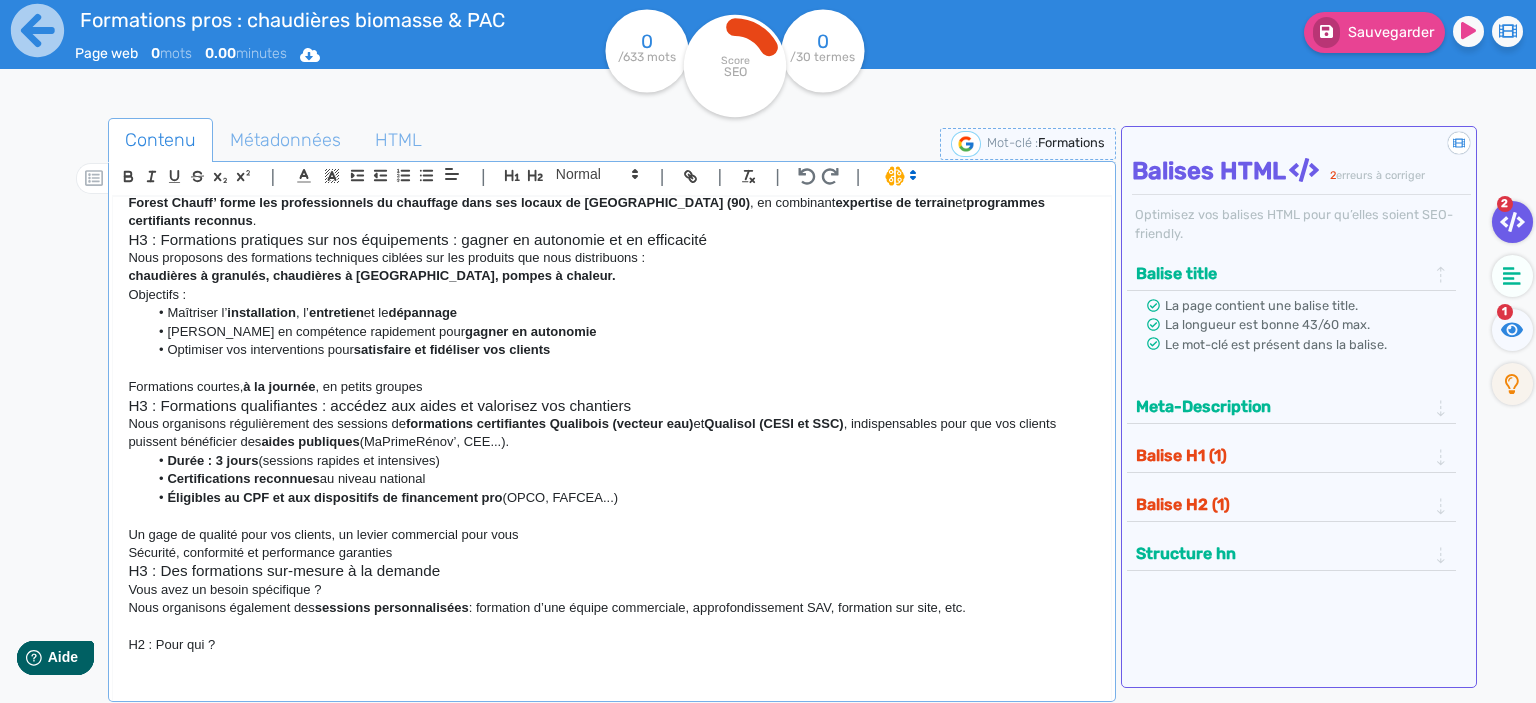 scroll, scrollTop: 0, scrollLeft: 0, axis: both 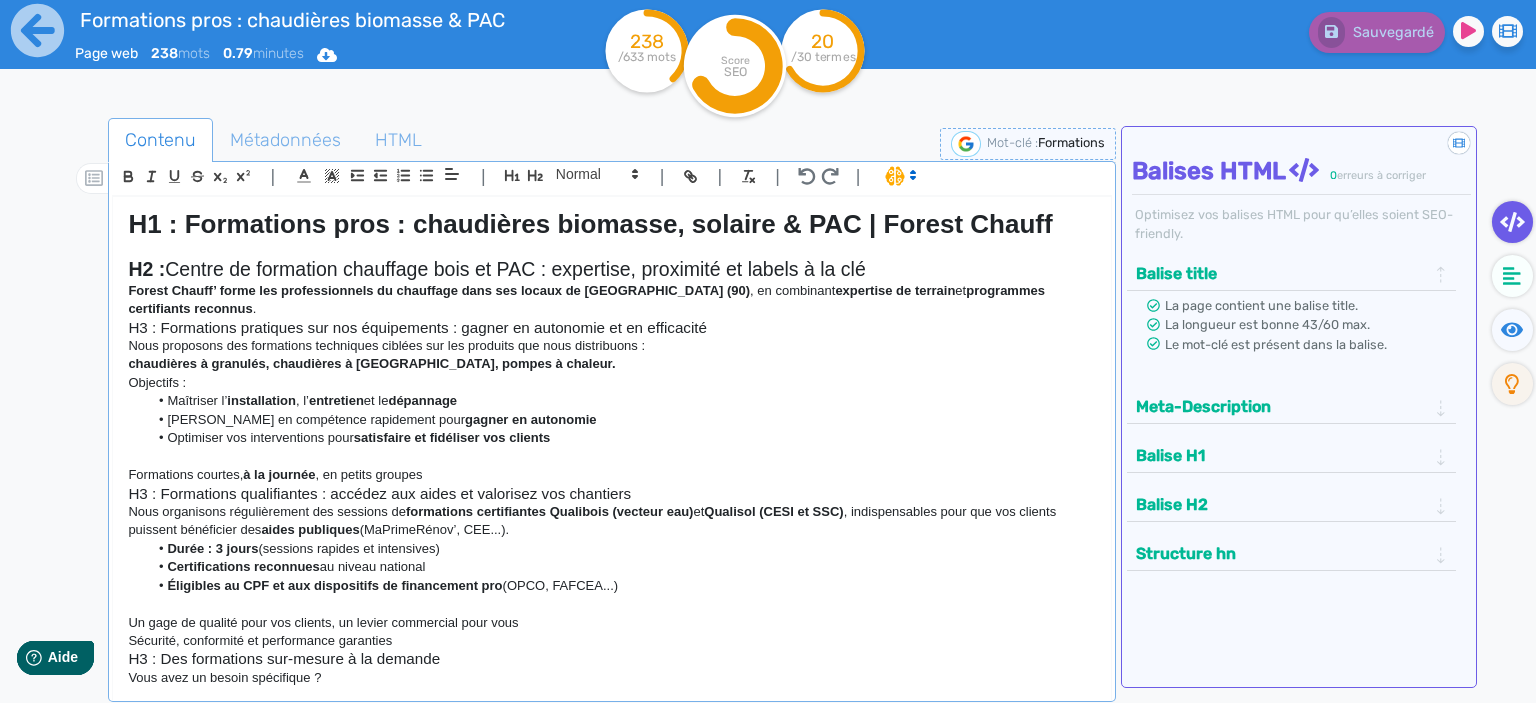 click on "H2 :  Centre de formation chauffage bois et PAC : expertise, proximité et labels à la clé" 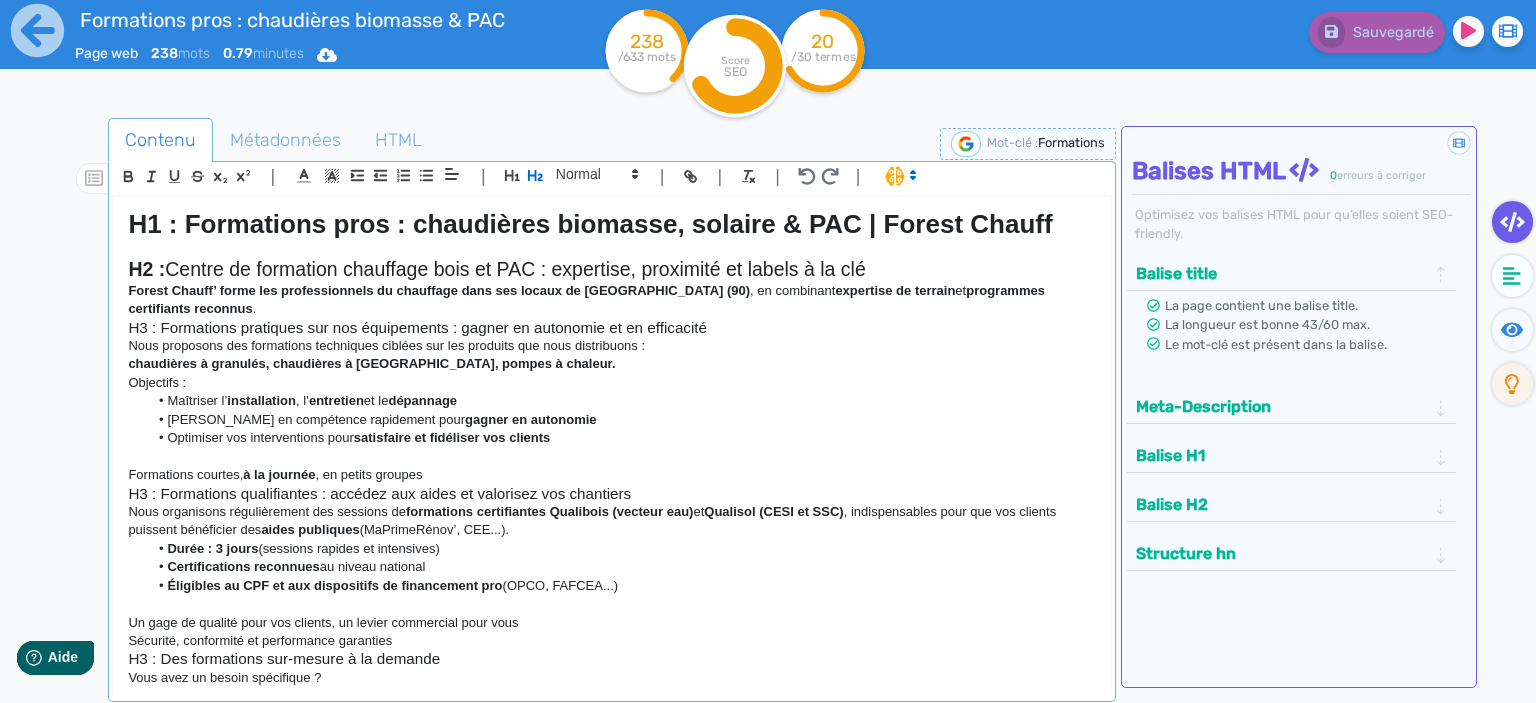 click on "Forest Chauff’ forme les professionnels du chauffage dans ses locaux de [GEOGRAPHIC_DATA] (90) , en combinant  expertise de terrain  et  programmes certifiants reconnus ." 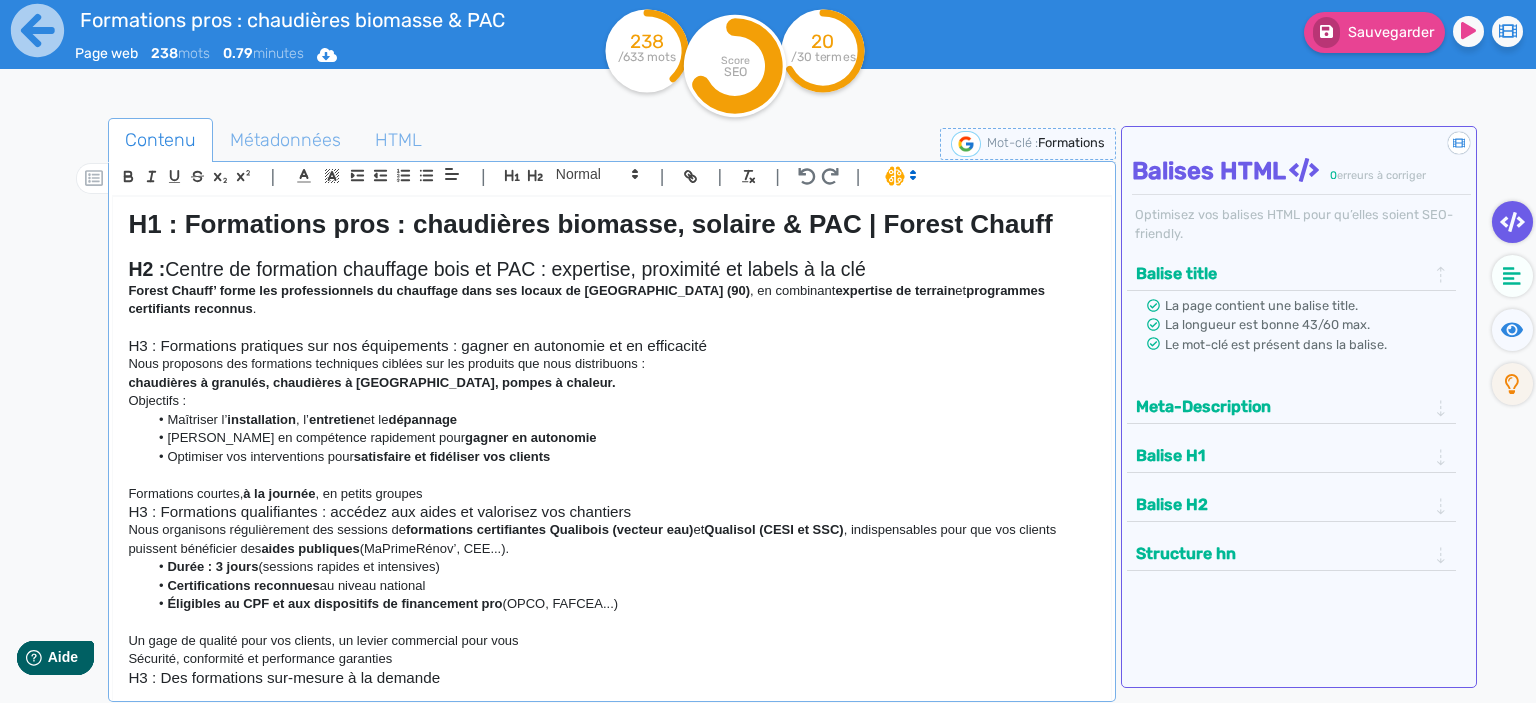 click on "H2 :  Centre de formation chauffage bois et PAC : expertise, proximité et labels à la clé" 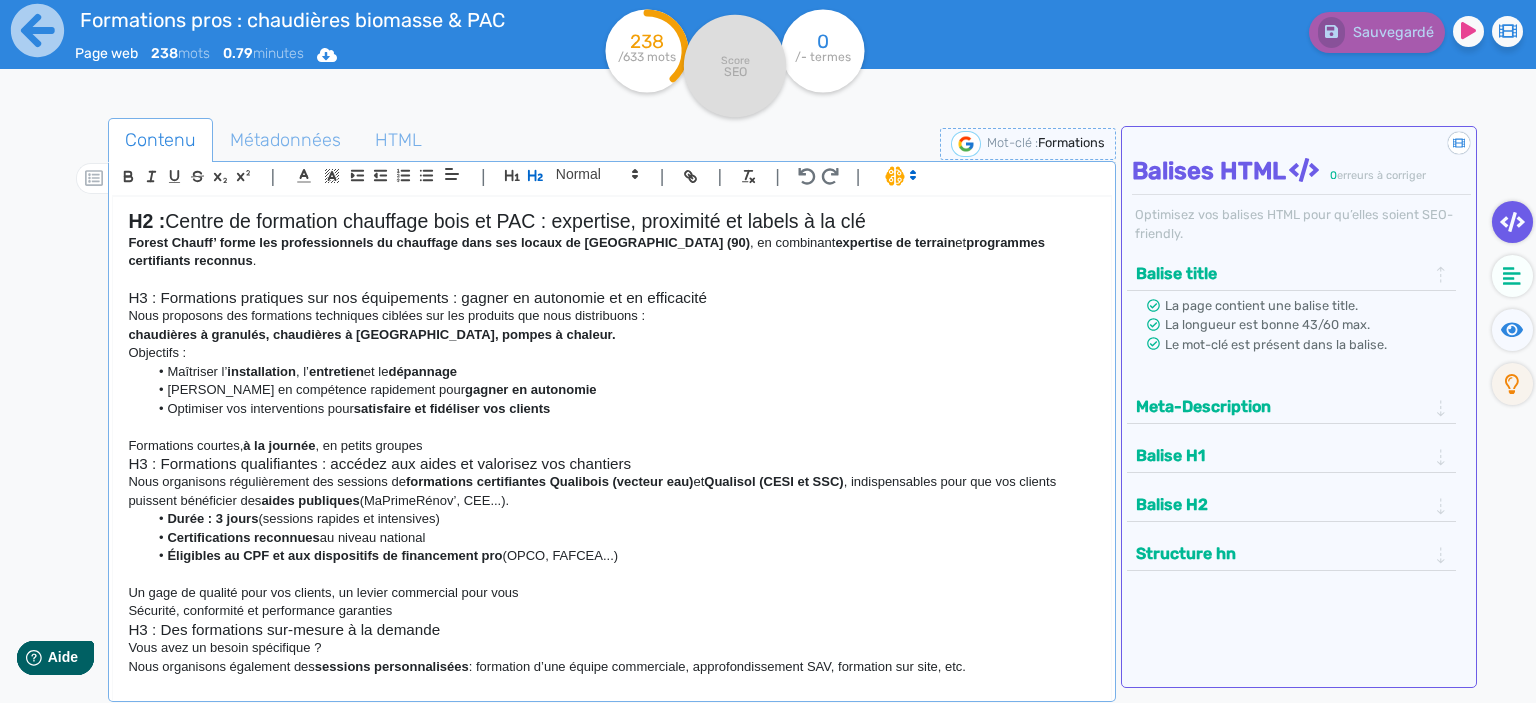 scroll, scrollTop: 50, scrollLeft: 0, axis: vertical 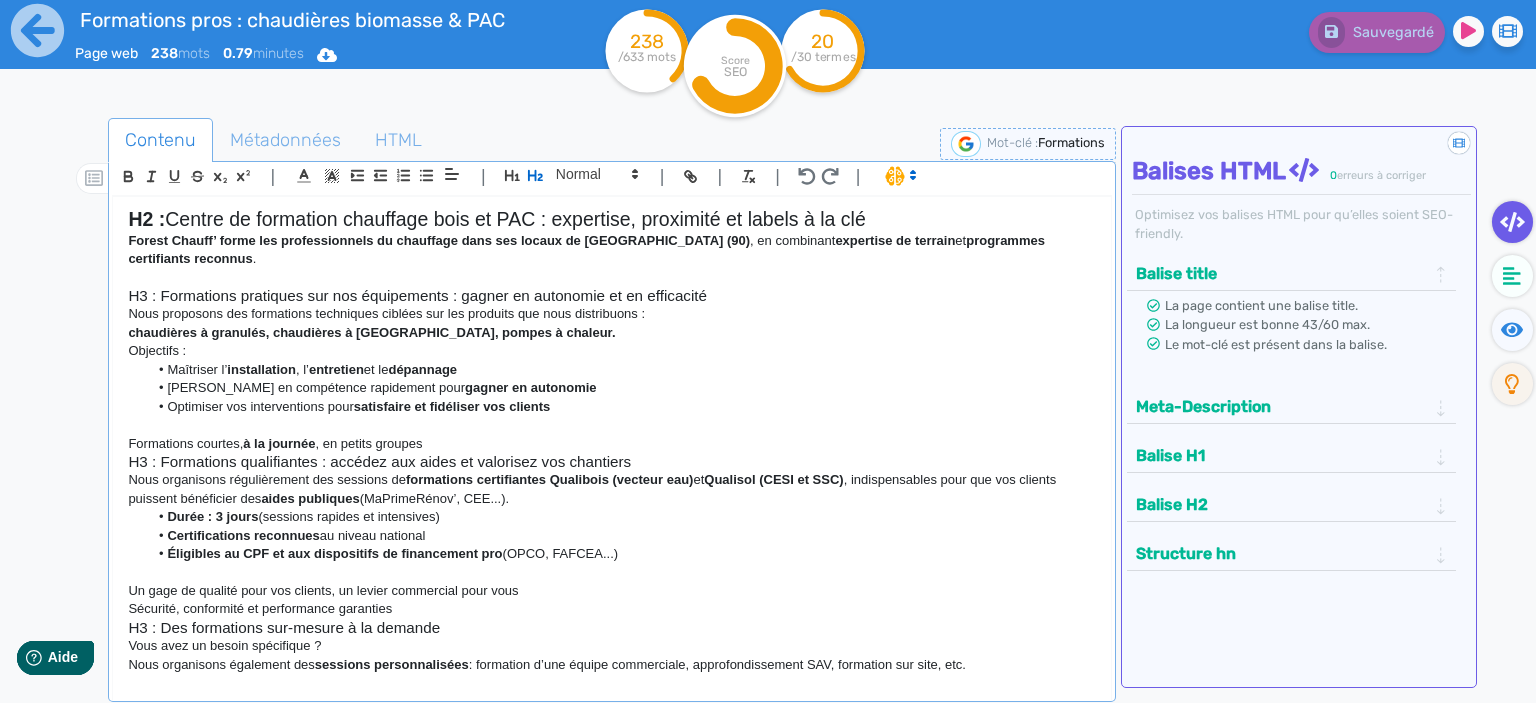 click on "Formations courtes,  à la journée , en petits groupes" 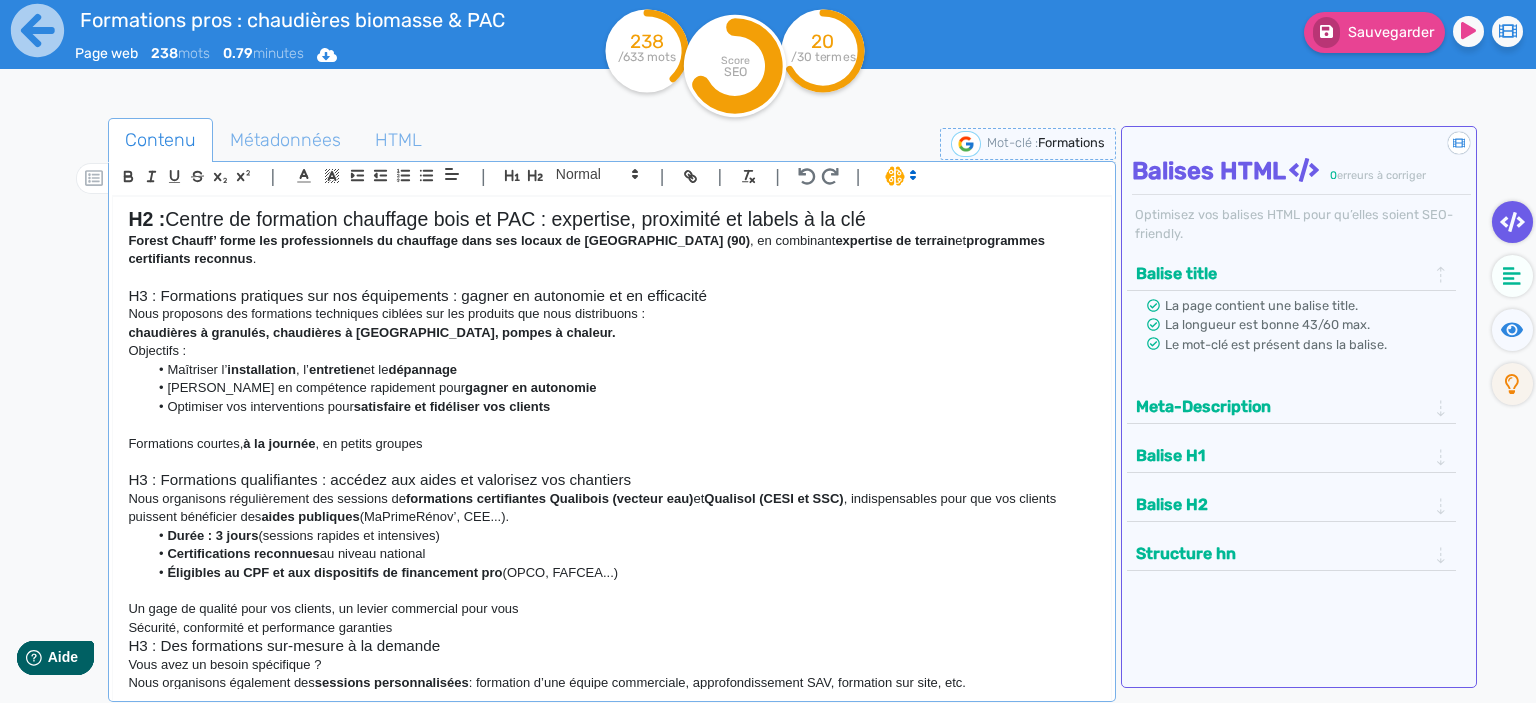 scroll, scrollTop: 140, scrollLeft: 0, axis: vertical 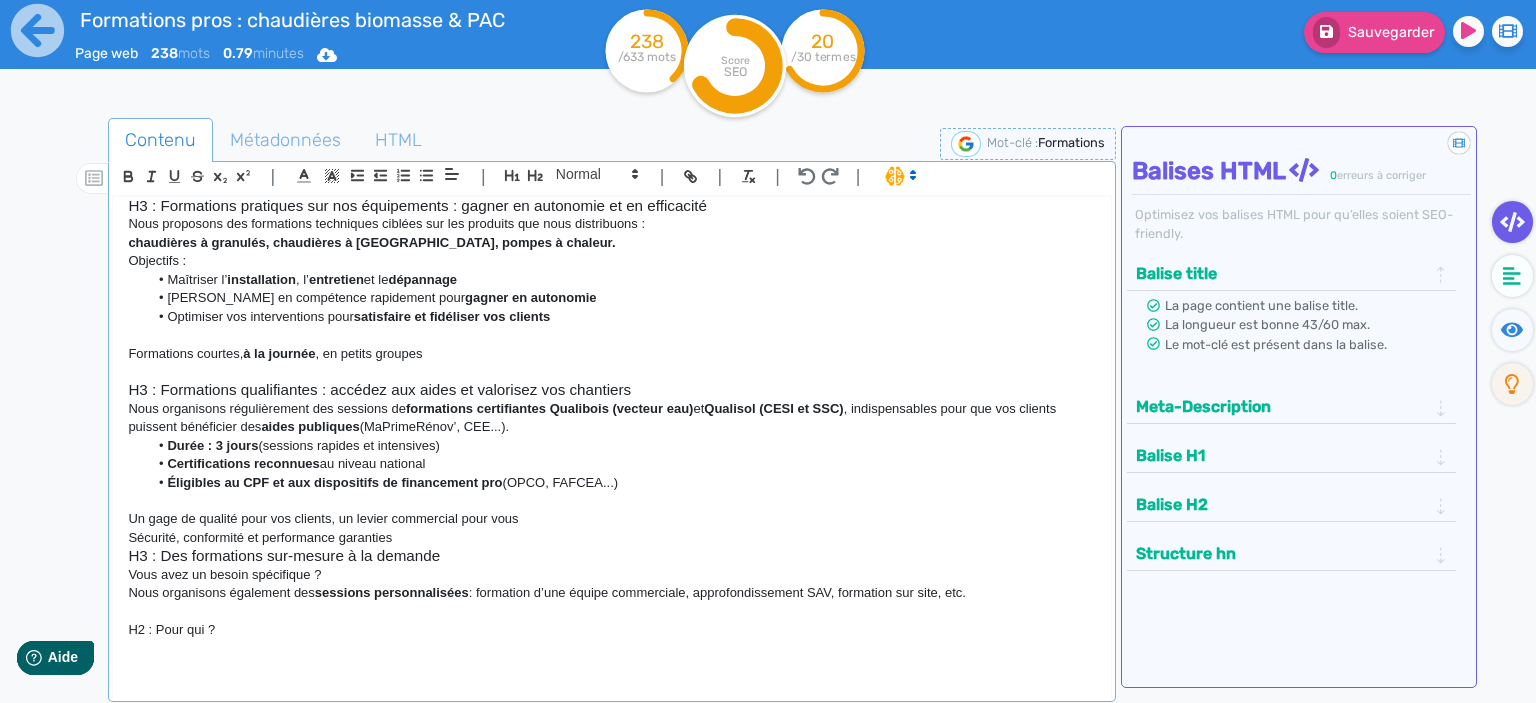 click on "Sécurité, conformité et performance garanties" 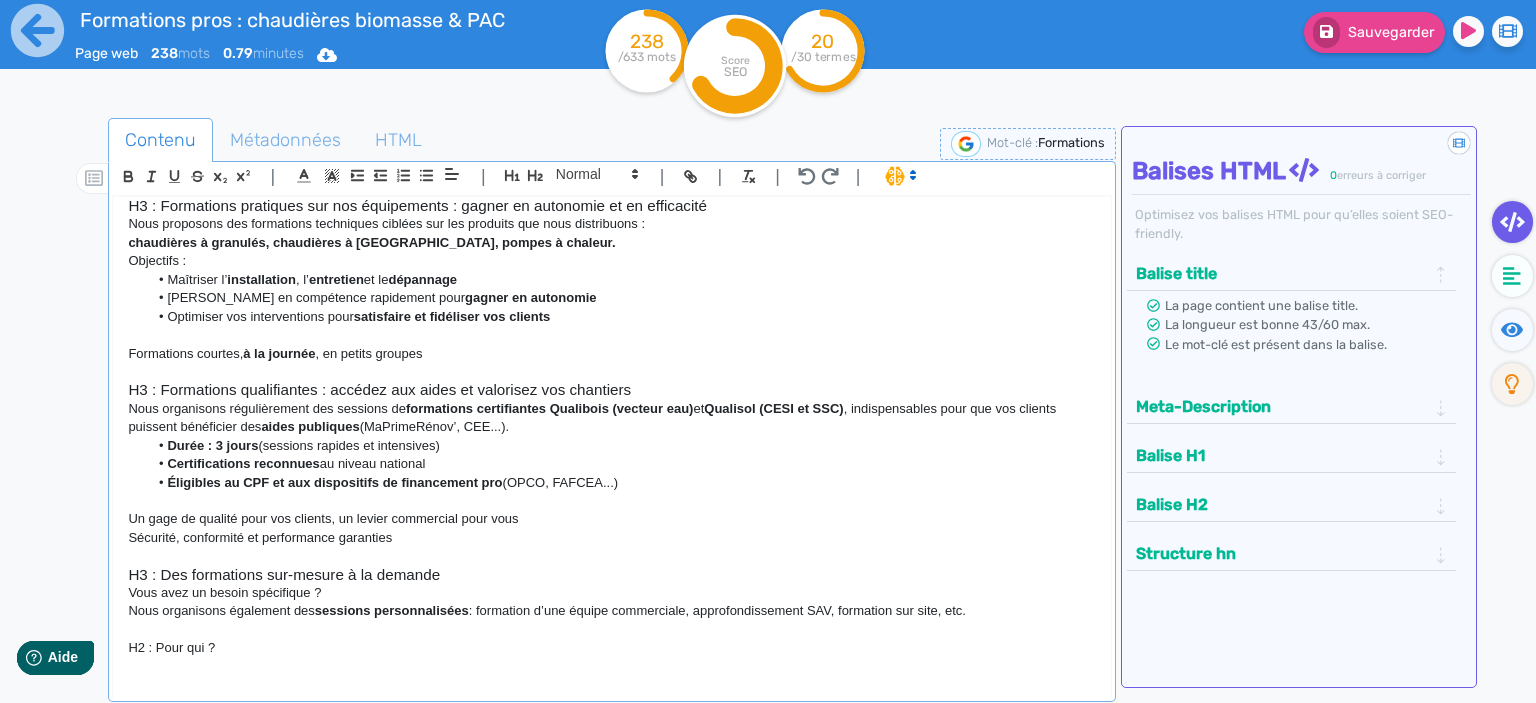 click on "Un gage de qualité pour vos clients, un levier commercial pour vous" 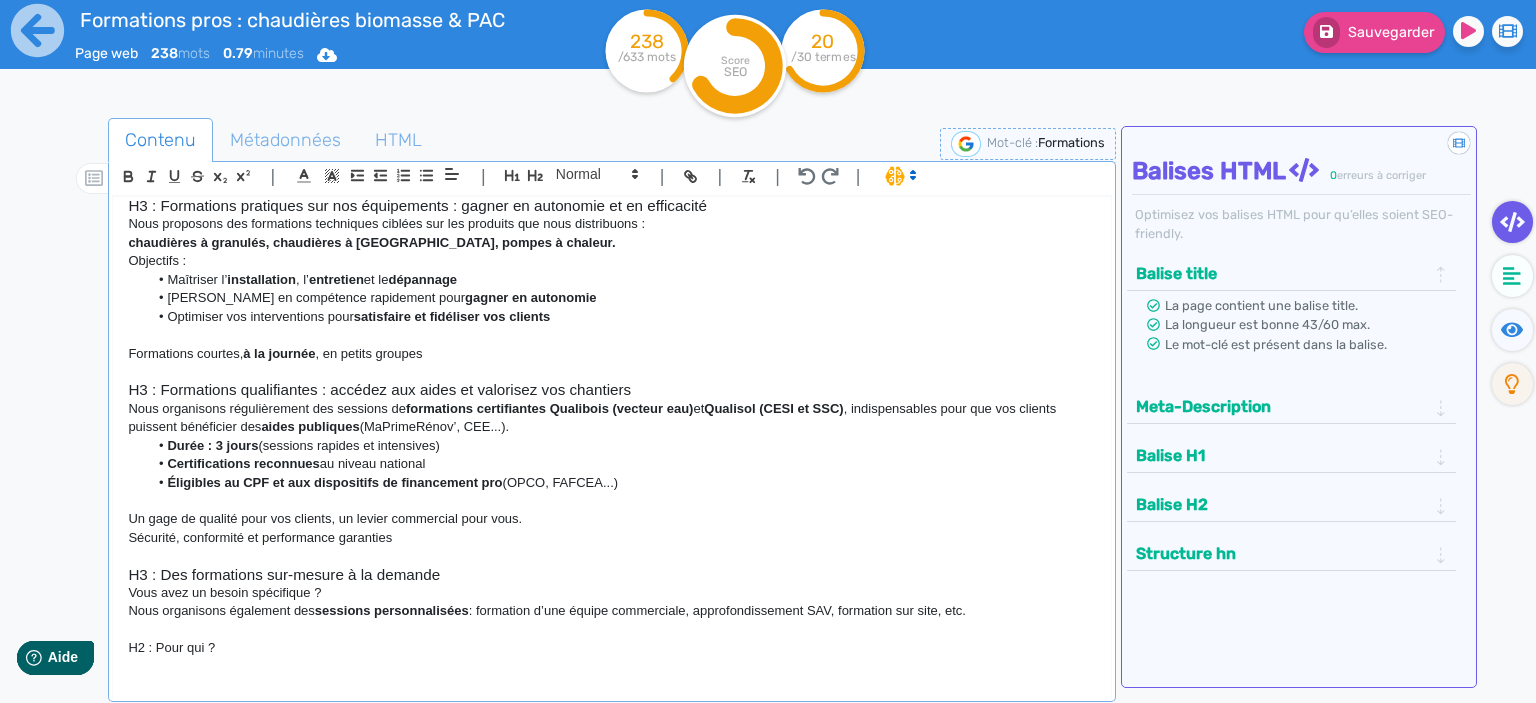 click on "Sécurité, conformité et performance garanties" 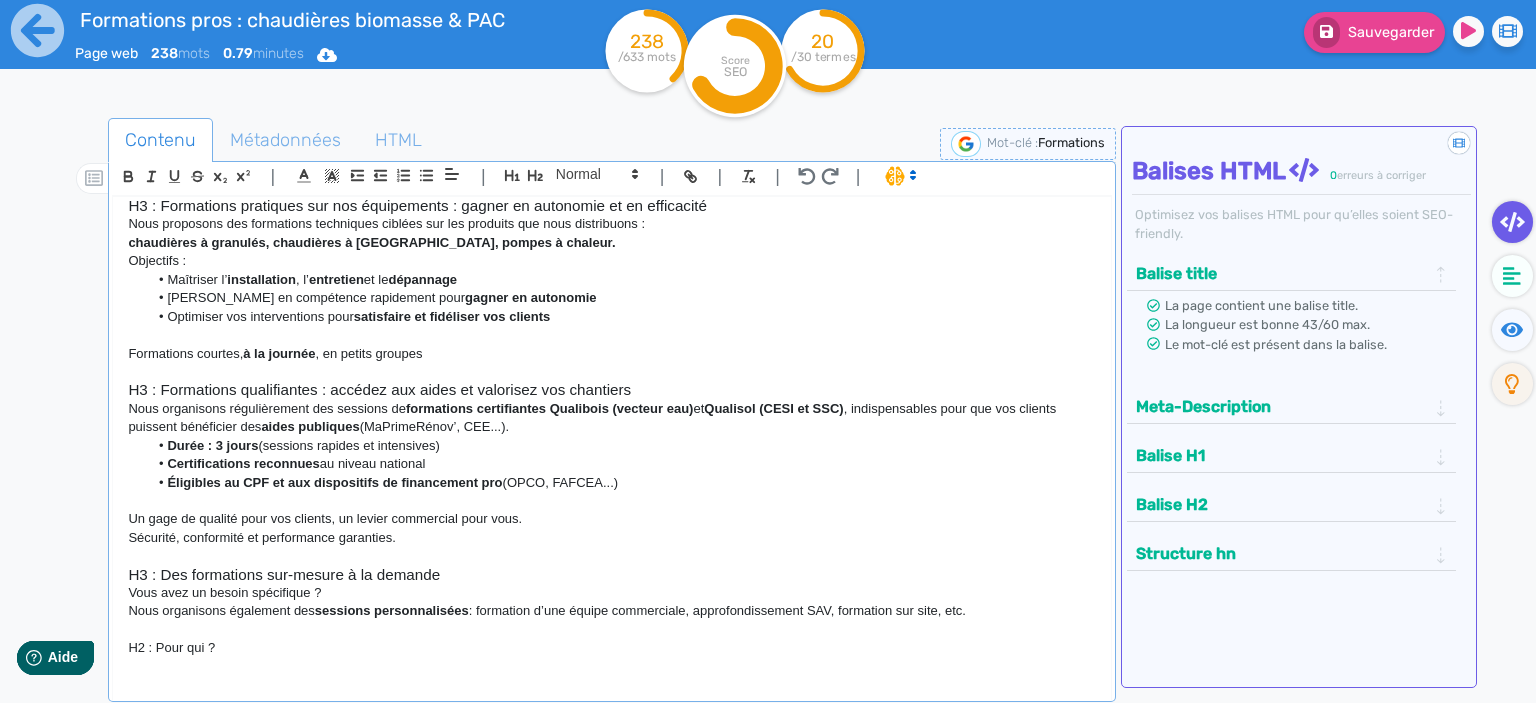 scroll, scrollTop: 158, scrollLeft: 0, axis: vertical 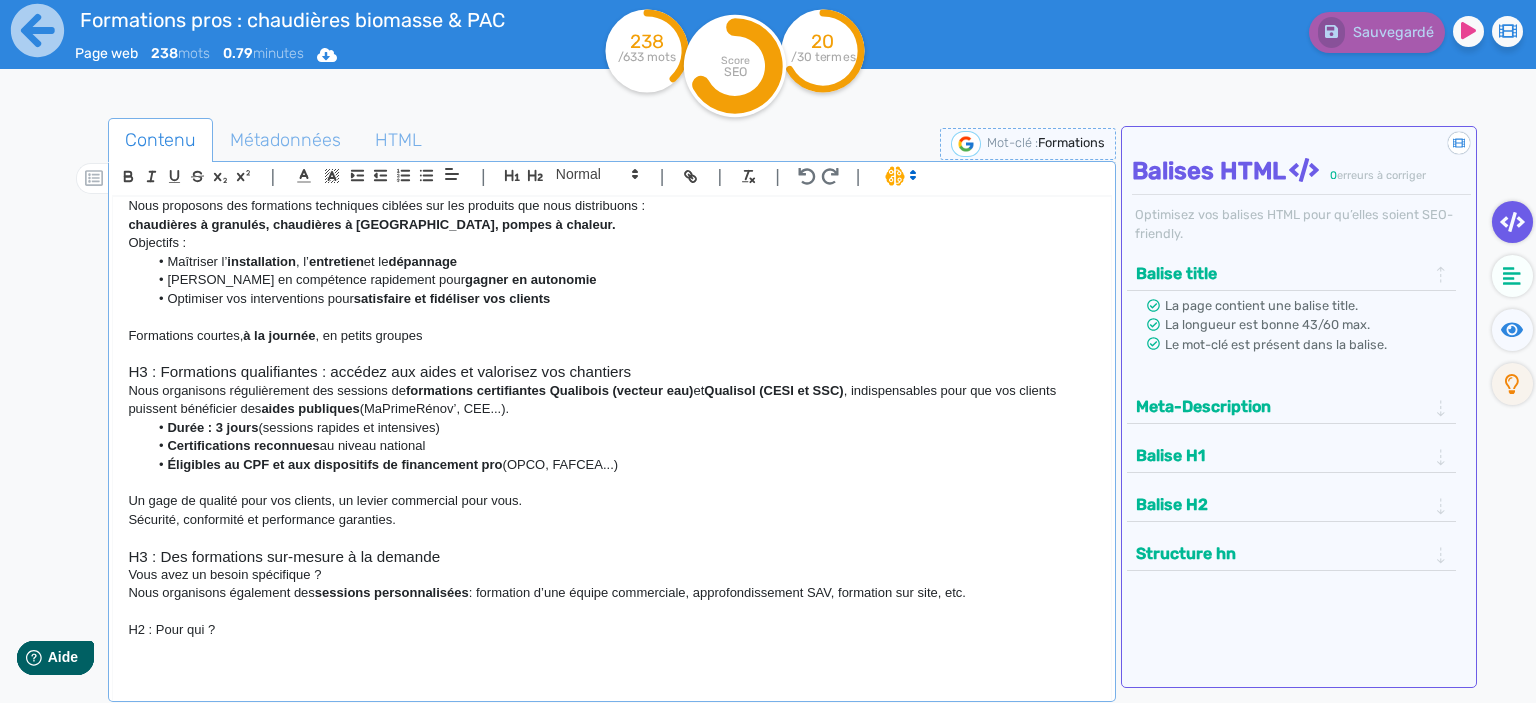 drag, startPoint x: 234, startPoint y: 630, endPoint x: 129, endPoint y: 630, distance: 105 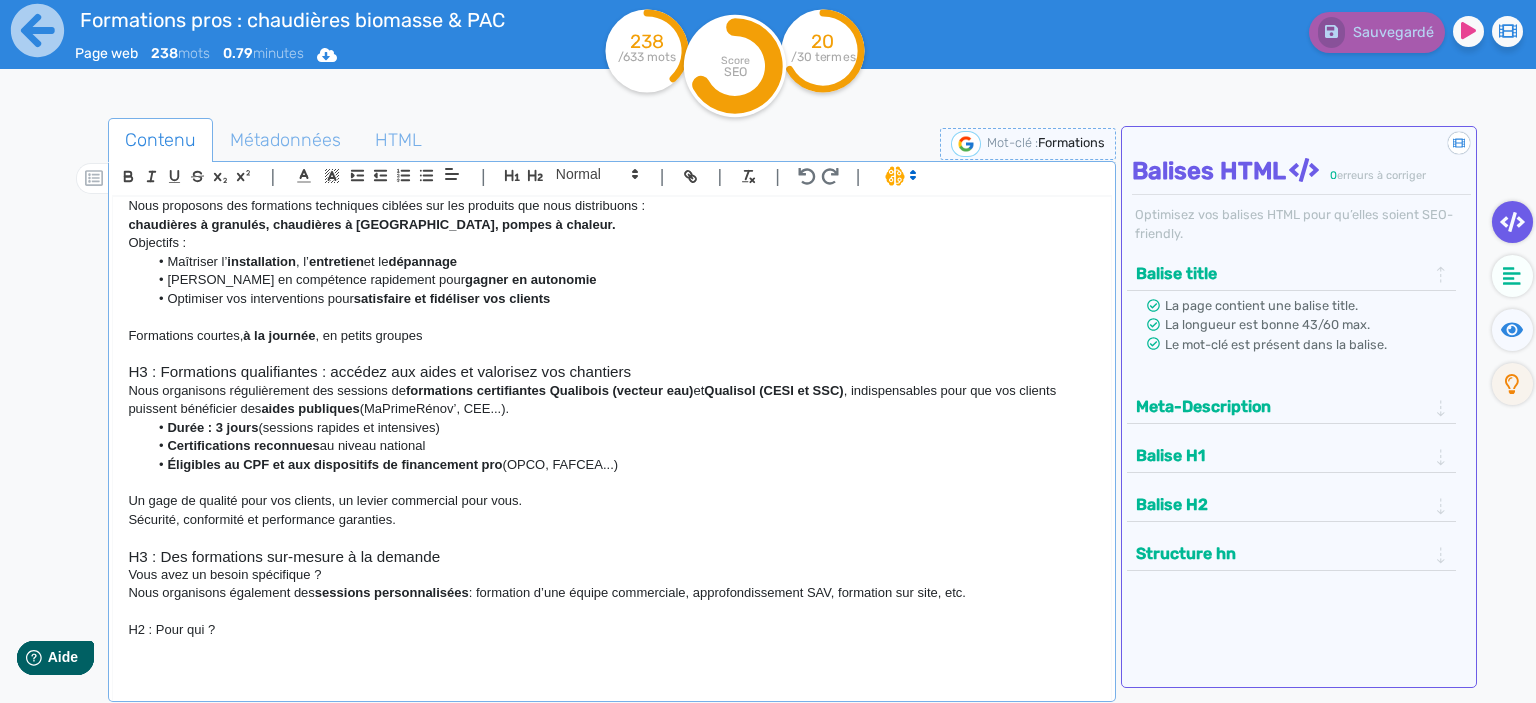 click on "H2 : Pour qui ?" 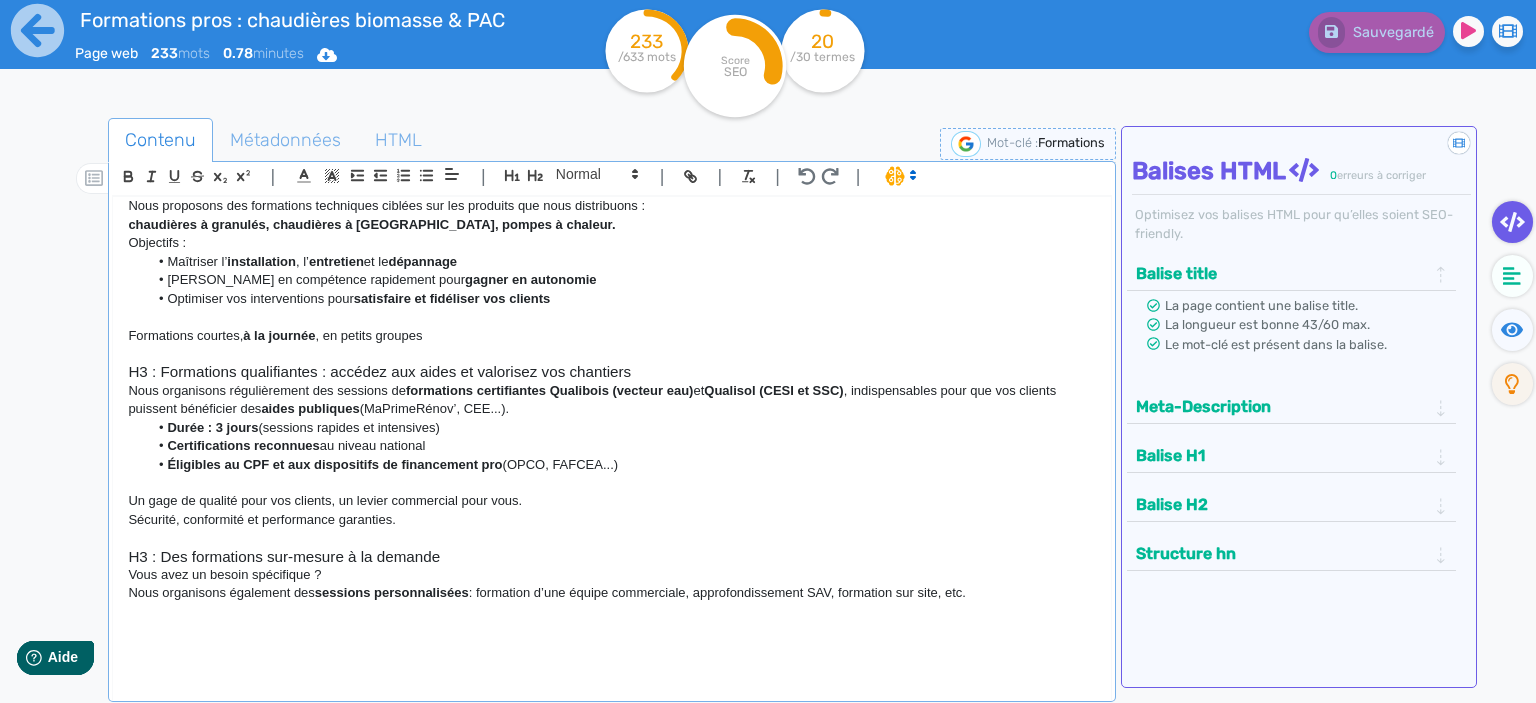 click 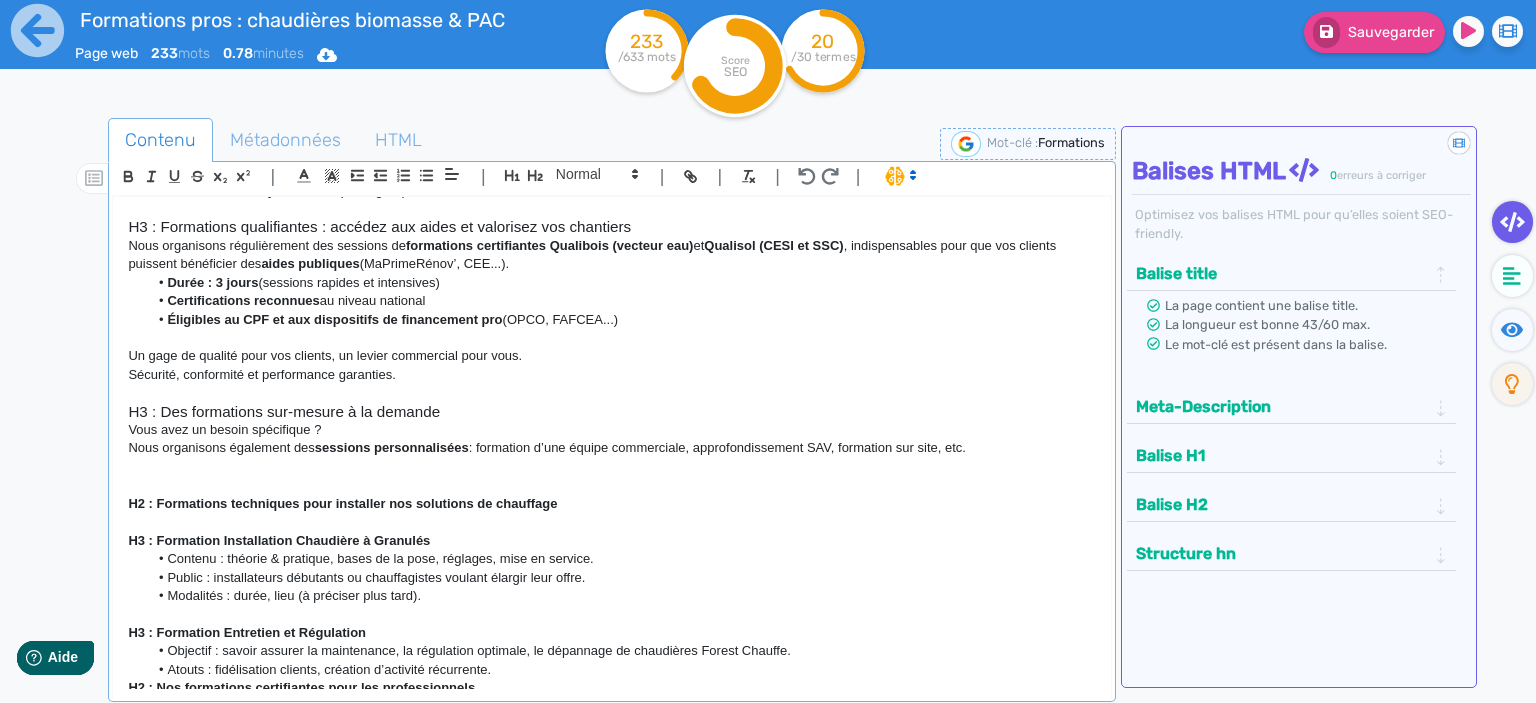 scroll, scrollTop: 302, scrollLeft: 0, axis: vertical 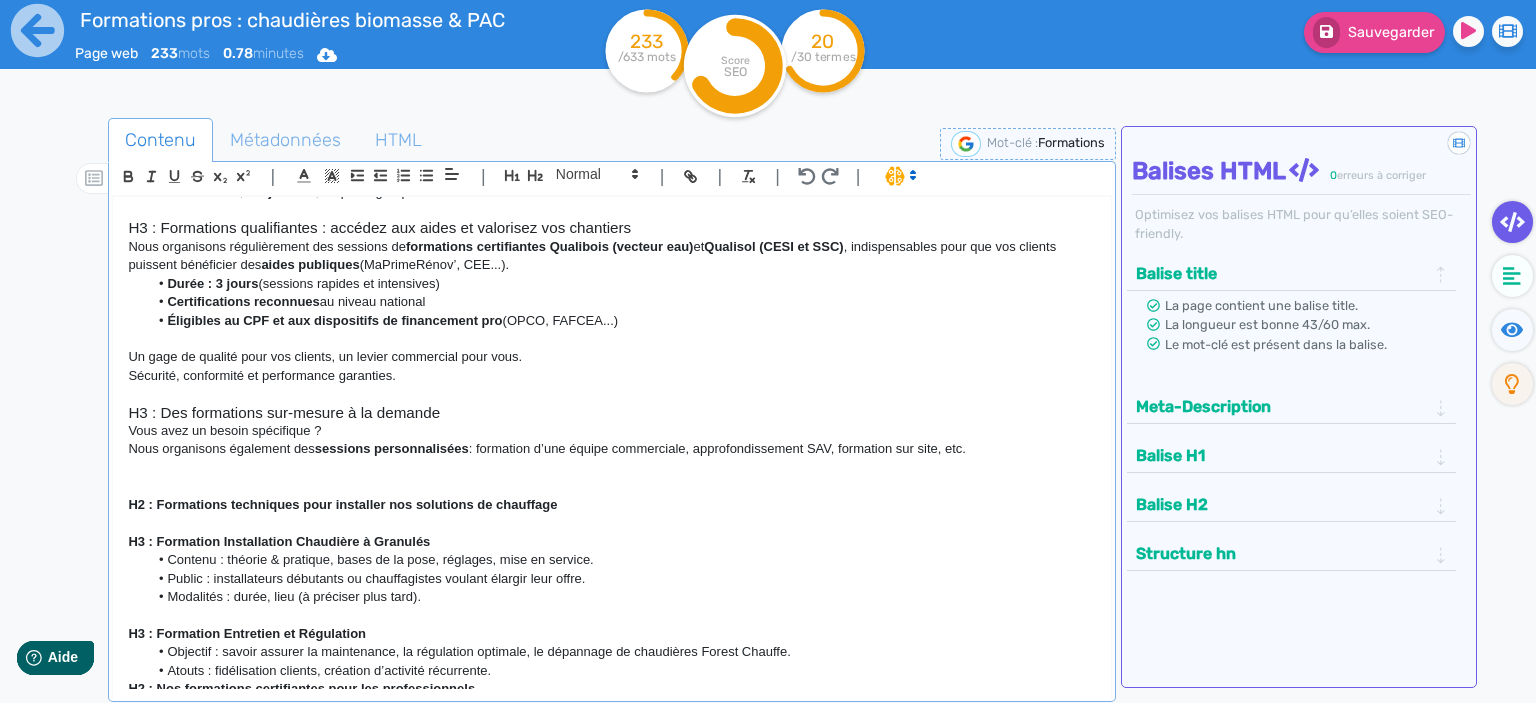 click 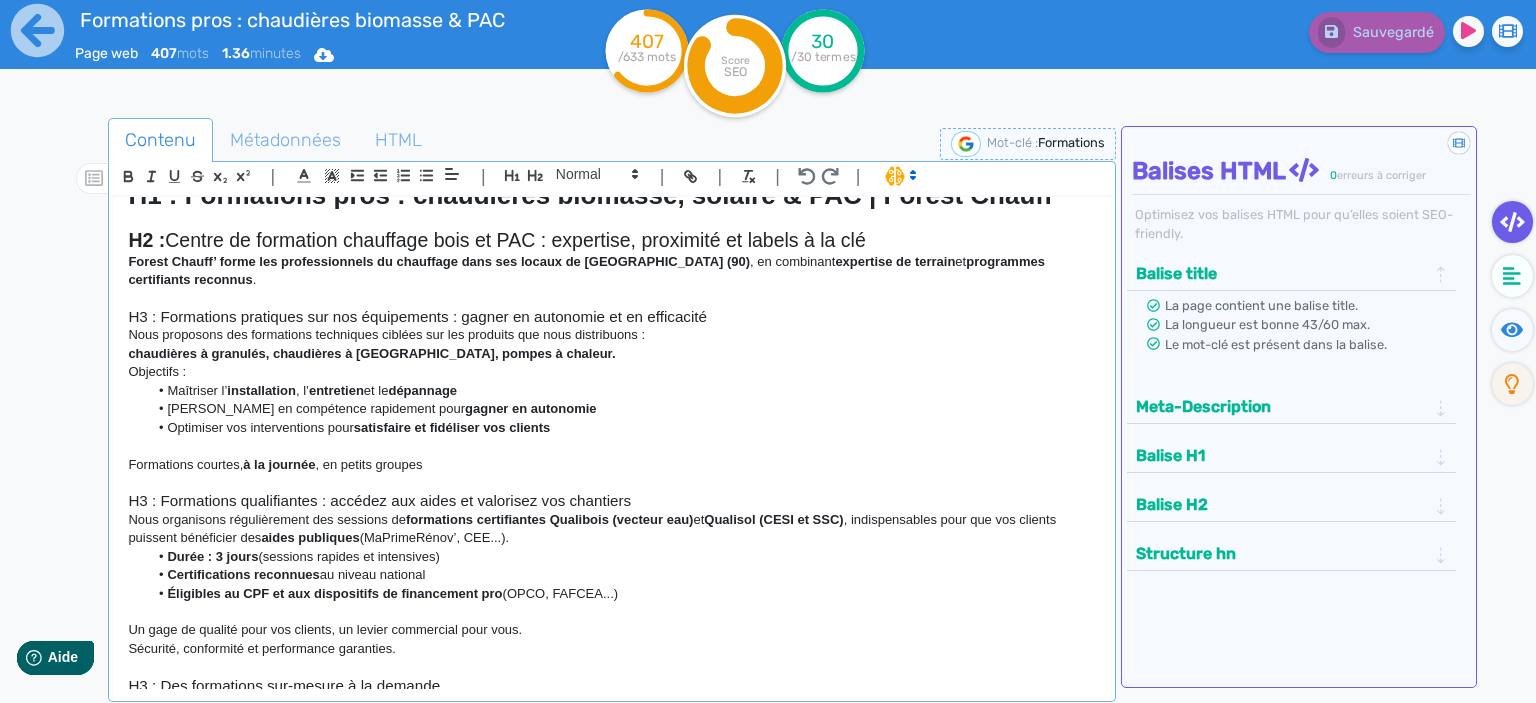 scroll, scrollTop: 41, scrollLeft: 0, axis: vertical 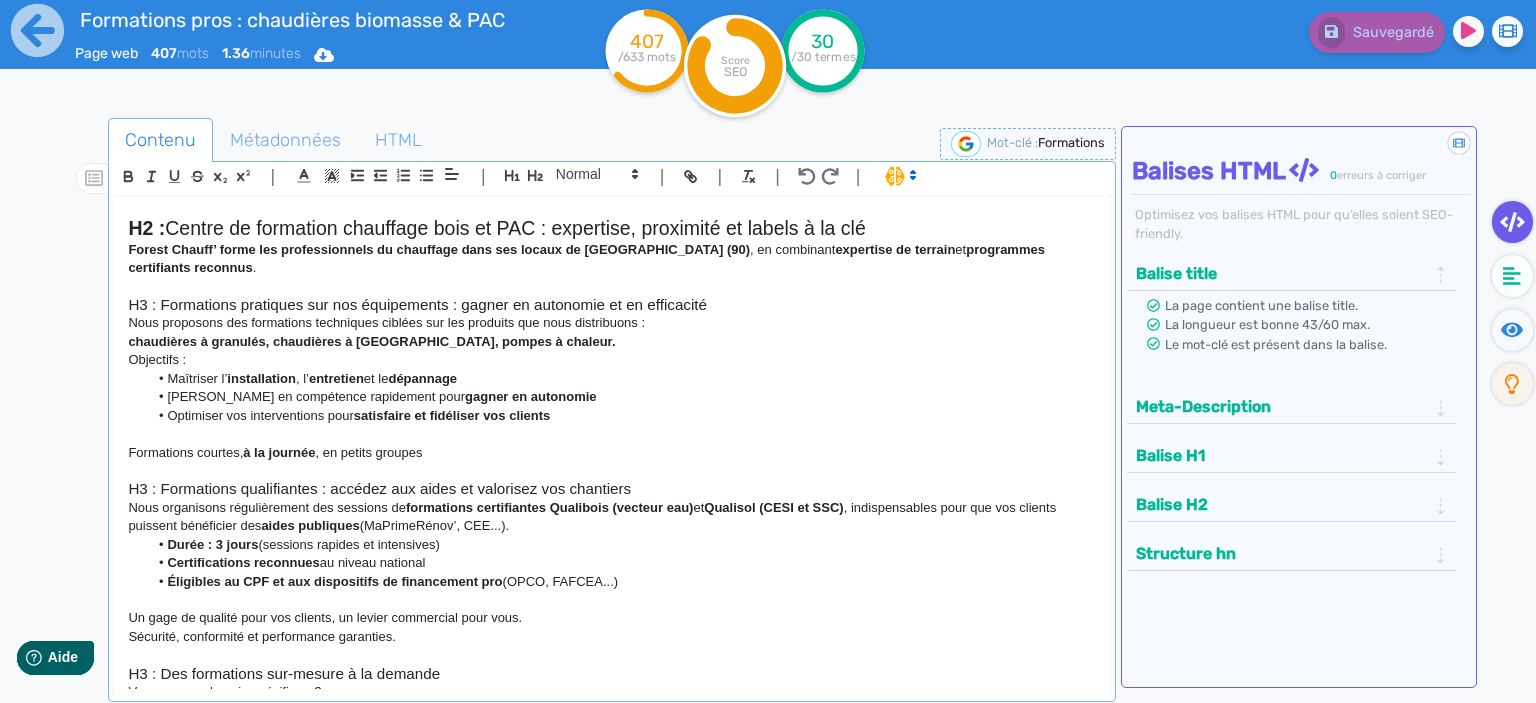 click on "chaudières à granulés, chaudières à [GEOGRAPHIC_DATA], pompes à chaleur." 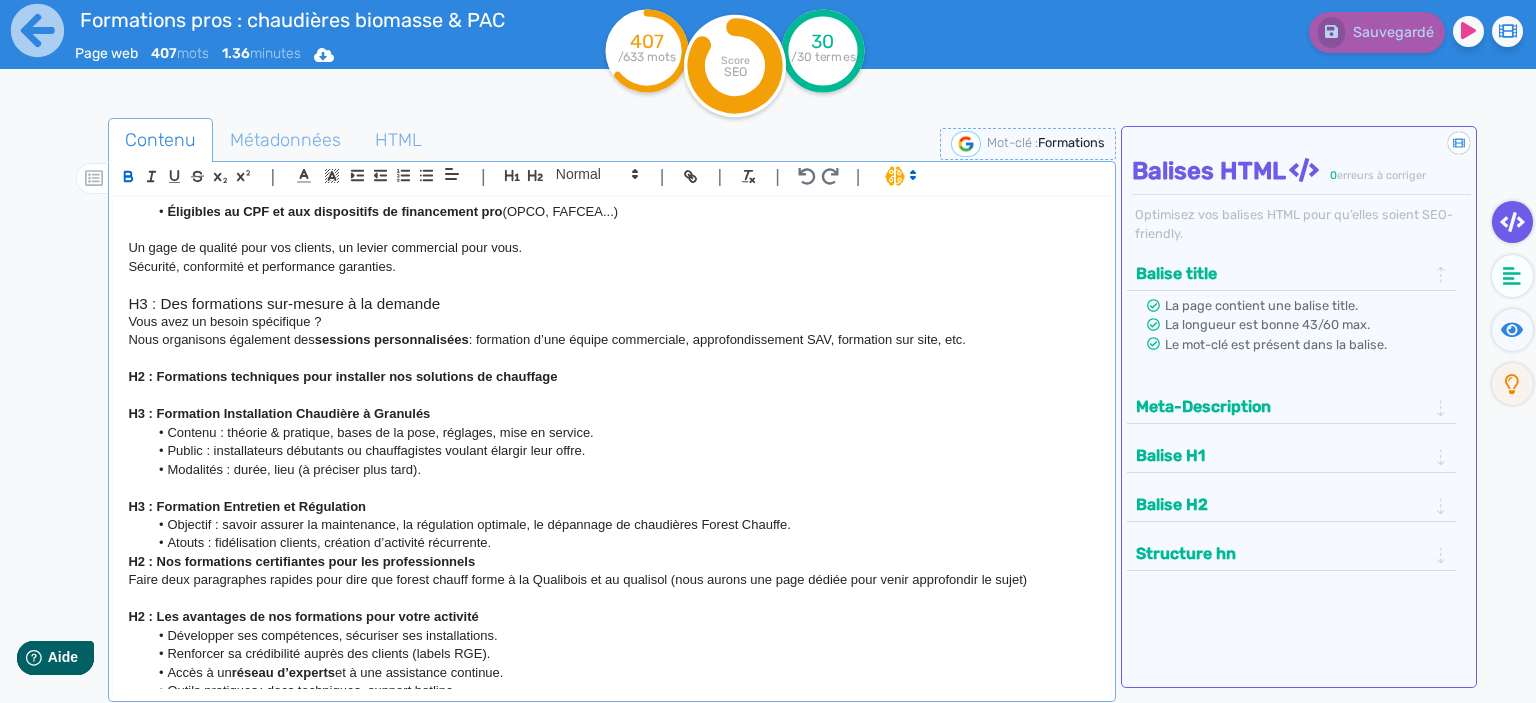 scroll, scrollTop: 414, scrollLeft: 0, axis: vertical 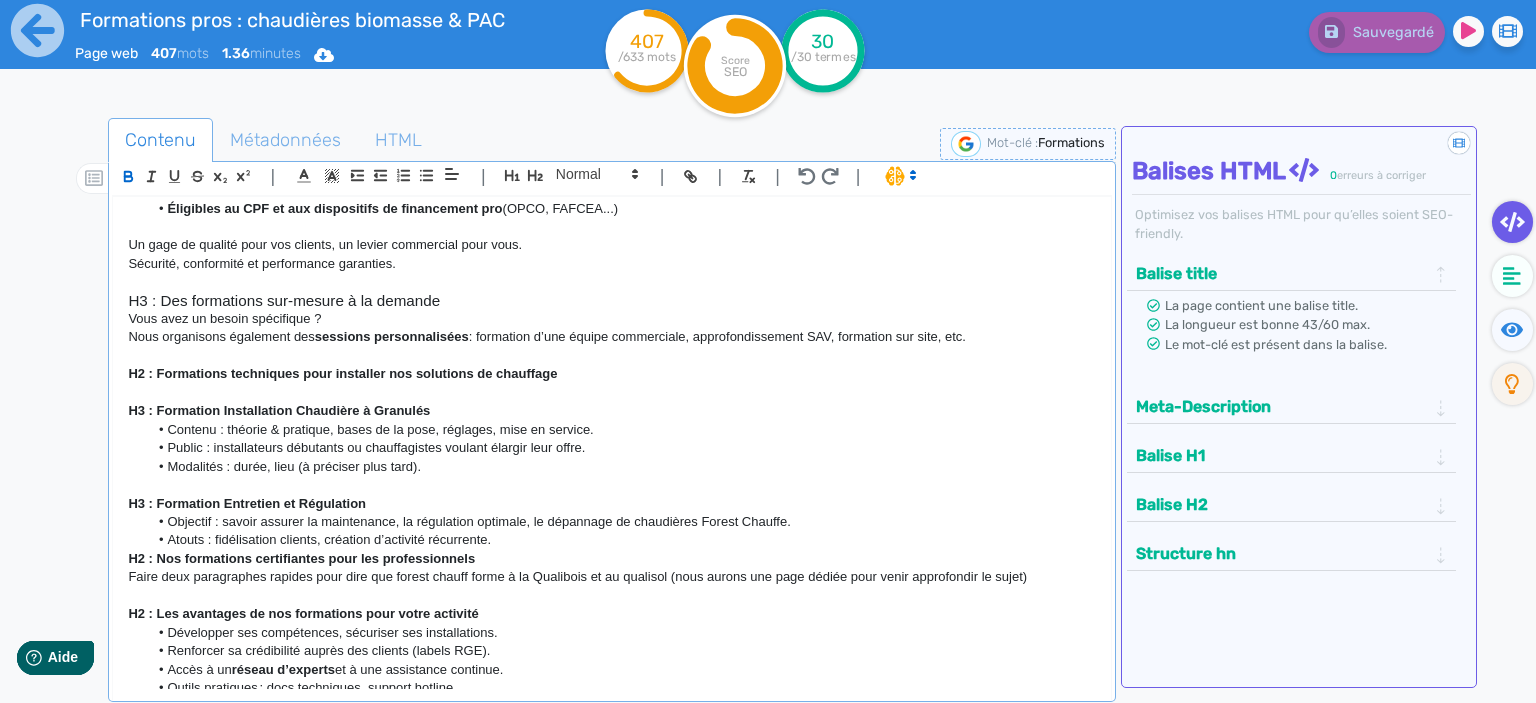 drag, startPoint x: 590, startPoint y: 362, endPoint x: 357, endPoint y: 364, distance: 233.00859 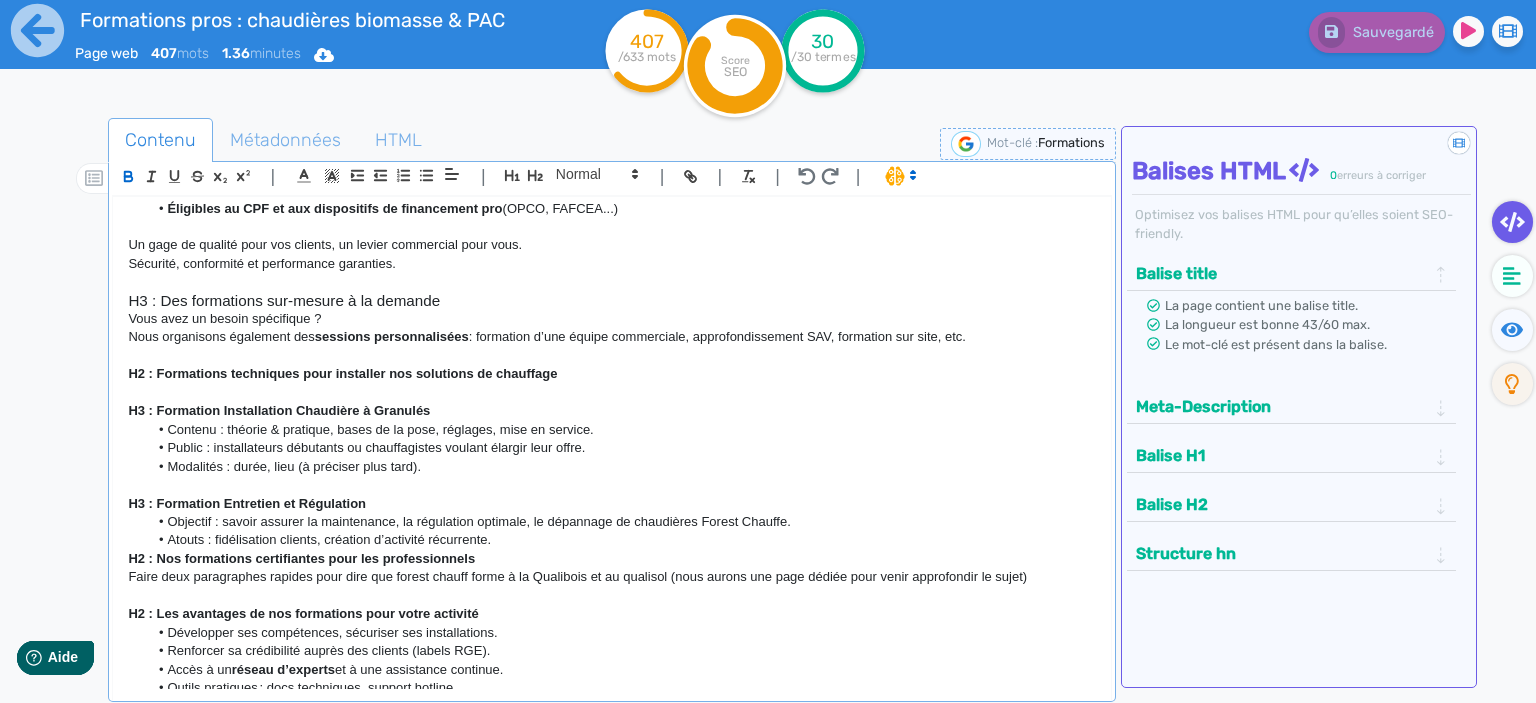 click 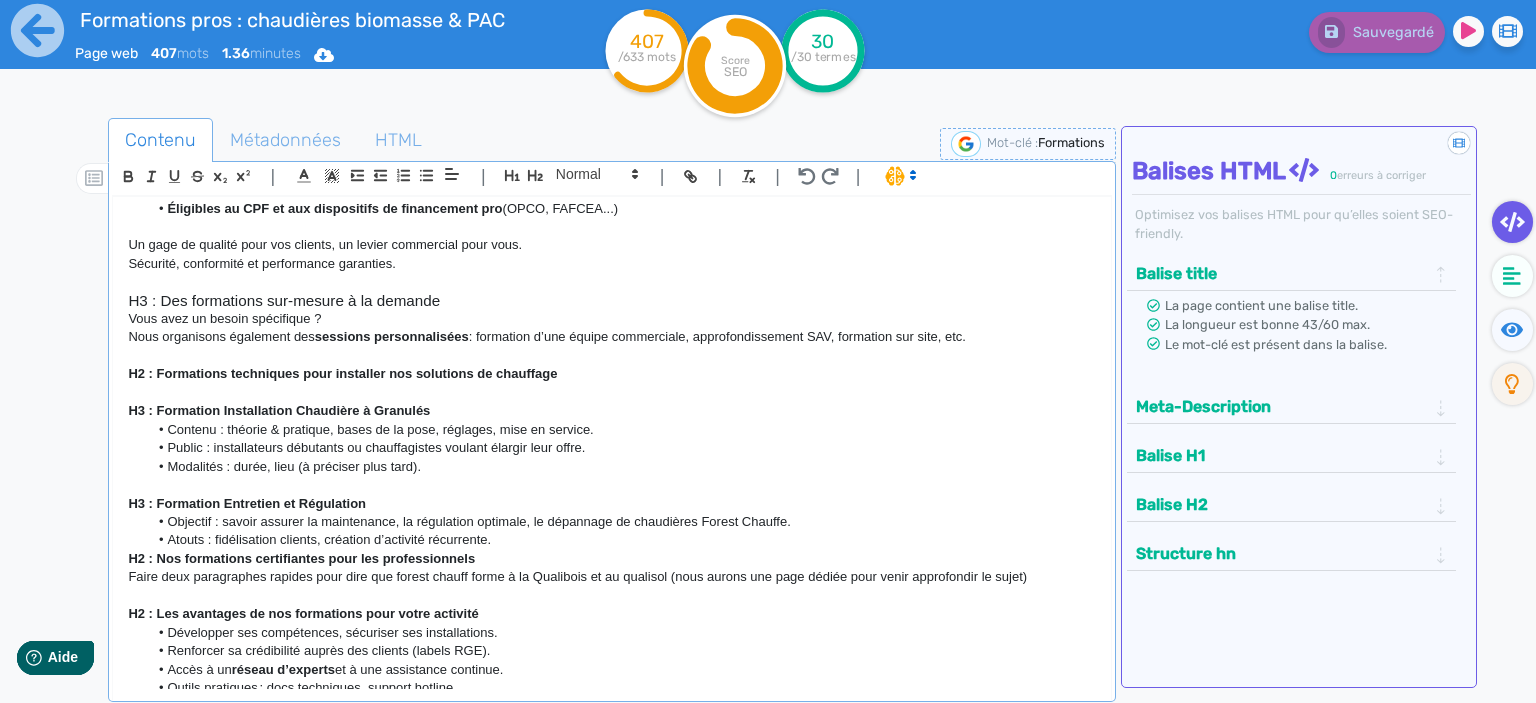 click on "H2 : Formations techniques pour installer nos solutions de chauffage" 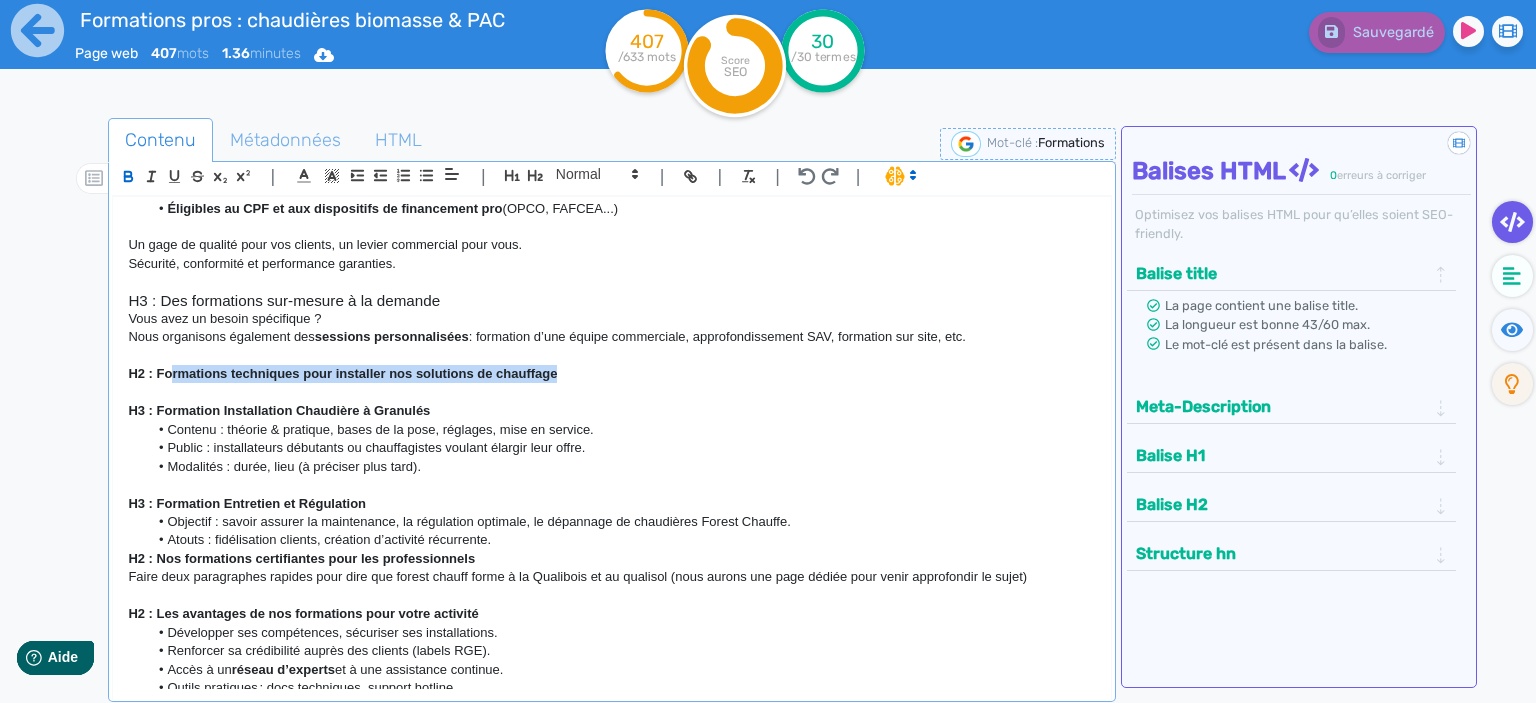 drag, startPoint x: 562, startPoint y: 374, endPoint x: 169, endPoint y: 374, distance: 393 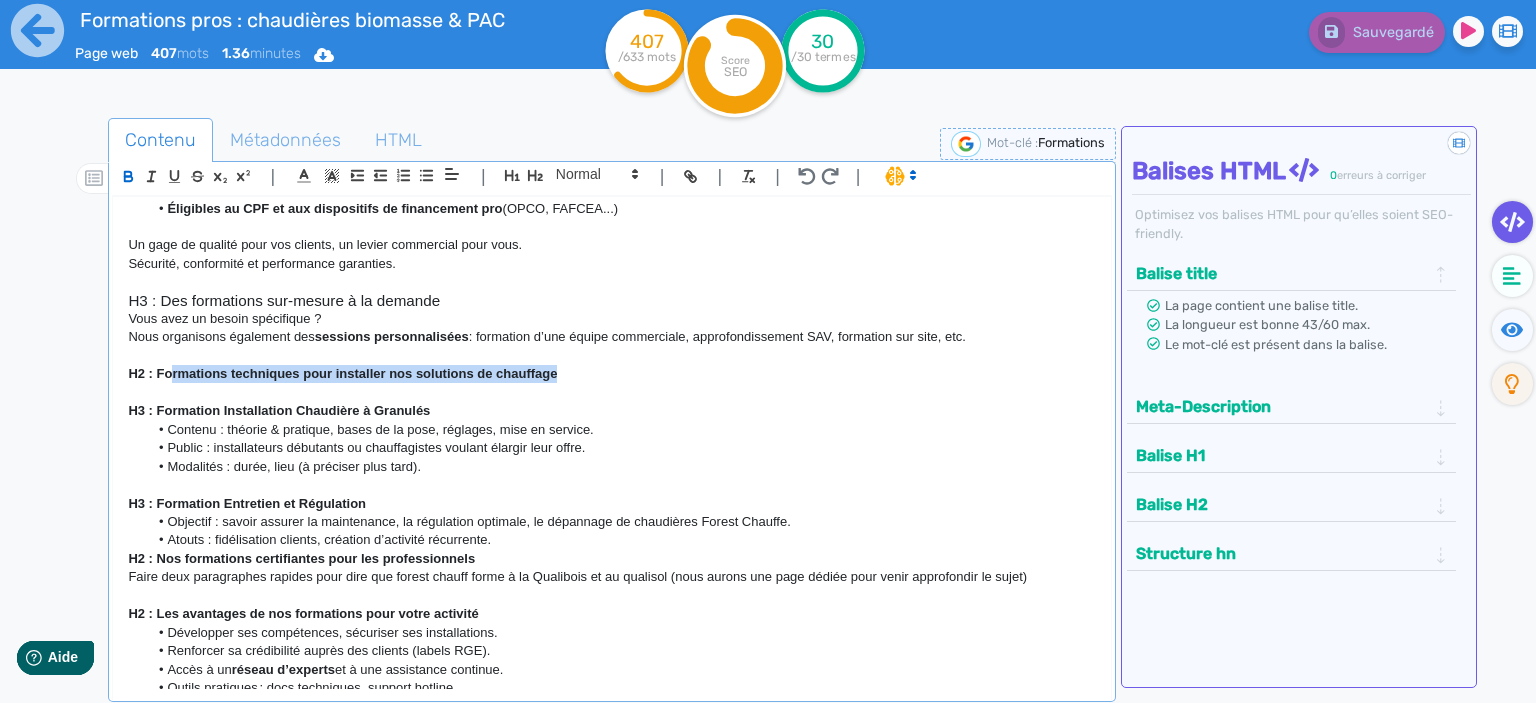 click on "H2 : Formations techniques pour installer nos solutions de chauffage" 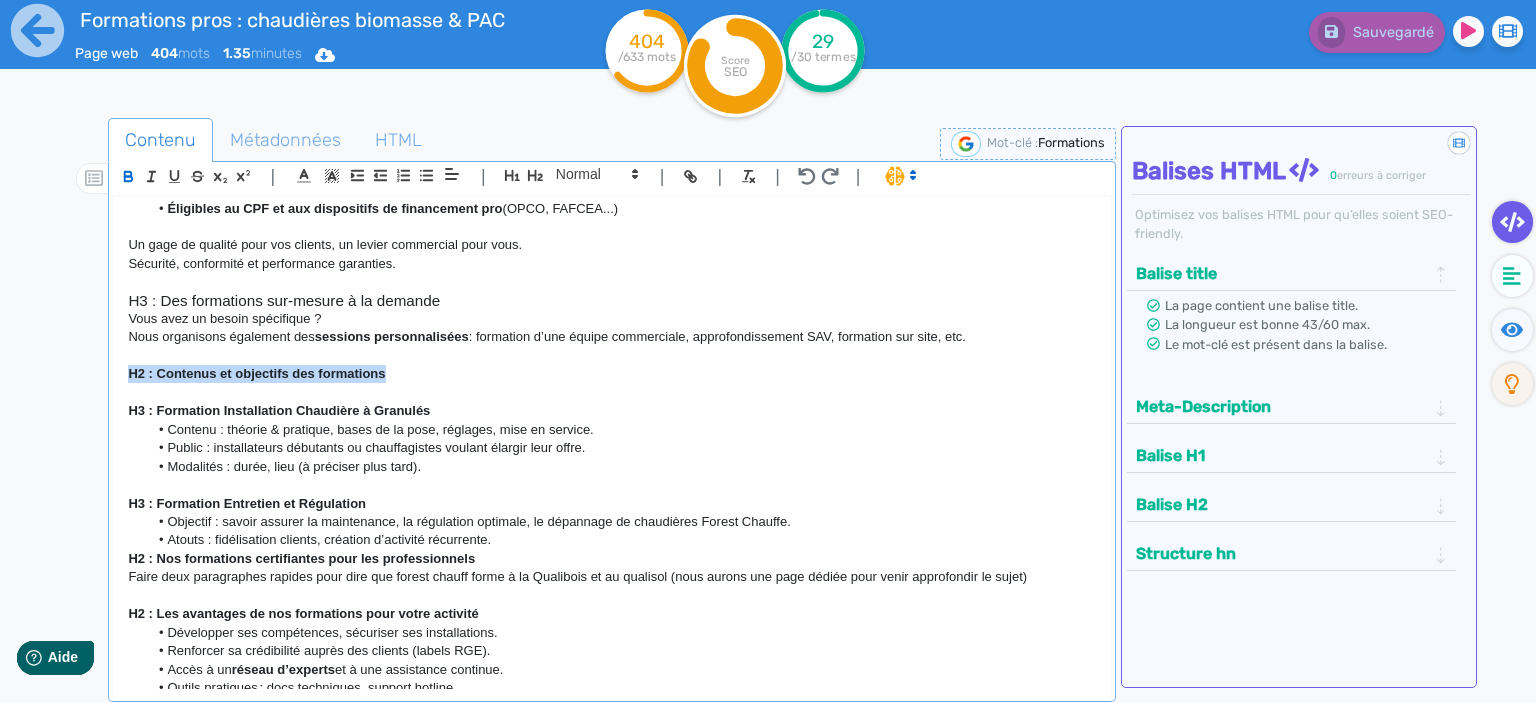 drag, startPoint x: 398, startPoint y: 371, endPoint x: 122, endPoint y: 375, distance: 276.029 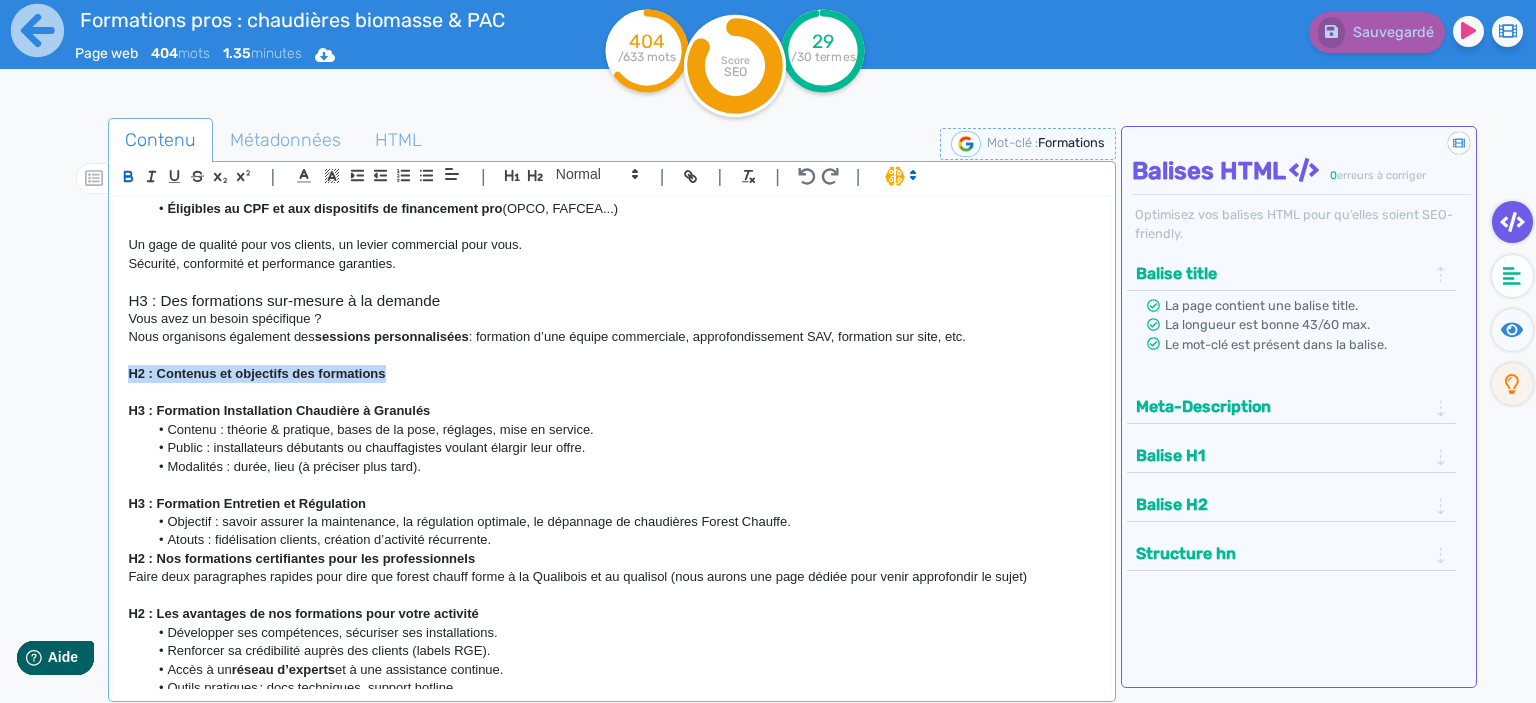 click on "H1 : Formations pros : chaudières biomasse, solaire & PAC | Forest Chauff H2 :  Centre de formation chauffage bois et PAC : expertise, proximité et labels à la clé Forest Chauff’ forme les professionnels du chauffage dans ses locaux de Pérouse (90) , en combinant  expertise de terrain  et  programmes certifiants reconnus . H3 : Formations pratiques sur nos équipements : gagner en autonomie et en efficacité Nous proposons des formations techniques ciblées sur les produits que nous distribuons : chaudières à granulés, chaudières à [GEOGRAPHIC_DATA], pompes à chaleur. Objectifs : Maîtriser l’ installation , l’ entretien  et le  dépannage Monter en compétence rapidement pour  gagner en autonomie Optimiser vos interventions pour  satisfaire et fidéliser vos clients Formations courtes,  à la journée , en petits groupes H3 : Formations qualifiantes : accédez aux aides et valorisez vos chantiers Nous organisons régulièrement des sessions de  formations certifiantes Qualibois (vecteur eau)  et    ." 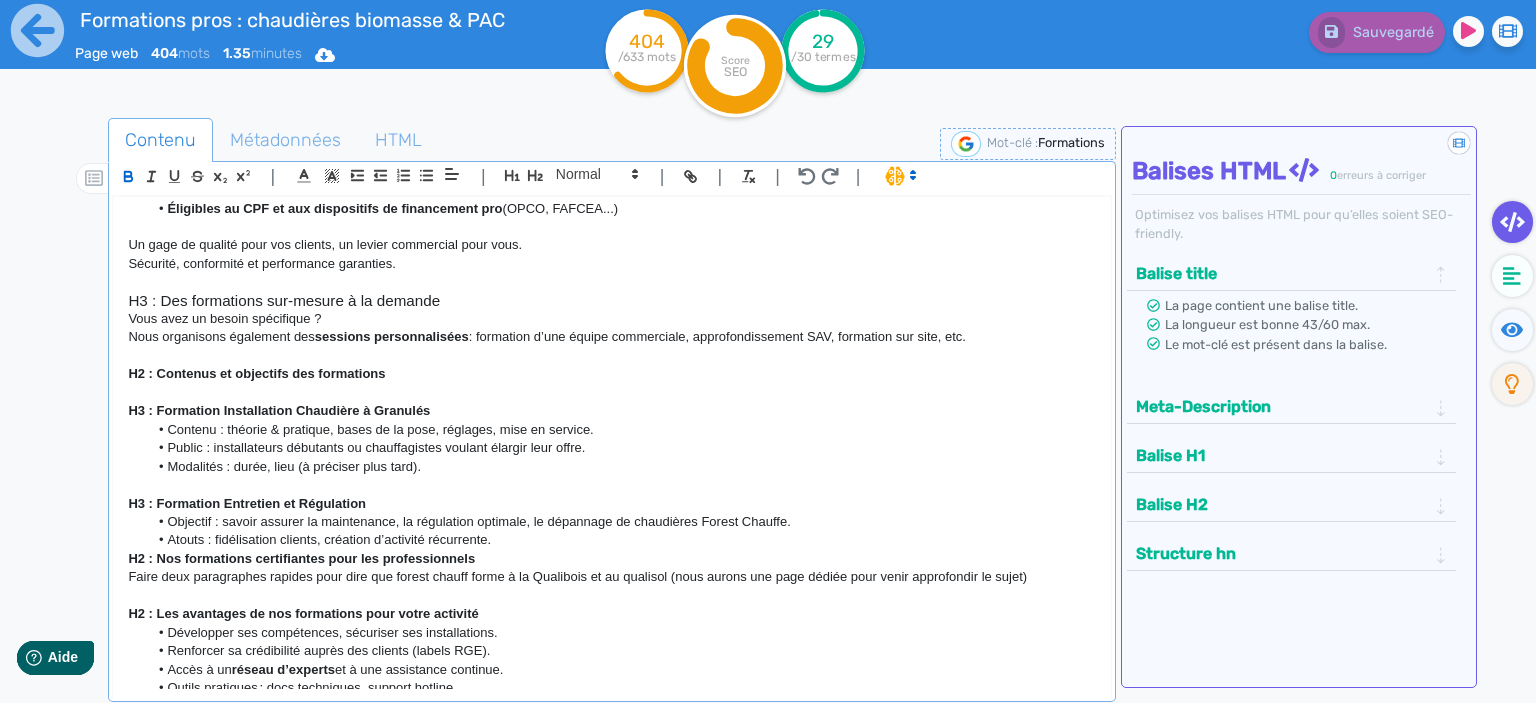 click on "Atouts : fidélisation clients, création d’activité récurrente." 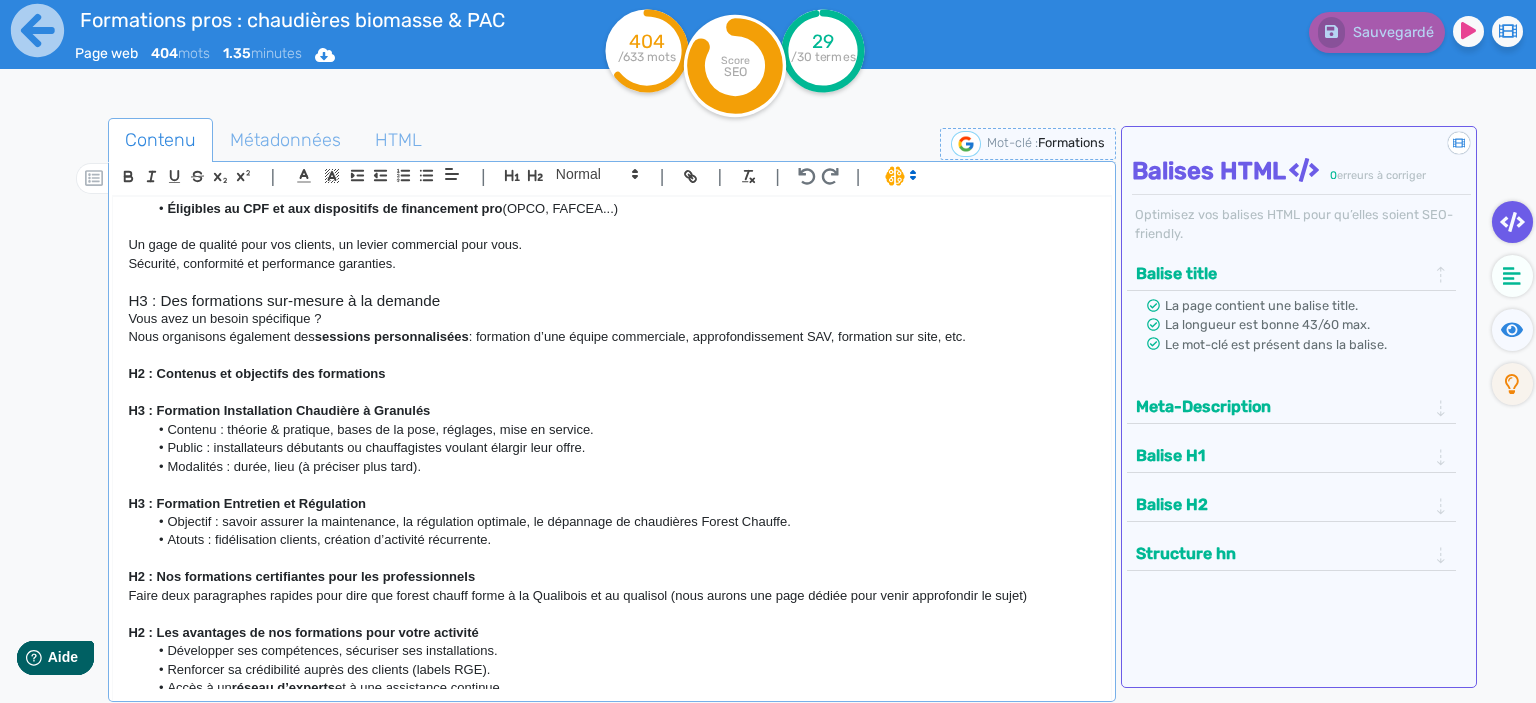 click on "H3 : Formation Installation Chaudière à Granulés" 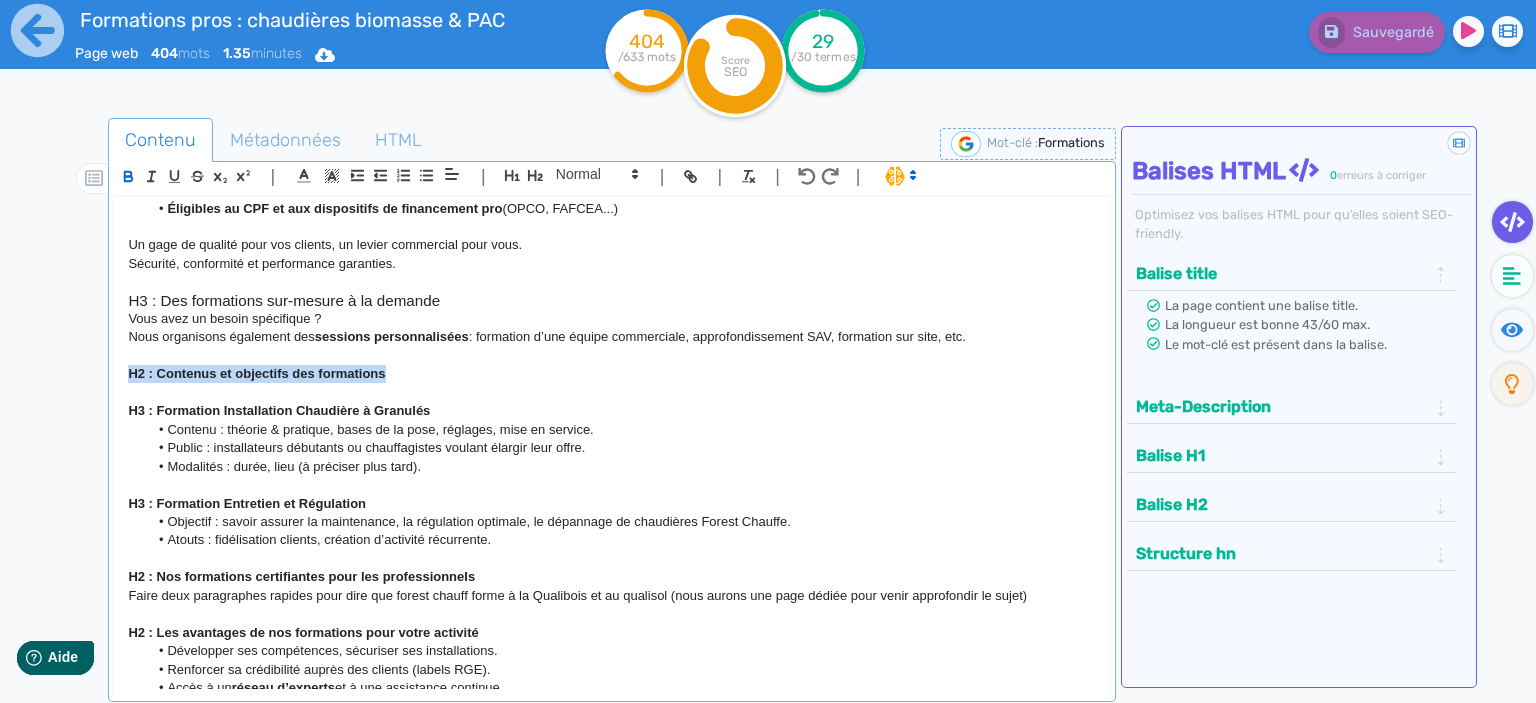 drag, startPoint x: 419, startPoint y: 367, endPoint x: 110, endPoint y: 371, distance: 309.02588 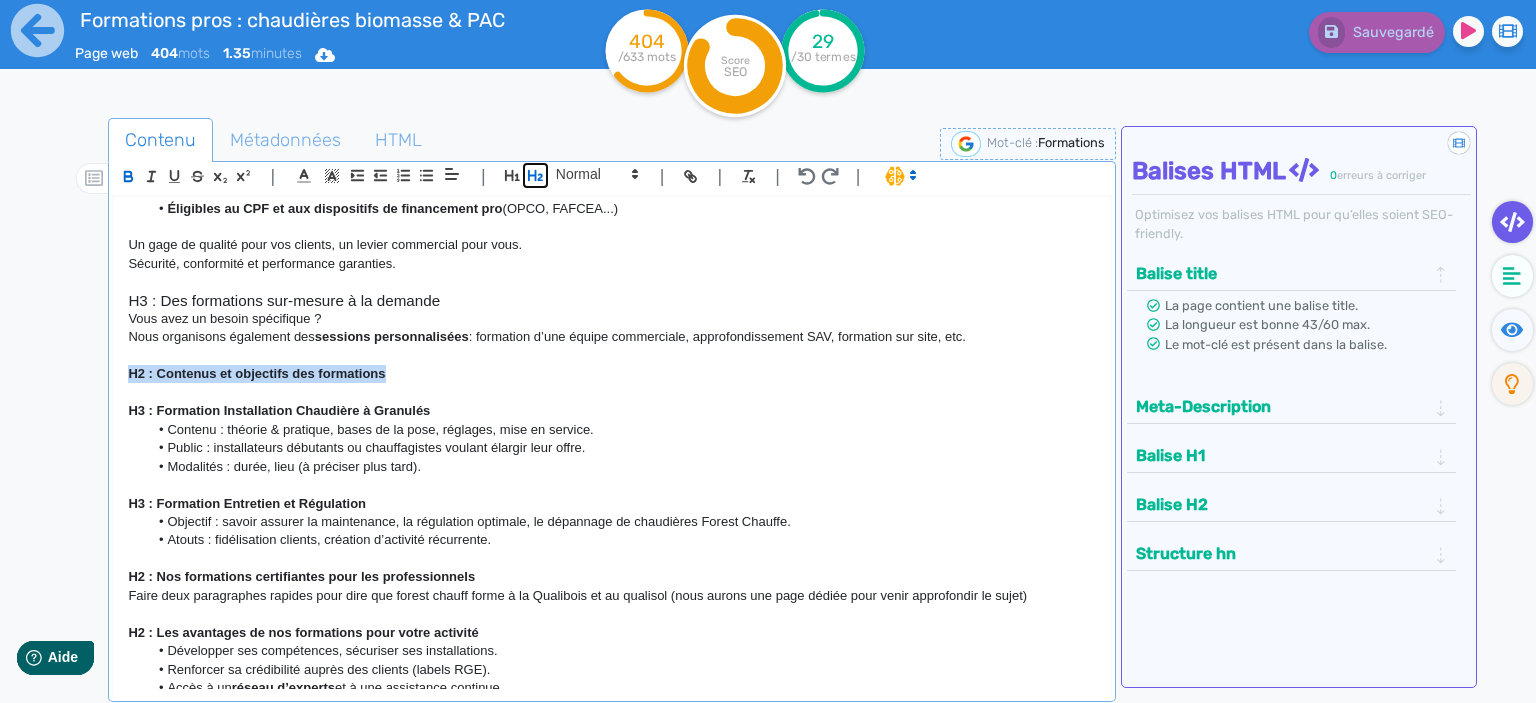 click 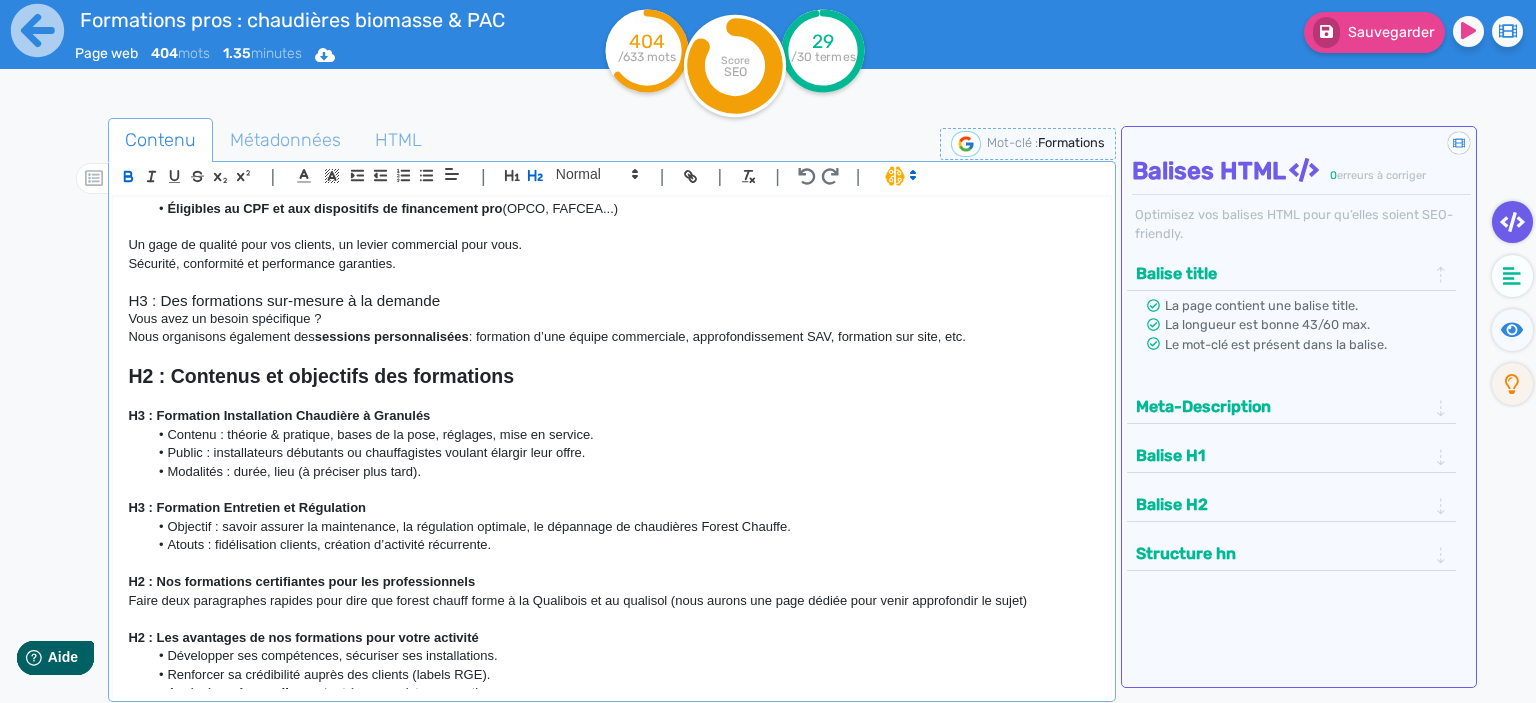 click on "Modalités : durée, lieu (à préciser plus tard)." 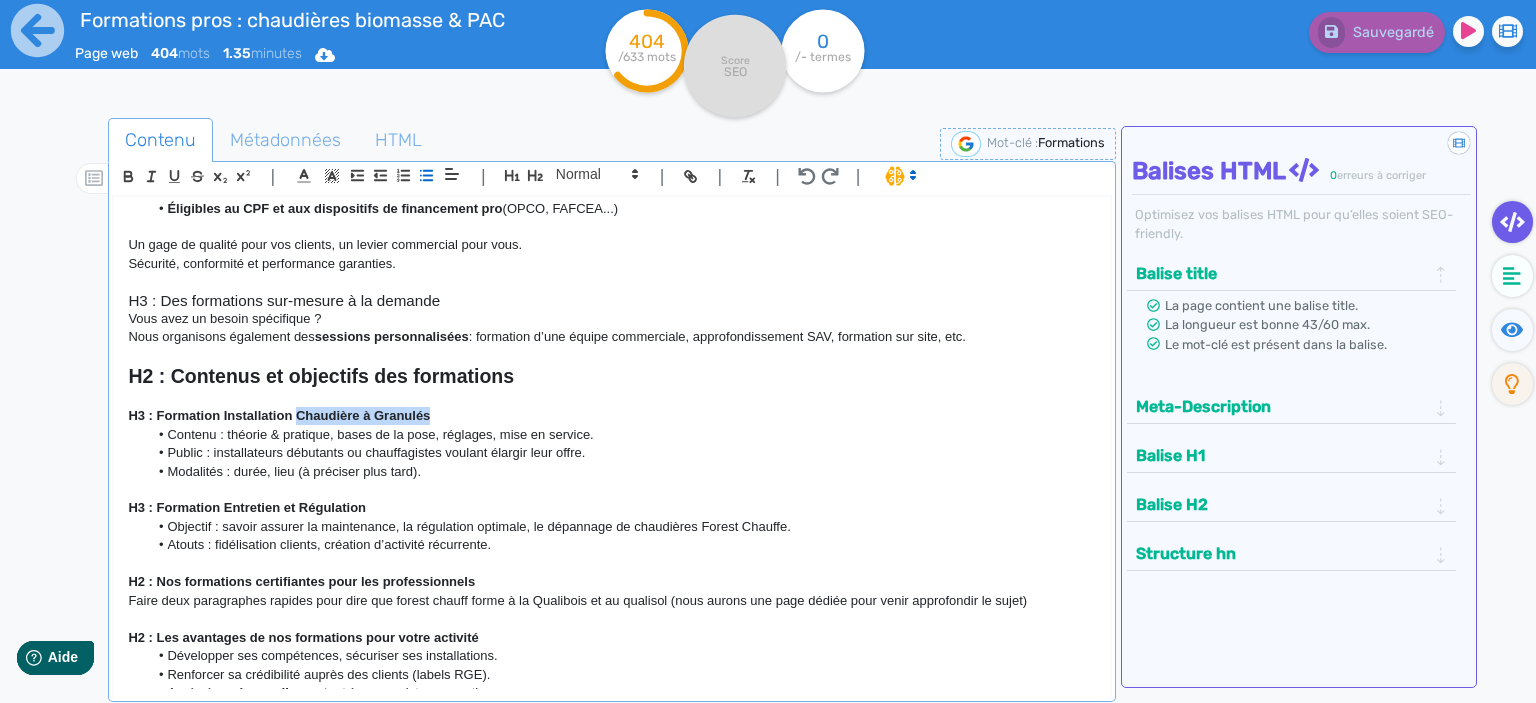 drag, startPoint x: 443, startPoint y: 414, endPoint x: 296, endPoint y: 411, distance: 147.03061 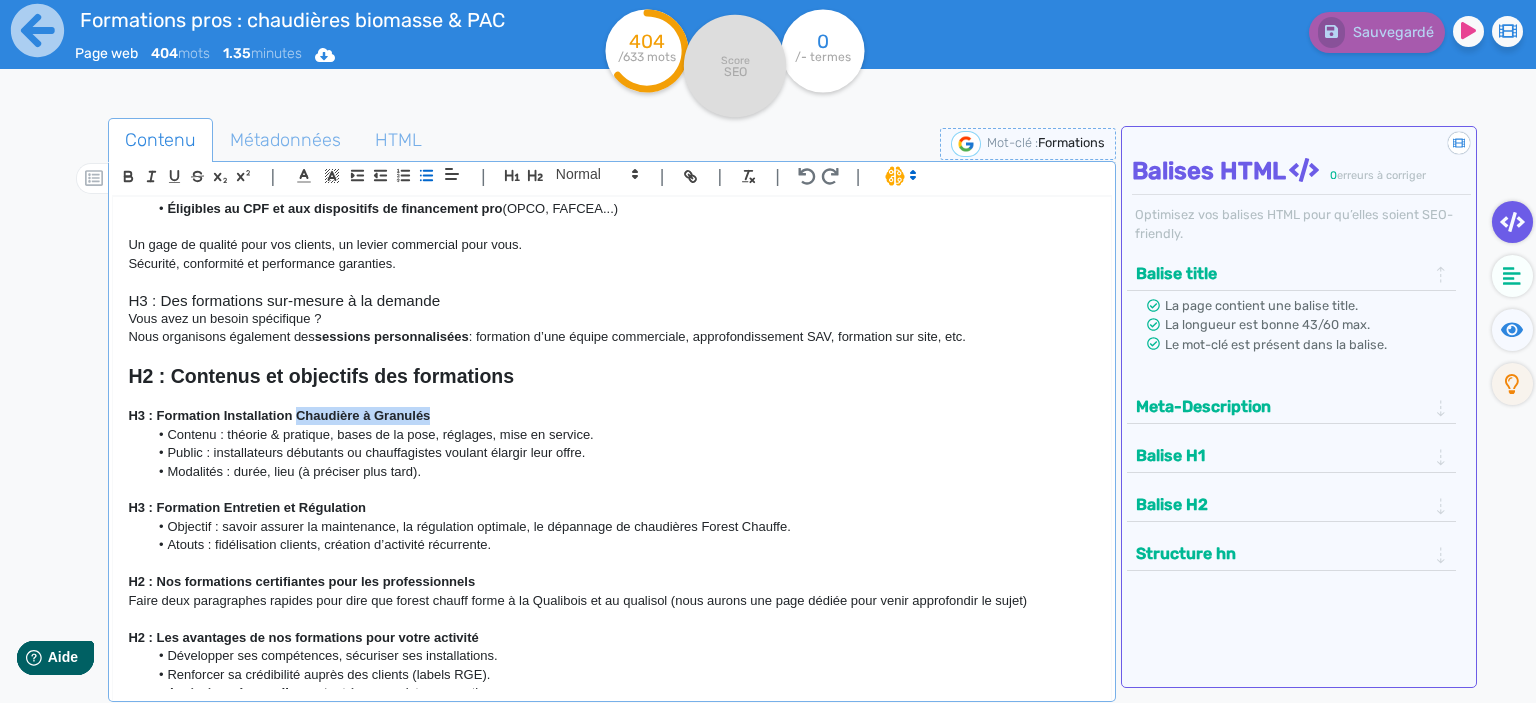click on "H3 : Formation Installation Chaudière à Granulés" 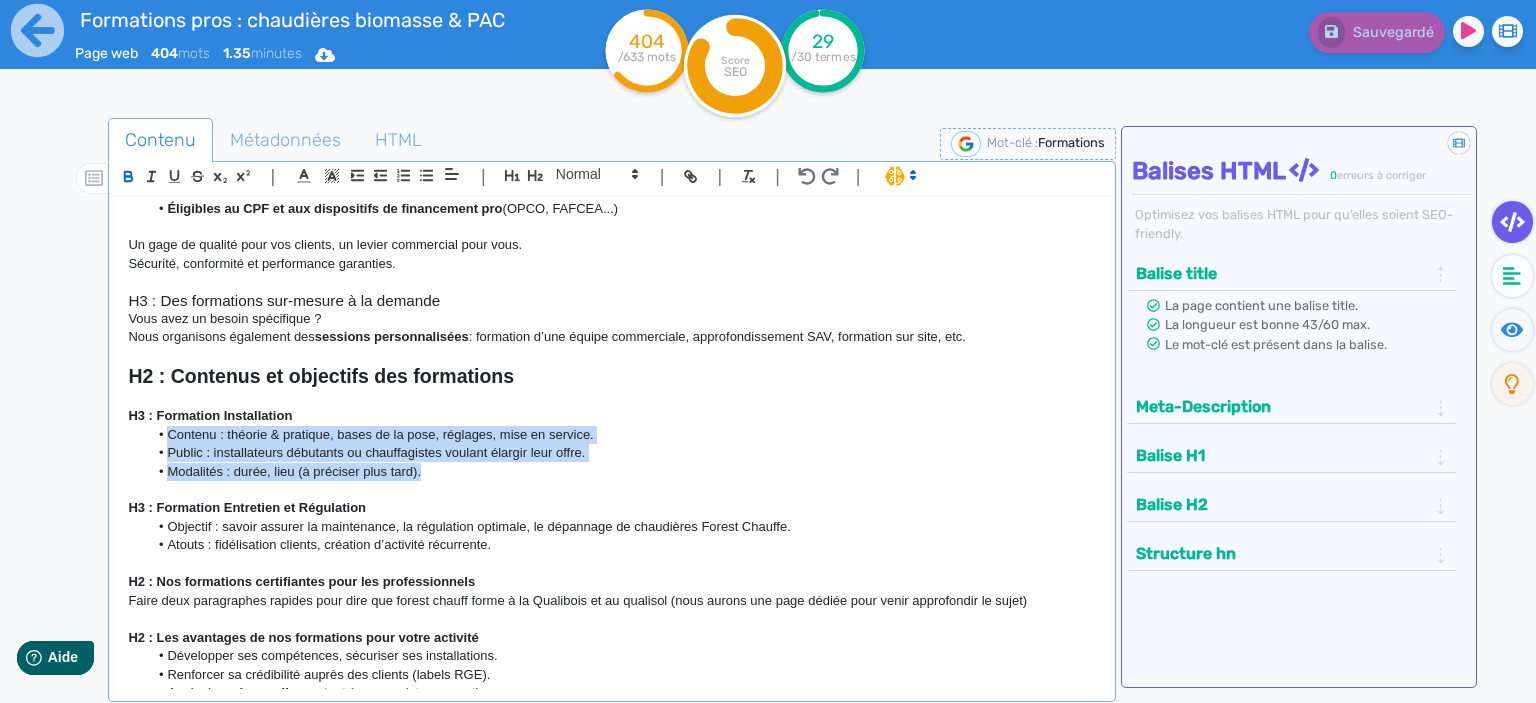 drag, startPoint x: 427, startPoint y: 470, endPoint x: 171, endPoint y: 440, distance: 257.75183 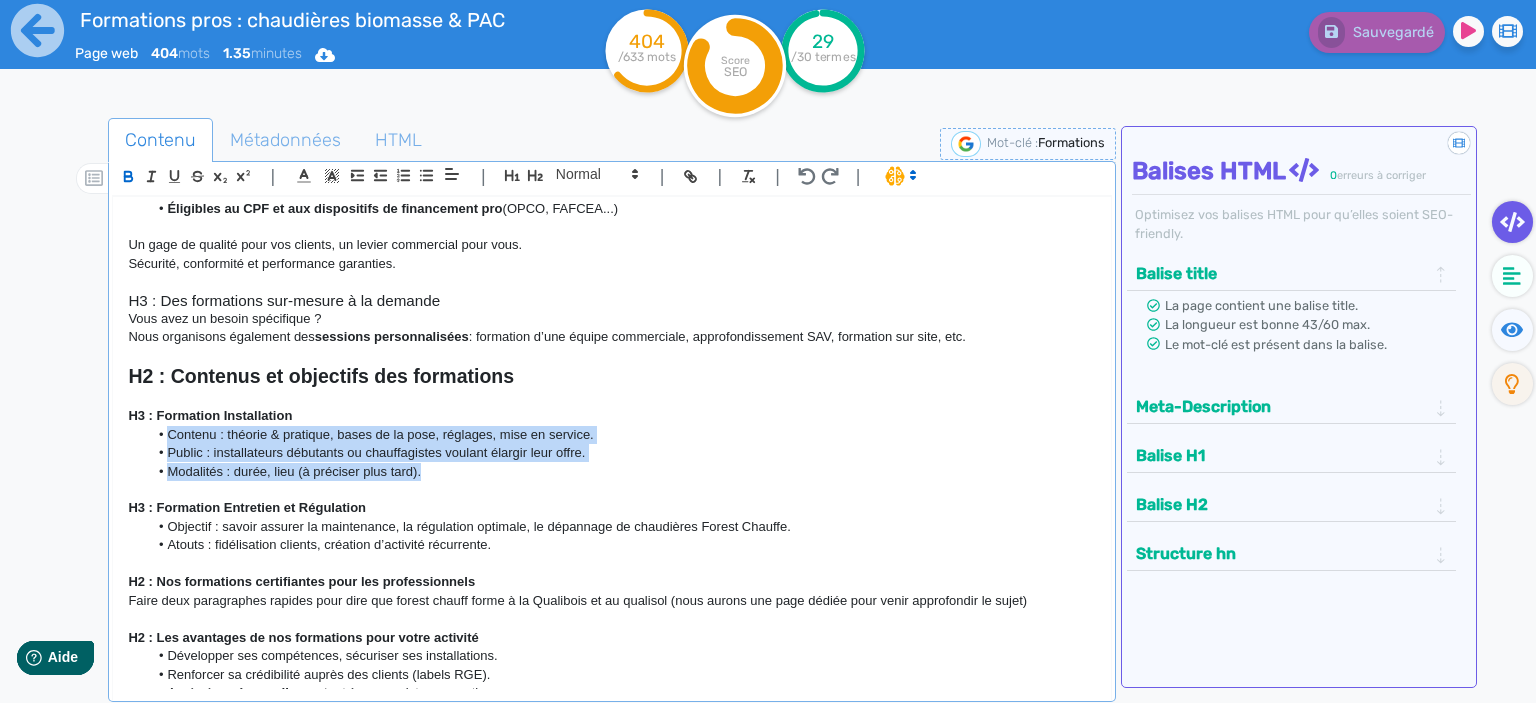 click on "Contenu : théorie & pratique, bases de la pose, réglages, mise en service. Public : installateurs débutants ou chauffagistes voulant élargir leur offre. Modalités : durée, lieu (à préciser plus tard)." 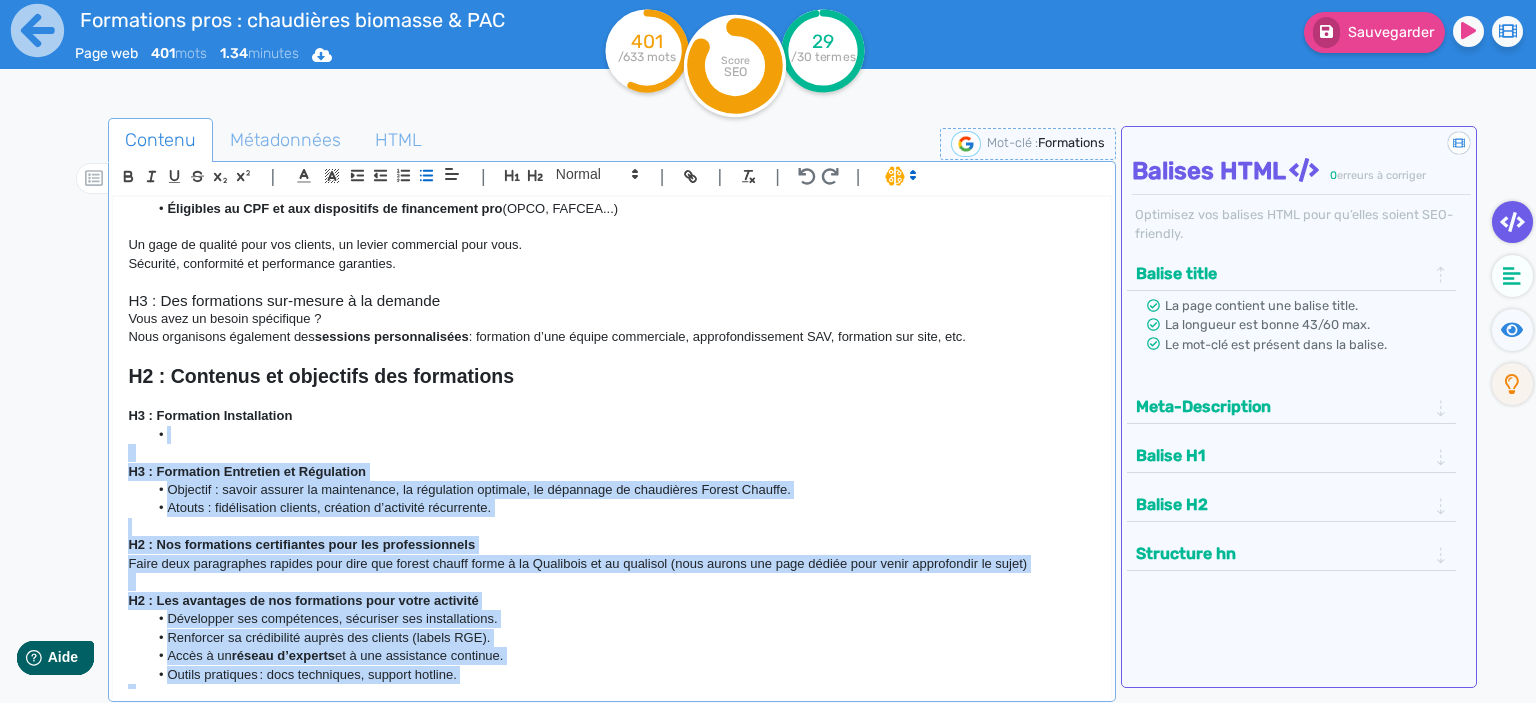 scroll, scrollTop: 570, scrollLeft: 0, axis: vertical 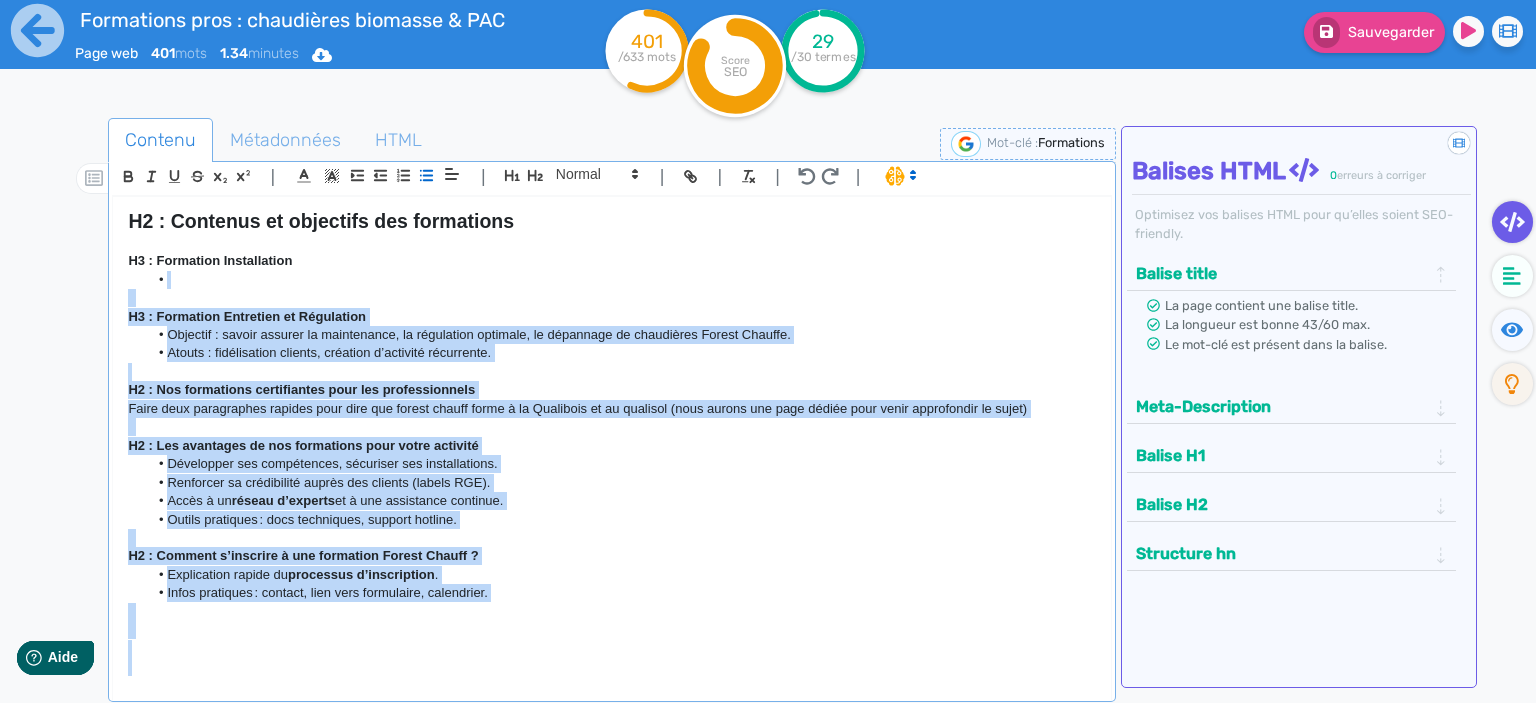 drag, startPoint x: 171, startPoint y: 440, endPoint x: 318, endPoint y: 747, distance: 340.3792 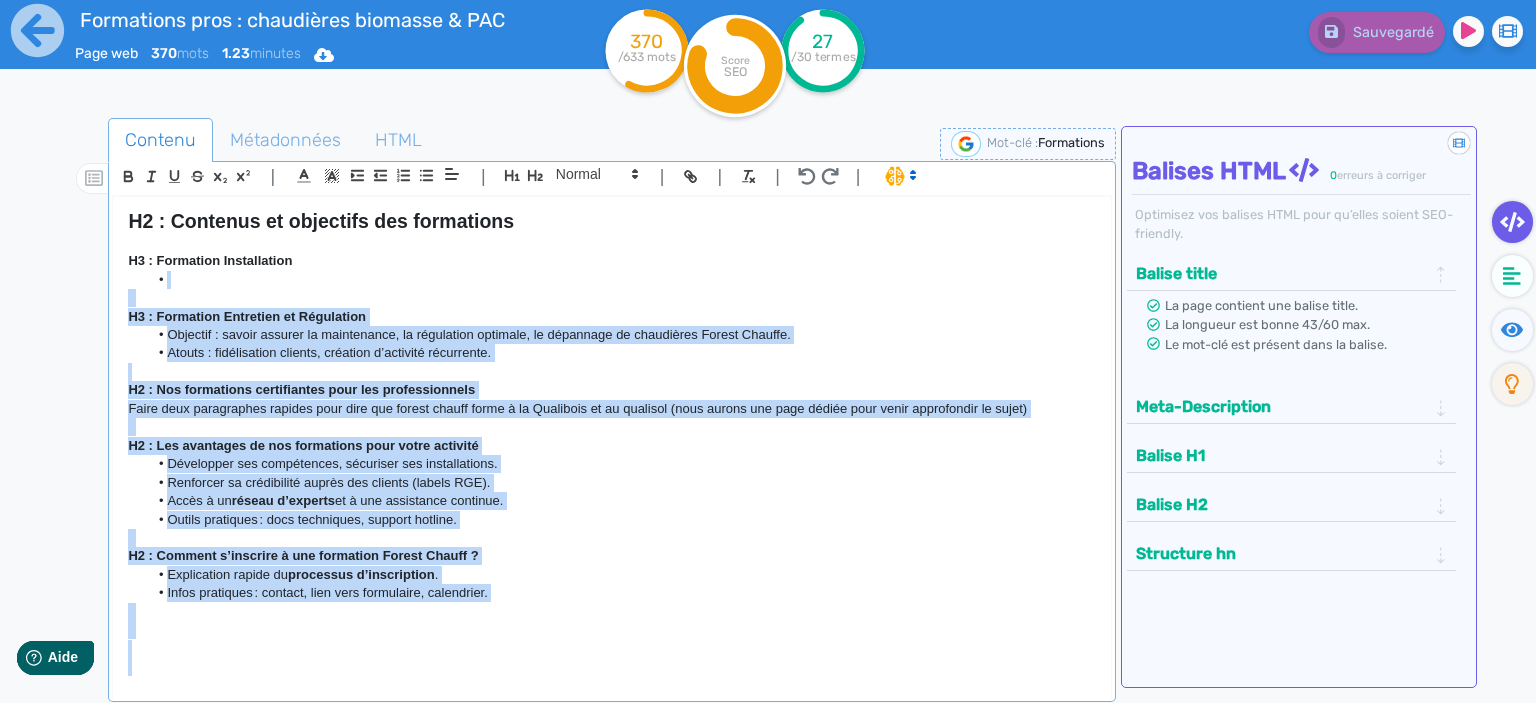 click on "Faire deux paragraphes rapides pour dire que forest chauff forme à la Qualibois et au qualisol (nous aurons une page dédiée pour venir approfondir le sujet)" 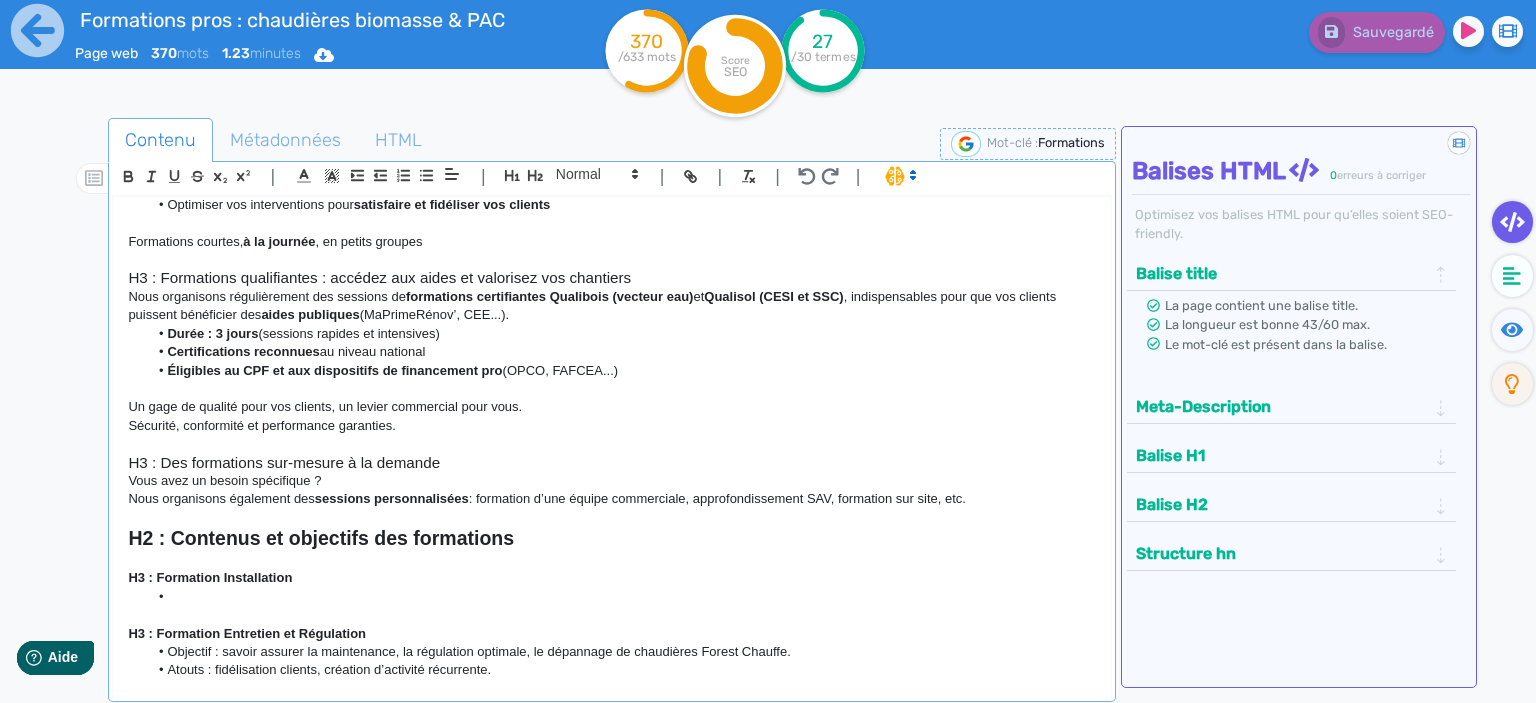 scroll, scrollTop: 322, scrollLeft: 0, axis: vertical 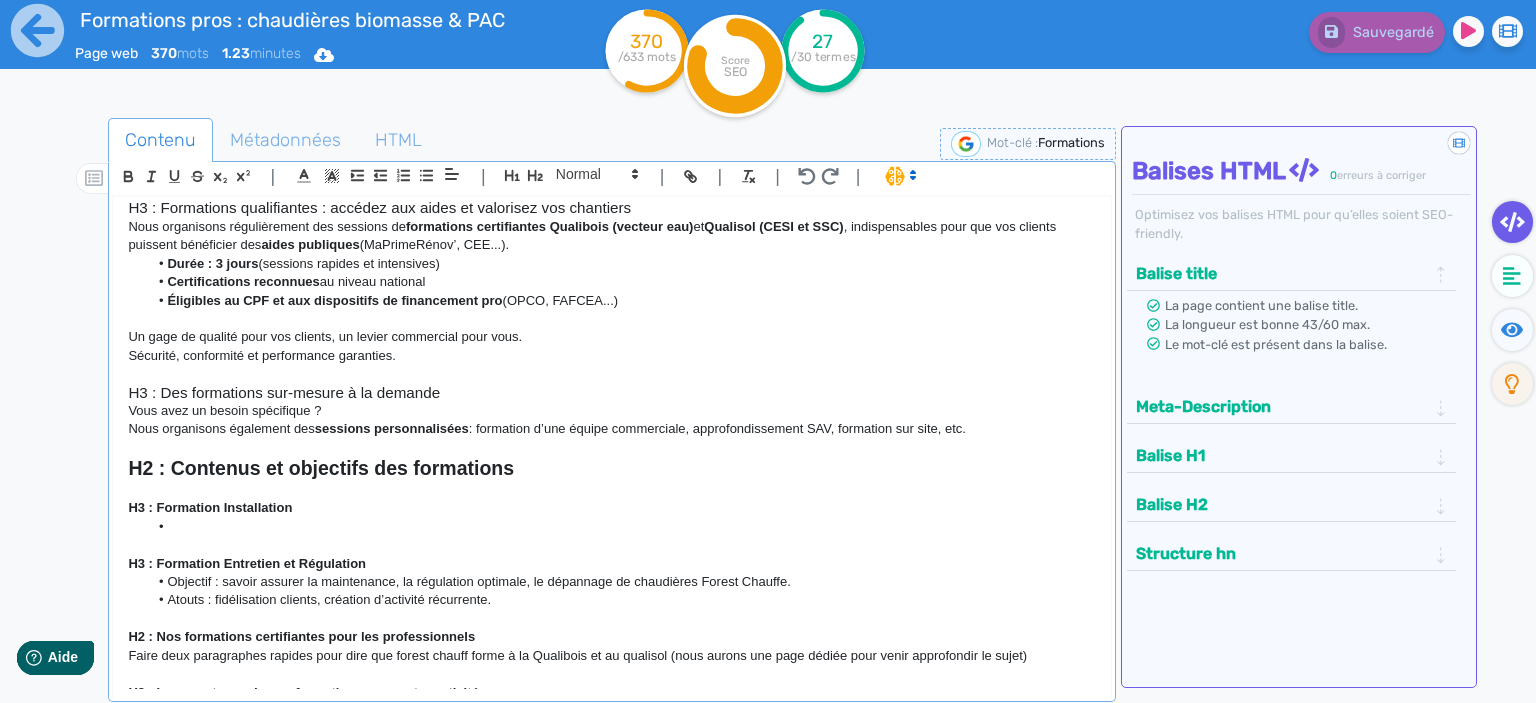 click on "H3 : Formation Installation" 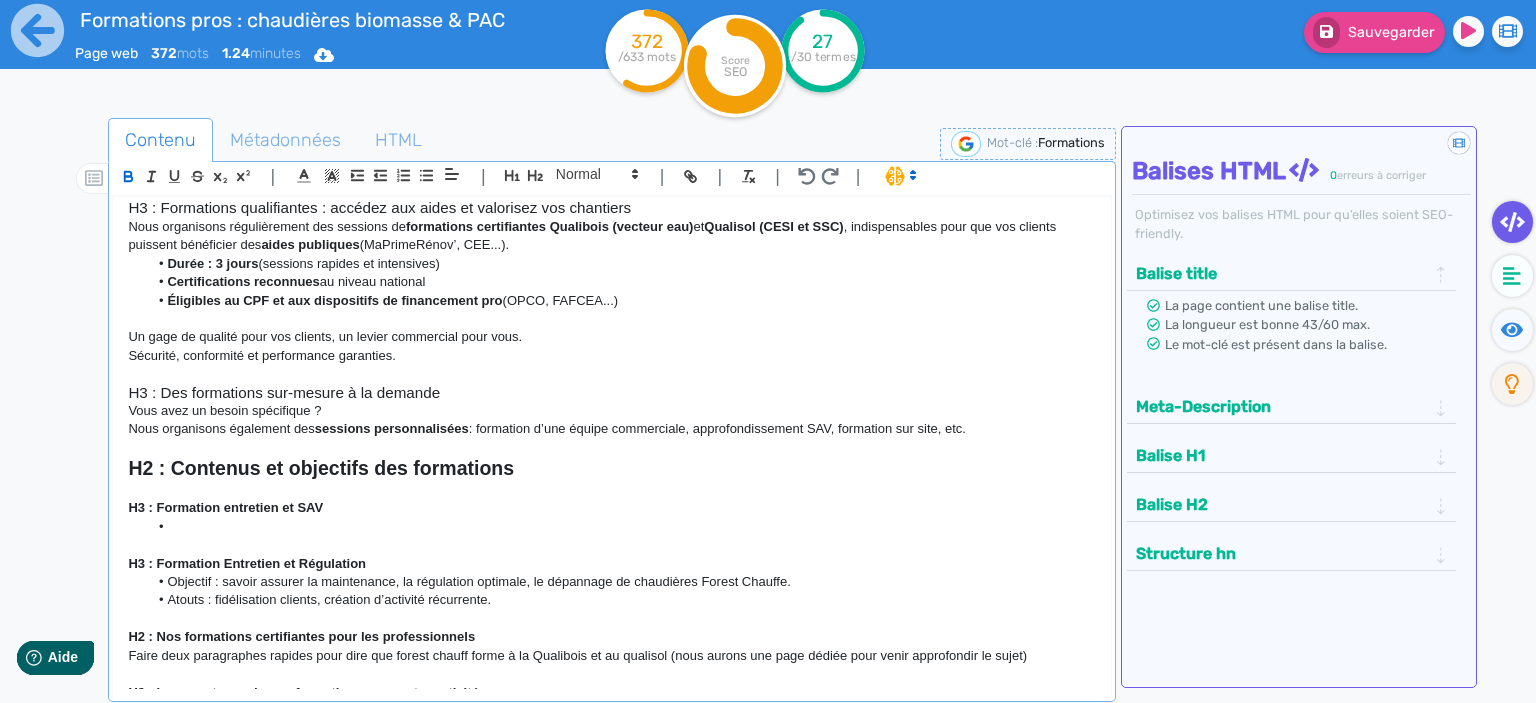 click 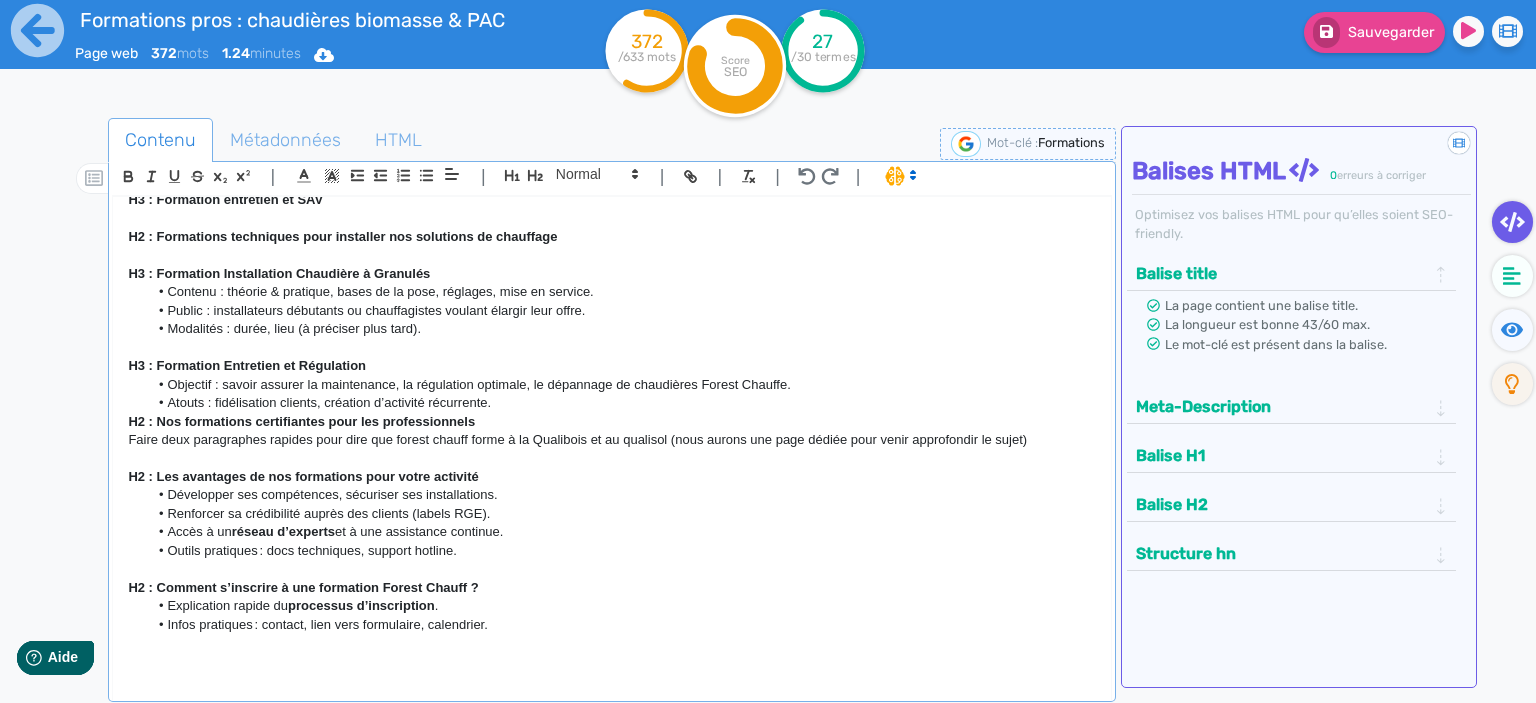 scroll, scrollTop: 588, scrollLeft: 0, axis: vertical 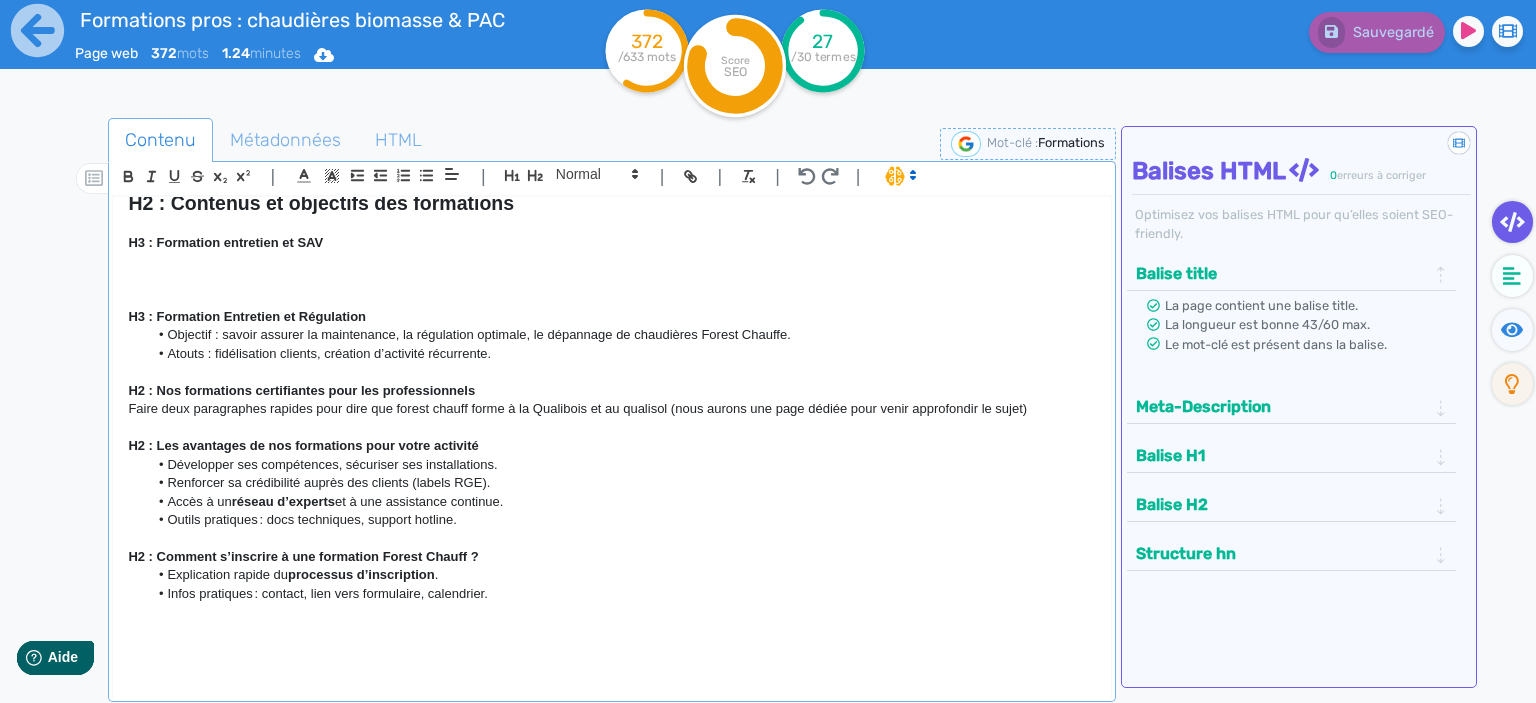 click on "H2 : Nos formations certifiantes pour les professionnels" 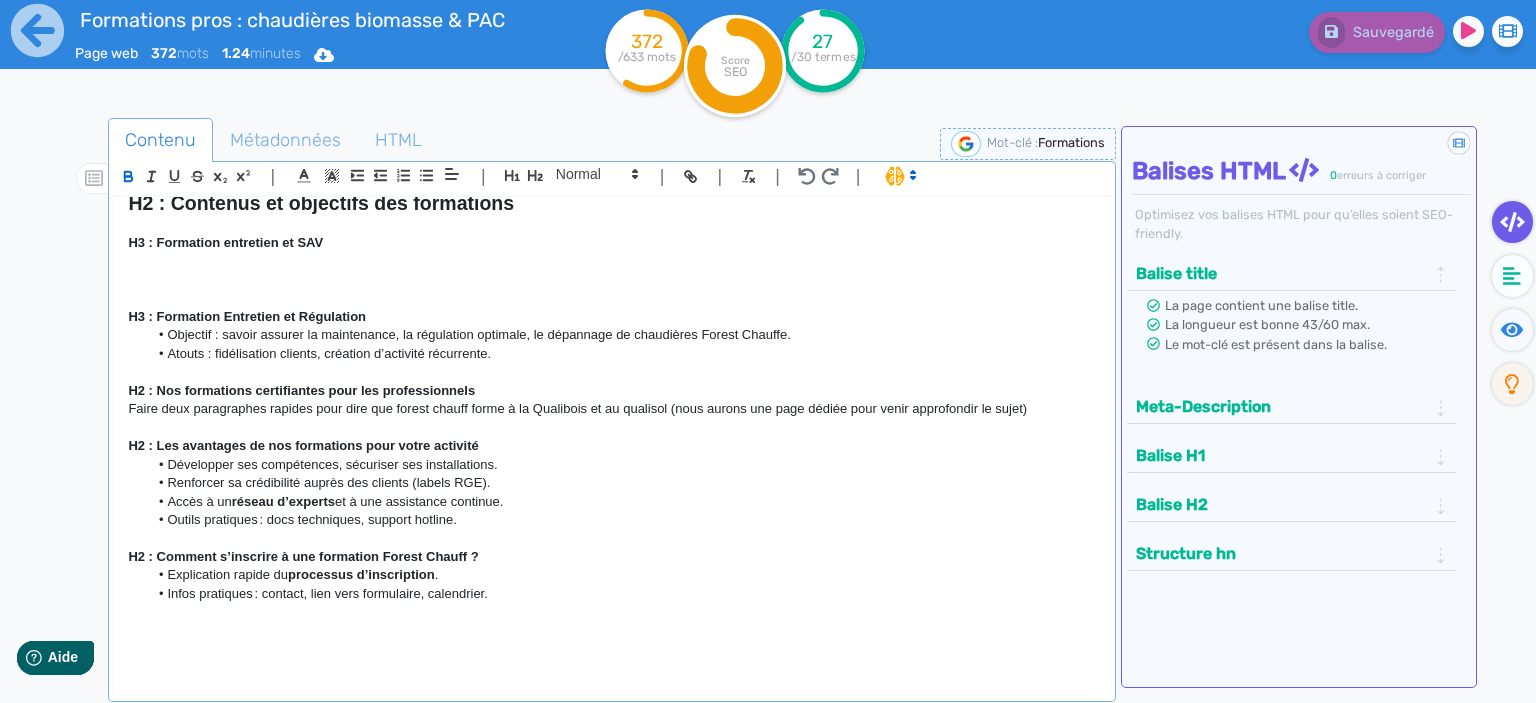 click 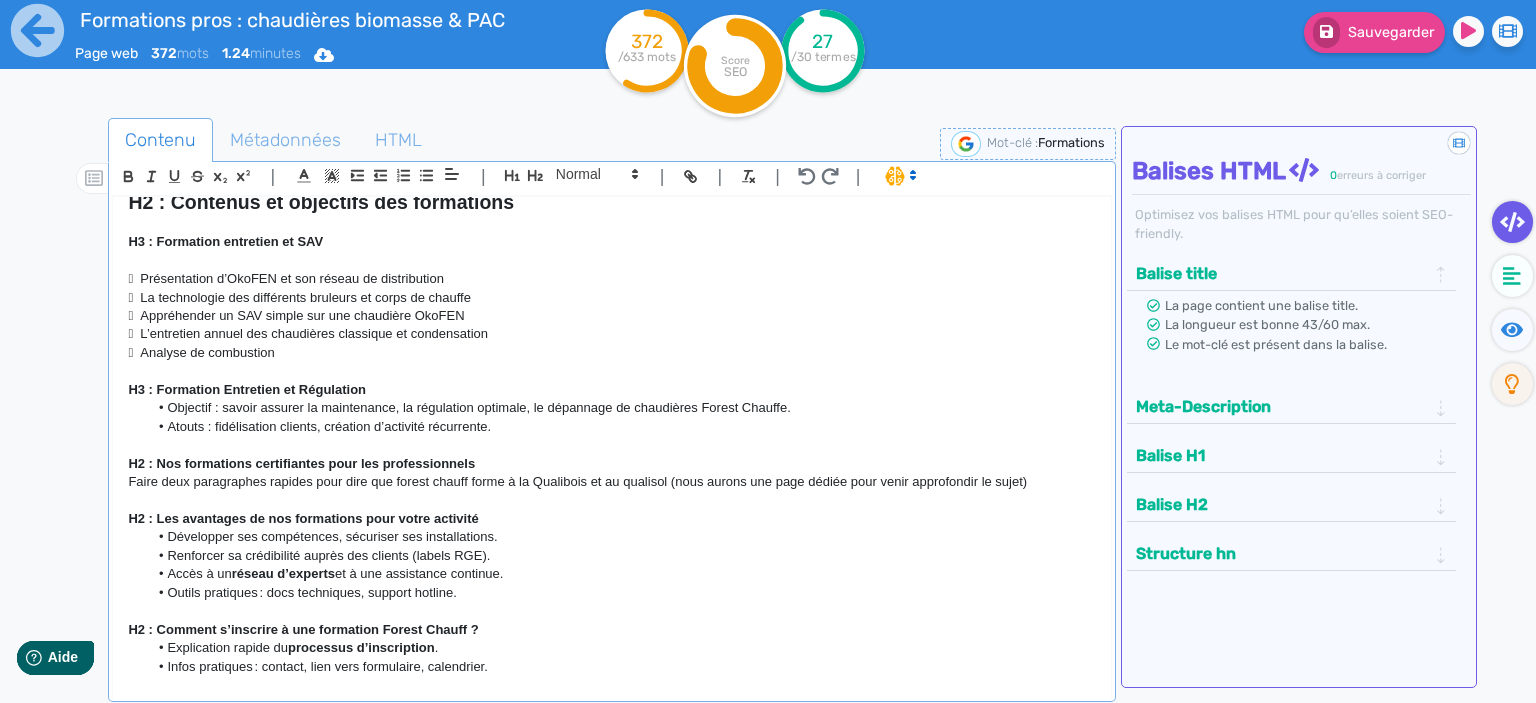 scroll, scrollTop: 0, scrollLeft: 0, axis: both 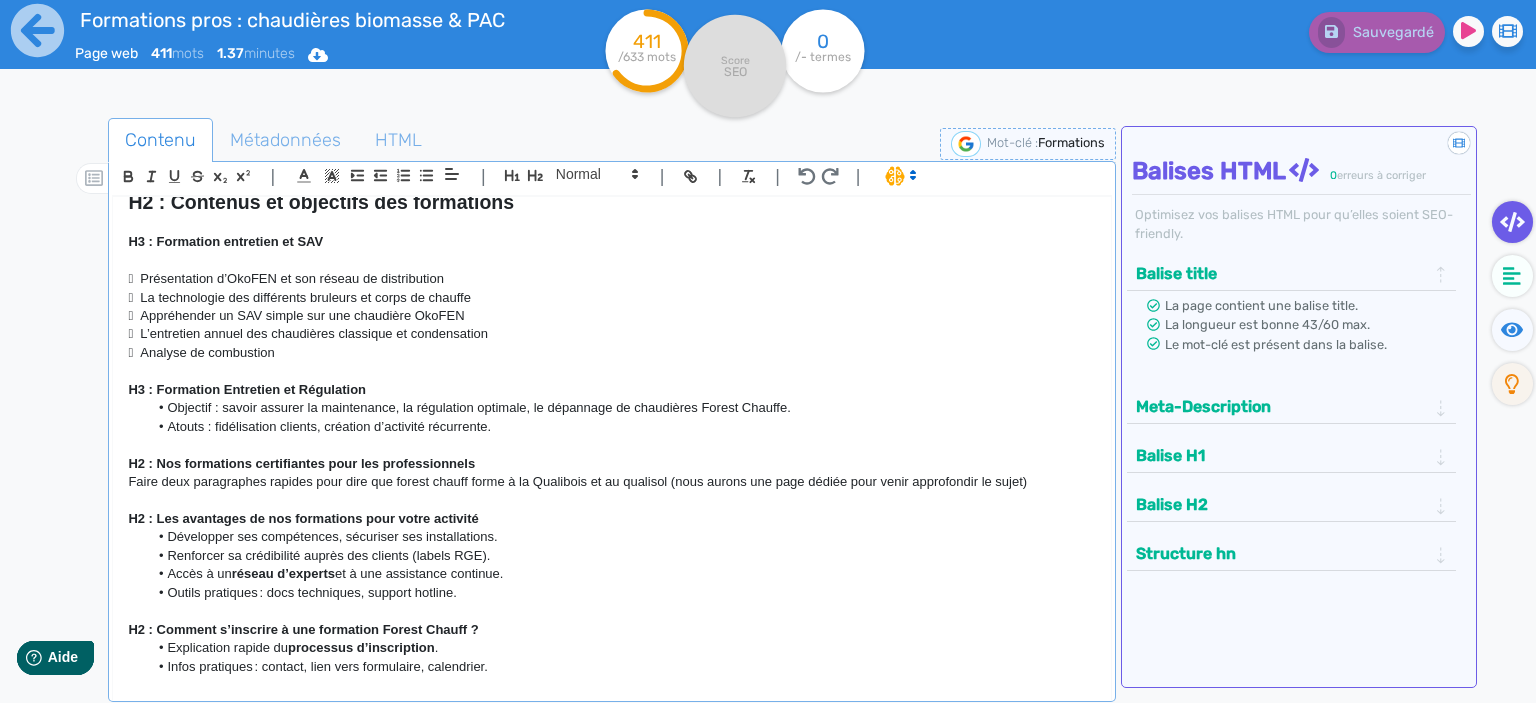 click on "  Présentation d’OkoFEN et son réseau de distribution" 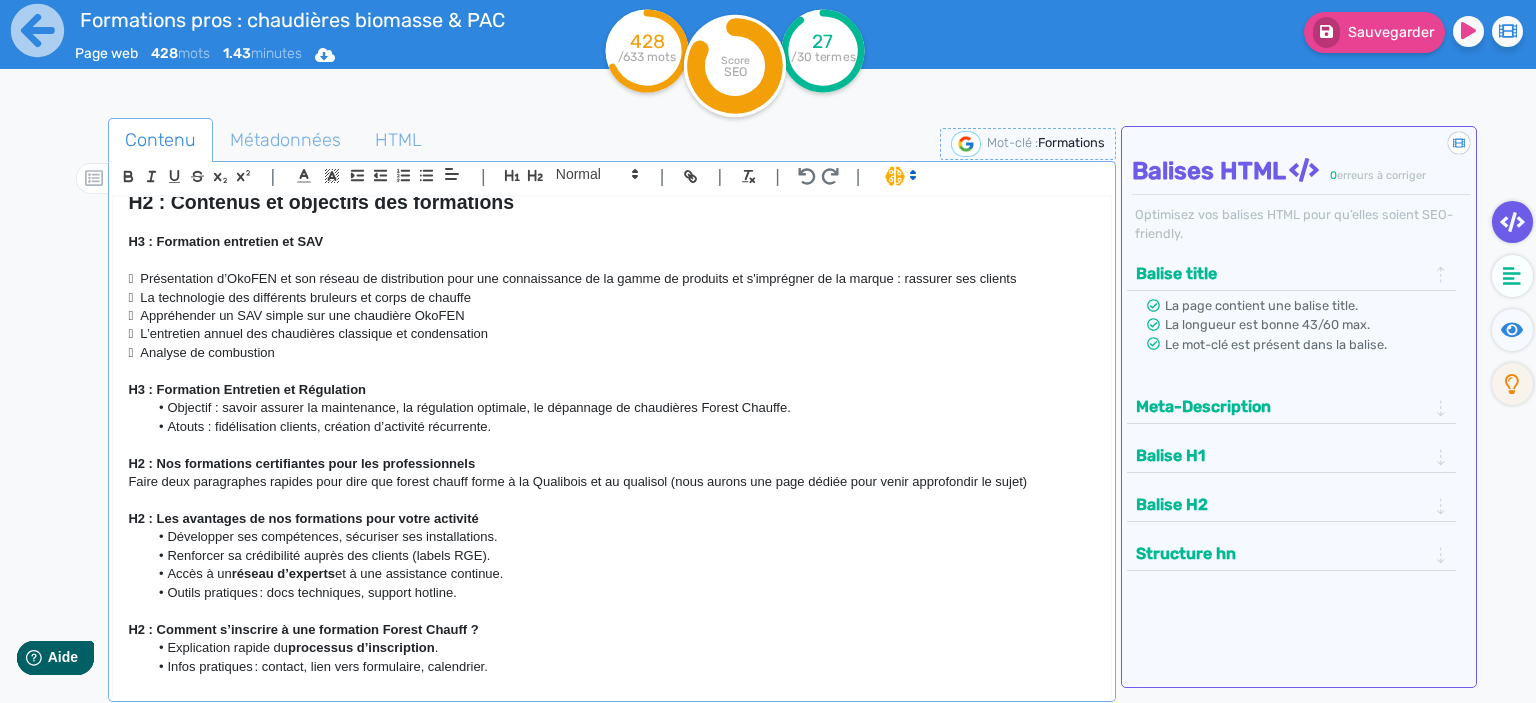 click on "  La technologie des différents bruleurs et corps de chauffe" 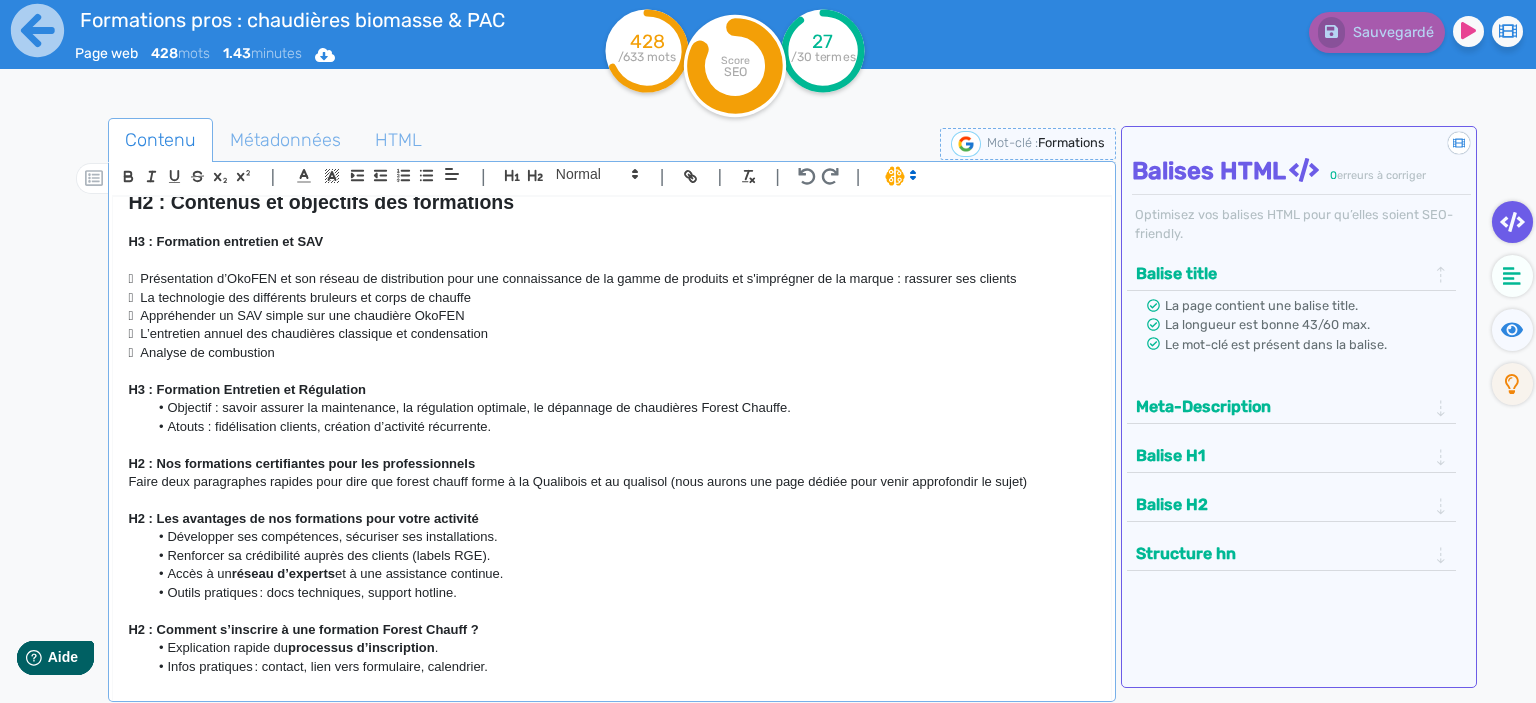 click on "  Présentation d’OkoFEN et son réseau de distribution pour une connaissance de la gamme de produits et s'imprégner de la marque : rassurer ses clients" 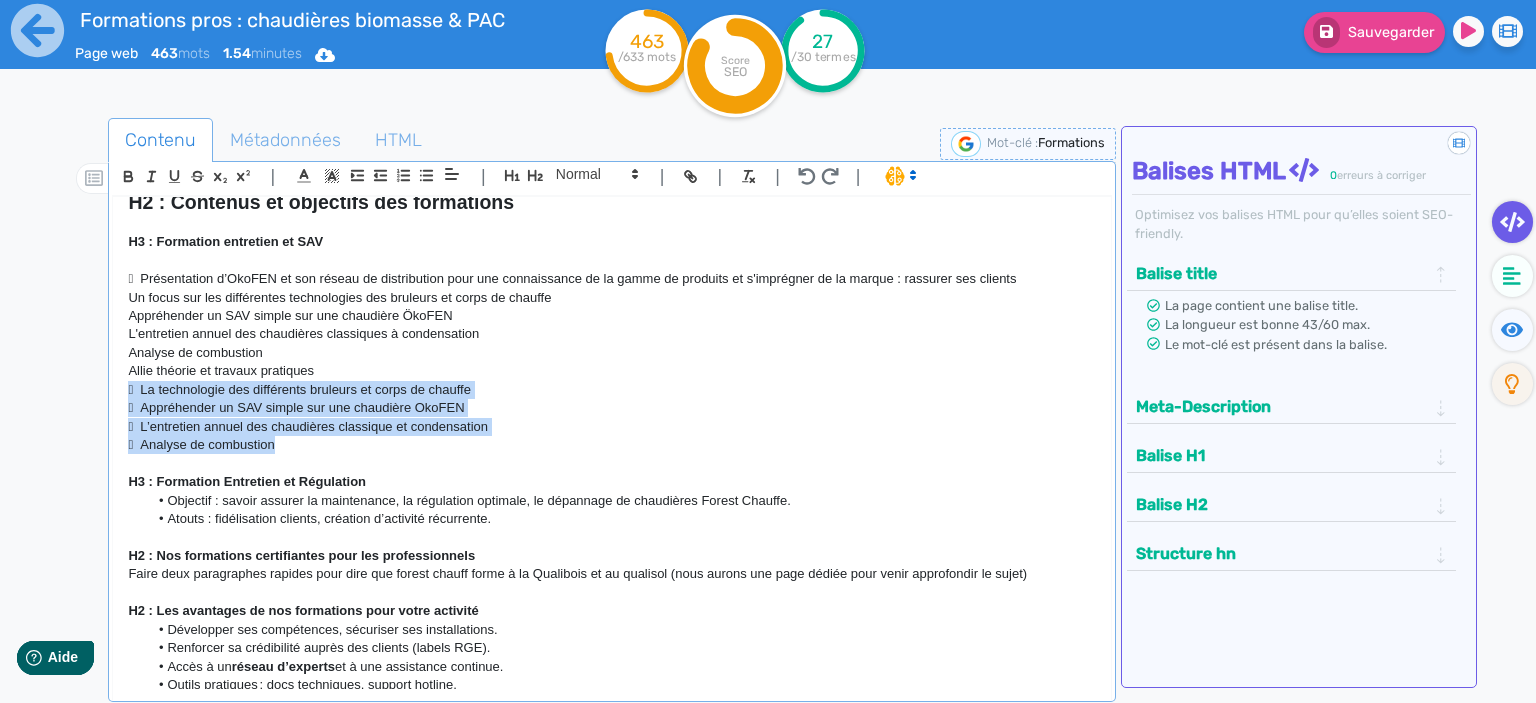 drag, startPoint x: 304, startPoint y: 444, endPoint x: 88, endPoint y: 392, distance: 222.17111 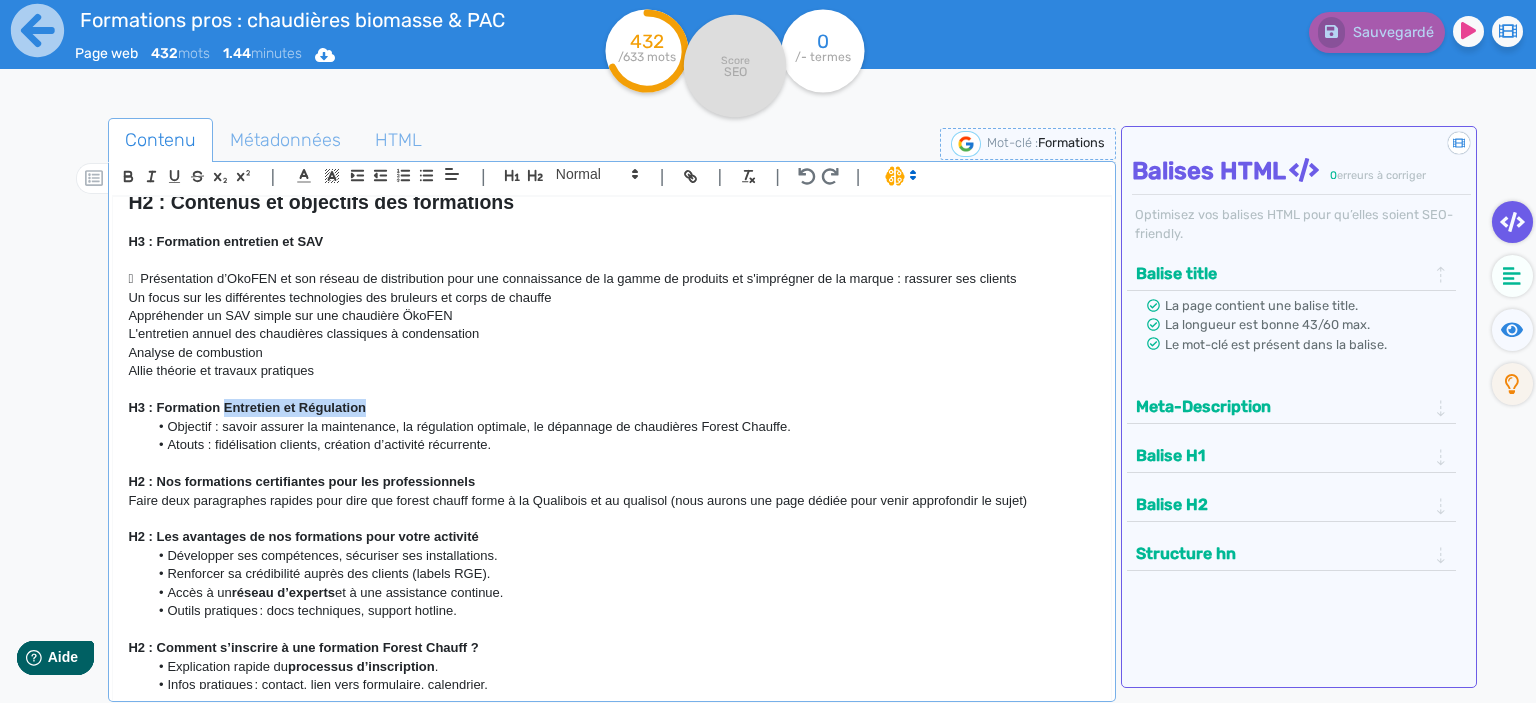 drag, startPoint x: 374, startPoint y: 410, endPoint x: 224, endPoint y: 407, distance: 150.03 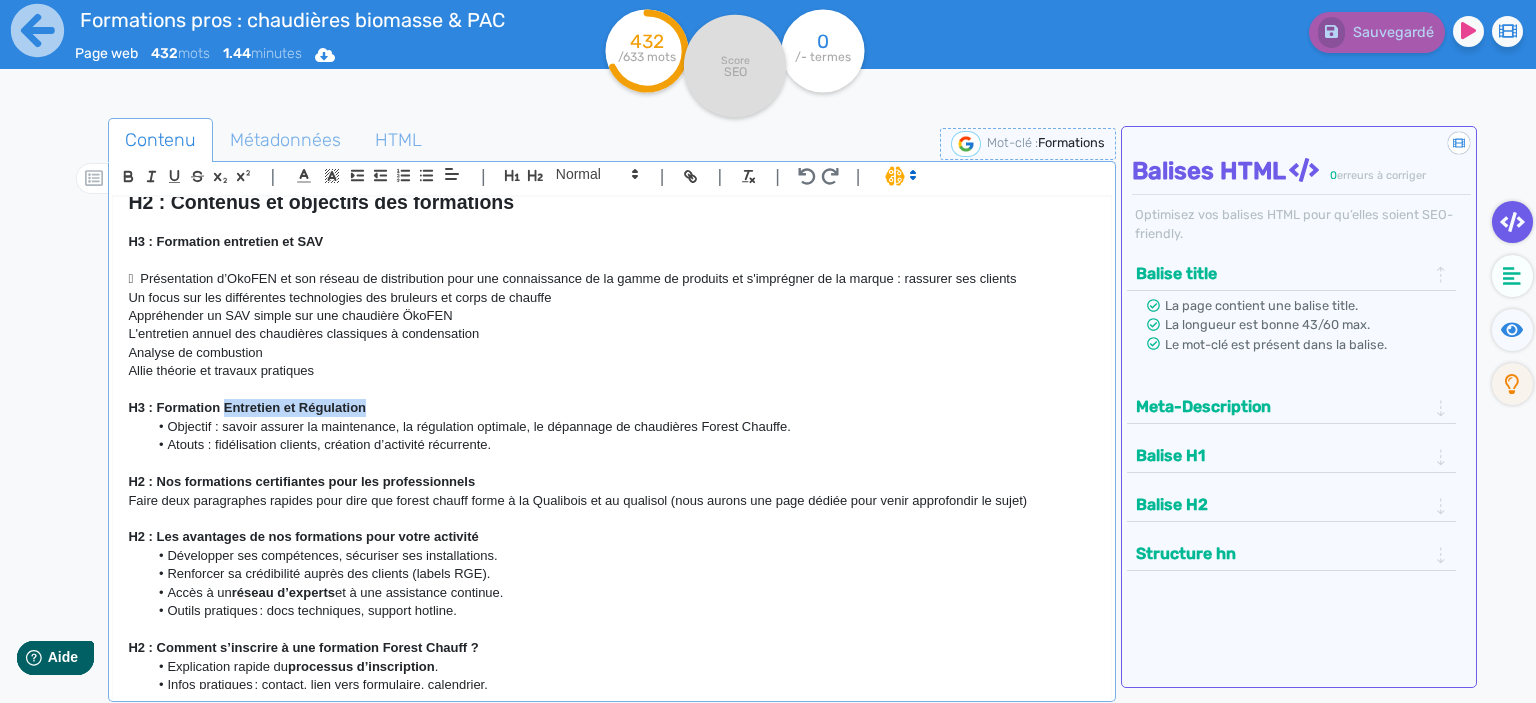 click on "H3 : Formation Entretien et Régulation" 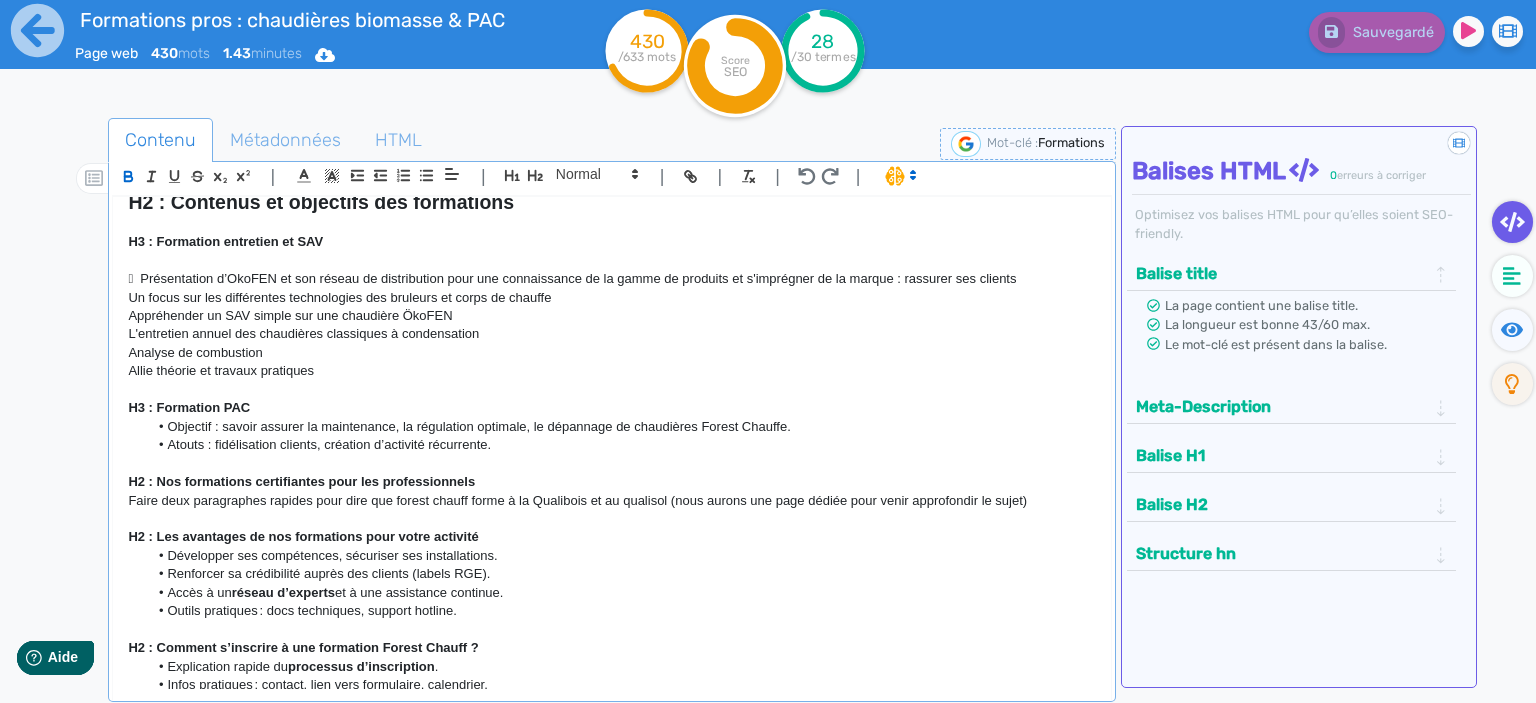 click on "H3 : Formation entretien et SAV" 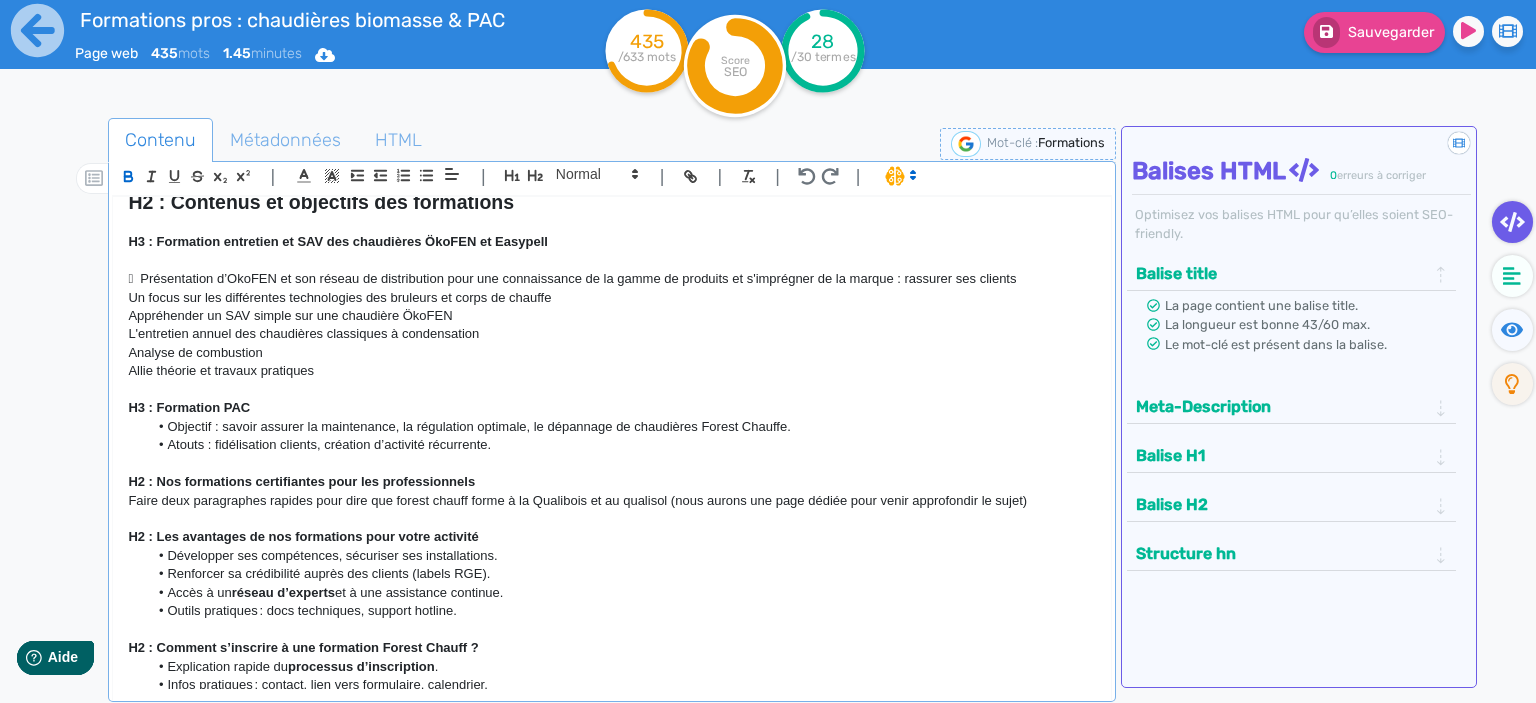 click on "H3 : Formation PAC" 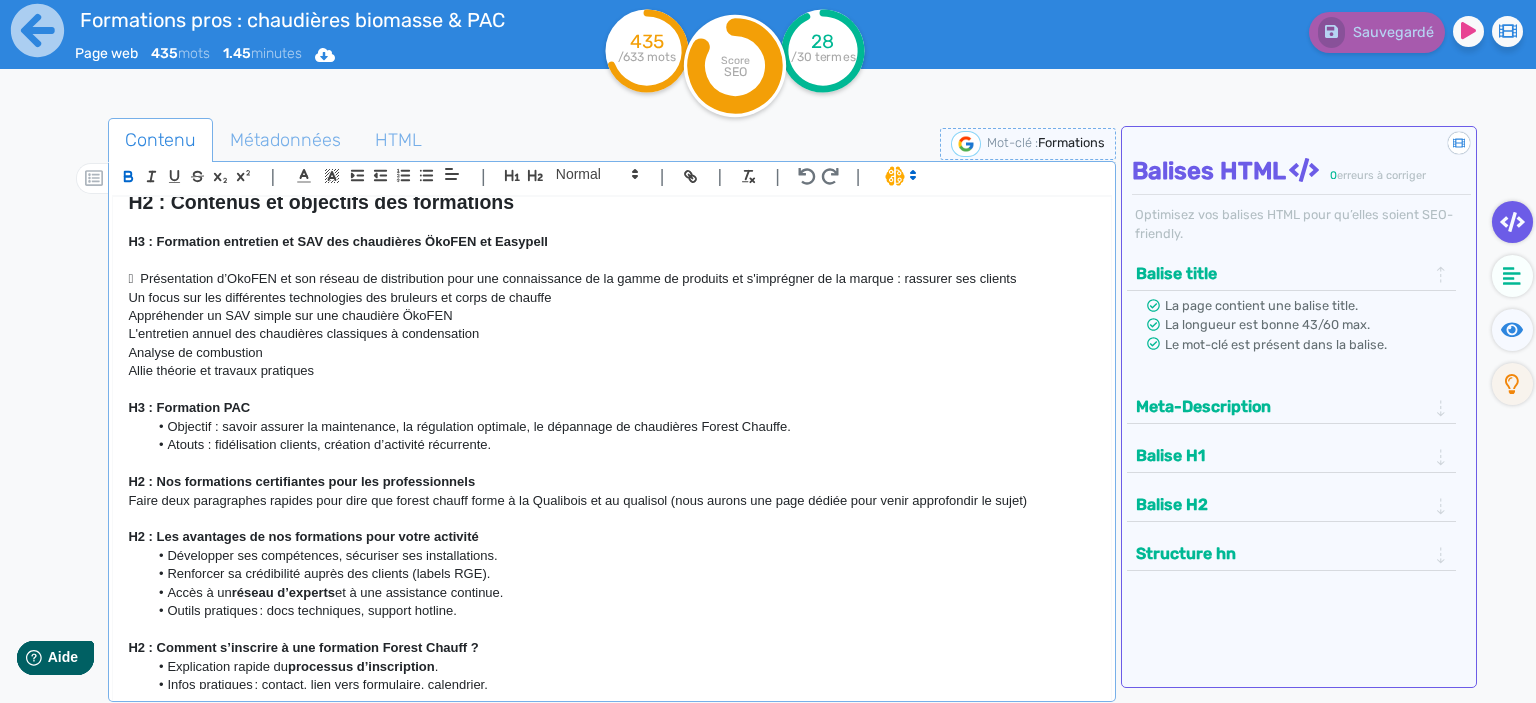 click on "Objectif : savoir assurer la maintenance, la régulation optimale, le dépannage de chaudières Forest Chauffe." 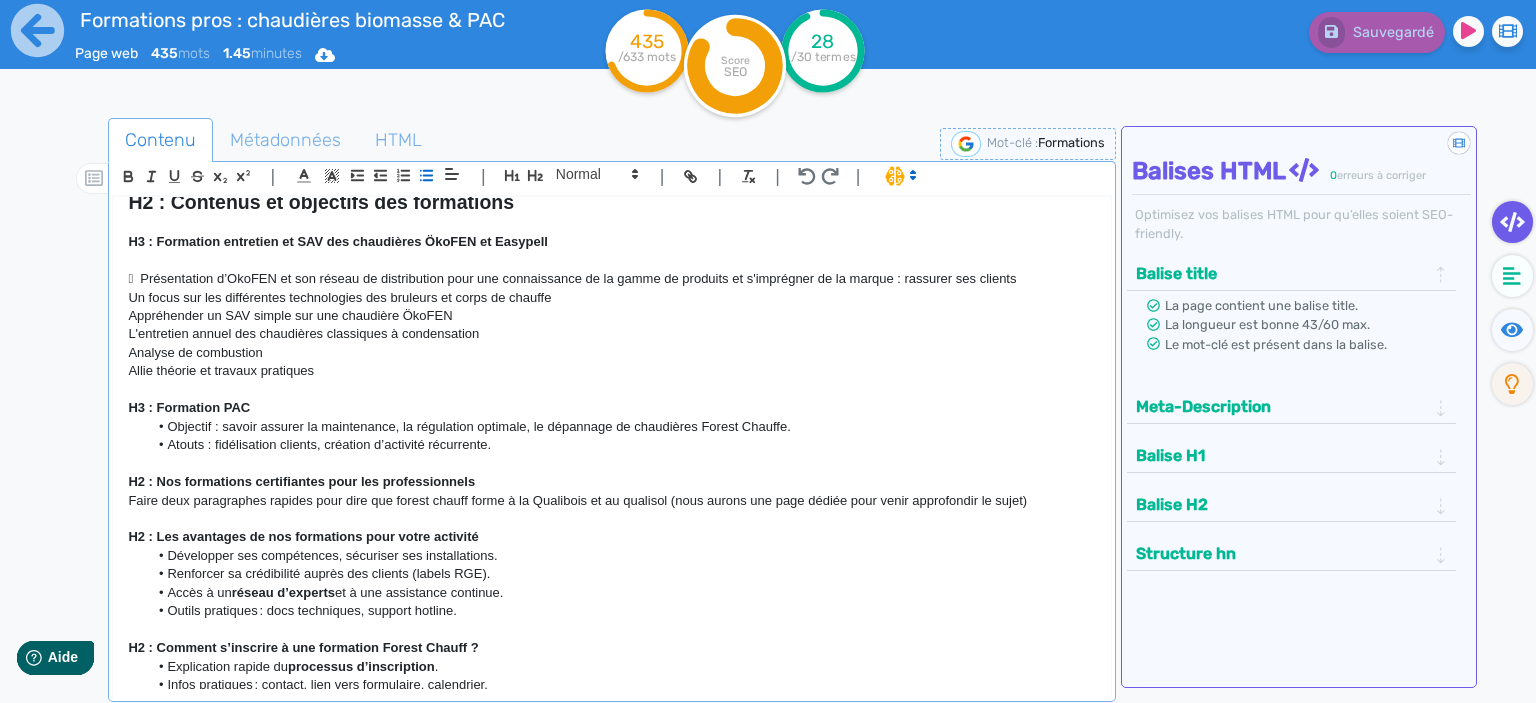 click on "Objectif : savoir assurer la maintenance, la régulation optimale, le dépannage de chaudières Forest Chauffe." 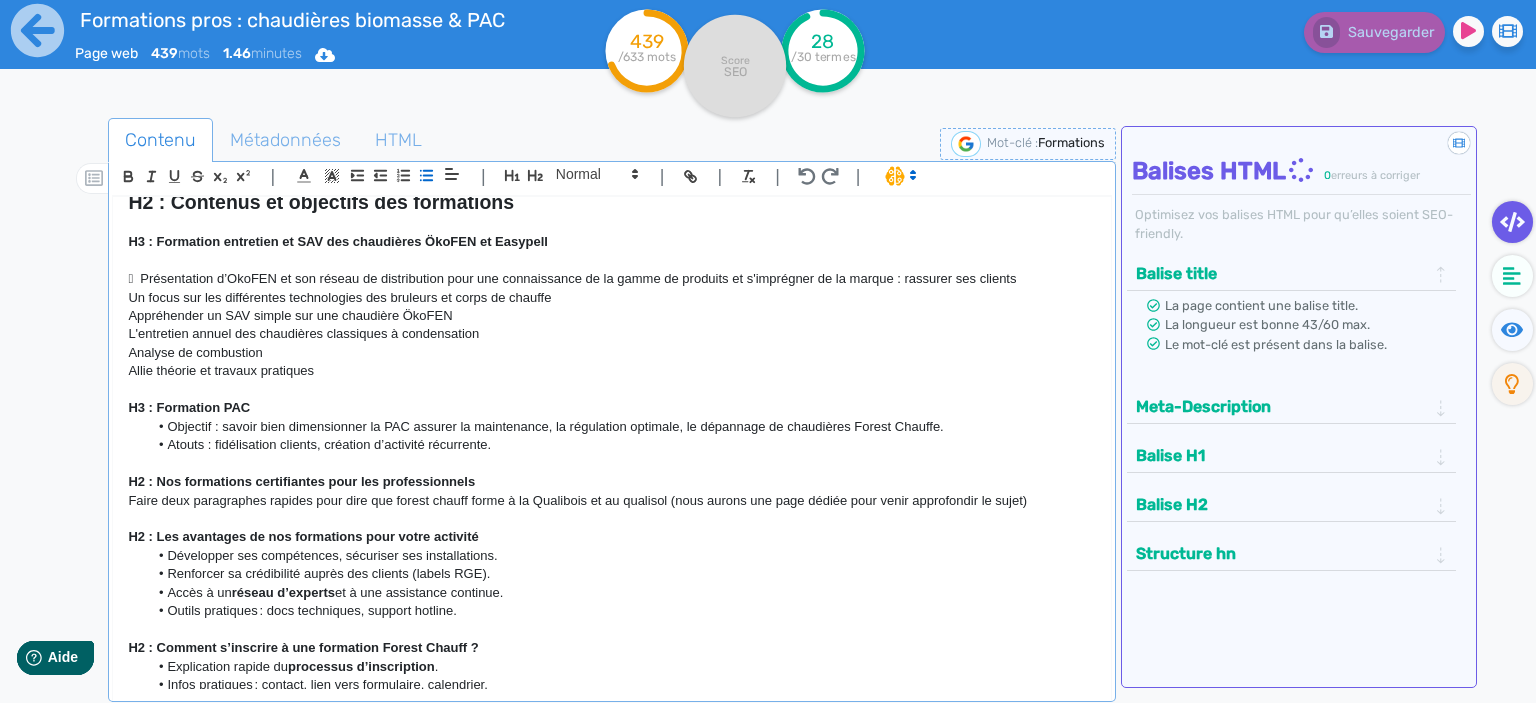 click on "H3 : Formation PAC" 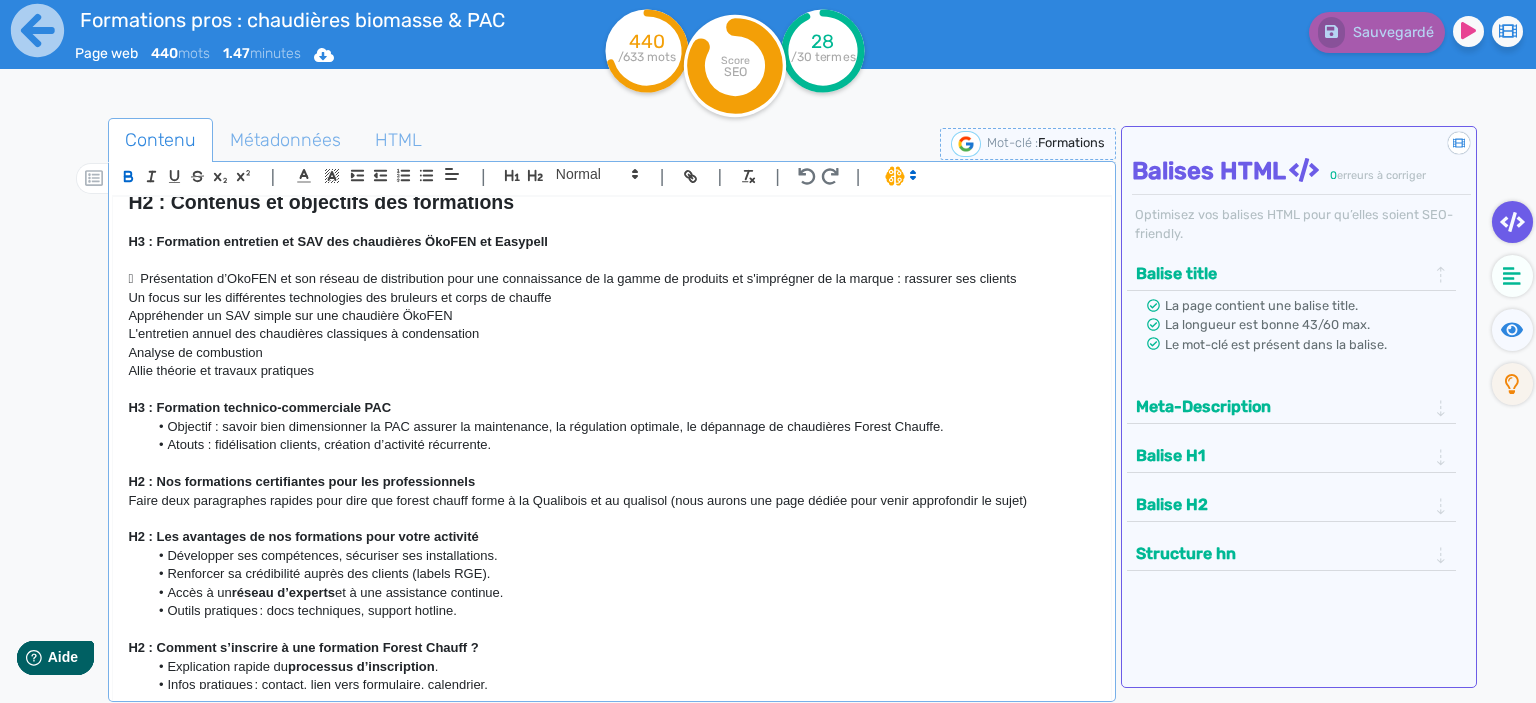 click on "  Présentation d’OkoFEN et son réseau de distribution pour une connaissance de la gamme de produits et s'imprégner de la marque : rassurer ses clients" 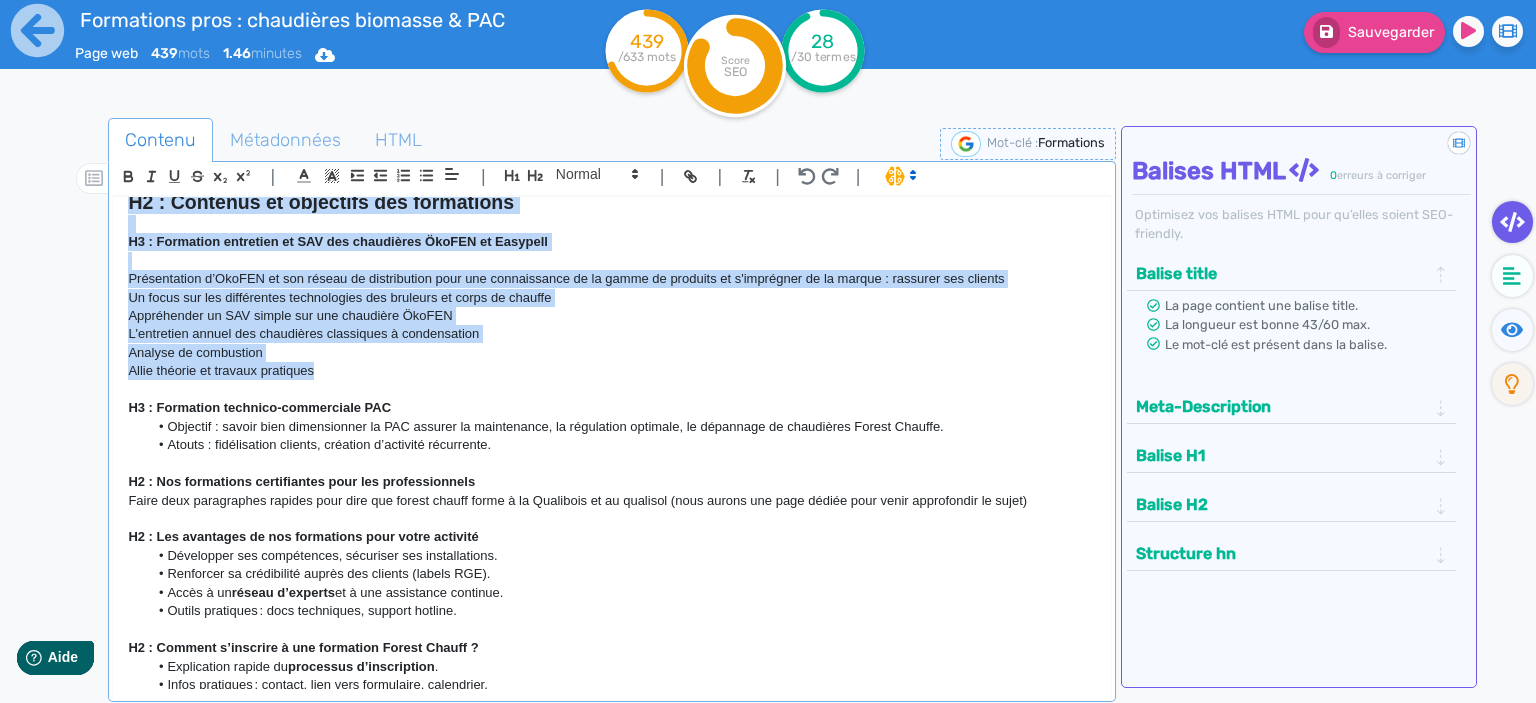 drag, startPoint x: 350, startPoint y: 370, endPoint x: 88, endPoint y: 207, distance: 308.56604 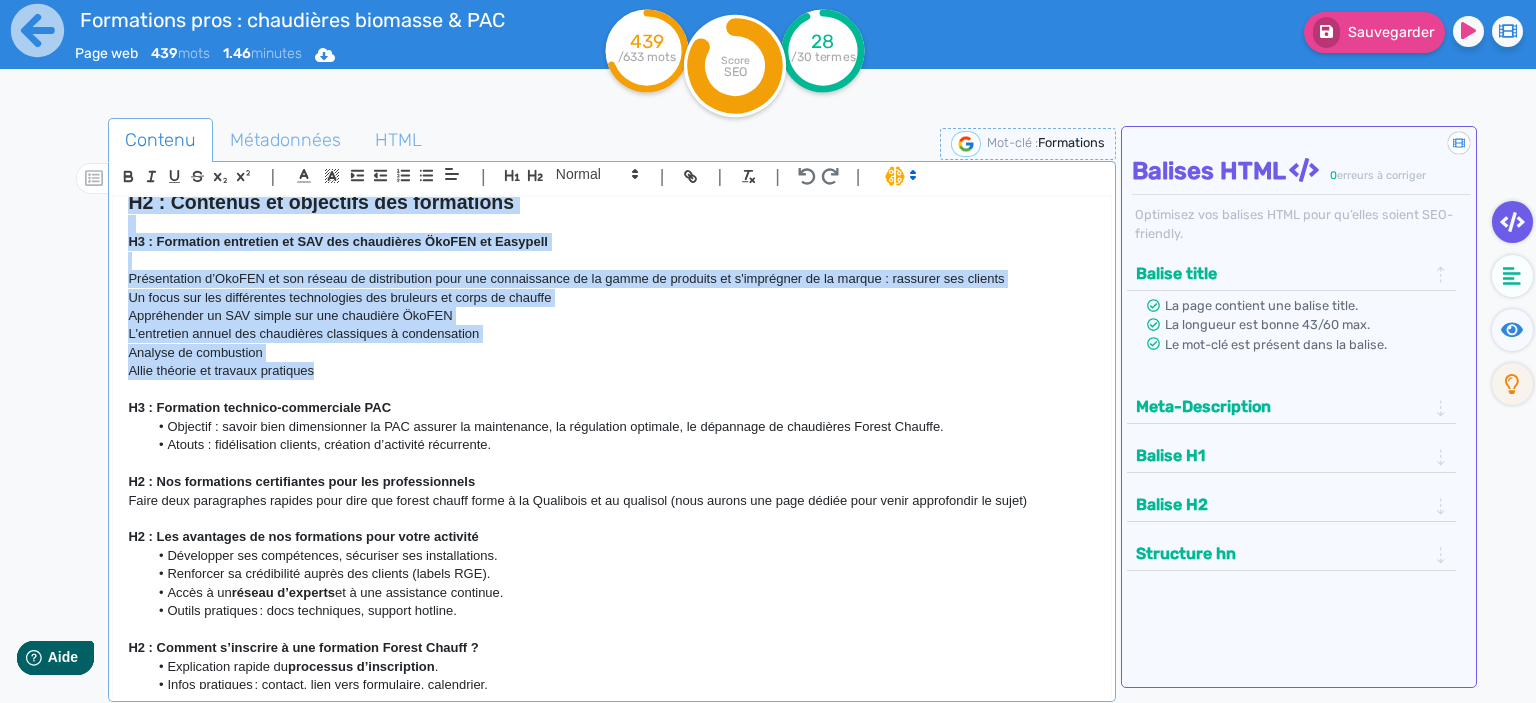 click on "H1 : Formations pros : chaudières biomasse, solaire & PAC | Forest Chauff H2 :  Centre de formation chauffage bois et PAC : expertise, proximité et labels à la clé Forest Chauff’ forme les professionnels du chauffage dans ses locaux de Pérouse (90) , en combinant  expertise de terrain  et  programmes certifiants reconnus . H3 : Formations pratiques sur nos équipements : gagner en autonomie et en efficacité Nous proposons des formations techniques ciblées sur les produits que nous distribuons : chaudières à granulés, chaudières à [GEOGRAPHIC_DATA], pompes à chaleur. Objectifs : Maîtriser l’ installation , l’ entretien  et le  dépannage Monter en compétence rapidement pour  gagner en autonomie Optimiser vos interventions pour  satisfaire et fidéliser vos clients Formations courtes,  à la journée , en petits groupes H3 : Formations qualifiantes : accédez aux aides et valorisez vos chantiers Nous organisons régulièrement des sessions de  formations certifiantes Qualibois (vecteur eau)  et    ." 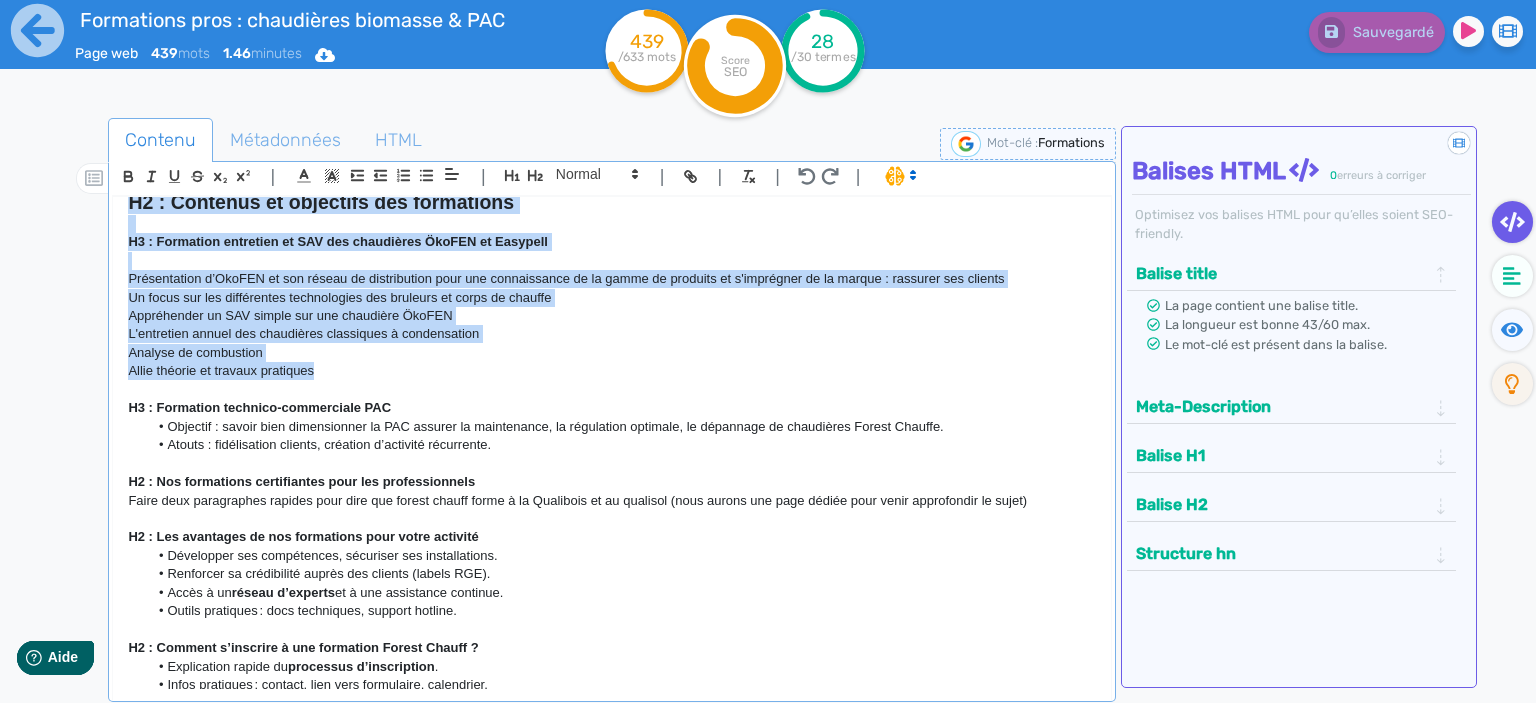 click on "Allie théorie et travaux pratiques" 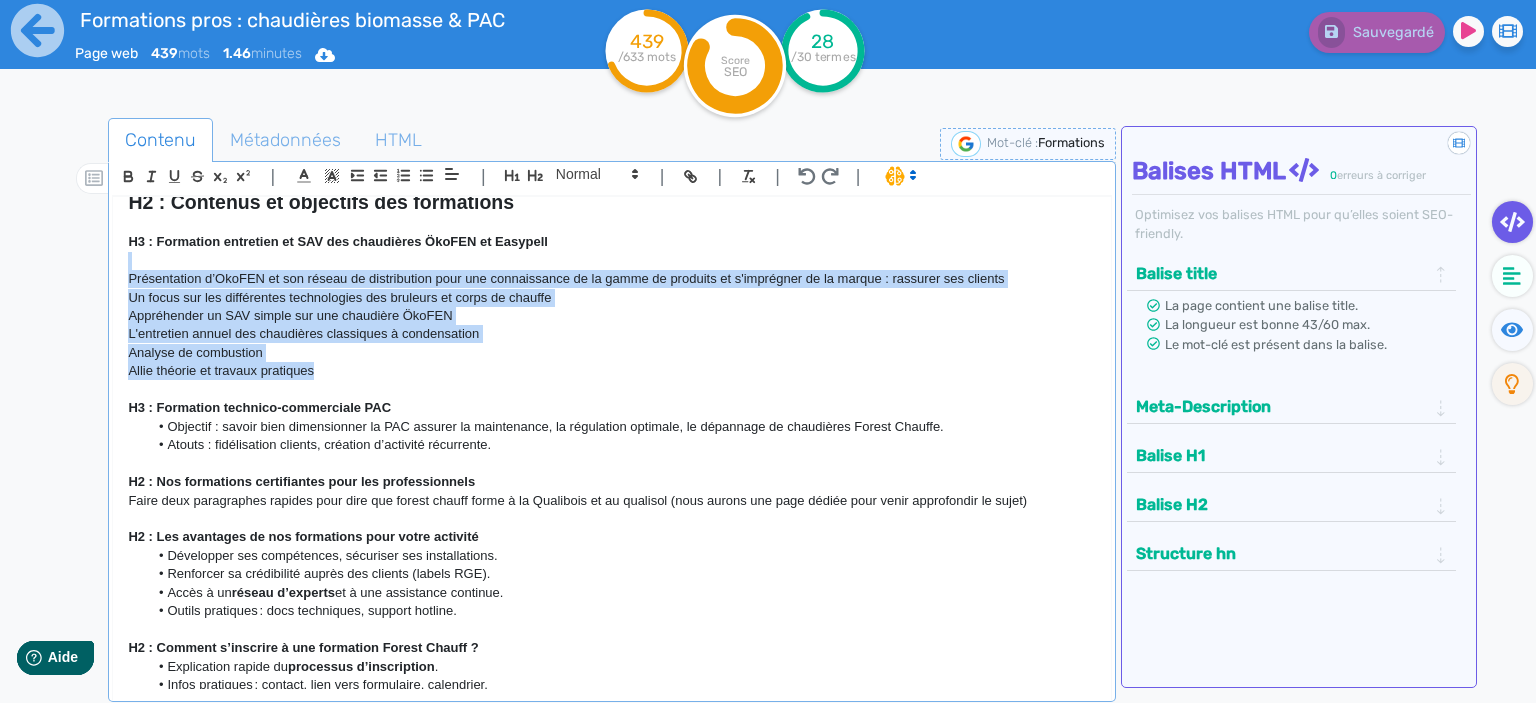 drag, startPoint x: 326, startPoint y: 374, endPoint x: 118, endPoint y: 268, distance: 233.45235 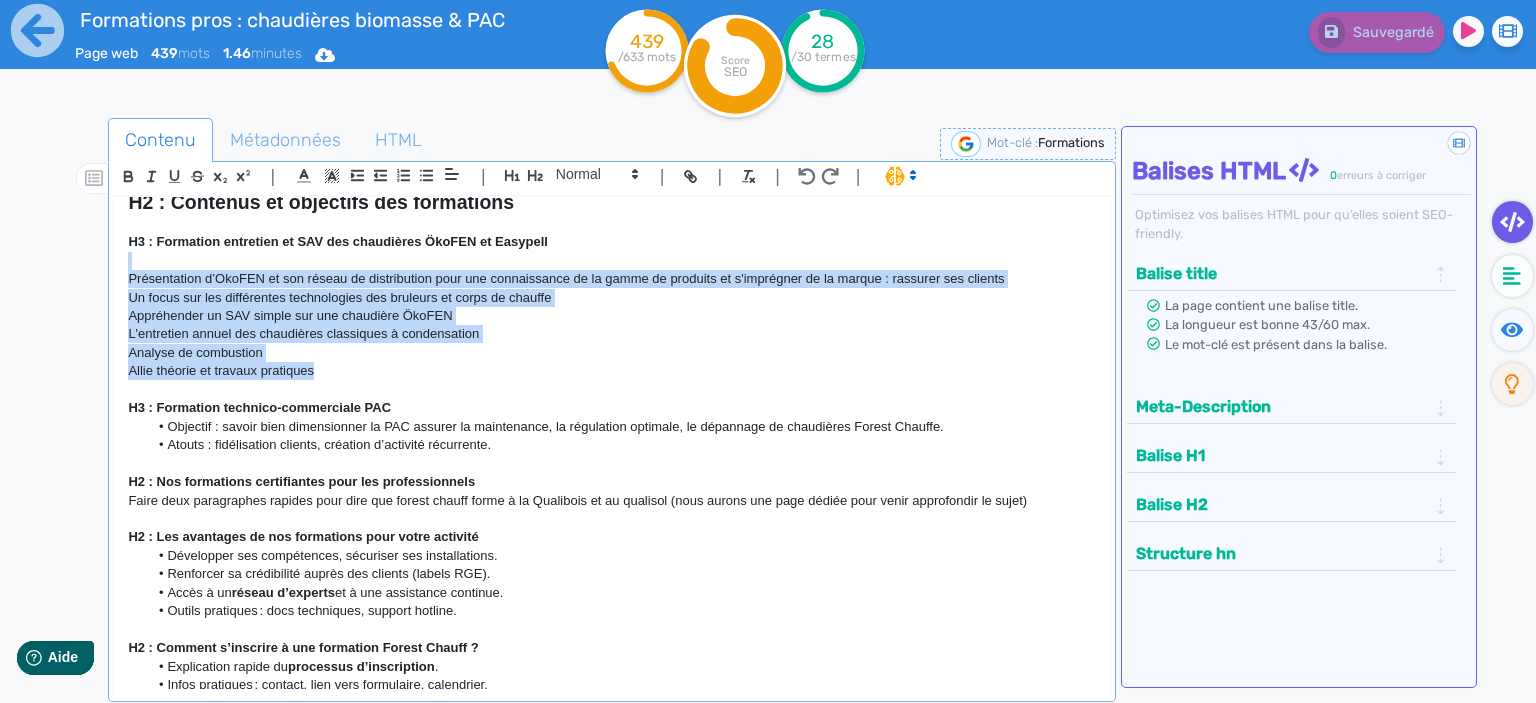 click on "H1 : Formations pros : chaudières biomasse, solaire & PAC | Forest Chauff H2 :  Centre de formation chauffage bois et PAC : expertise, proximité et labels à la clé Forest Chauff’ forme les professionnels du chauffage dans ses locaux de Pérouse (90) , en combinant  expertise de terrain  et  programmes certifiants reconnus . H3 : Formations pratiques sur nos équipements : gagner en autonomie et en efficacité Nous proposons des formations techniques ciblées sur les produits que nous distribuons : chaudières à granulés, chaudières à [GEOGRAPHIC_DATA], pompes à chaleur. Objectifs : Maîtriser l’ installation , l’ entretien  et le  dépannage Monter en compétence rapidement pour  gagner en autonomie Optimiser vos interventions pour  satisfaire et fidéliser vos clients Formations courtes,  à la journée , en petits groupes H3 : Formations qualifiantes : accédez aux aides et valorisez vos chantiers Nous organisons régulièrement des sessions de  formations certifiantes Qualibois (vecteur eau)  et    ." 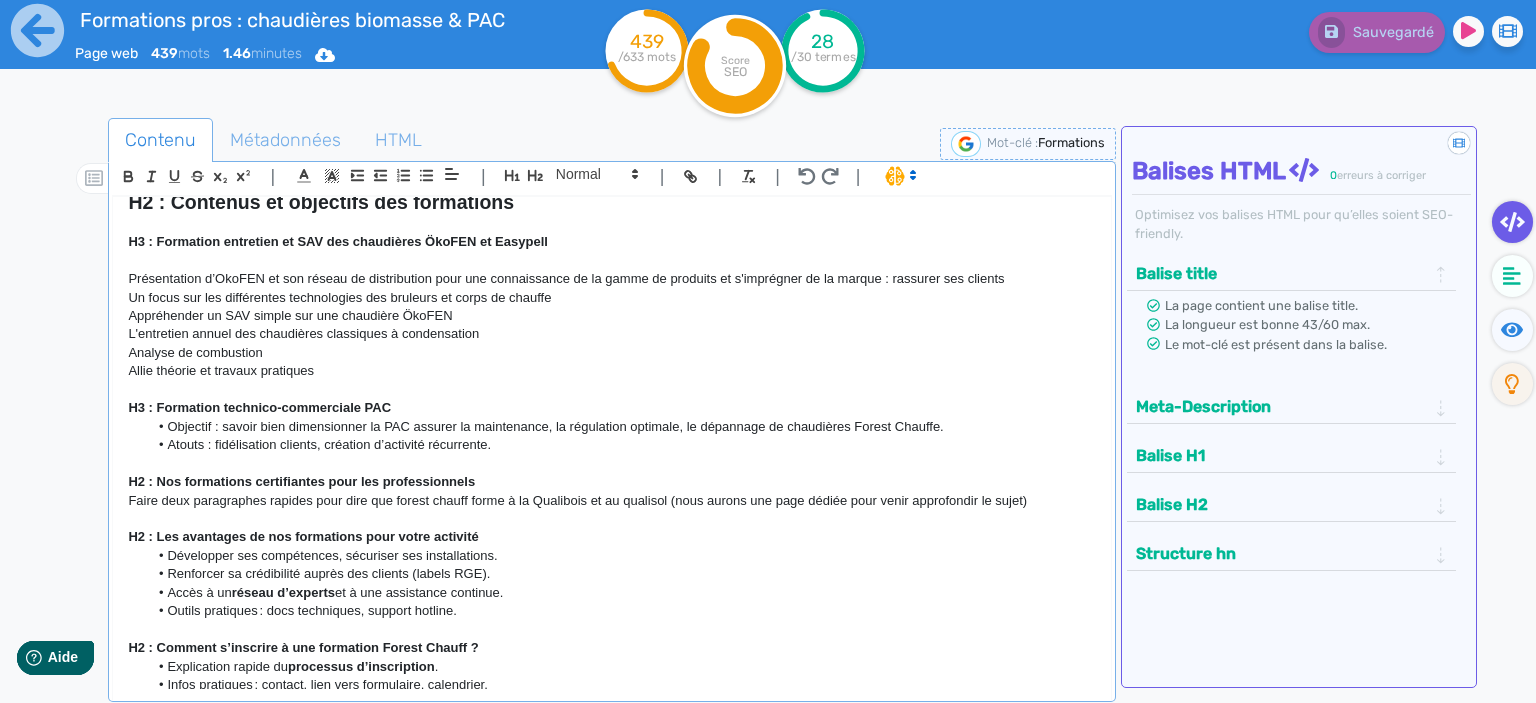 scroll, scrollTop: 570, scrollLeft: 0, axis: vertical 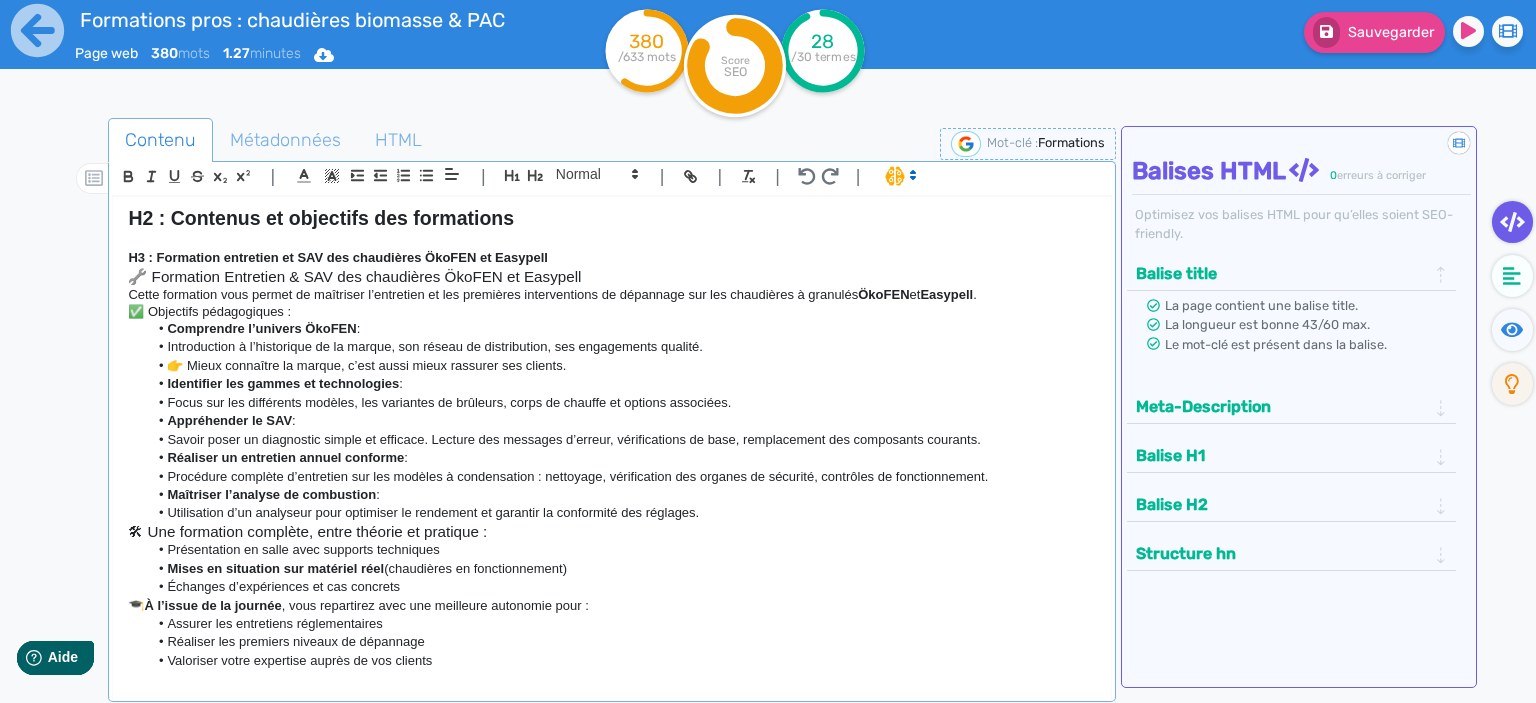click on "🔧 Formation Entretien & SAV des chaudières ÖkoFEN et Easypell" 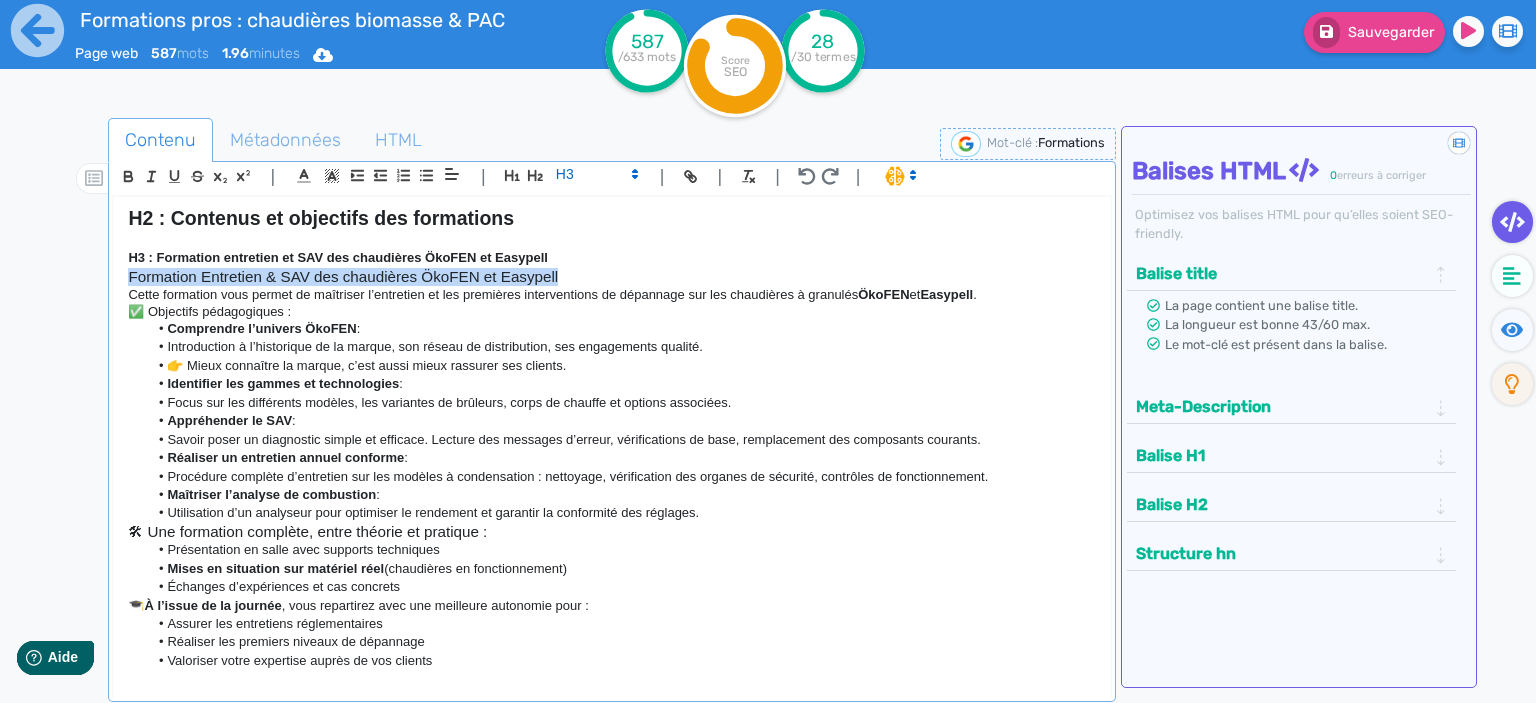 drag, startPoint x: 583, startPoint y: 279, endPoint x: 126, endPoint y: 278, distance: 457.0011 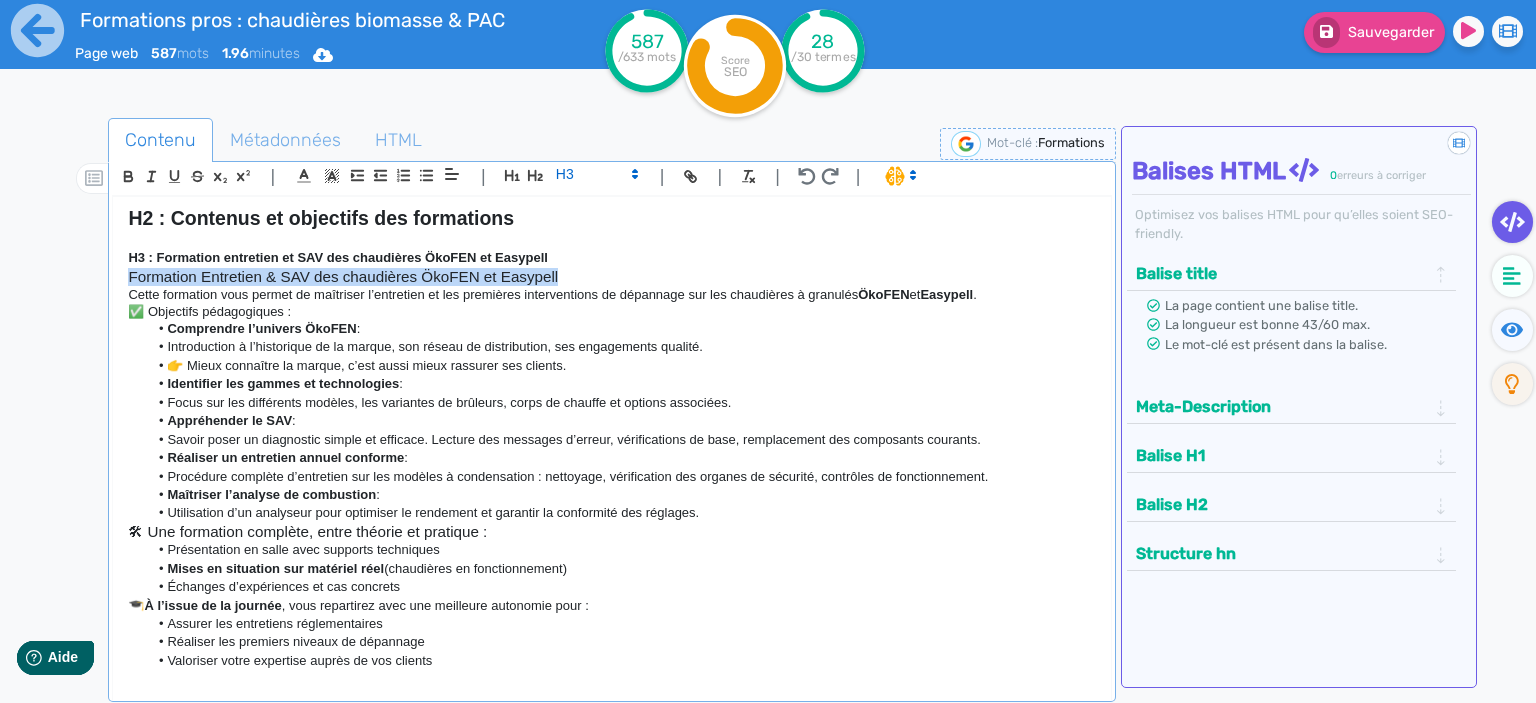 click on "H1 : Formations pros : chaudières biomasse, solaire & PAC | Forest Chauff H2 :  Centre de formation chauffage bois et PAC : expertise, proximité et labels à la clé Forest Chauff’ forme les professionnels du chauffage dans ses locaux de Pérouse (90) , en combinant  expertise de terrain  et  programmes certifiants reconnus . H3 : Formations pratiques sur nos équipements : gagner en autonomie et en efficacité Nous proposons des formations techniques ciblées sur les produits que nous distribuons : chaudières à granulés, chaudières à [GEOGRAPHIC_DATA], pompes à chaleur. Objectifs : Maîtriser l’ installation , l’ entretien  et le  dépannage Monter en compétence rapidement pour  gagner en autonomie Optimiser vos interventions pour  satisfaire et fidéliser vos clients Formations courtes,  à la journée , en petits groupes H3 : Formations qualifiantes : accédez aux aides et valorisez vos chantiers Nous organisons régulièrement des sessions de  formations certifiantes Qualibois (vecteur eau)  et    ." 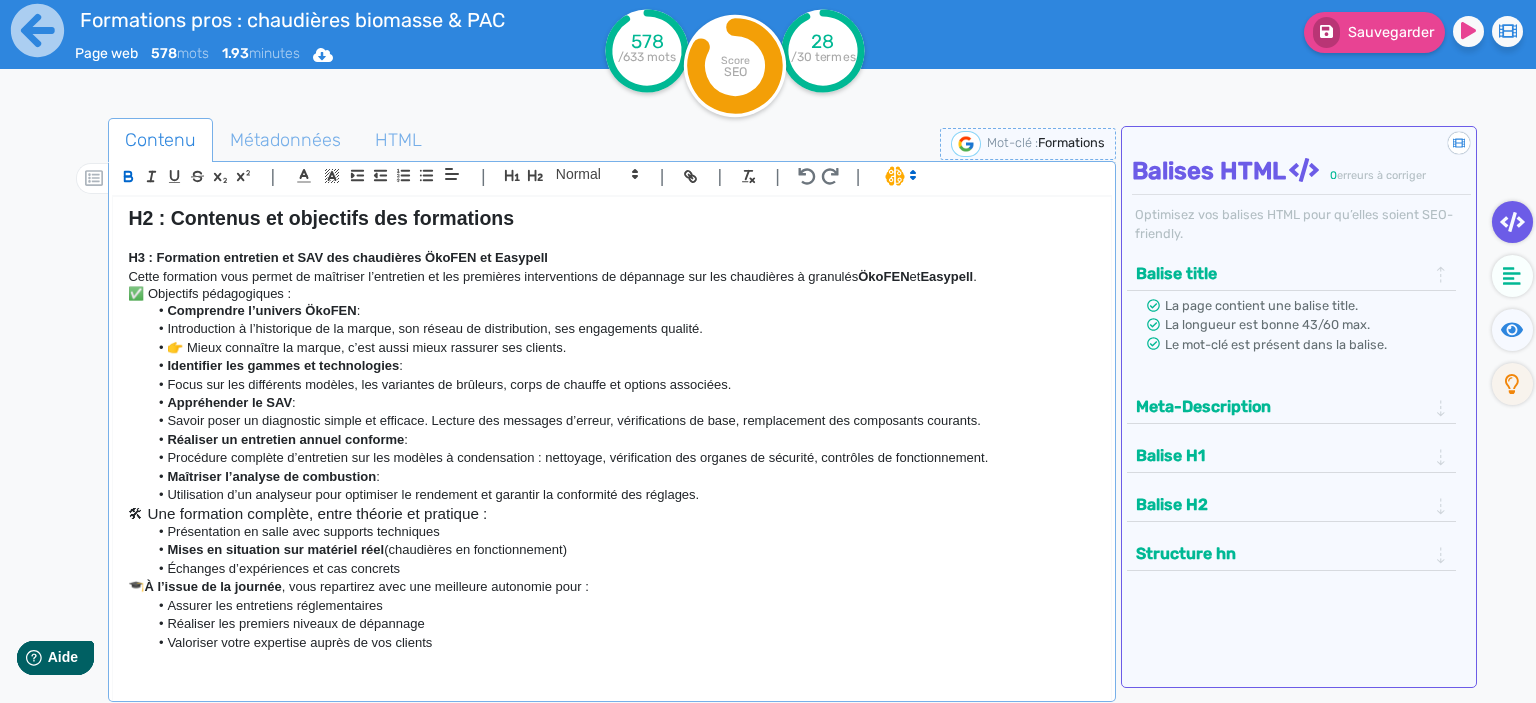 click on "Cette formation vous permet de maîtriser l’entretien et les premières interventions de dépannage sur les chaudières à granulés  ÖkoFEN  et  Easypell ." 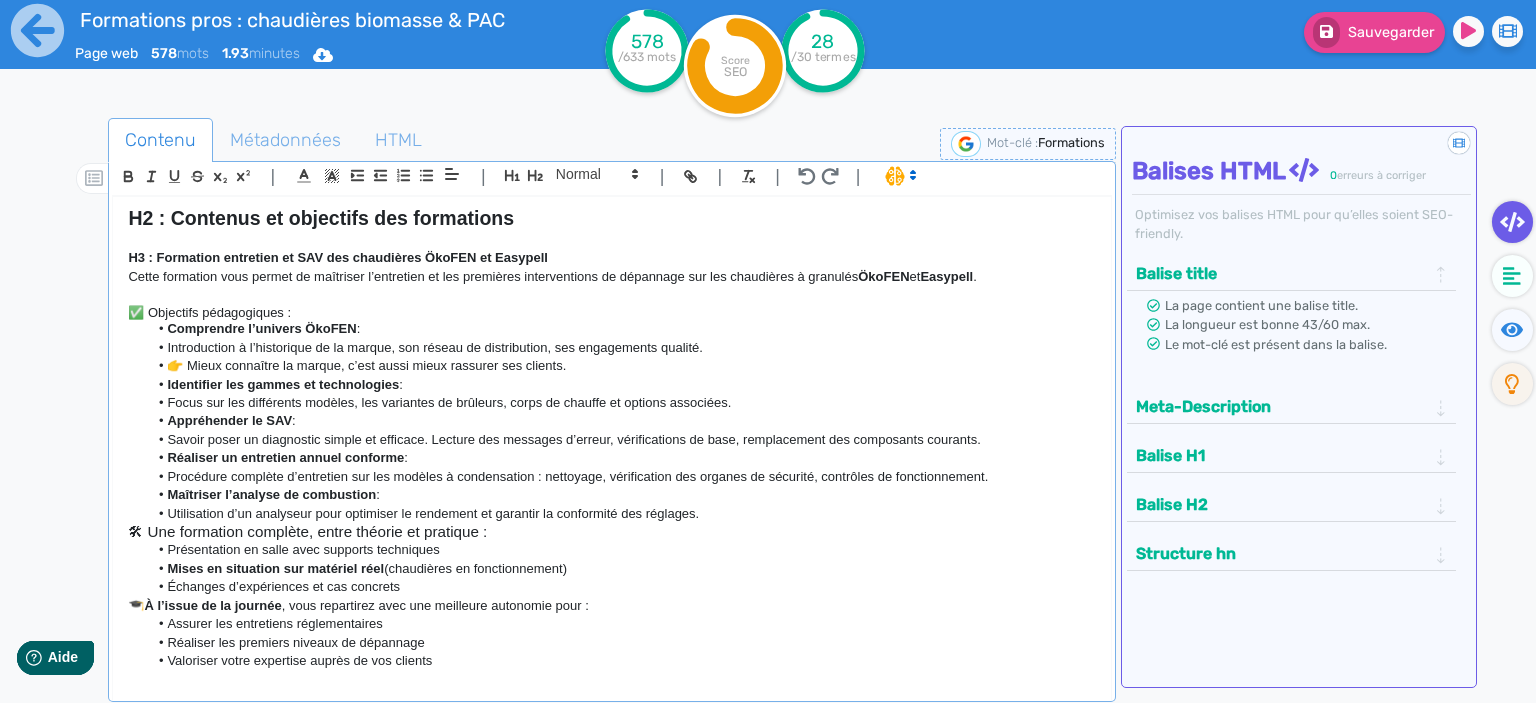 click on "✅ Objectifs pédagogiques :" 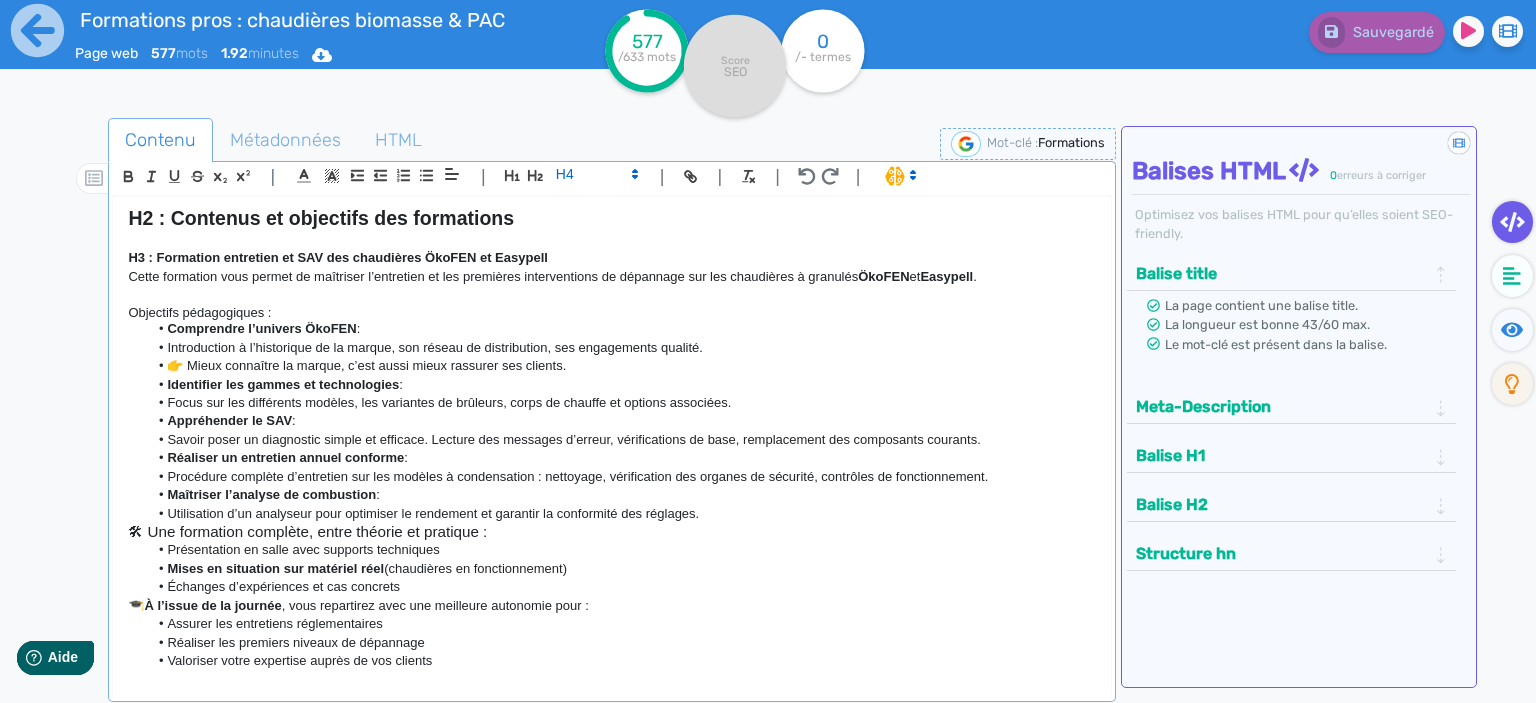 click on "👉 Mieux connaître la marque, c’est aussi mieux rassurer ses clients." 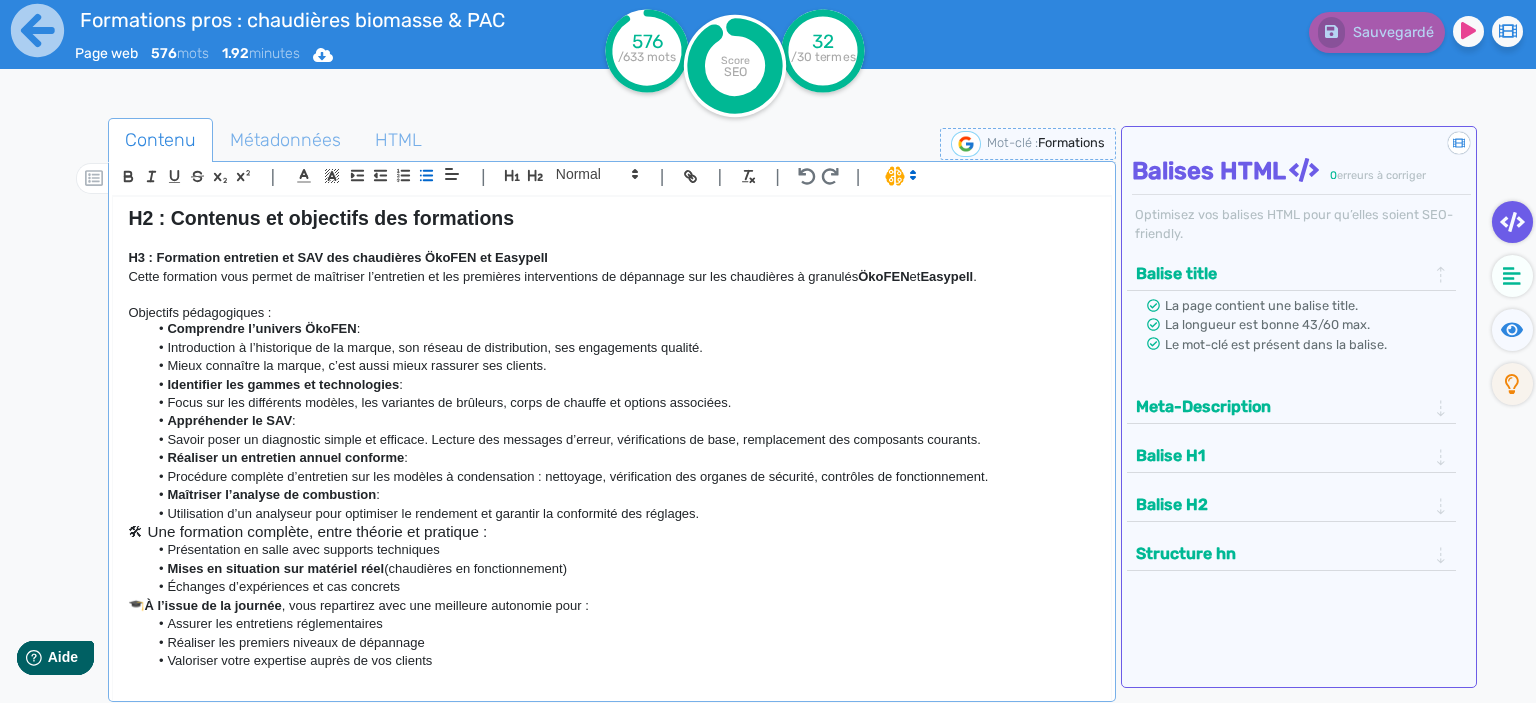click on "Mieux connaître la marque, c’est aussi mieux rassurer ses clients." 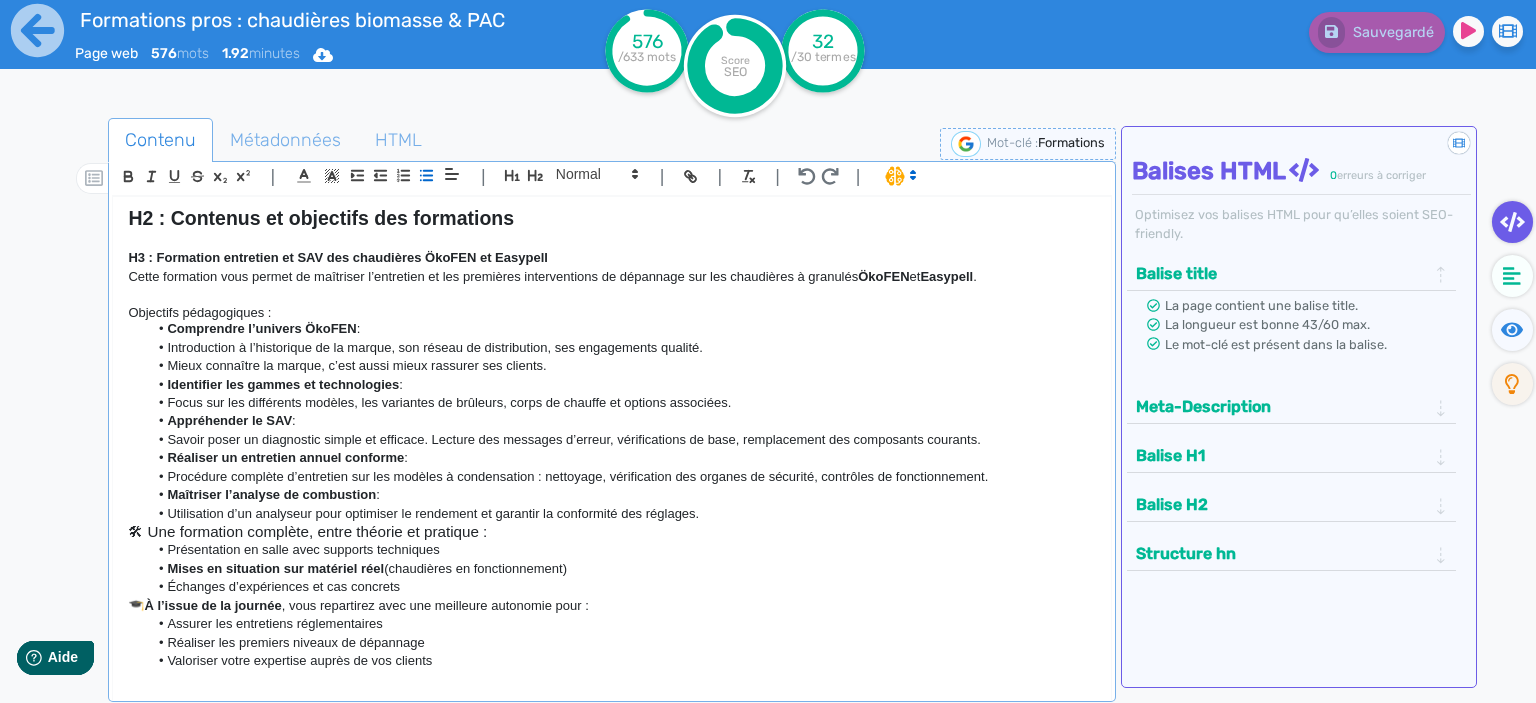 drag, startPoint x: 559, startPoint y: 365, endPoint x: 161, endPoint y: 371, distance: 398.04523 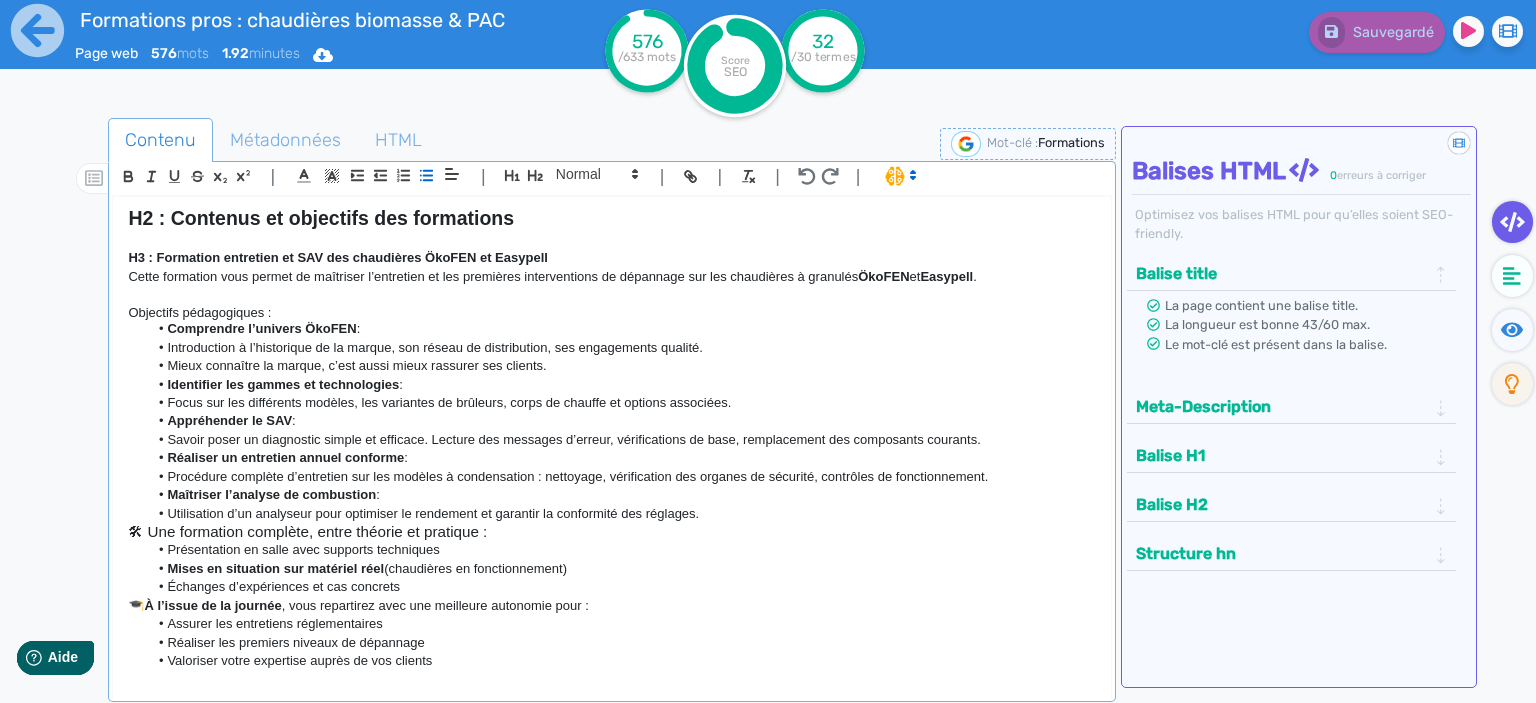 click on "Mieux connaître la marque, c’est aussi mieux rassurer ses clients." 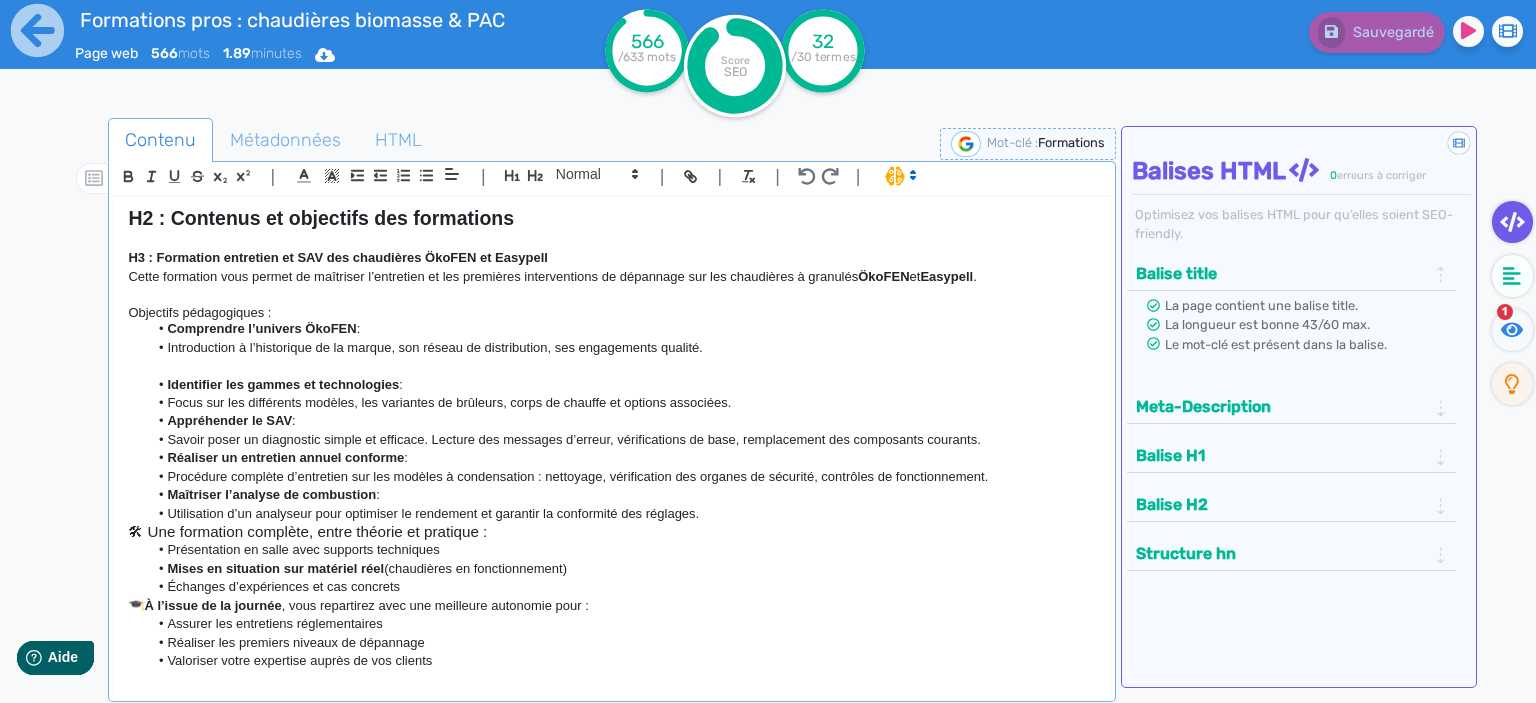 drag, startPoint x: 742, startPoint y: 399, endPoint x: 614, endPoint y: 403, distance: 128.06248 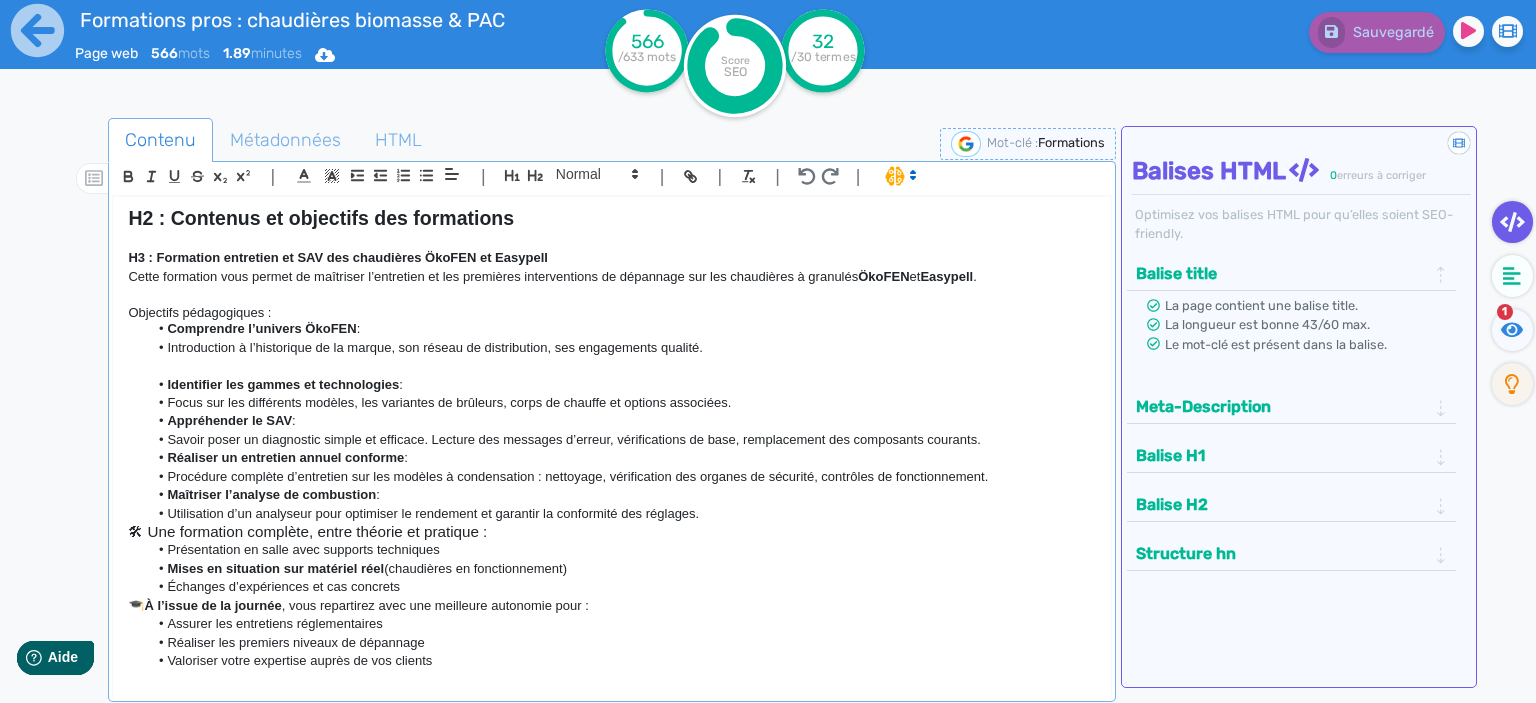 click on "Focus sur les différents modèles, les variantes de brûleurs, corps de chauffe et options associées." 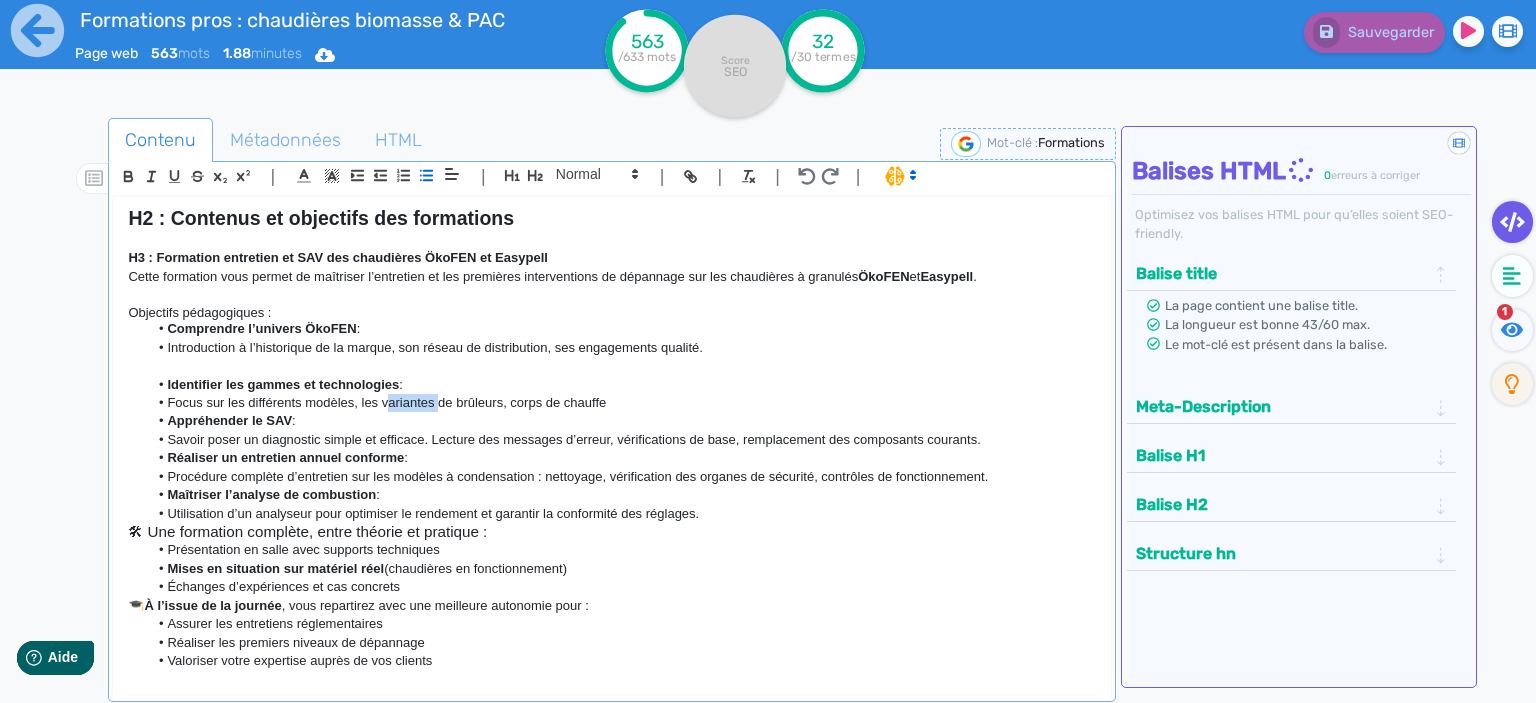 drag, startPoint x: 436, startPoint y: 402, endPoint x: 385, endPoint y: 402, distance: 51 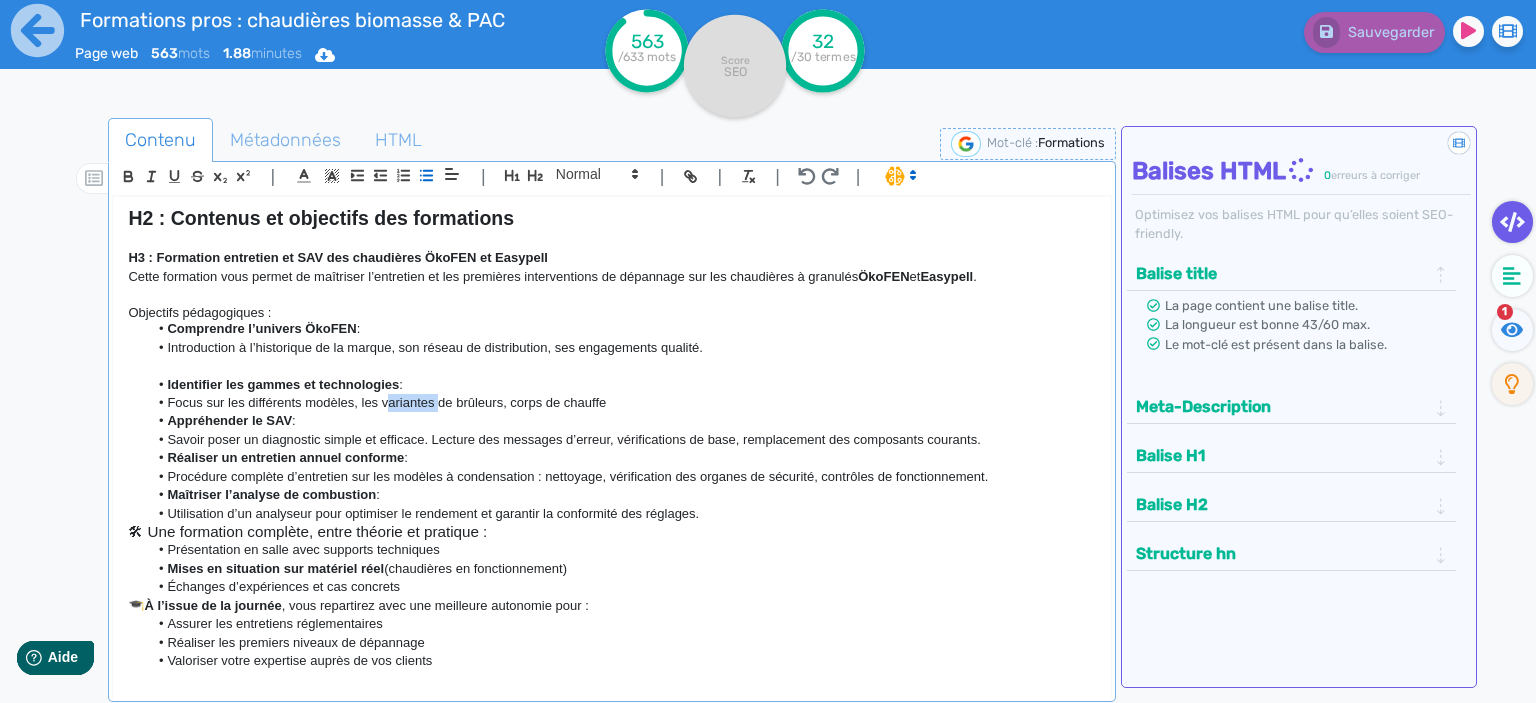 click on "Focus sur les différents modèles, les variantes de brûleurs, corps de chauffe" 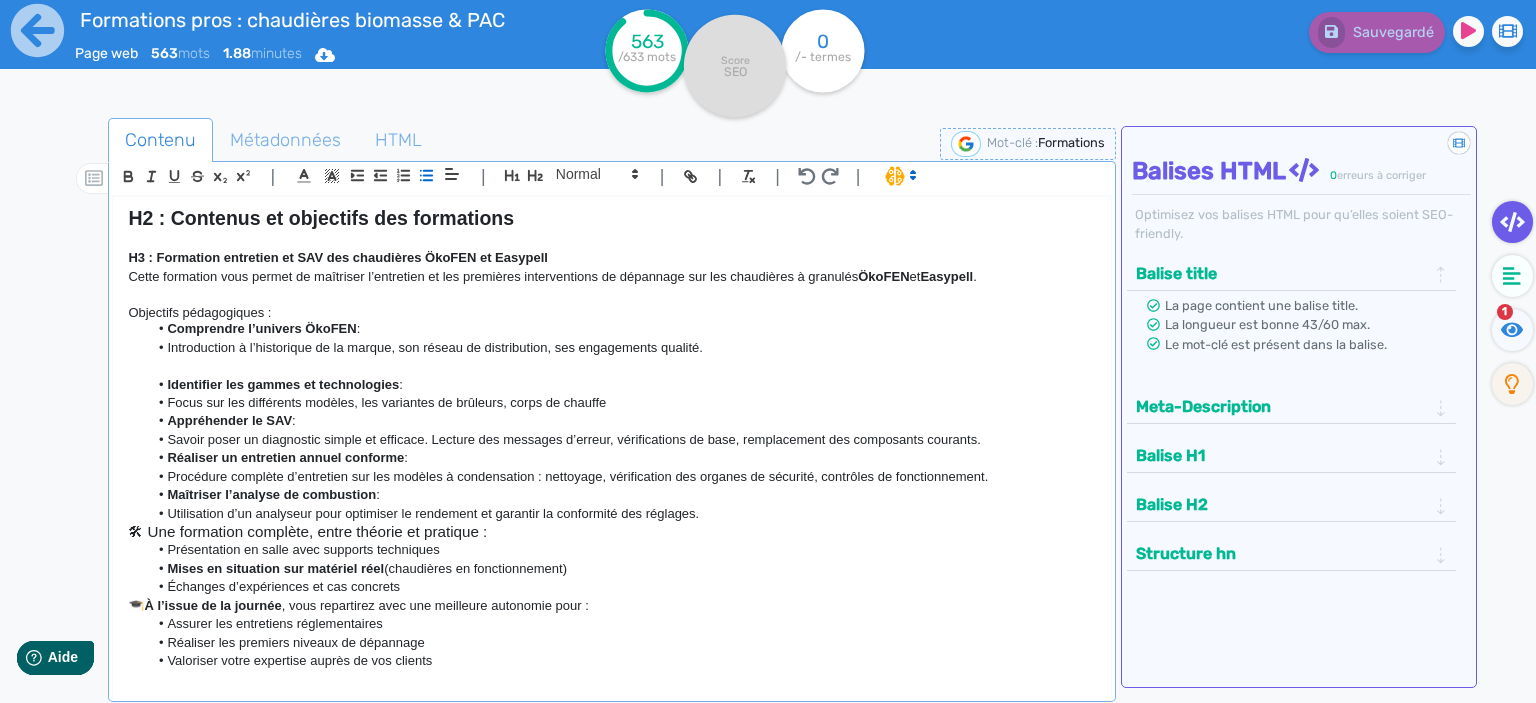 click on "Focus sur les différents modèles, les variantes de brûleurs, corps de chauffe" 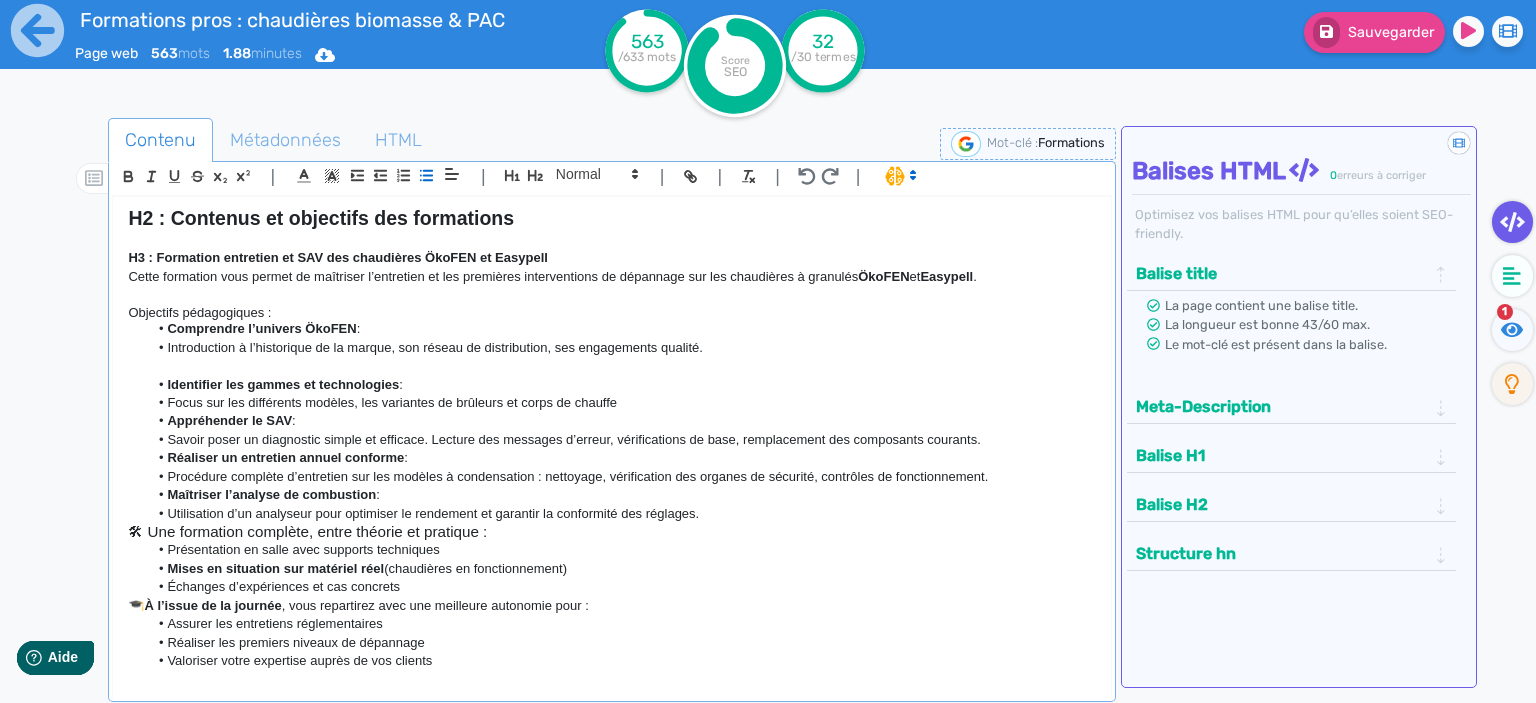 click on "Focus sur les différents modèles, les variantes de brûleurs et corps de chauffe" 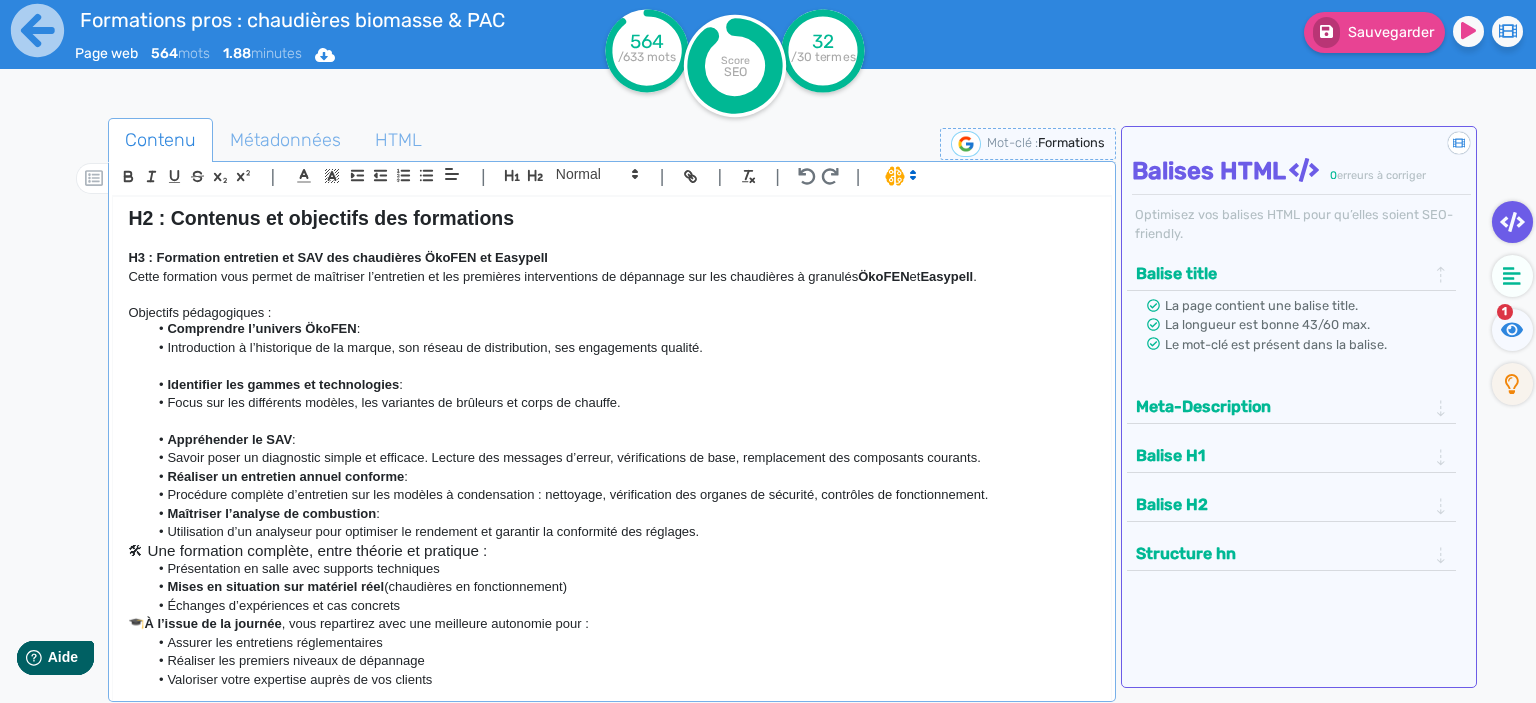 click on "Savoir poser un diagnostic simple et efficace. Lecture des messages d’erreur, vérifications de base, remplacement des composants courants." 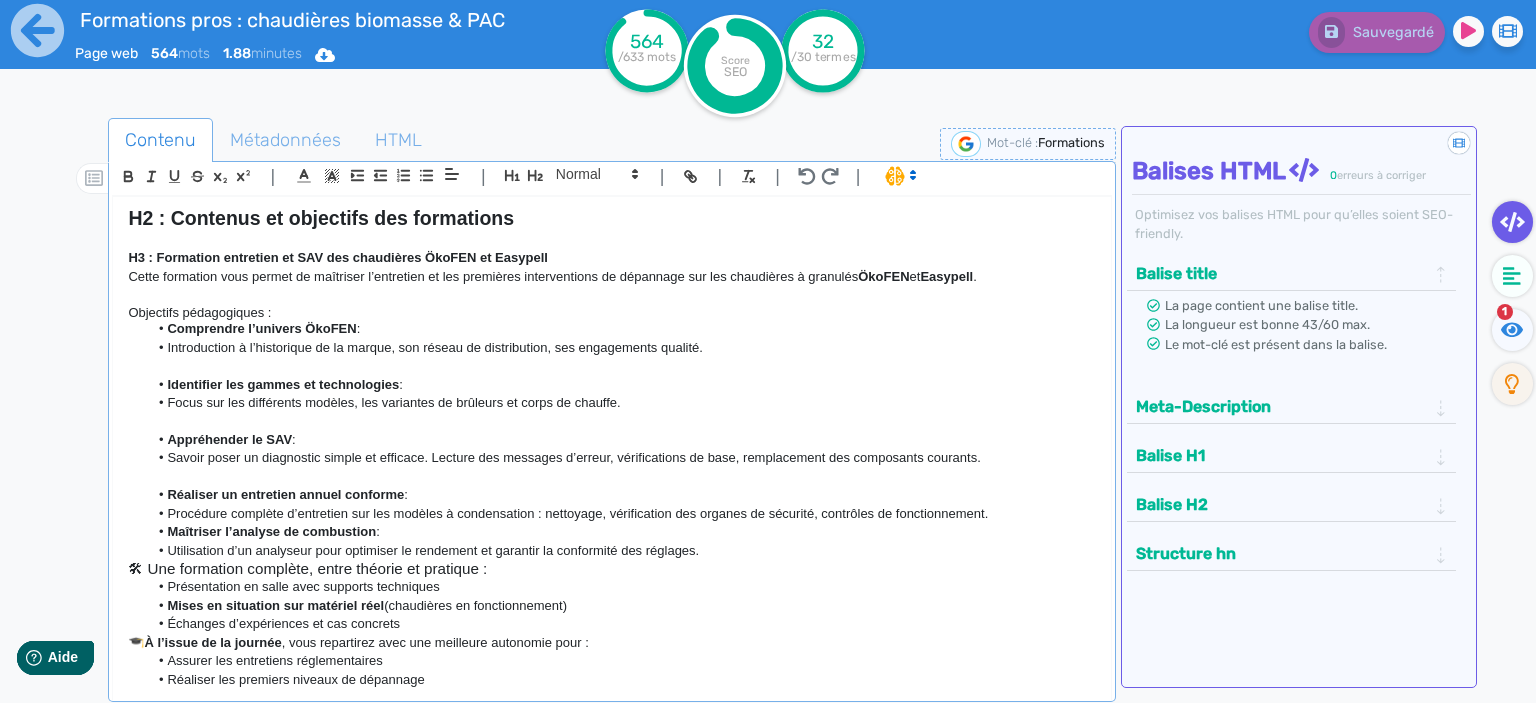 drag, startPoint x: 991, startPoint y: 453, endPoint x: 748, endPoint y: 454, distance: 243.00206 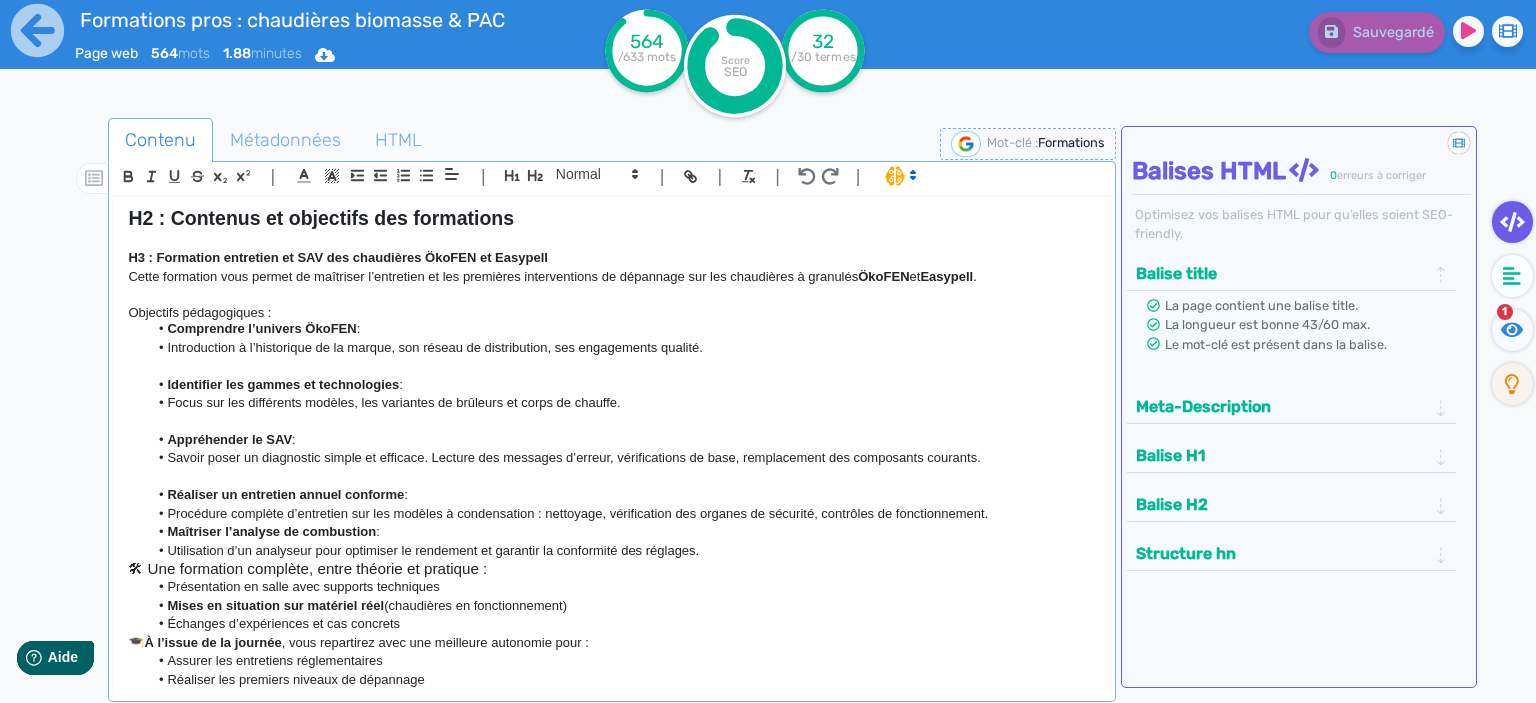 click on "Savoir poser un diagnostic simple et efficace. Lecture des messages d’erreur, vérifications de base, remplacement des composants courants." 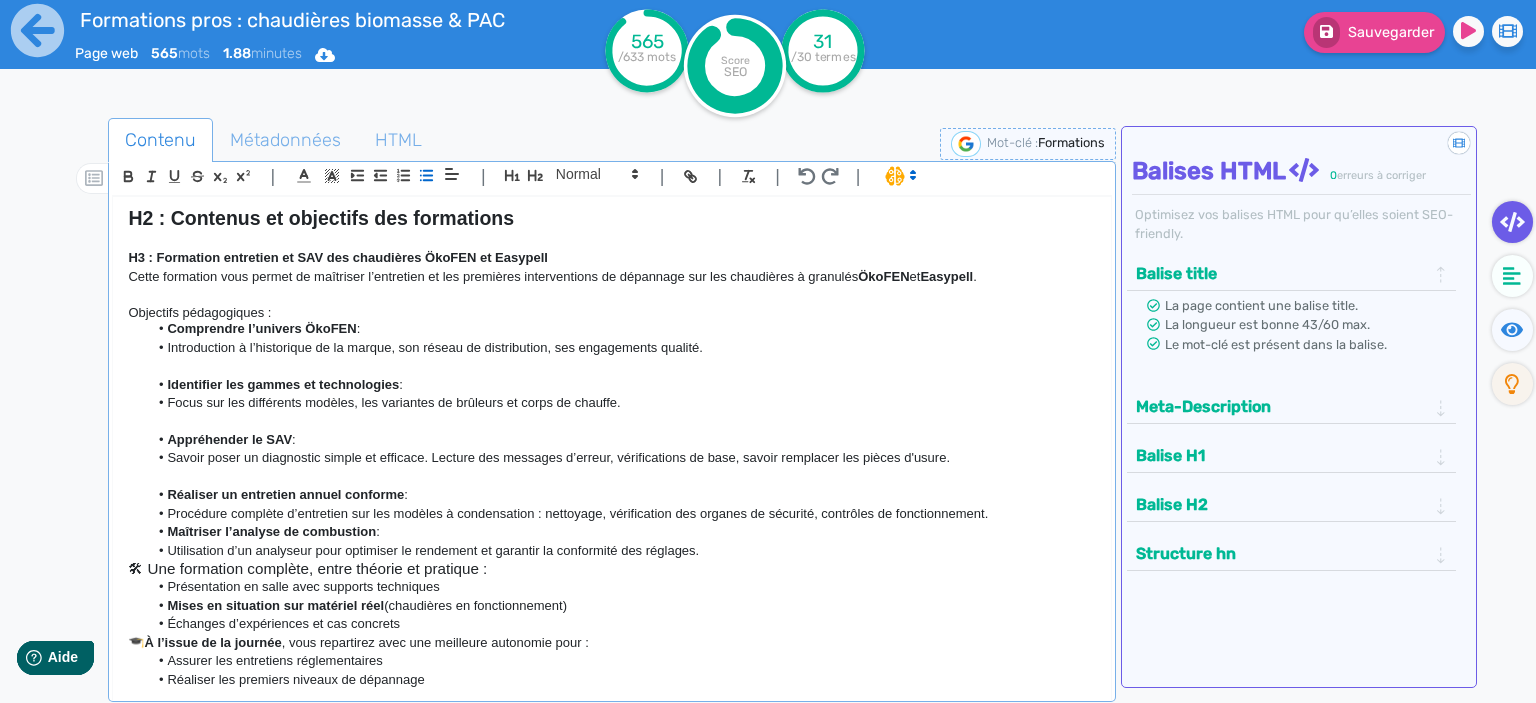 click on "Procédure complète d’entretien sur les modèles à condensation : nettoyage, vérification des organes de sécurité, contrôles de fonctionnement." 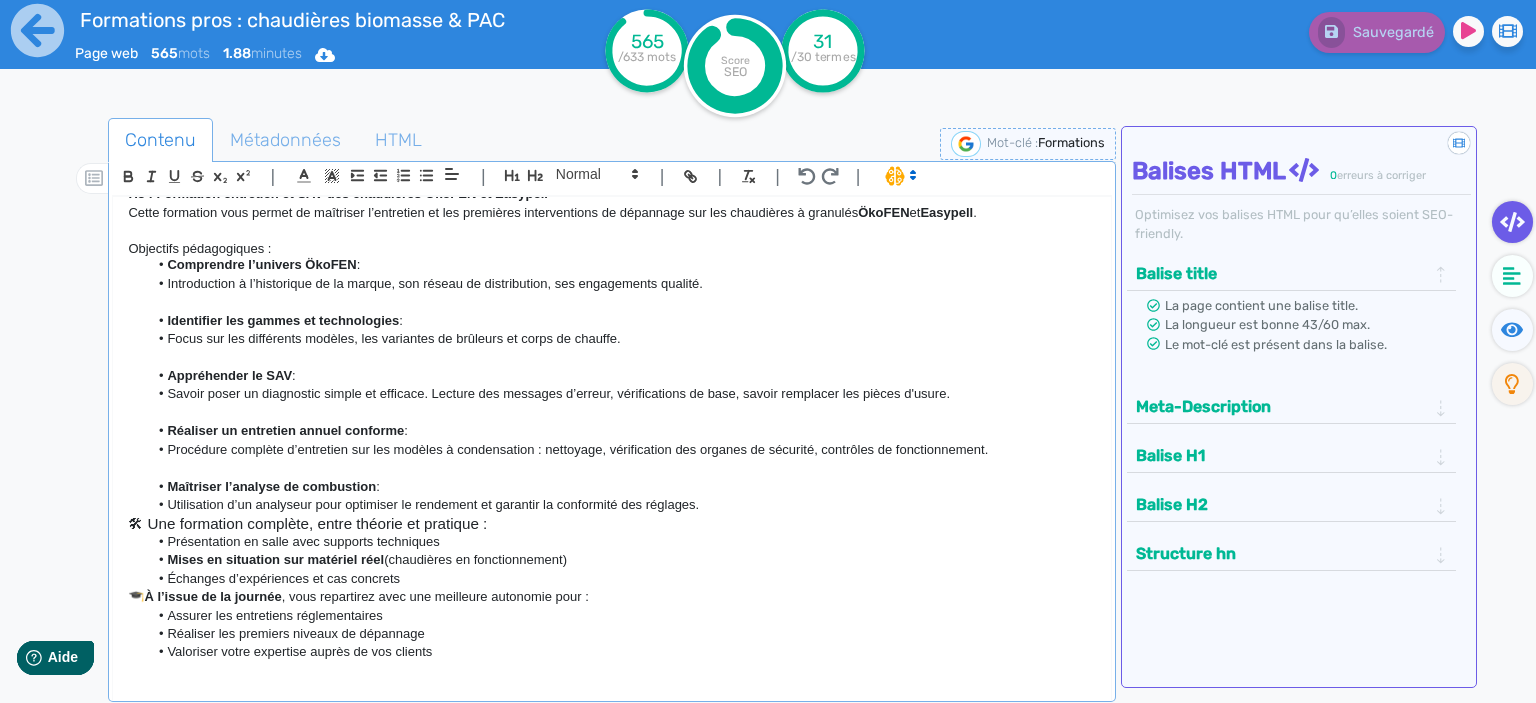 scroll, scrollTop: 684, scrollLeft: 0, axis: vertical 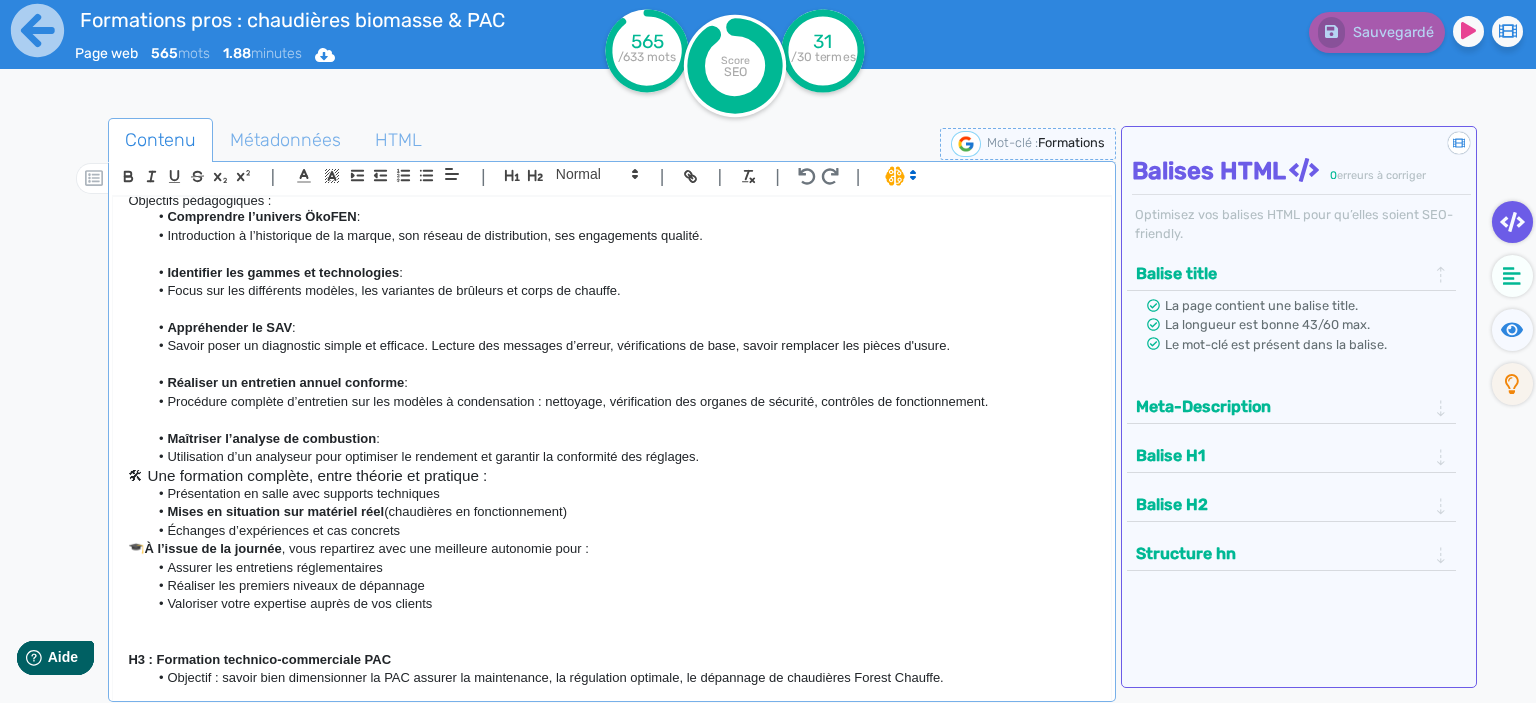 click 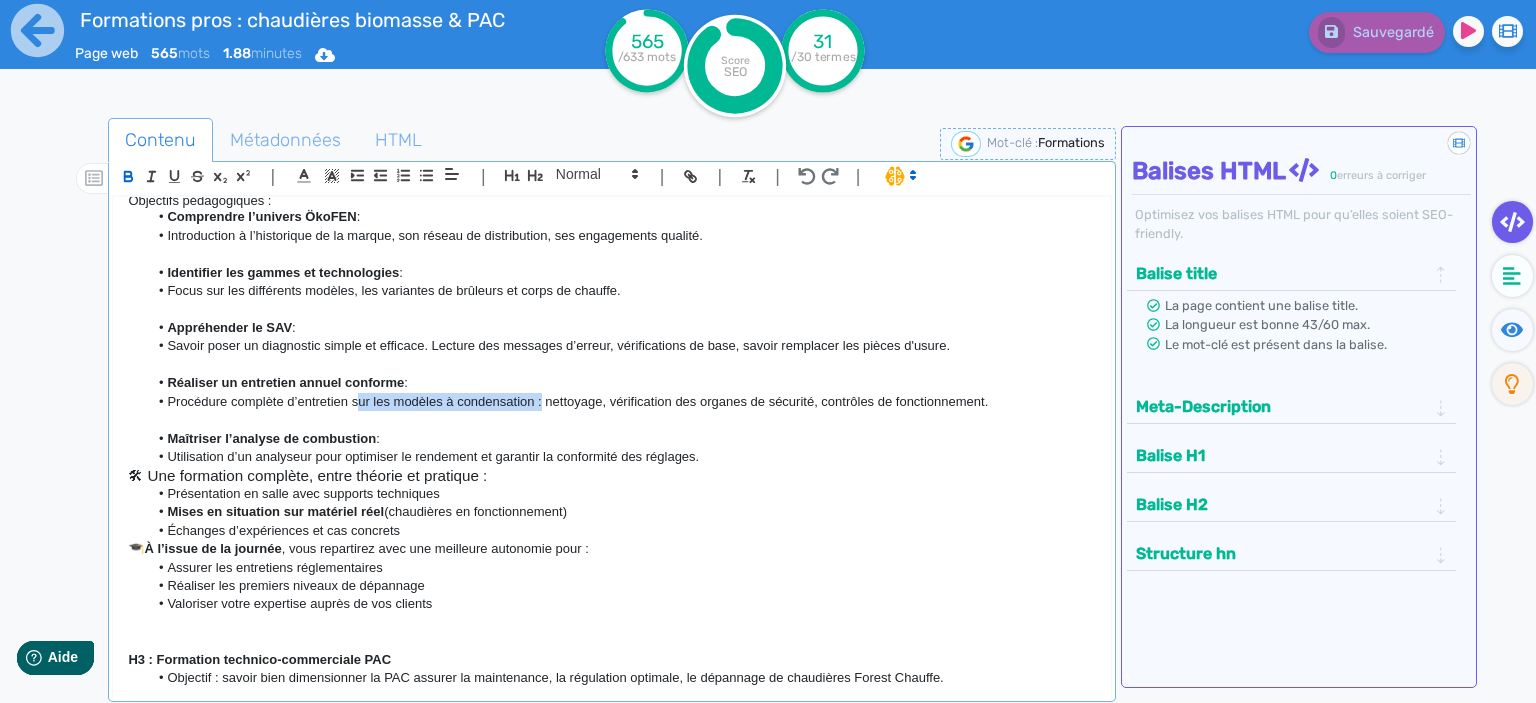 drag, startPoint x: 541, startPoint y: 400, endPoint x: 354, endPoint y: 401, distance: 187.00267 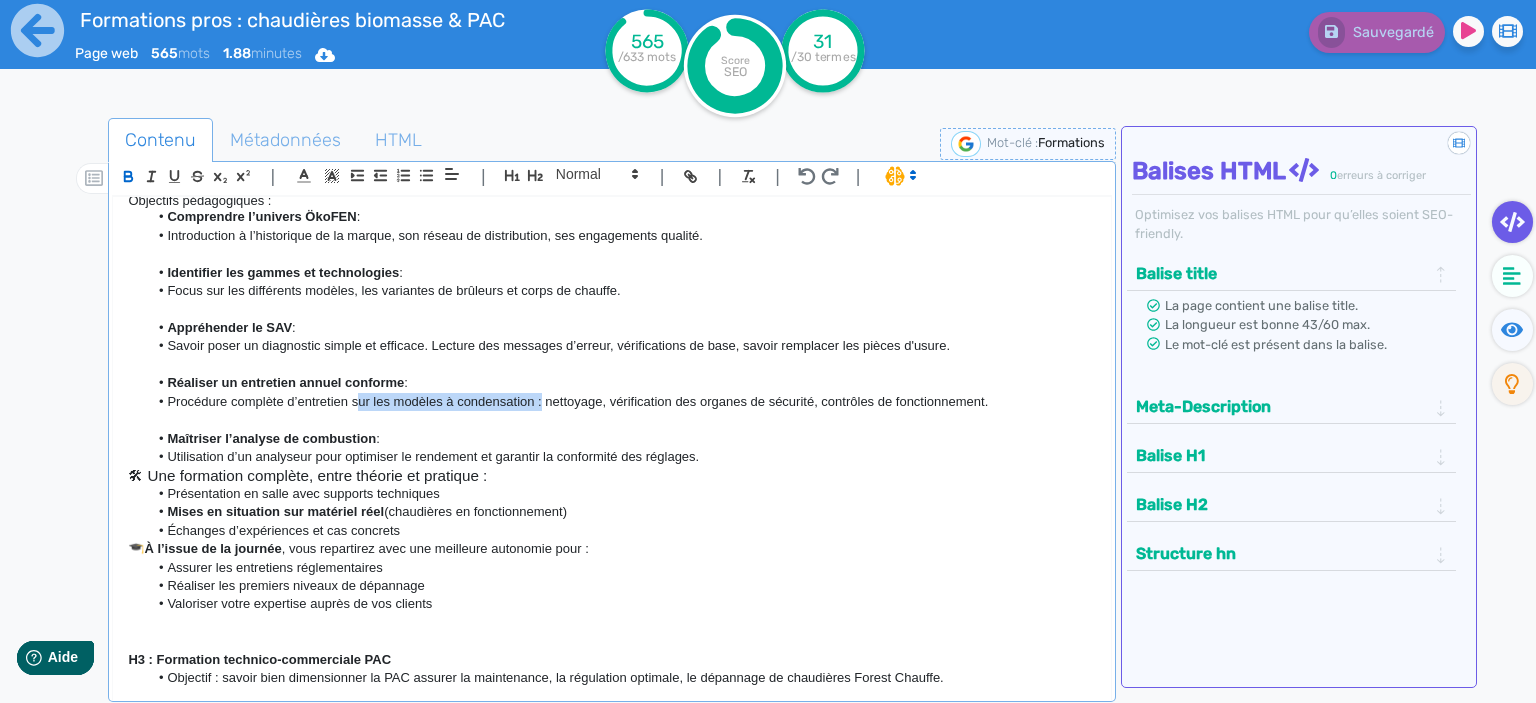 click on "Procédure complète d’entretien sur les modèles à condensation : nettoyage, vérification des organes de sécurité, contrôles de fonctionnement." 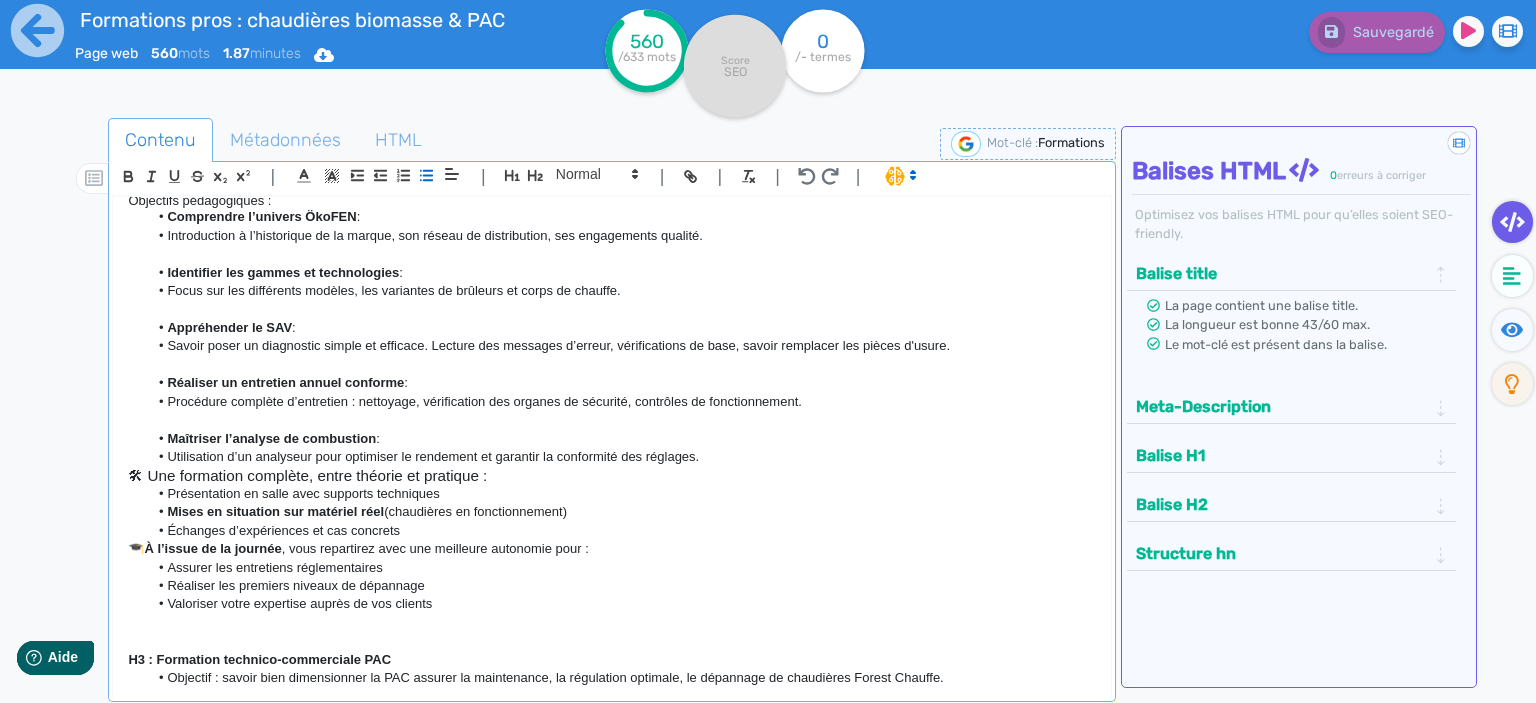 click on "Procédure complète d’entretien : nettoyage, vérification des organes de sécurité, contrôles de fonctionnement." 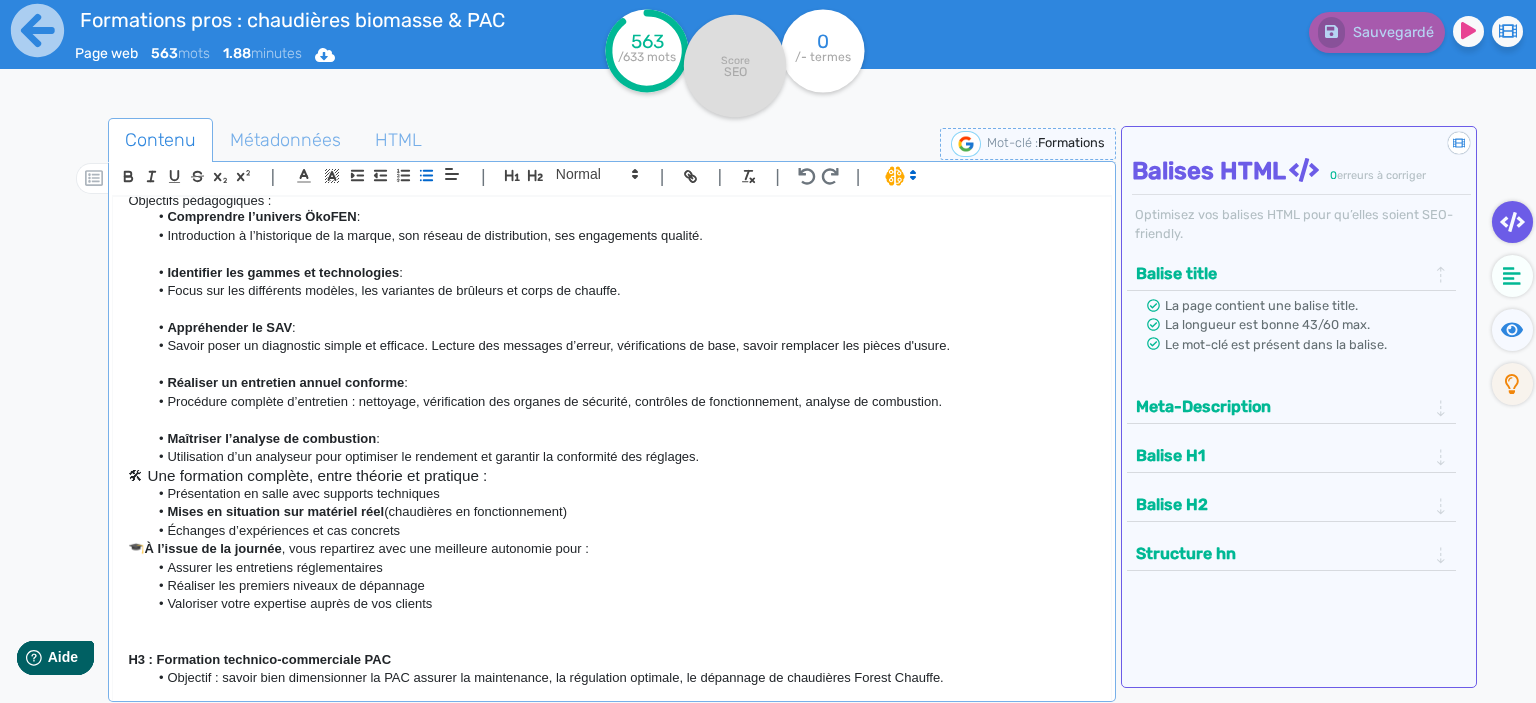 drag, startPoint x: 965, startPoint y: 405, endPoint x: 814, endPoint y: 398, distance: 151.16217 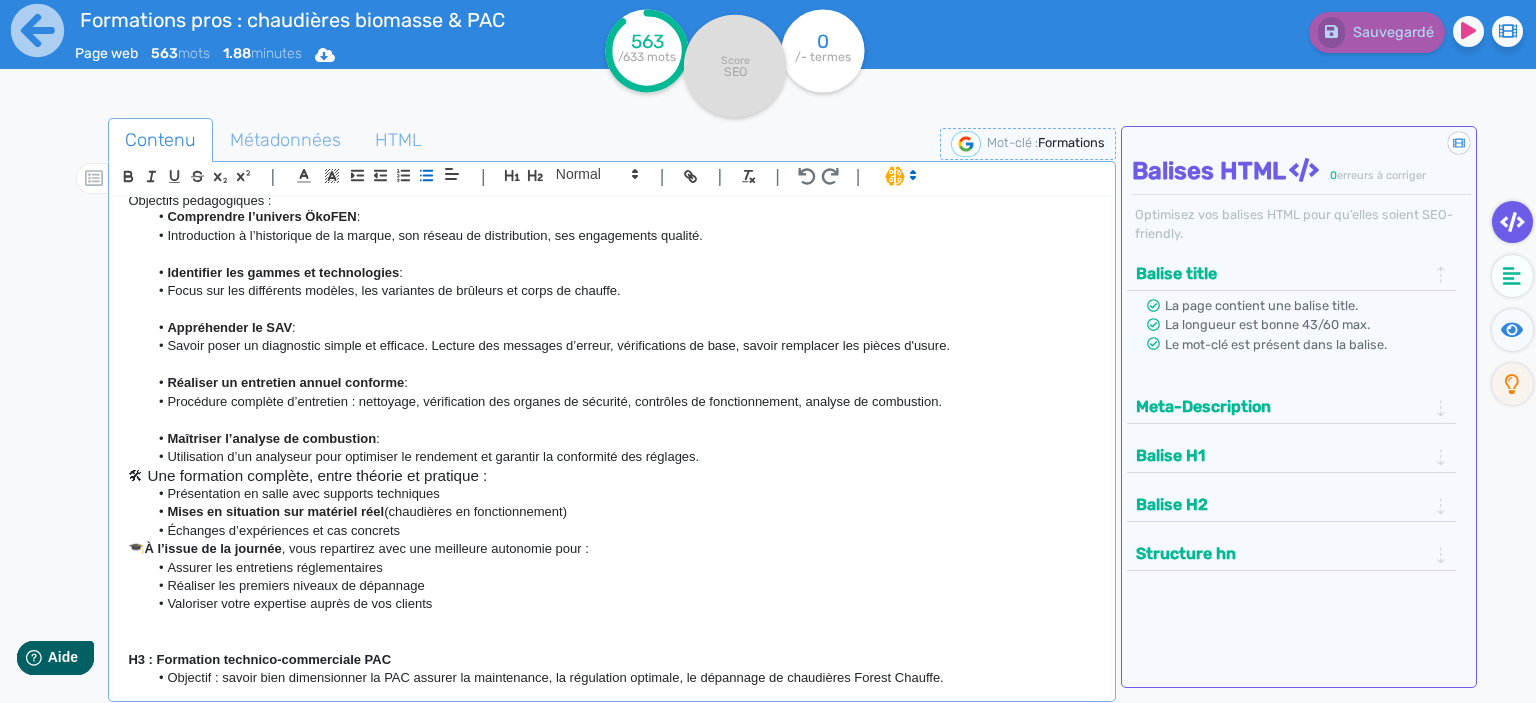 click on "Procédure complète d’entretien : nettoyage, vérification des organes de sécurité, contrôles de fonctionnement, analyse de combustion." 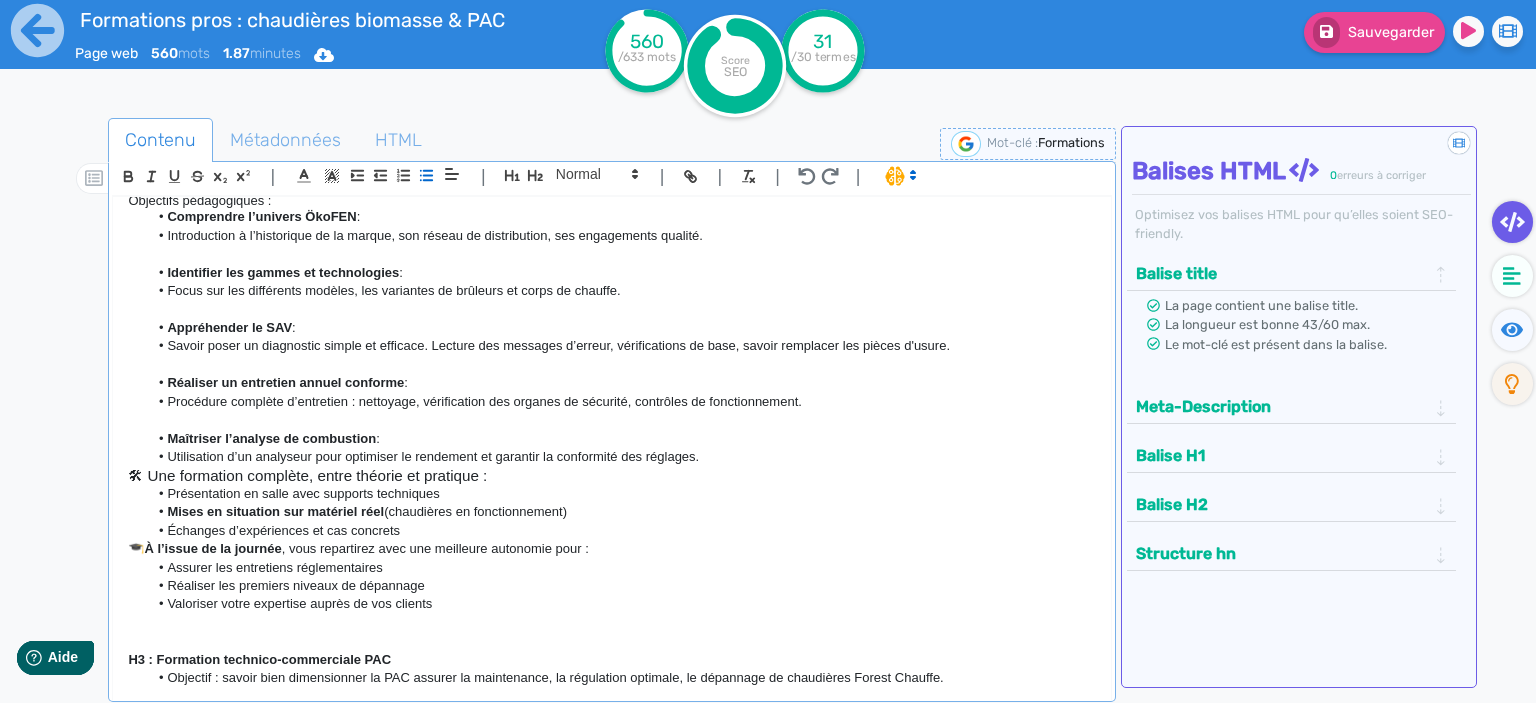 click on "Utilisation d’un analyseur pour optimiser le rendement et garantir la conformité des réglages." 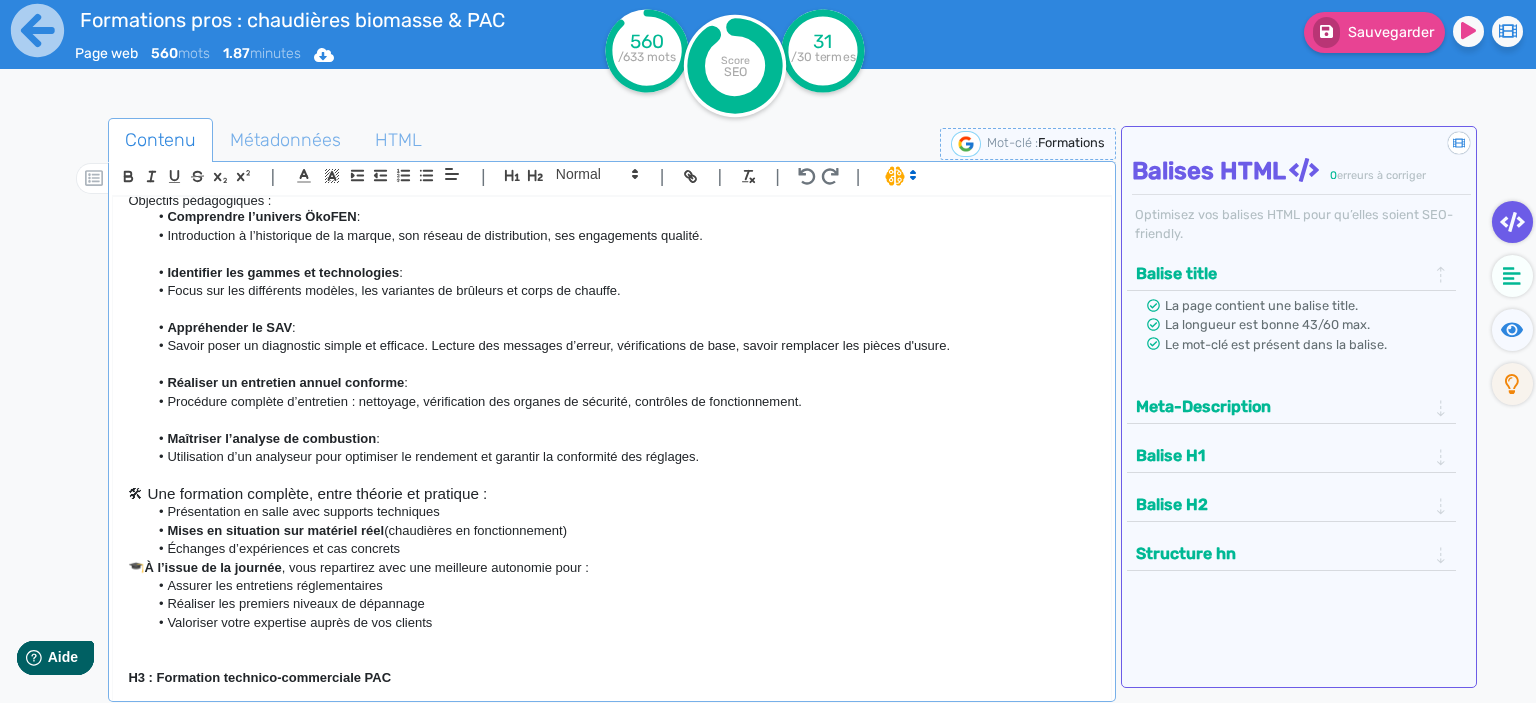 click on "🛠 Une formation complète, entre théorie et pratique :" 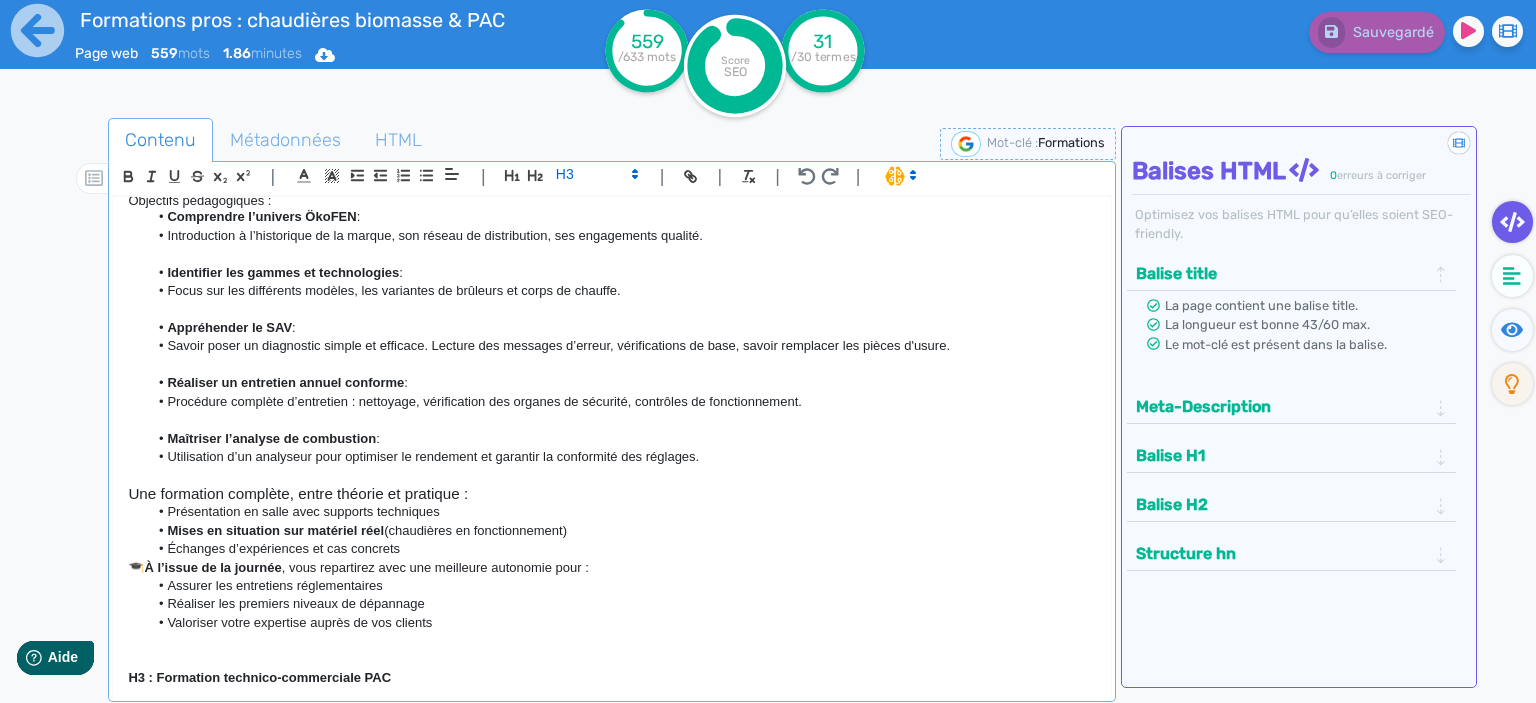 click on "Échanges d’expériences et cas concrets" 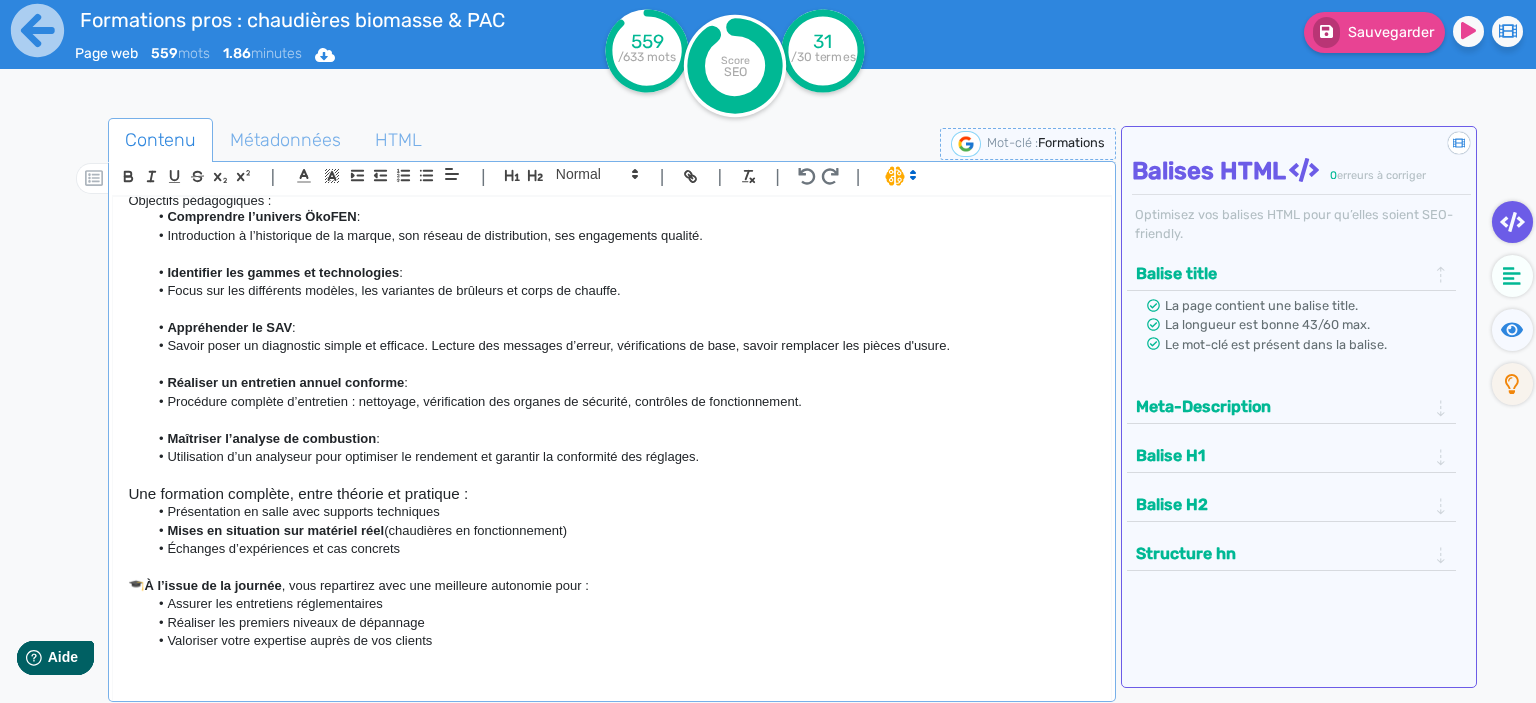 click on "À l’issue de la journée" 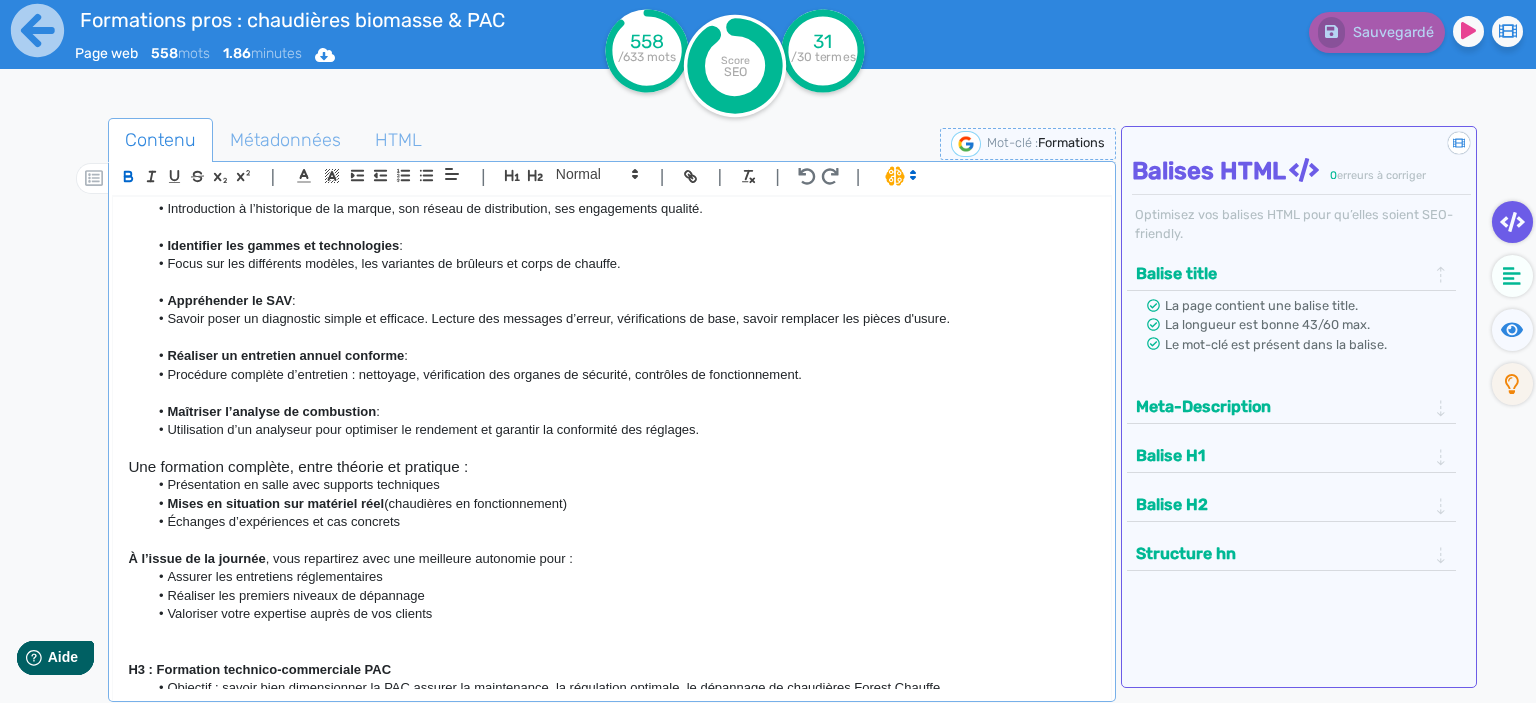 scroll, scrollTop: 712, scrollLeft: 0, axis: vertical 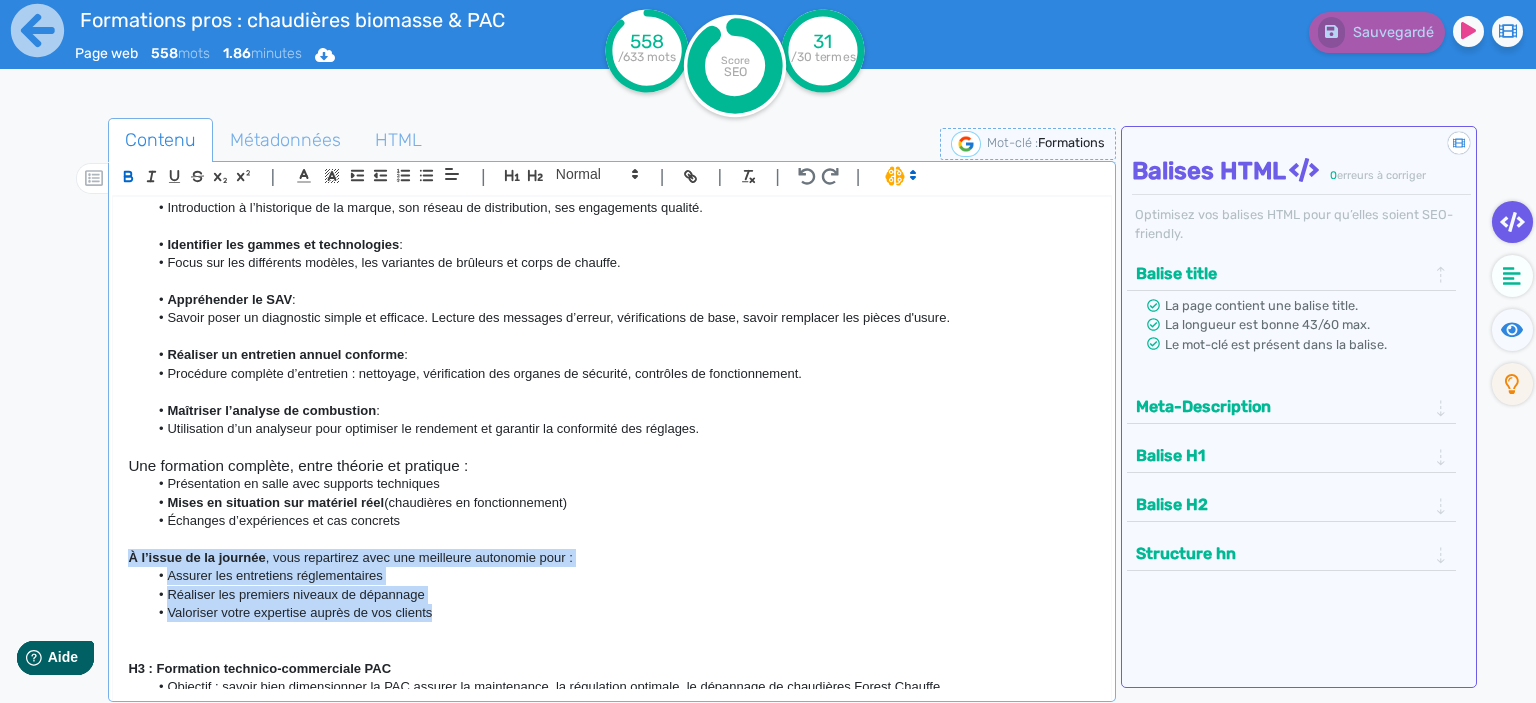drag, startPoint x: 438, startPoint y: 612, endPoint x: 118, endPoint y: 551, distance: 325.76218 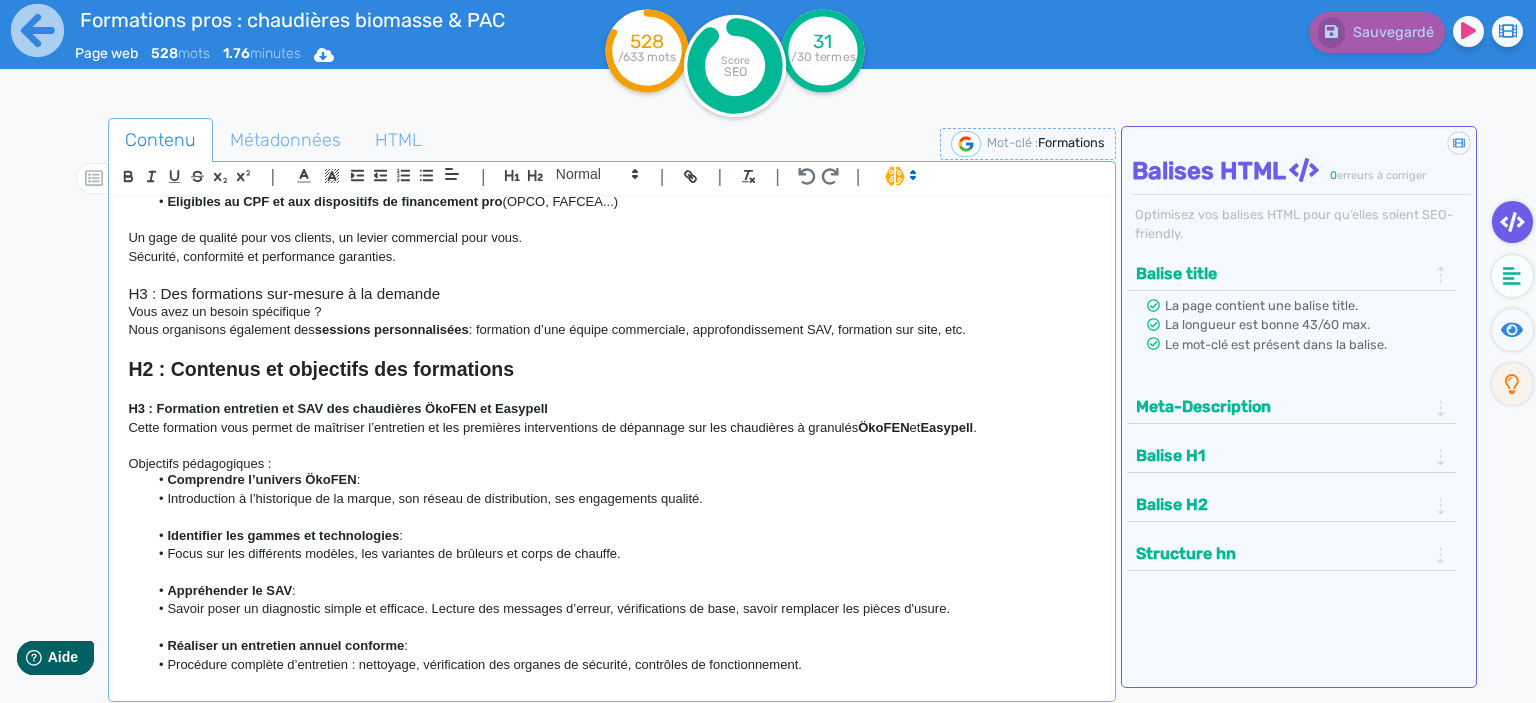 scroll, scrollTop: 423, scrollLeft: 0, axis: vertical 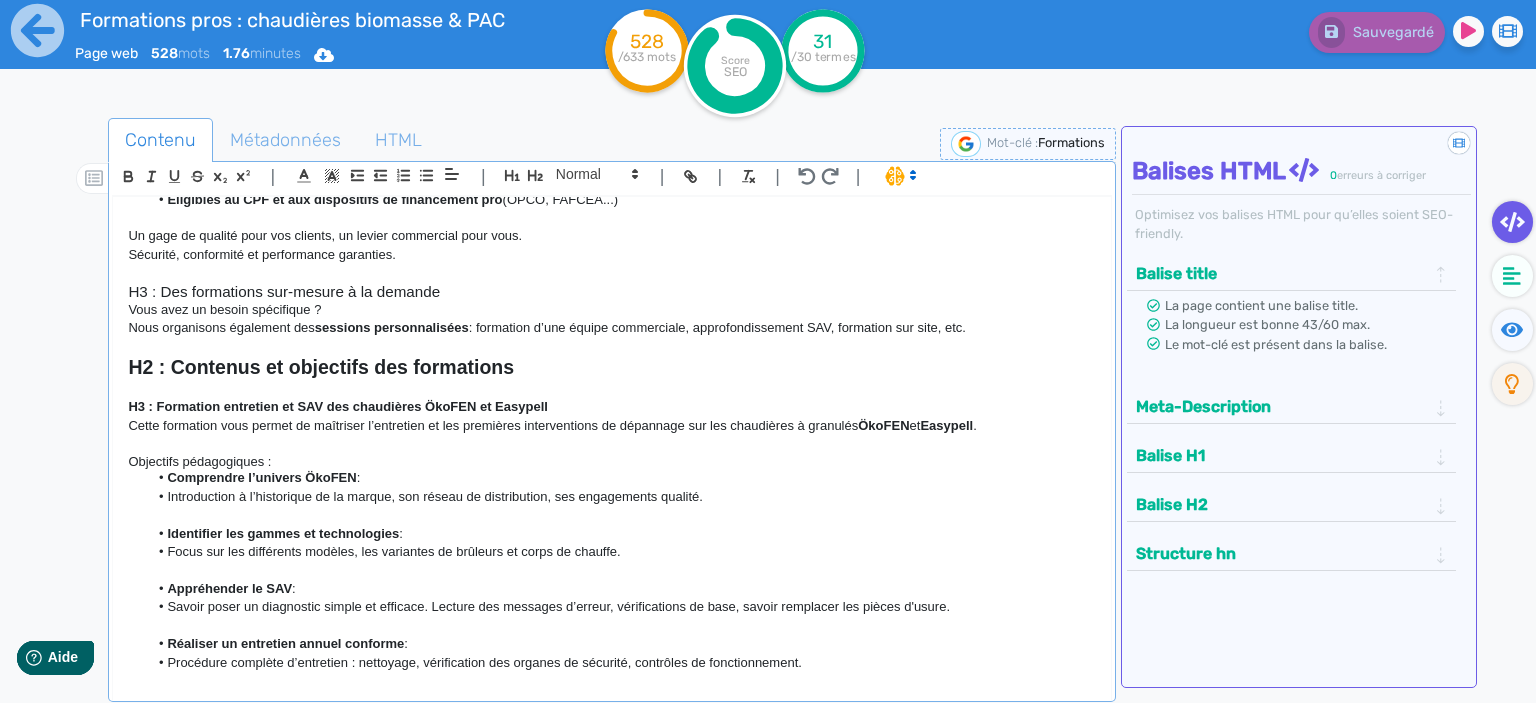 click on "H3 : Formation entretien et SAV des chaudières ÖkoFEN et Easypell" 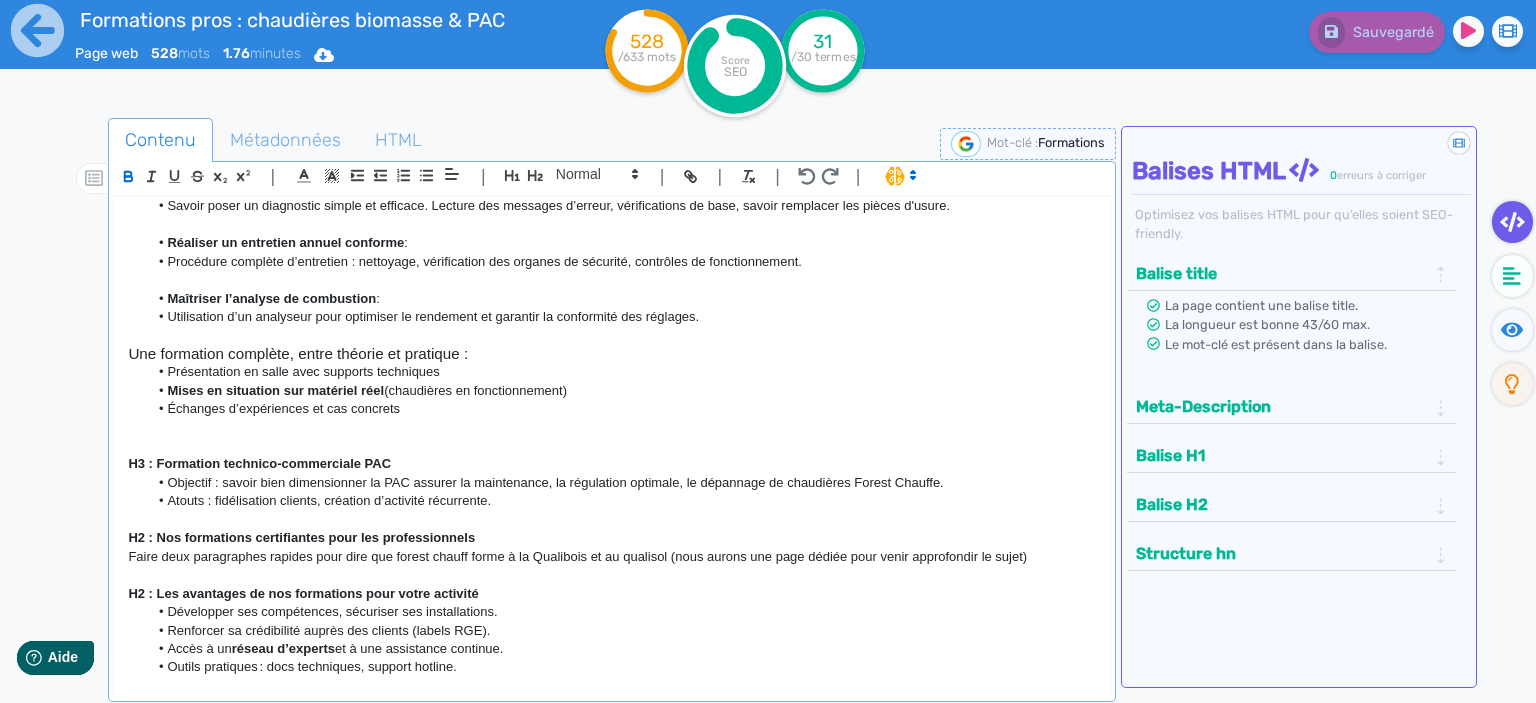 scroll, scrollTop: 826, scrollLeft: 0, axis: vertical 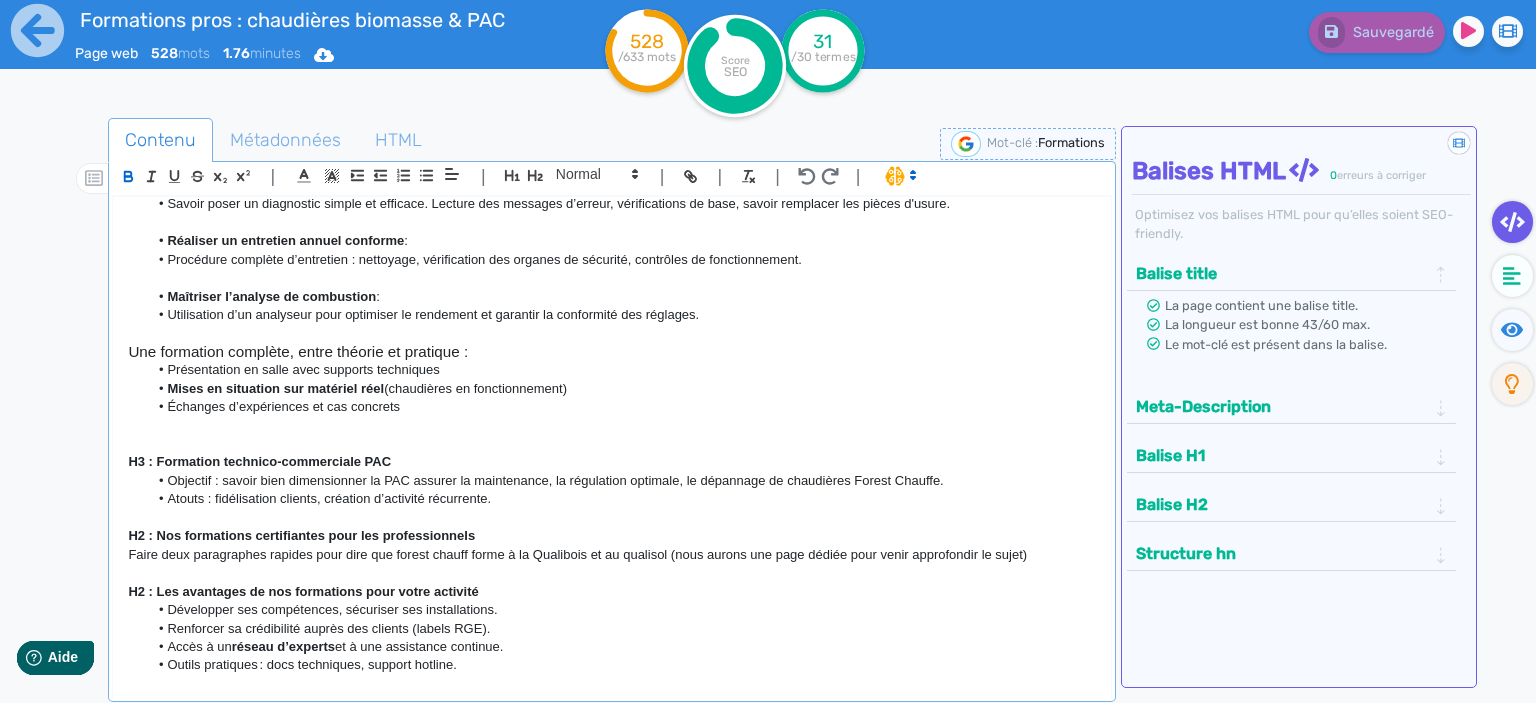 click 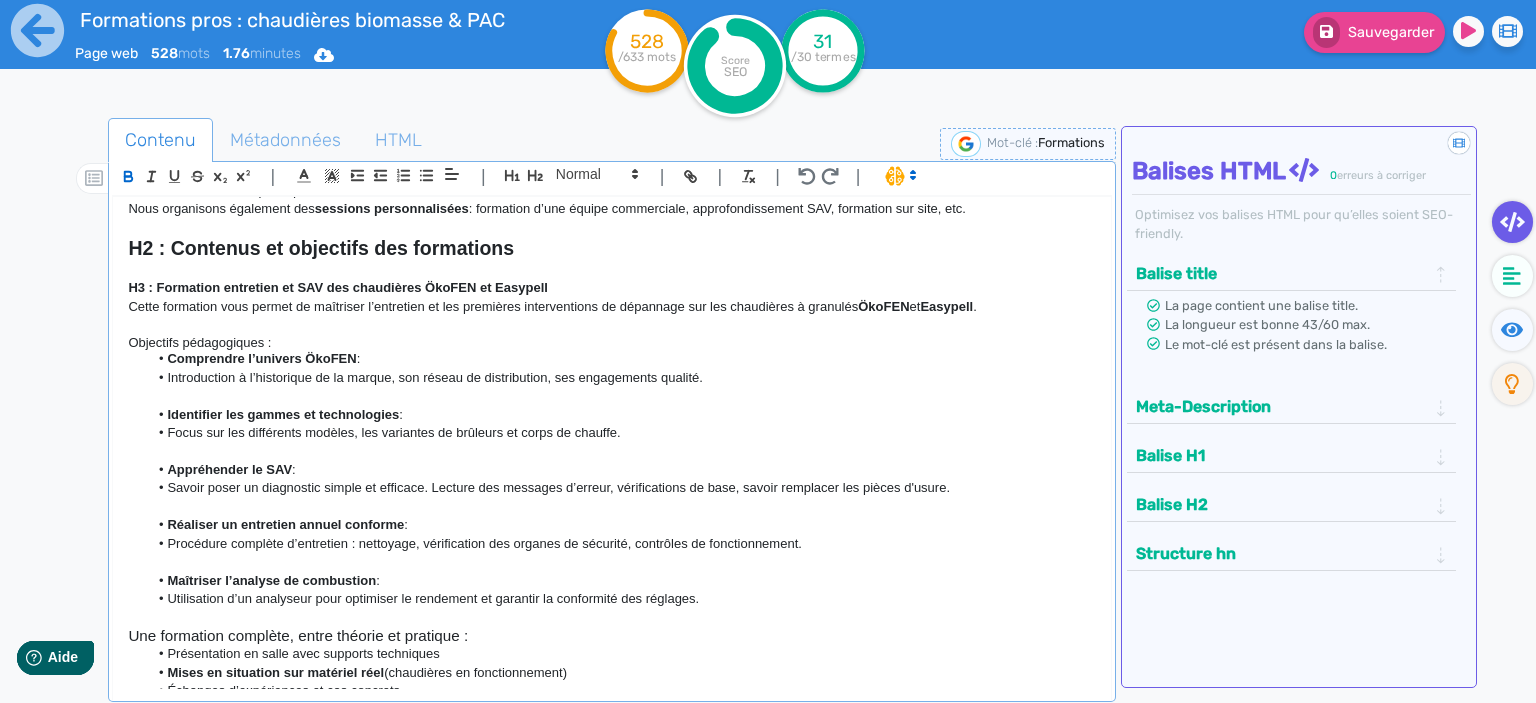 scroll, scrollTop: 537, scrollLeft: 0, axis: vertical 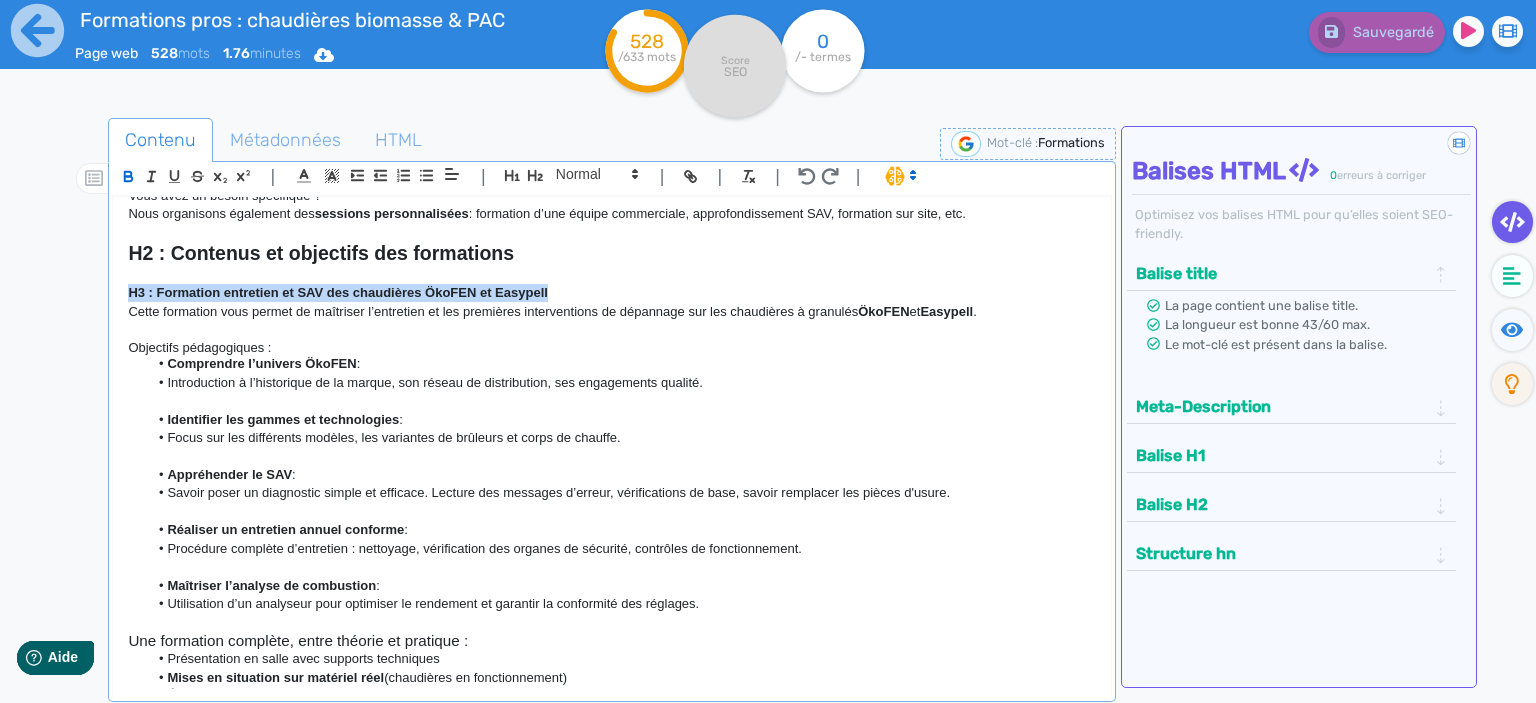 drag, startPoint x: 559, startPoint y: 291, endPoint x: 94, endPoint y: 299, distance: 465.06882 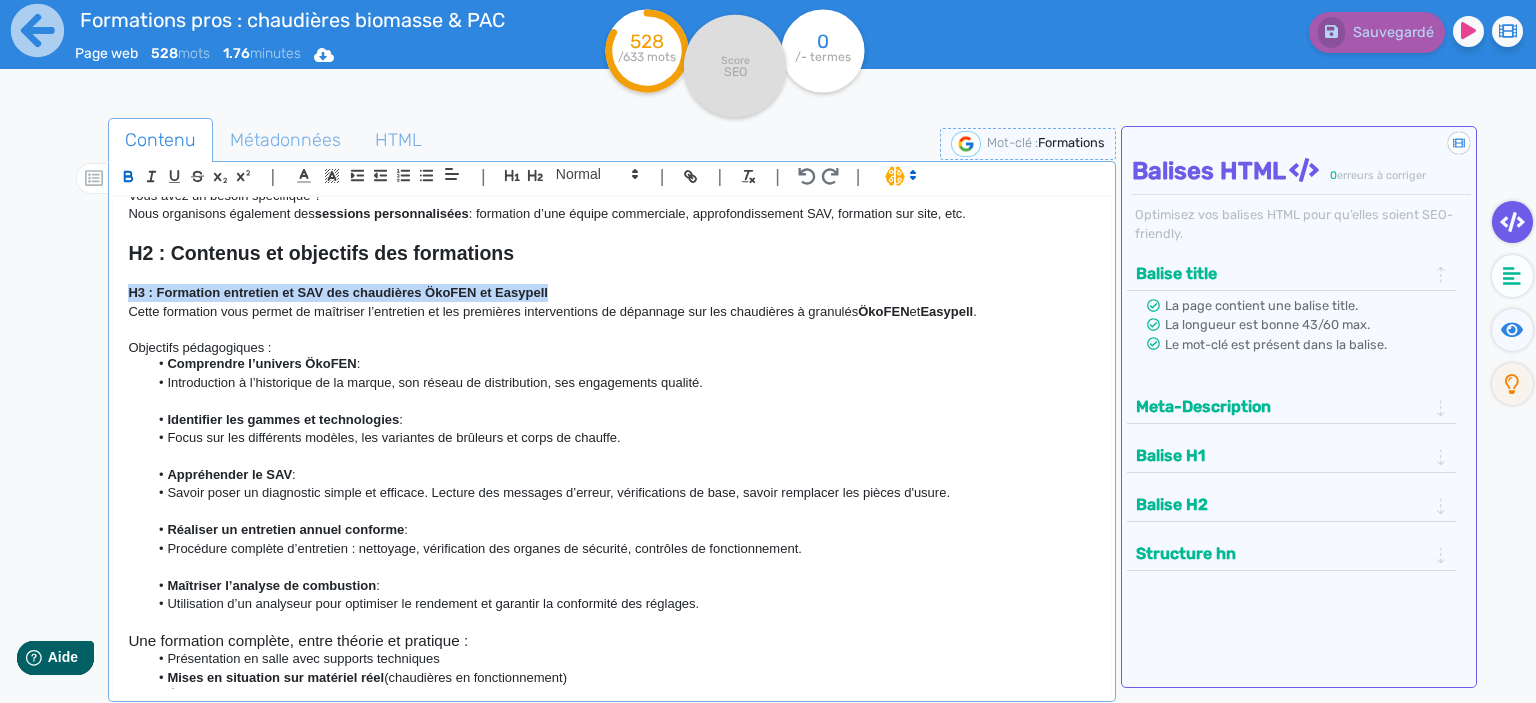 click on "H1 : Formations pros : chaudières biomasse, solaire & PAC | Forest Chauff H2 :  Centre de formation chauffage bois et PAC : expertise, proximité et labels à la clé Forest Chauff’ forme les professionnels du chauffage dans ses locaux de Pérouse (90) , en combinant  expertise de terrain  et  programmes certifiants reconnus . H3 : Formations pratiques sur nos équipements : gagner en autonomie et en efficacité Nous proposons des formations techniques ciblées sur les produits que nous distribuons : chaudières à granulés, chaudières à [GEOGRAPHIC_DATA], pompes à chaleur. Objectifs : Maîtriser l’ installation , l’ entretien  et le  dépannage Monter en compétence rapidement pour  gagner en autonomie Optimiser vos interventions pour  satisfaire et fidéliser vos clients Formations courtes,  à la journée , en petits groupes H3 : Formations qualifiantes : accédez aux aides et valorisez vos chantiers Nous organisons régulièrement des sessions de  formations certifiantes Qualibois (vecteur eau)  et    ." 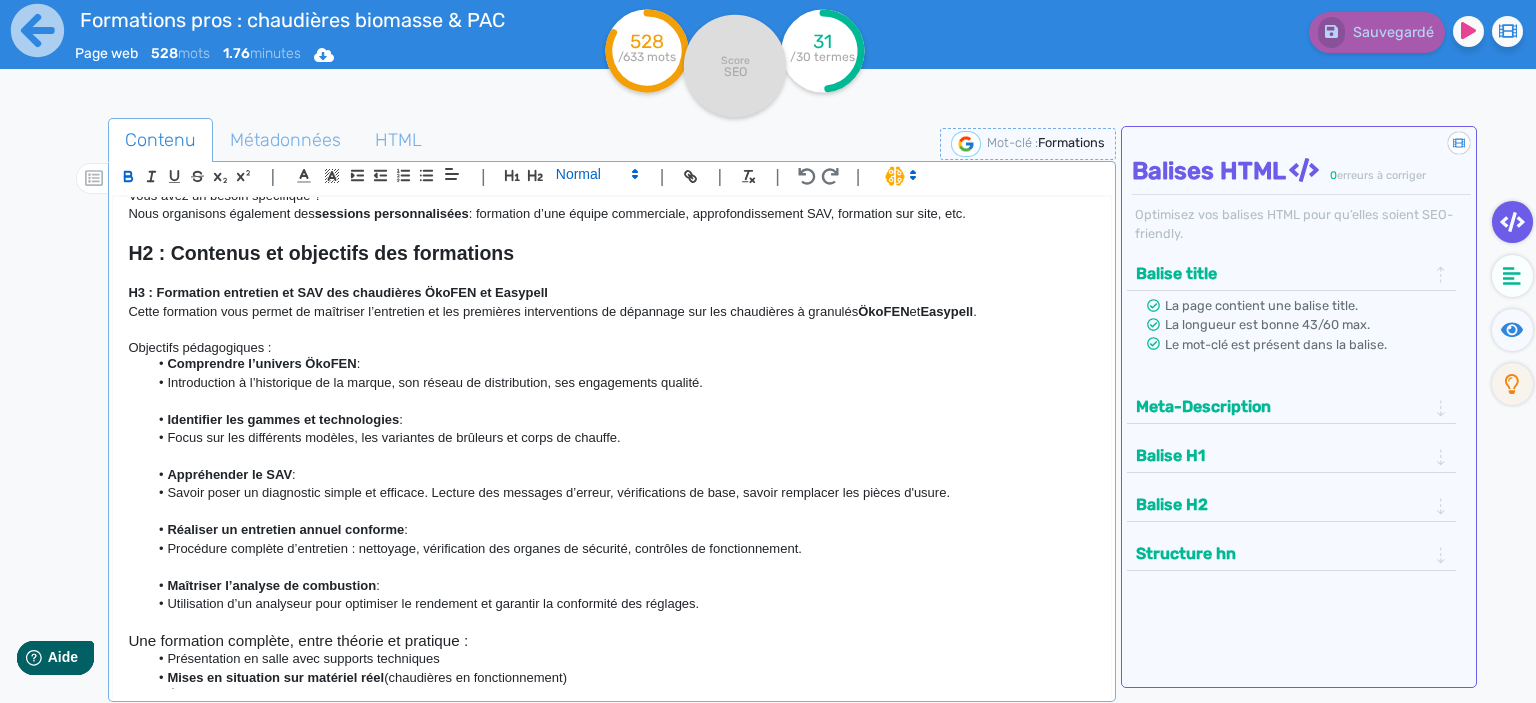 click 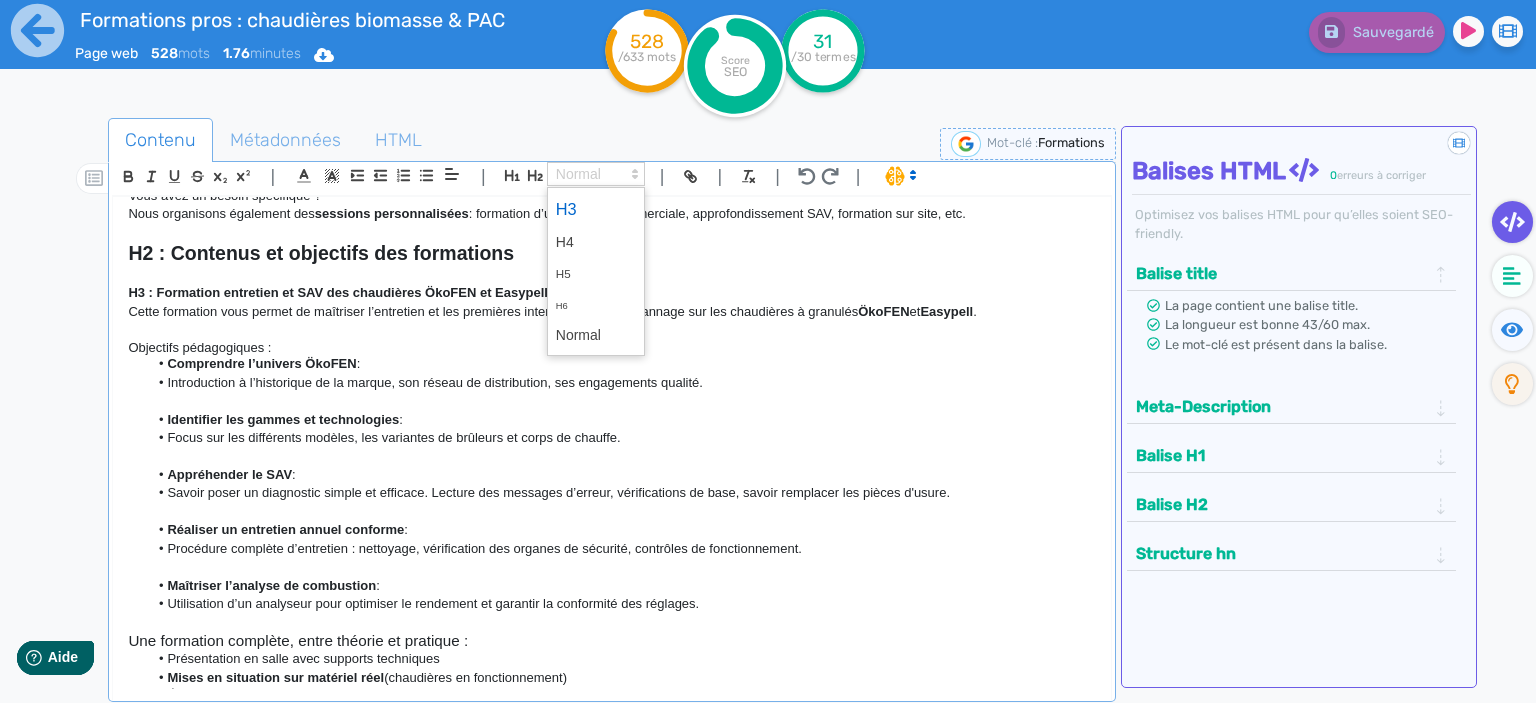 click at bounding box center [596, 209] 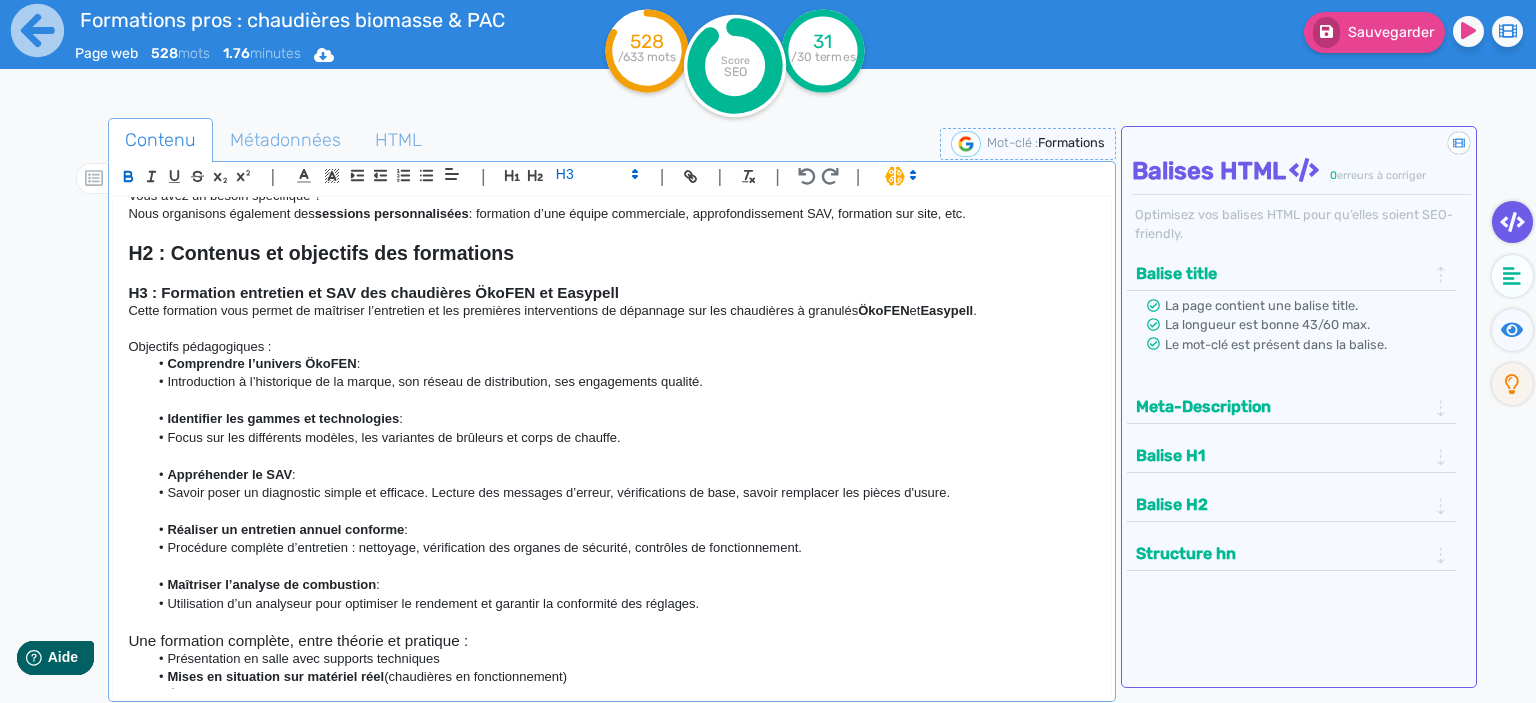 click on "Focus sur les différents modèles, les variantes de brûleurs et corps de chauffe." 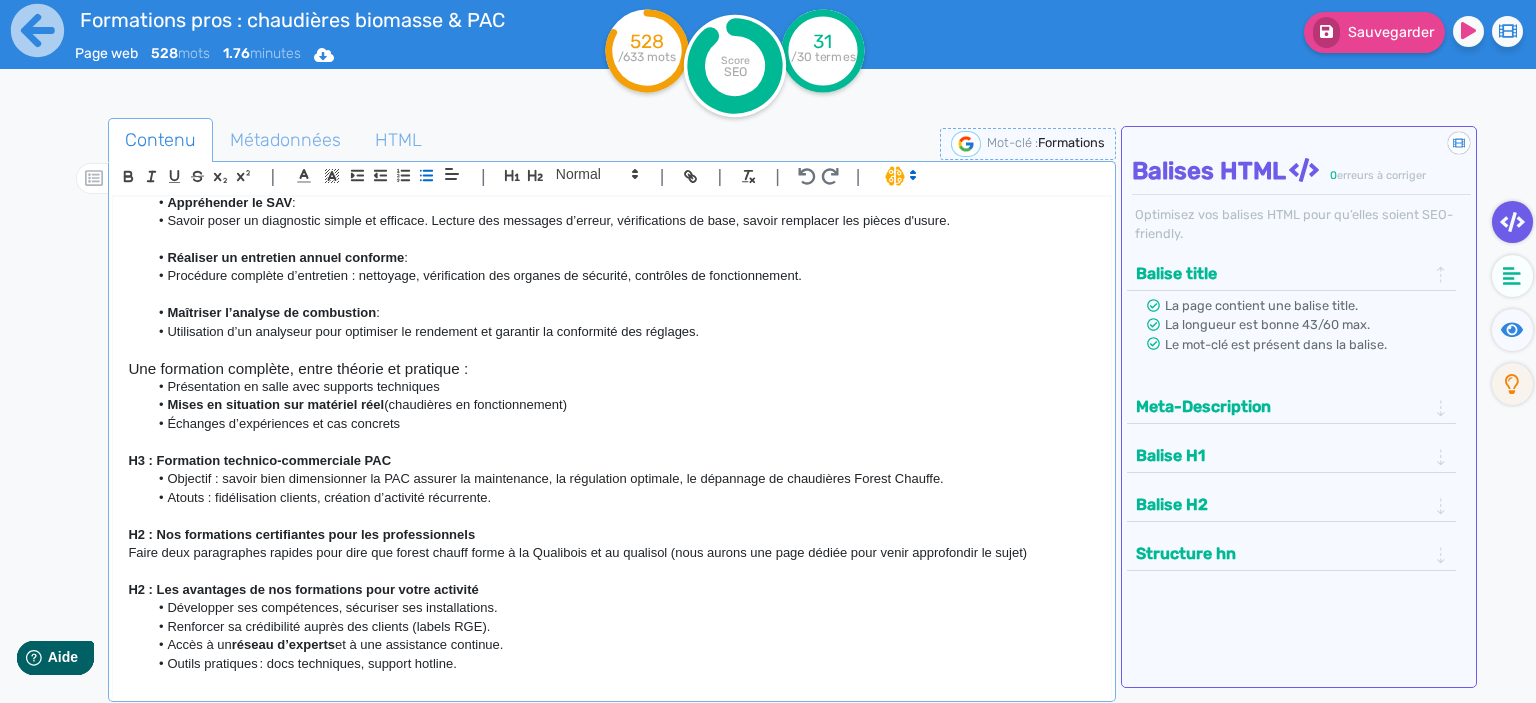 scroll, scrollTop: 810, scrollLeft: 0, axis: vertical 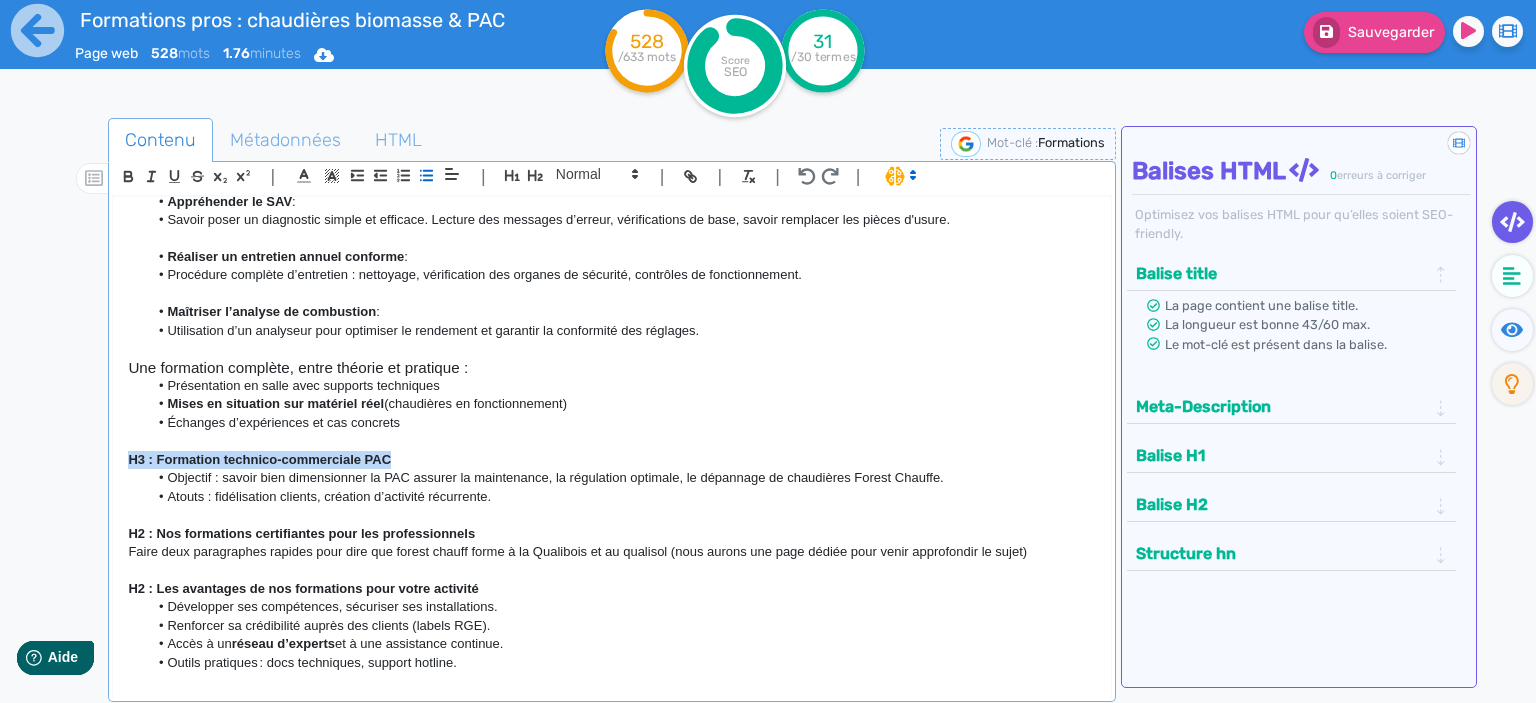 drag, startPoint x: 395, startPoint y: 459, endPoint x: 126, endPoint y: 454, distance: 269.04648 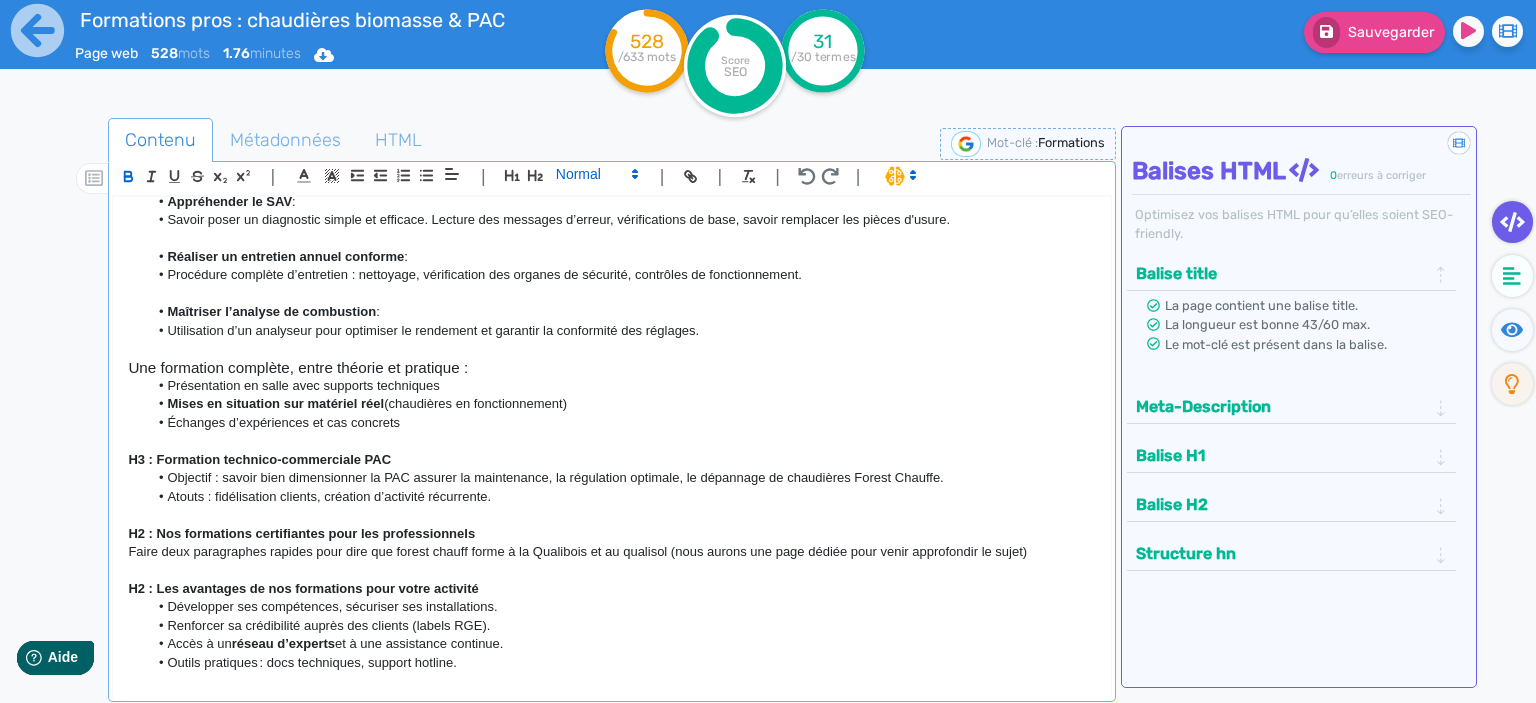 click 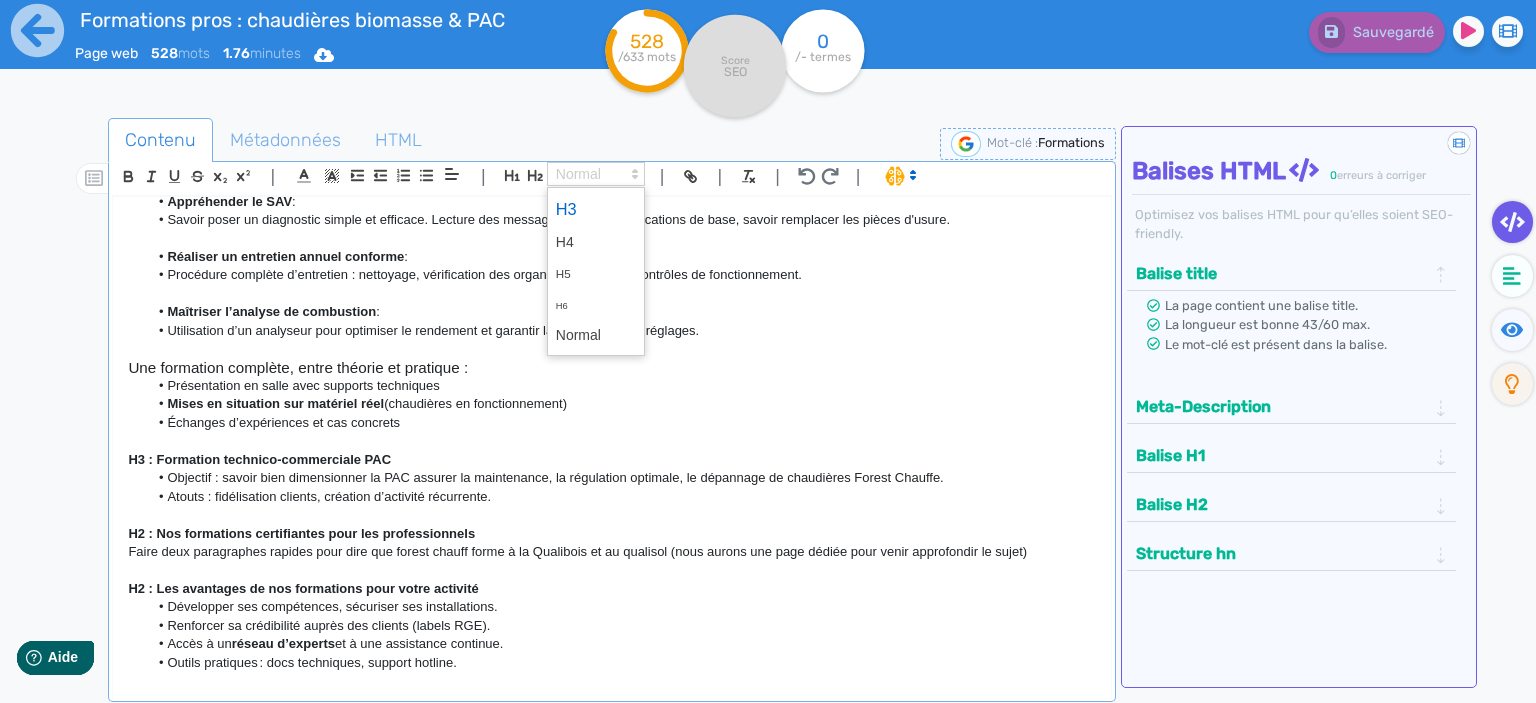 click at bounding box center (596, 209) 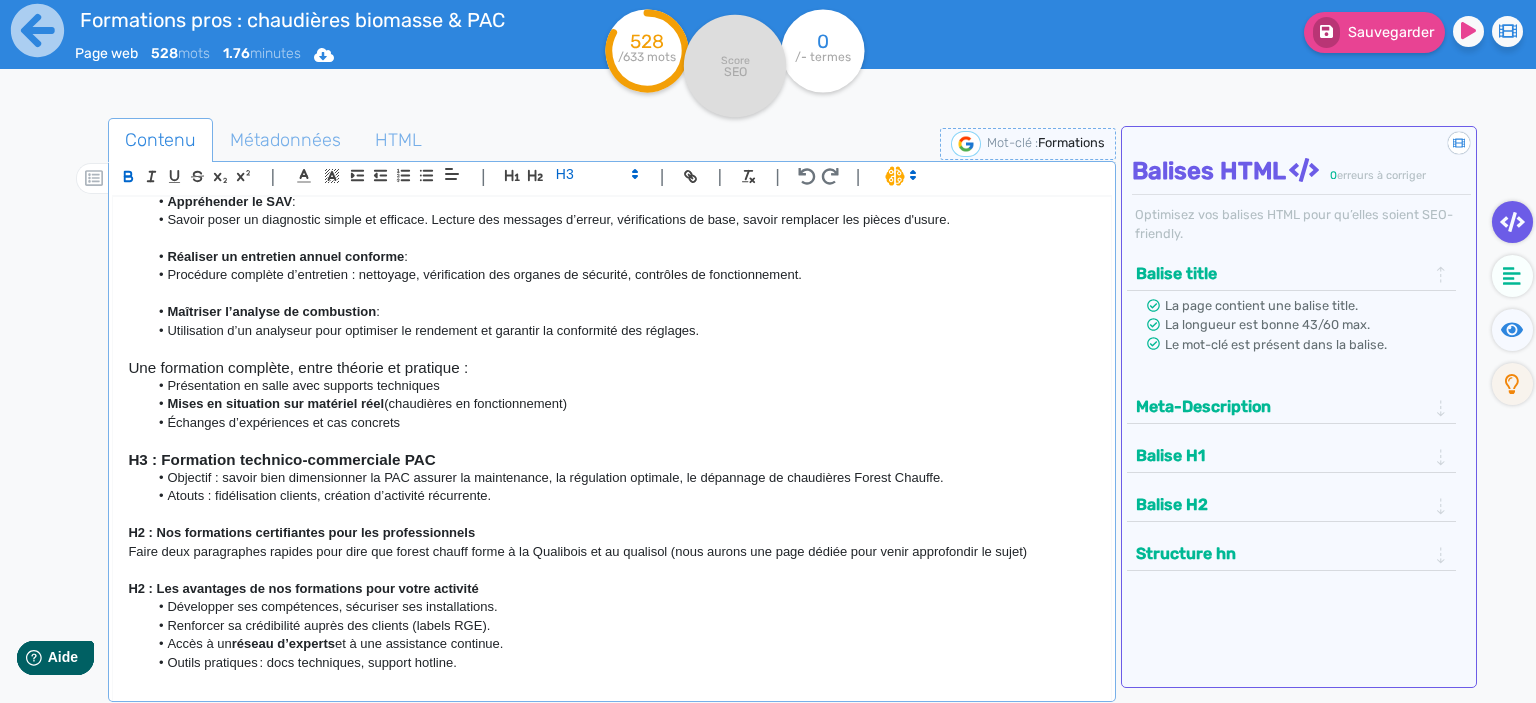 click 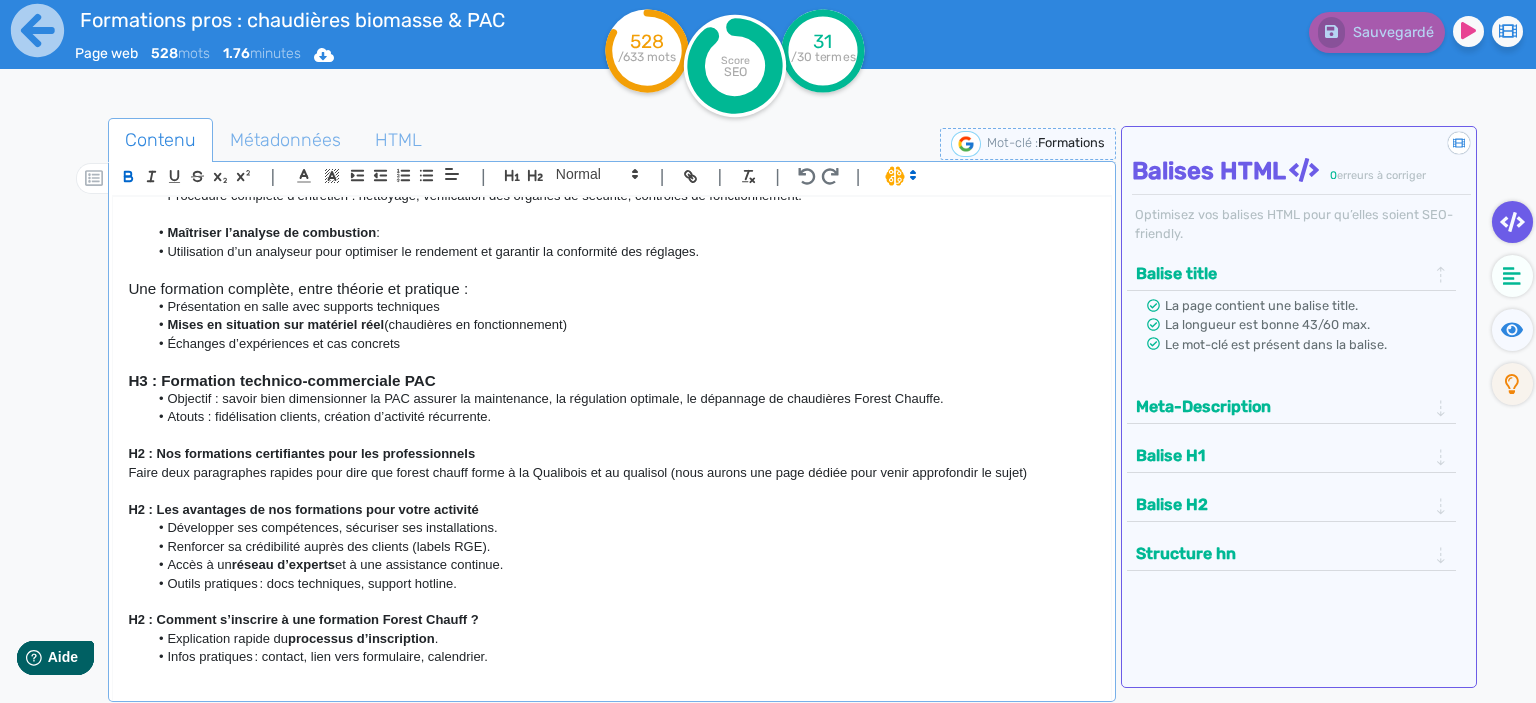 scroll, scrollTop: 954, scrollLeft: 0, axis: vertical 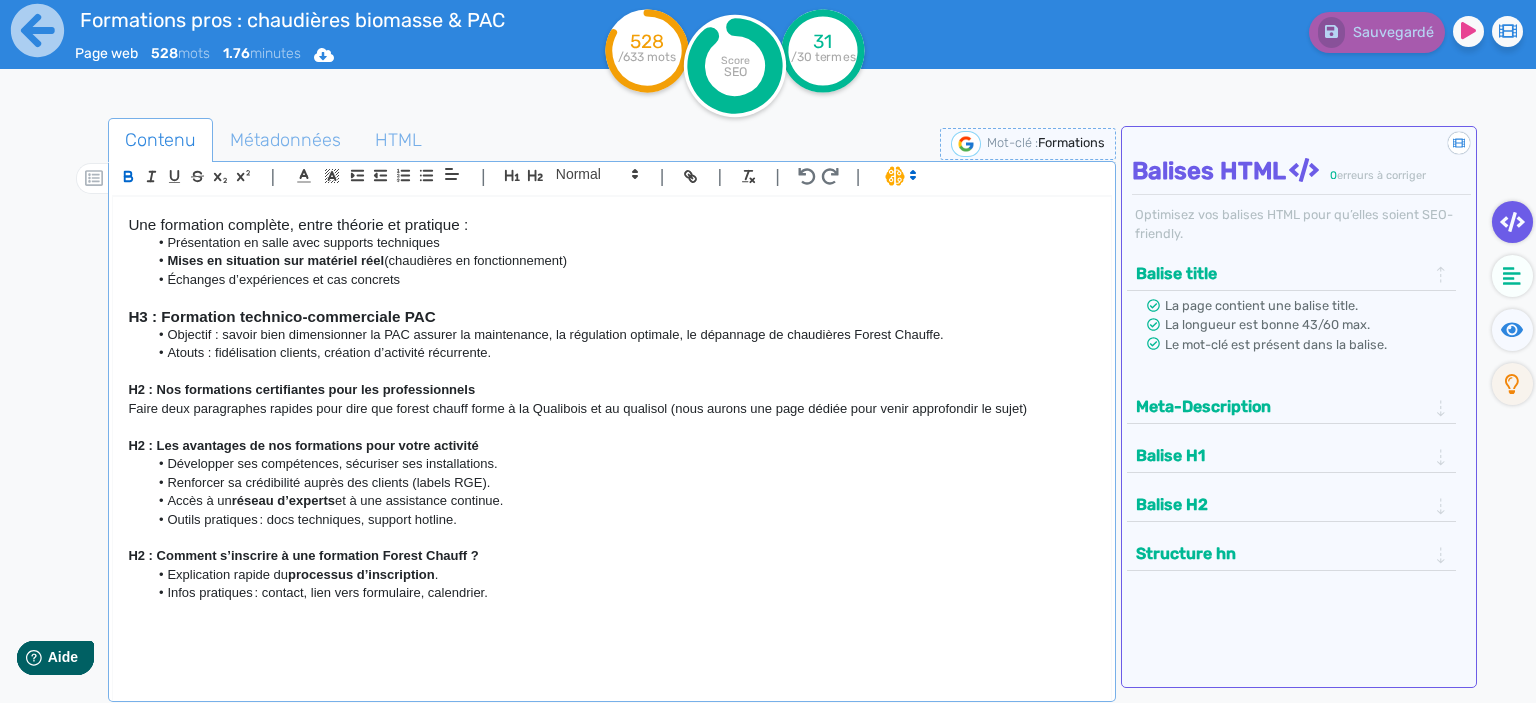 click on "Objectif : savoir bien dimensionner la PAC assurer la maintenance, la régulation optimale, le dépannage de chaudières Forest Chauffe." 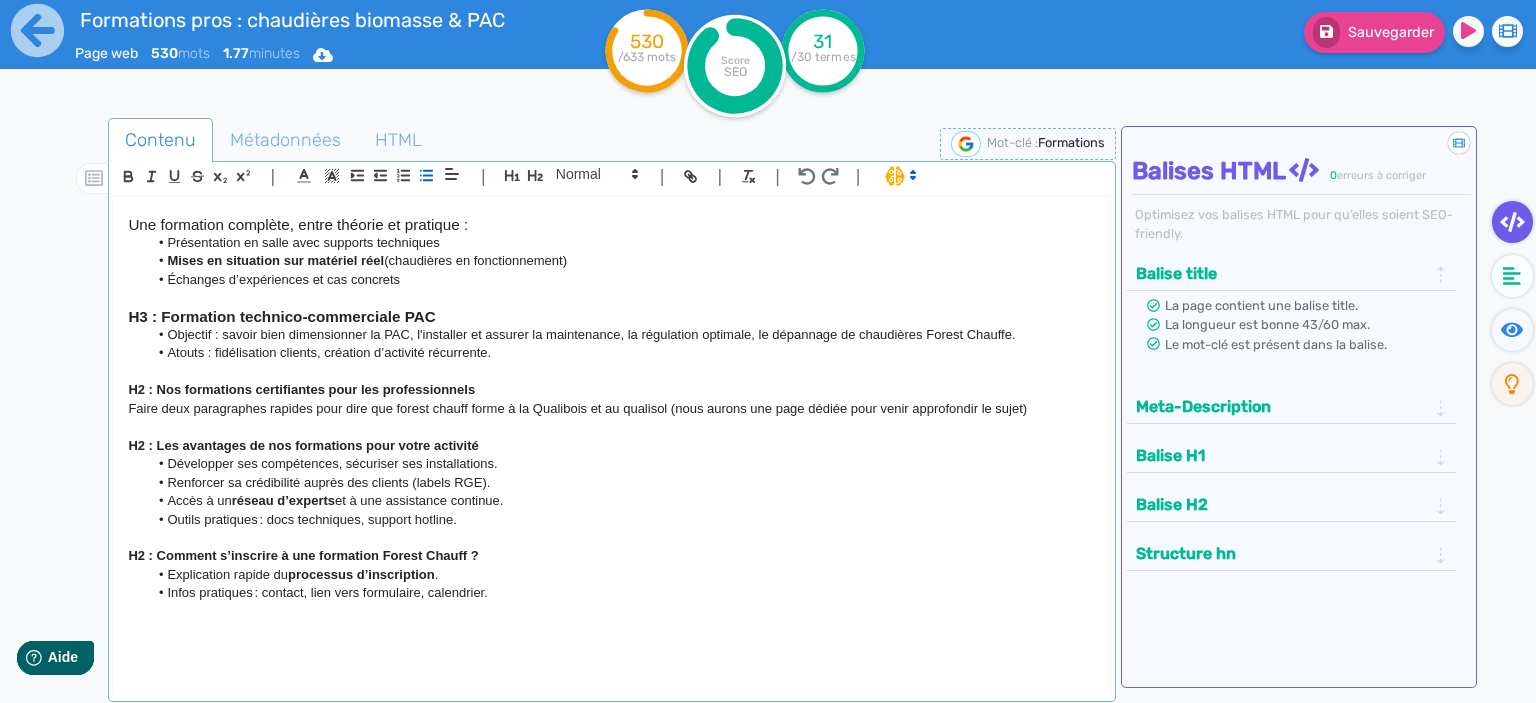 click on "Objectif : savoir bien dimensionner la PAC, l'installer et assurer la maintenance, la régulation optimale, le dépannage de chaudières Forest Chauffe." 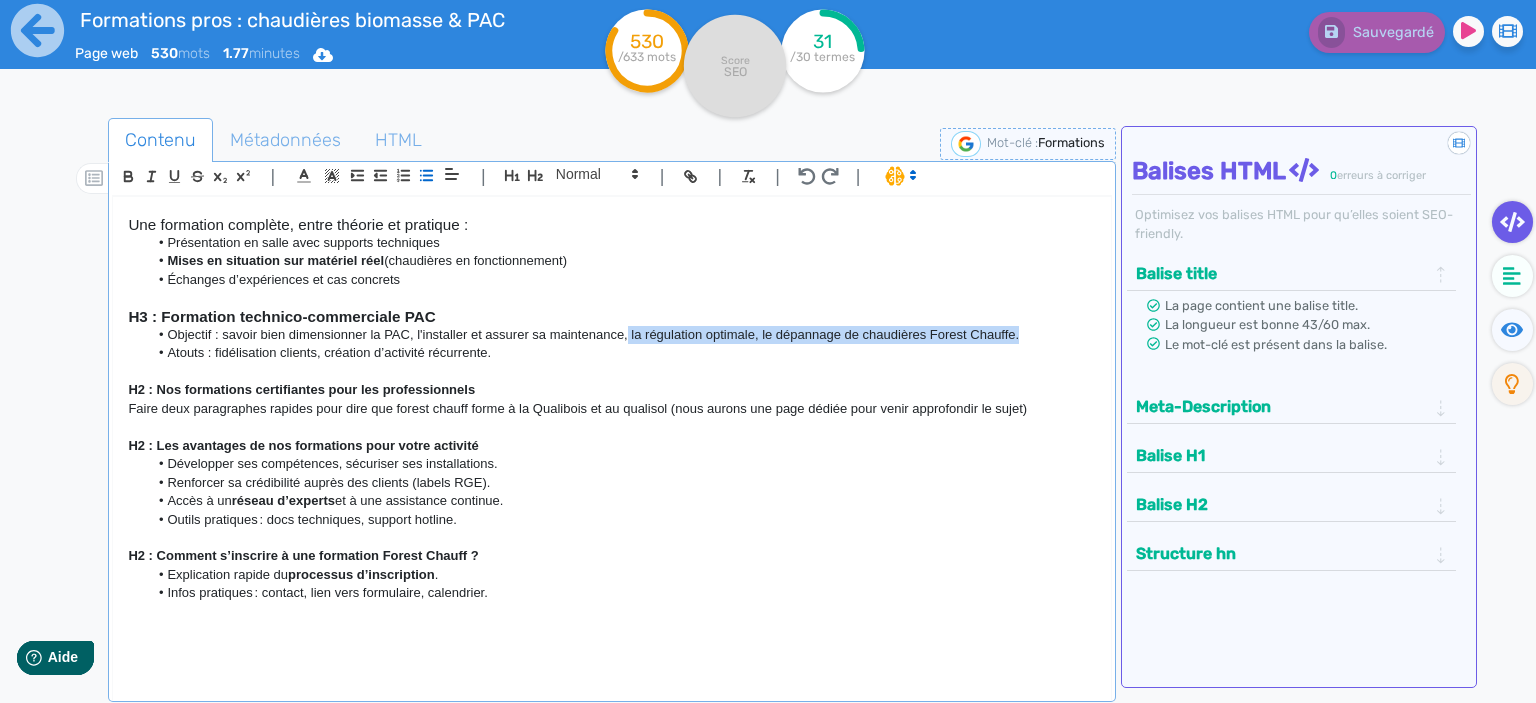 drag, startPoint x: 1022, startPoint y: 330, endPoint x: 628, endPoint y: 331, distance: 394.00128 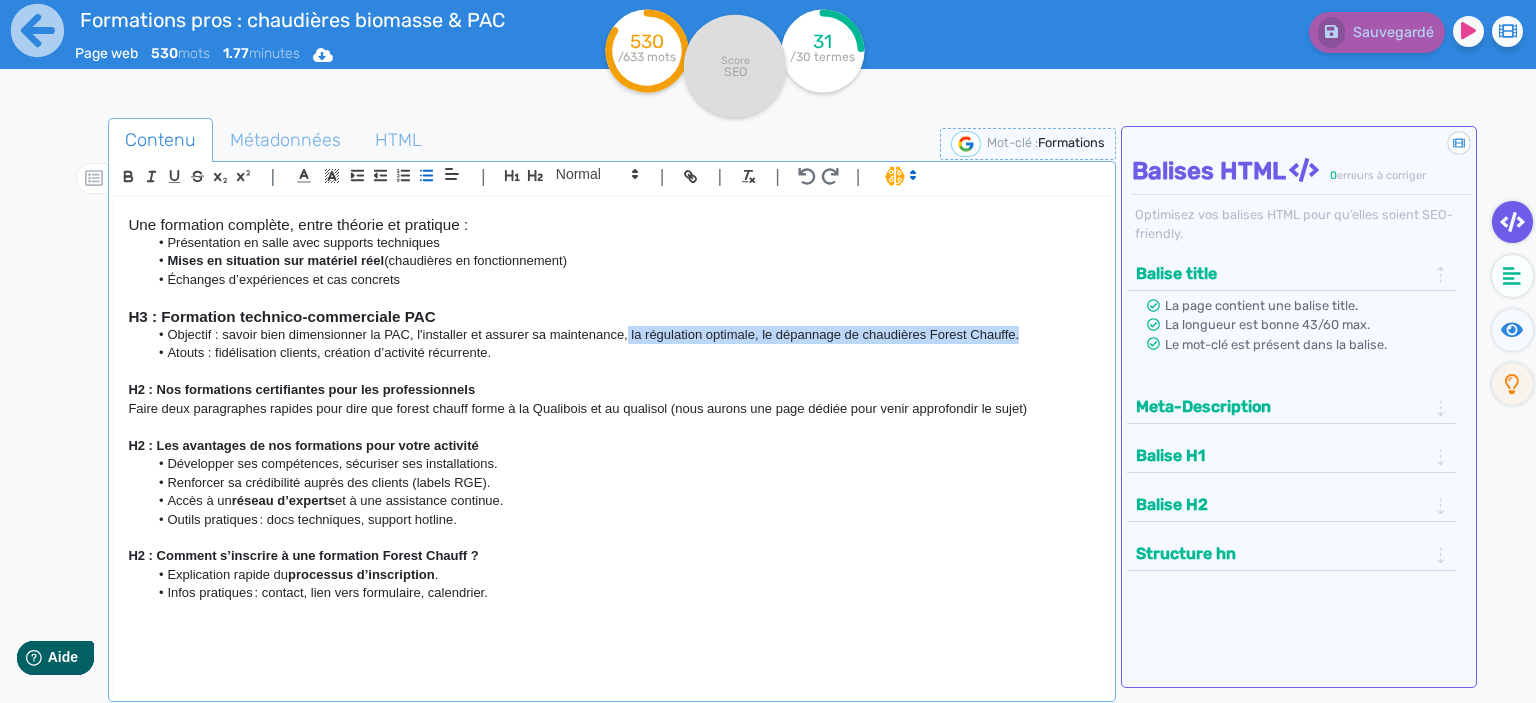 click on "Objectif : savoir bien dimensionner la PAC, l'installer et assurer sa maintenance, la régulation optimale, le dépannage de chaudières Forest Chauffe." 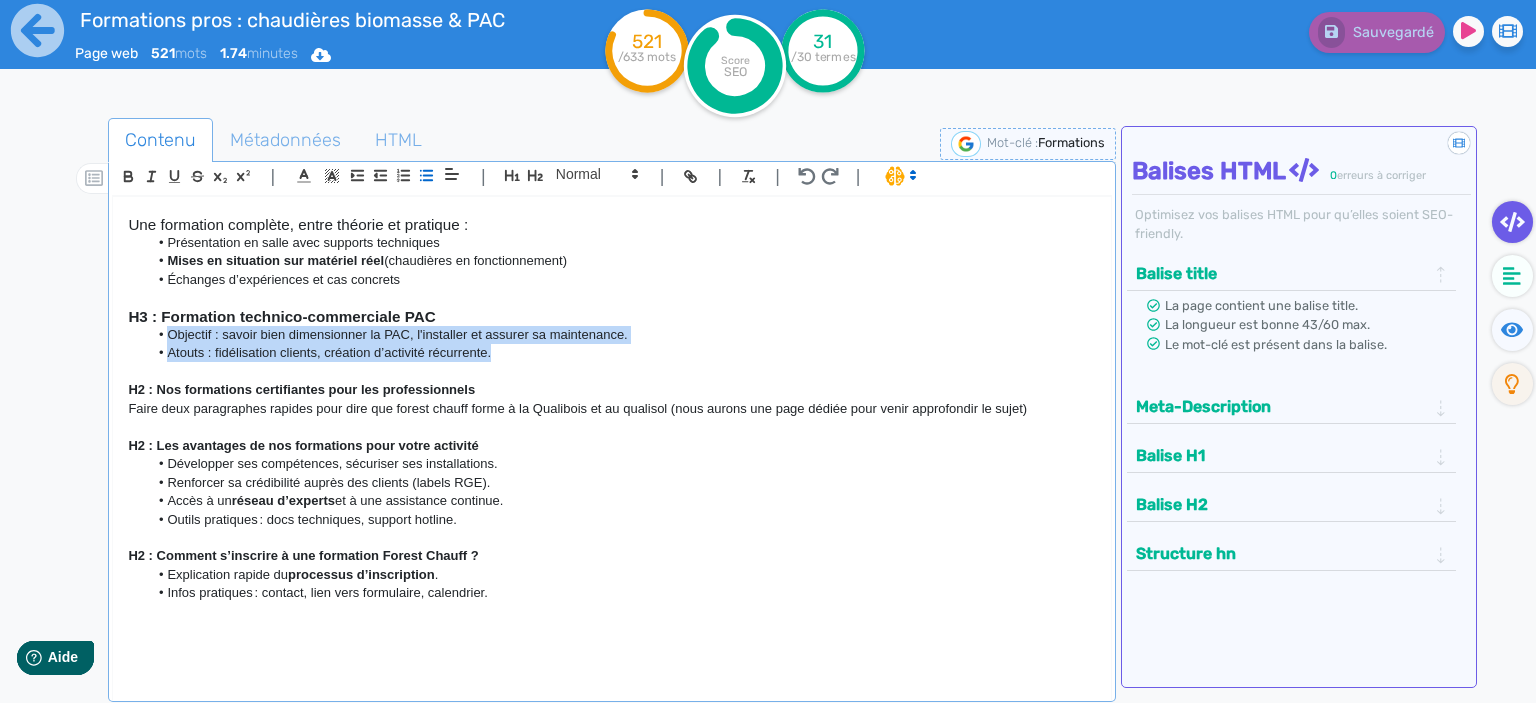 drag, startPoint x: 538, startPoint y: 352, endPoint x: 156, endPoint y: 337, distance: 382.2944 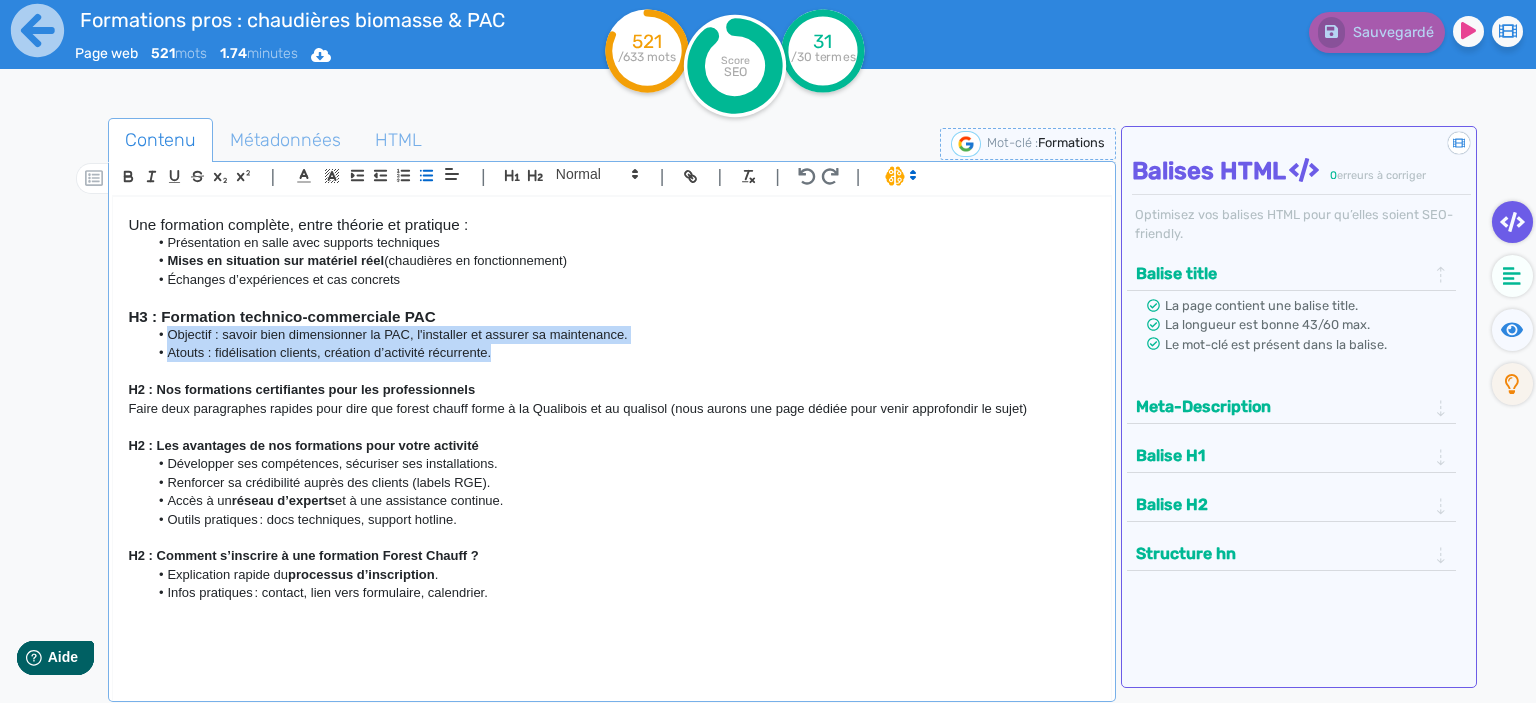 click on "Objectif : savoir bien dimensionner la PAC, l'installer et assurer sa maintenance. Atouts : fidélisation clients, création d’activité récurrente." 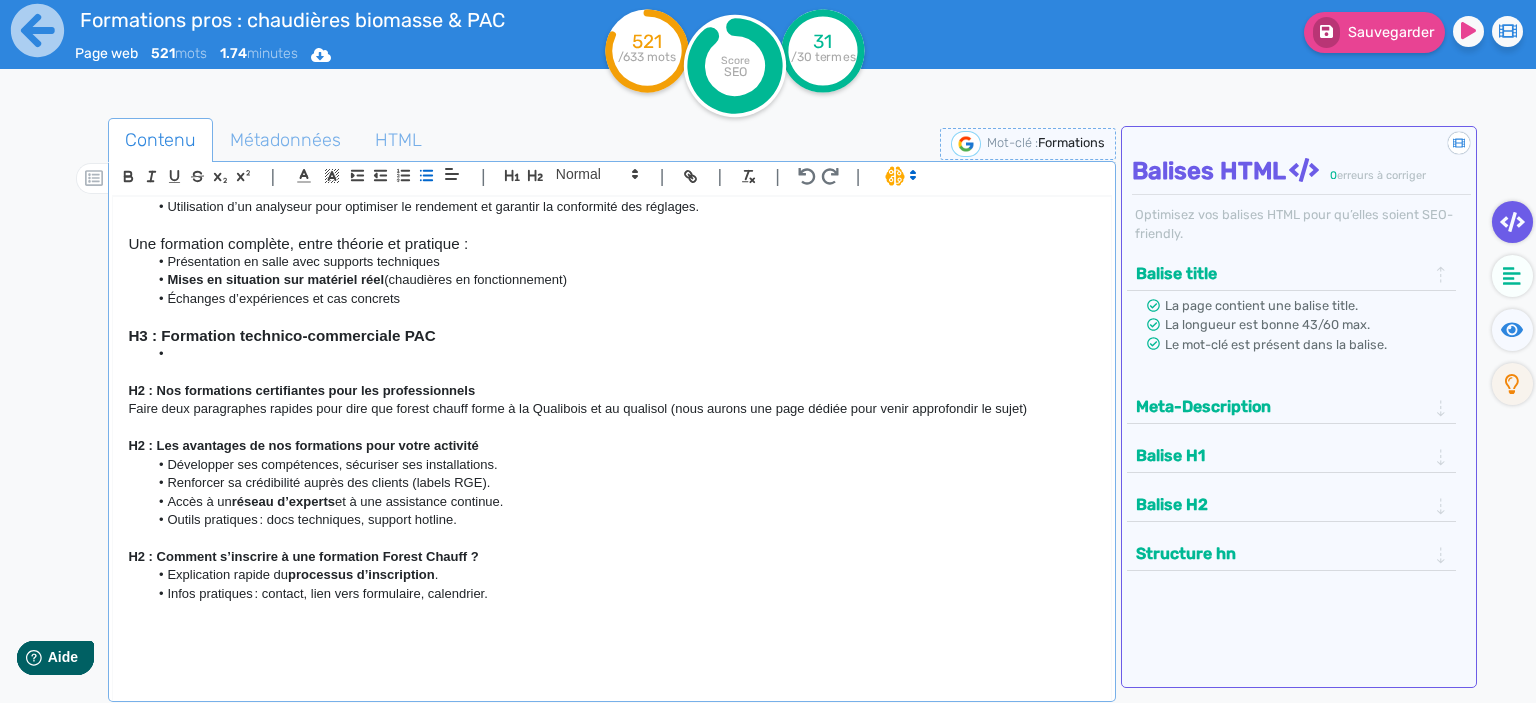 scroll, scrollTop: 935, scrollLeft: 0, axis: vertical 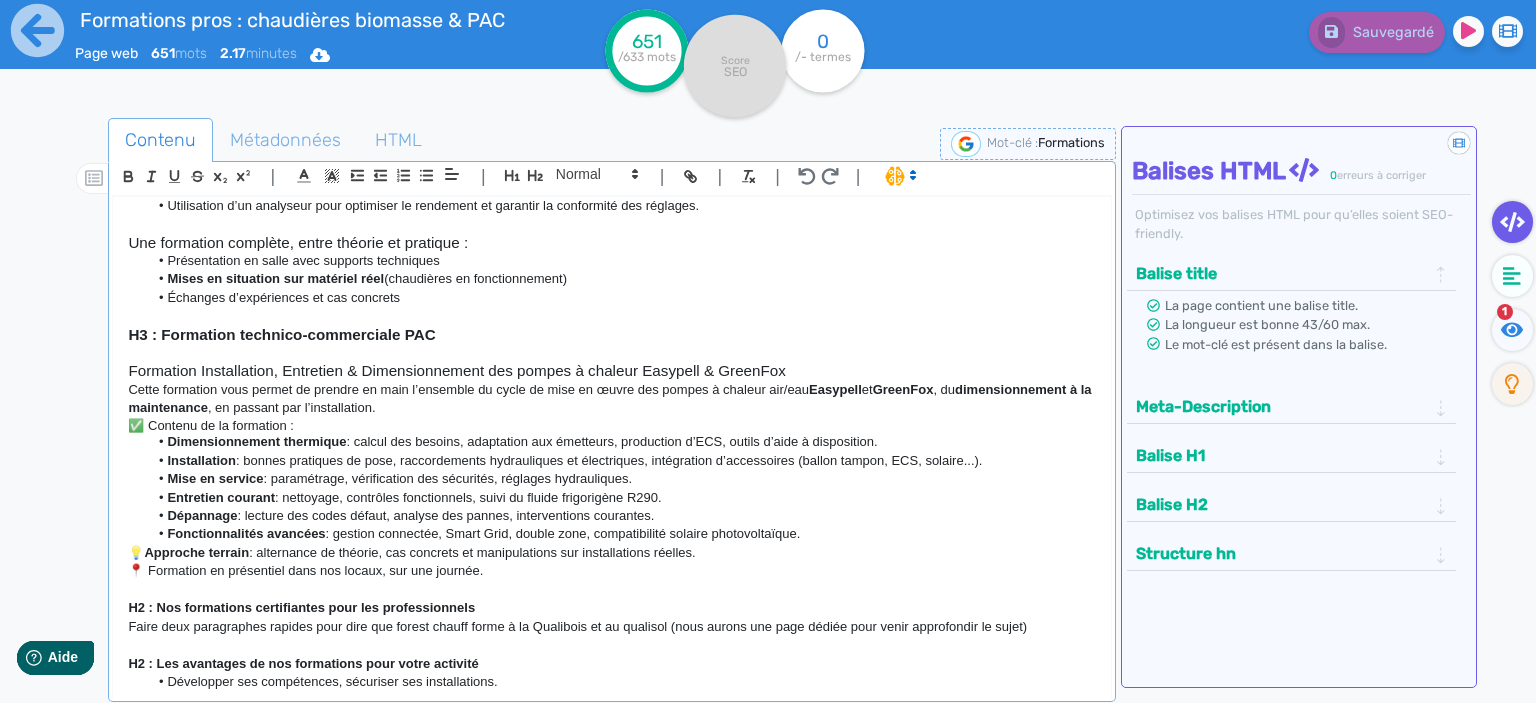 click on "Formation Installation, Entretien & Dimensionnement des pompes à chaleur Easypell & GreenFox" 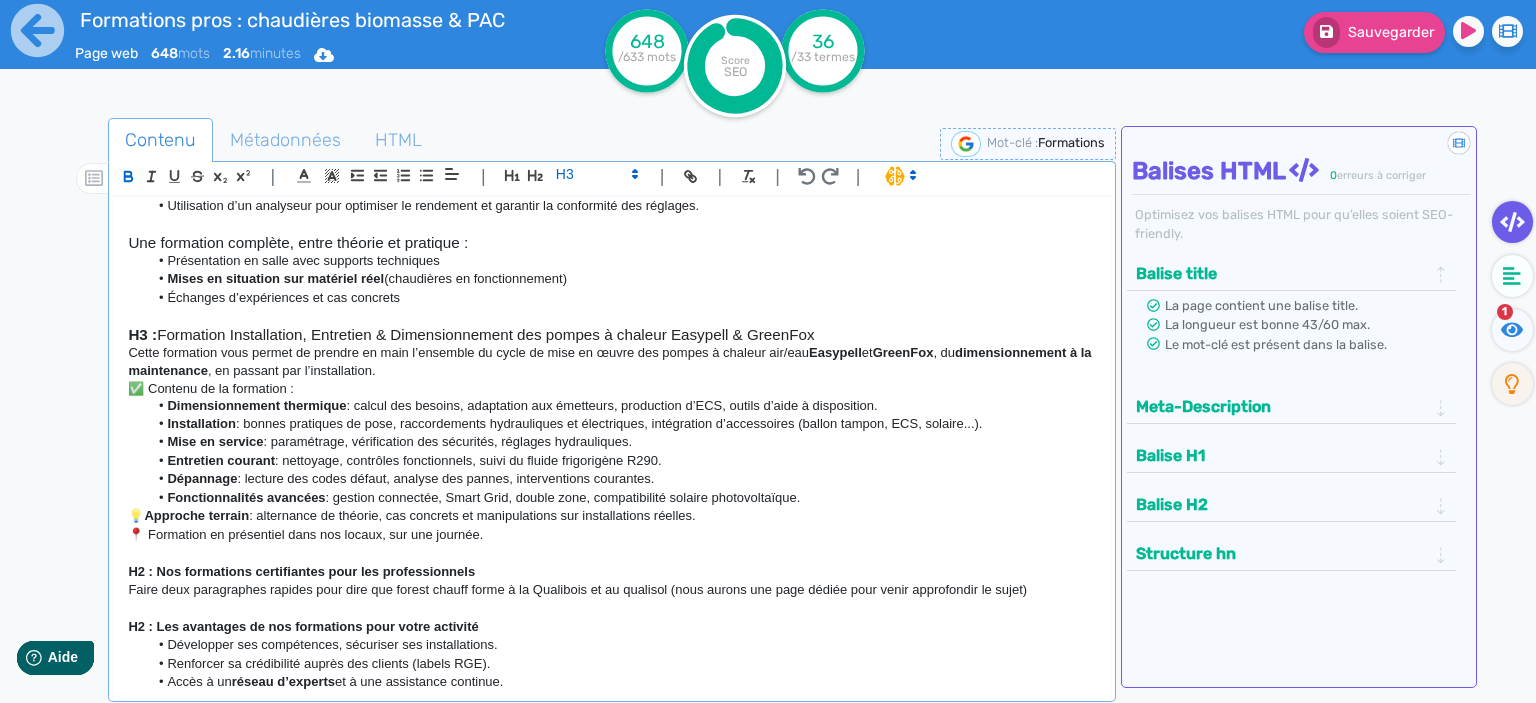 click on "H3 :  Formation Installation, Entretien & Dimensionnement des pompes à chaleur Easypell & GreenFox" 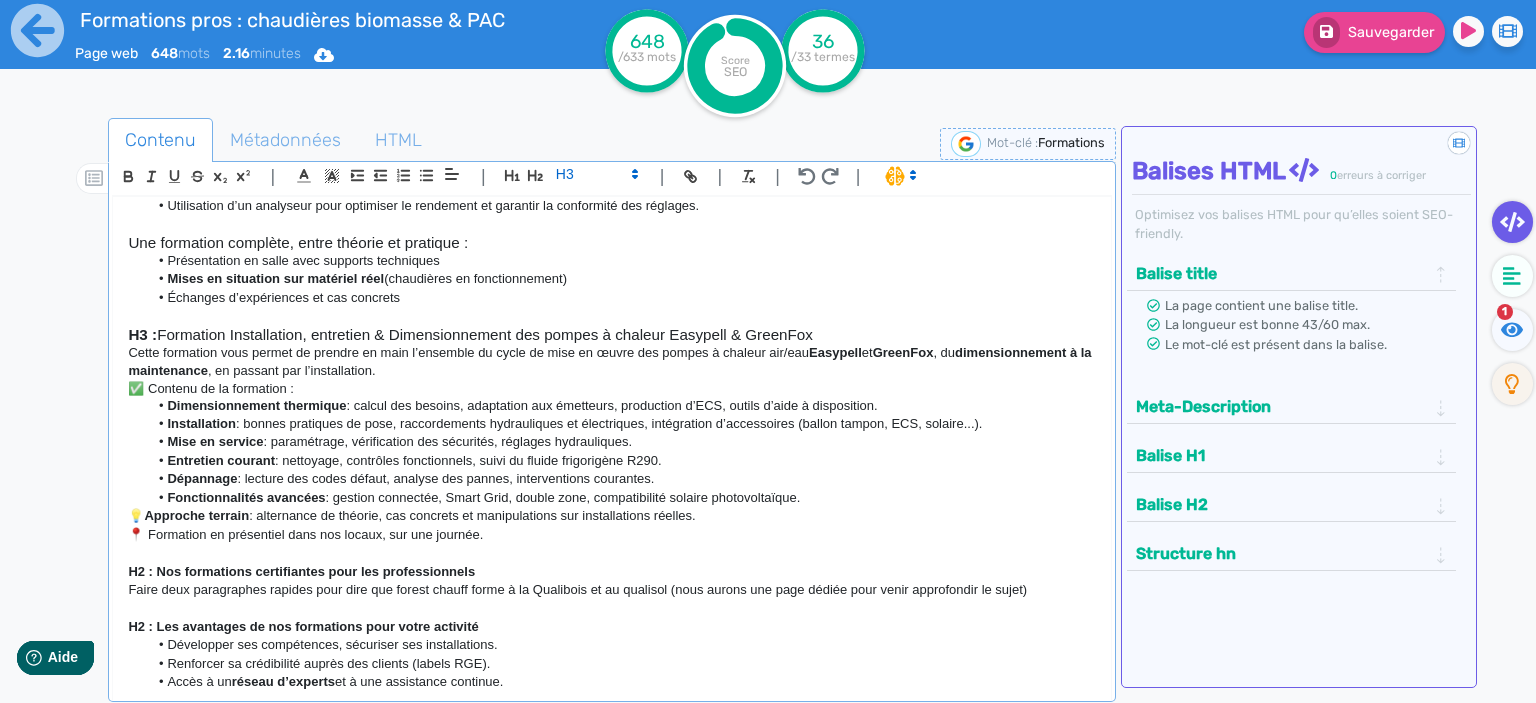 click on "H3 :  Formation Installation, entretien & Dimensionnement des pompes à chaleur Easypell & GreenFox" 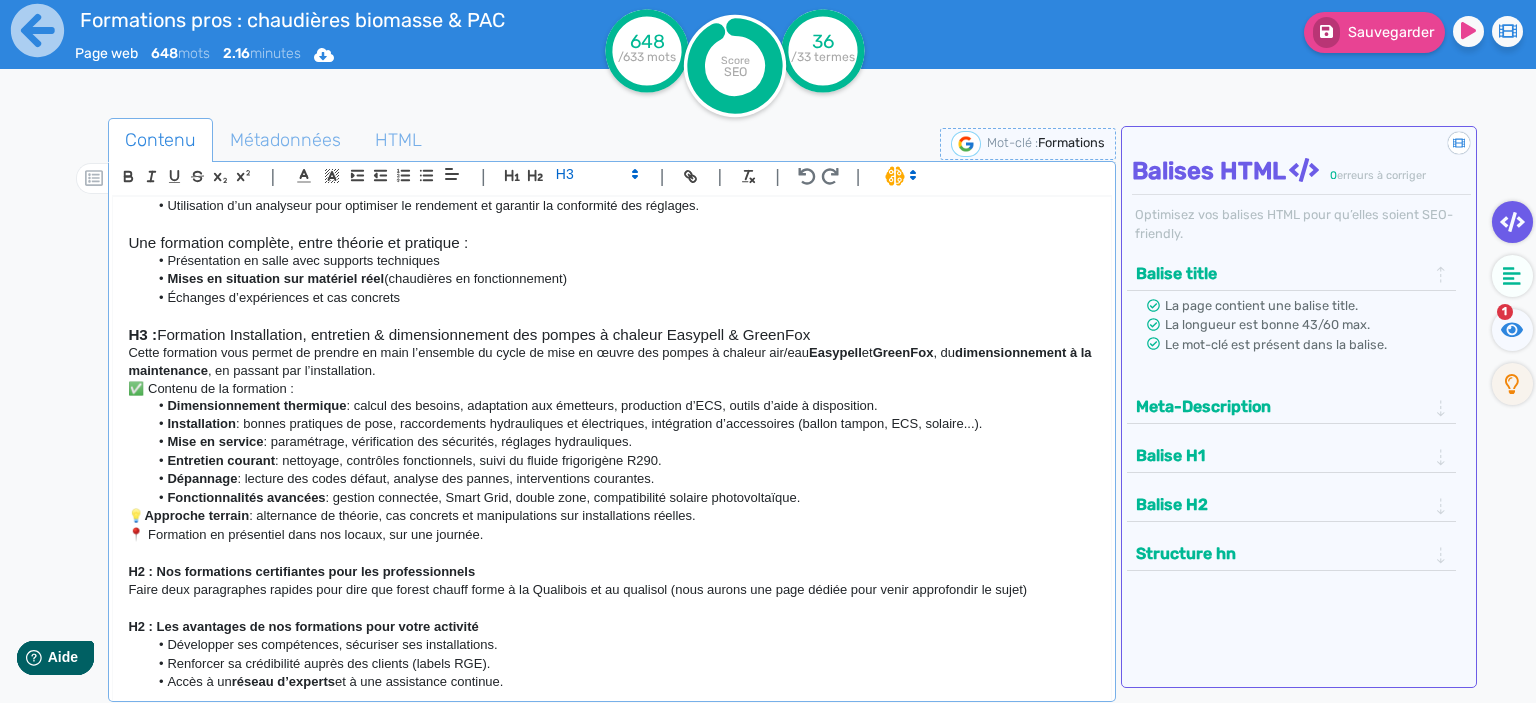 click on "Cette formation vous permet de prendre en main l’ensemble du cycle de mise en œuvre des pompes à chaleur air/eau  Easypell  et  GreenFox , du  dimensionnement à la maintenance , en passant par l’installation." 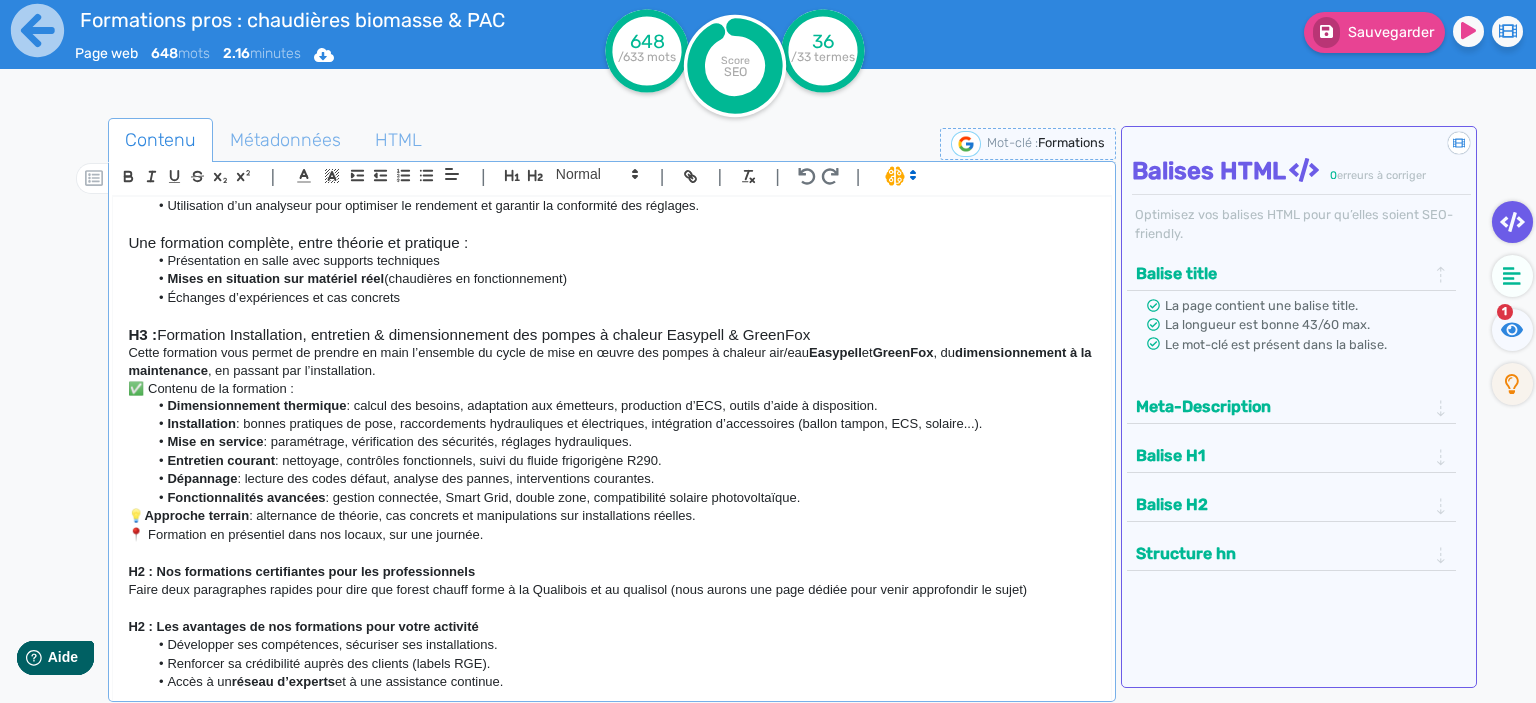 click on "H3 :  Formation Installation, entretien & dimensionnement des pompes à chaleur Easypell & GreenFox" 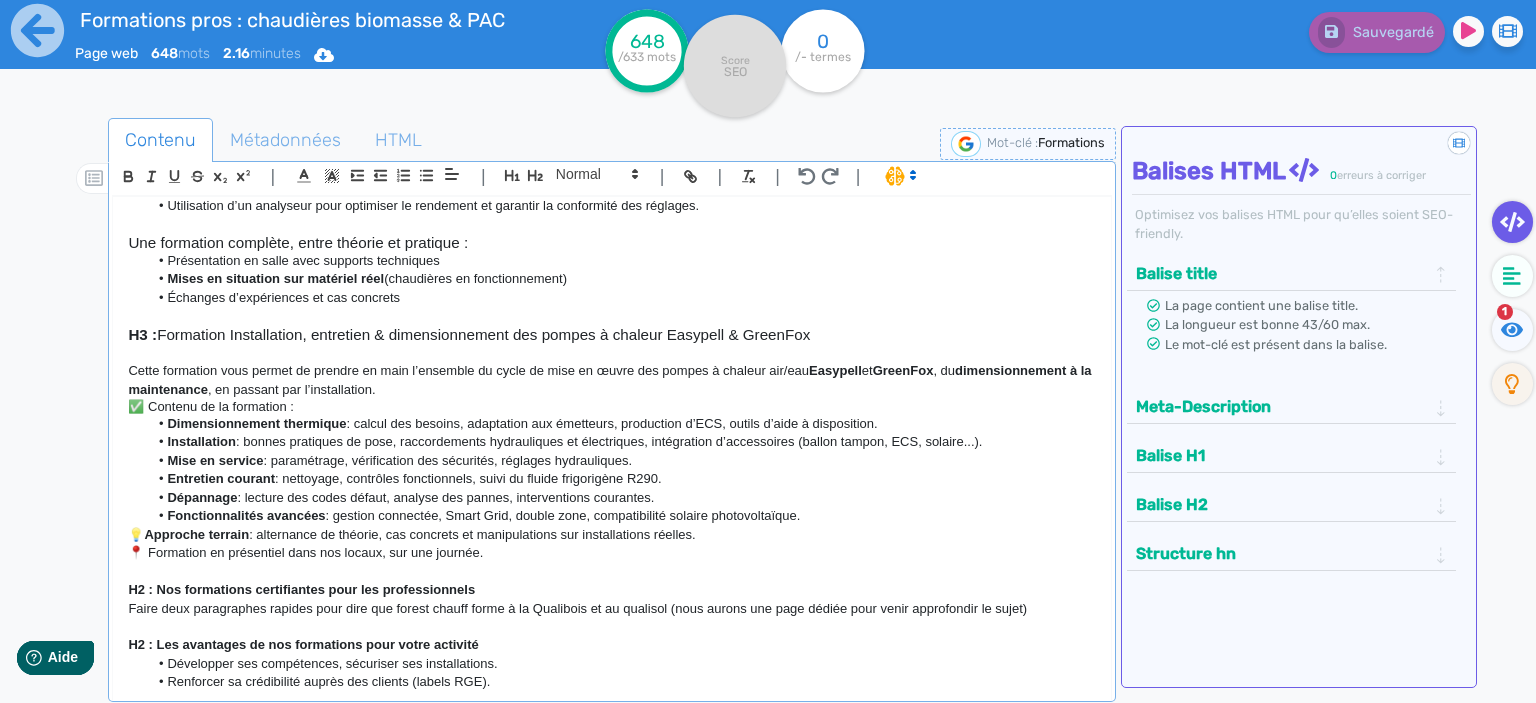 click on "Cette formation vous permet de prendre en main l’ensemble du cycle de mise en œuvre des pompes à chaleur air/eau  Easypell  et  GreenFox , du  dimensionnement à la maintenance , en passant par l’installation." 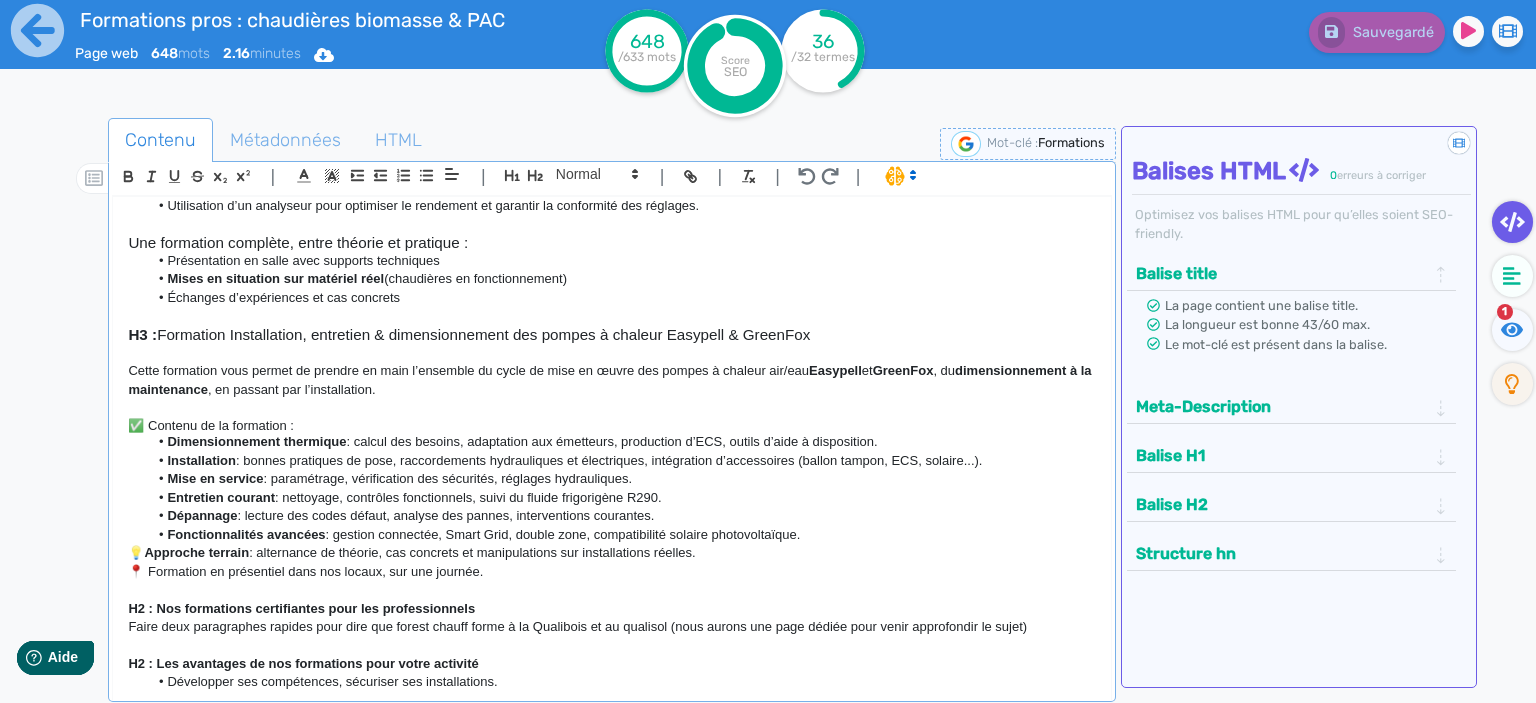 click on "✅ Contenu de la formation :" 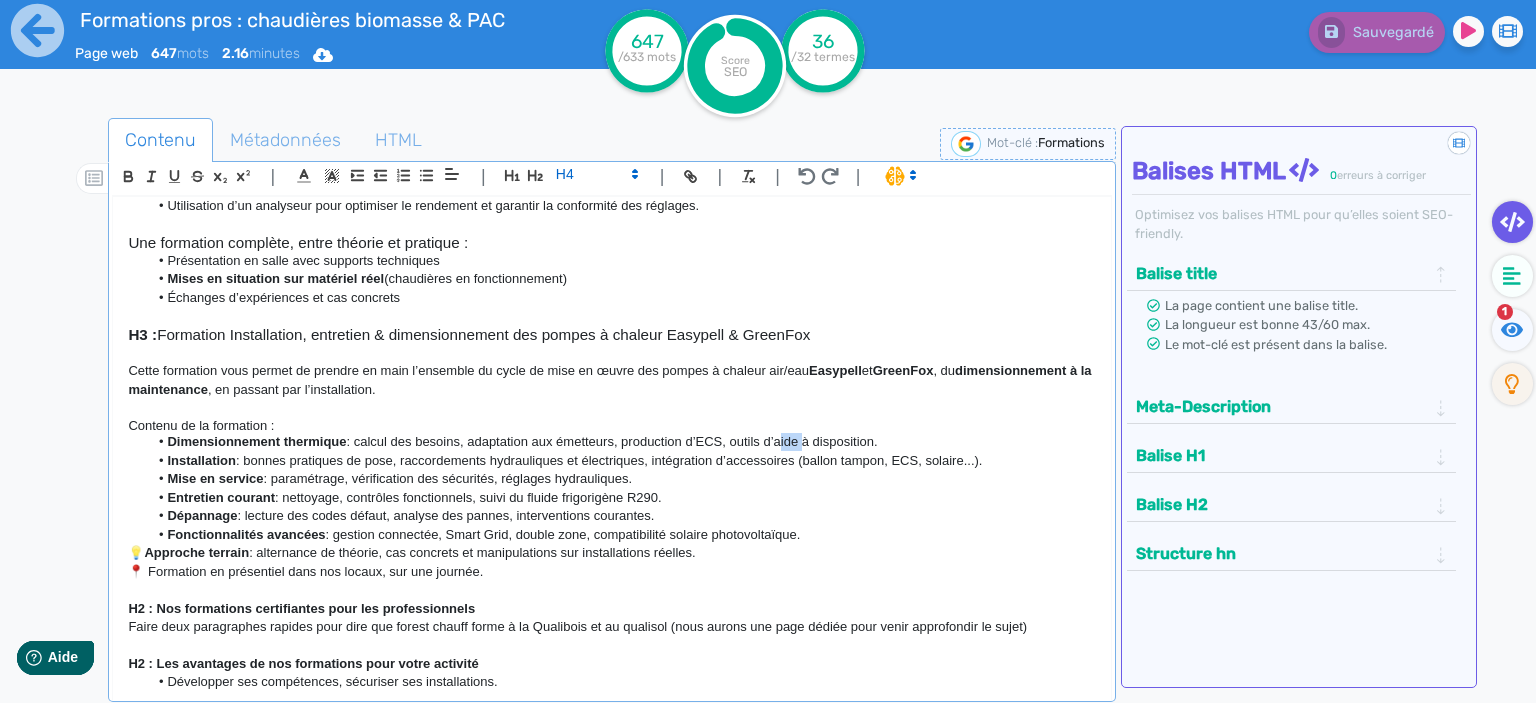 drag, startPoint x: 802, startPoint y: 438, endPoint x: 778, endPoint y: 438, distance: 24 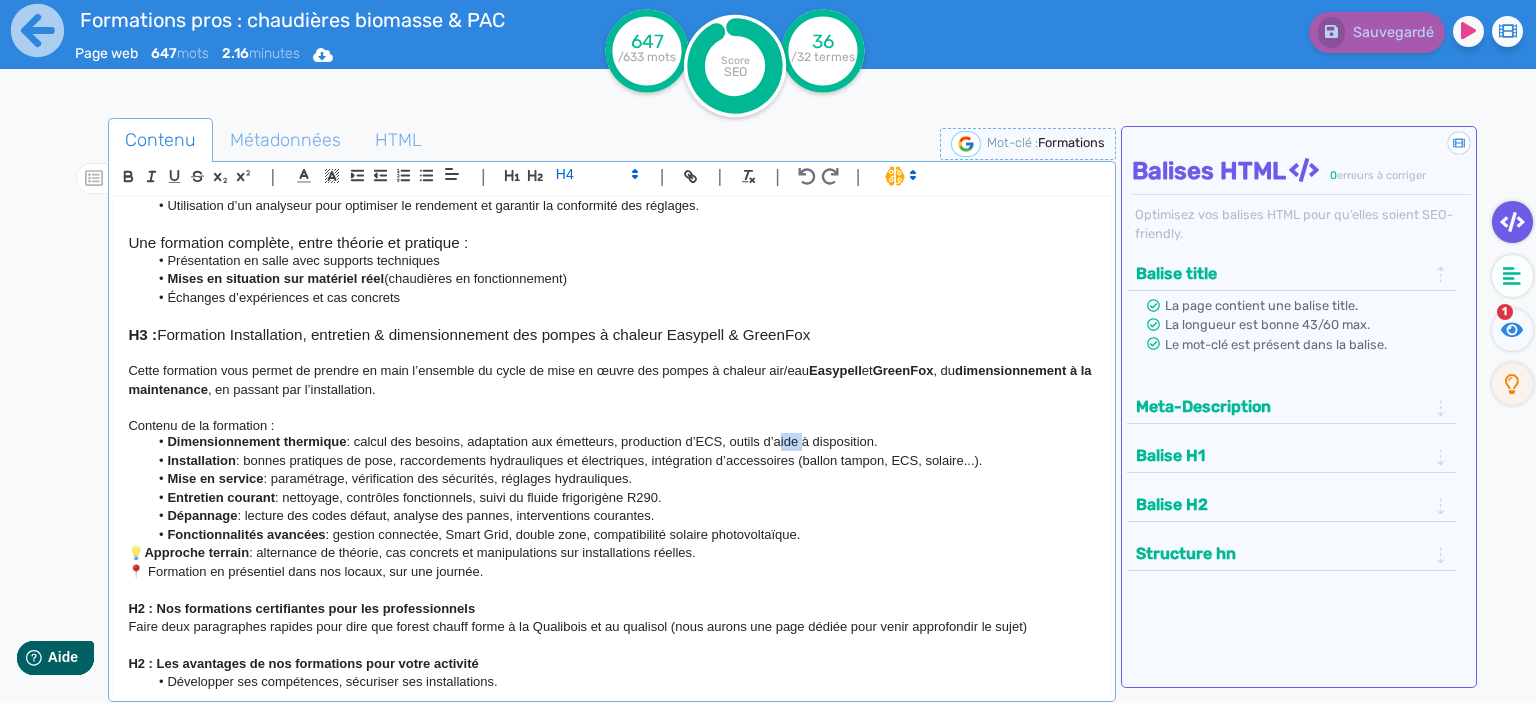 click on "Dimensionnement thermique  : calcul des besoins, adaptation aux émetteurs, production d’ECS, outils d’aide à disposition." 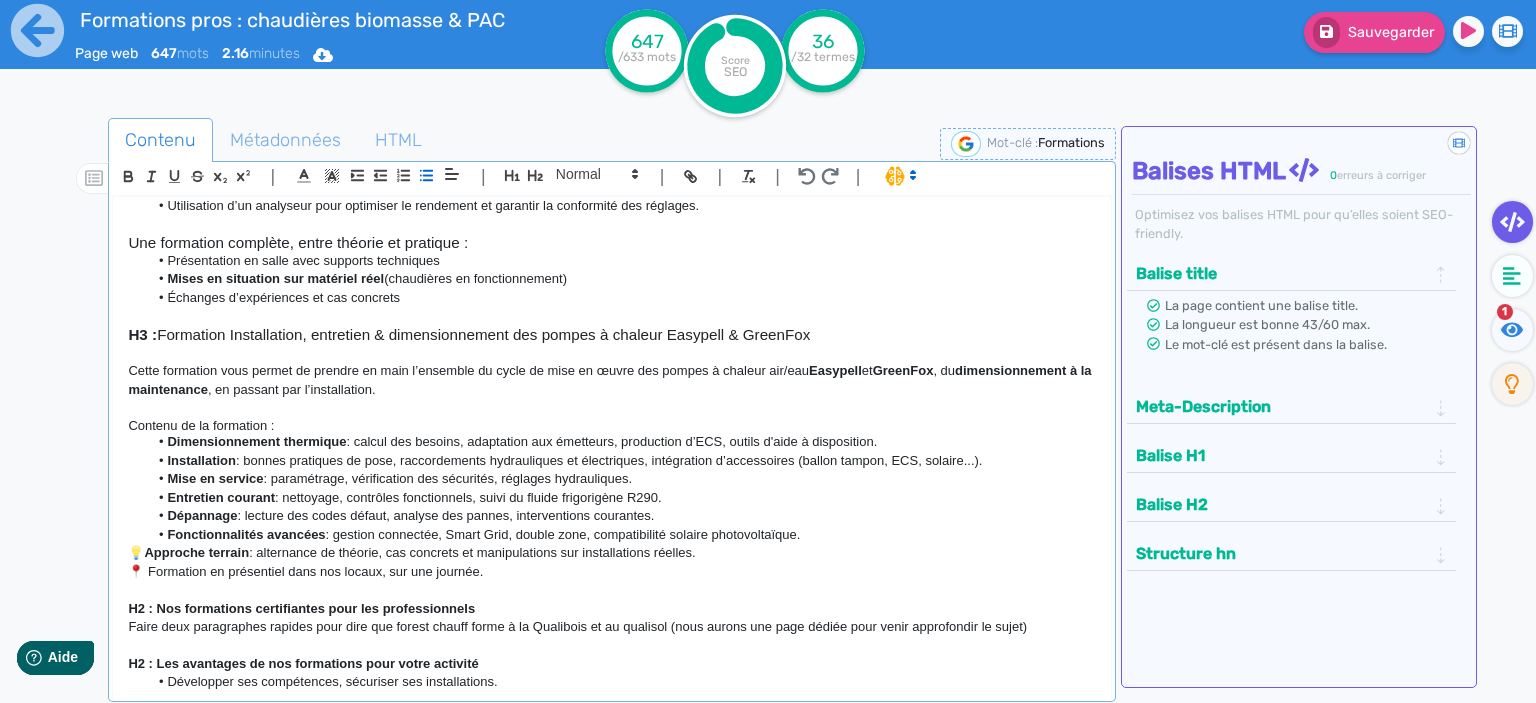 click on "💡  Approche terrain  : alternance de théorie, cas concrets et manipulations sur installations réelles." 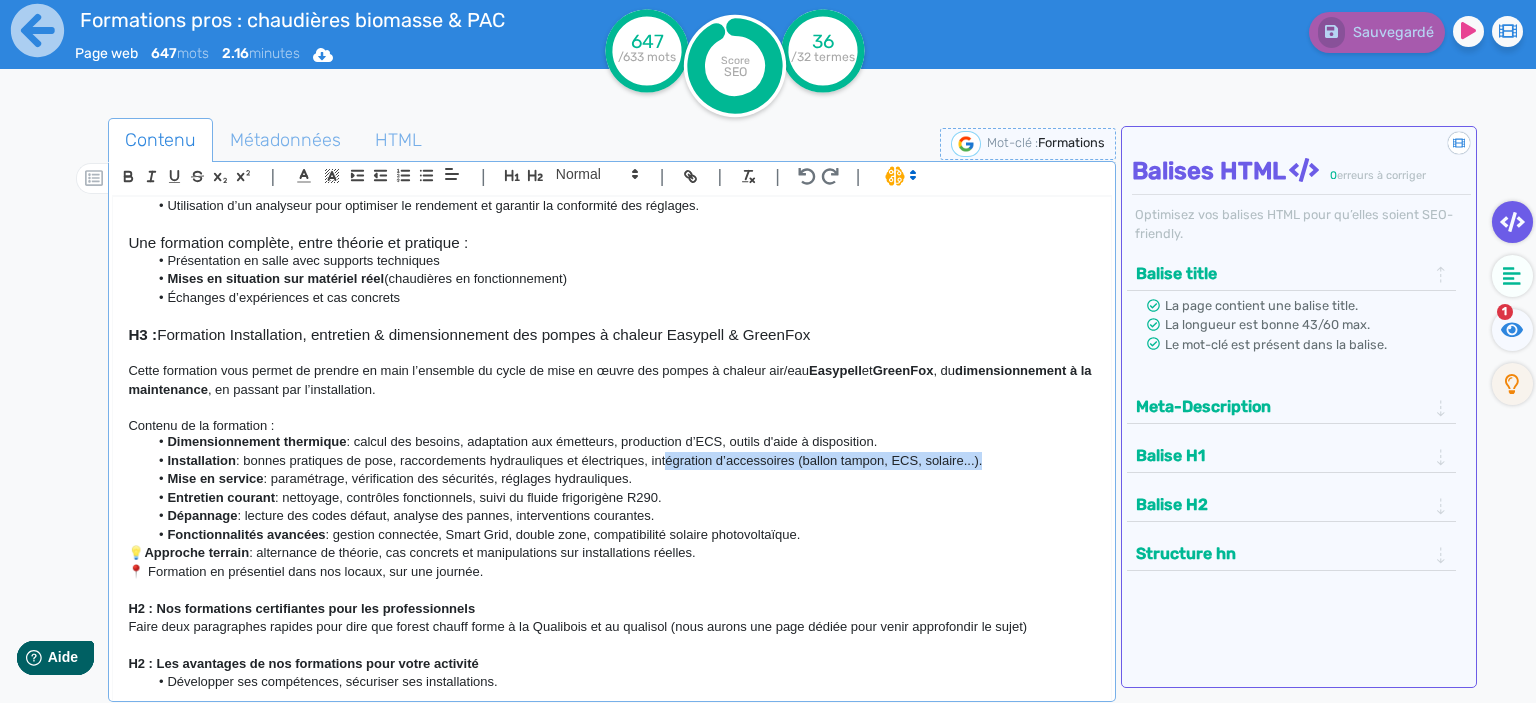 drag, startPoint x: 981, startPoint y: 458, endPoint x: 662, endPoint y: 461, distance: 319.0141 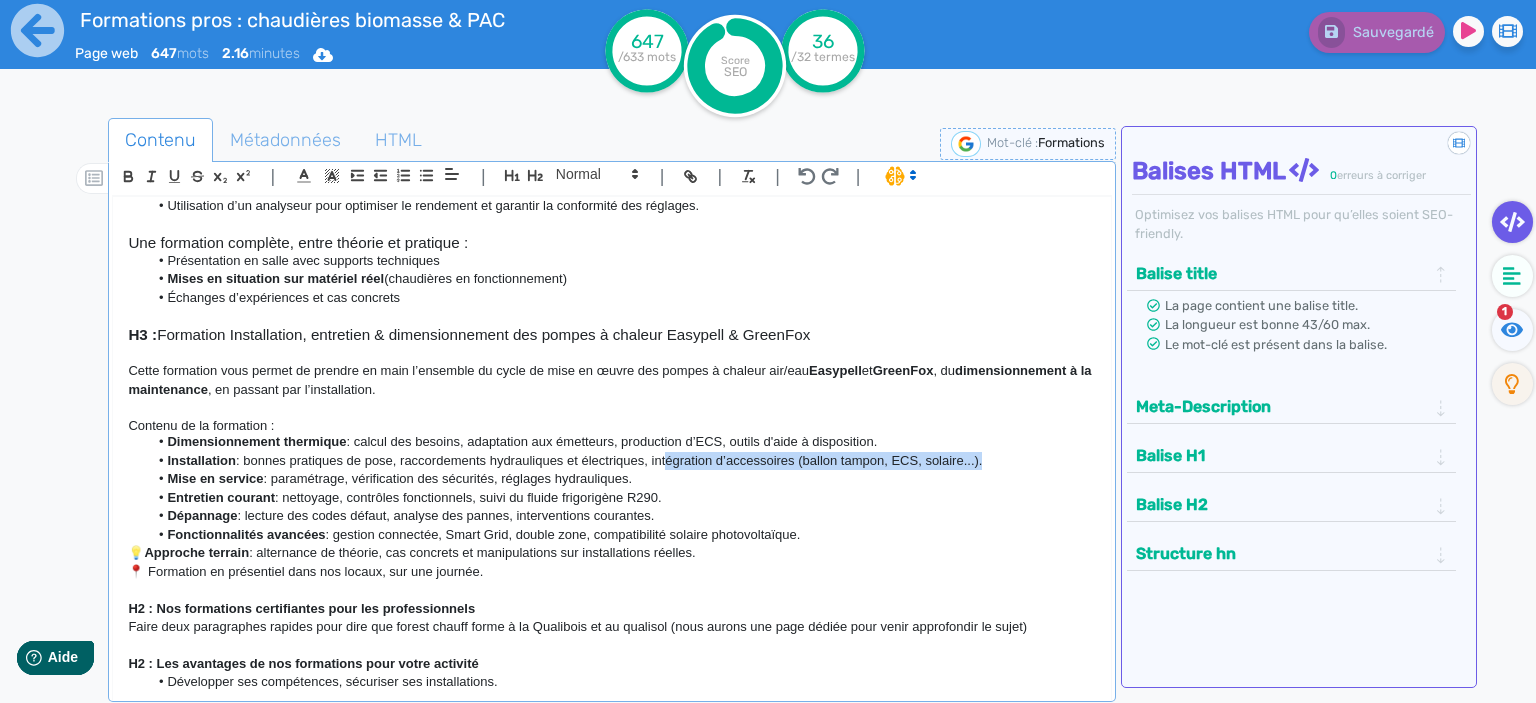 click on "Installation  : bonnes pratiques de pose, raccordements hydrauliques et électriques, intégration d’accessoires (ballon tampon, ECS, solaire...)." 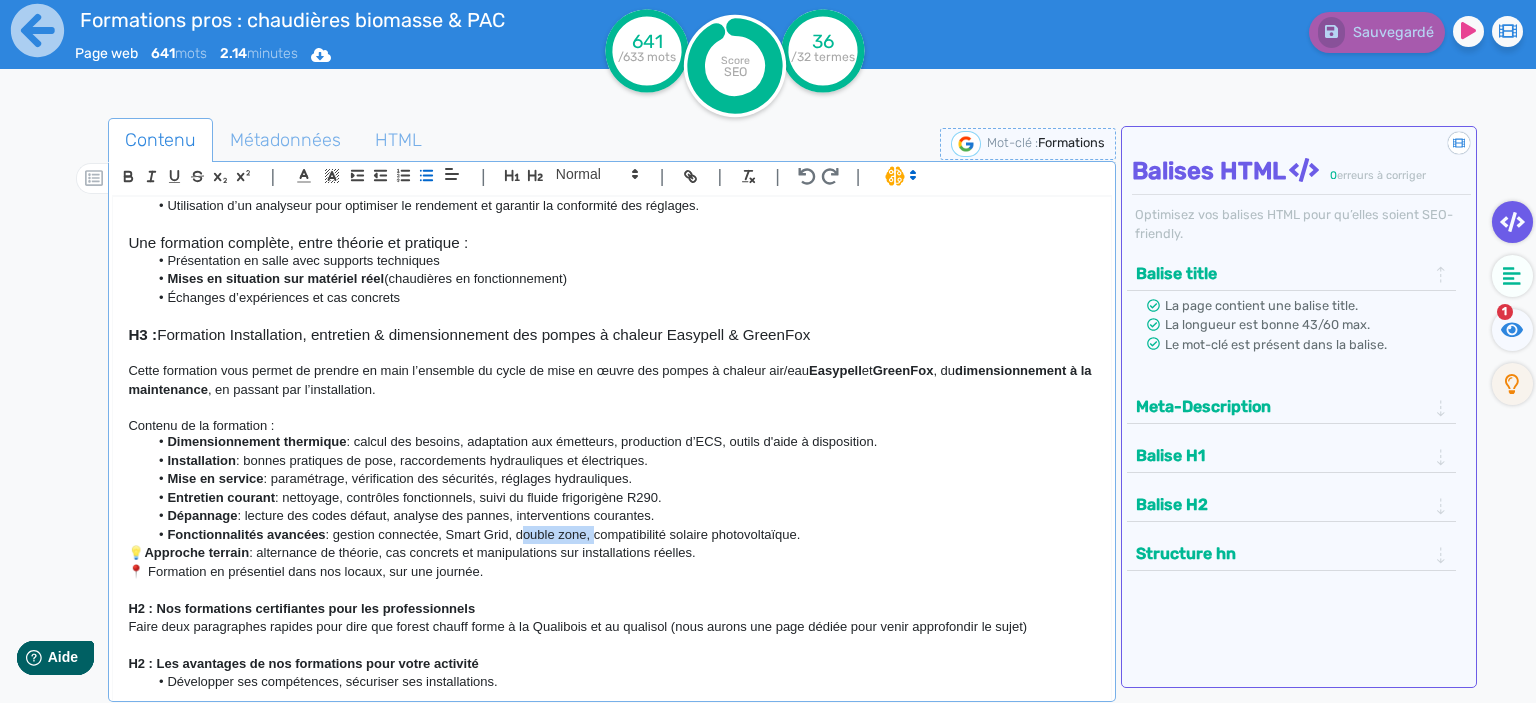 drag, startPoint x: 593, startPoint y: 533, endPoint x: 522, endPoint y: 533, distance: 71 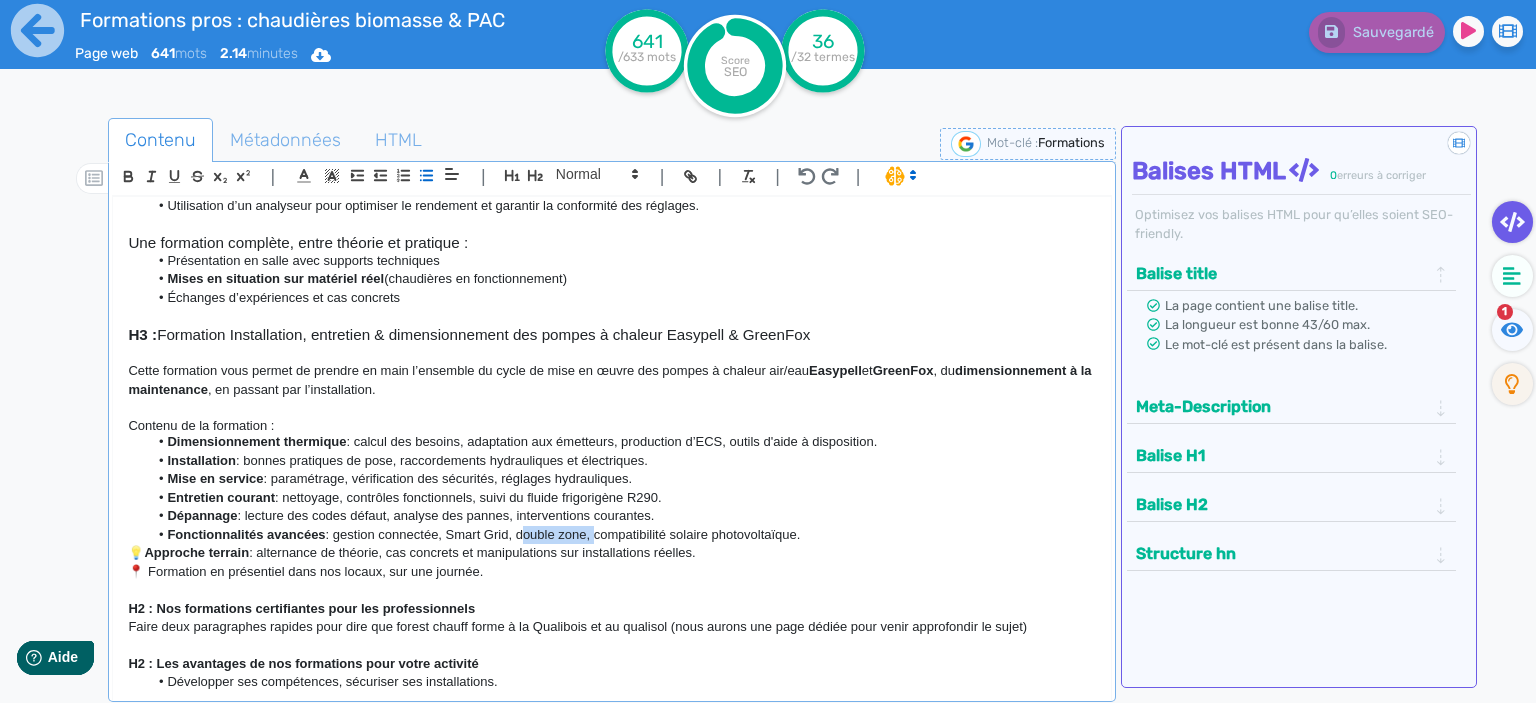 click on "Fonctionnalités avancées  : gestion connectée, Smart Grid, double zone, compatibilité solaire photovoltaïque." 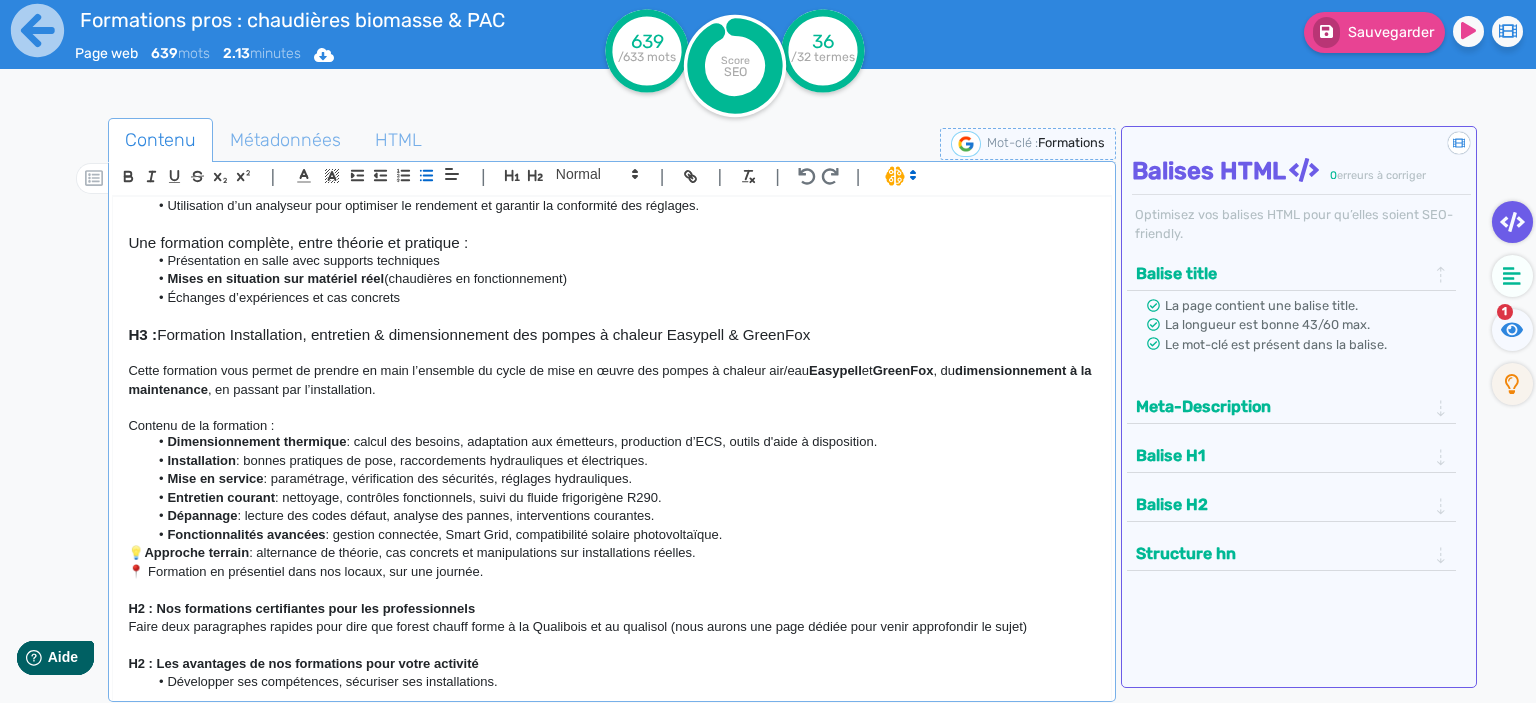 drag, startPoint x: 729, startPoint y: 538, endPoint x: 518, endPoint y: 540, distance: 211.00948 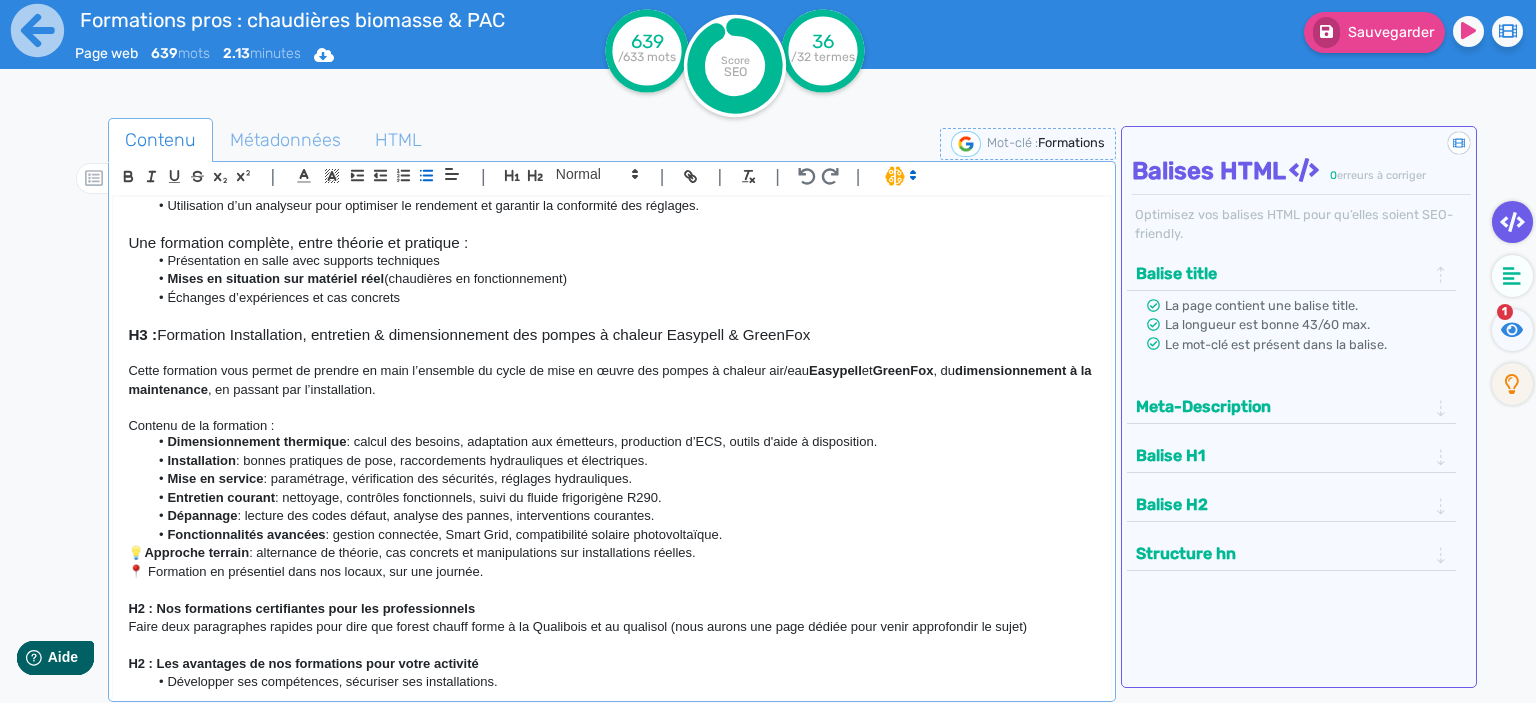 click on "Fonctionnalités avancées  : gestion connectée, Smart Grid, compatibilité solaire photovoltaïque." 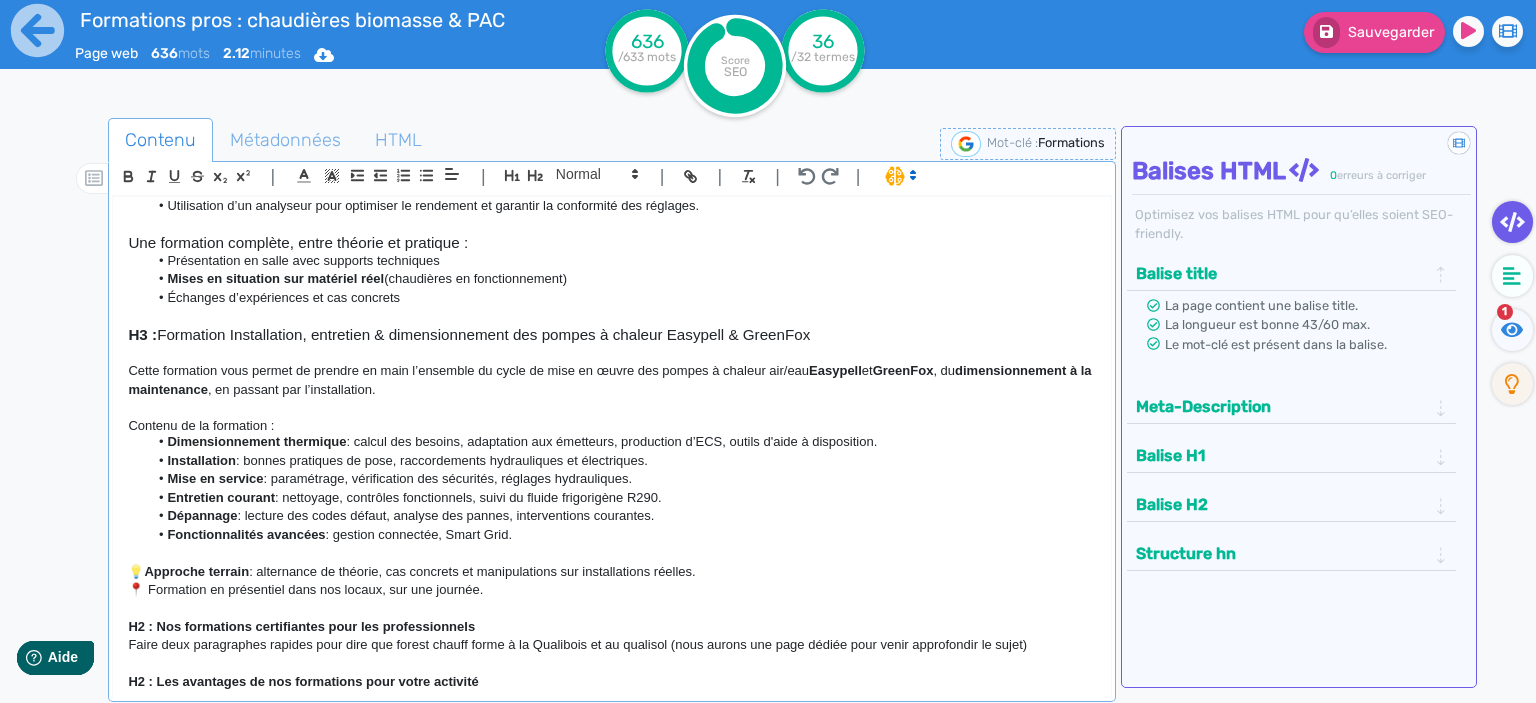 click on "Approche terrain" 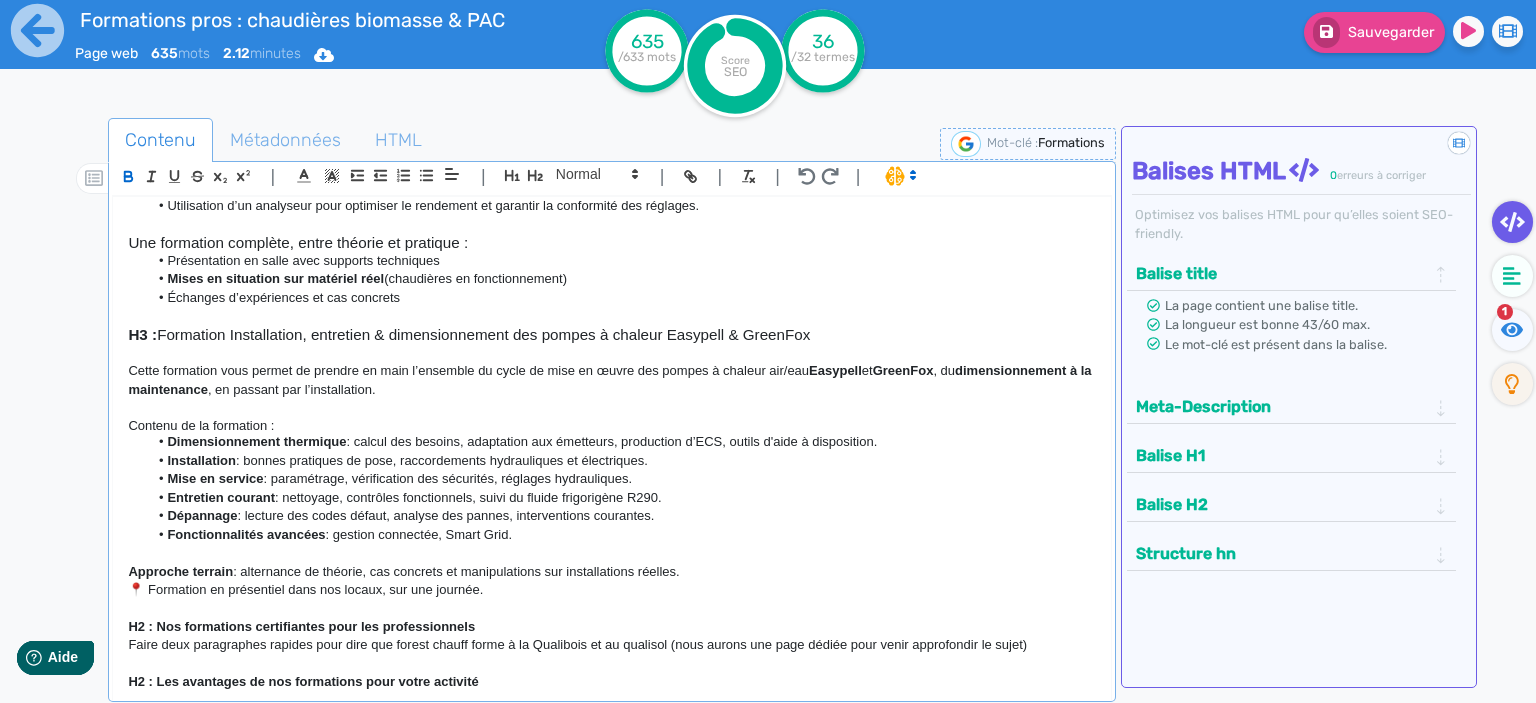 click on "📍 Formation en présentiel dans nos locaux, sur une journée." 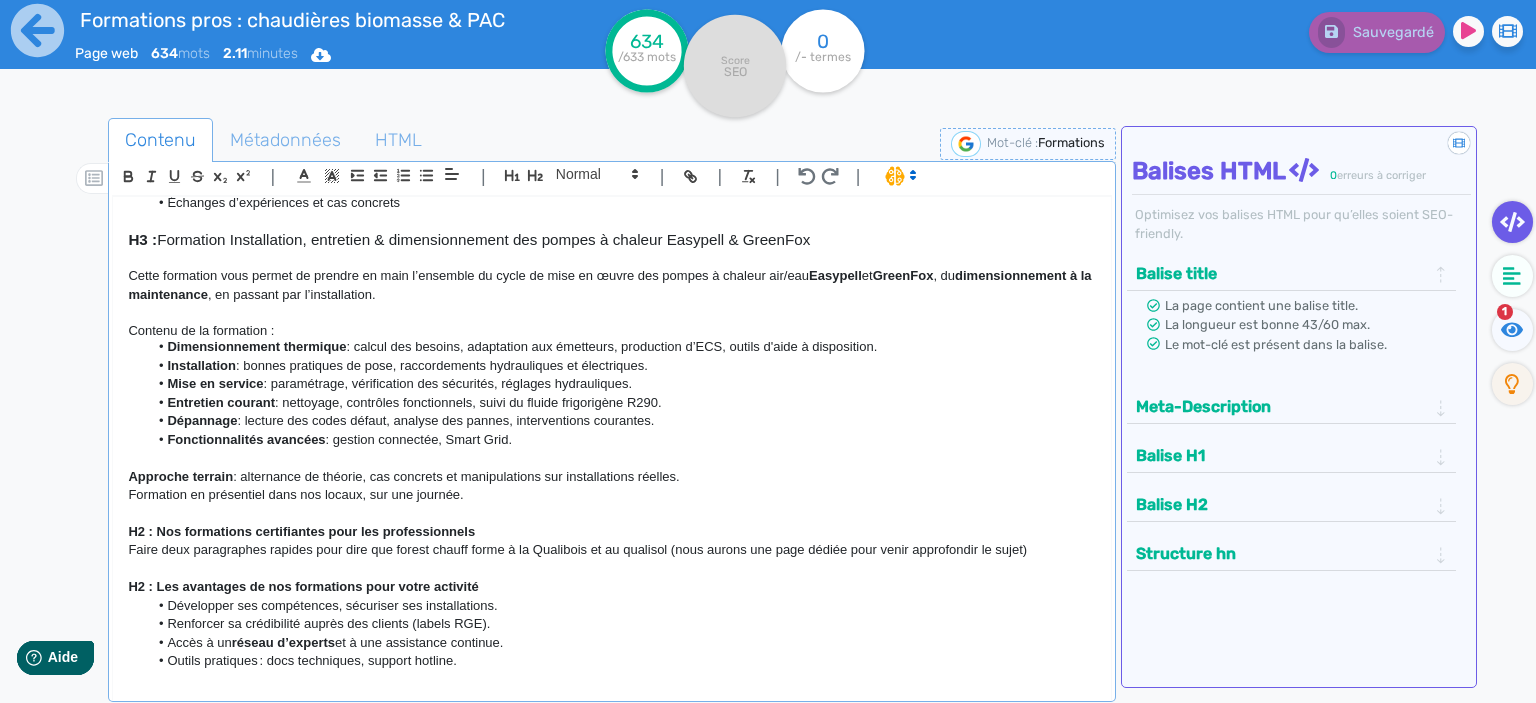 scroll, scrollTop: 1039, scrollLeft: 0, axis: vertical 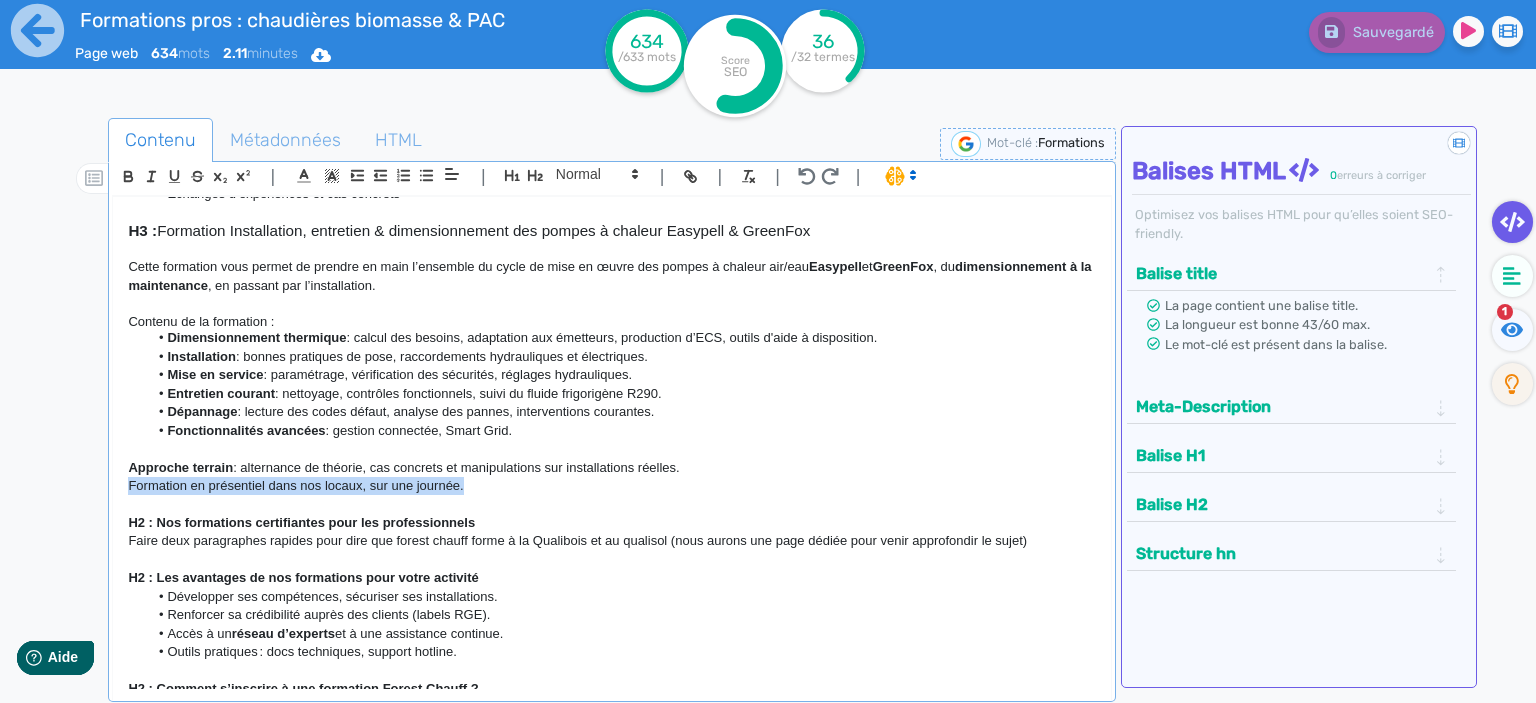 drag, startPoint x: 479, startPoint y: 484, endPoint x: 117, endPoint y: 489, distance: 362.03452 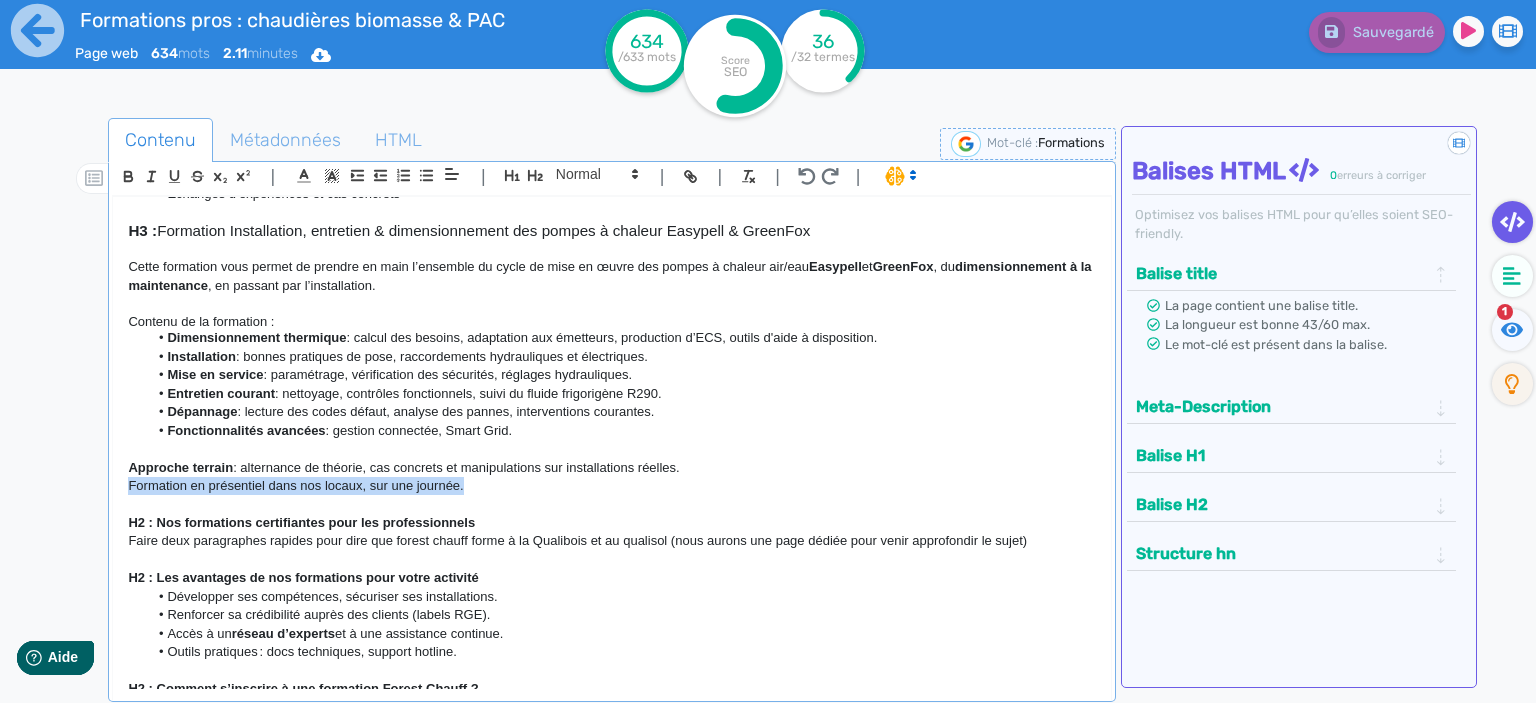 click on "H1 : Formations pros : chaudières biomasse, solaire & PAC | Forest Chauff H2 :  Centre de formation chauffage bois et PAC : expertise, proximité et labels à la clé Forest Chauff’ forme les professionnels du chauffage dans ses locaux de Pérouse (90) , en combinant  expertise de terrain  et  programmes certifiants reconnus . H3 : Formations pratiques sur nos équipements : gagner en autonomie et en efficacité Nous proposons des formations techniques ciblées sur les produits que nous distribuons : chaudières à granulés, chaudières à [GEOGRAPHIC_DATA], pompes à chaleur. Objectifs : Maîtriser l’ installation , l’ entretien  et le  dépannage Monter en compétence rapidement pour  gagner en autonomie Optimiser vos interventions pour  satisfaire et fidéliser vos clients Formations courtes,  à la journée , en petits groupes H3 : Formations qualifiantes : accédez aux aides et valorisez vos chantiers Nous organisons régulièrement des sessions de  formations certifiantes Qualibois (vecteur eau)  et    ." 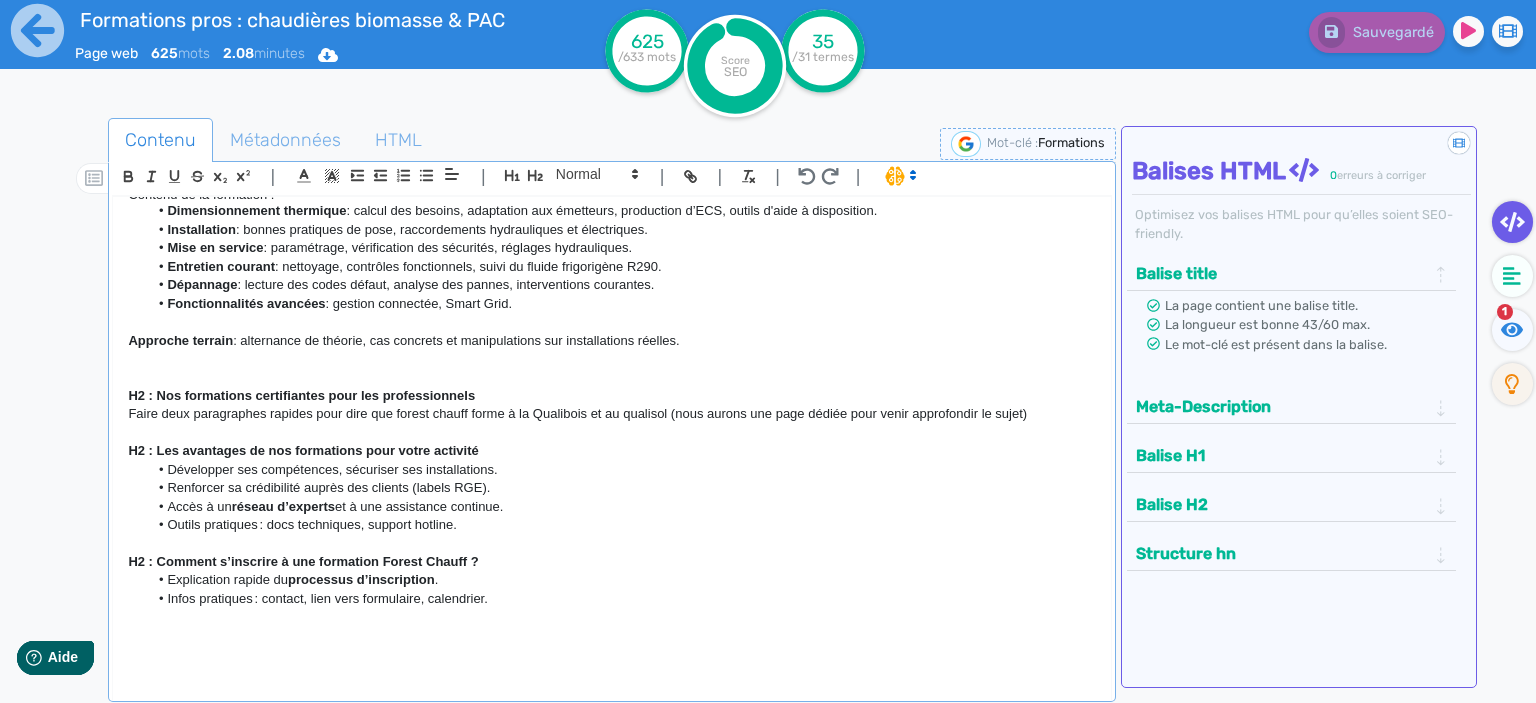 scroll, scrollTop: 1173, scrollLeft: 0, axis: vertical 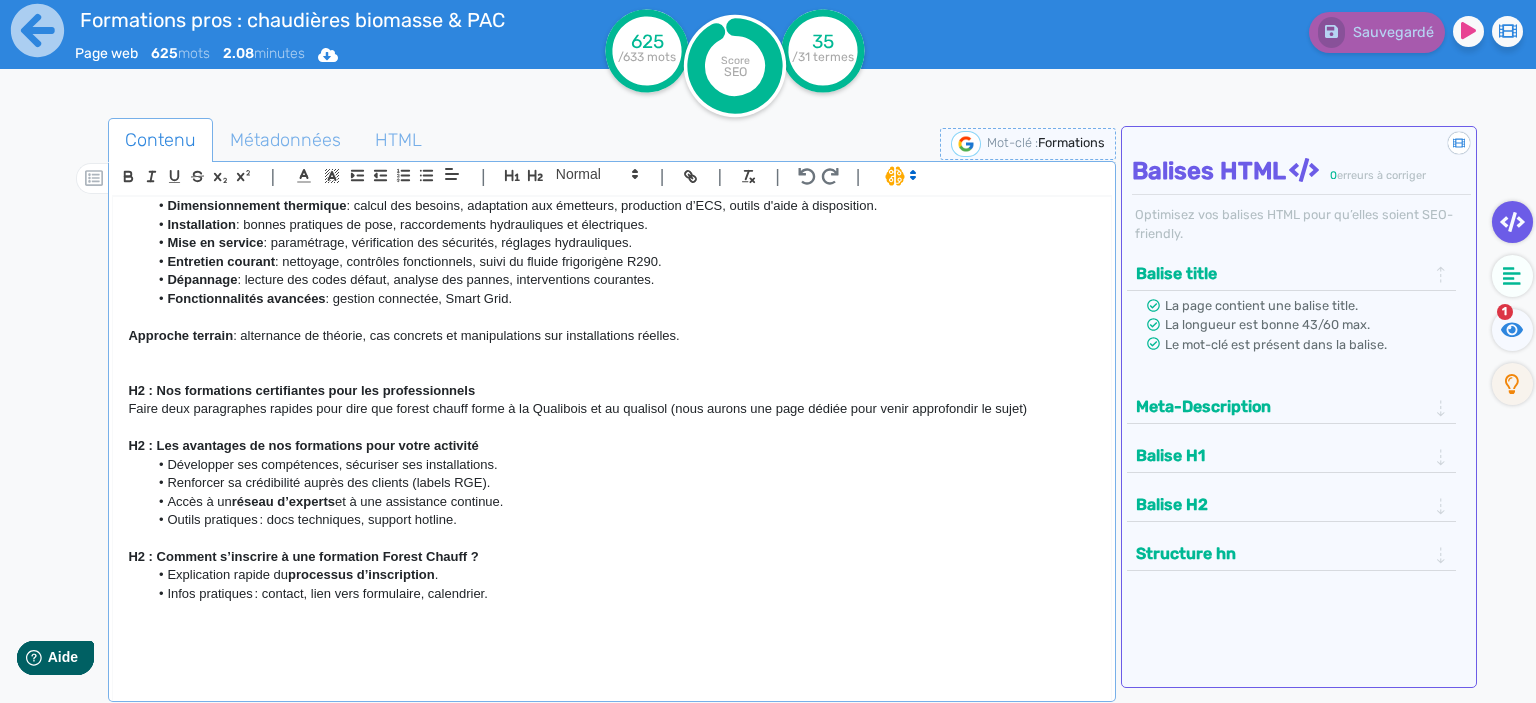 drag, startPoint x: 712, startPoint y: 330, endPoint x: 124, endPoint y: 342, distance: 588.12244 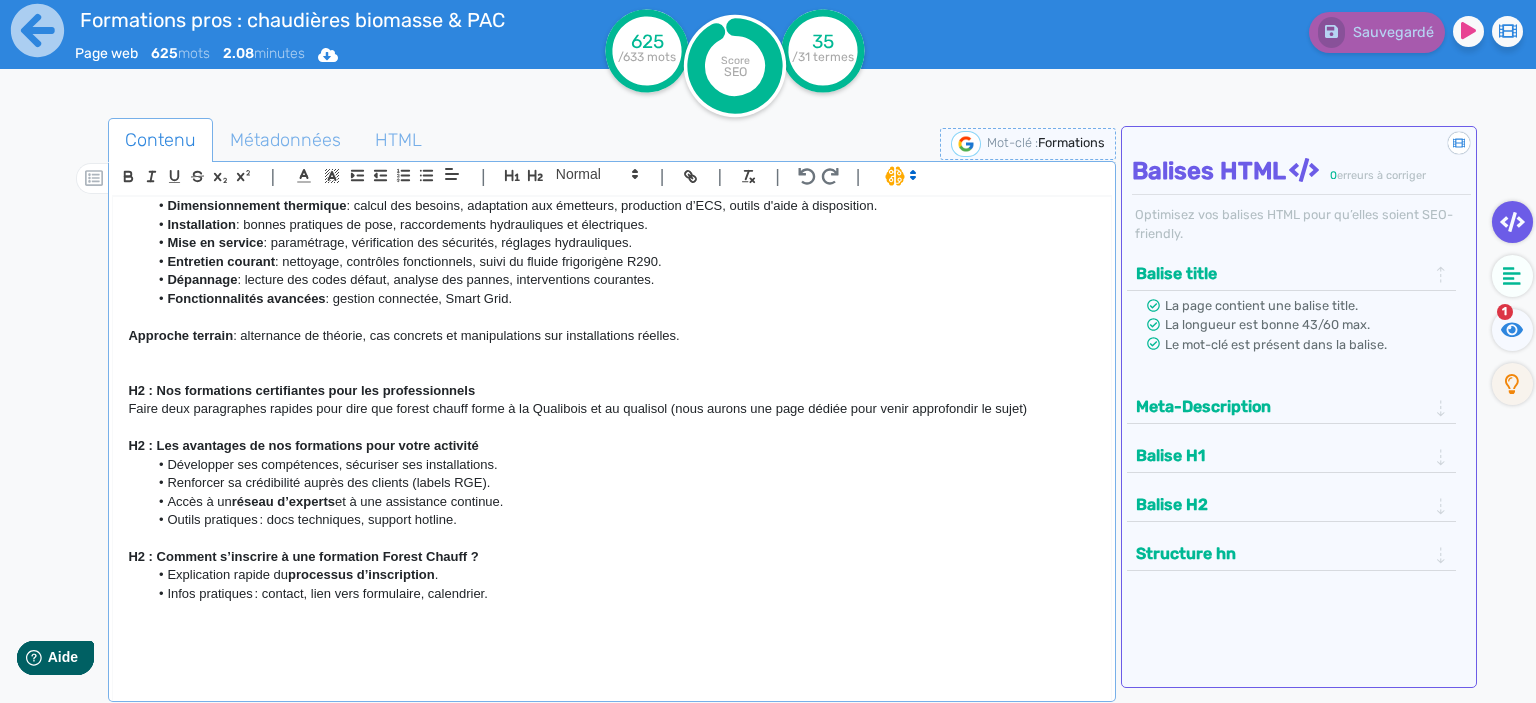 click on "H1 : Formations pros : chaudières biomasse, solaire & PAC | Forest Chauff H2 :  Centre de formation chauffage bois et PAC : expertise, proximité et labels à la clé Forest Chauff’ forme les professionnels du chauffage dans ses locaux de Pérouse (90) , en combinant  expertise de terrain  et  programmes certifiants reconnus . H3 : Formations pratiques sur nos équipements : gagner en autonomie et en efficacité Nous proposons des formations techniques ciblées sur les produits que nous distribuons : chaudières à granulés, chaudières à [GEOGRAPHIC_DATA], pompes à chaleur. Objectifs : Maîtriser l’ installation , l’ entretien  et le  dépannage Monter en compétence rapidement pour  gagner en autonomie Optimiser vos interventions pour  satisfaire et fidéliser vos clients Formations courtes,  à la journée , en petits groupes H3 : Formations qualifiantes : accédez aux aides et valorisez vos chantiers Nous organisons régulièrement des sessions de  formations certifiantes Qualibois (vecteur eau)  et    ." 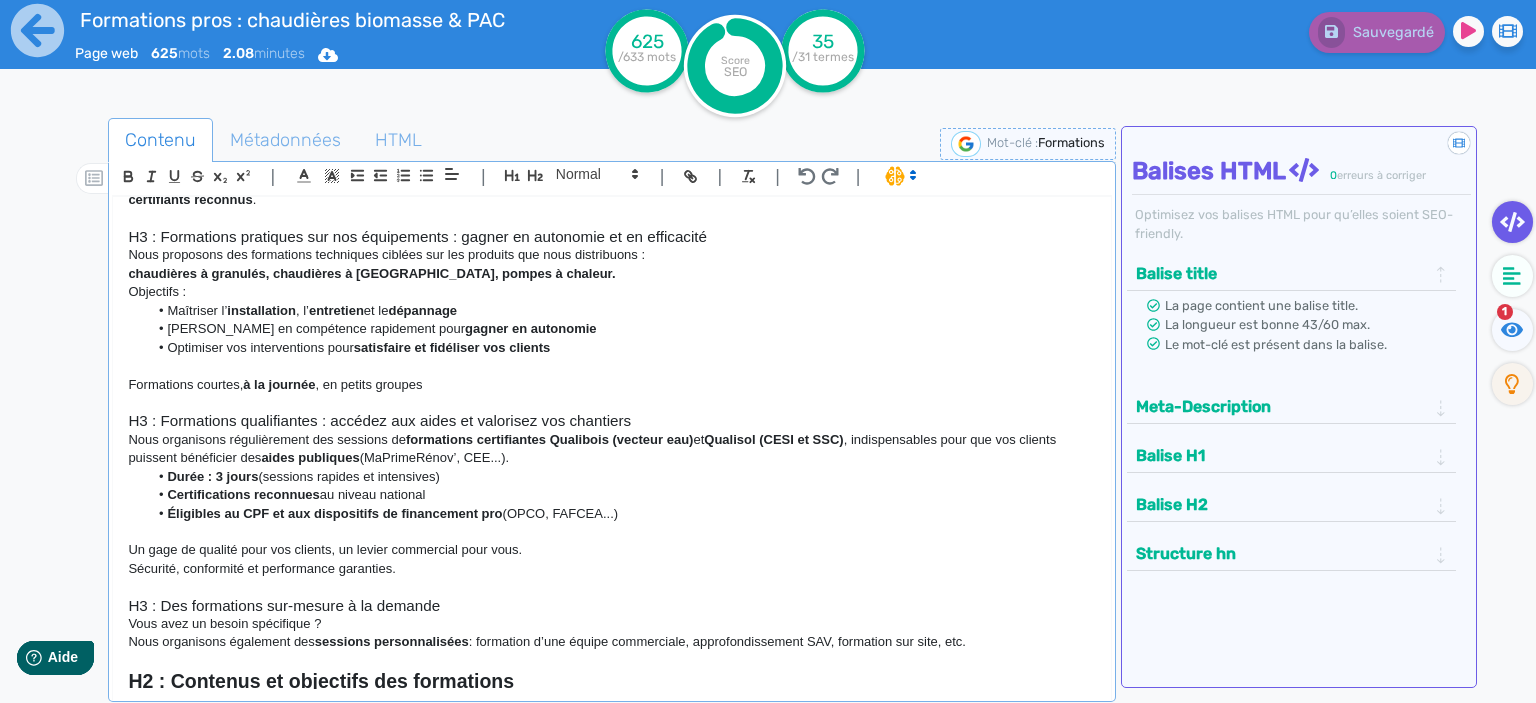 scroll, scrollTop: 108, scrollLeft: 0, axis: vertical 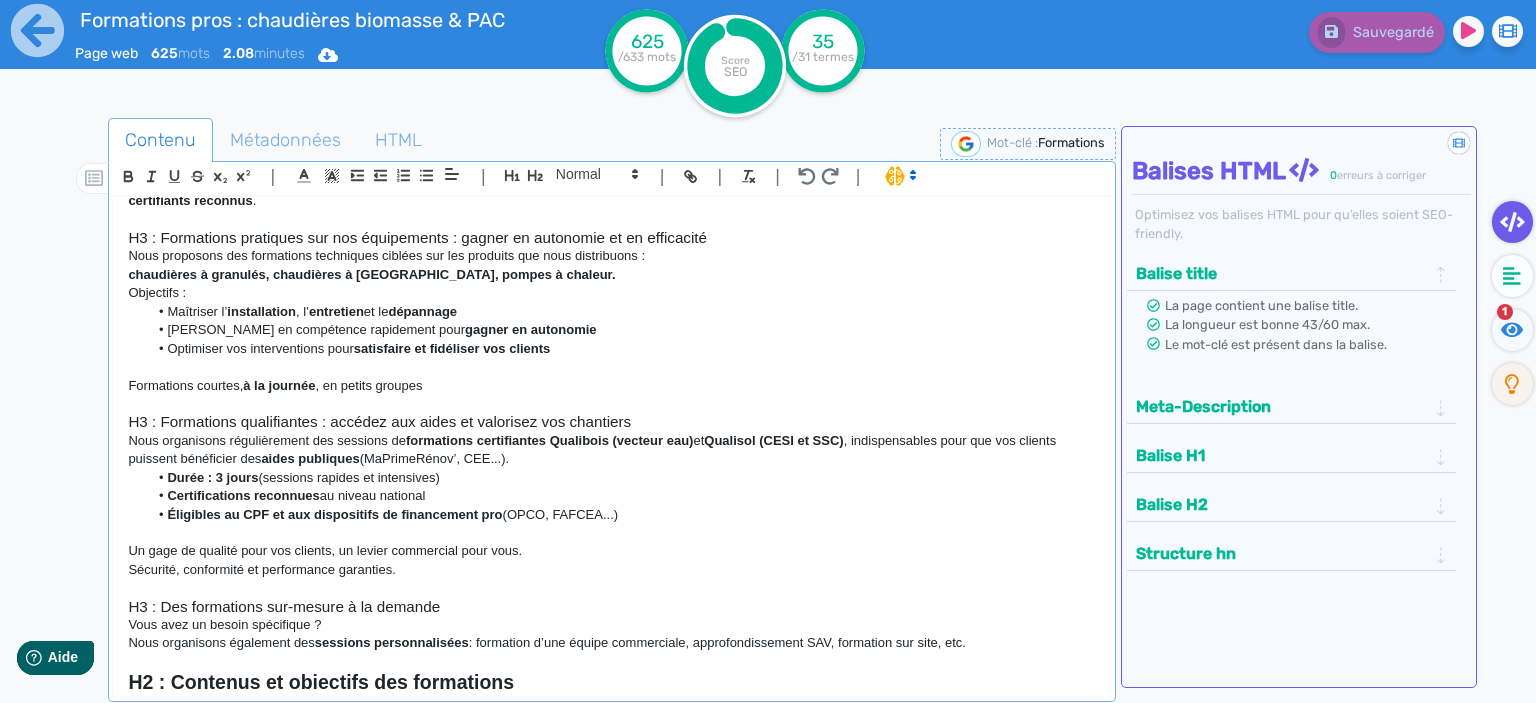 click on "Formations courtes,  à la journée , en petits groupes" 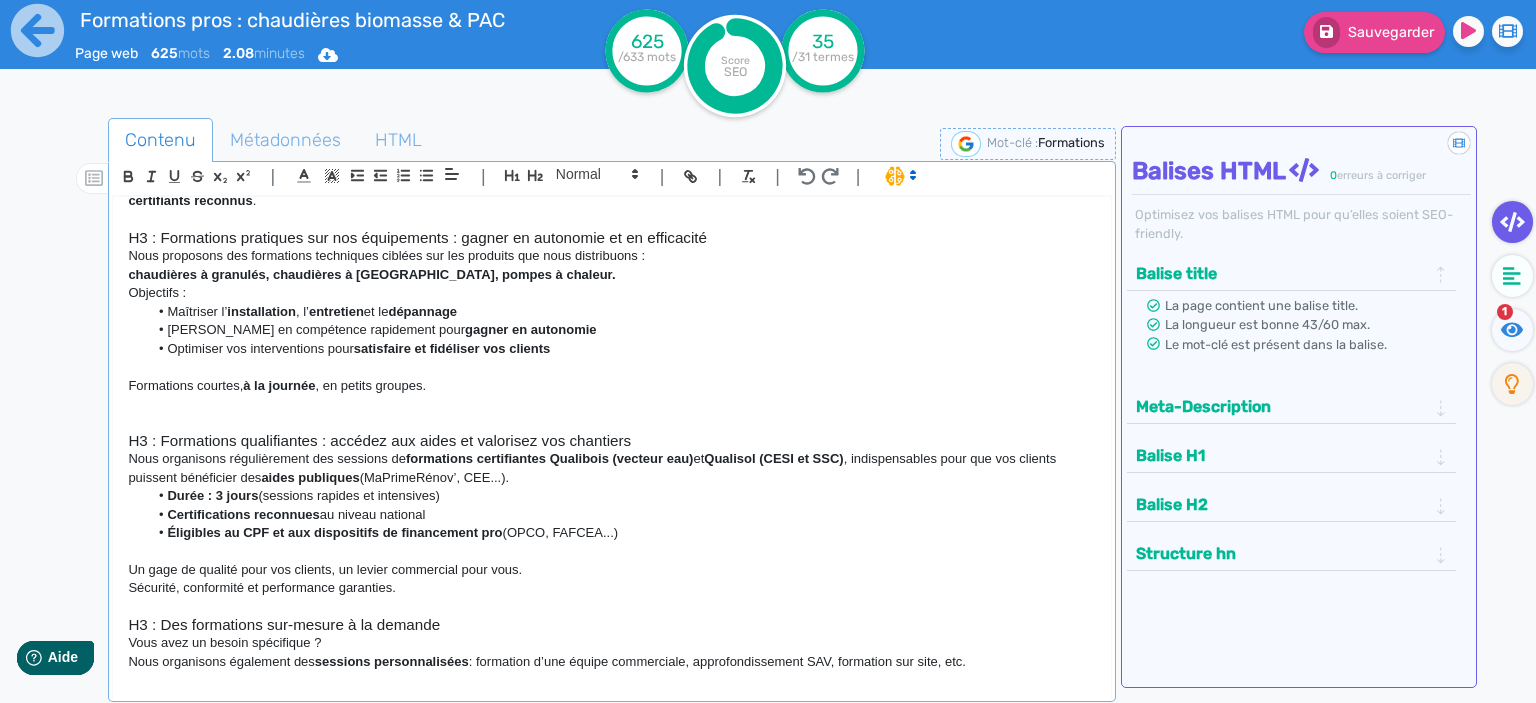 scroll, scrollTop: 0, scrollLeft: 0, axis: both 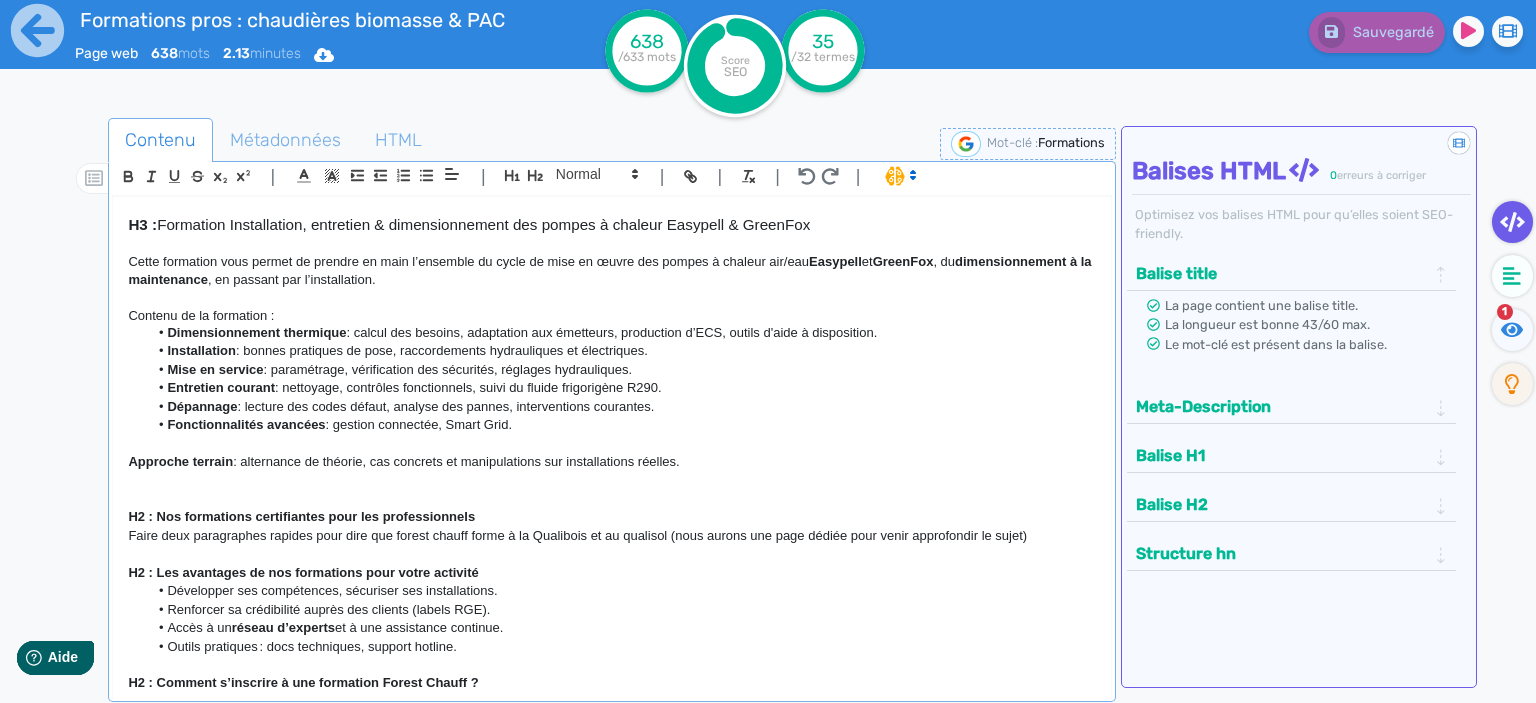 click 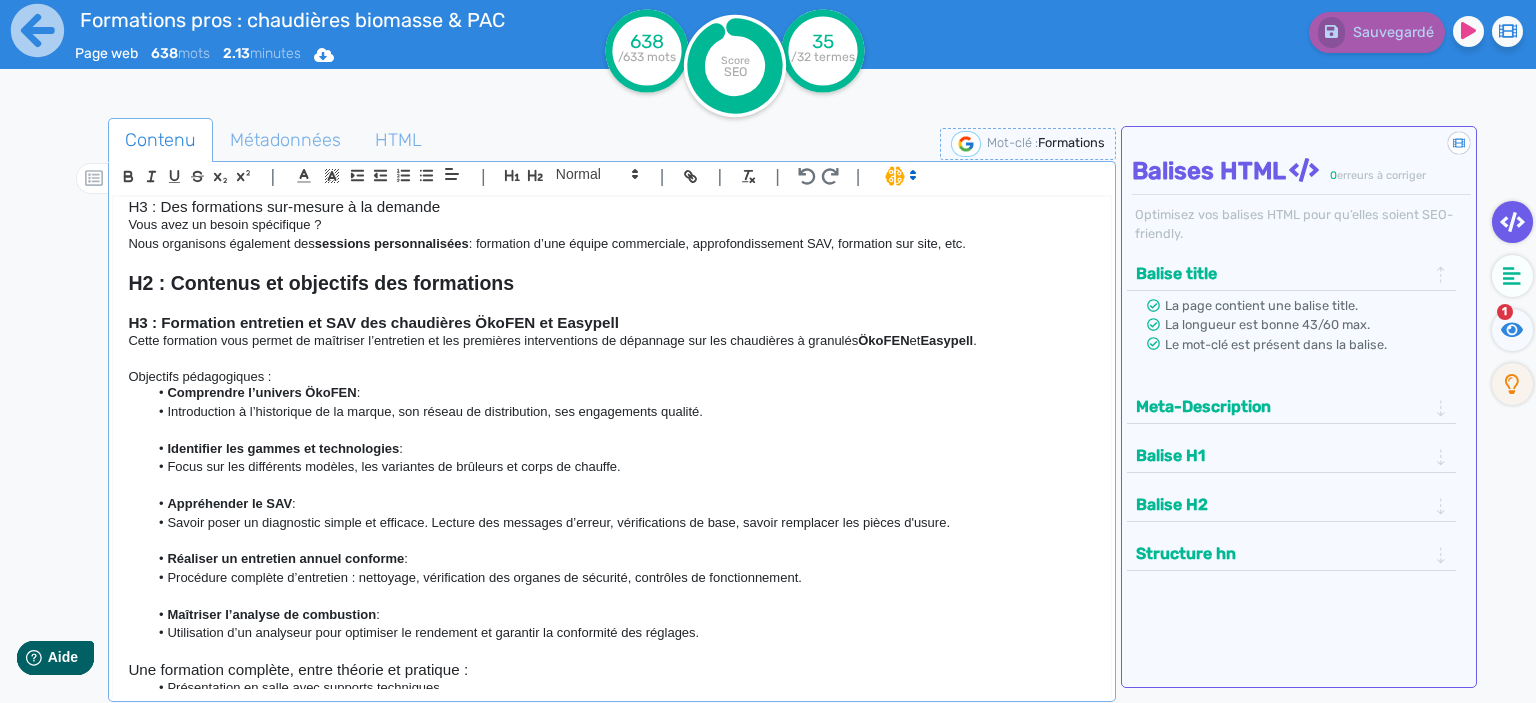 scroll, scrollTop: 526, scrollLeft: 0, axis: vertical 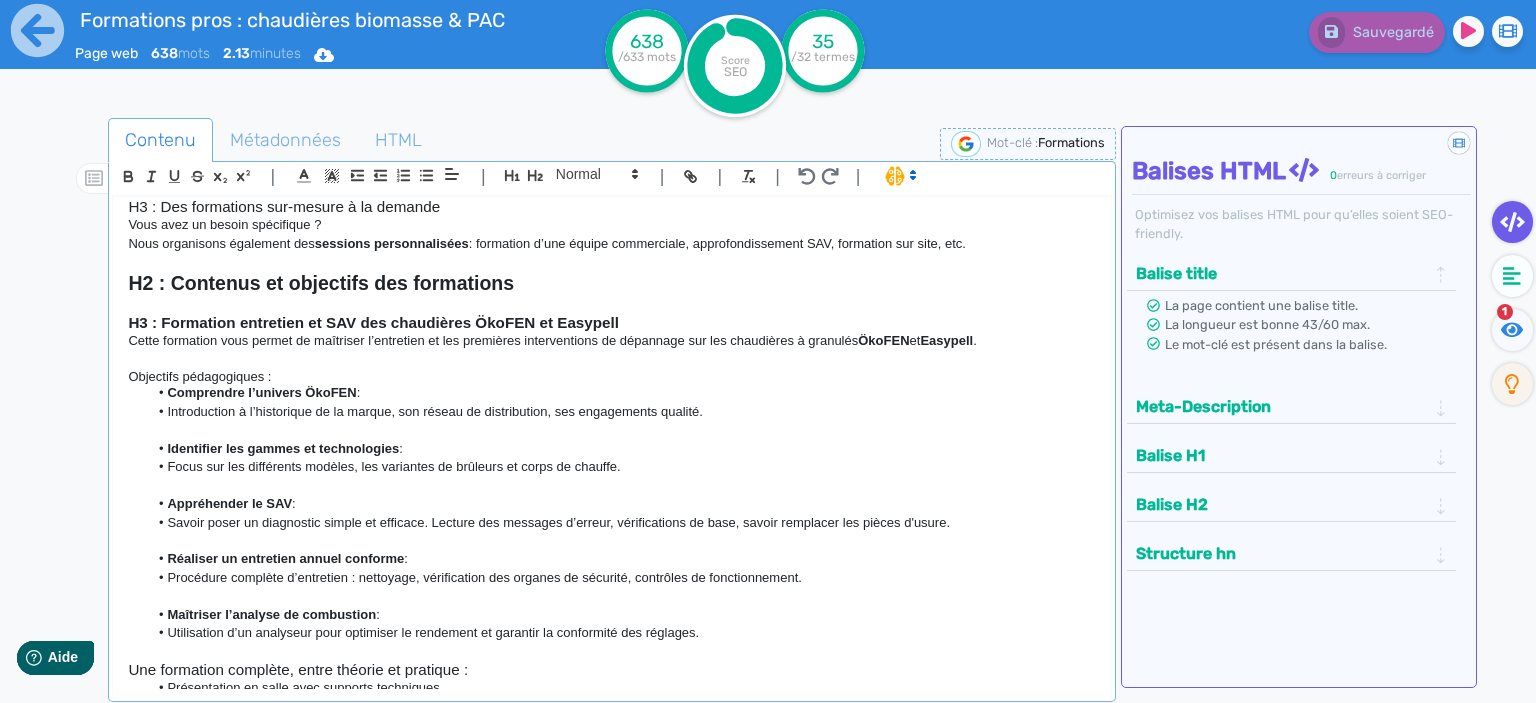 click on "H2 : Contenus et objectifs des formations" 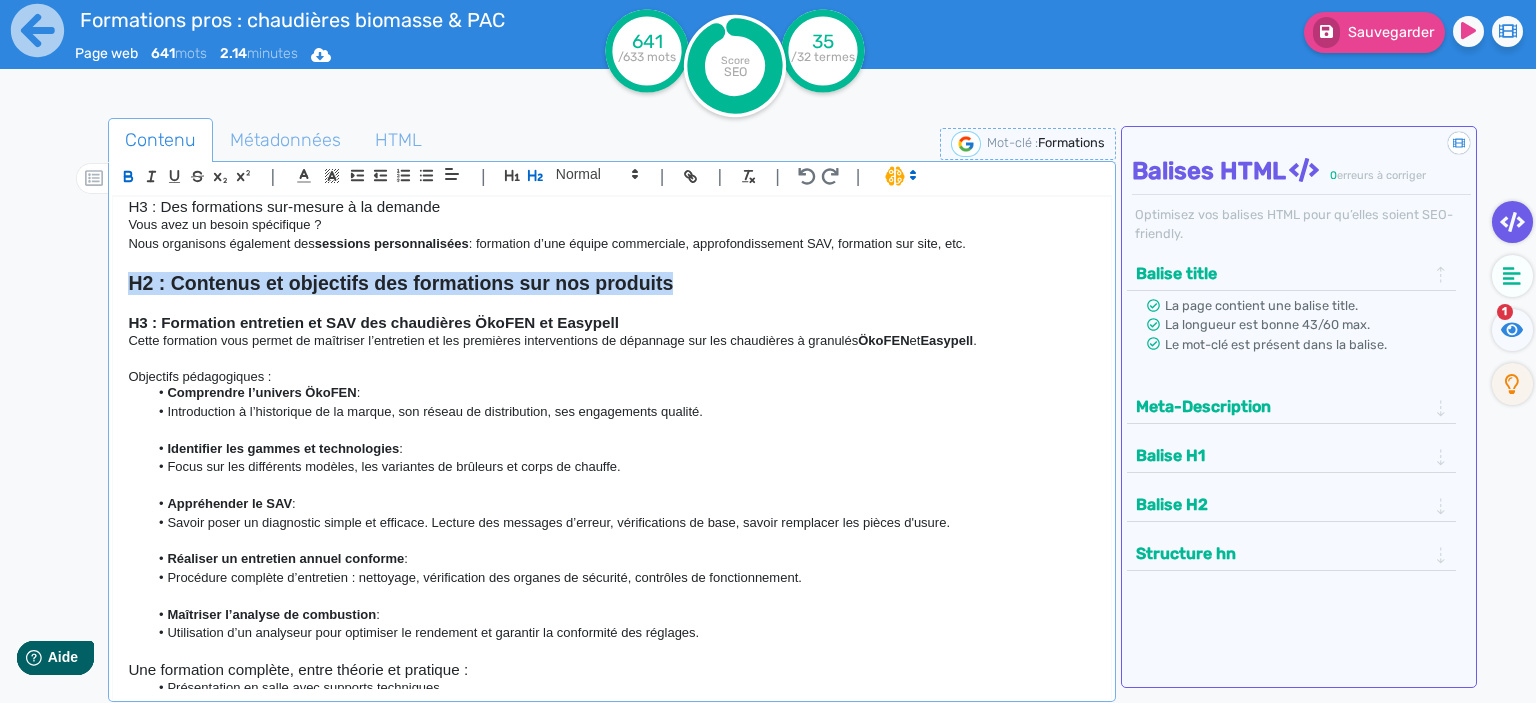 drag, startPoint x: 687, startPoint y: 284, endPoint x: 123, endPoint y: 280, distance: 564.01416 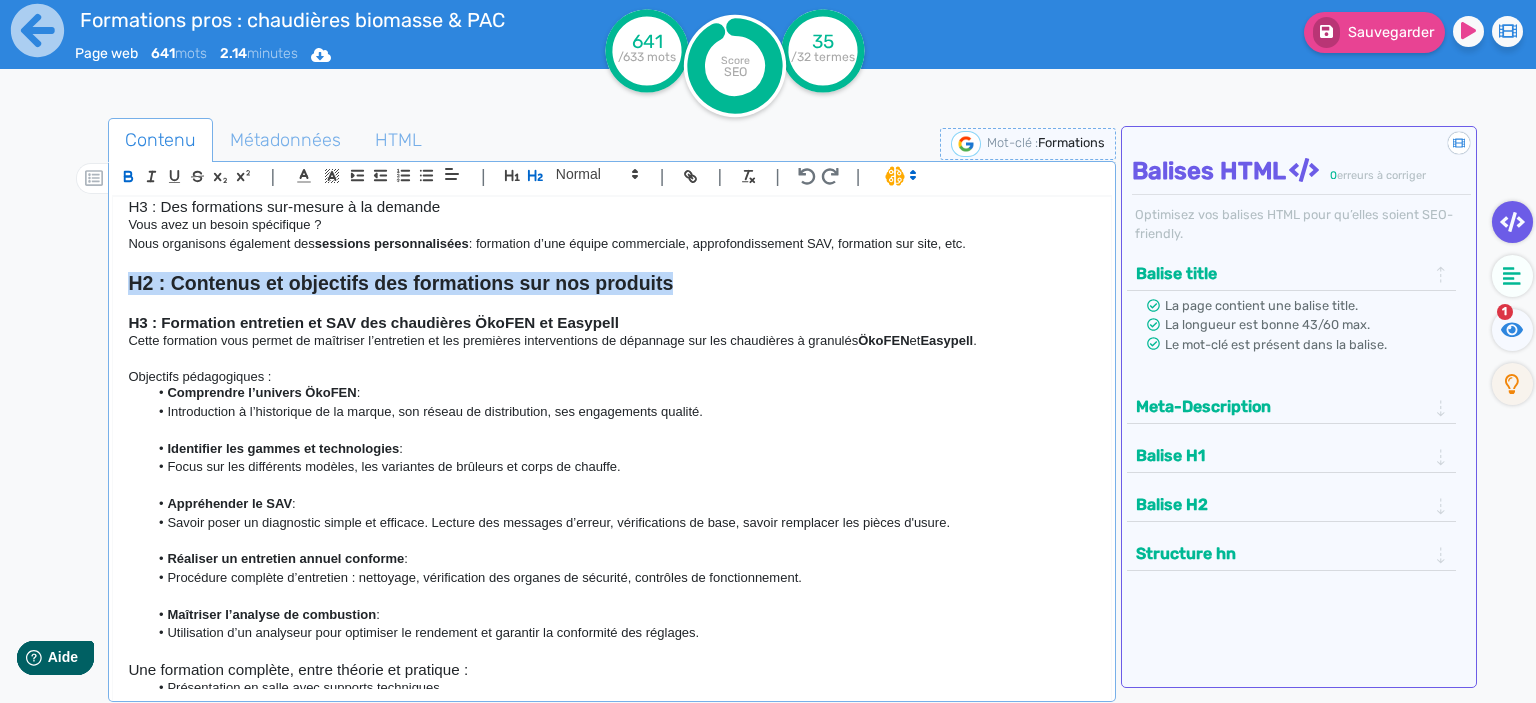 click on "H1 : Formations pros : chaudières biomasse, solaire & PAC | Forest Chauff H2 :  Centre de formation chauffage bois et PAC : expertise, proximité et labels à la clé Forest Chauff’ forme les professionnels du chauffage dans ses locaux de Pérouse (90) , en combinant  expertise de terrain  et  programmes certifiants reconnus . H3 : Formations pratiques sur nos équipements : gagner en autonomie et en efficacité Nous proposons des formations techniques ciblées sur les produits que nous distribuons : chaudières à granulés, chaudières à [GEOGRAPHIC_DATA], pompes à chaleur. Objectifs : Maîtriser l’ installation , l’ entretien  et le  dépannage [PERSON_NAME] en compétence rapidement pour  gagner en autonomie Optimiser vos interventions pour  satisfaire et fidéliser vos clients Formations courtes,  à la journée , en petits groupes. Approche terrain  : alternance de théorie, cas concrets et manipulations sur installations réelles. H3 : Formations qualifiantes : accédez aux aides et valorisez vos chantiers" 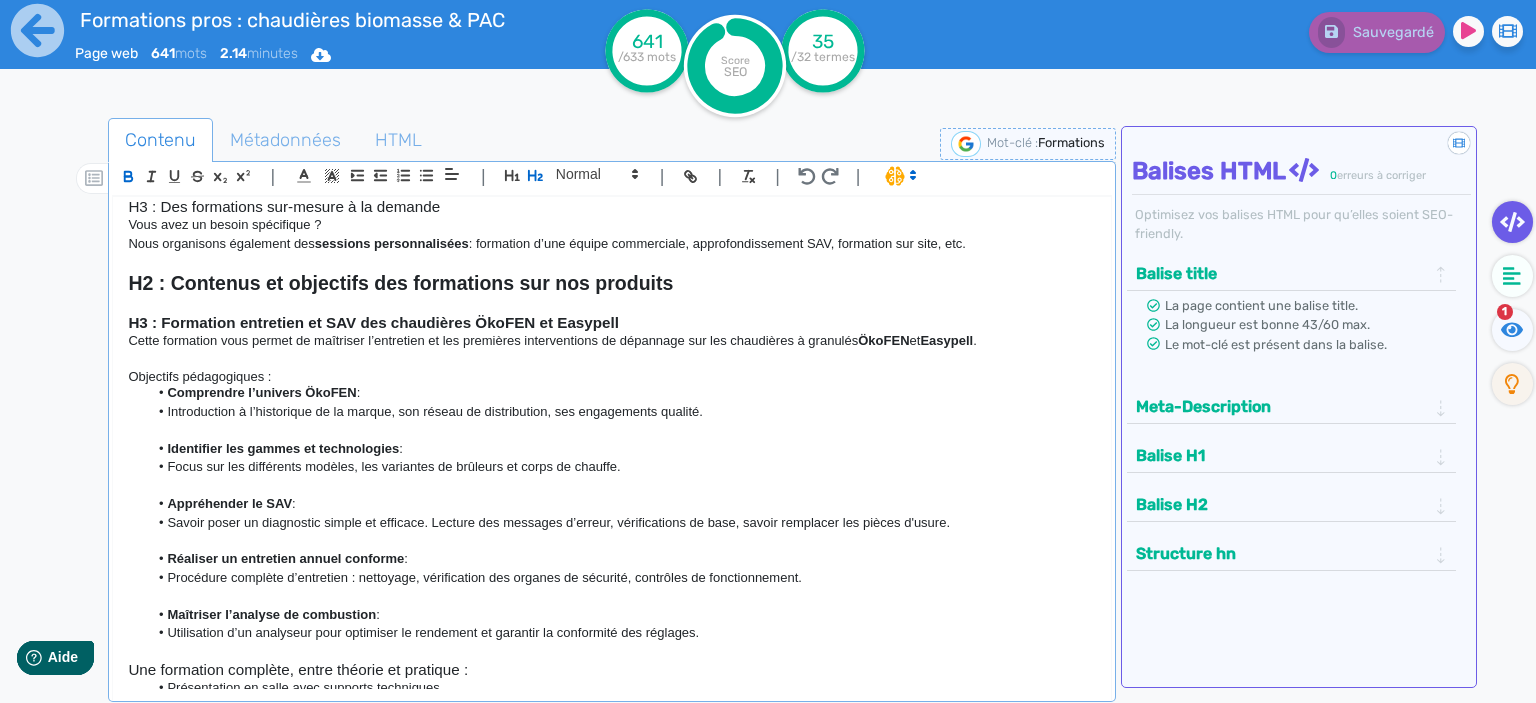 click 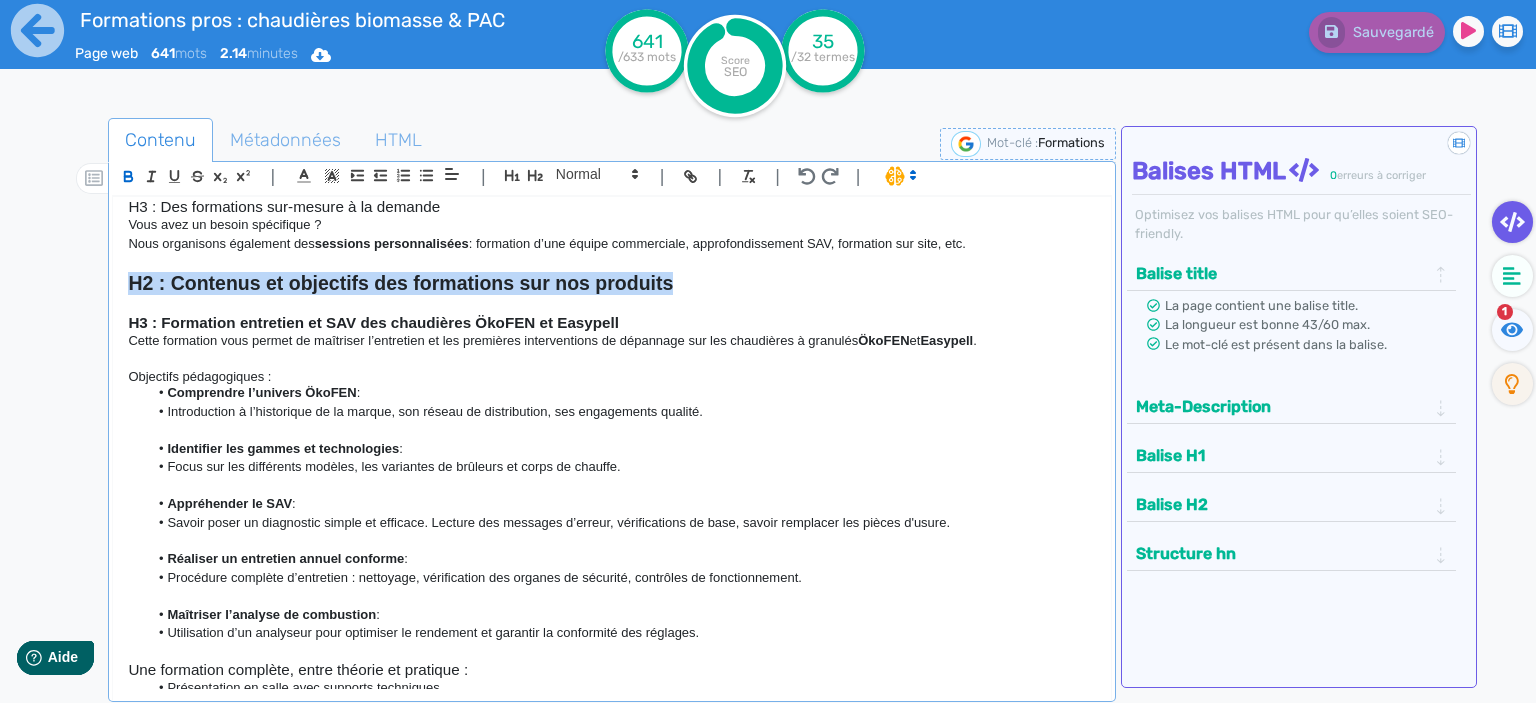 drag, startPoint x: 704, startPoint y: 286, endPoint x: 117, endPoint y: 274, distance: 587.1226 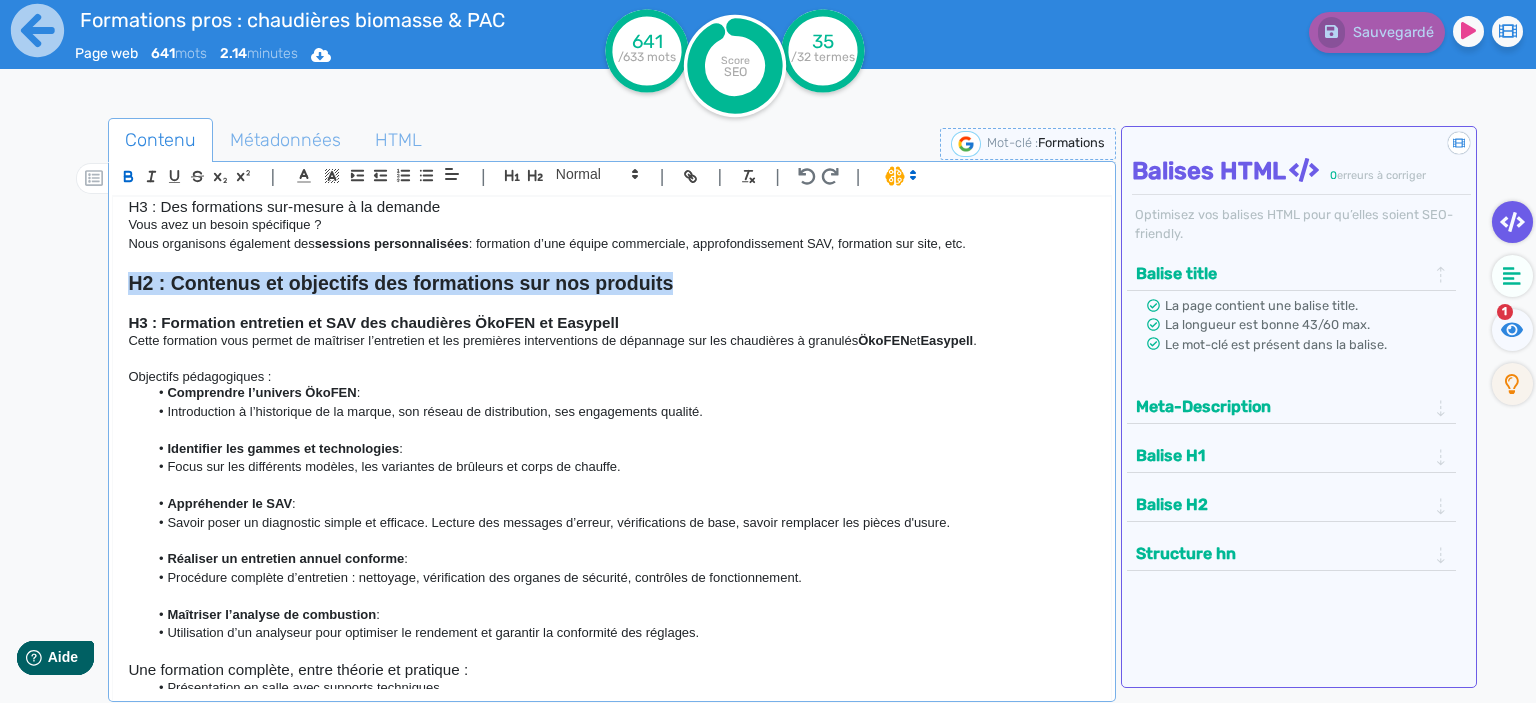 click on "H1 : Formations pros : chaudières biomasse, solaire & PAC | Forest Chauff H2 :  Centre de formation chauffage bois et PAC : expertise, proximité et labels à la clé Forest Chauff’ forme les professionnels du chauffage dans ses locaux de Pérouse (90) , en combinant  expertise de terrain  et  programmes certifiants reconnus . H3 : Formations pratiques sur nos équipements : gagner en autonomie et en efficacité Nous proposons des formations techniques ciblées sur les produits que nous distribuons : chaudières à granulés, chaudières à [GEOGRAPHIC_DATA], pompes à chaleur. Objectifs : Maîtriser l’ installation , l’ entretien  et le  dépannage [PERSON_NAME] en compétence rapidement pour  gagner en autonomie Optimiser vos interventions pour  satisfaire et fidéliser vos clients Formations courtes,  à la journée , en petits groupes. Approche terrain  : alternance de théorie, cas concrets et manipulations sur installations réelles. H3 : Formations qualifiantes : accédez aux aides et valorisez vos chantiers" 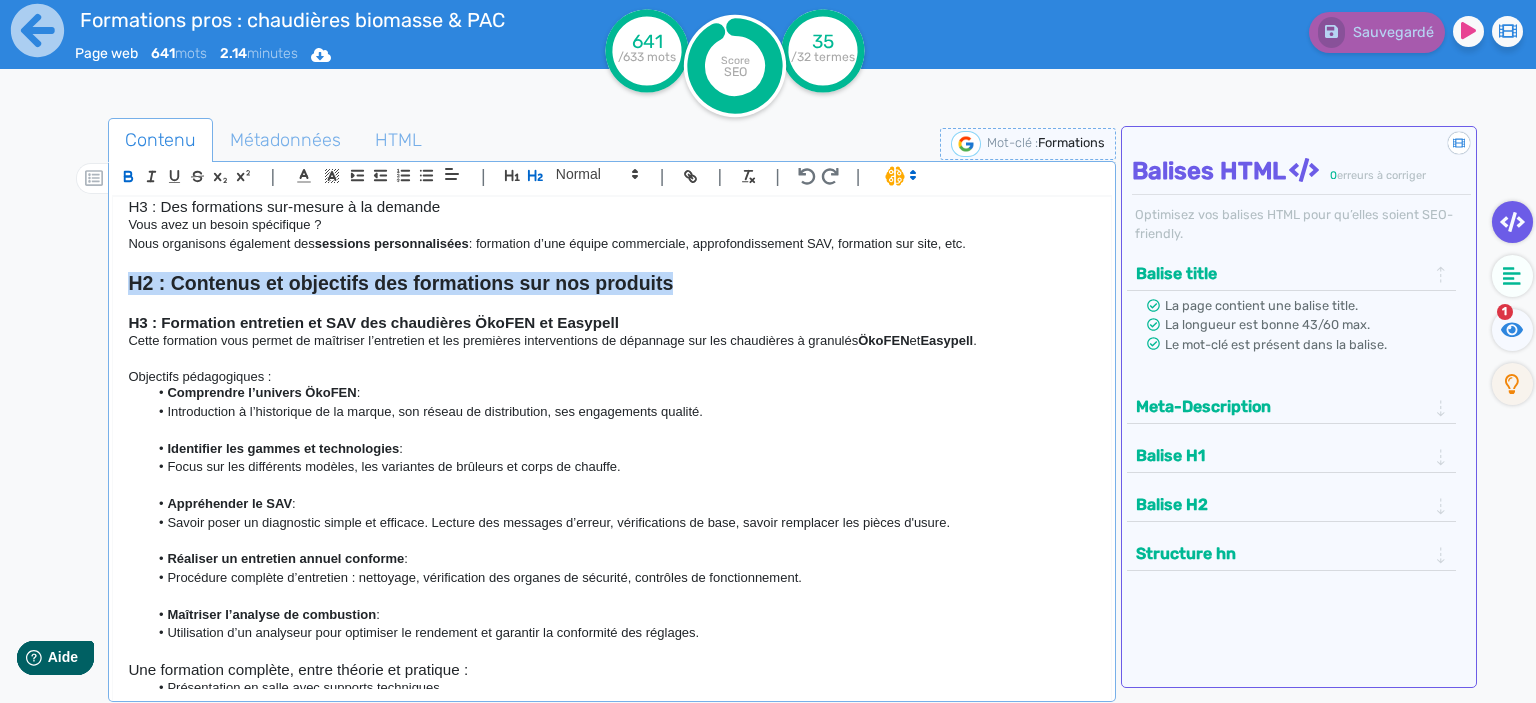 copy on "H2 : Contenus et objectifs des formations sur nos produits" 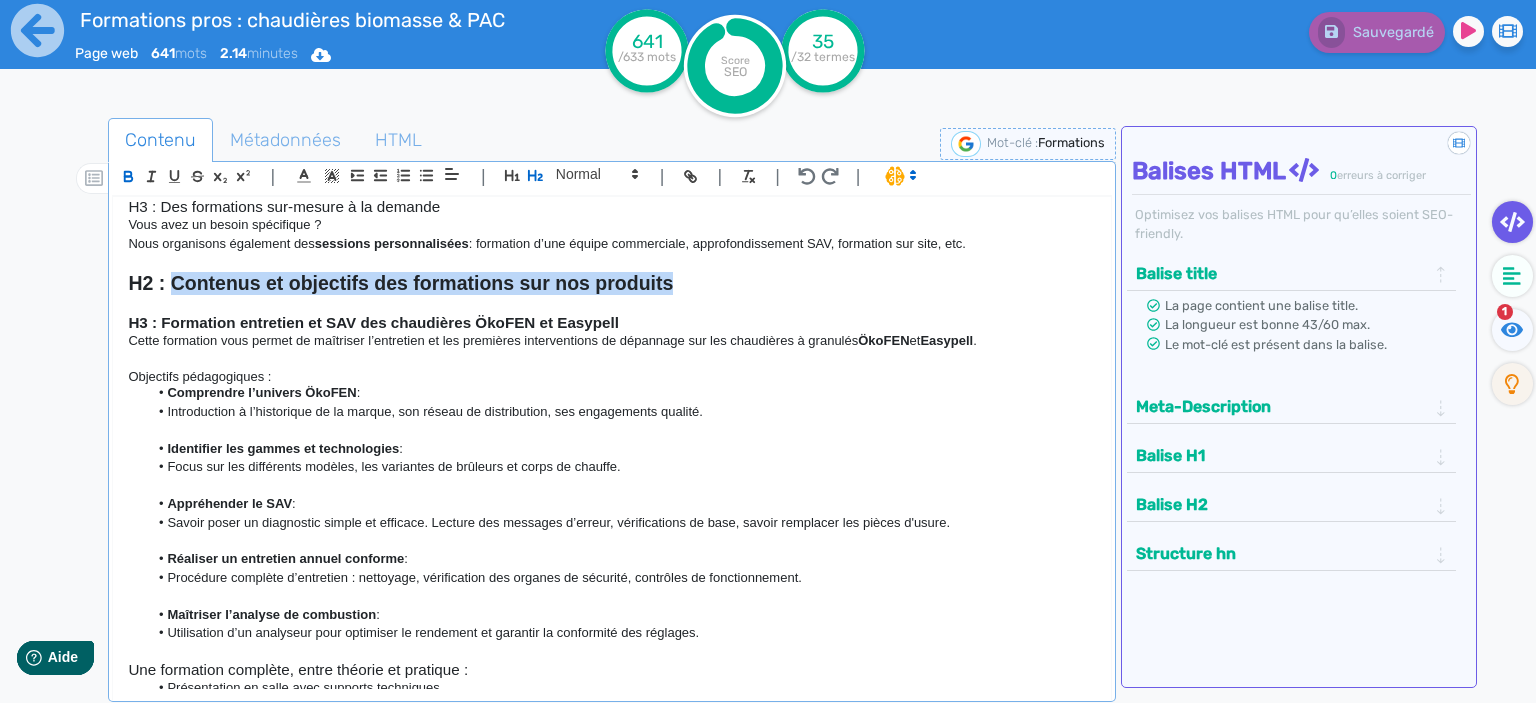 drag, startPoint x: 698, startPoint y: 277, endPoint x: 175, endPoint y: 278, distance: 523.001 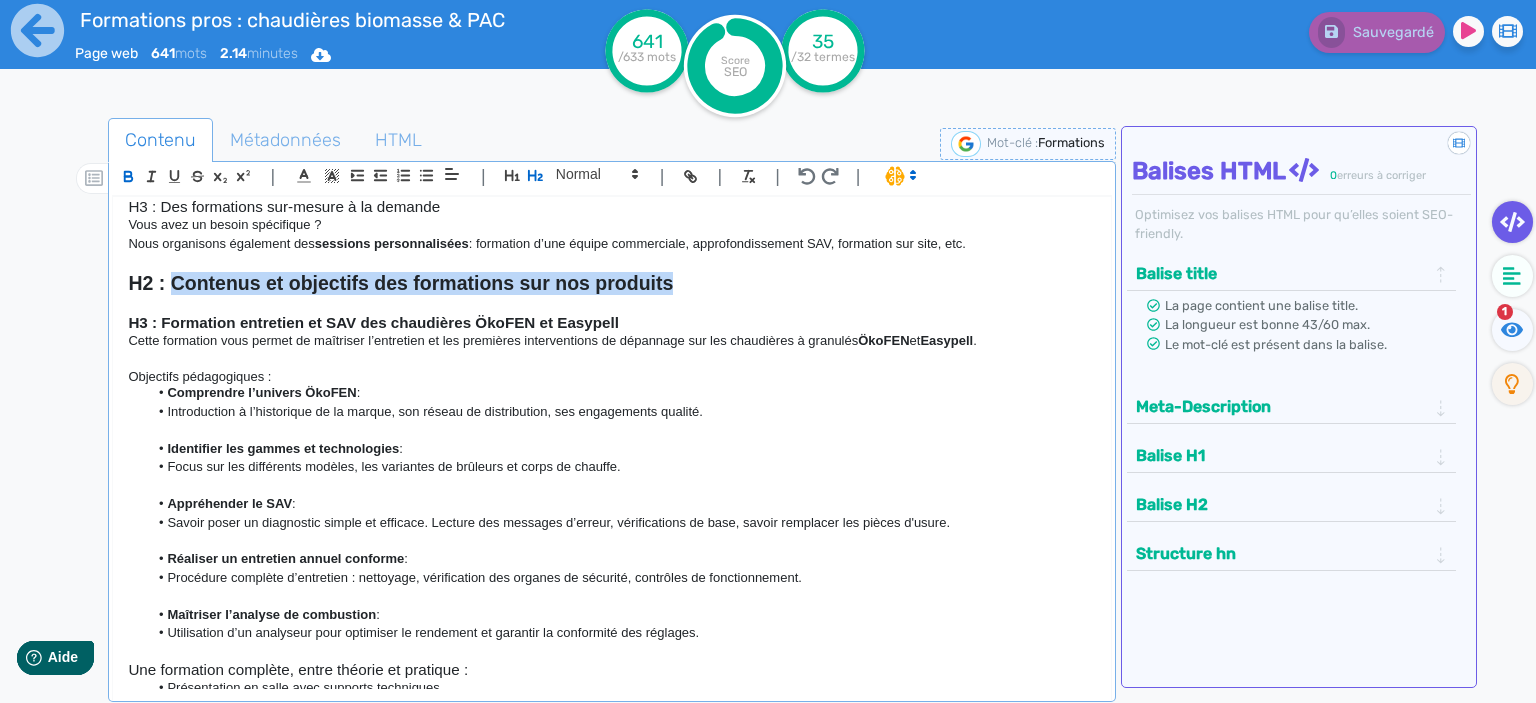 click on "H2 : Contenus et objectifs des formations sur nos produits" 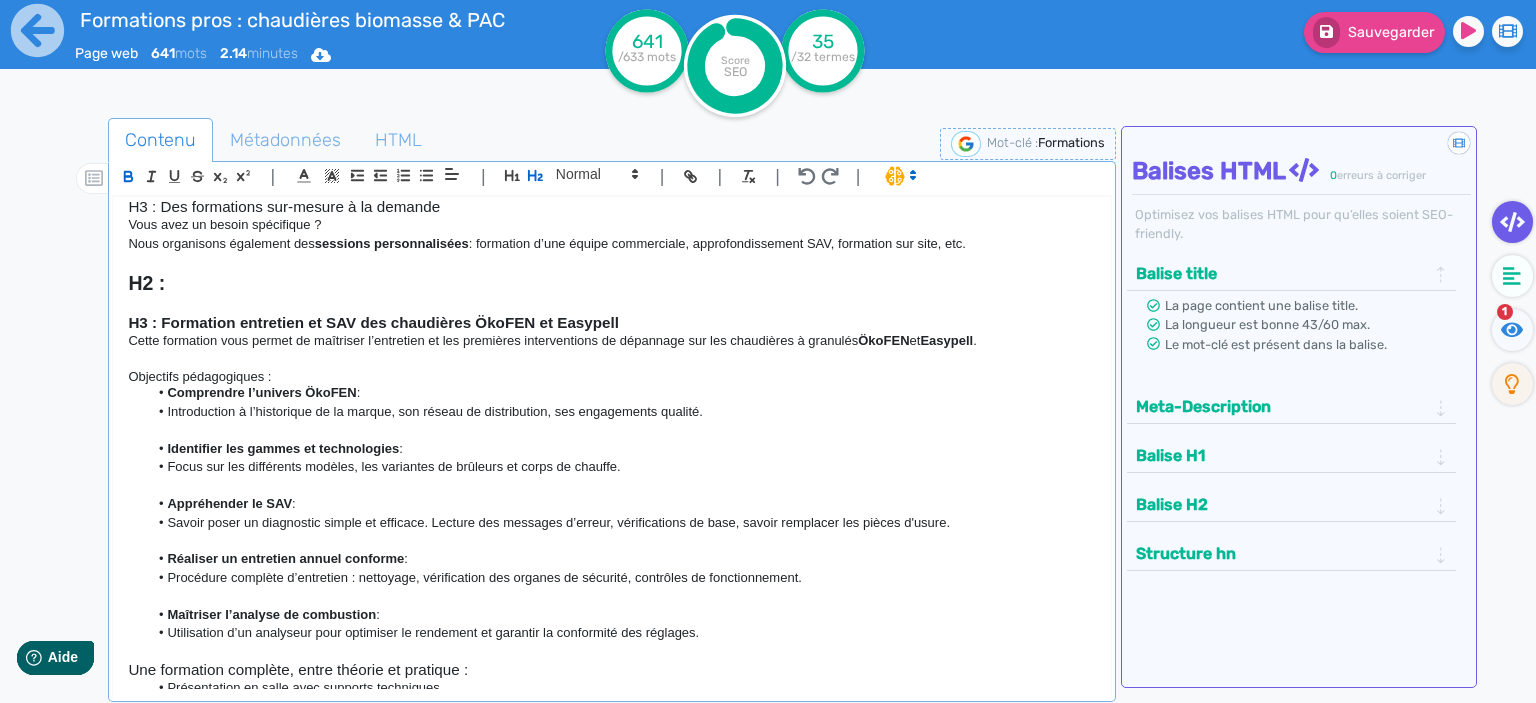 scroll, scrollTop: 0, scrollLeft: 0, axis: both 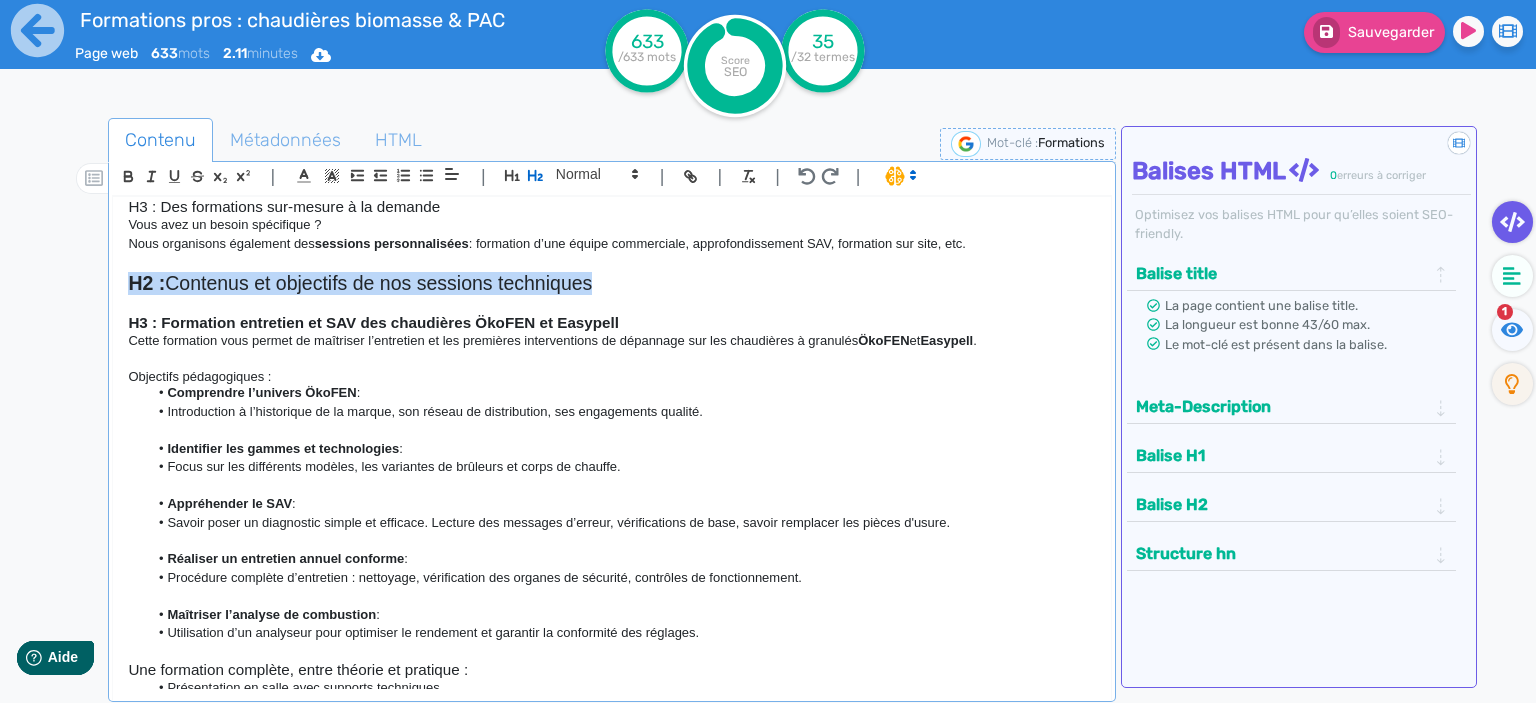 drag, startPoint x: 609, startPoint y: 283, endPoint x: 123, endPoint y: 284, distance: 486.00104 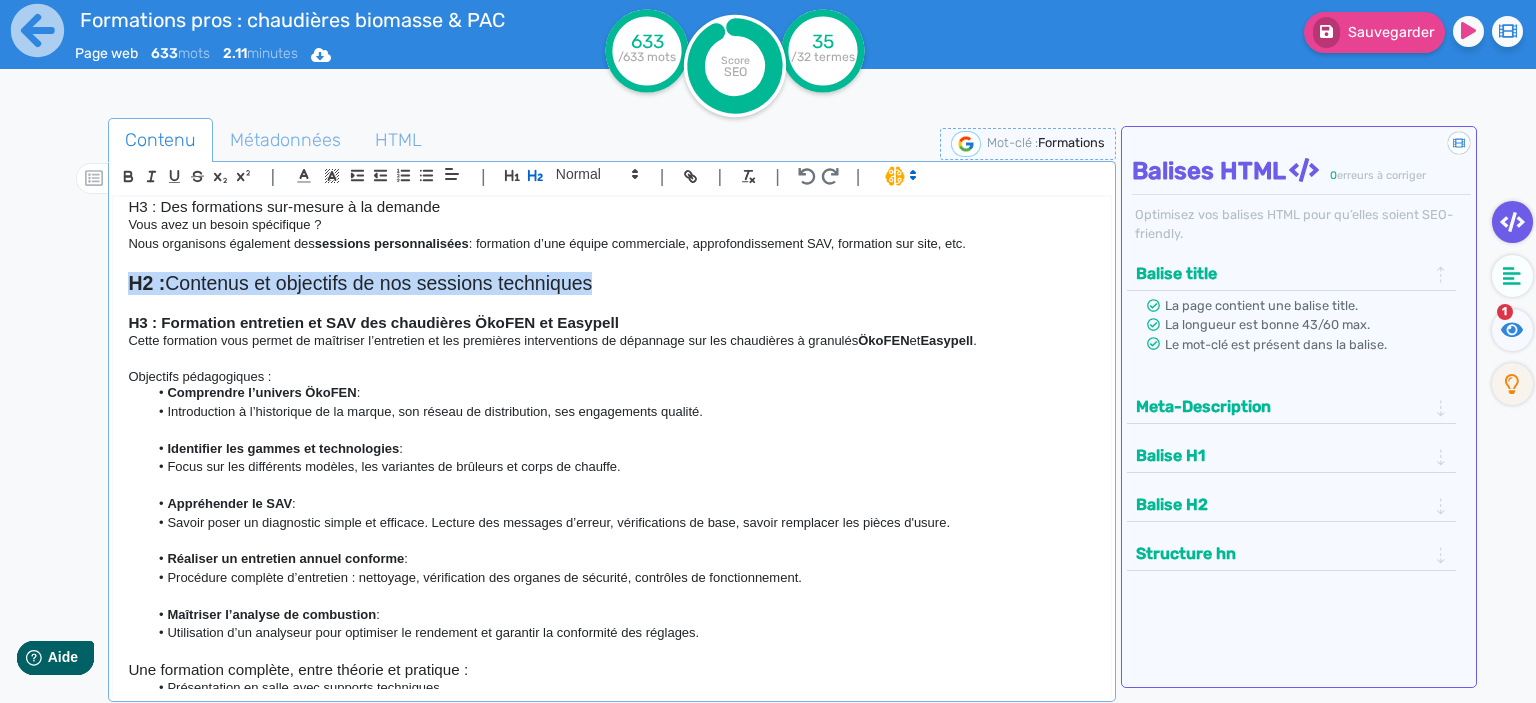 click on "H1 : Formations pros : chaudières biomasse, solaire & PAC | Forest Chauff H2 :  Centre de formation chauffage bois et PAC : expertise, proximité et labels à la clé Forest Chauff’ forme les professionnels du chauffage dans ses locaux de Pérouse (90) , en combinant  expertise de terrain  et  programmes certifiants reconnus . H3 : Formations pratiques sur nos équipements : gagner en autonomie et en efficacité Nous proposons des formations techniques ciblées sur les produits que nous distribuons : chaudières à granulés, chaudières à [GEOGRAPHIC_DATA], pompes à chaleur. Objectifs : Maîtriser l’ installation , l’ entretien  et le  dépannage [PERSON_NAME] en compétence rapidement pour  gagner en autonomie Optimiser vos interventions pour  satisfaire et fidéliser vos clients Formations courtes,  à la journée , en petits groupes. Approche terrain  : alternance de théorie, cas concrets et manipulations sur installations réelles. H3 : Formations qualifiantes : accédez aux aides et valorisez vos chantiers" 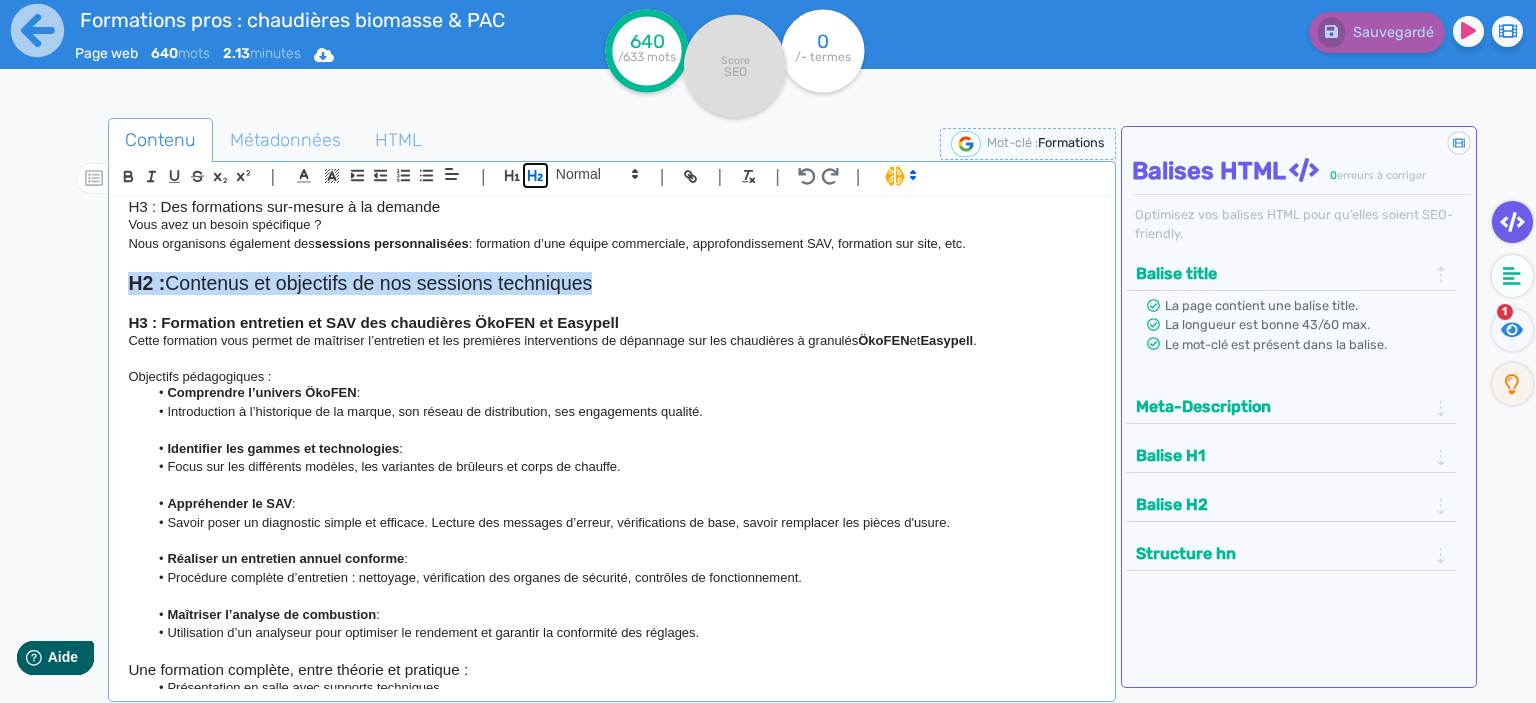 click 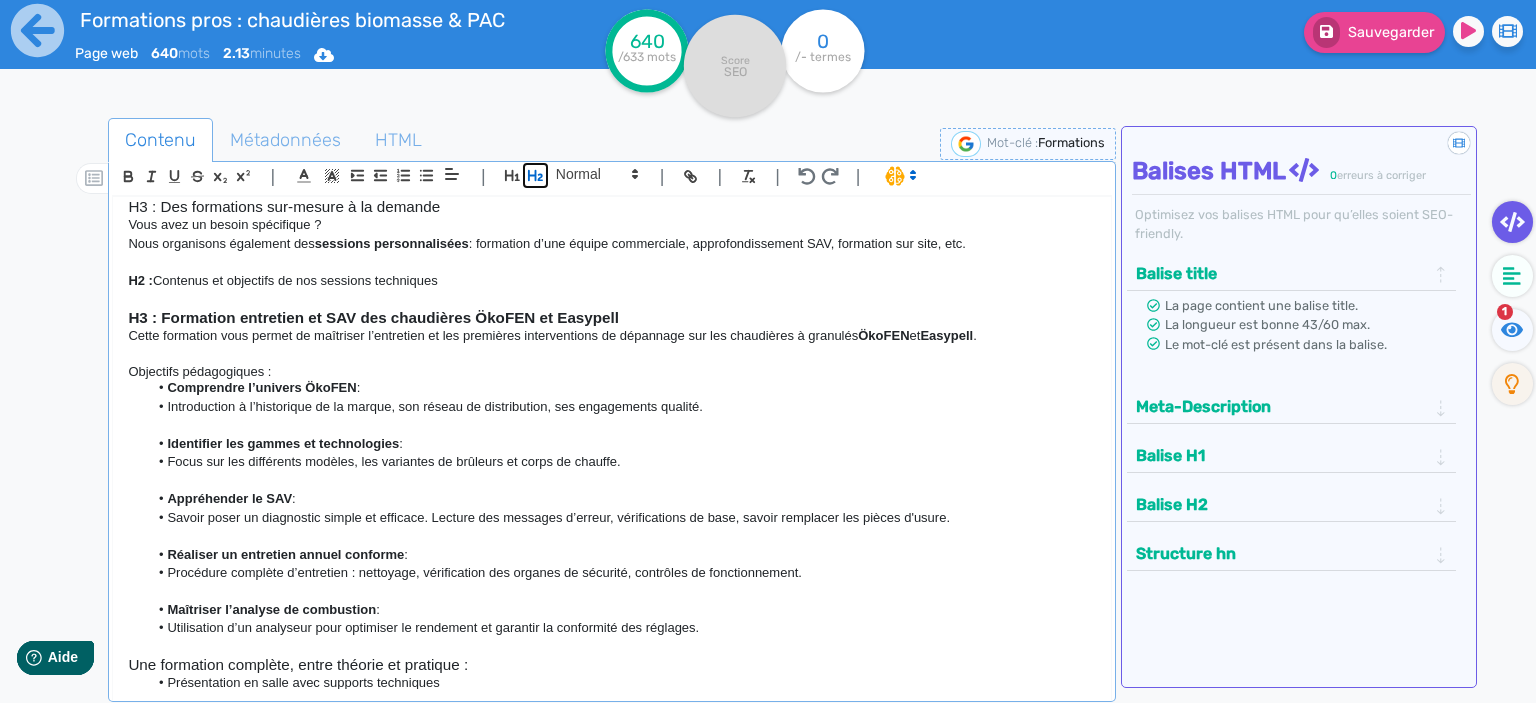 click 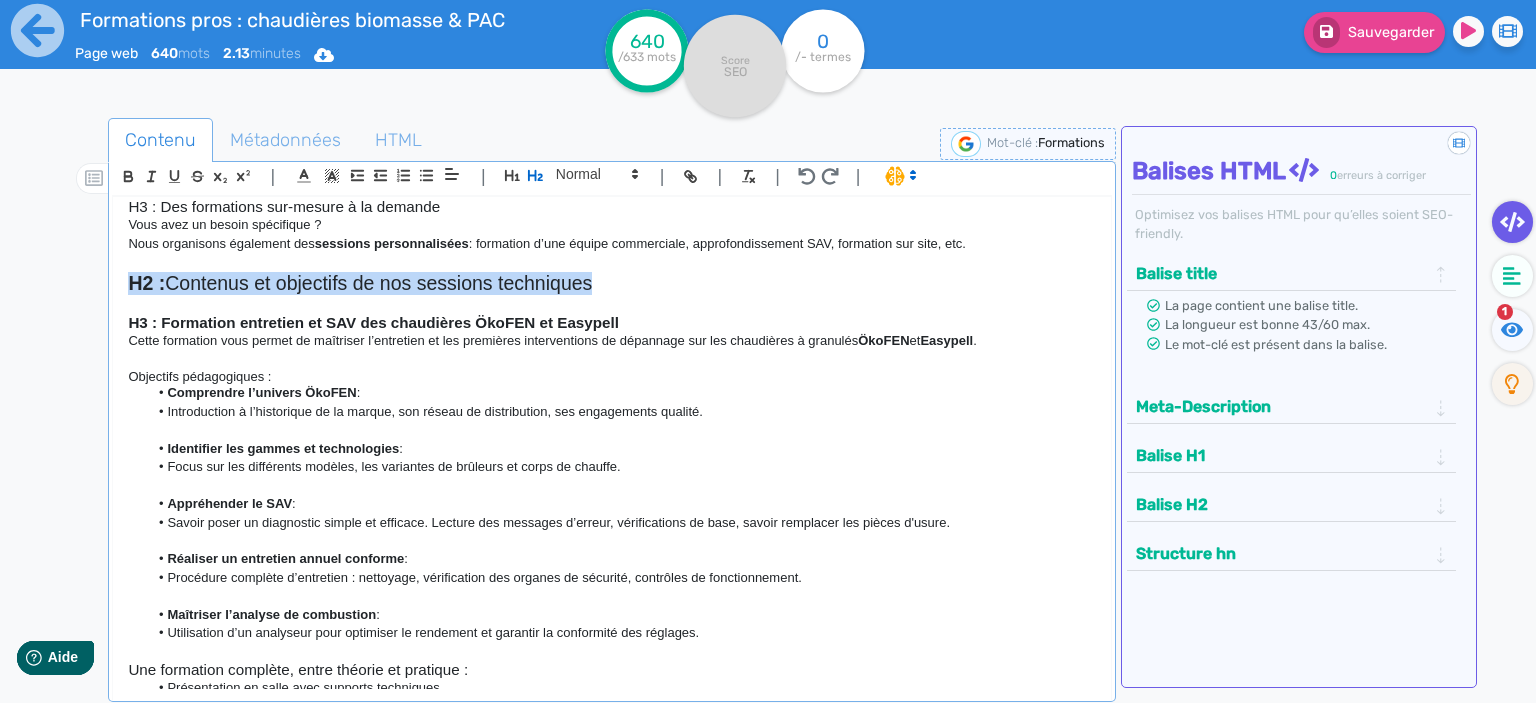 click on "H2 :  Contenus et objectifs de nos sessions techniques" 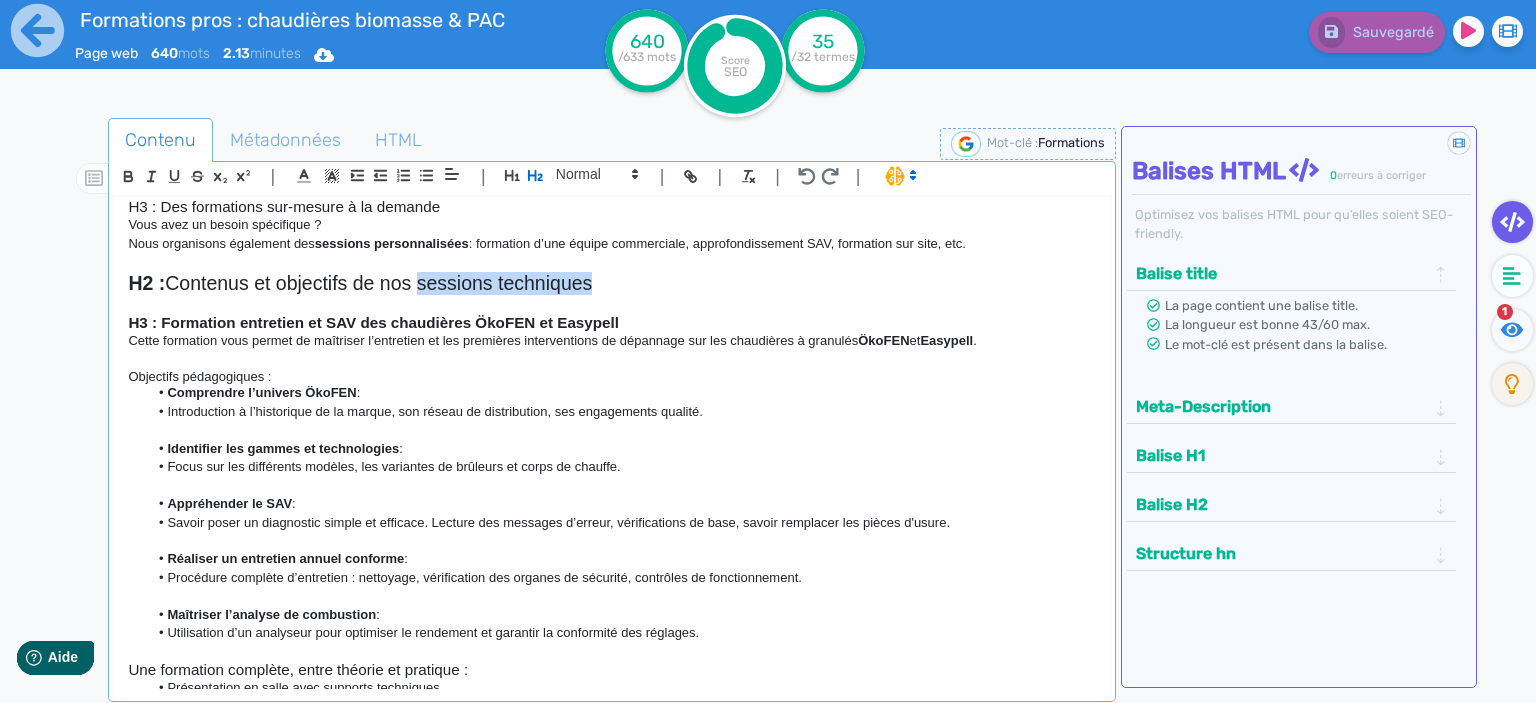drag, startPoint x: 603, startPoint y: 279, endPoint x: 425, endPoint y: 279, distance: 178 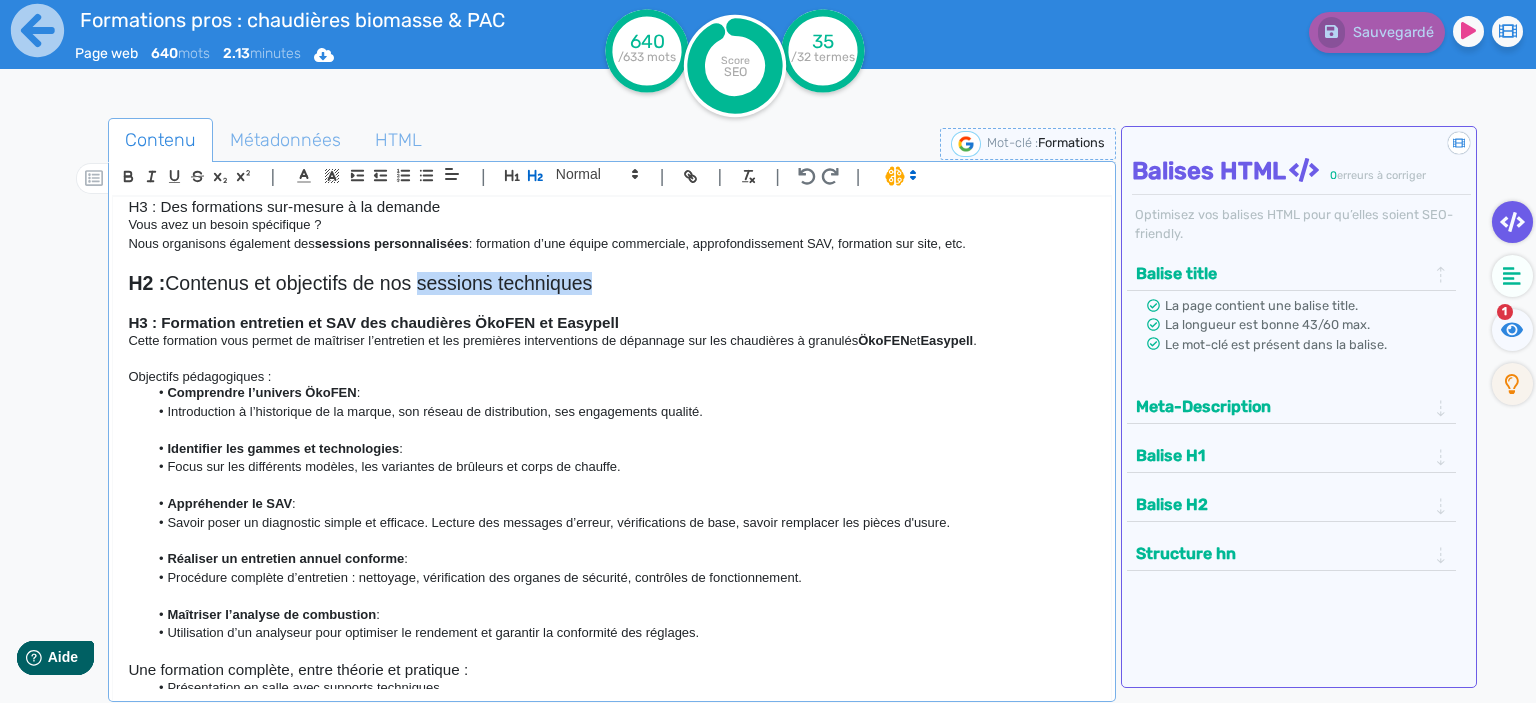 click on "H2 :  Contenus et objectifs de nos sessions techniques" 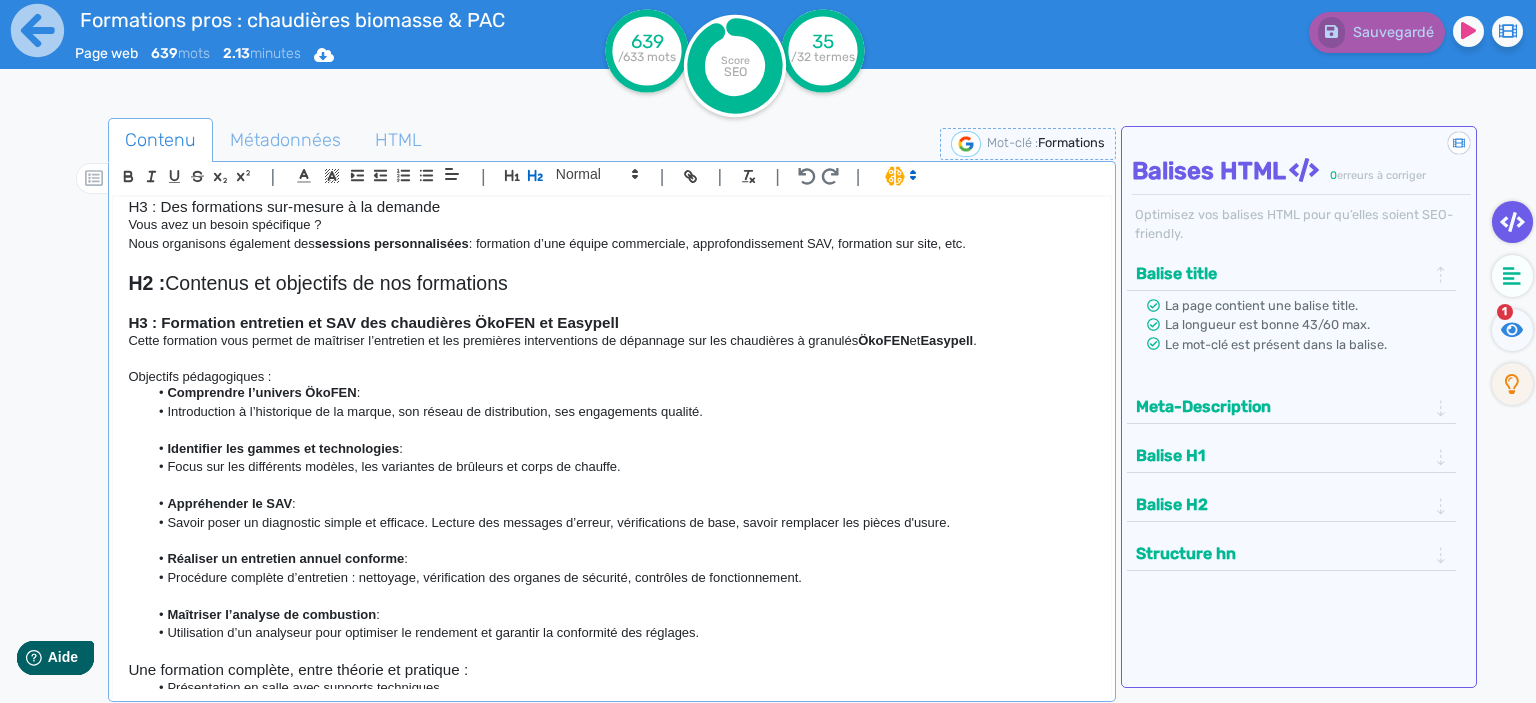 drag, startPoint x: 524, startPoint y: 285, endPoint x: 414, endPoint y: 282, distance: 110.0409 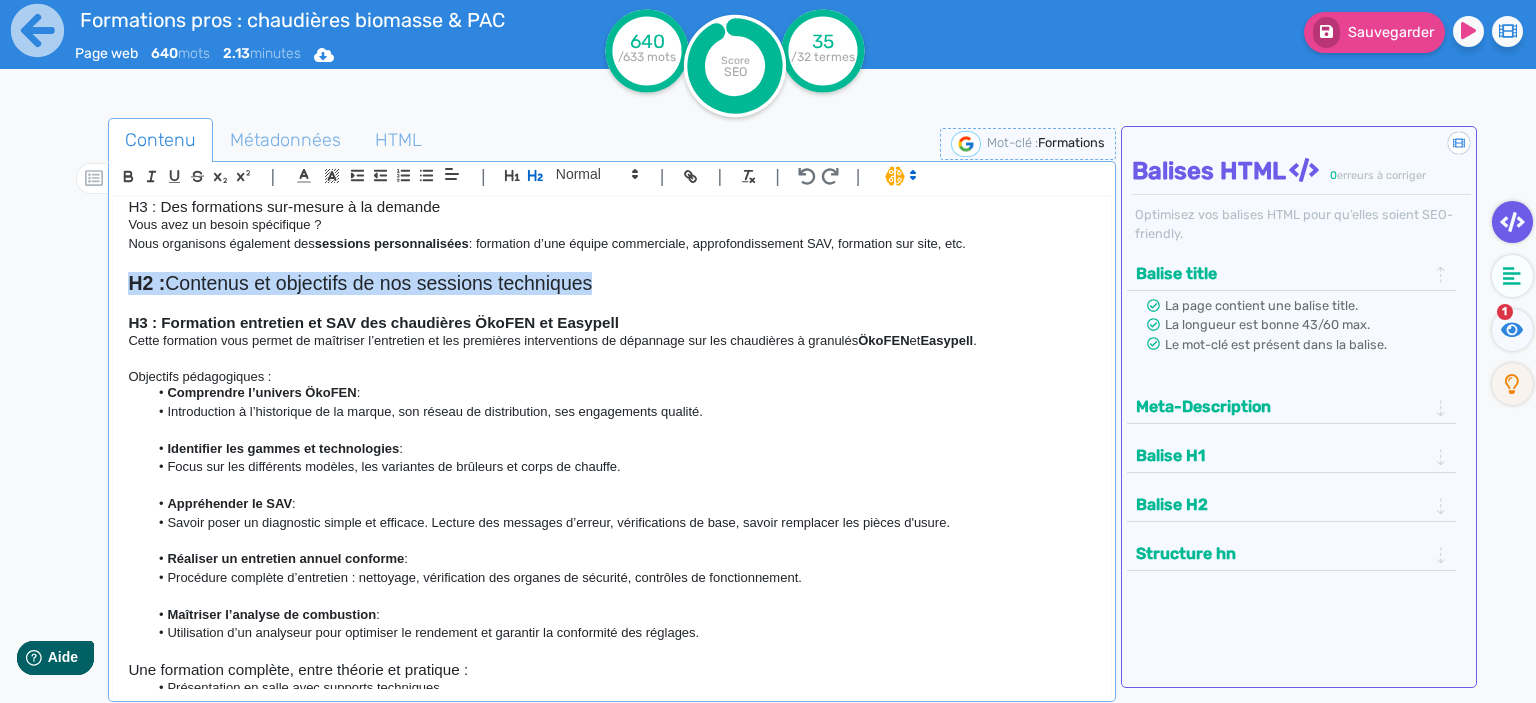 drag, startPoint x: 632, startPoint y: 287, endPoint x: 130, endPoint y: 286, distance: 502.001 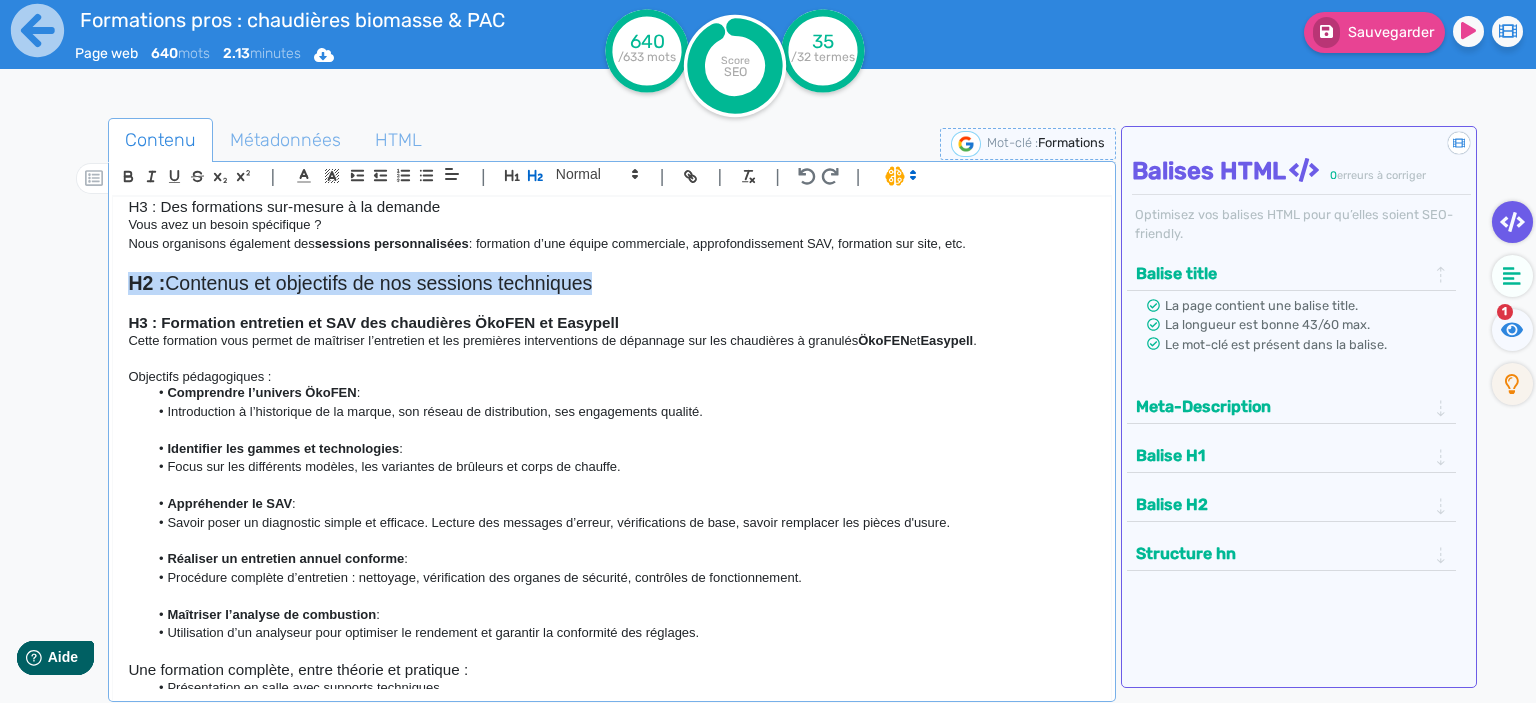 click on "H2 :  Contenus et objectifs de nos sessions techniques" 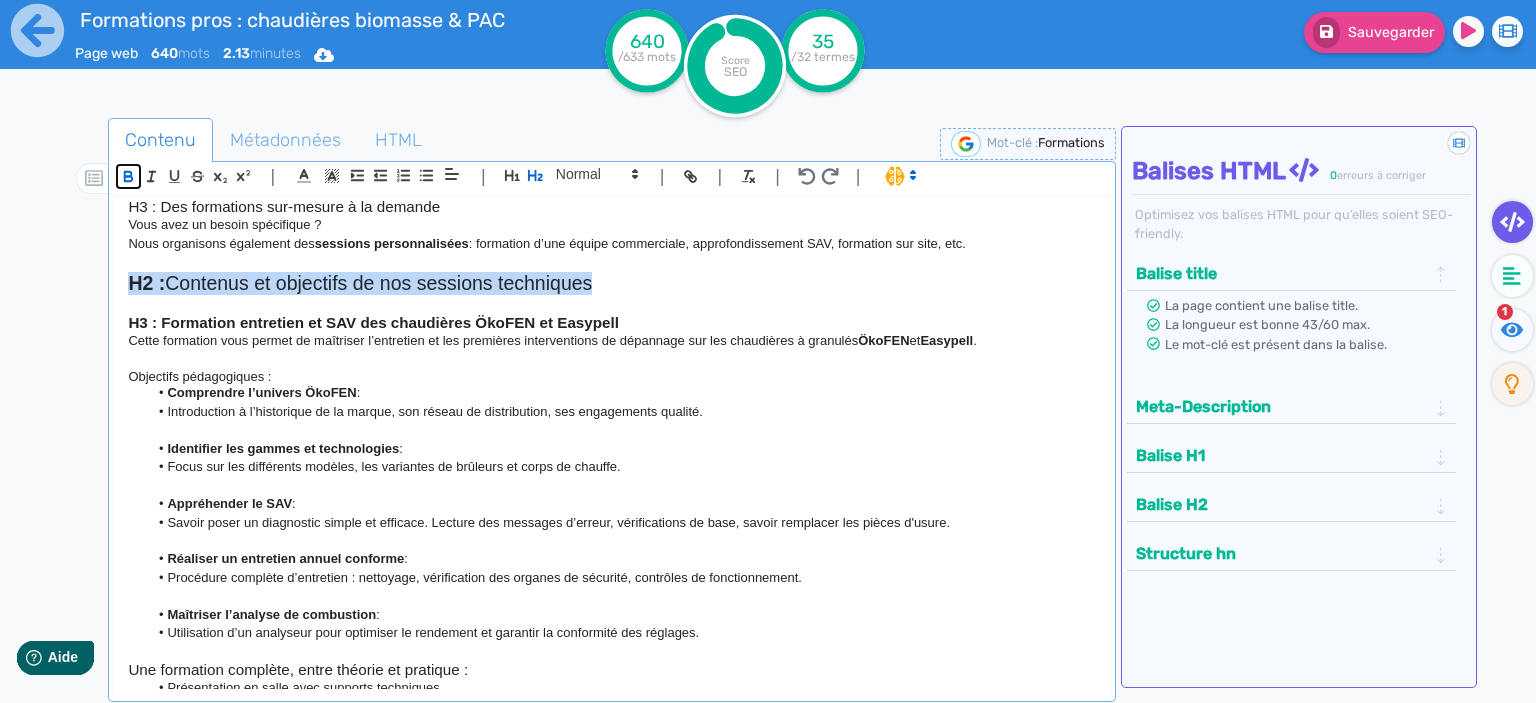 click 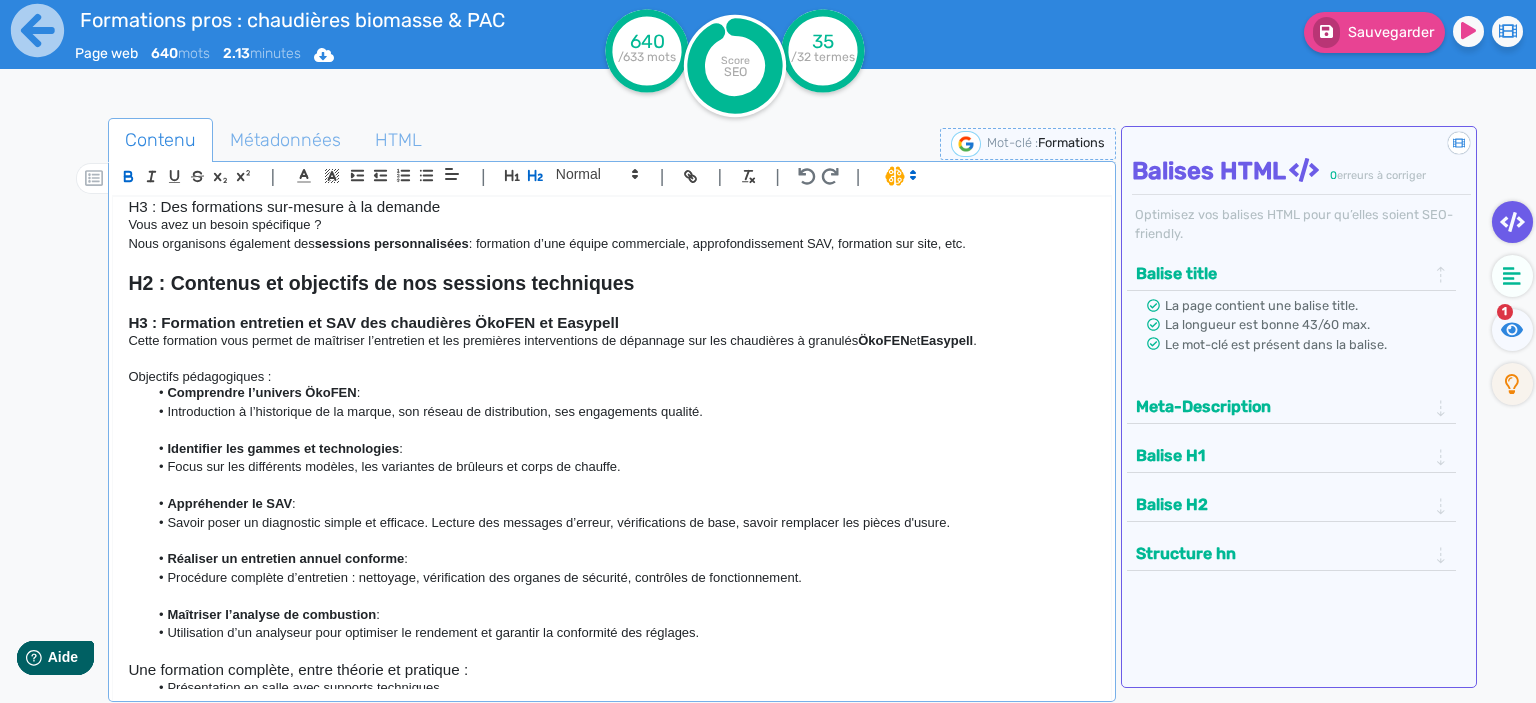 click on "Comprendre l’univers ÖkoFEN  :" 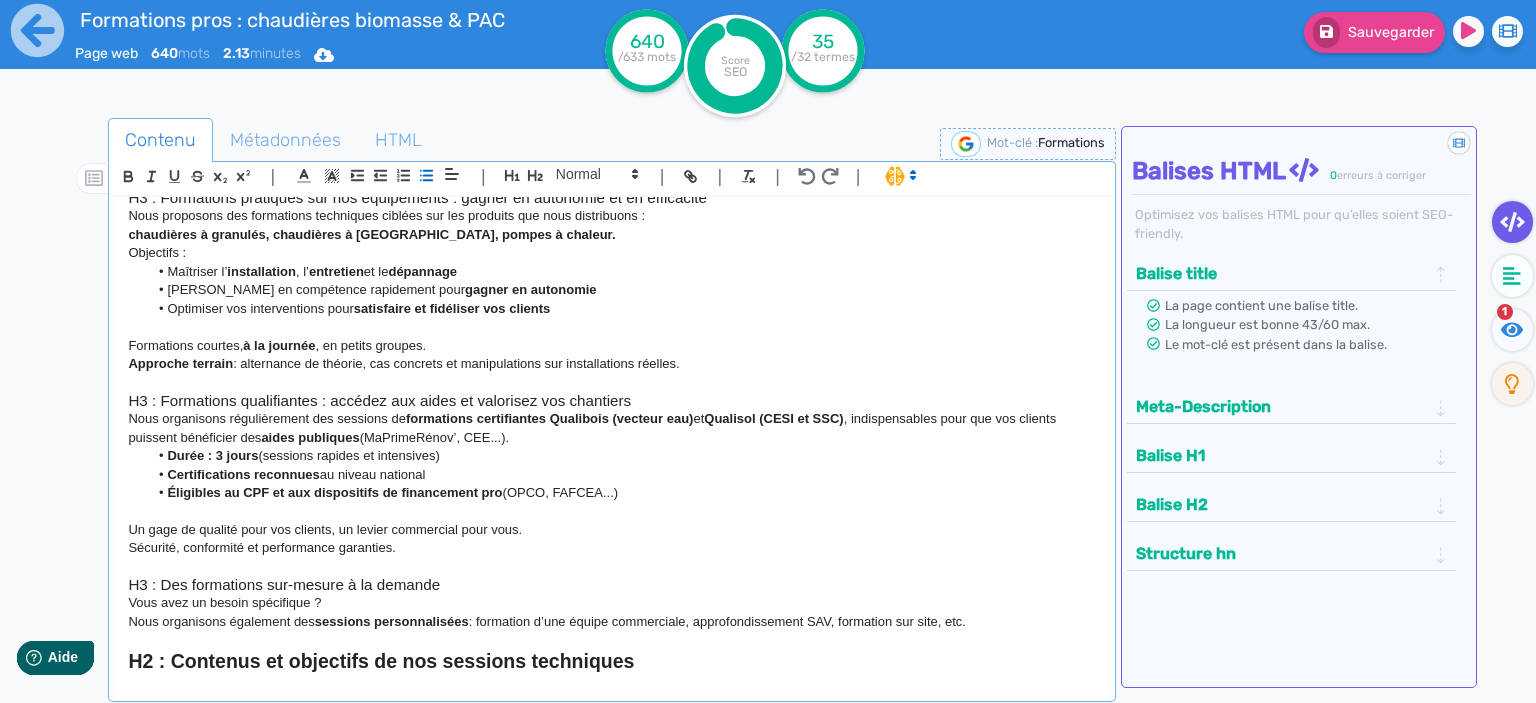 scroll, scrollTop: 0, scrollLeft: 0, axis: both 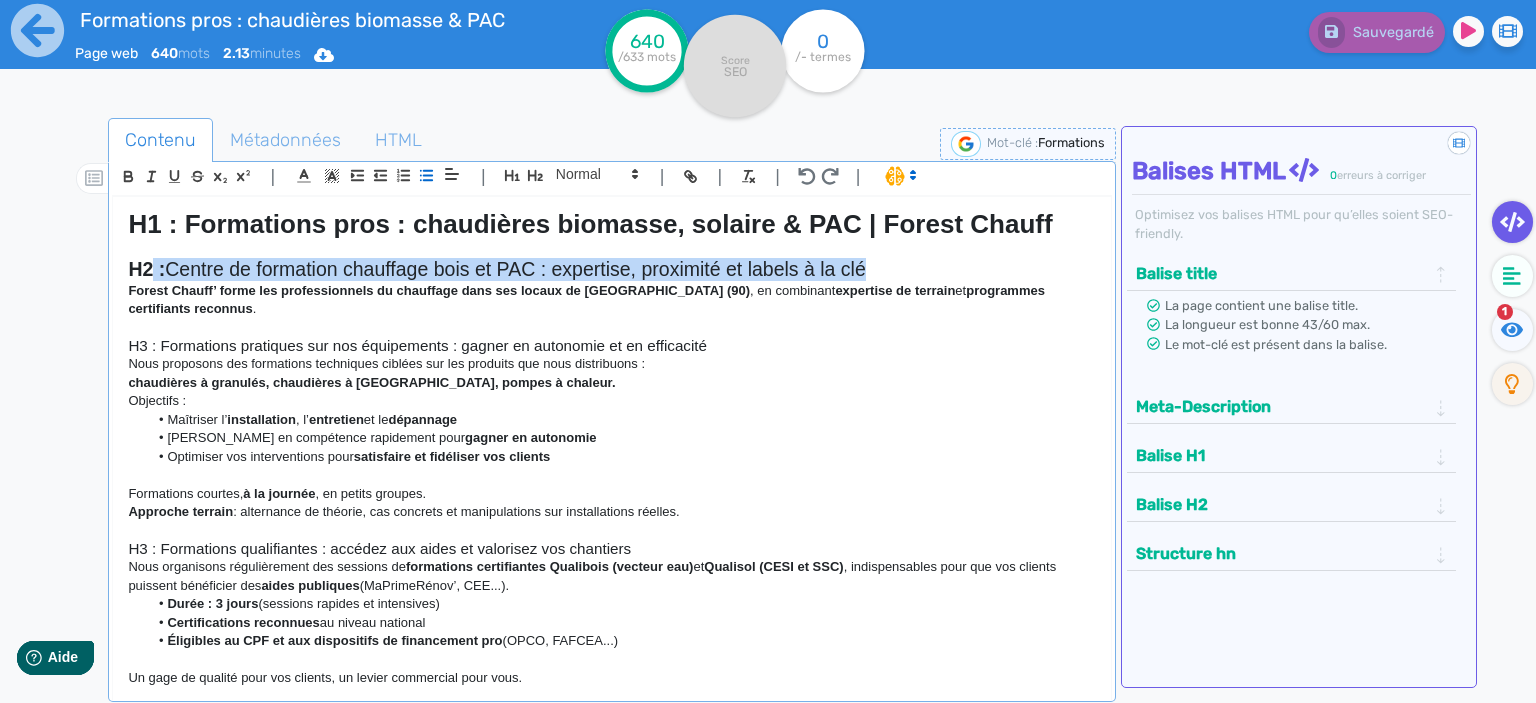 drag, startPoint x: 880, startPoint y: 266, endPoint x: 149, endPoint y: 262, distance: 731.0109 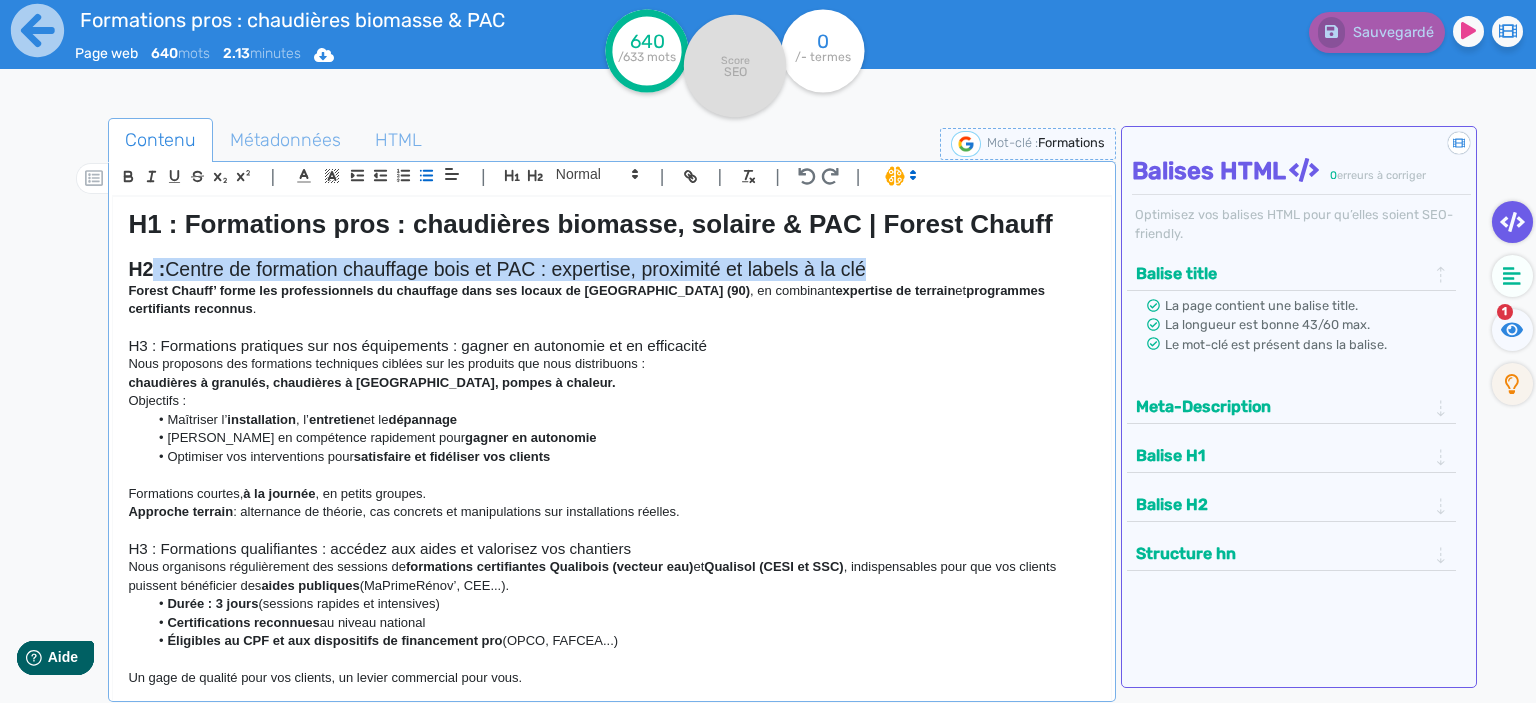 click on "H2 :  Centre de formation chauffage bois et PAC : expertise, proximité et labels à la clé" 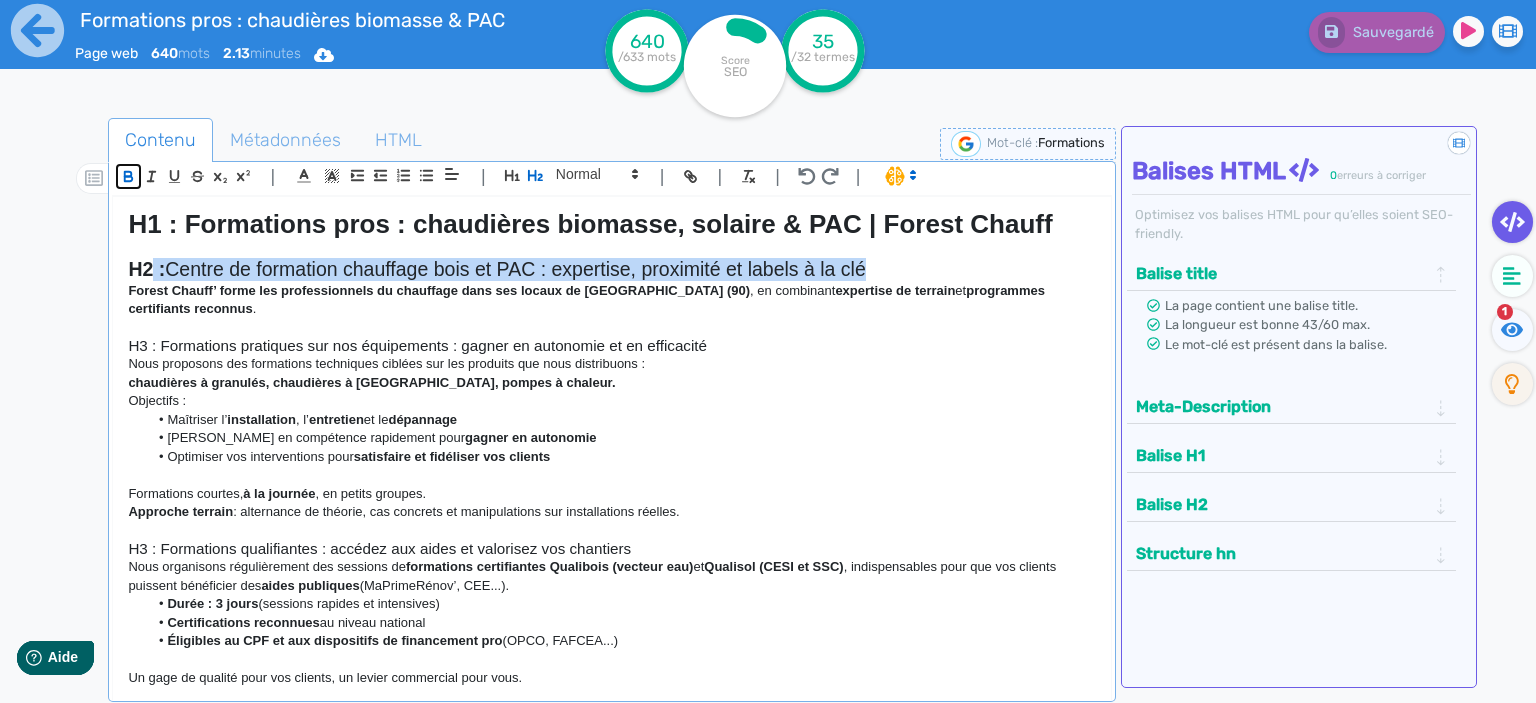 click 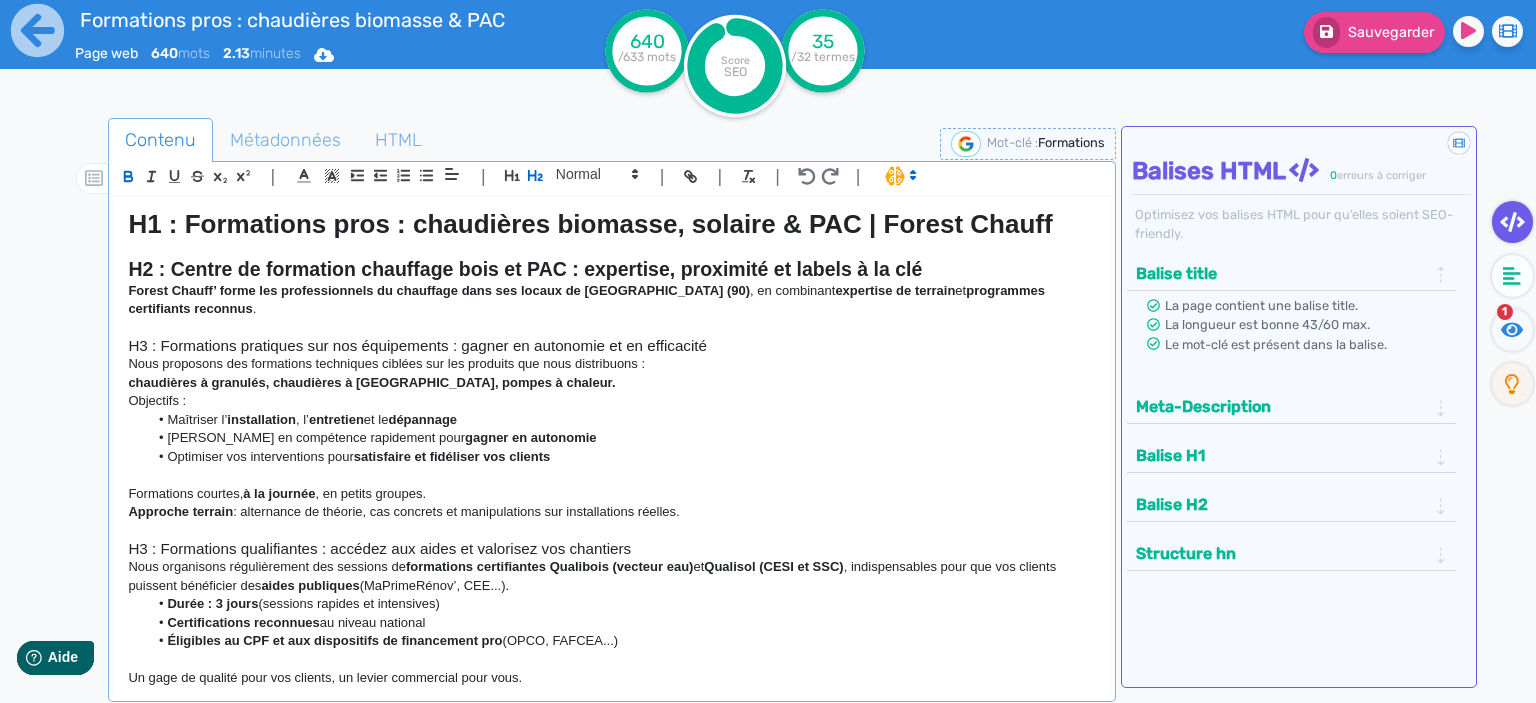 click on "chaudières à granulés, chaudières à [GEOGRAPHIC_DATA], pompes à chaleur." 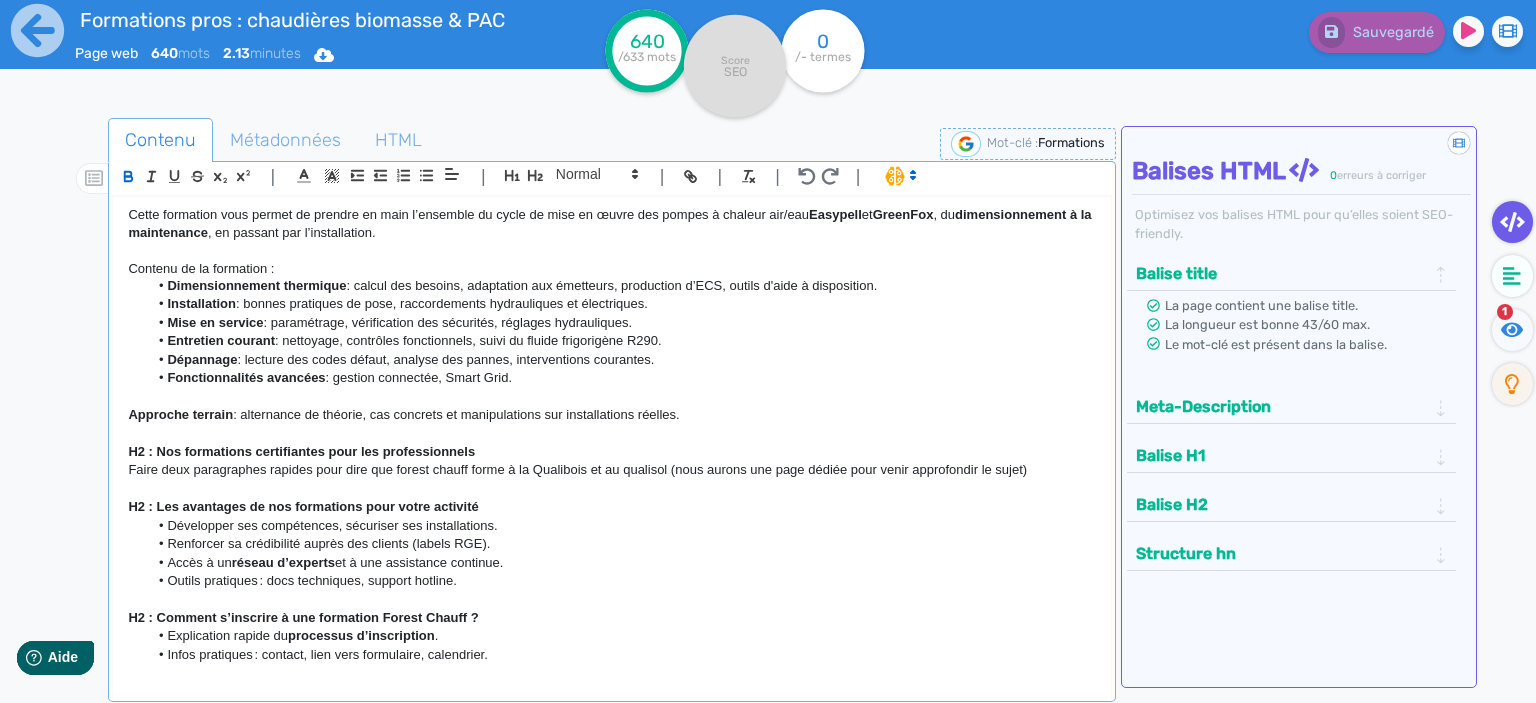 scroll, scrollTop: 1173, scrollLeft: 0, axis: vertical 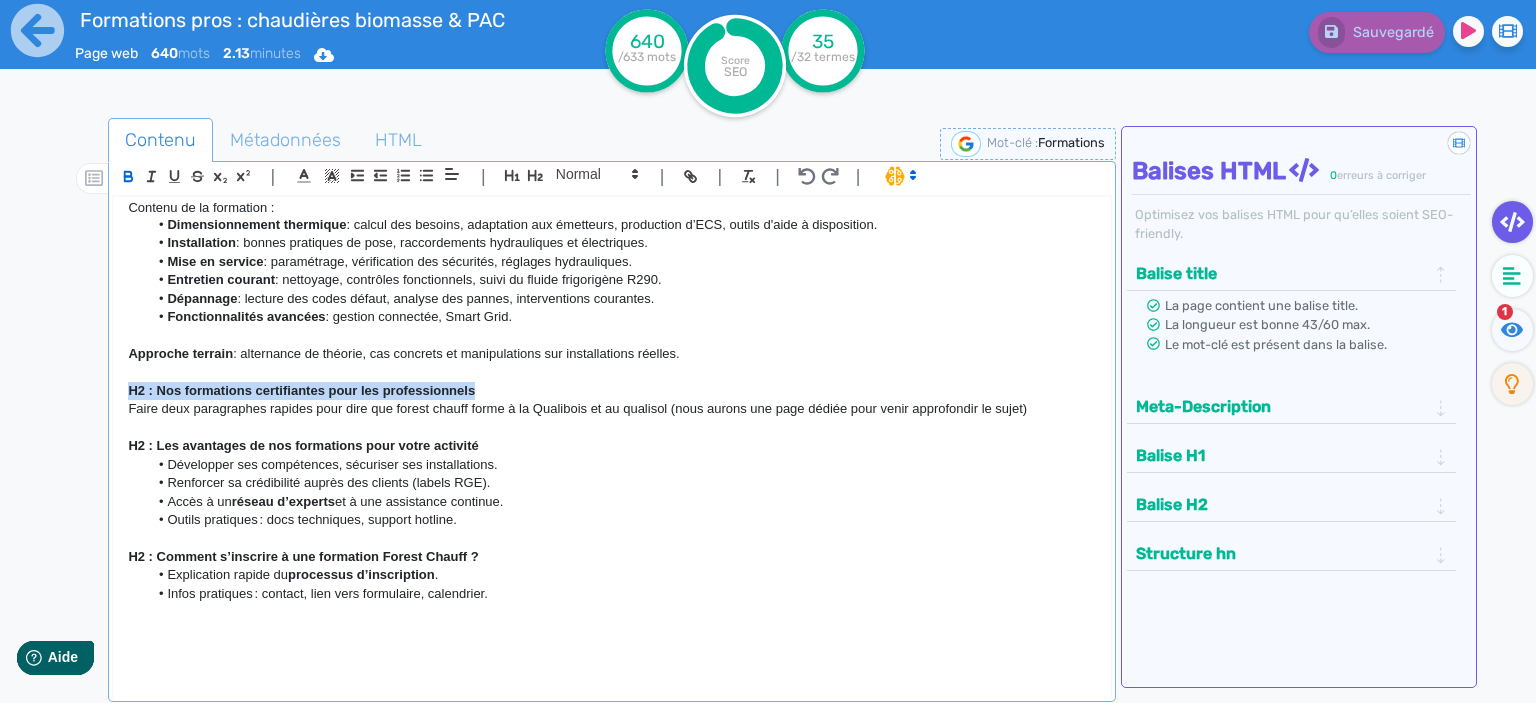 drag, startPoint x: 481, startPoint y: 386, endPoint x: 122, endPoint y: 386, distance: 359 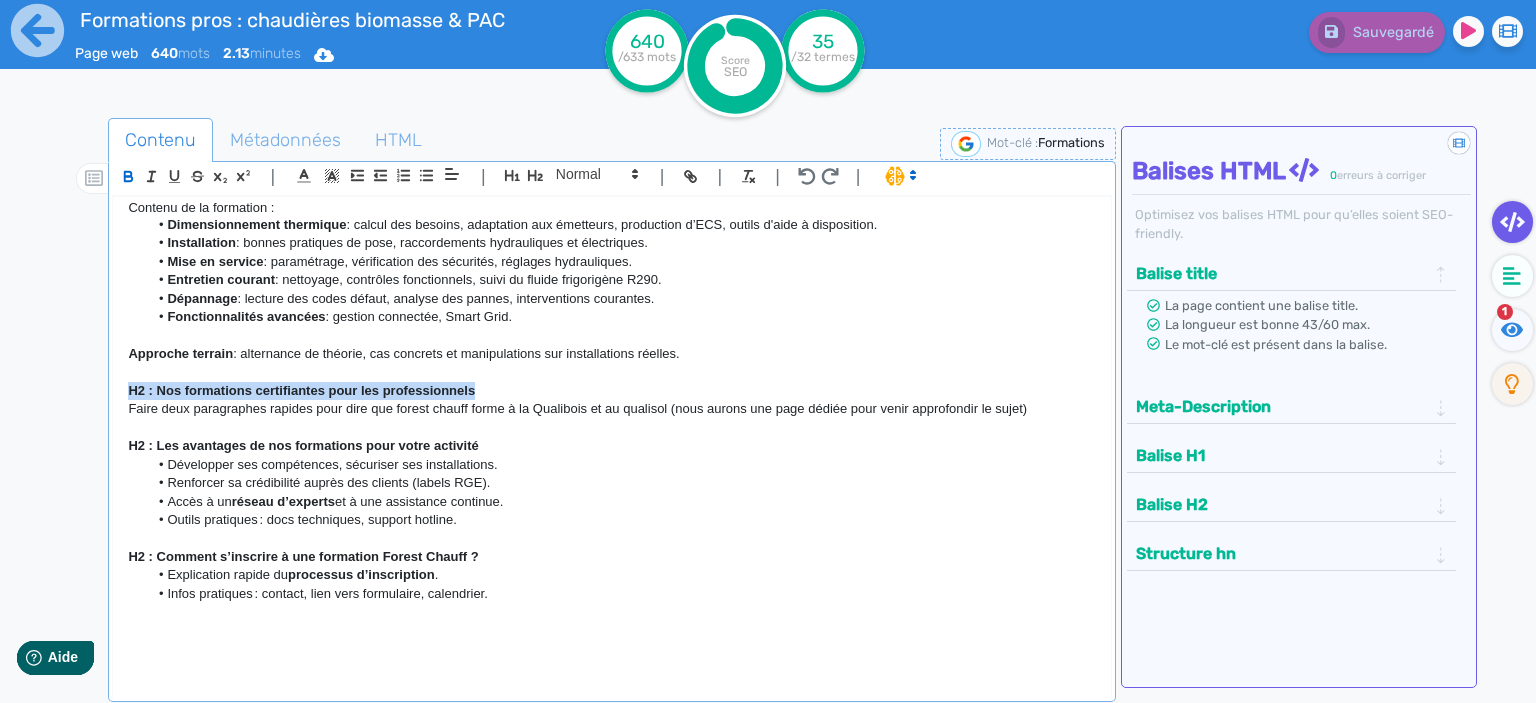 click on "H1 : Formations pros : chaudières biomasse, solaire & PAC | Forest Chauff H2 : Centre de formation chauffage bois et PAC : expertise, proximité et labels à la clé Forest Chauff’ forme les professionnels du chauffage dans ses locaux de Pérouse (90) , en combinant  expertise de terrain  et  programmes certifiants reconnus . H3 : Formations pratiques sur nos équipements : gagner en autonomie et en efficacité Nous proposons des formations techniques ciblées sur les produits que nous distribuons : chaudières à granulés, chaudières à [GEOGRAPHIC_DATA], pompes à chaleur. Objectifs : Maîtriser l’ installation , l’ entretien  et le  dépannage [PERSON_NAME] en compétence rapidement pour  gagner en autonomie Optimiser vos interventions pour  satisfaire et fidéliser vos clients Formations courtes,  à la journée , en petits groupes. Approche terrain  : alternance de théorie, cas concrets et manipulations sur installations réelles. H3 : Formations qualifiantes : accédez aux aides et valorisez vos chantiers  et" 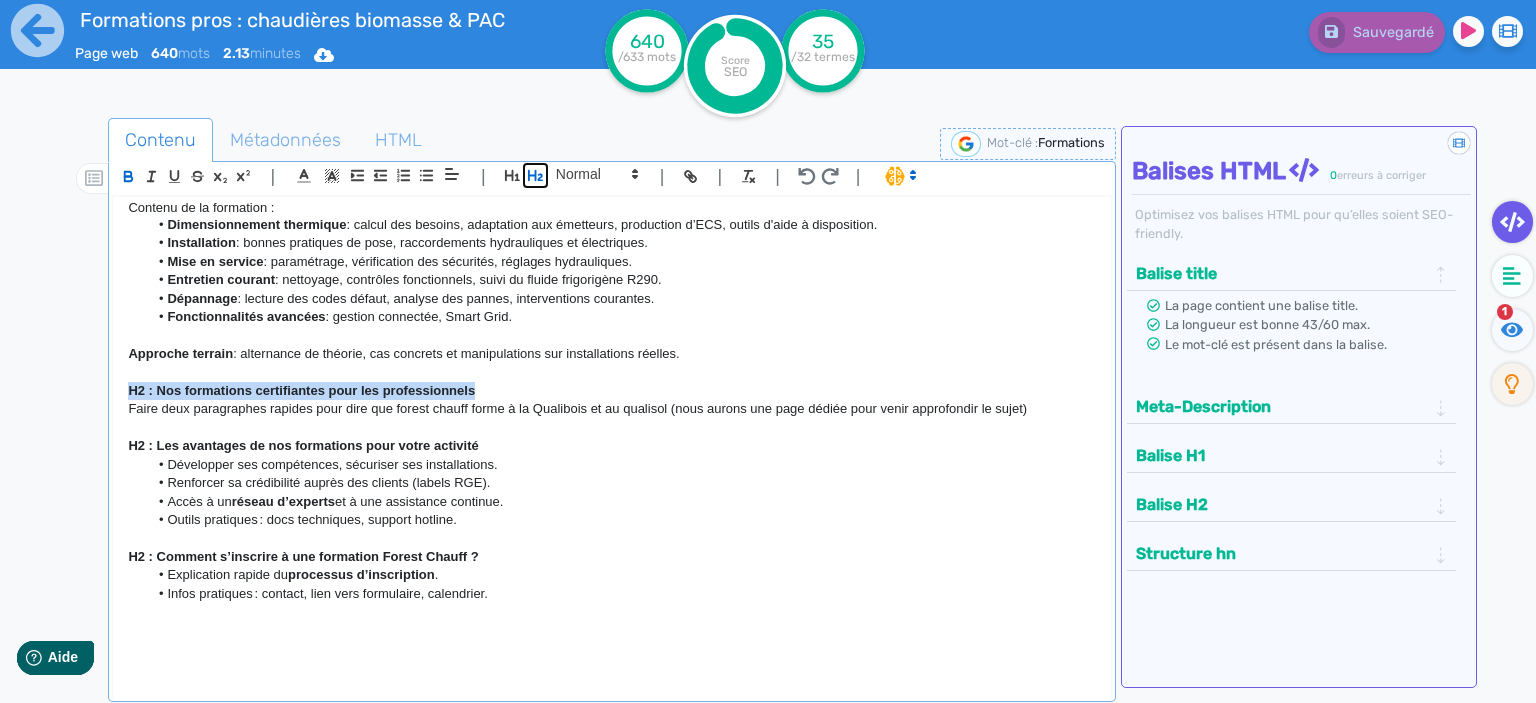 click 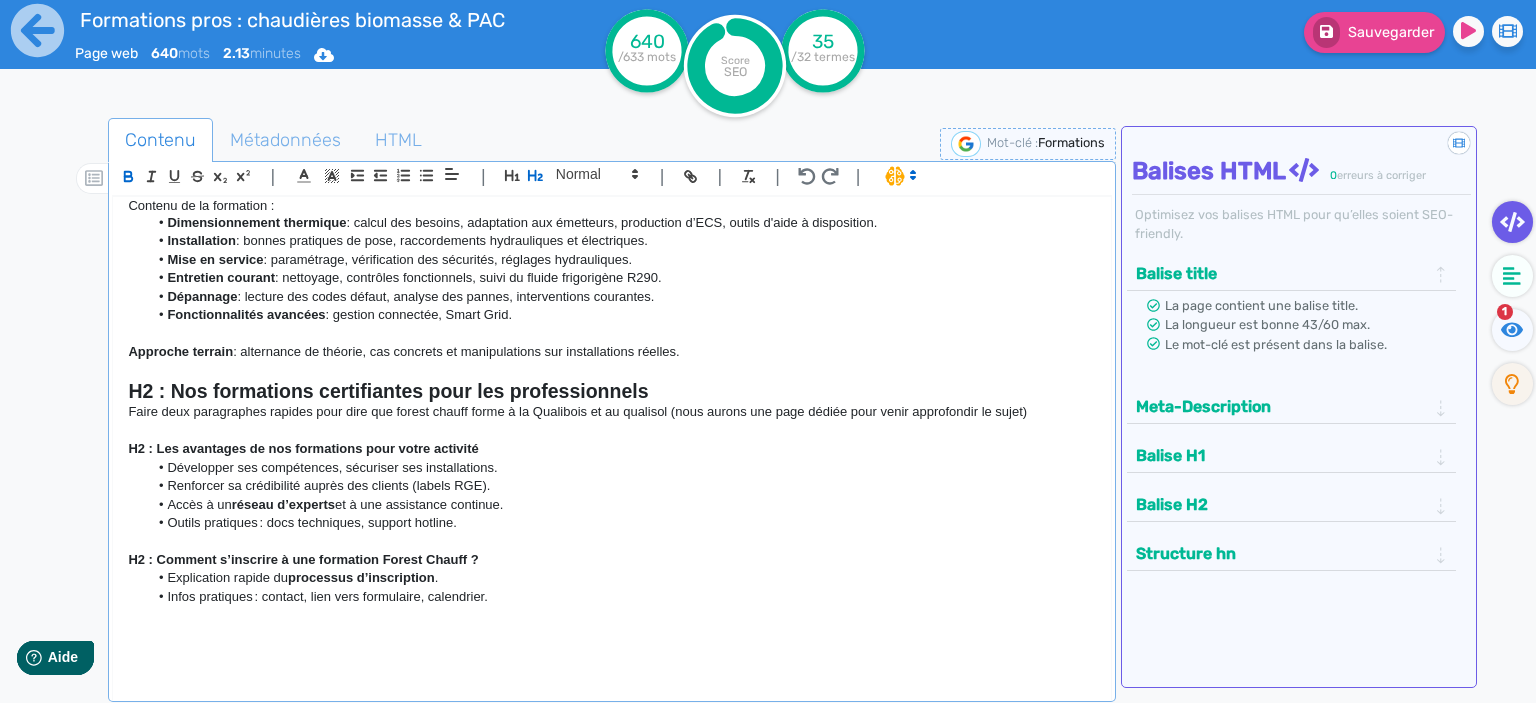 click on "H2 : Nos formations certifiantes pour les professionnels" 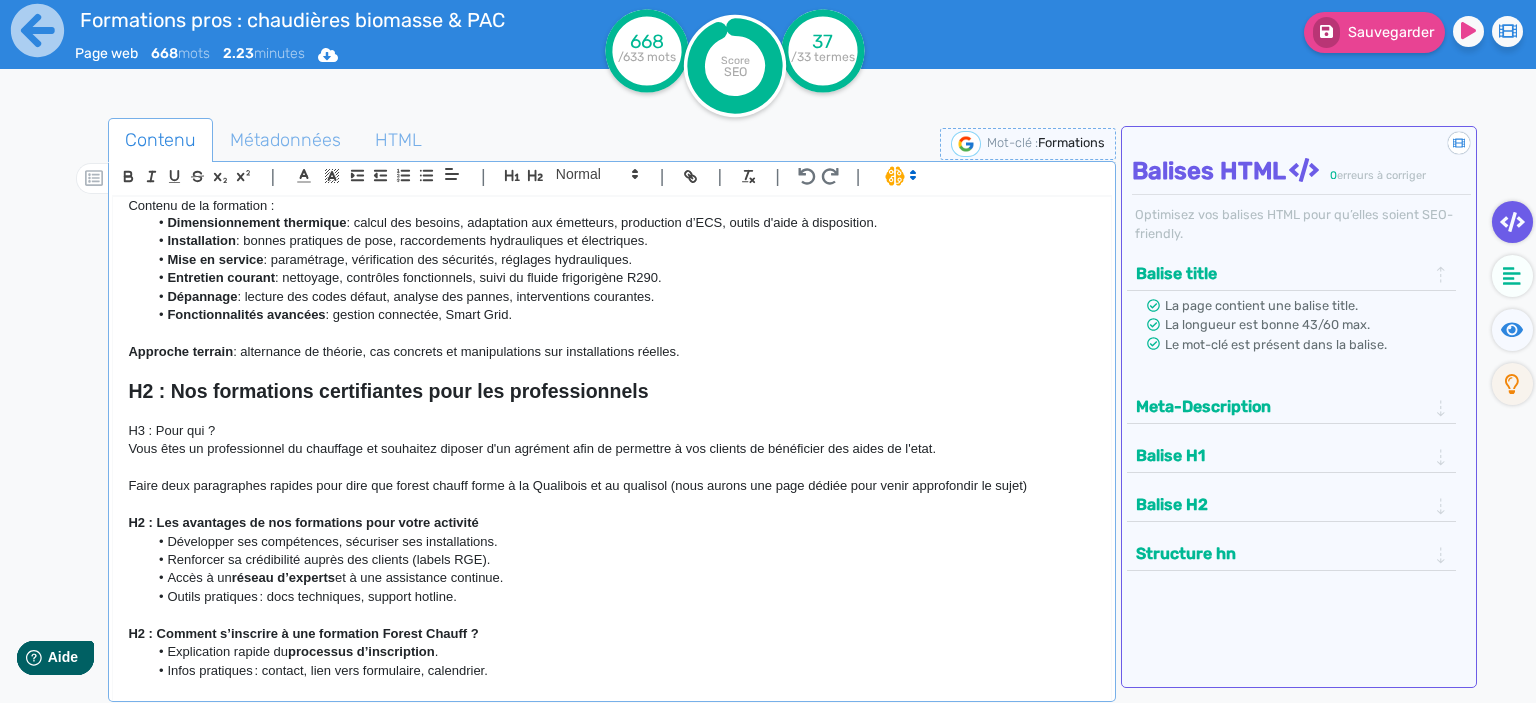 click on "Vous êtes un professionnel du chauffage et souhaitez diposer d'un agrément afin de permettre à vos clients de bénéficier des aides de l'etat." 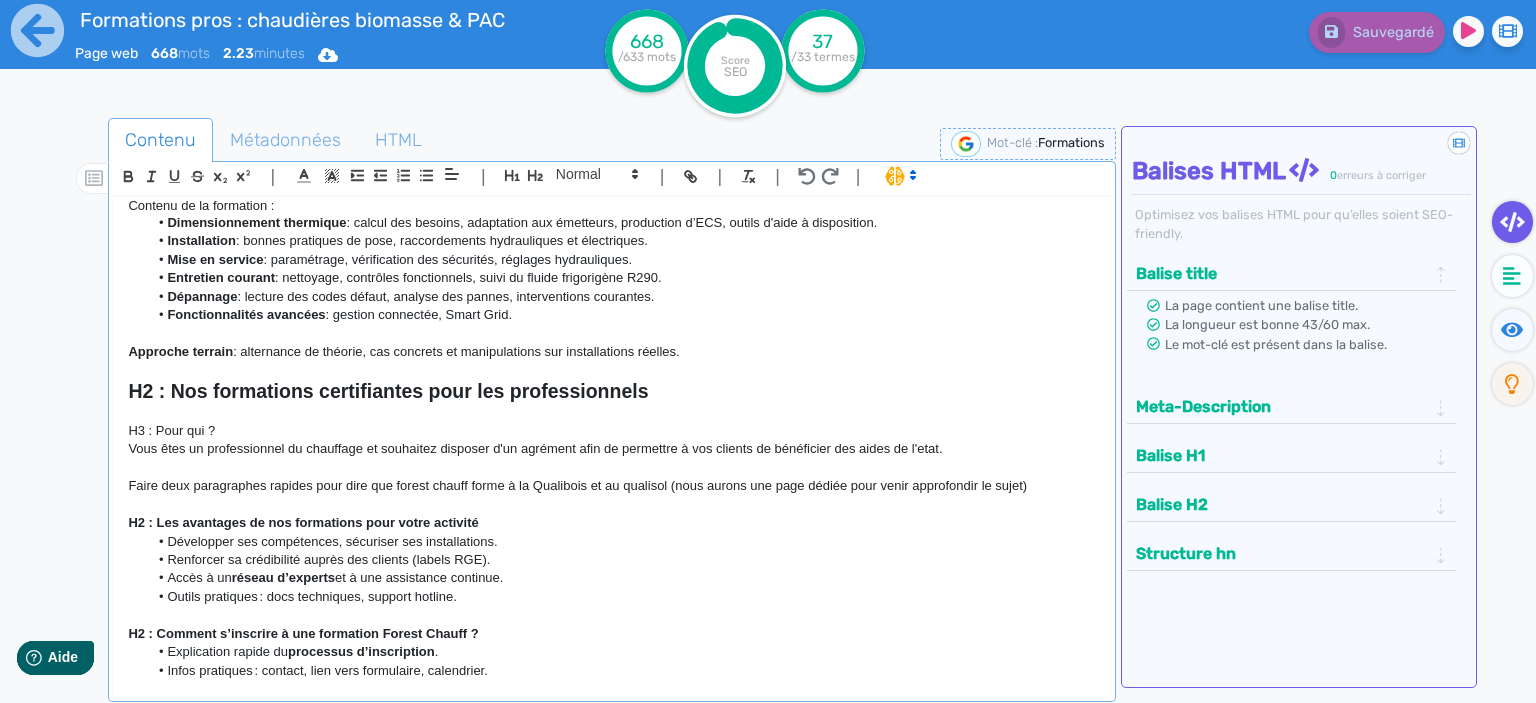 click on "Vous êtes un professionnel du chauffage et souhaitez disposer d'un agrément afin de permettre à vos clients de bénéficier des aides de l'etat." 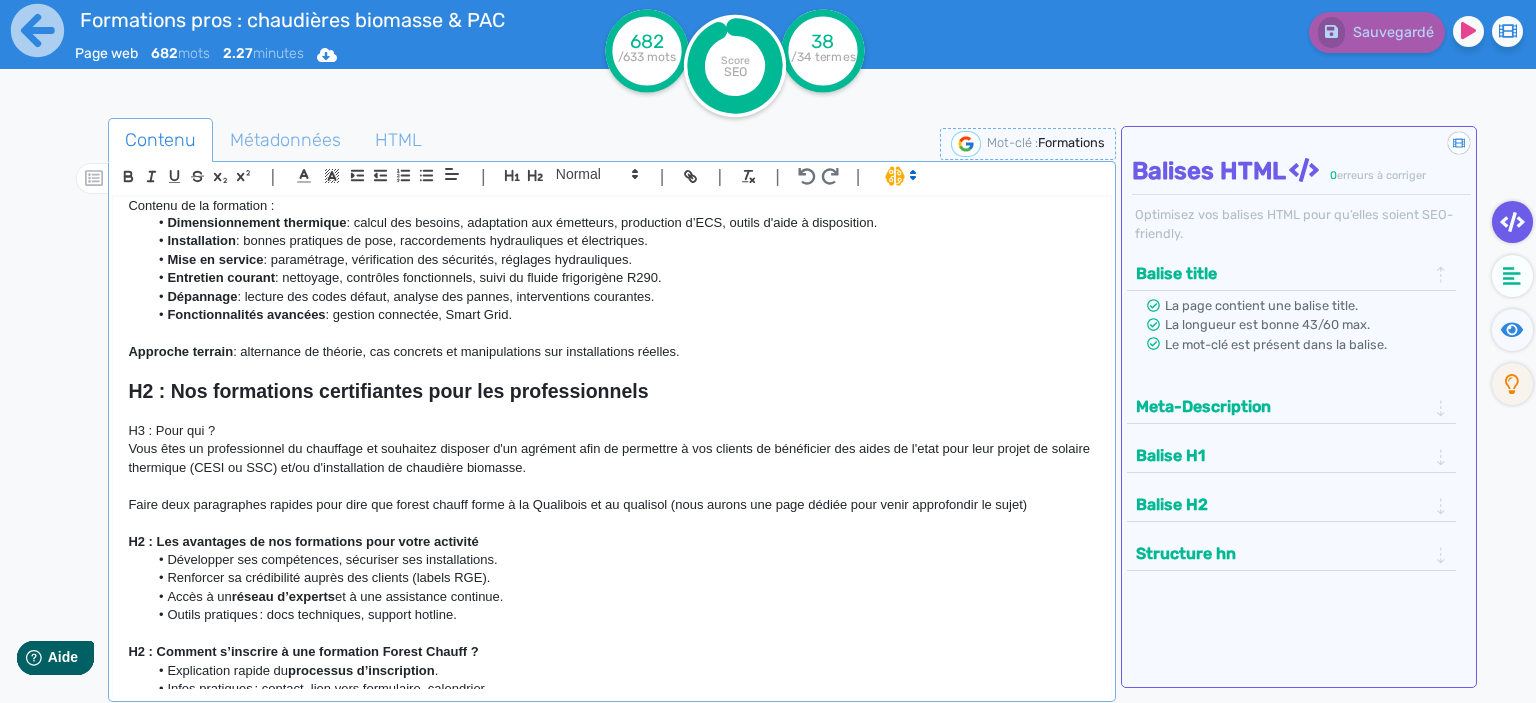 click 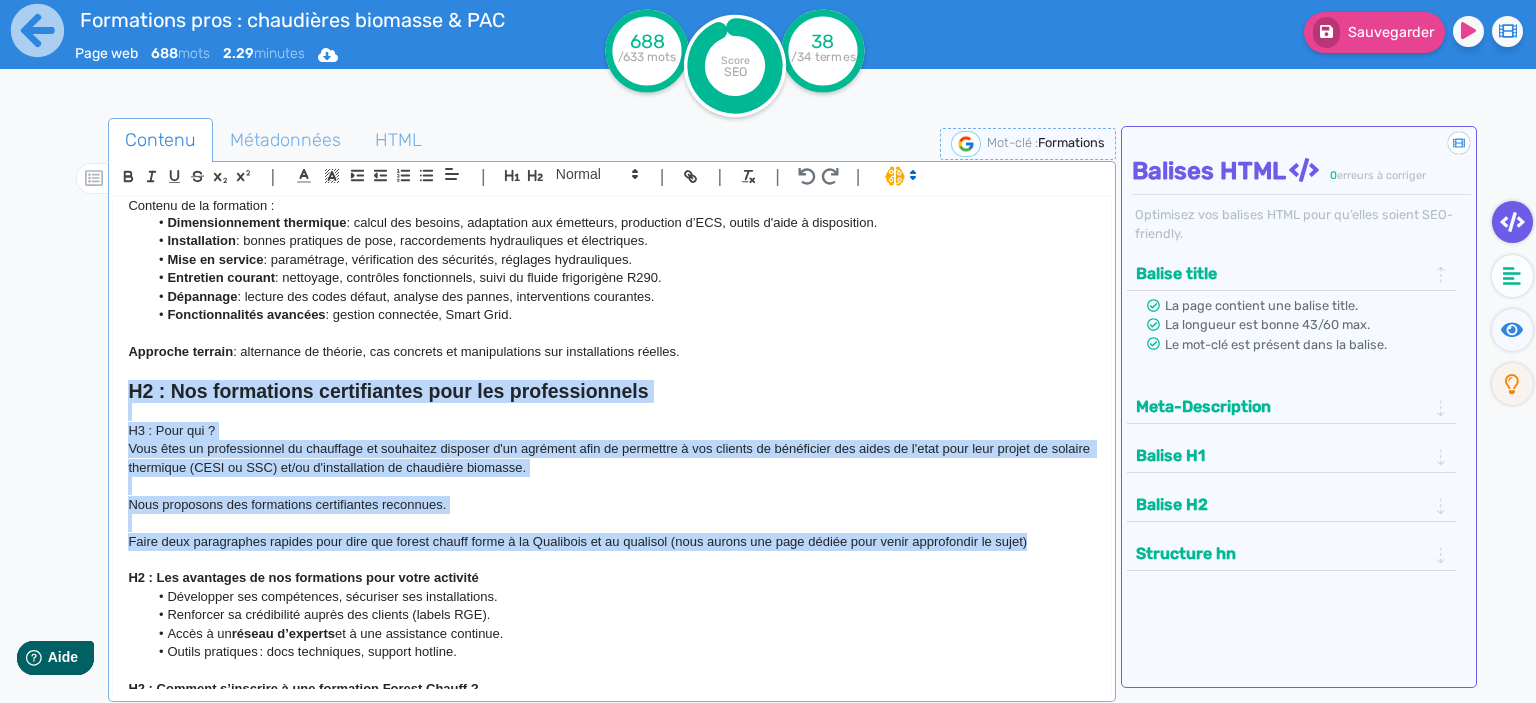 drag, startPoint x: 1034, startPoint y: 546, endPoint x: 102, endPoint y: 394, distance: 944.31354 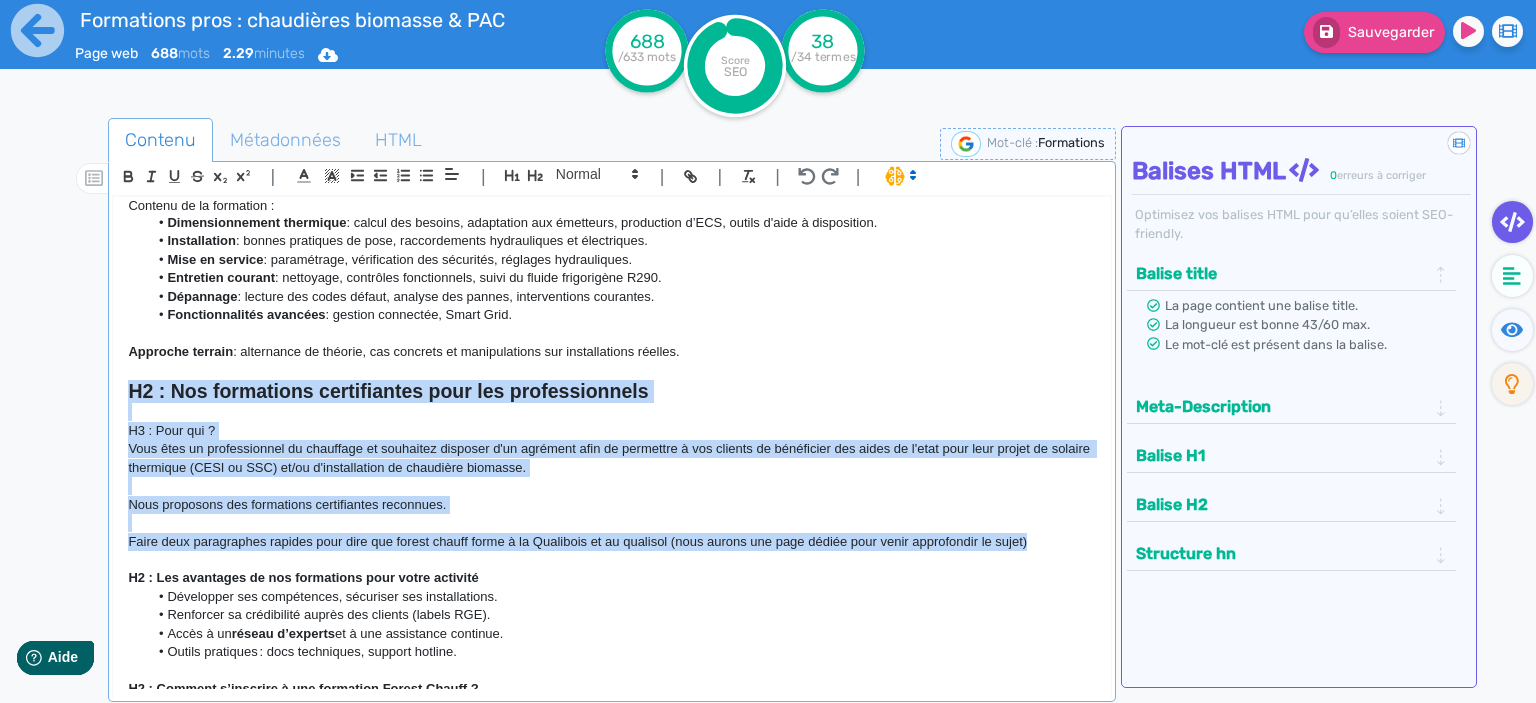 click on "H1 : Formations pros : chaudières biomasse, solaire & PAC | Forest Chauff H2 : Centre de formation chauffage bois et PAC : expertise, proximité et labels à la clé Forest Chauff’ forme les professionnels du chauffage dans ses locaux de Pérouse (90) , en combinant  expertise de terrain  et  programmes certifiants reconnus . H3 : Formations pratiques sur nos équipements : gagner en autonomie et en efficacité Nous proposons des formations techniques ciblées sur les produits que nous distribuons : chaudières à granulés, chaudières à [GEOGRAPHIC_DATA], pompes à chaleur. Objectifs : Maîtriser l’ installation , l’ entretien  et le  dépannage [PERSON_NAME] en compétence rapidement pour  gagner en autonomie Optimiser vos interventions pour  satisfaire et fidéliser vos clients Formations courtes,  à la journée , en petits groupes. Approche terrain  : alternance de théorie, cas concrets et manipulations sur installations réelles. H3 : Formations qualifiantes : accédez aux aides et valorisez vos chantiers  et" 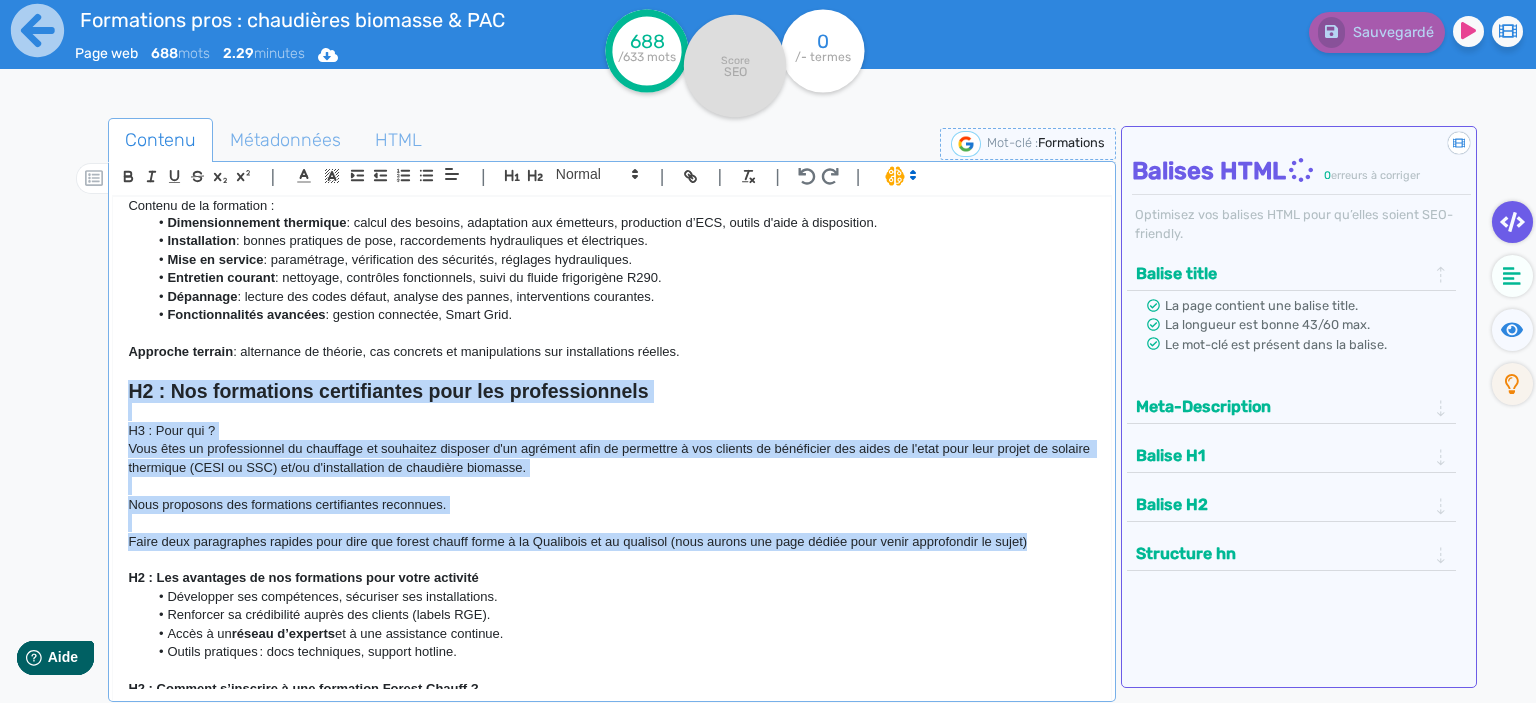 copy on "H2 : Nos formations certifiantes pour les professionnels H3 : Pour qui ? Vous êtes un professionnel du chauffage et souhaitez disposer d'un agrément afin de permettre à vos clients de bénéficier des aides de l'etat pour leur projet de solaire thermique (CESI ou SSC) et/ou d'installation de chaudière biomasse. Nous proposons des formations certifiantes reconnues. Faire deux paragraphes rapides pour dire que forest chauff forme à la Qualibois et au qualisol (nous aurons une page dédiée pour venir approfondir le sujet)" 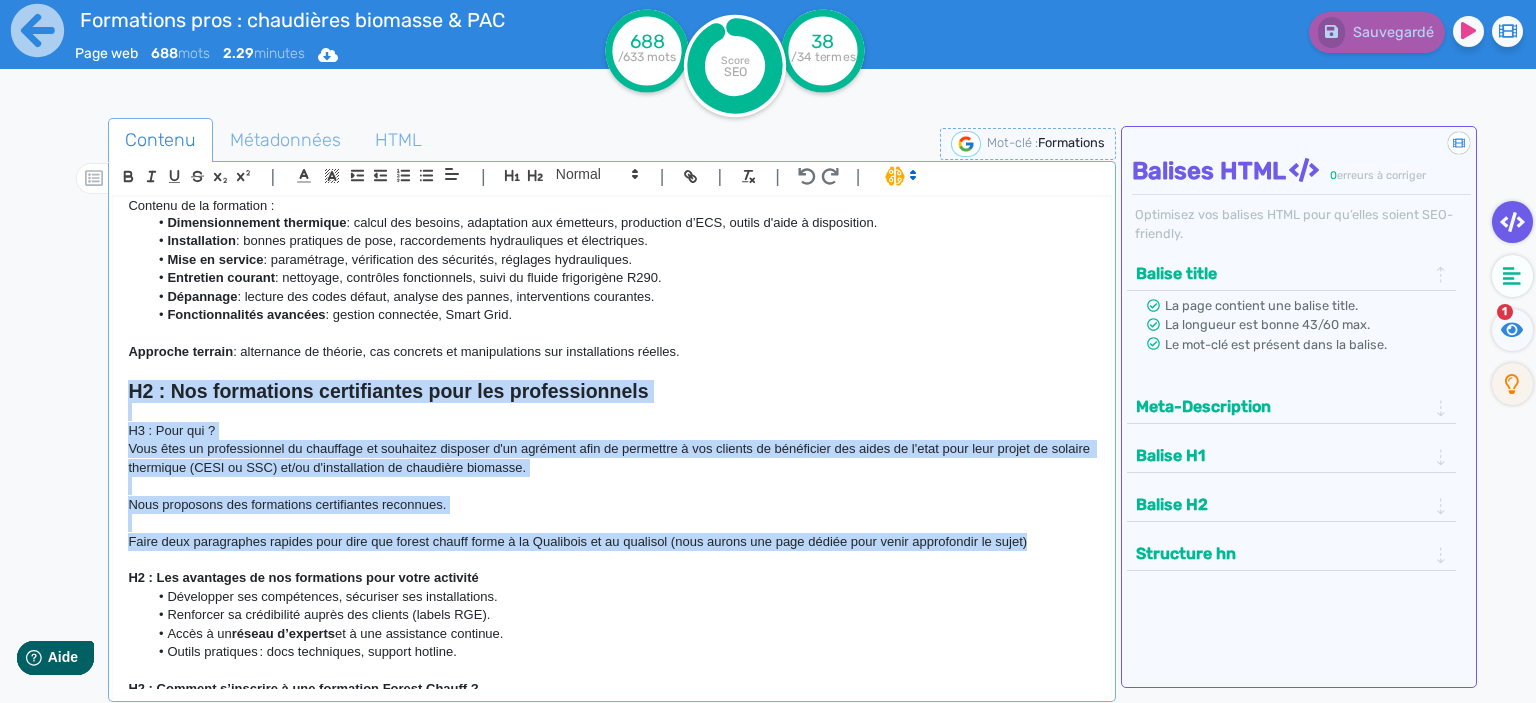 click 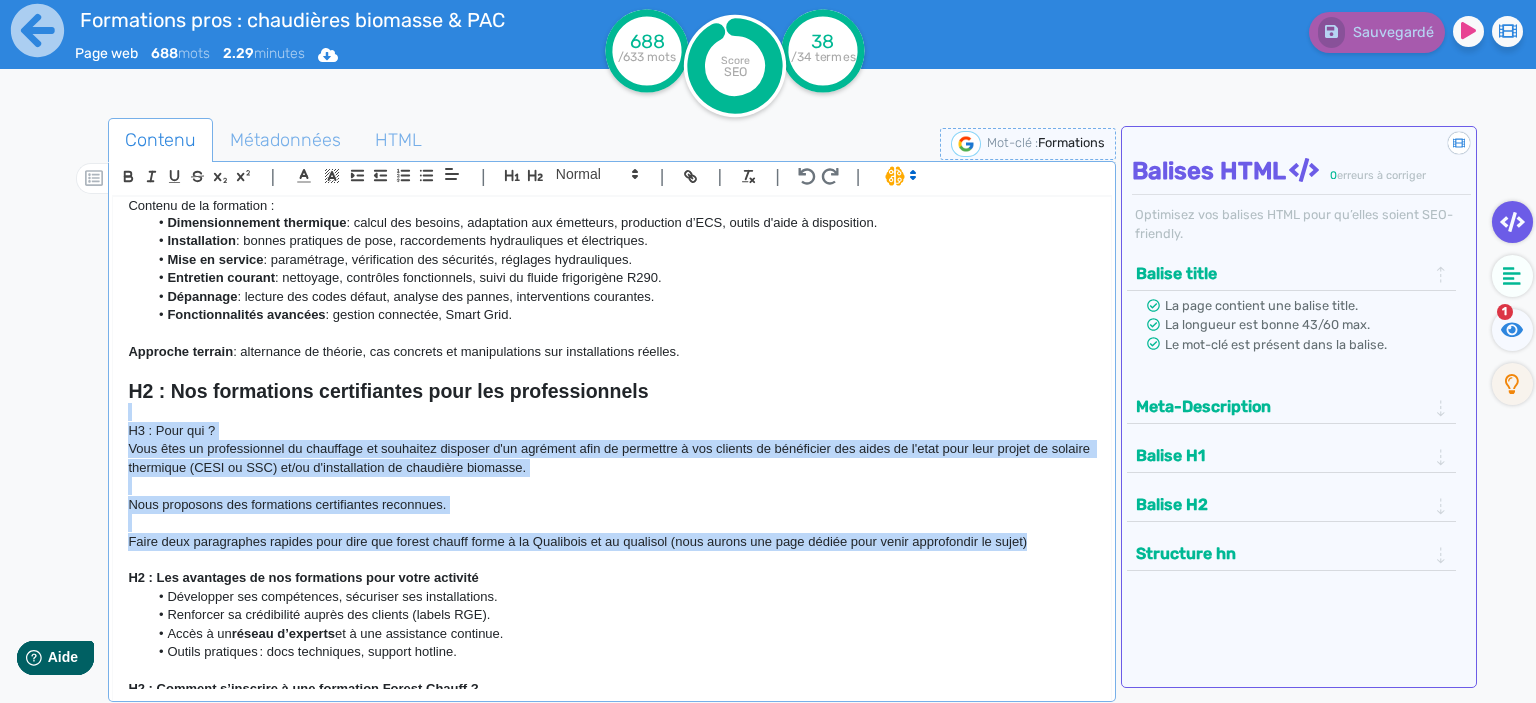 drag, startPoint x: 1050, startPoint y: 541, endPoint x: 116, endPoint y: 417, distance: 942.1953 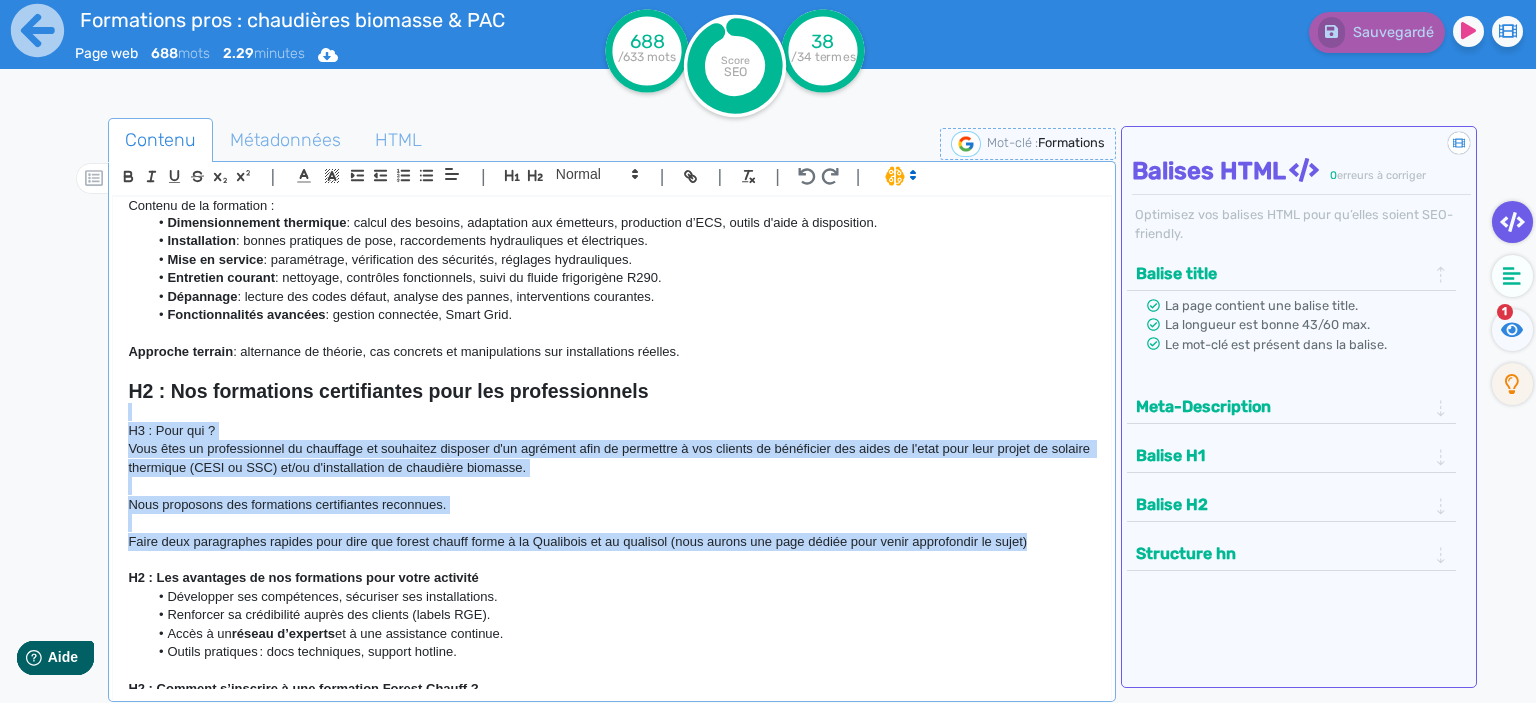 click on "H1 : Formations pros : chaudières biomasse, solaire & PAC | Forest Chauff H2 : Centre de formation chauffage bois et PAC : expertise, proximité et labels à la clé Forest Chauff’ forme les professionnels du chauffage dans ses locaux de Pérouse (90) , en combinant  expertise de terrain  et  programmes certifiants reconnus . H3 : Formations pratiques sur nos équipements : gagner en autonomie et en efficacité Nous proposons des formations techniques ciblées sur les produits que nous distribuons : chaudières à granulés, chaudières à [GEOGRAPHIC_DATA], pompes à chaleur. Objectifs : Maîtriser l’ installation , l’ entretien  et le  dépannage [PERSON_NAME] en compétence rapidement pour  gagner en autonomie Optimiser vos interventions pour  satisfaire et fidéliser vos clients Formations courtes,  à la journée , en petits groupes. Approche terrain  : alternance de théorie, cas concrets et manipulations sur installations réelles. H3 : Formations qualifiantes : accédez aux aides et valorisez vos chantiers  et" 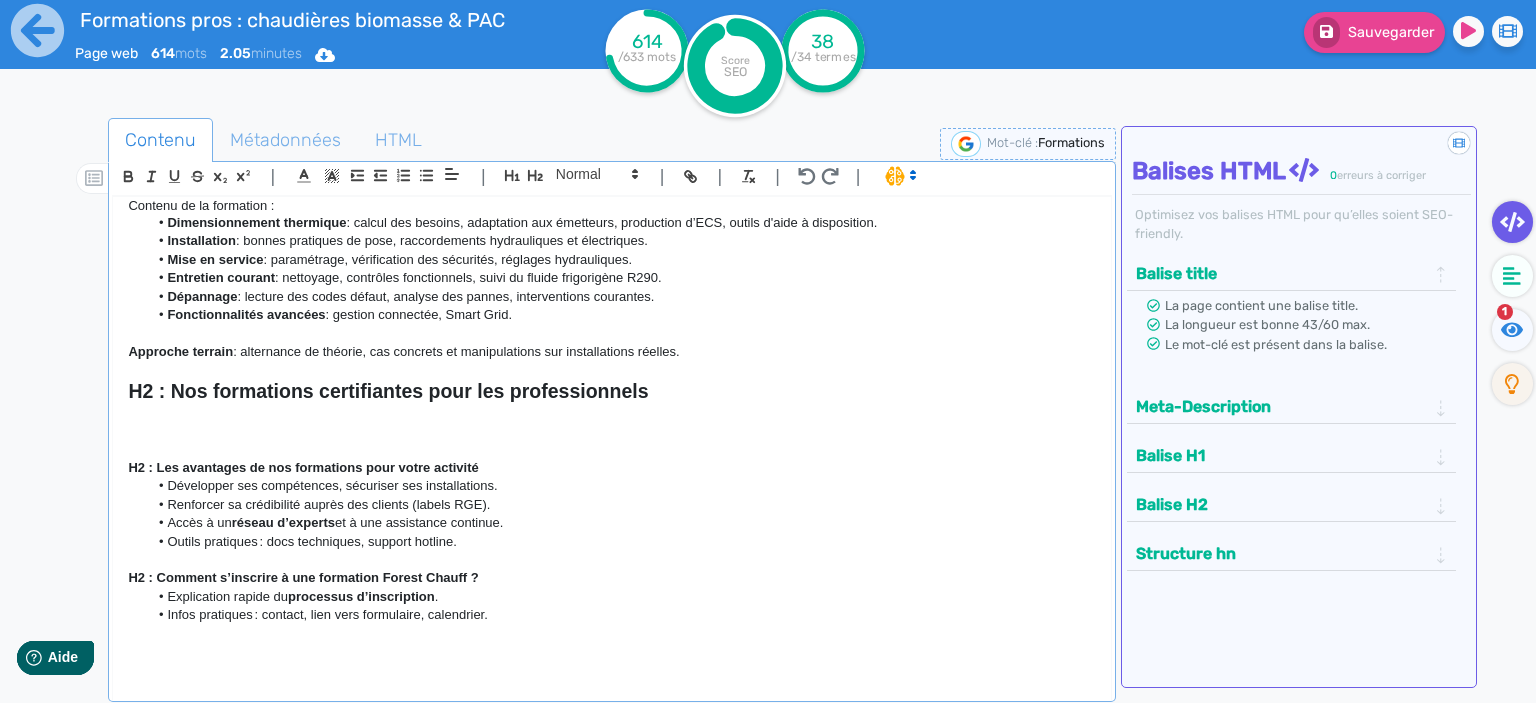 scroll, scrollTop: 0, scrollLeft: 0, axis: both 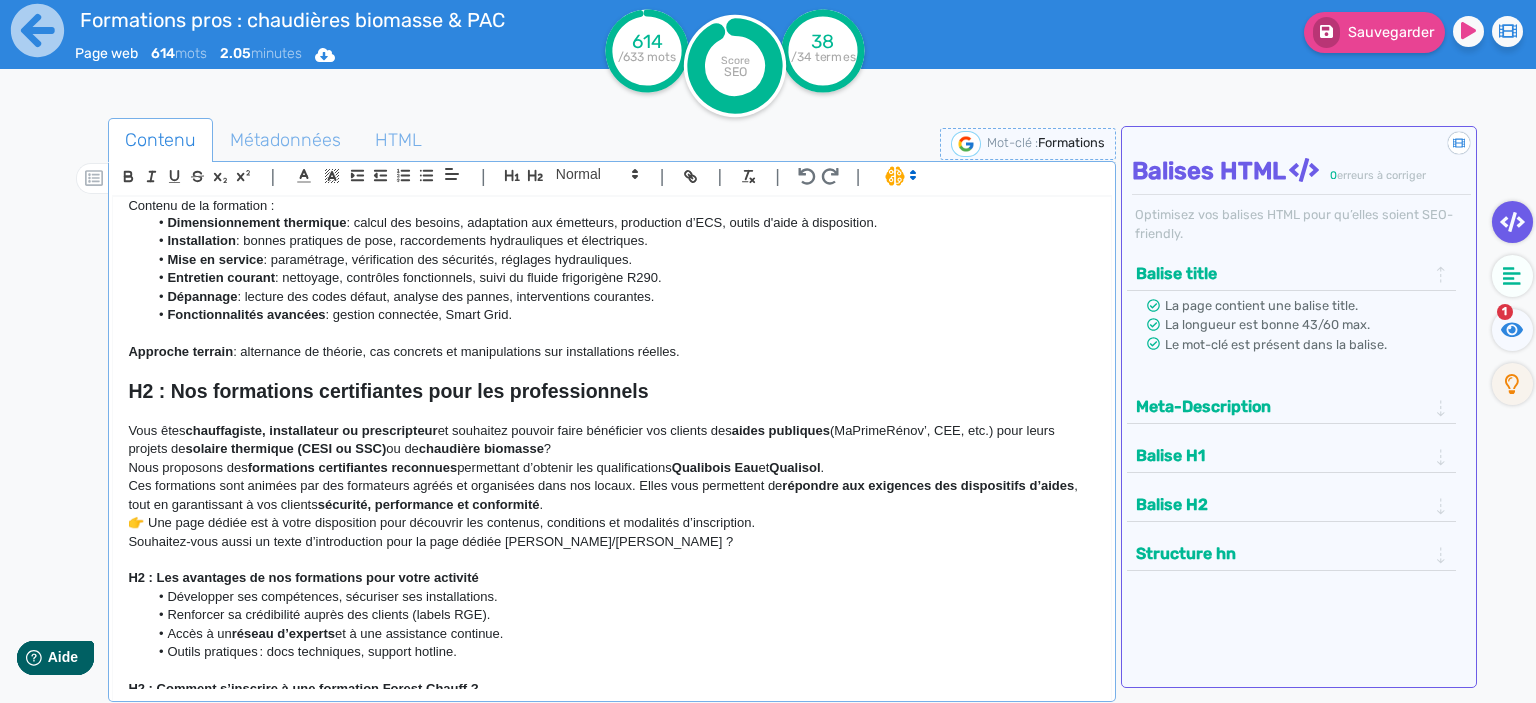 click on "H1 : Formations pros : chaudières biomasse, solaire & PAC | Forest Chauff H2 : Centre de formation chauffage bois et PAC : expertise, proximité et labels à la clé Forest Chauff’ forme les professionnels du chauffage dans ses locaux de Pérouse (90) , en combinant  expertise de terrain  et  programmes certifiants reconnus . H3 : Formations pratiques sur nos équipements : gagner en autonomie et en efficacité Nous proposons des formations techniques ciblées sur les produits que nous distribuons : chaudières à granulés, chaudières à [GEOGRAPHIC_DATA], pompes à chaleur. Objectifs : Maîtriser l’ installation , l’ entretien  et le  dépannage [PERSON_NAME] en compétence rapidement pour  gagner en autonomie Optimiser vos interventions pour  satisfaire et fidéliser vos clients Formations courtes,  à la journée , en petits groupes. Approche terrain  : alternance de théorie, cas concrets et manipulations sur installations réelles. H3 : Formations qualifiantes : accédez aux aides et valorisez vos chantiers  et" 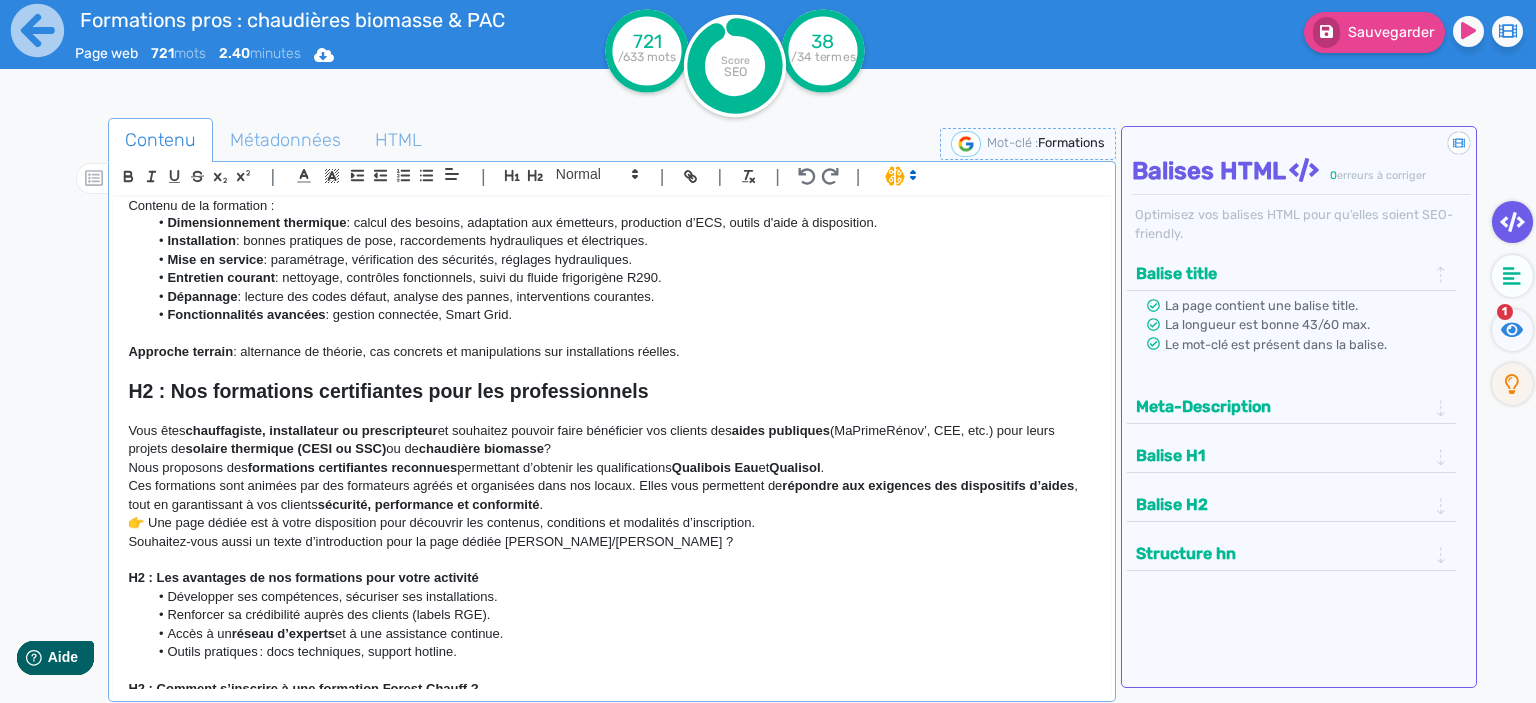 click on "Vous êtes  chauffagiste, installateur ou prescripteur  et souhaitez pouvoir faire bénéficier vos clients des  aides publiques  (MaPrimeRénov’, CEE, etc.) pour leurs projets de  solaire thermique (CESI ou SSC)  ou de  chaudière biomasse  ?" 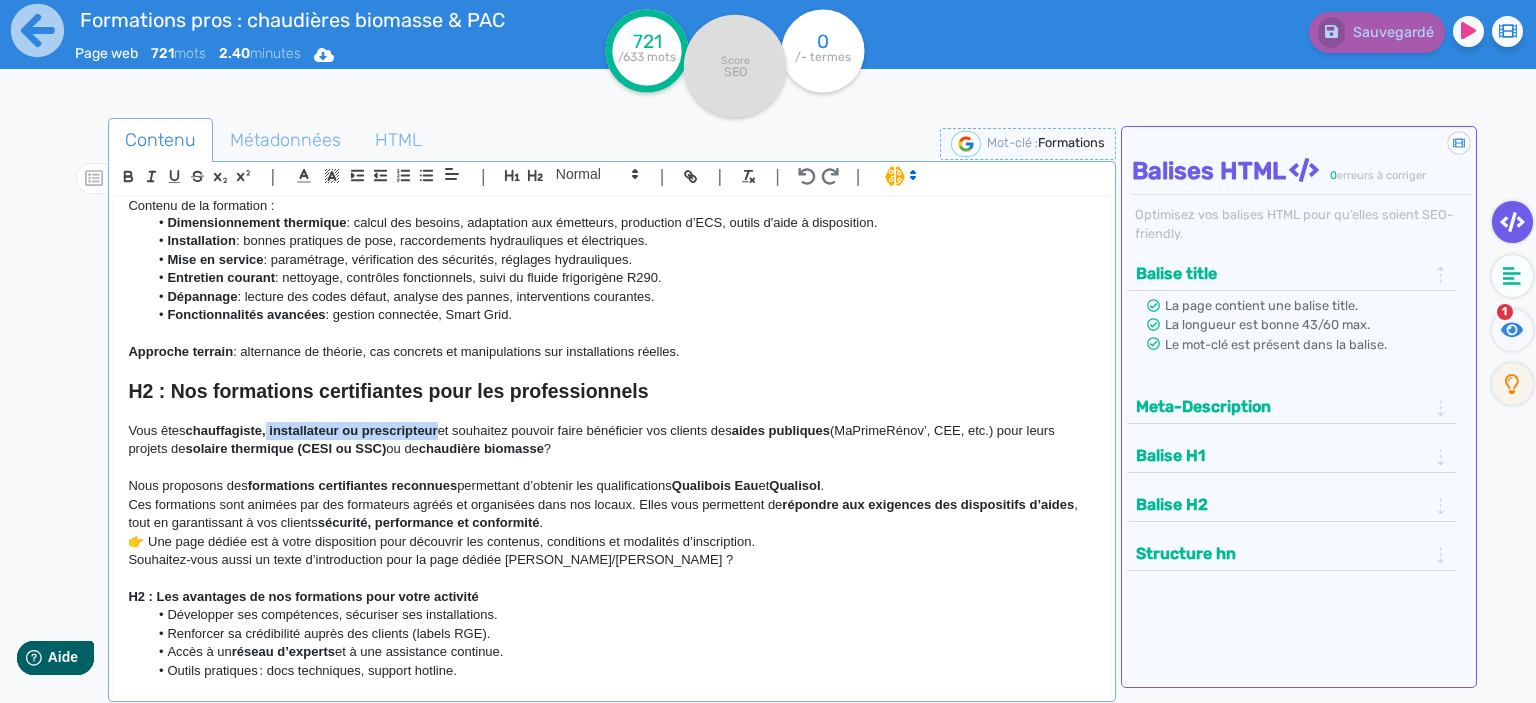 drag, startPoint x: 442, startPoint y: 430, endPoint x: 267, endPoint y: 430, distance: 175 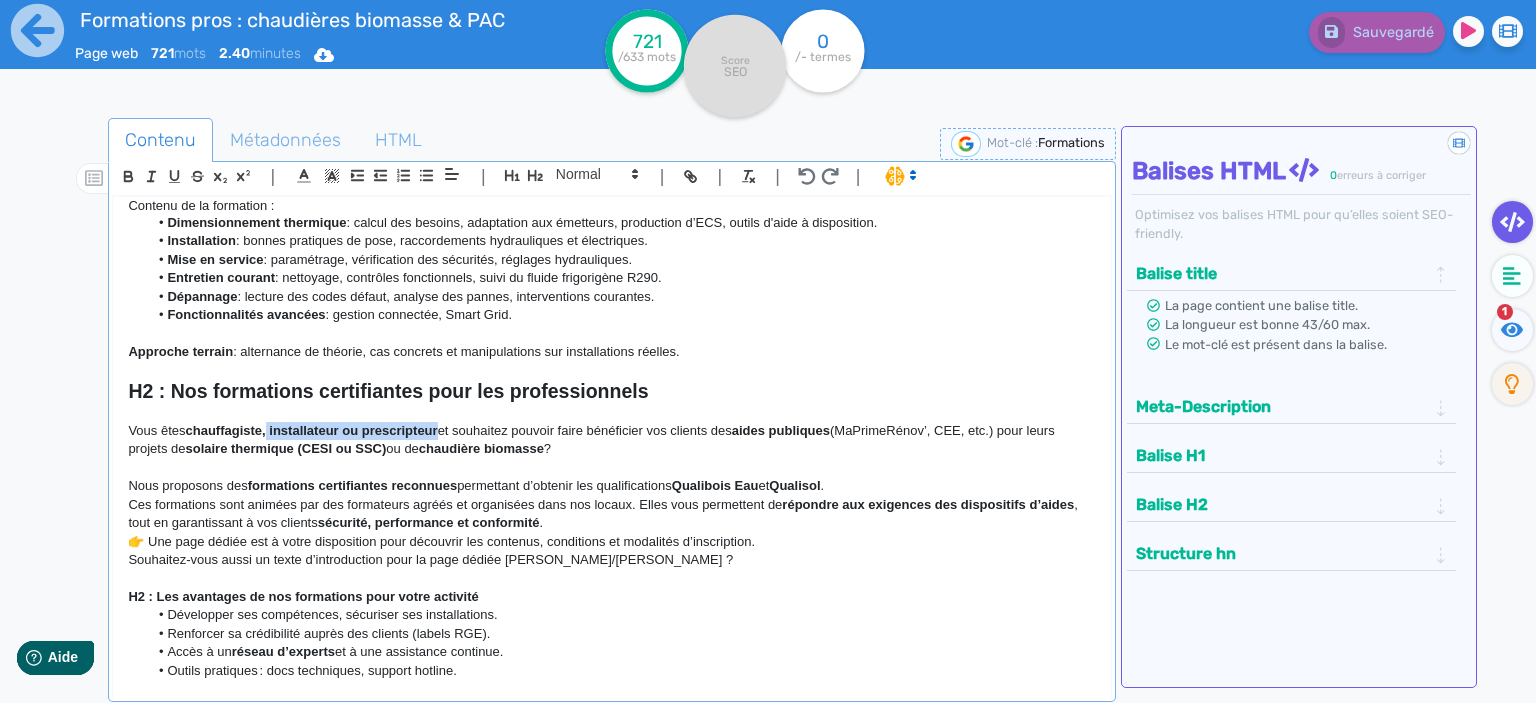 click on "Vous êtes  chauffagiste, installateur ou prescripteur  et souhaitez pouvoir faire bénéficier vos clients des  aides publiques  (MaPrimeRénov’, CEE, etc.) pour leurs projets de  solaire thermique (CESI ou SSC)  ou de  chaudière biomasse  ?" 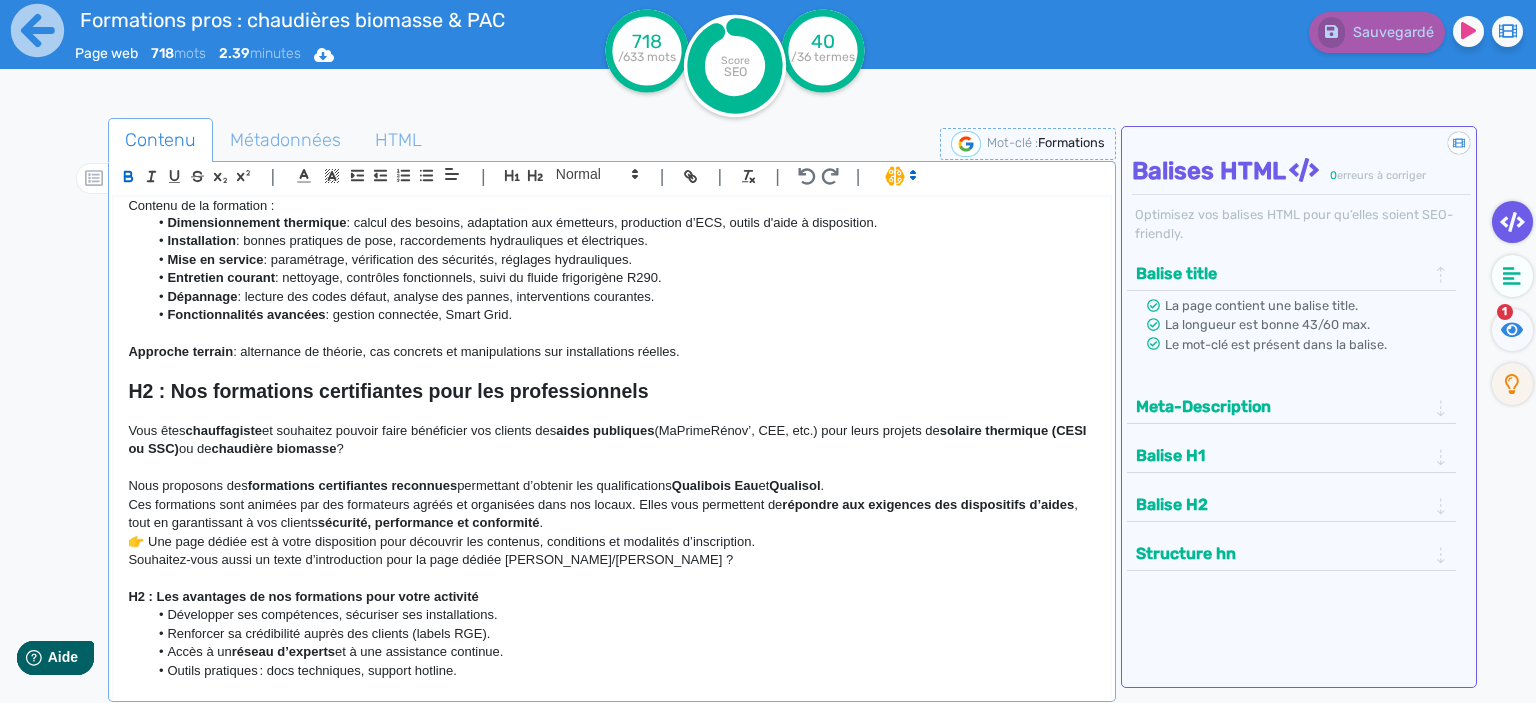 click on "Vous êtes  chauffagiste  et souhaitez pouvoir faire bénéficier vos clients des  aides publiques  (MaPrimeRénov’, CEE, etc.) pour leurs projets de  solaire thermique (CESI ou SSC)  ou de  chaudière biomasse  ?" 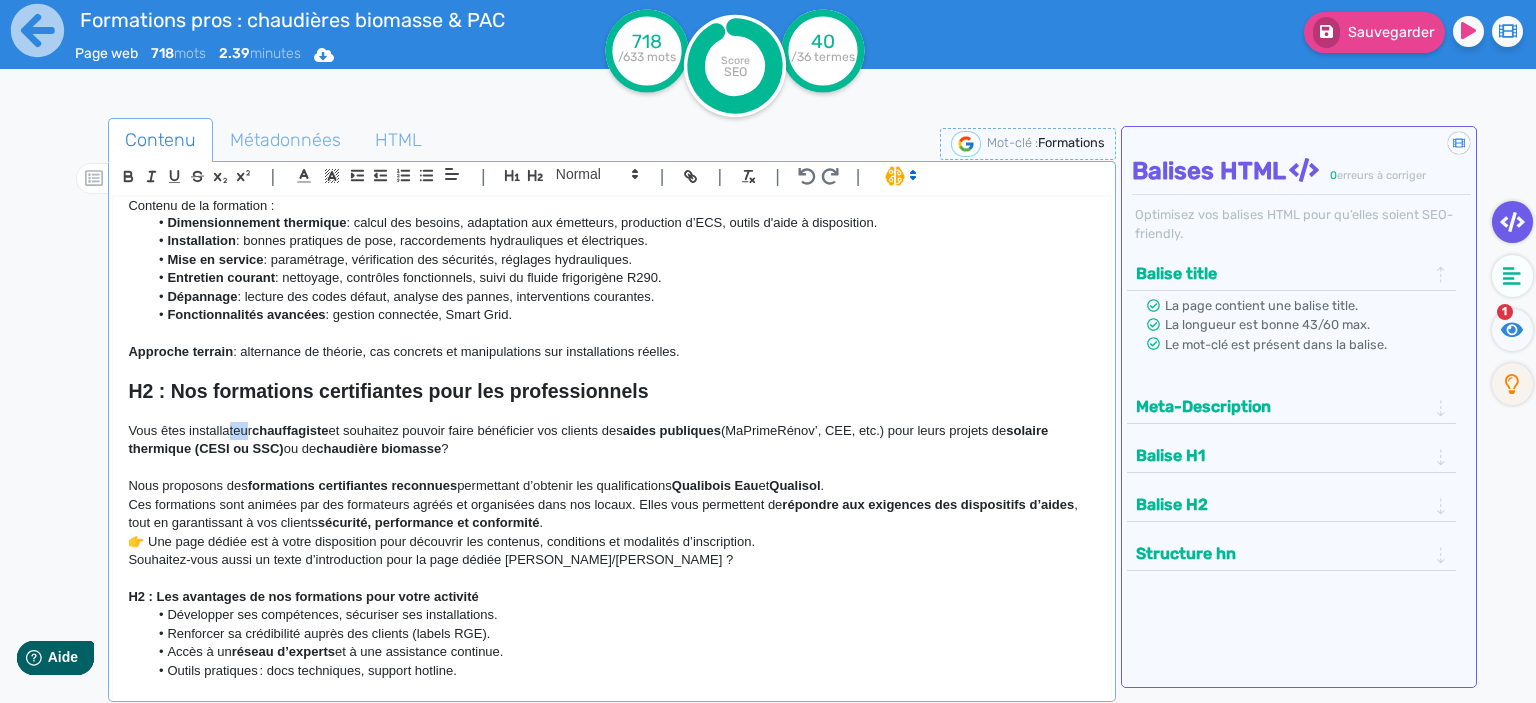 drag, startPoint x: 249, startPoint y: 432, endPoint x: 228, endPoint y: 430, distance: 21.095022 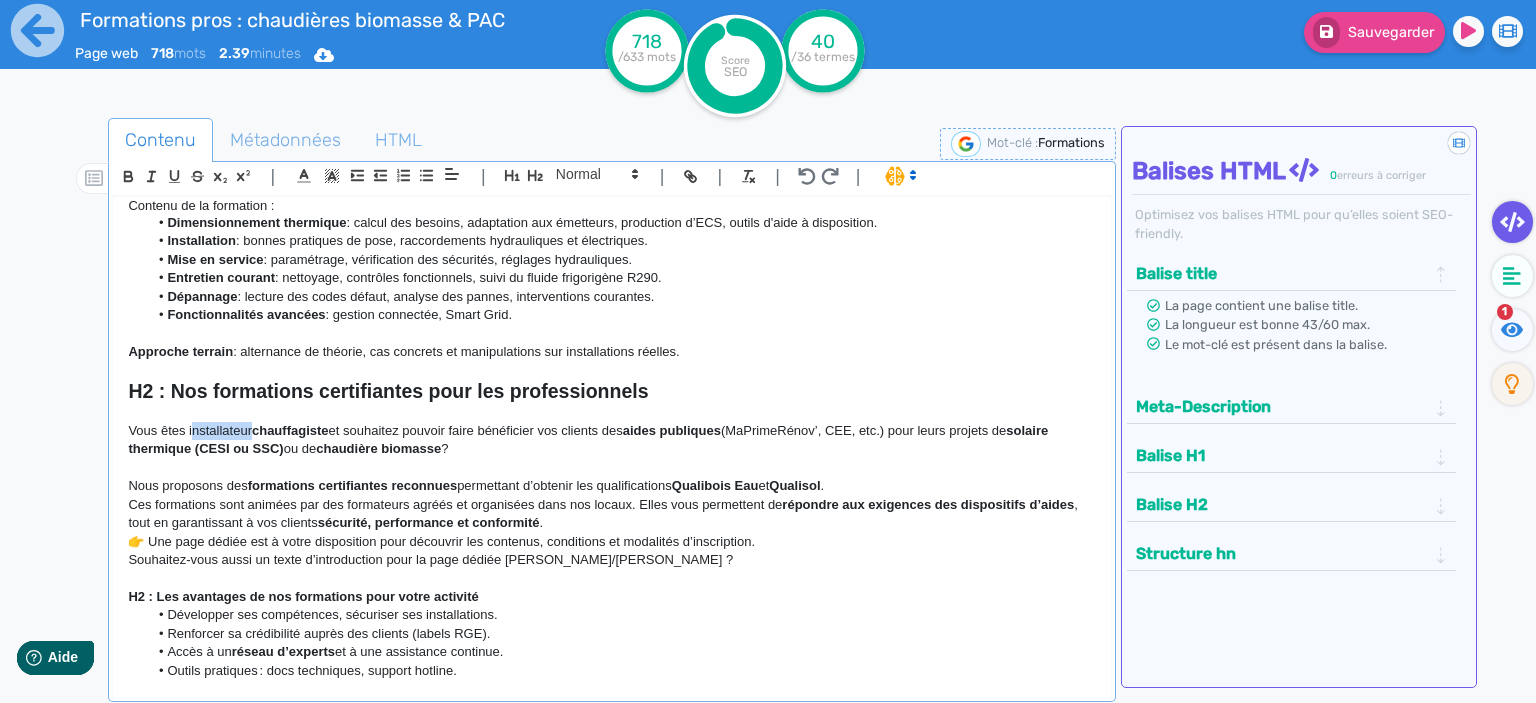 drag, startPoint x: 252, startPoint y: 429, endPoint x: 190, endPoint y: 430, distance: 62.008064 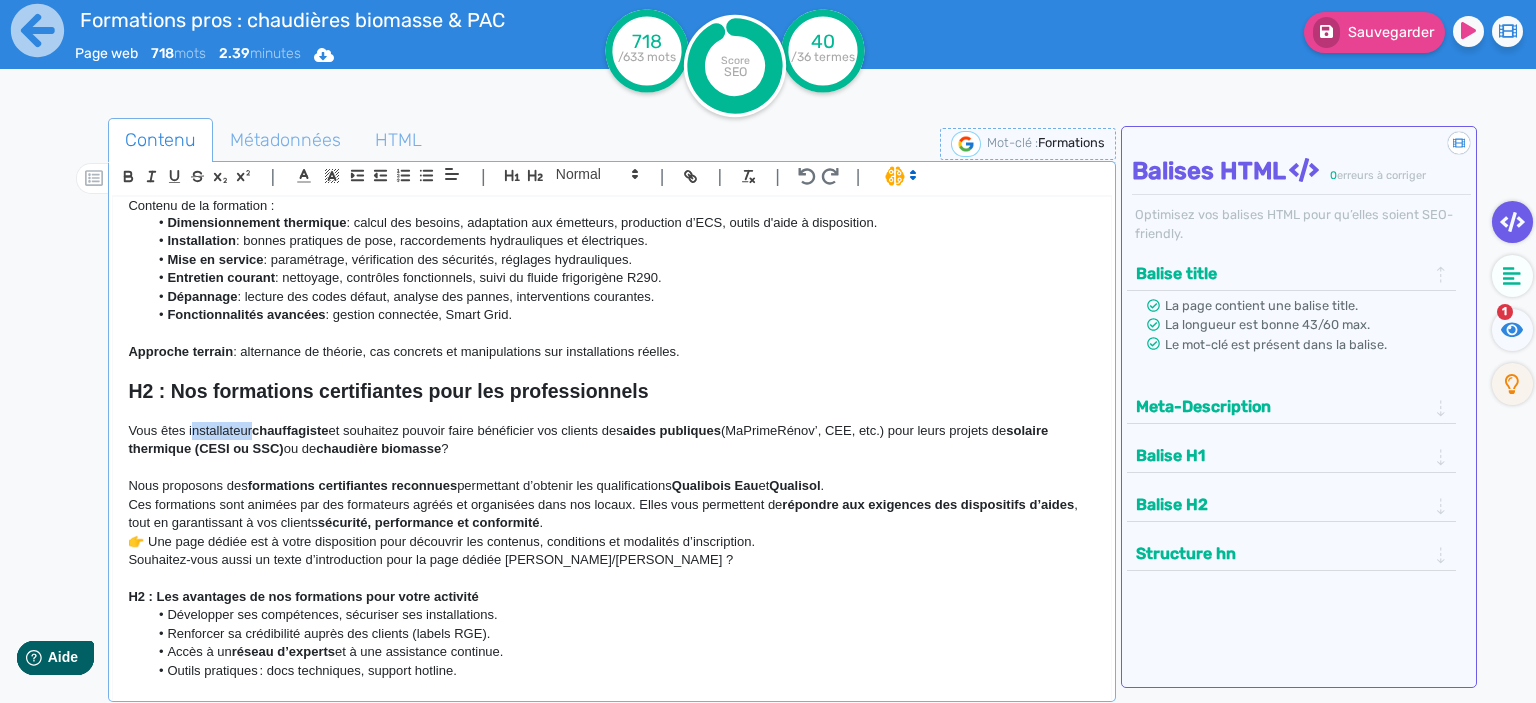 click on "Vous êtes installateur  chauffagiste  et souhaitez pouvoir faire bénéficier vos clients des  aides publiques  (MaPrimeRénov’, CEE, etc.) pour leurs projets de  solaire thermique (CESI ou SSC)  ou de  chaudière biomasse  ?" 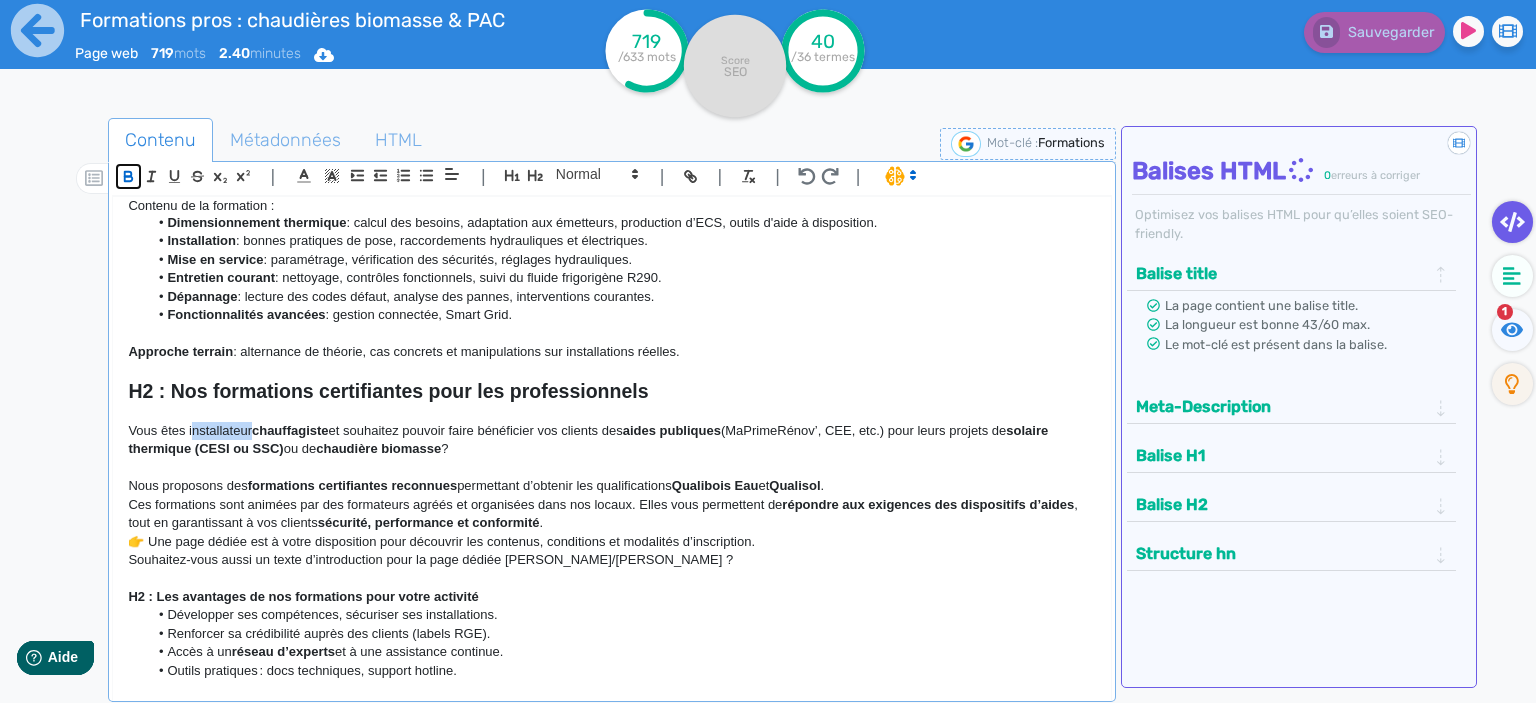 click 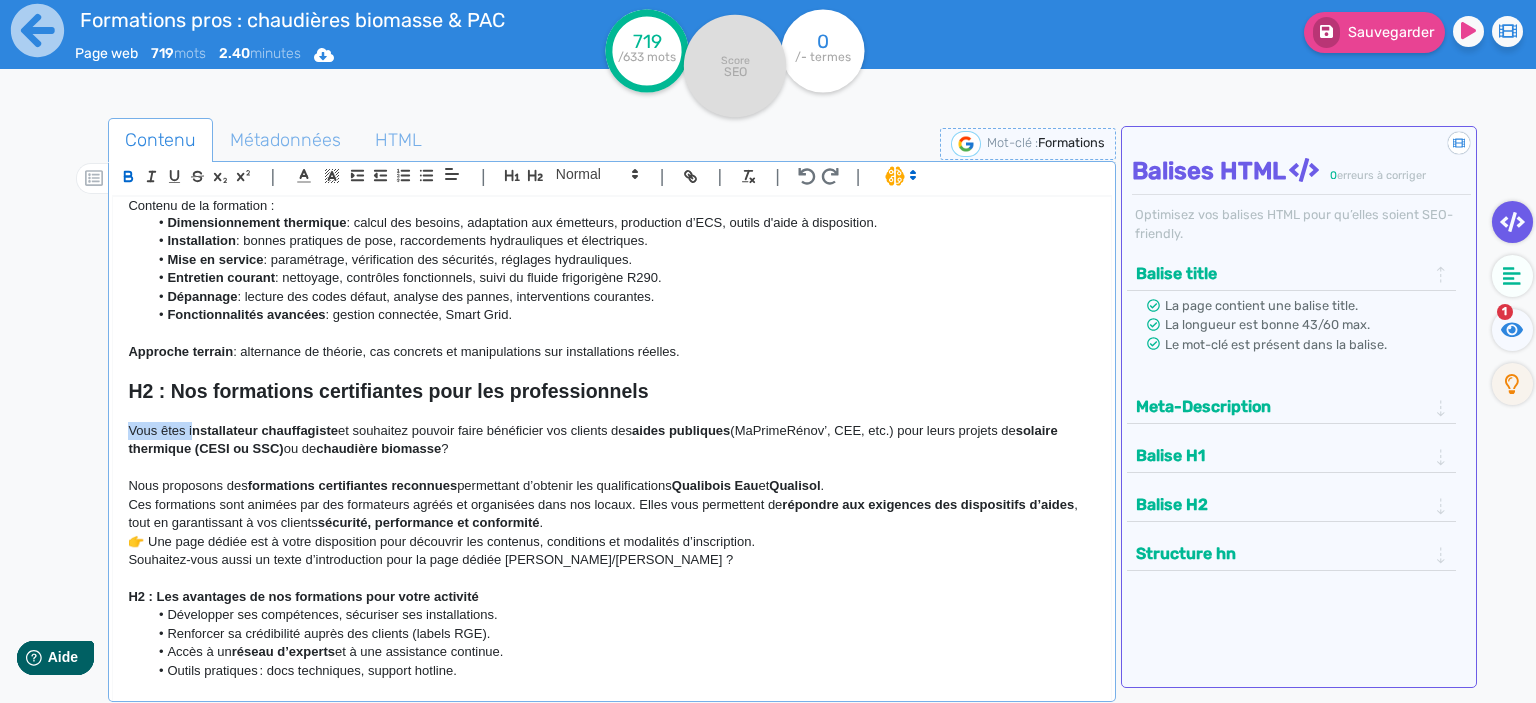 click on "nstallateur" 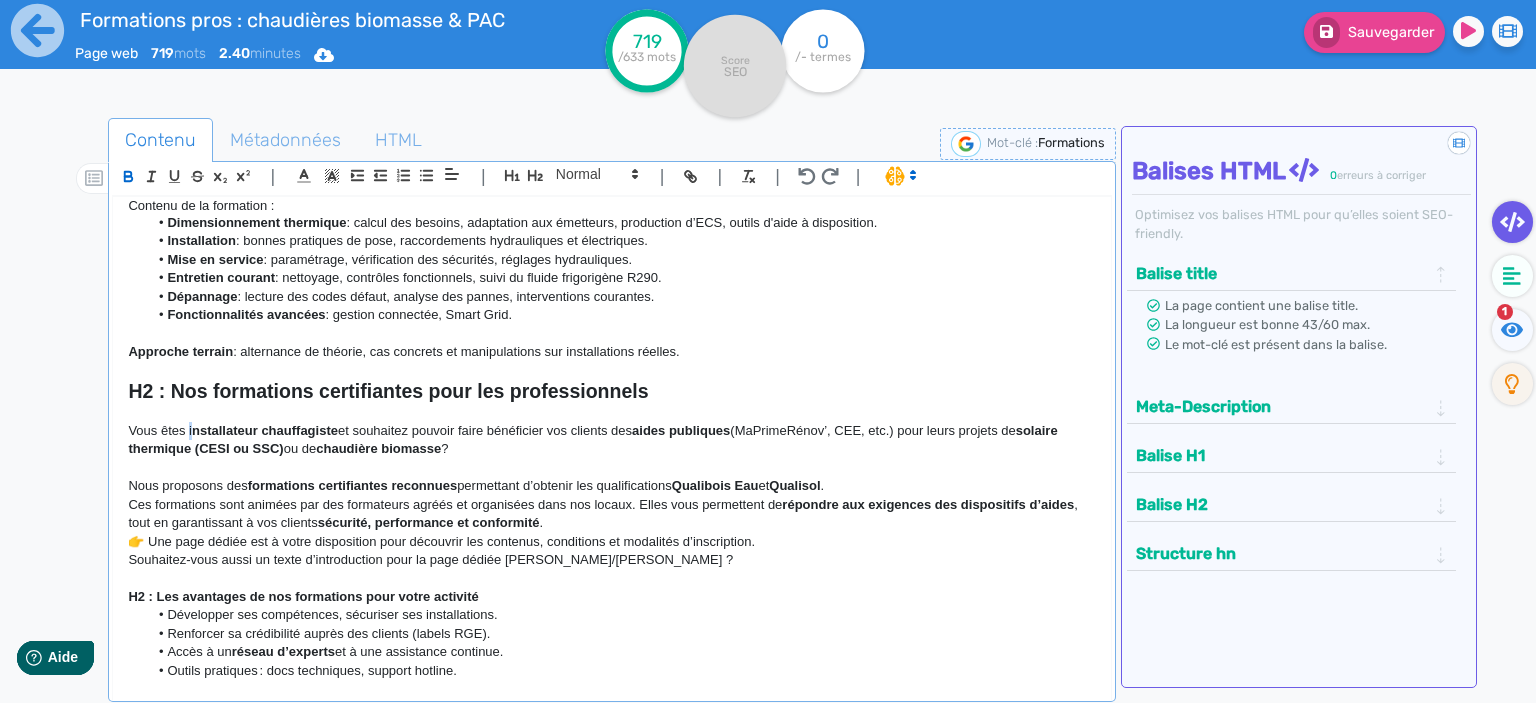 click on "Vous êtes i nstallateur   chauffagiste  et souhaitez pouvoir faire bénéficier vos clients des  aides publiques  (MaPrimeRénov’, CEE, etc.) pour leurs projets de  solaire thermique (CESI ou SSC)  ou de  chaudière biomasse  ?" 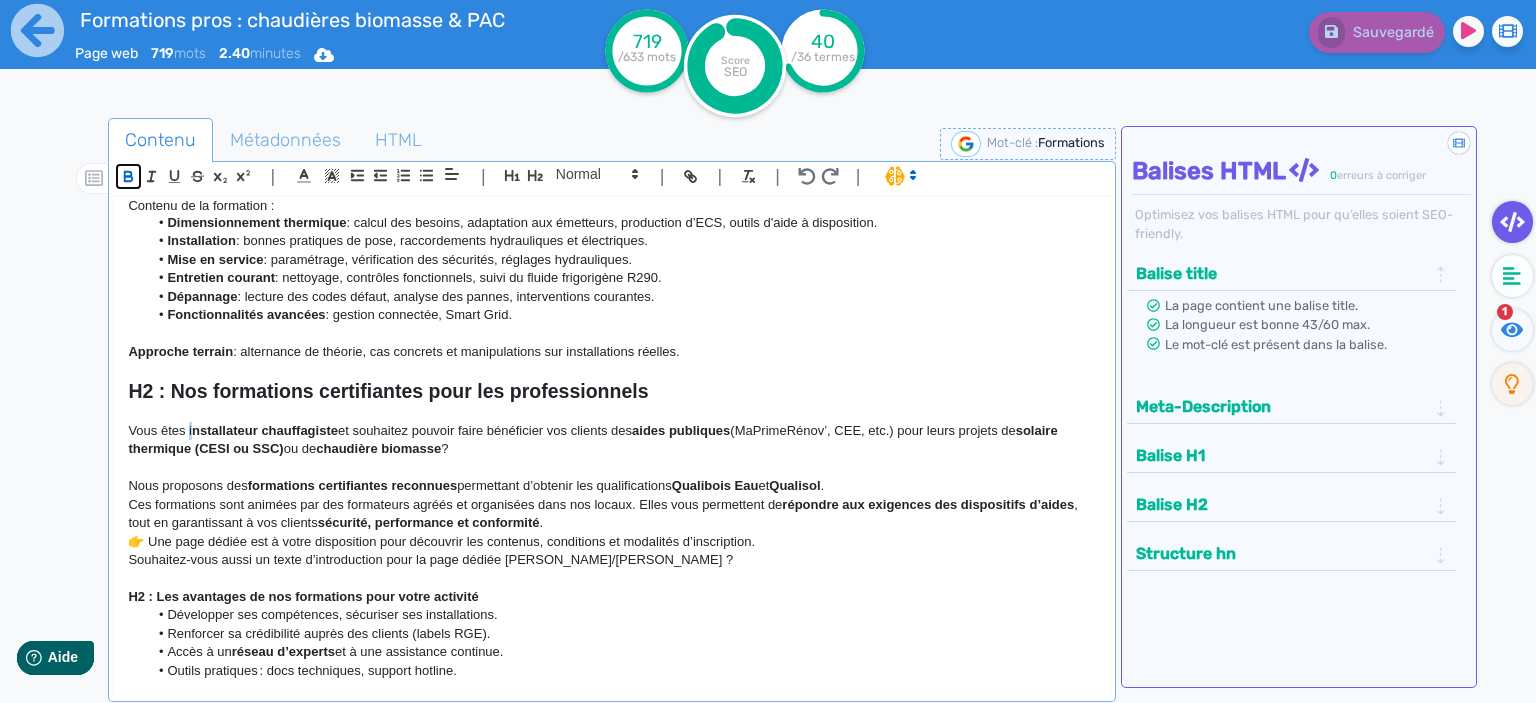 click 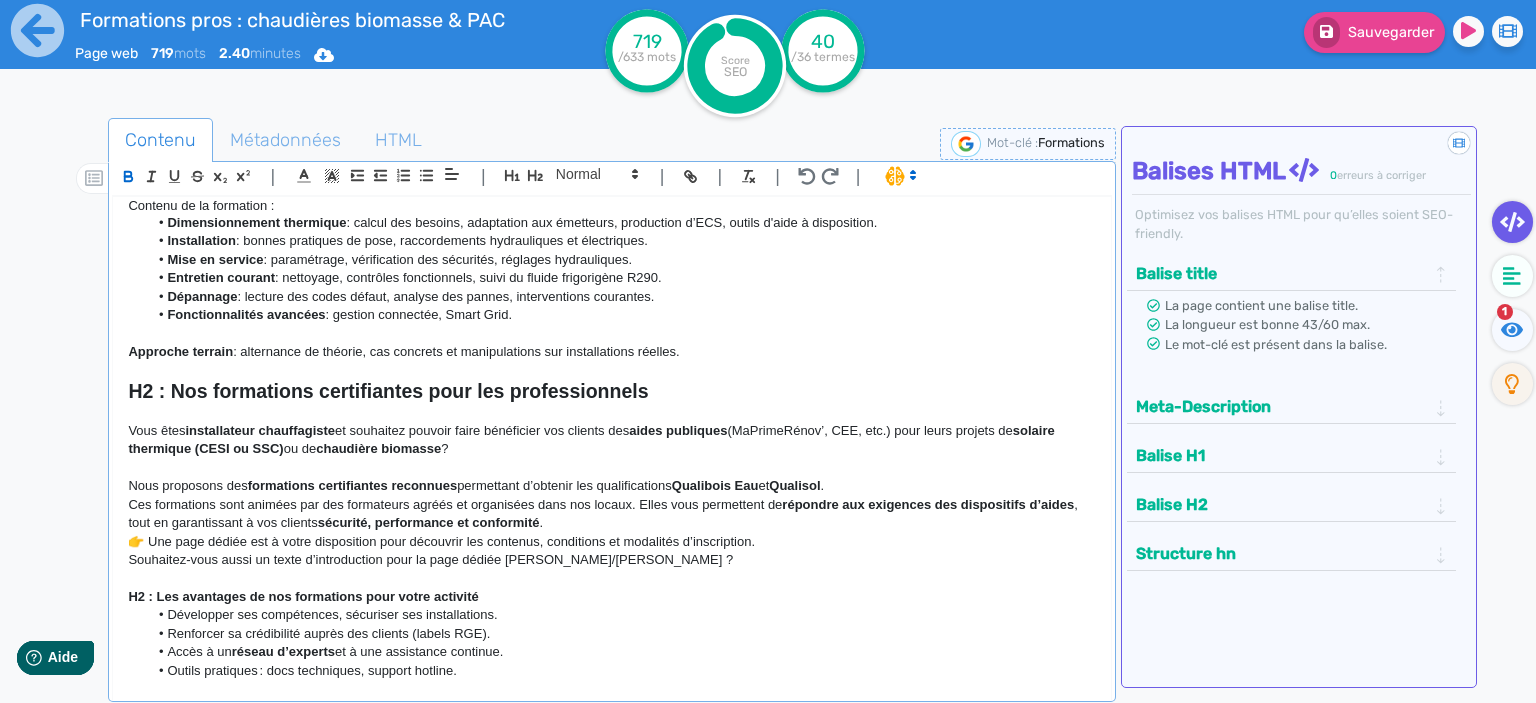 click on "chaudière biomasse" 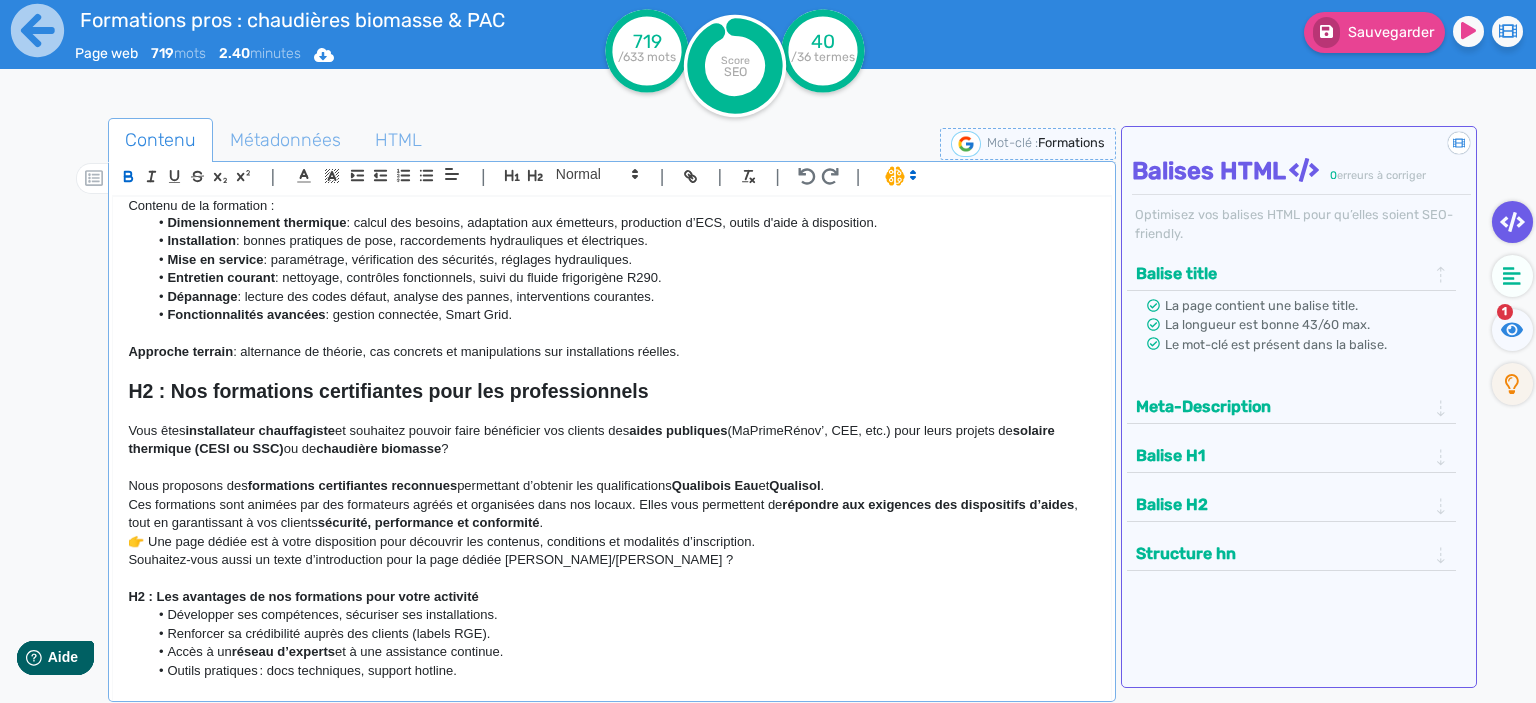 click on "Vous êtes  installateur   chauffagiste  et souhaitez pouvoir faire bénéficier vos clients des  aides publiques  (MaPrimeRénov’, CEE, etc.) pour leurs projets de  solaire thermique (CESI ou SSC)  ou de  chaudière biomasse  ?" 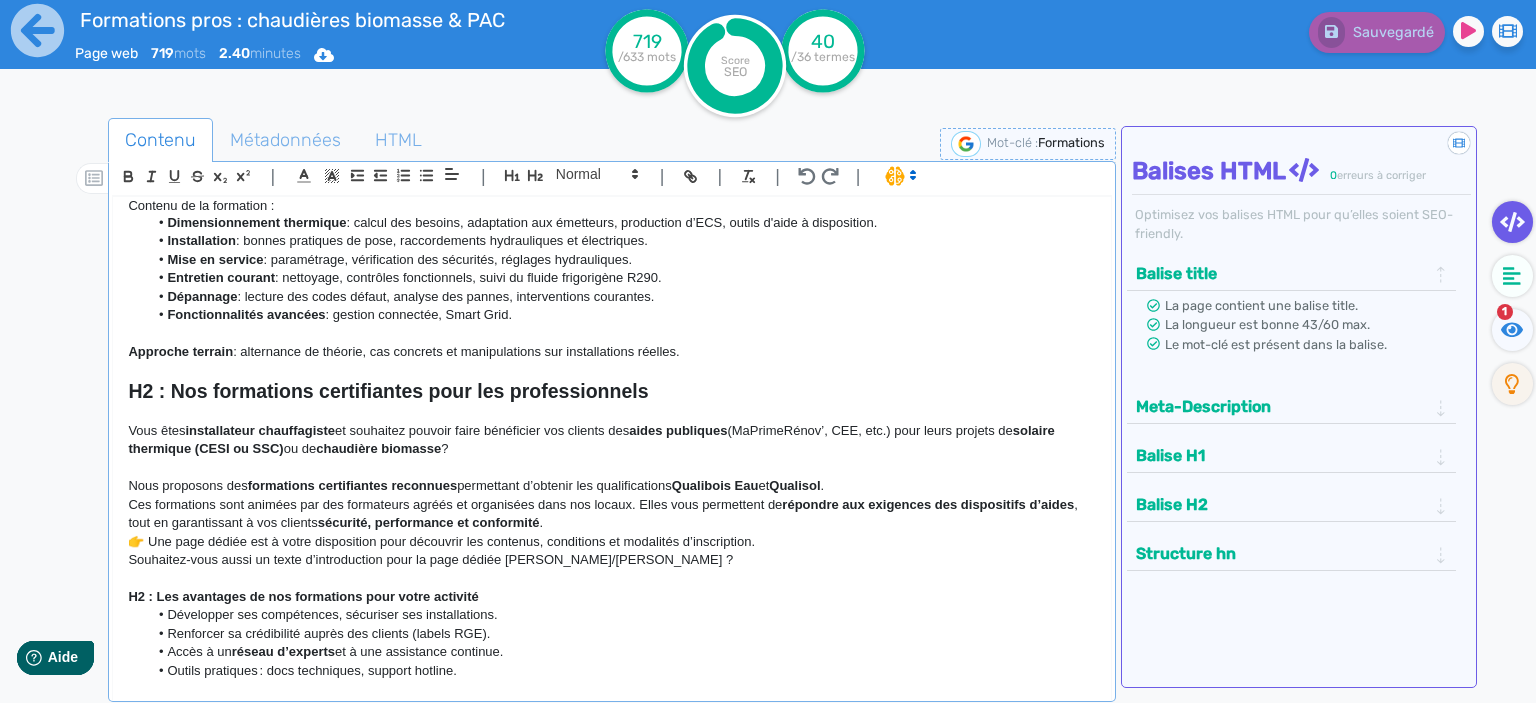 drag, startPoint x: 472, startPoint y: 455, endPoint x: 78, endPoint y: 433, distance: 394.61374 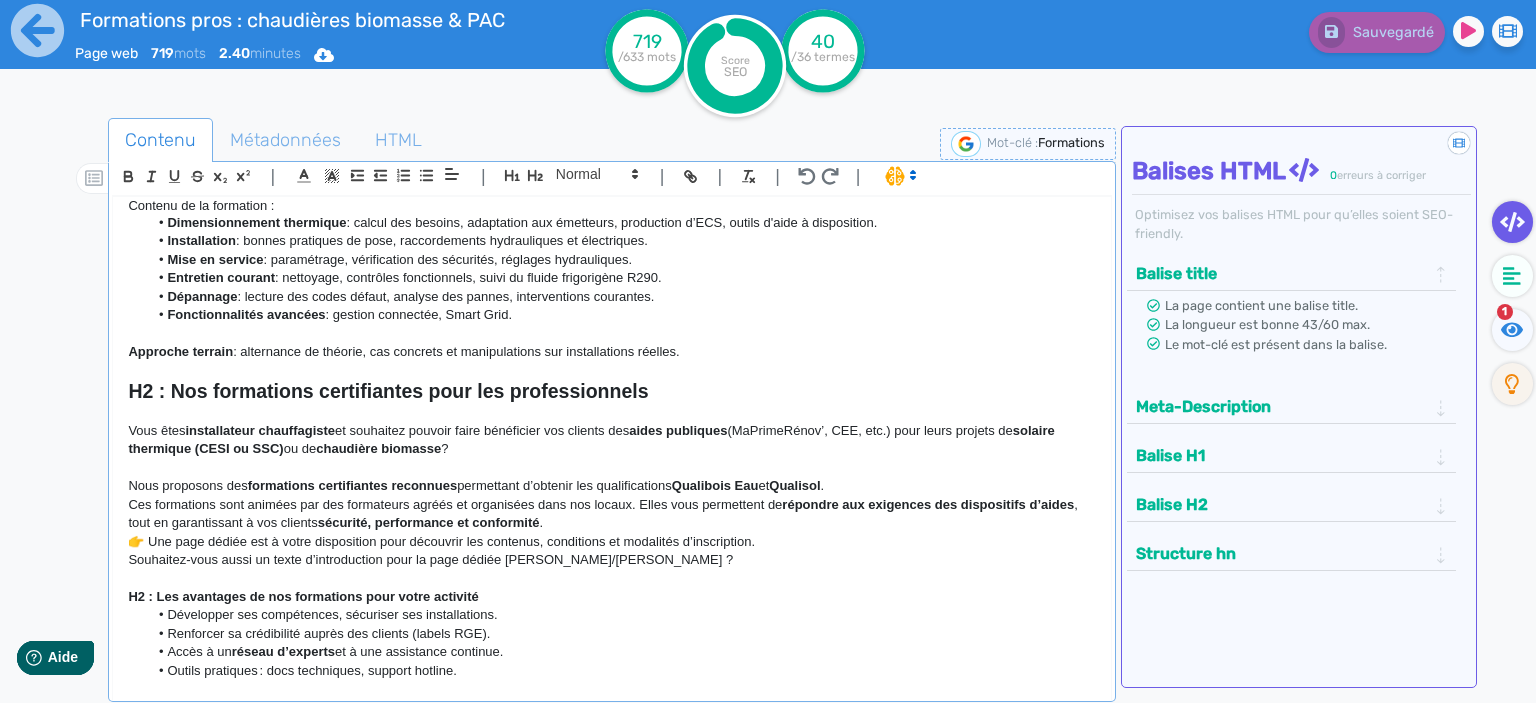 click on "H1 : Formations pros : chaudières biomasse, solaire & PAC | Forest Chauff H2 : Centre de formation chauffage bois et PAC : expertise, proximité et labels à la clé Forest Chauff’ forme les professionnels du chauffage dans ses locaux de Pérouse (90) , en combinant  expertise de terrain  et  programmes certifiants reconnus . H3 : Formations pratiques sur nos équipements : gagner en autonomie et en efficacité Nous proposons des formations techniques ciblées sur les produits que nous distribuons : chaudières à granulés, chaudières à [GEOGRAPHIC_DATA], pompes à chaleur. Objectifs : Maîtriser l’ installation , l’ entretien  et le  dépannage [PERSON_NAME] en compétence rapidement pour  gagner en autonomie Optimiser vos interventions pour  satisfaire et fidéliser vos clients Formations courtes,  à la journée , en petits groupes. Approche terrain  : alternance de théorie, cas concrets et manipulations sur installations réelles. H3 : Formations qualifiantes : accédez aux aides et valorisez vos chantiers  et" 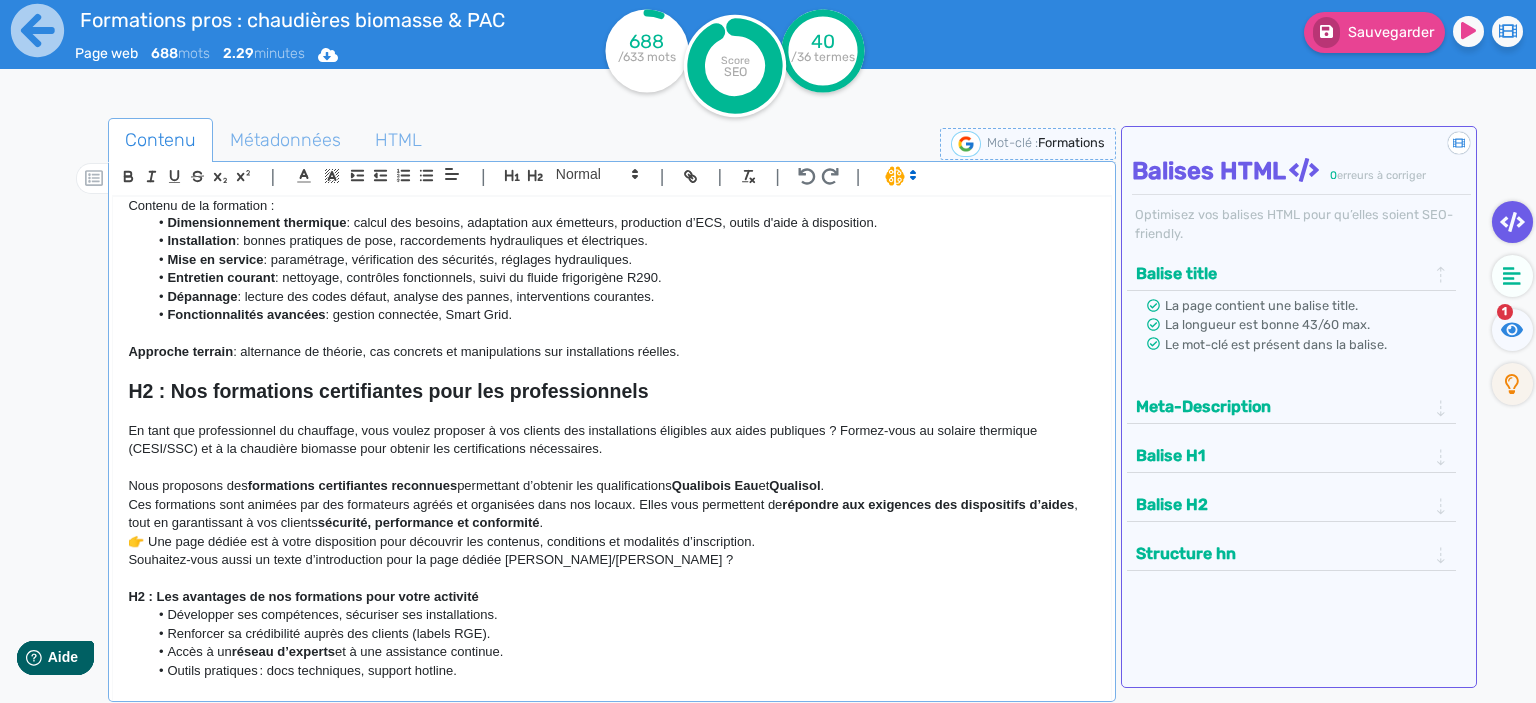 scroll, scrollTop: 0, scrollLeft: 0, axis: both 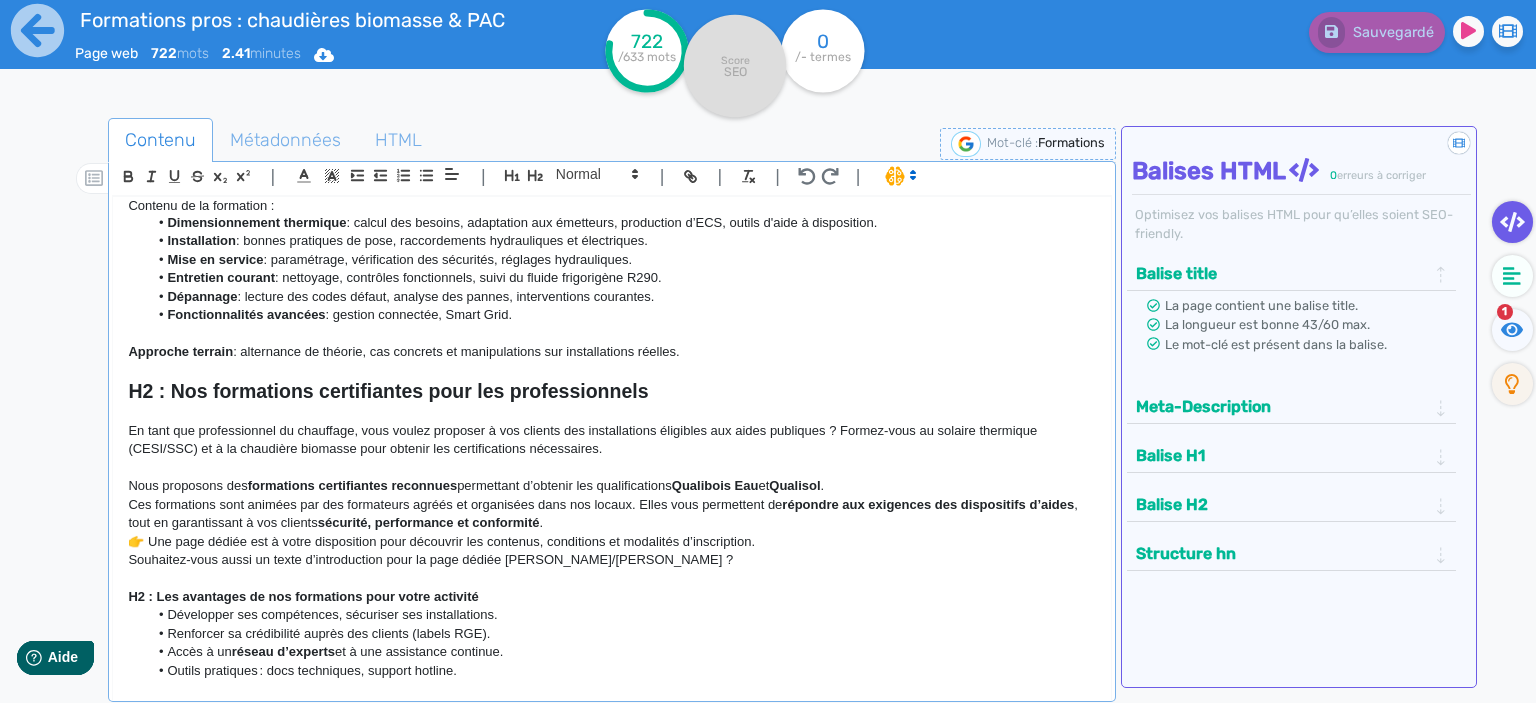 click on "En tant que professionnel du chauffage, vous voulez proposer à vos clients des installations éligibles aux aides publiques ? Formez-vous au solaire thermique (CESI/SSC) et à la chaudière biomasse pour obtenir les certifications nécessaires." 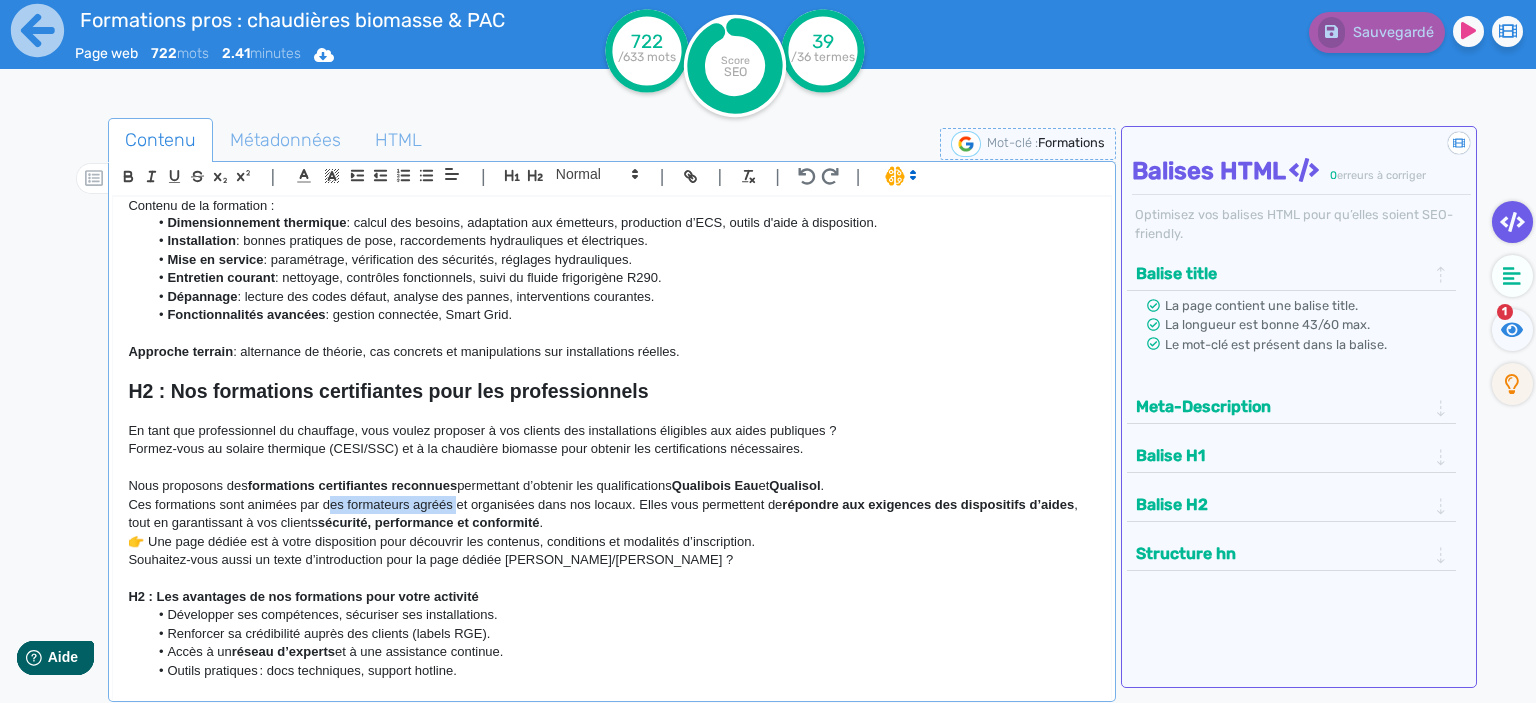 drag, startPoint x: 454, startPoint y: 503, endPoint x: 329, endPoint y: 503, distance: 125 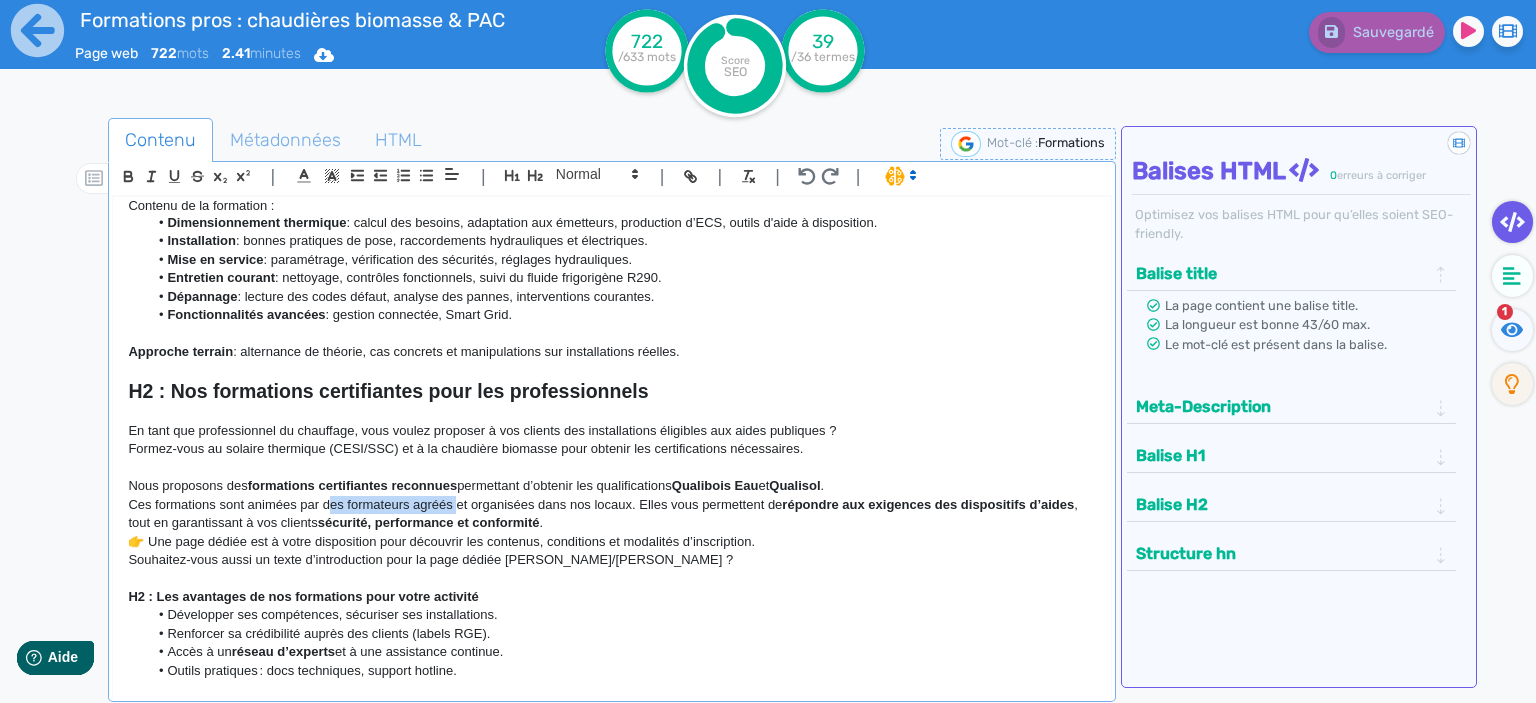 click on "Ces formations sont animées par des formateurs agréés et organisées dans nos locaux. Elles vous permettent de  répondre aux exigences des dispositifs d’aides , tout en garantissant à vos clients  sécurité, performance et conformité ." 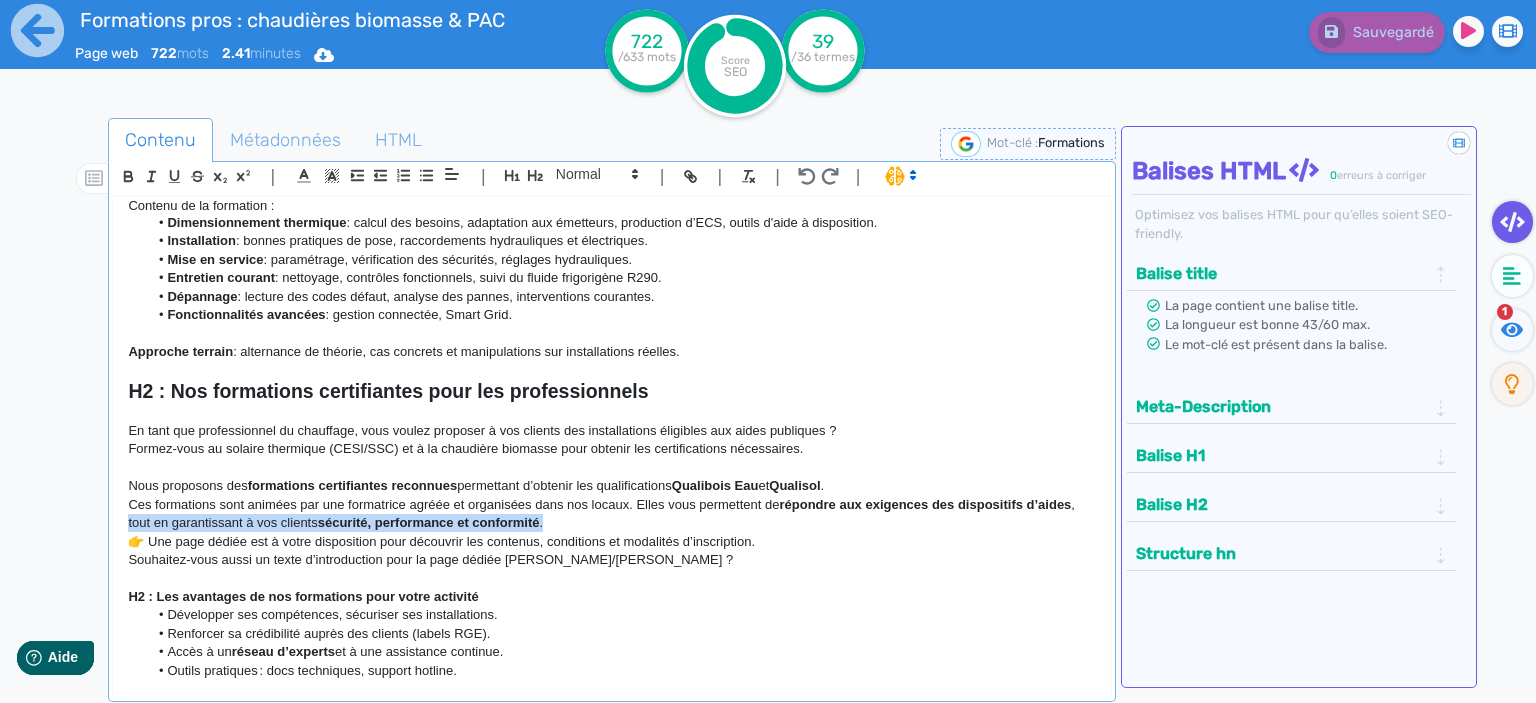 drag, startPoint x: 550, startPoint y: 523, endPoint x: 124, endPoint y: 524, distance: 426.00116 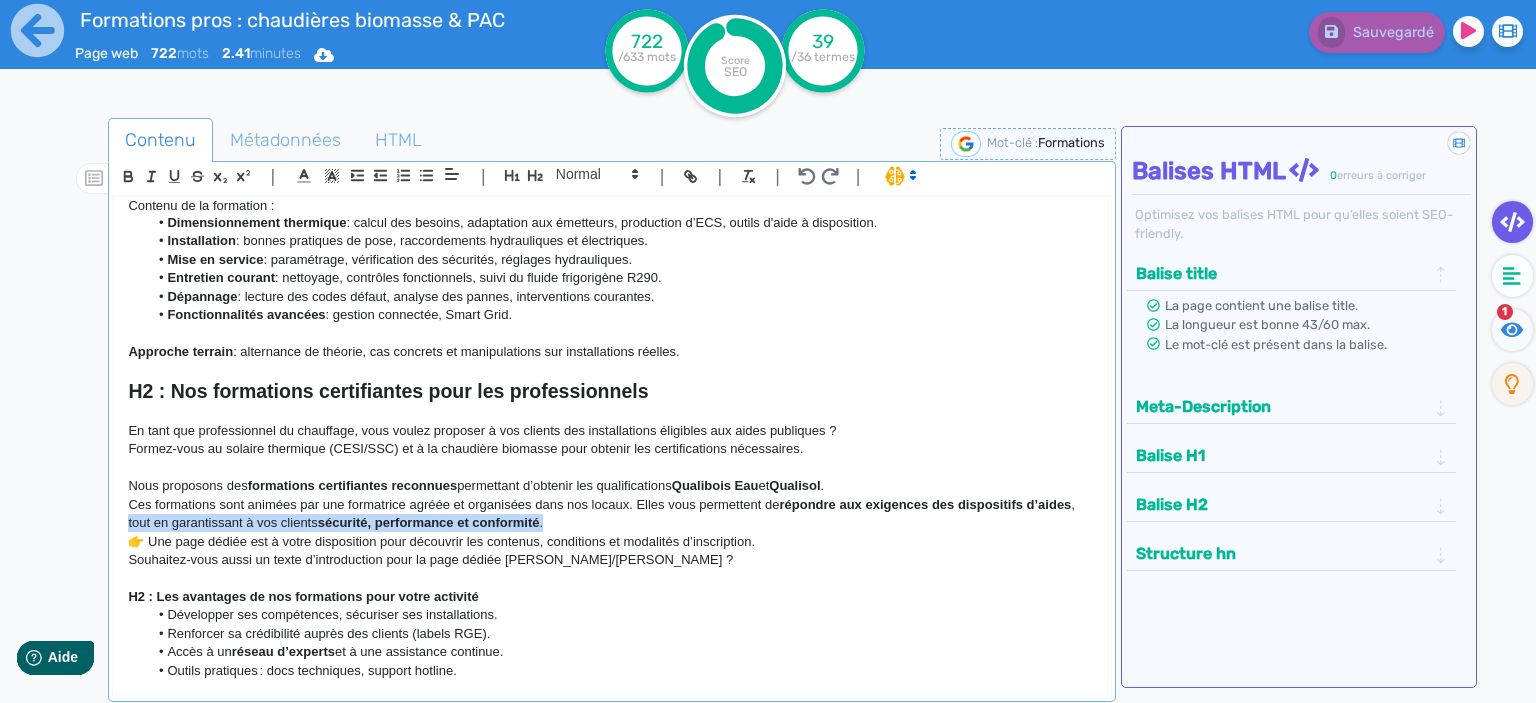 click on "H1 : Formations pros : chaudières biomasse, solaire & PAC | Forest Chauff H2 : Centre de formation chauffage bois et PAC : expertise, proximité et labels à la clé Forest Chauff’ forme les professionnels du chauffage dans ses locaux de Pérouse (90) , en combinant  expertise de terrain  et  programmes certifiants reconnus . H3 : Formations pratiques sur nos équipements : gagner en autonomie et en efficacité Nous proposons des formations techniques ciblées sur les produits que nous distribuons : chaudières à granulés, chaudières à [GEOGRAPHIC_DATA], pompes à chaleur. Objectifs : Maîtriser l’ installation , l’ entretien  et le  dépannage [PERSON_NAME] en compétence rapidement pour  gagner en autonomie Optimiser vos interventions pour  satisfaire et fidéliser vos clients Formations courtes,  à la journée , en petits groupes. Approche terrain  : alternance de théorie, cas concrets et manipulations sur installations réelles. H3 : Formations qualifiantes : accédez aux aides et valorisez vos chantiers  et" 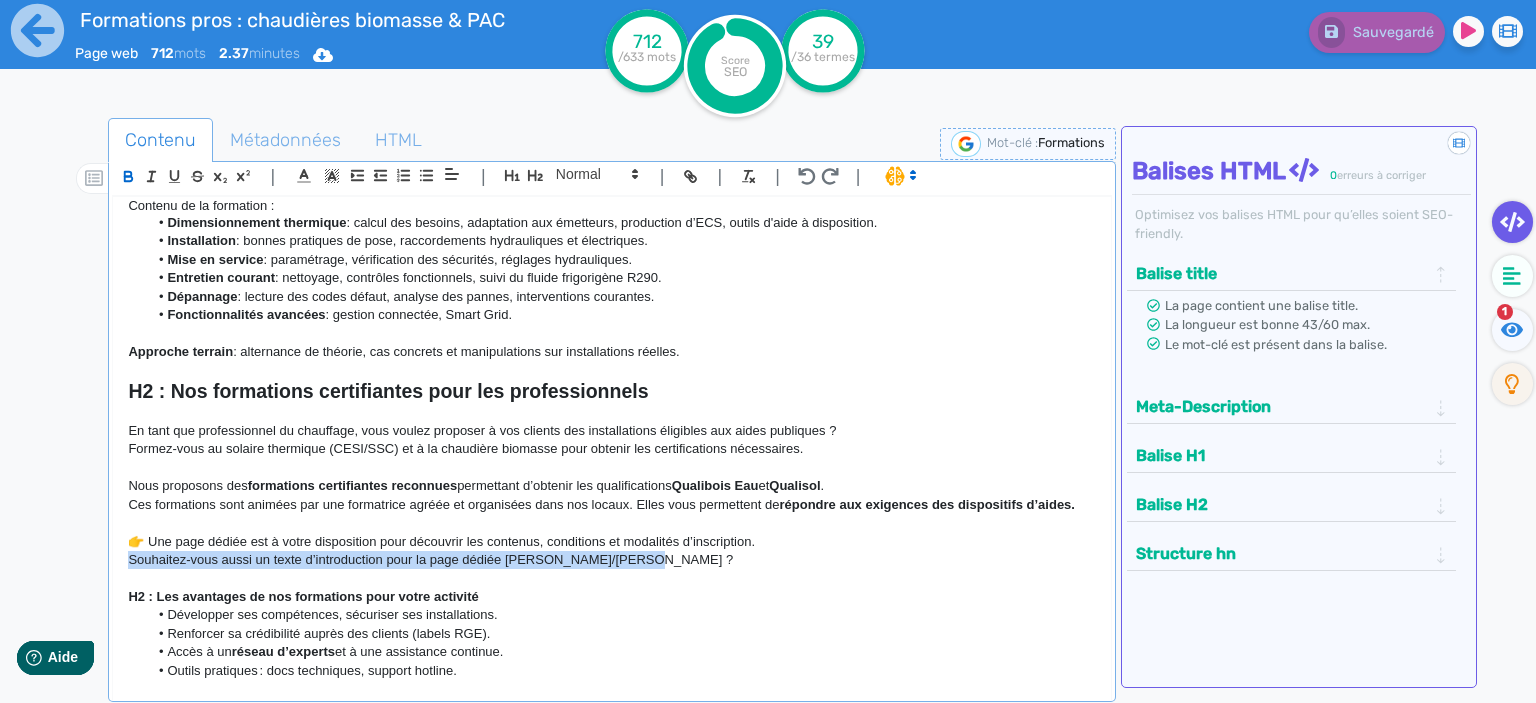 drag, startPoint x: 656, startPoint y: 554, endPoint x: 126, endPoint y: 562, distance: 530.06036 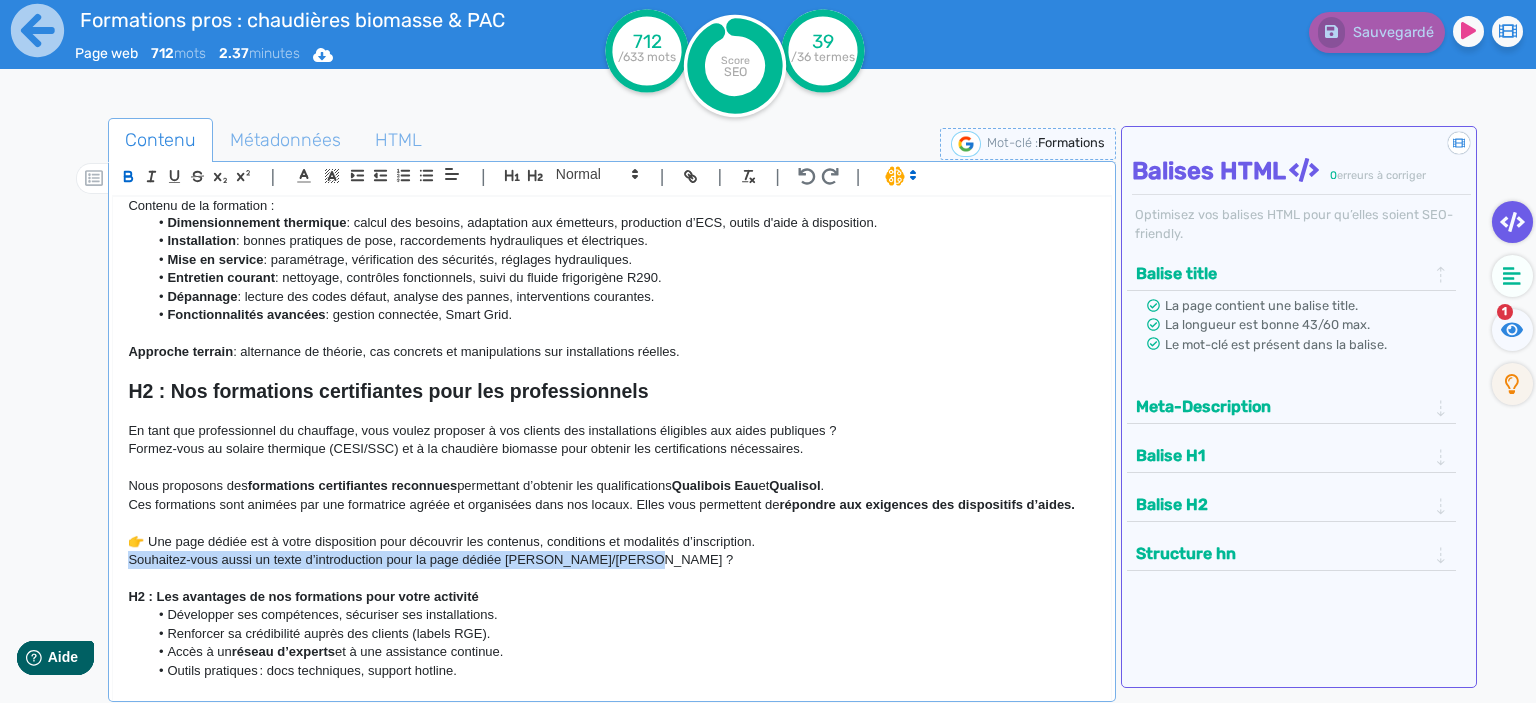 click on "H1 : Formations pros : chaudières biomasse, solaire & PAC | Forest Chauff H2 : Centre de formation chauffage bois et PAC : expertise, proximité et labels à la clé Forest Chauff’ forme les professionnels du chauffage dans ses locaux de Pérouse (90) , en combinant  expertise de terrain  et  programmes certifiants reconnus . H3 : Formations pratiques sur nos équipements : gagner en autonomie et en efficacité Nous proposons des formations techniques ciblées sur les produits que nous distribuons : chaudières à granulés, chaudières à [GEOGRAPHIC_DATA], pompes à chaleur. Objectifs : Maîtriser l’ installation , l’ entretien  et le  dépannage [PERSON_NAME] en compétence rapidement pour  gagner en autonomie Optimiser vos interventions pour  satisfaire et fidéliser vos clients Formations courtes,  à la journée , en petits groupes. Approche terrain  : alternance de théorie, cas concrets et manipulations sur installations réelles. H3 : Formations qualifiantes : accédez aux aides et valorisez vos chantiers  et" 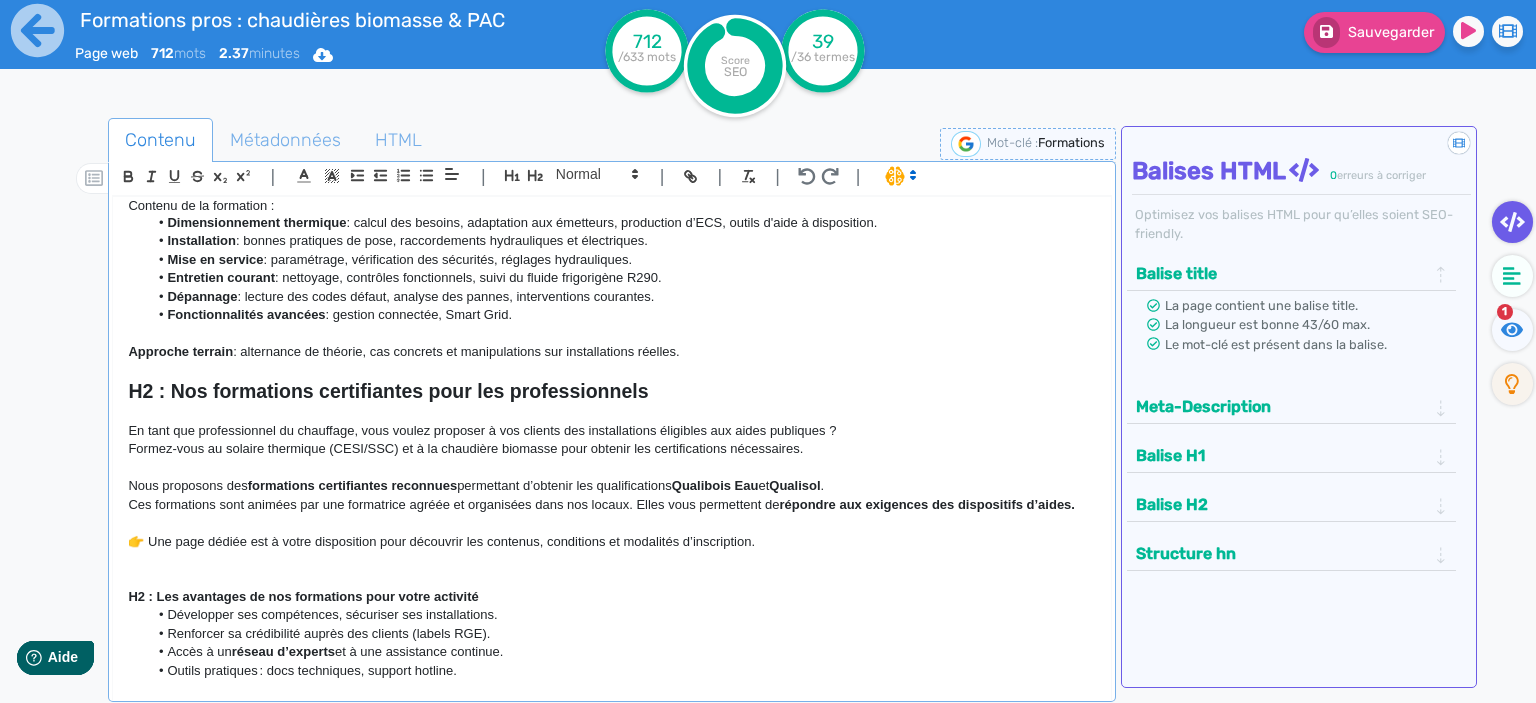 click on "👉 Une page dédiée est à votre disposition pour découvrir les contenus, conditions et modalités d’inscription." 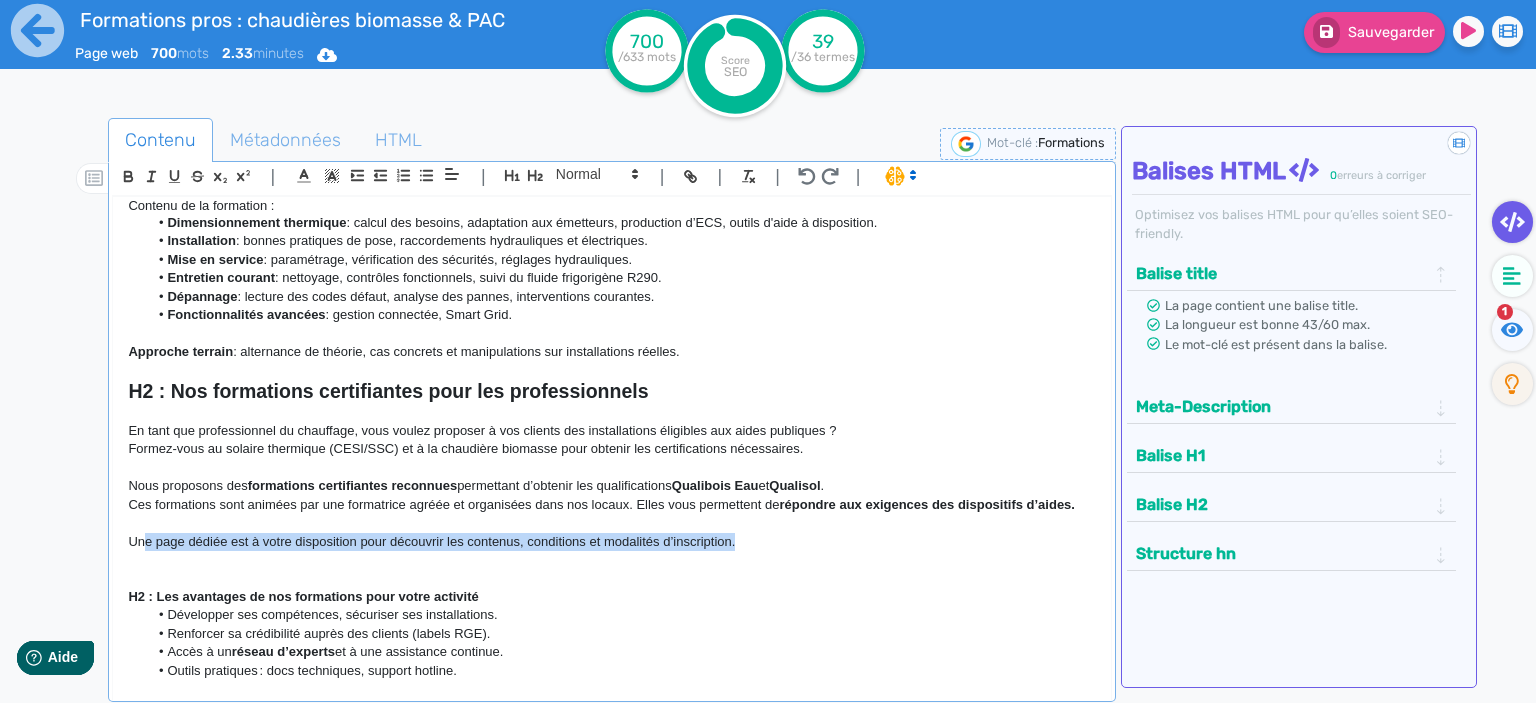 drag, startPoint x: 751, startPoint y: 538, endPoint x: 141, endPoint y: 533, distance: 610.0205 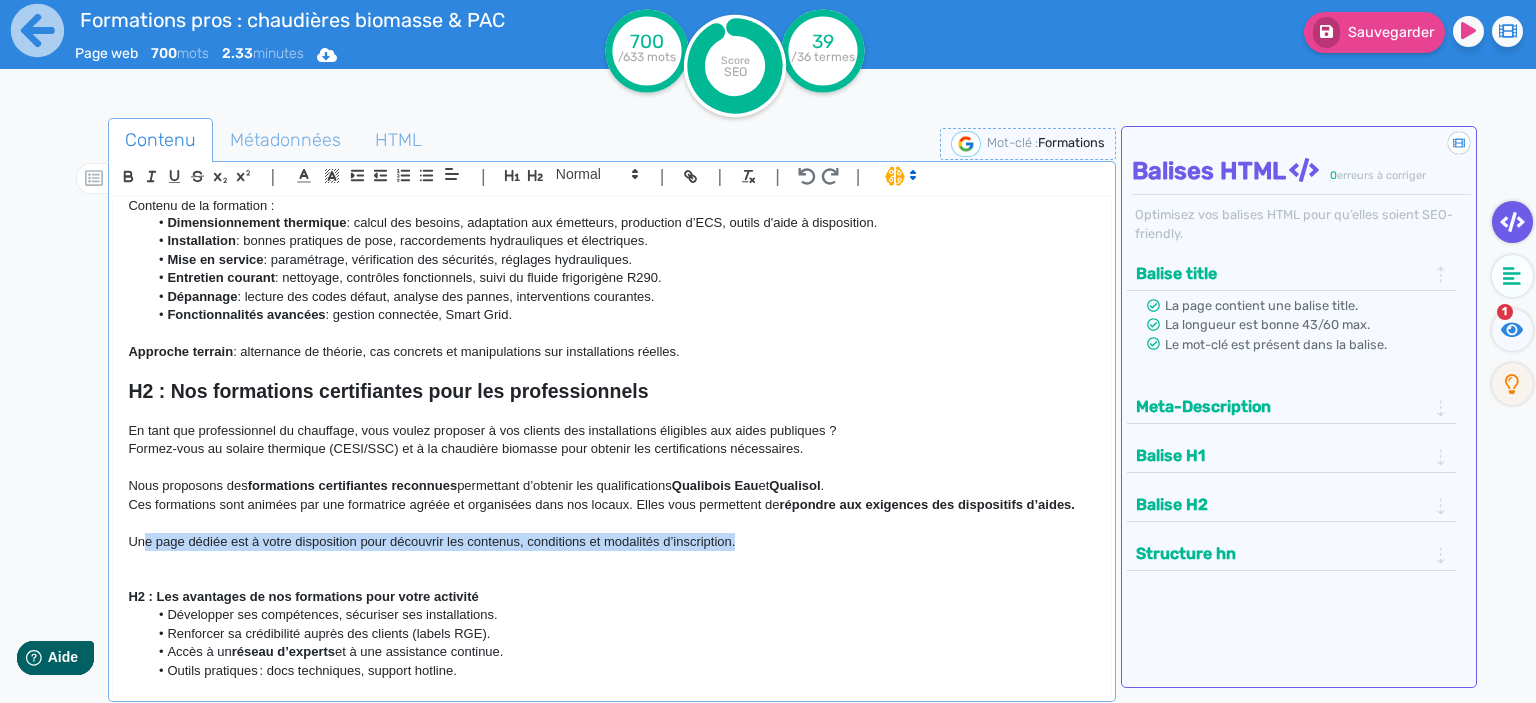 click on "H1 : Formations pros : chaudières biomasse, solaire & PAC | Forest Chauff H2 : Centre de formation chauffage bois et PAC : expertise, proximité et labels à la clé Forest Chauff’ forme les professionnels du chauffage dans ses locaux de Pérouse (90) , en combinant  expertise de terrain  et  programmes certifiants reconnus . H3 : Formations pratiques sur nos équipements : gagner en autonomie et en efficacité Nous proposons des formations techniques ciblées sur les produits que nous distribuons : chaudières à granulés, chaudières à [GEOGRAPHIC_DATA], pompes à chaleur. Objectifs : Maîtriser l’ installation , l’ entretien  et le  dépannage [PERSON_NAME] en compétence rapidement pour  gagner en autonomie Optimiser vos interventions pour  satisfaire et fidéliser vos clients Formations courtes,  à la journée , en petits groupes. Approche terrain  : alternance de théorie, cas concrets et manipulations sur installations réelles. H3 : Formations qualifiantes : accédez aux aides et valorisez vos chantiers  et" 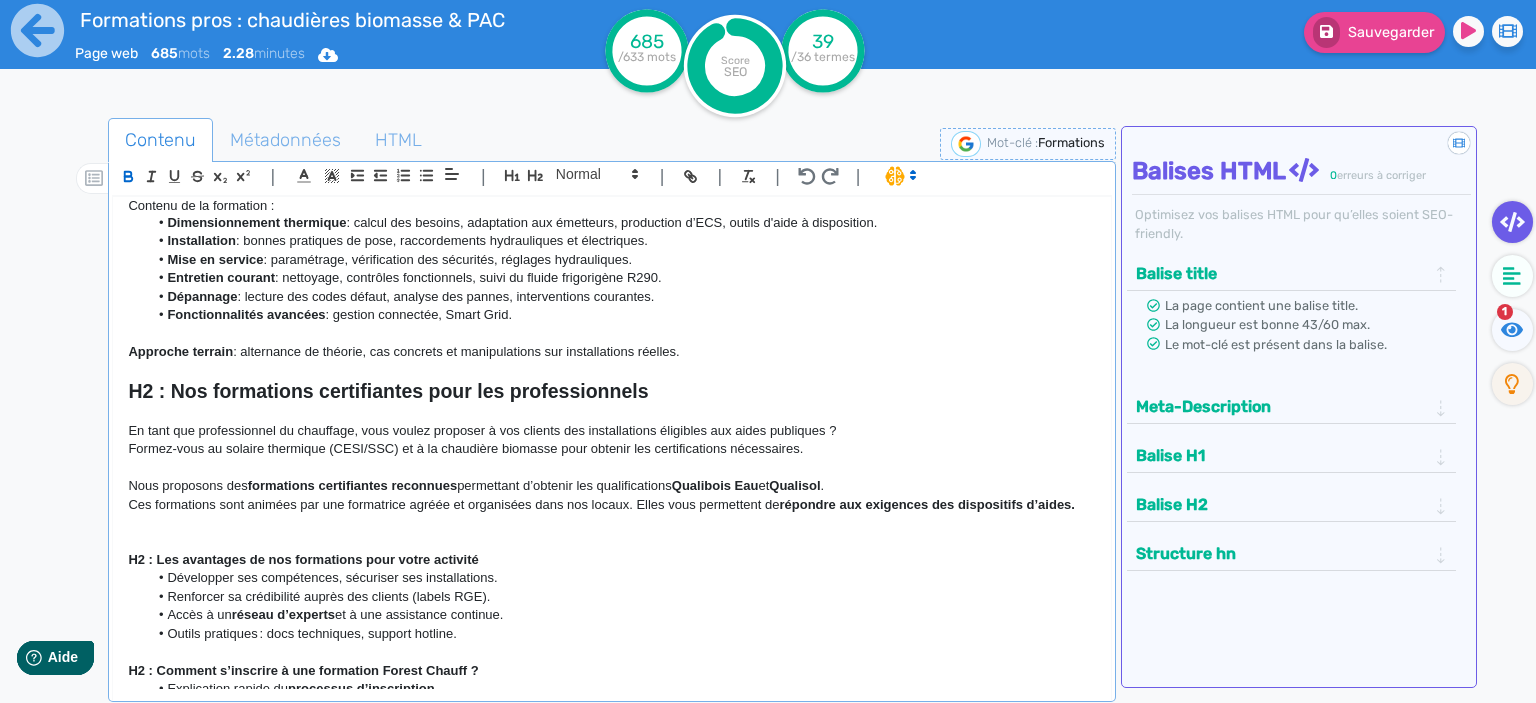scroll, scrollTop: 1289, scrollLeft: 0, axis: vertical 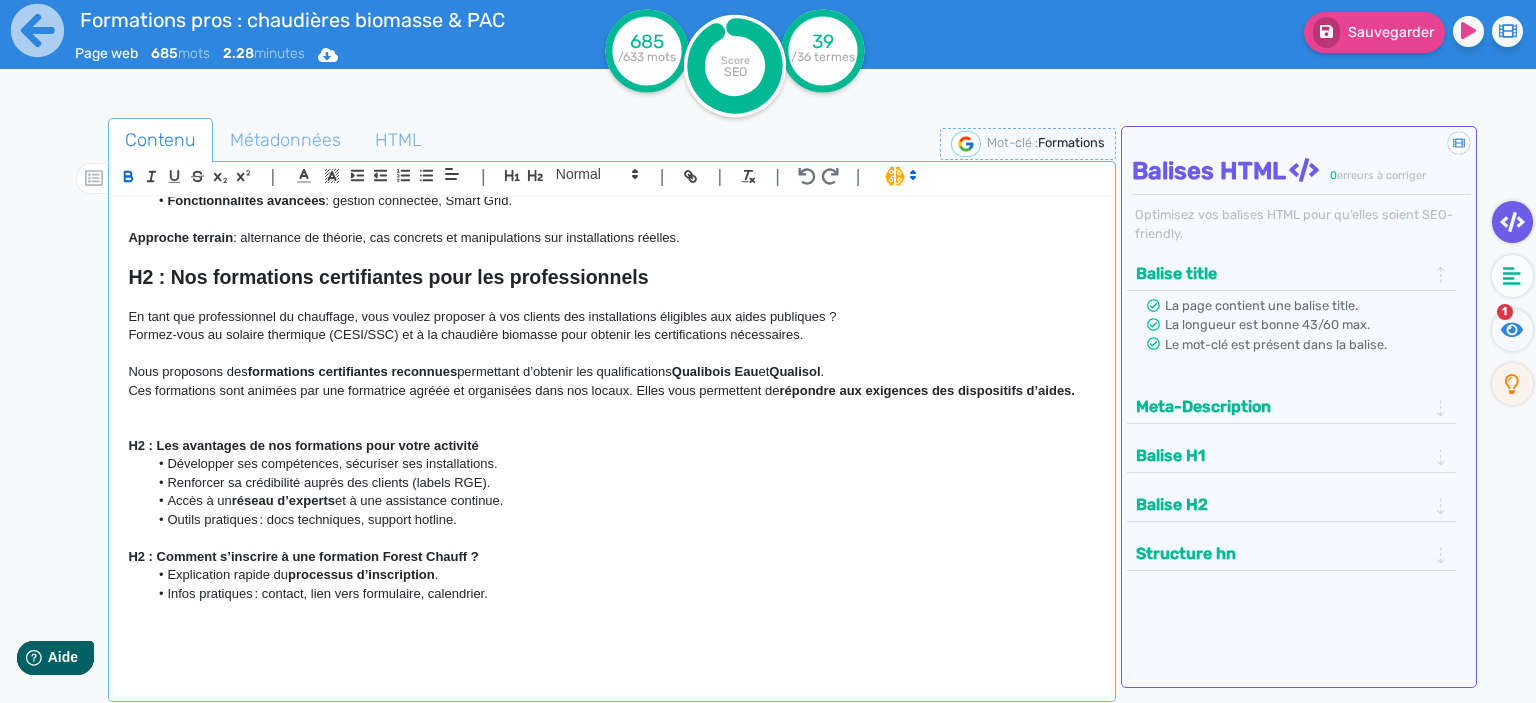 click on "H1 : Formations pros : chaudières biomasse, solaire & PAC | Forest Chauff H2 : Centre de formation chauffage bois et PAC : expertise, proximité et labels à la clé Forest Chauff’ forme les professionnels du chauffage dans ses locaux de Pérouse (90) , en combinant  expertise de terrain  et  programmes certifiants reconnus . H3 : Formations pratiques sur nos équipements : gagner en autonomie et en efficacité Nous proposons des formations techniques ciblées sur les produits que nous distribuons : chaudières à granulés, chaudières à [GEOGRAPHIC_DATA], pompes à chaleur. Objectifs : Maîtriser l’ installation , l’ entretien  et le  dépannage [PERSON_NAME] en compétence rapidement pour  gagner en autonomie Optimiser vos interventions pour  satisfaire et fidéliser vos clients Formations courtes,  à la journée , en petits groupes. Approche terrain  : alternance de théorie, cas concrets et manipulations sur installations réelles. H3 : Formations qualifiantes : accédez aux aides et valorisez vos chantiers  et" 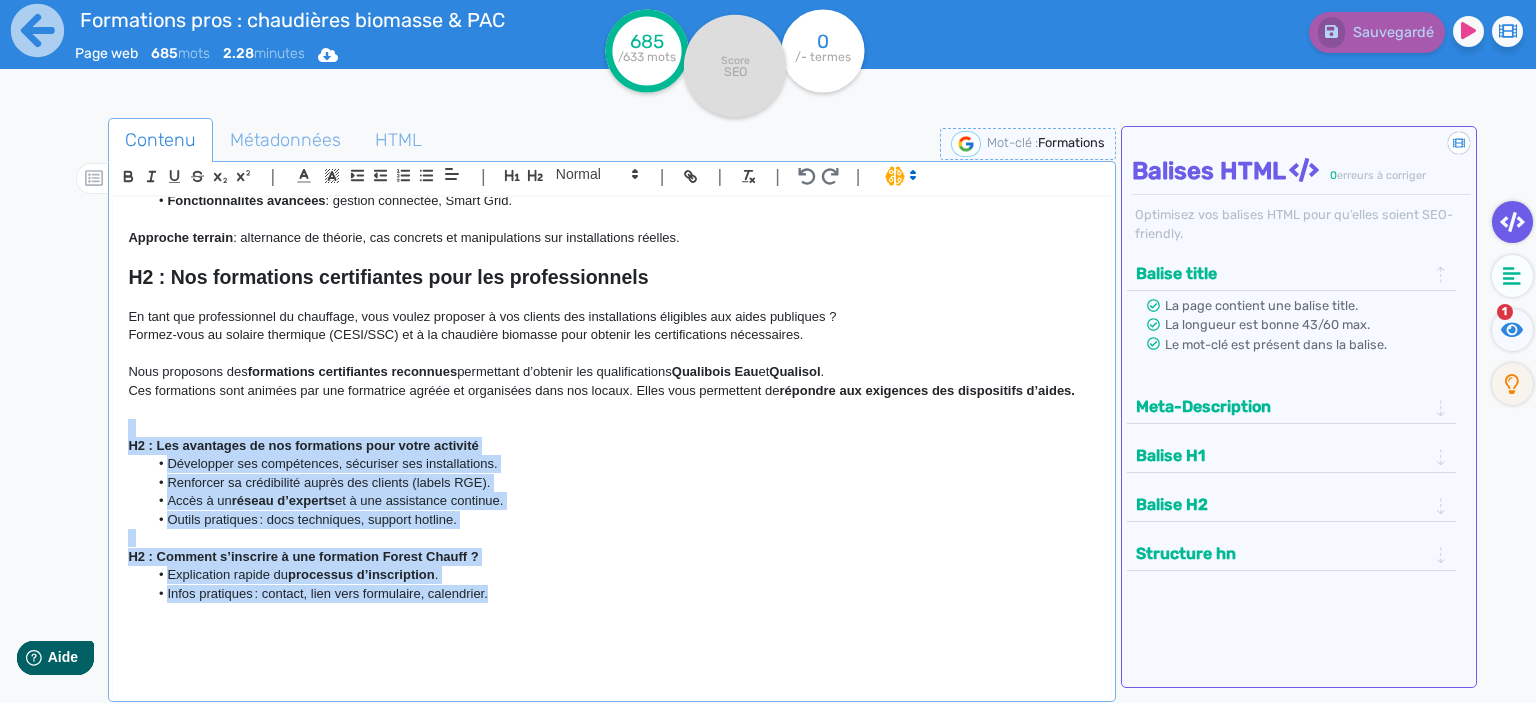 drag, startPoint x: 523, startPoint y: 594, endPoint x: 70, endPoint y: 418, distance: 485.98868 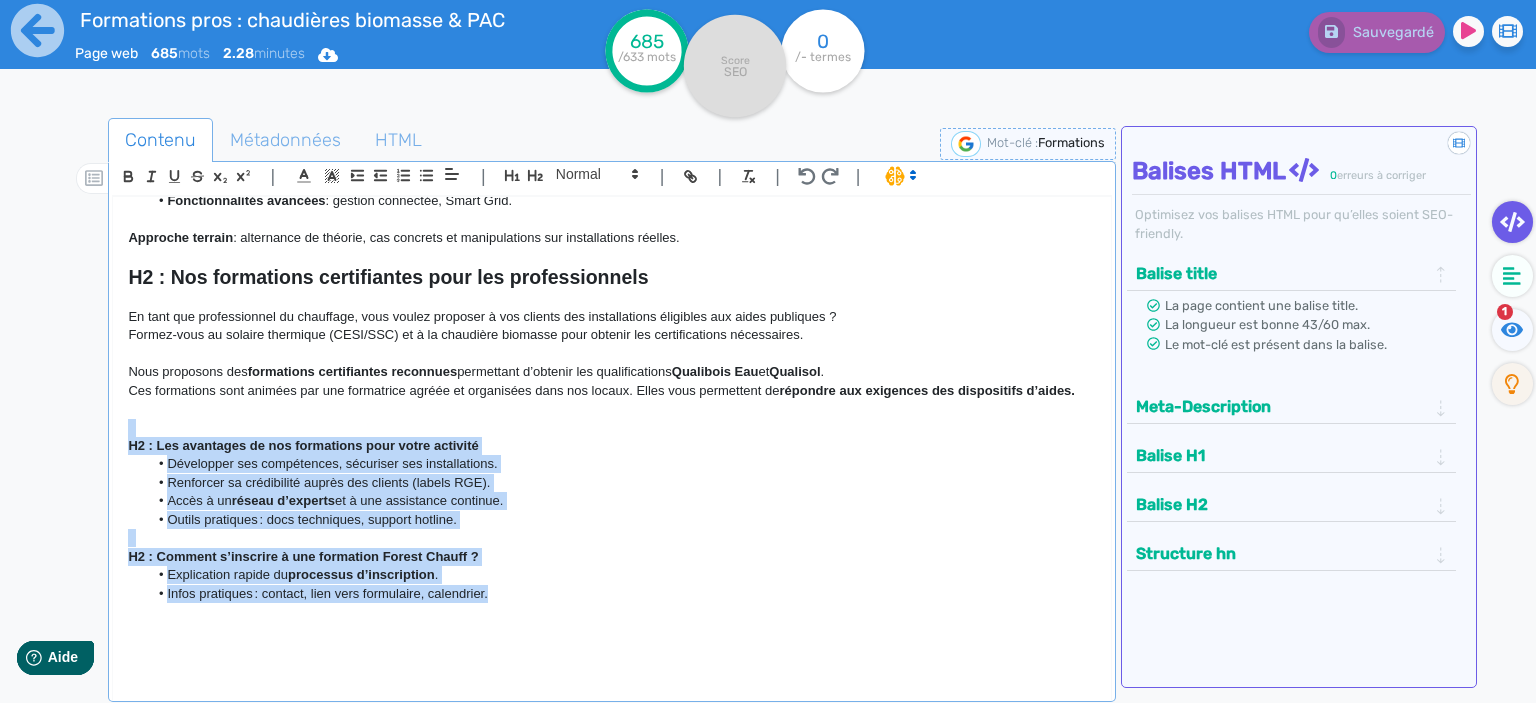 click on "H1 : Formations pros : chaudières biomasse, solaire & PAC | Forest Chauff H2 : Centre de formation chauffage bois et PAC : expertise, proximité et labels à la clé Forest Chauff’ forme les professionnels du chauffage dans ses locaux de Pérouse (90) , en combinant  expertise de terrain  et  programmes certifiants reconnus . H3 : Formations pratiques sur nos équipements : gagner en autonomie et en efficacité Nous proposons des formations techniques ciblées sur les produits que nous distribuons : chaudières à granulés, chaudières à [GEOGRAPHIC_DATA], pompes à chaleur. Objectifs : Maîtriser l’ installation , l’ entretien  et le  dépannage [PERSON_NAME] en compétence rapidement pour  gagner en autonomie Optimiser vos interventions pour  satisfaire et fidéliser vos clients Formations courtes,  à la journée , en petits groupes. Approche terrain  : alternance de théorie, cas concrets et manipulations sur installations réelles. H3 : Formations qualifiantes : accédez aux aides et valorisez vos chantiers  et" 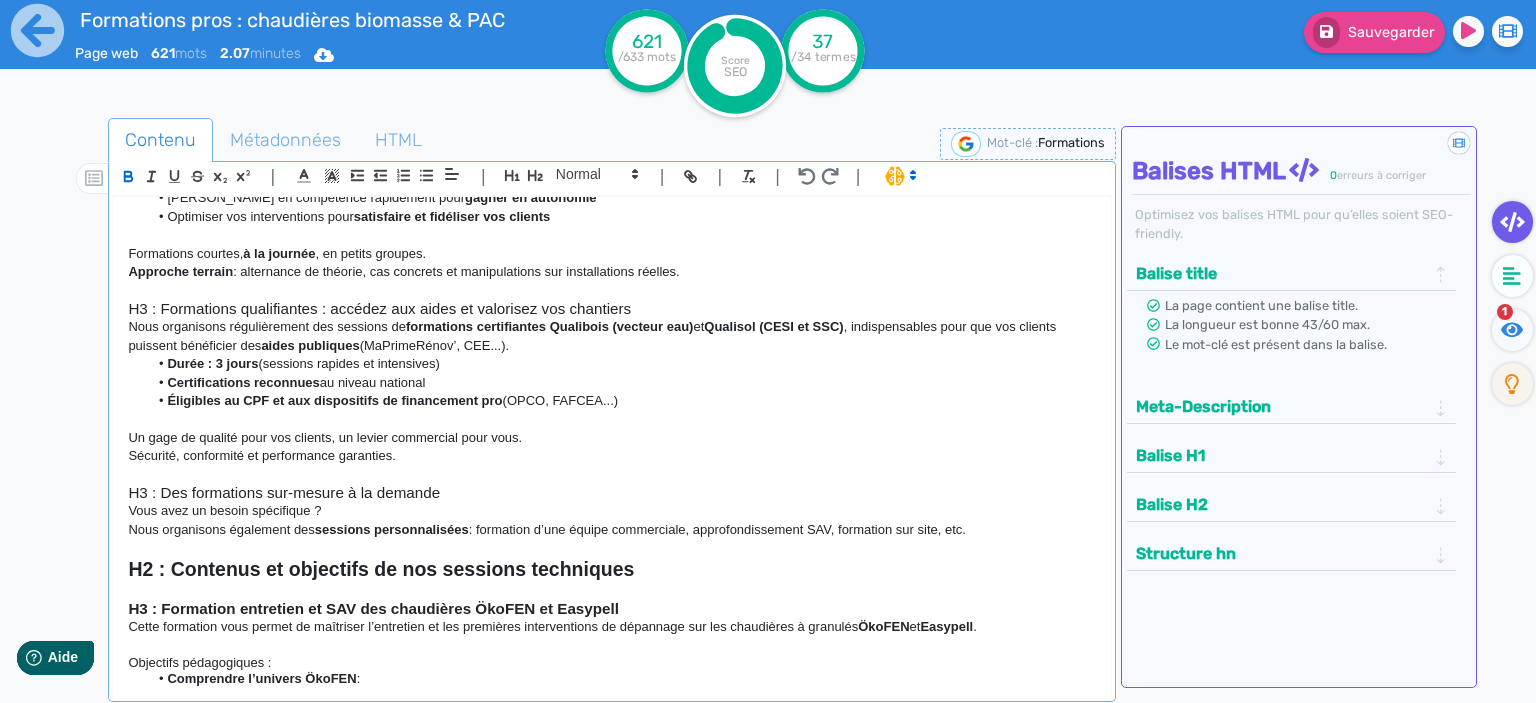 scroll, scrollTop: 0, scrollLeft: 0, axis: both 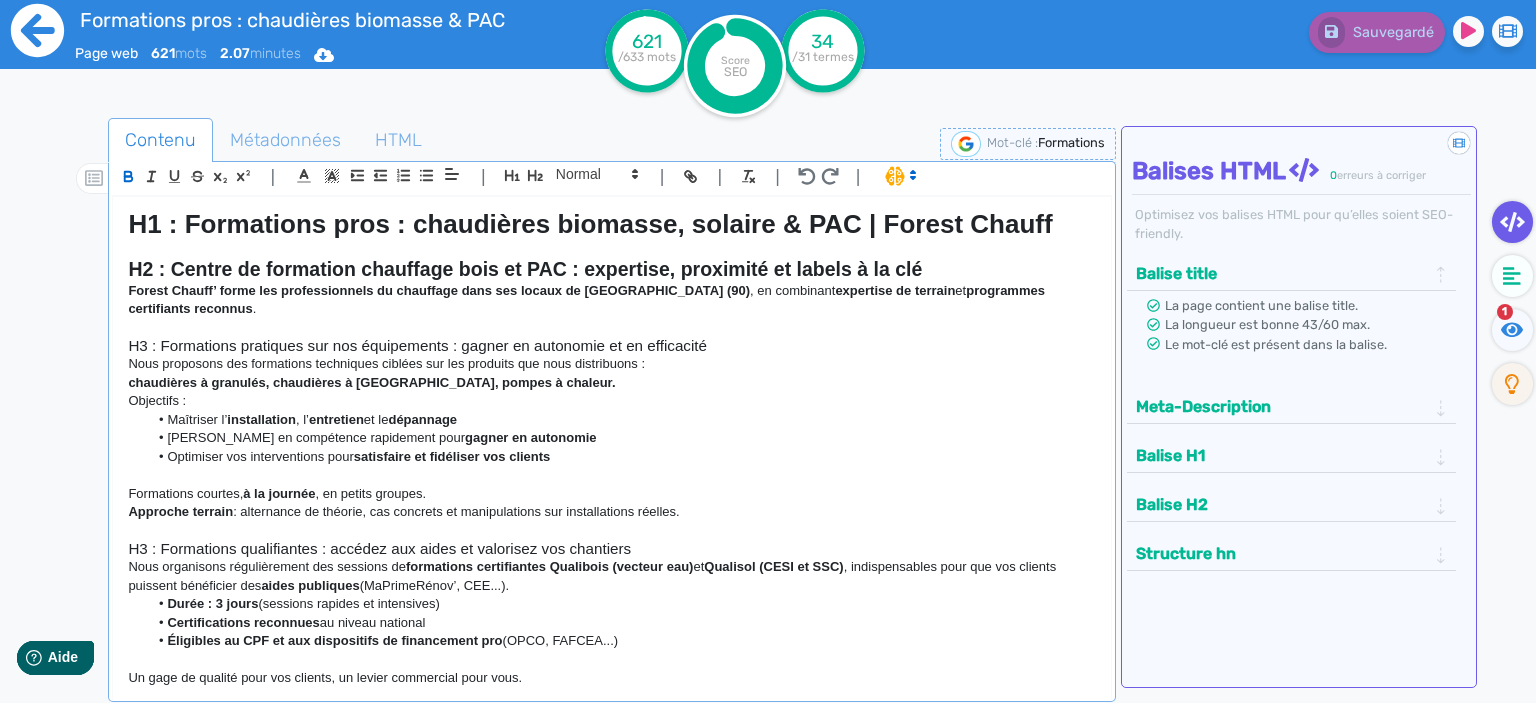 click 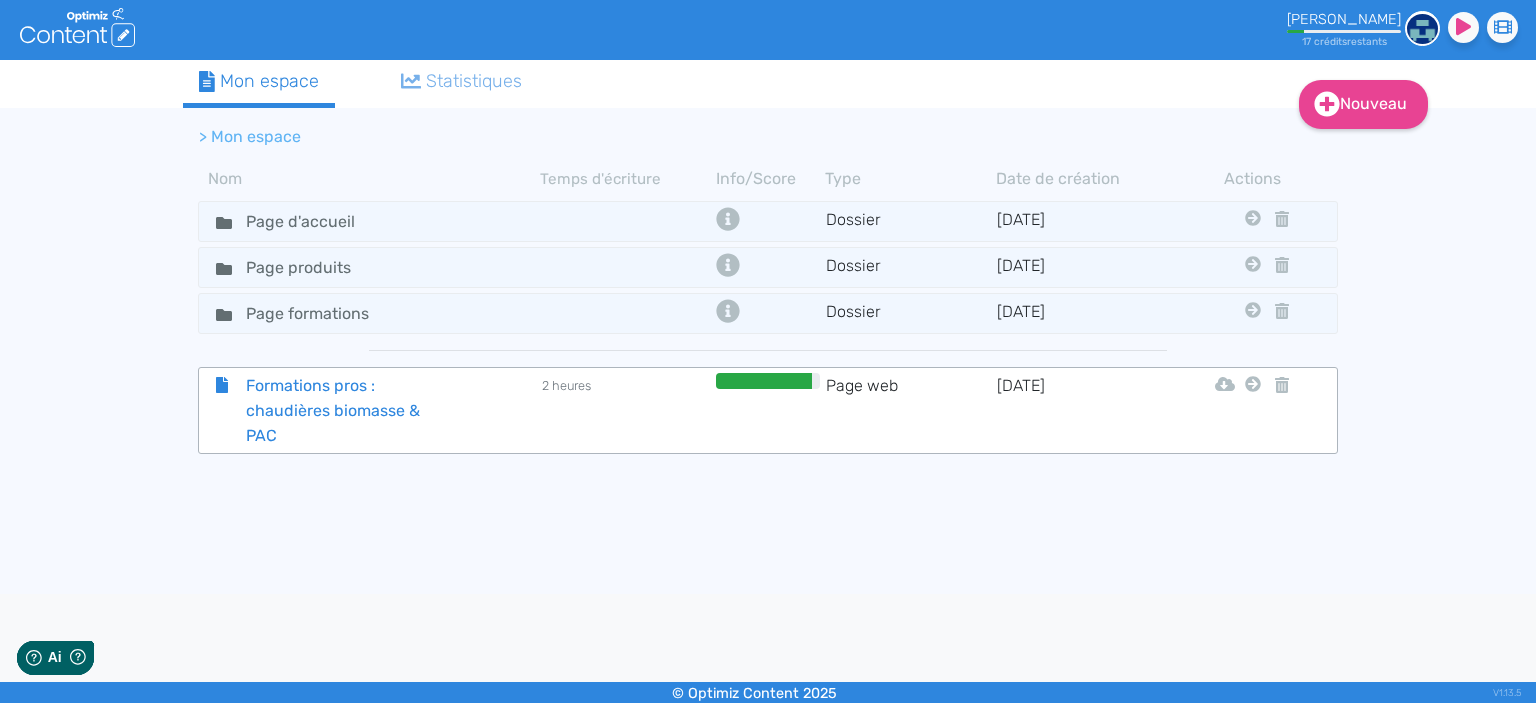 scroll, scrollTop: 0, scrollLeft: 0, axis: both 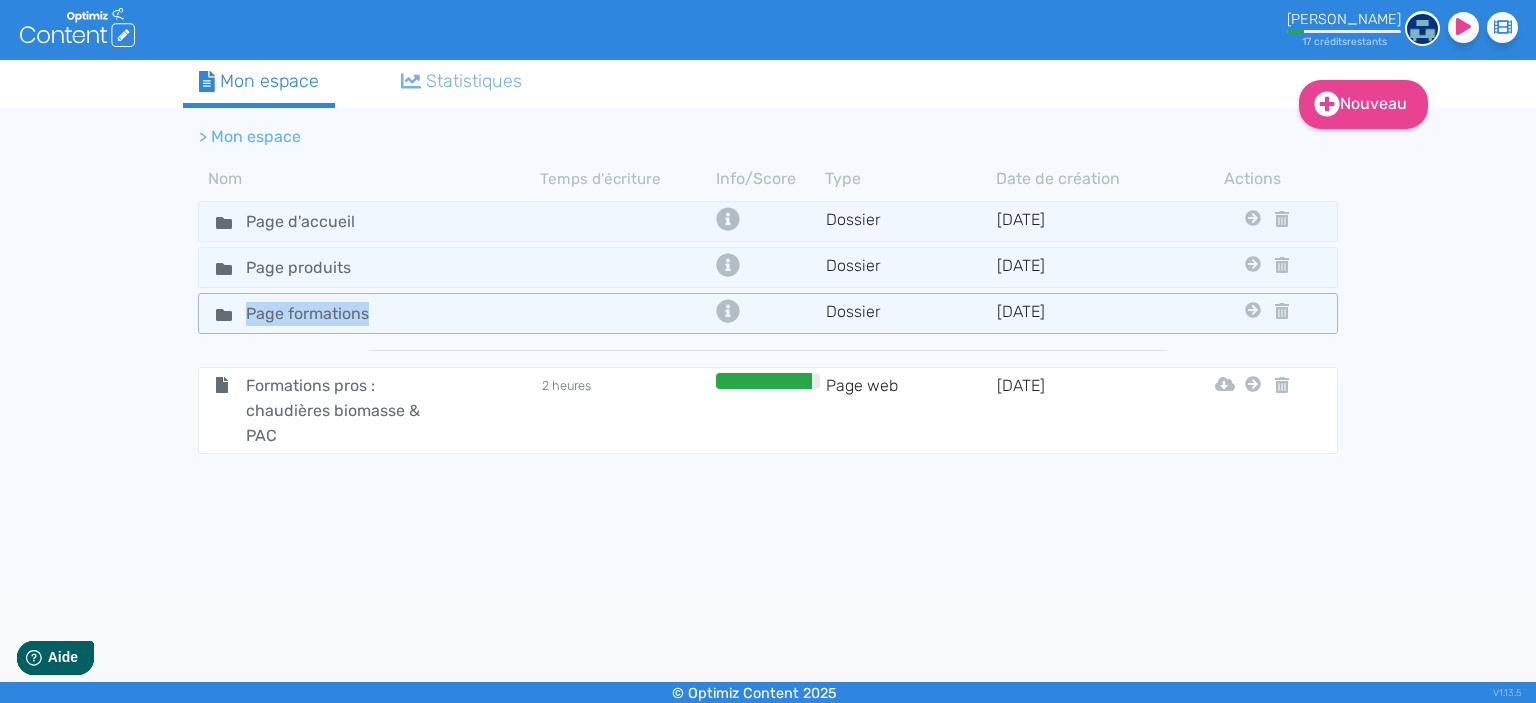 drag, startPoint x: 377, startPoint y: 413, endPoint x: 369, endPoint y: 330, distance: 83.38465 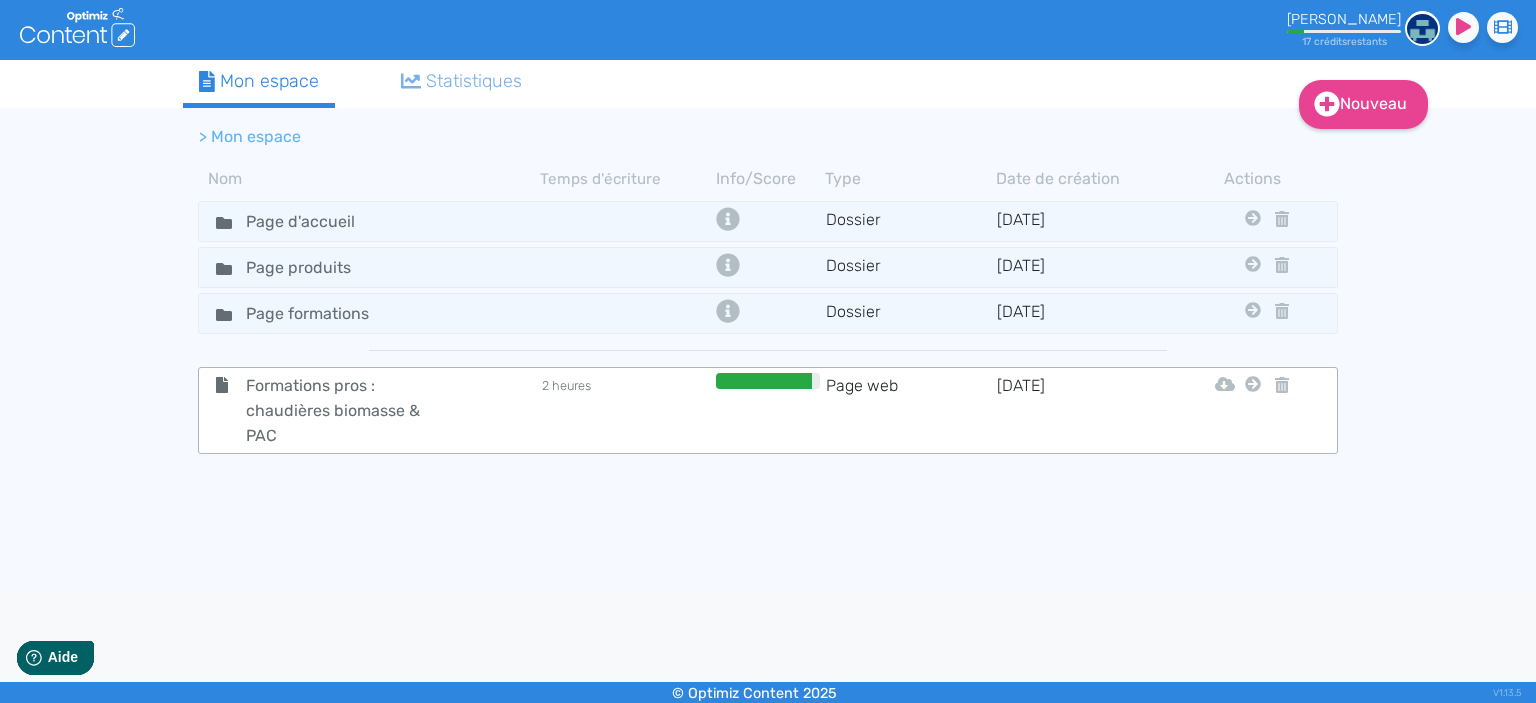 click on "Formations pros : chaudières biomasse & PAC  2 heures   Page web   [DATE]   Html   Pdf   Word   Page D'accueil   Page Produits   Page Formations" 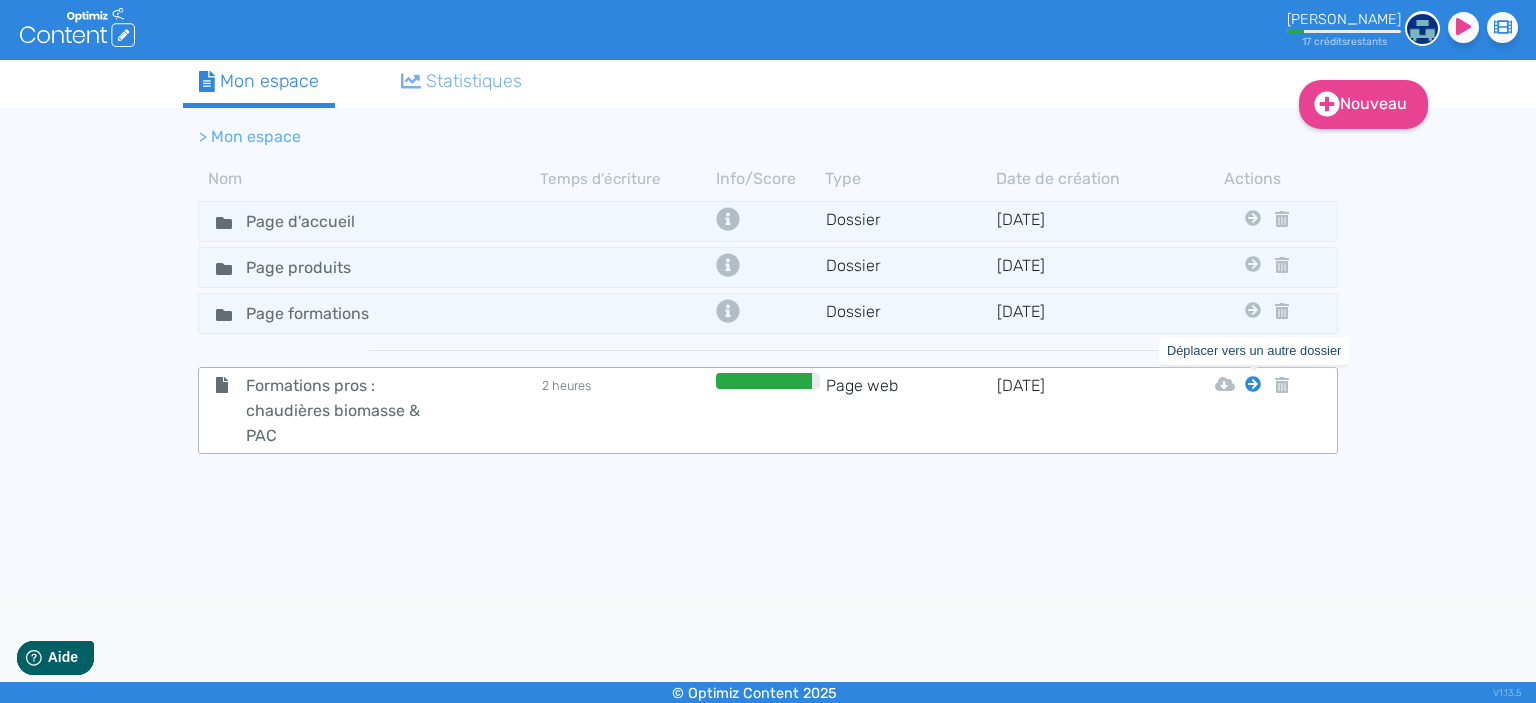 click 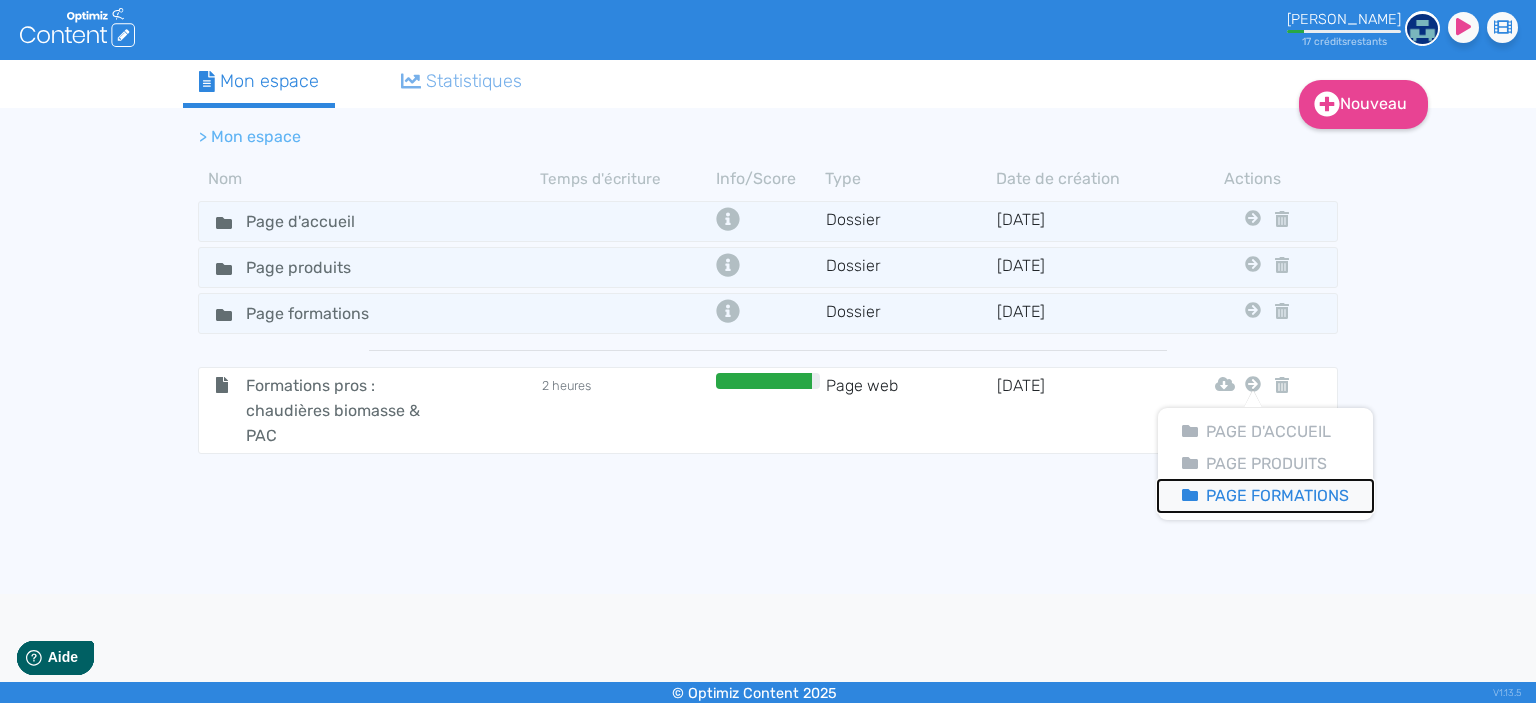 click on "Page Formations" at bounding box center (1265, 496) 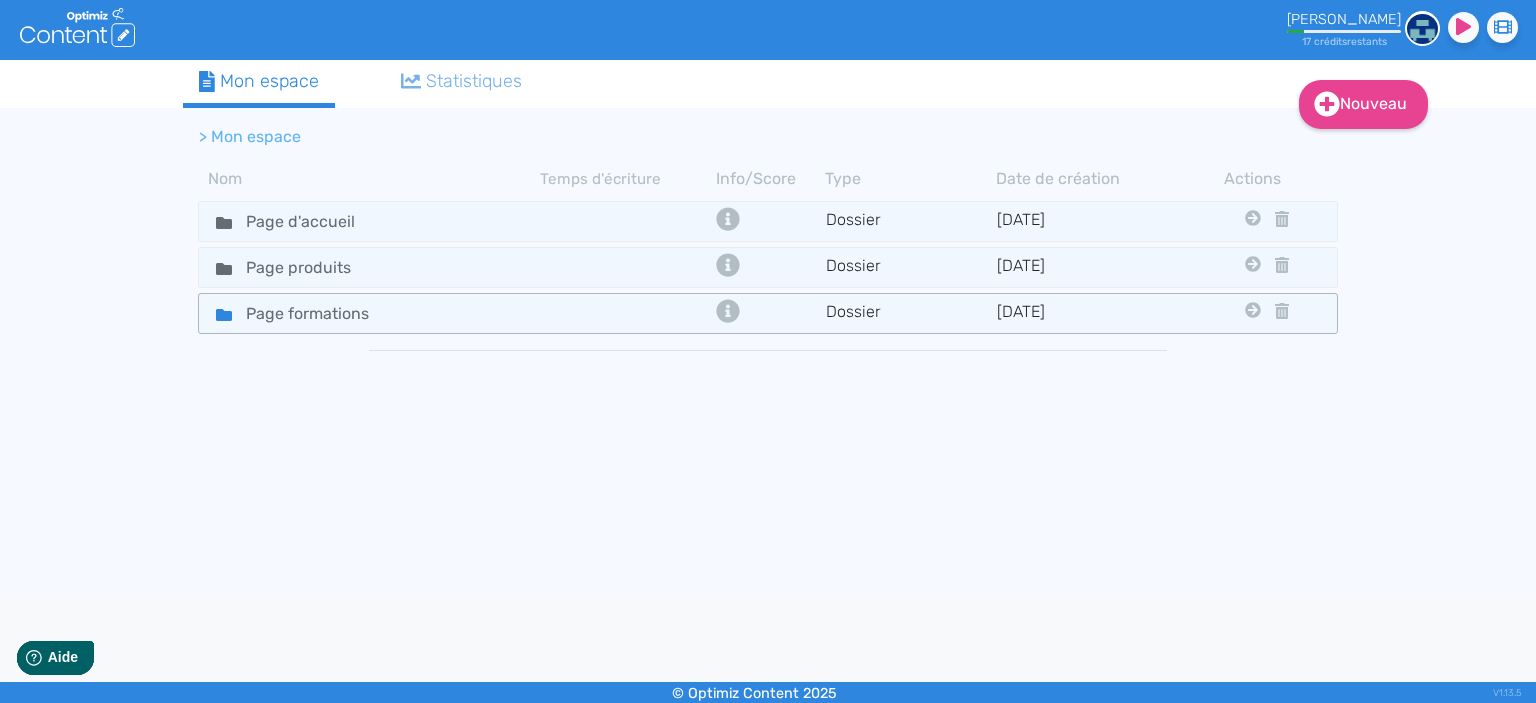 click on "Page formations" 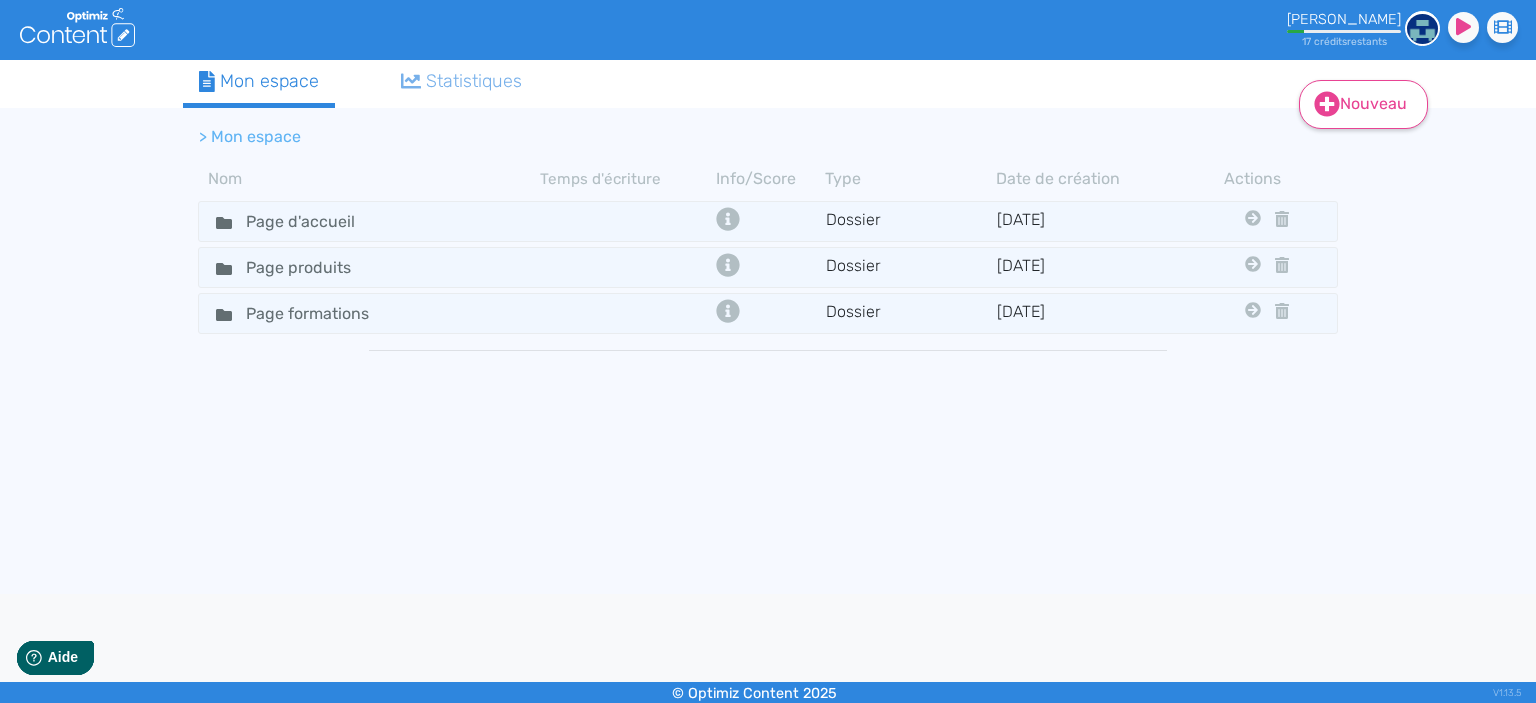 click on "Nouveau" at bounding box center (1363, 104) 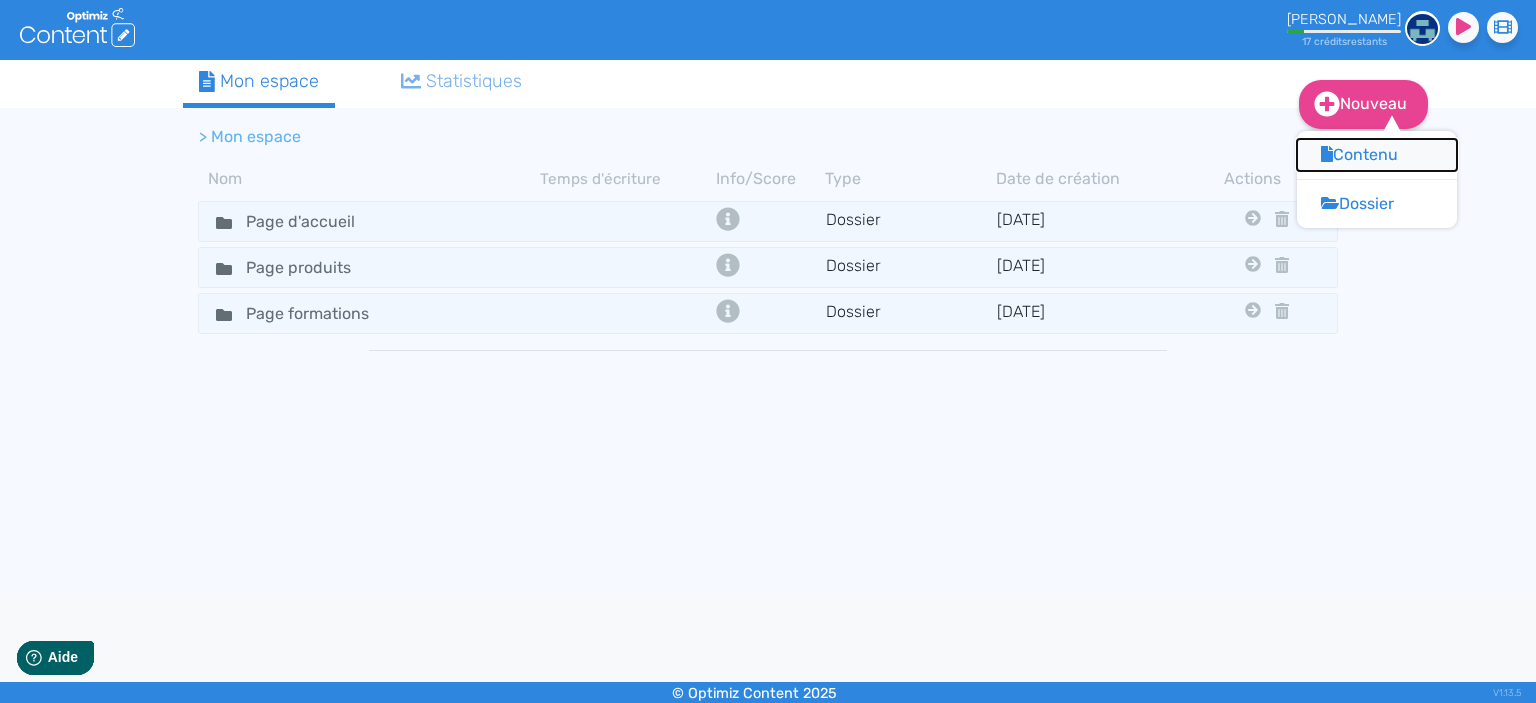 click on "Contenu" 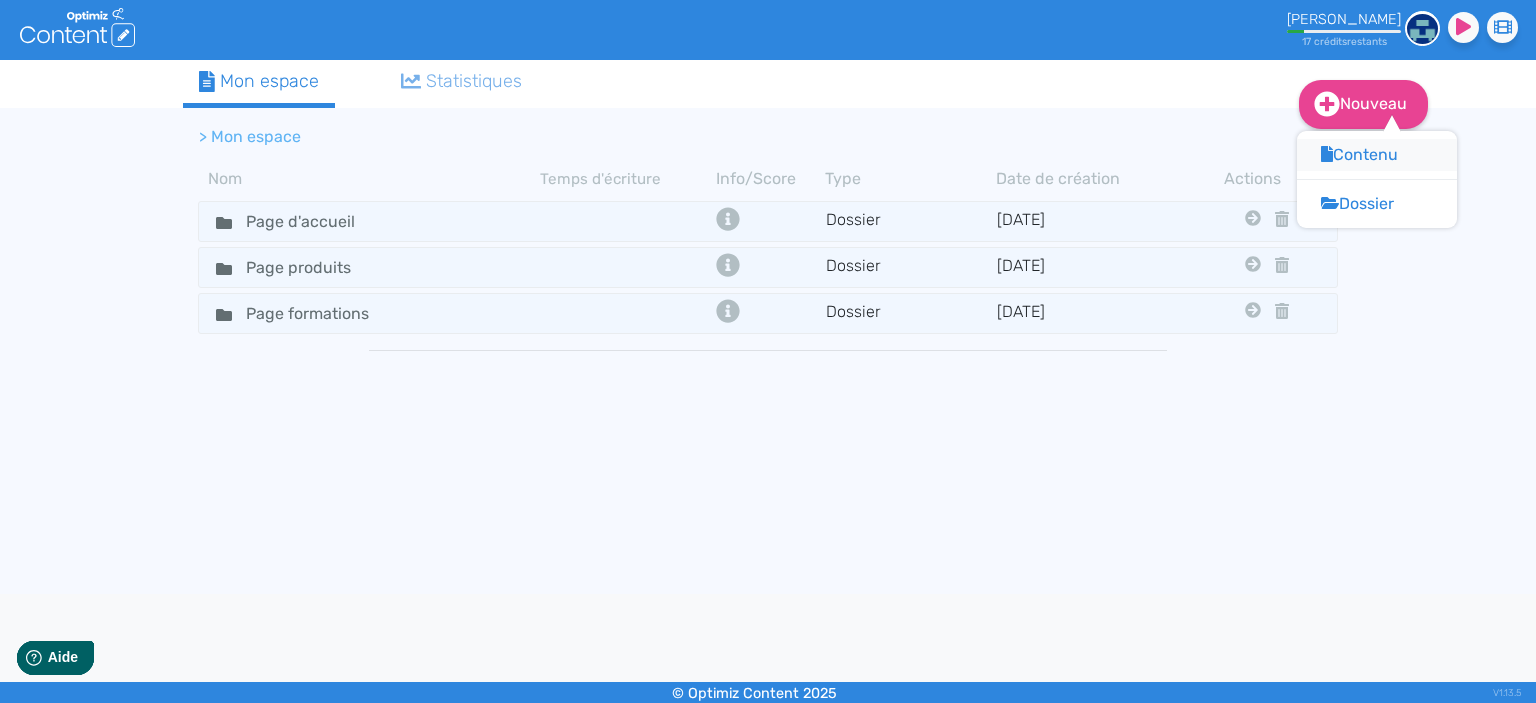 scroll, scrollTop: 1, scrollLeft: 0, axis: vertical 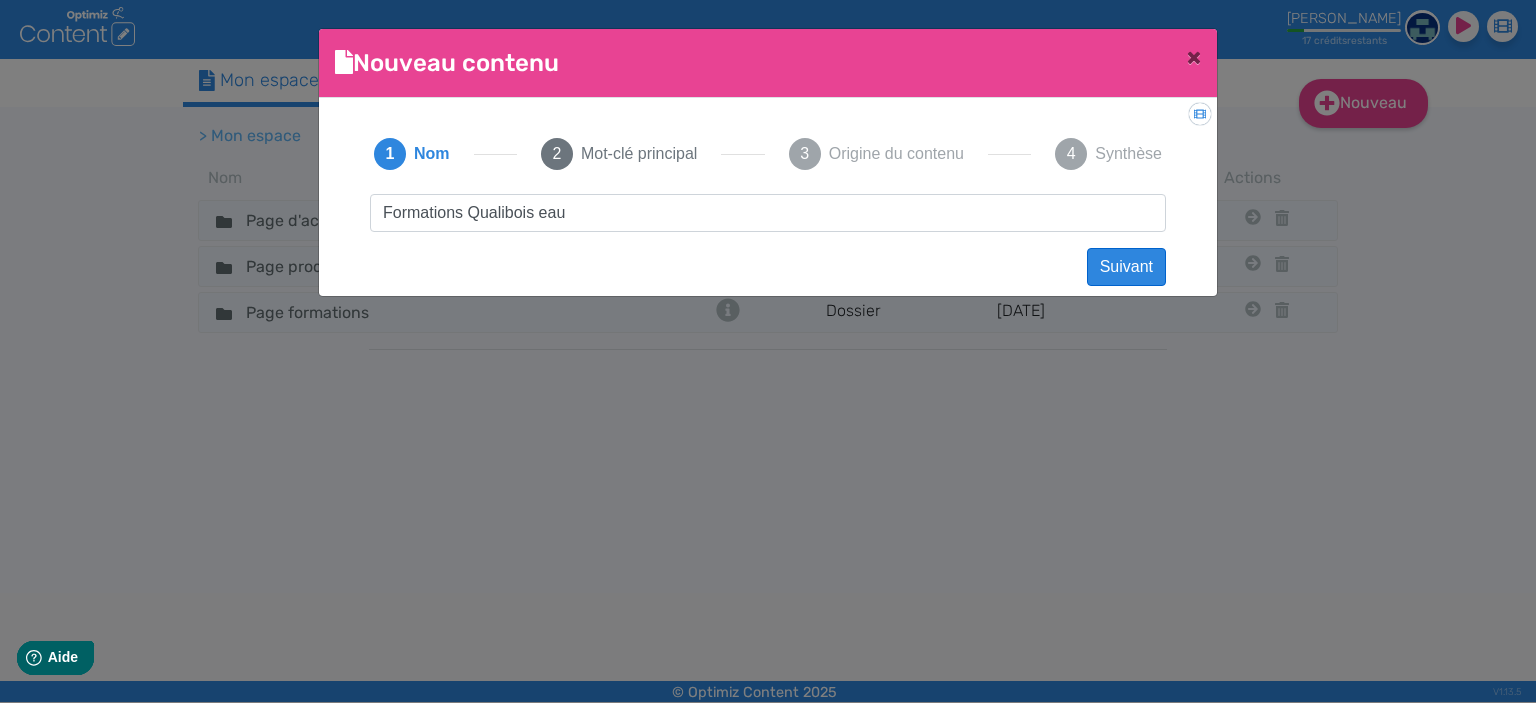 type on "Formations Qualibois eau" 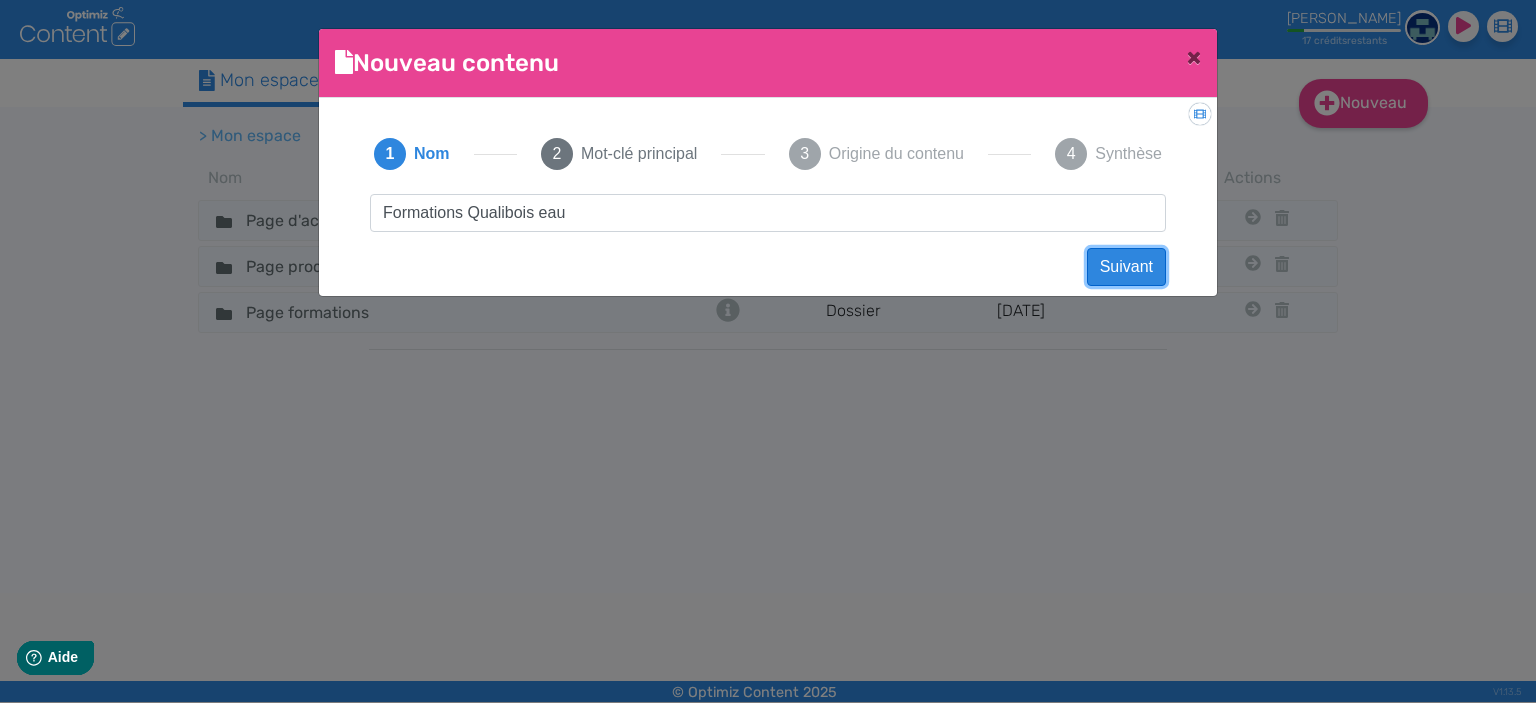 click on "Suivant" at bounding box center (1126, 267) 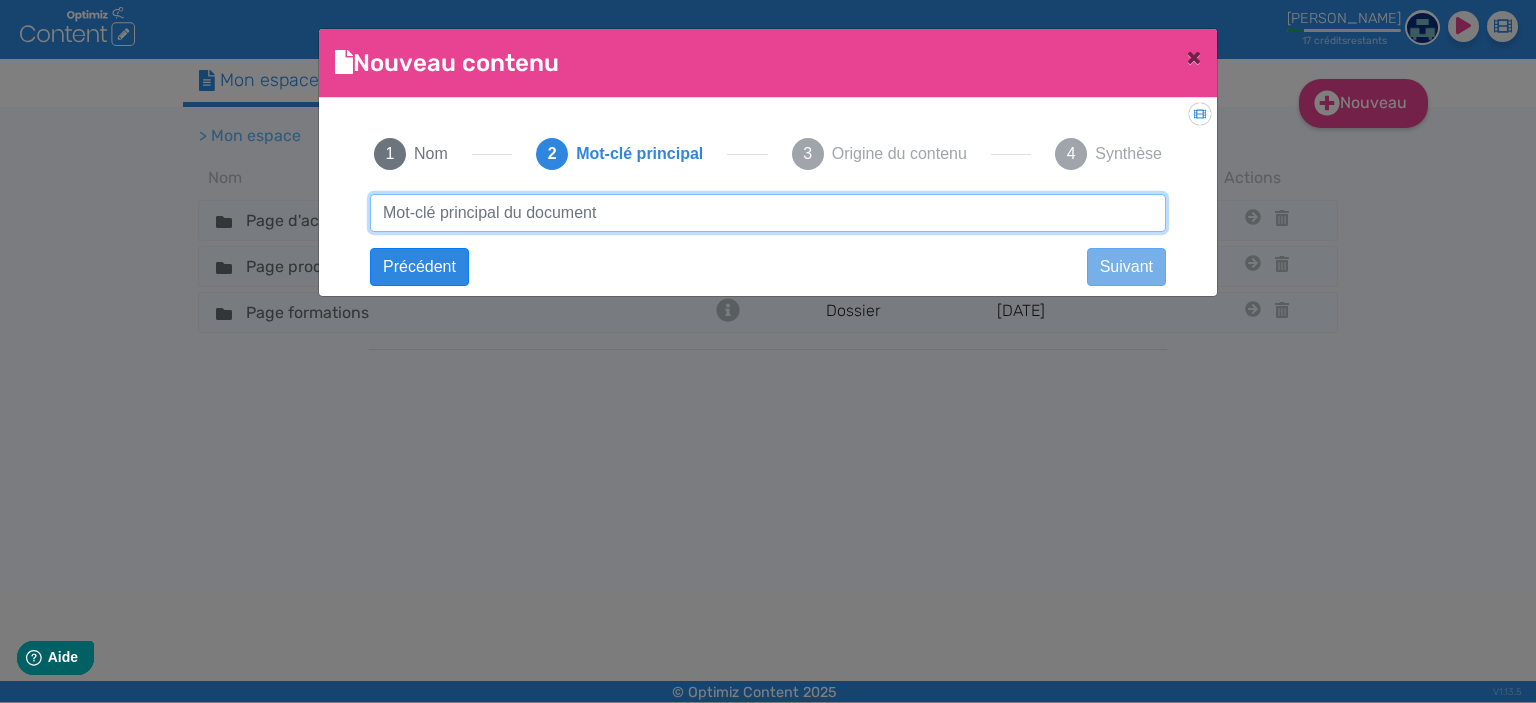 click at bounding box center [768, 213] 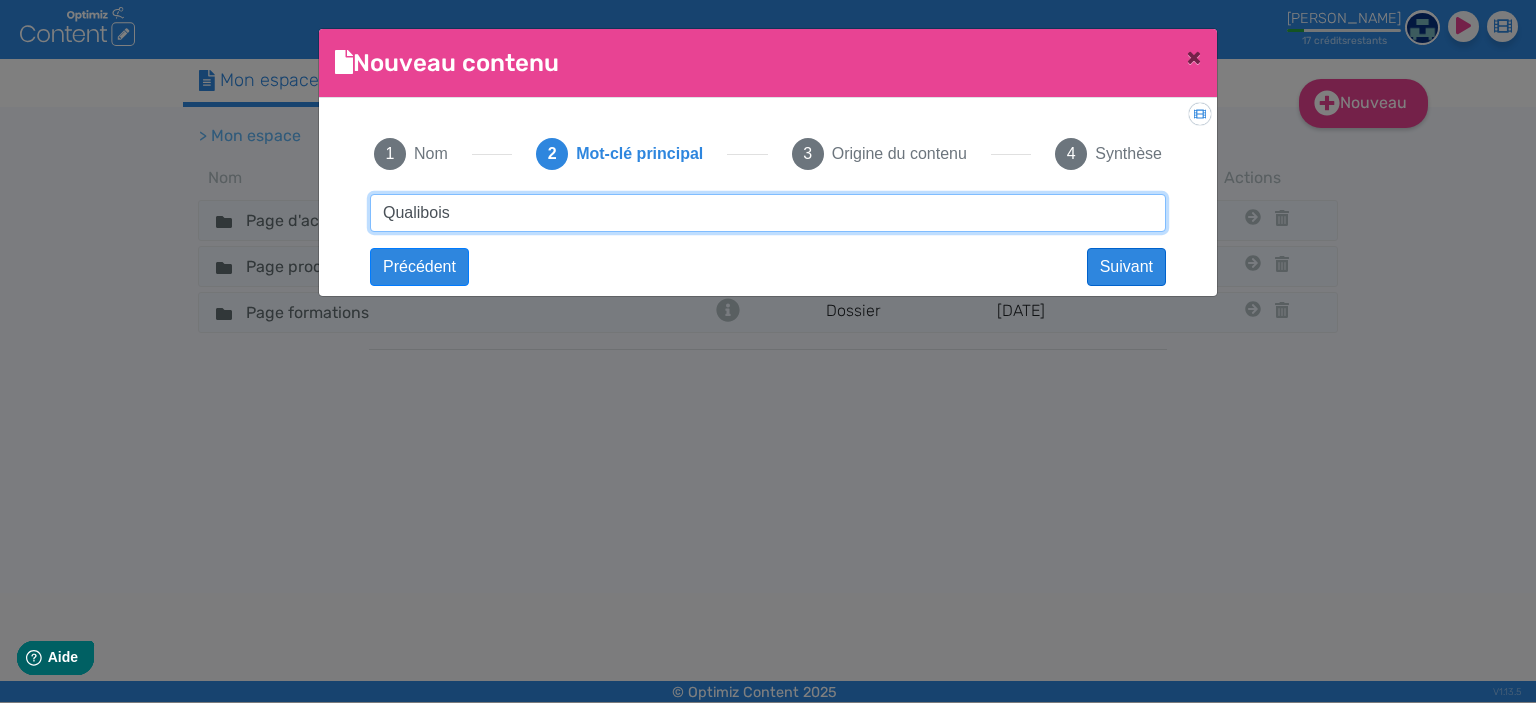 type on "Qualibois" 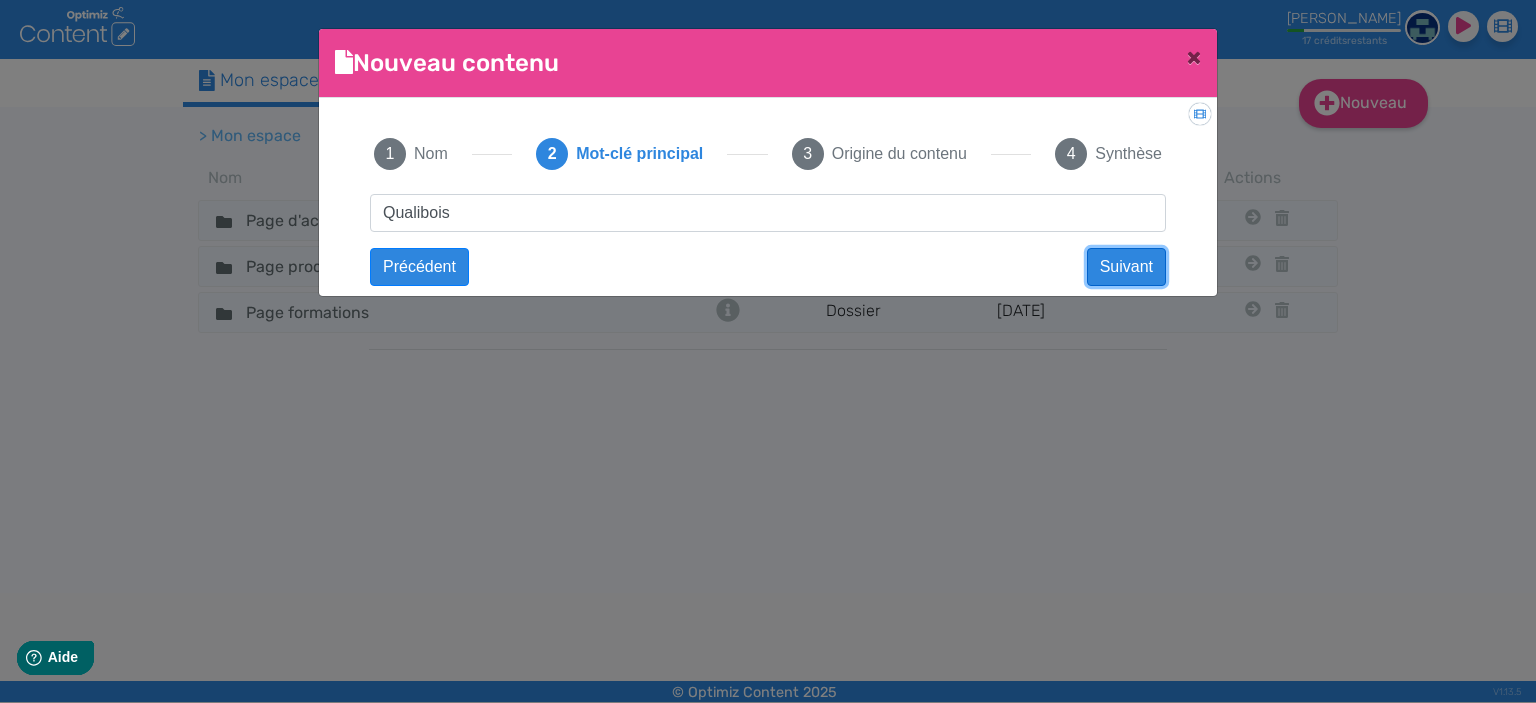 click on "Suivant" at bounding box center (1126, 267) 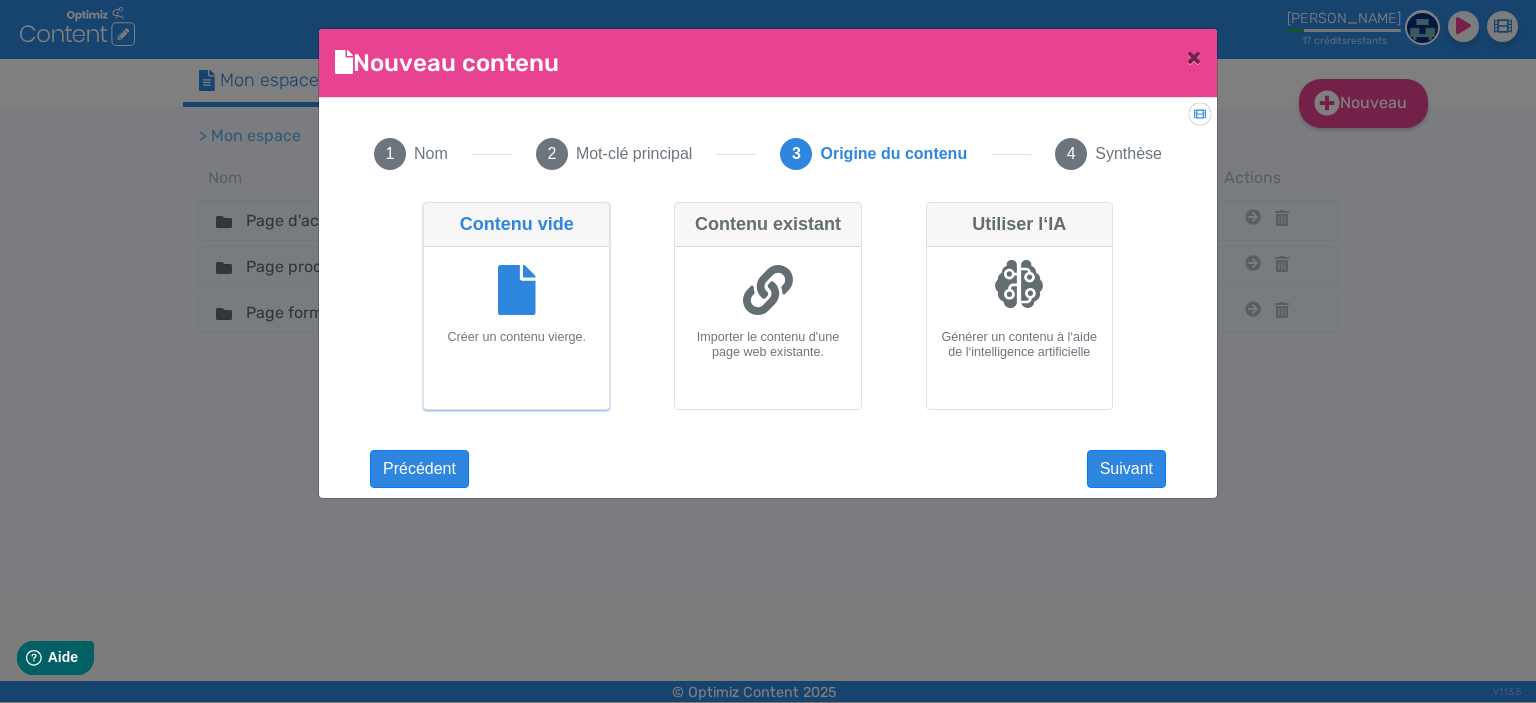 click at bounding box center [516, 292] 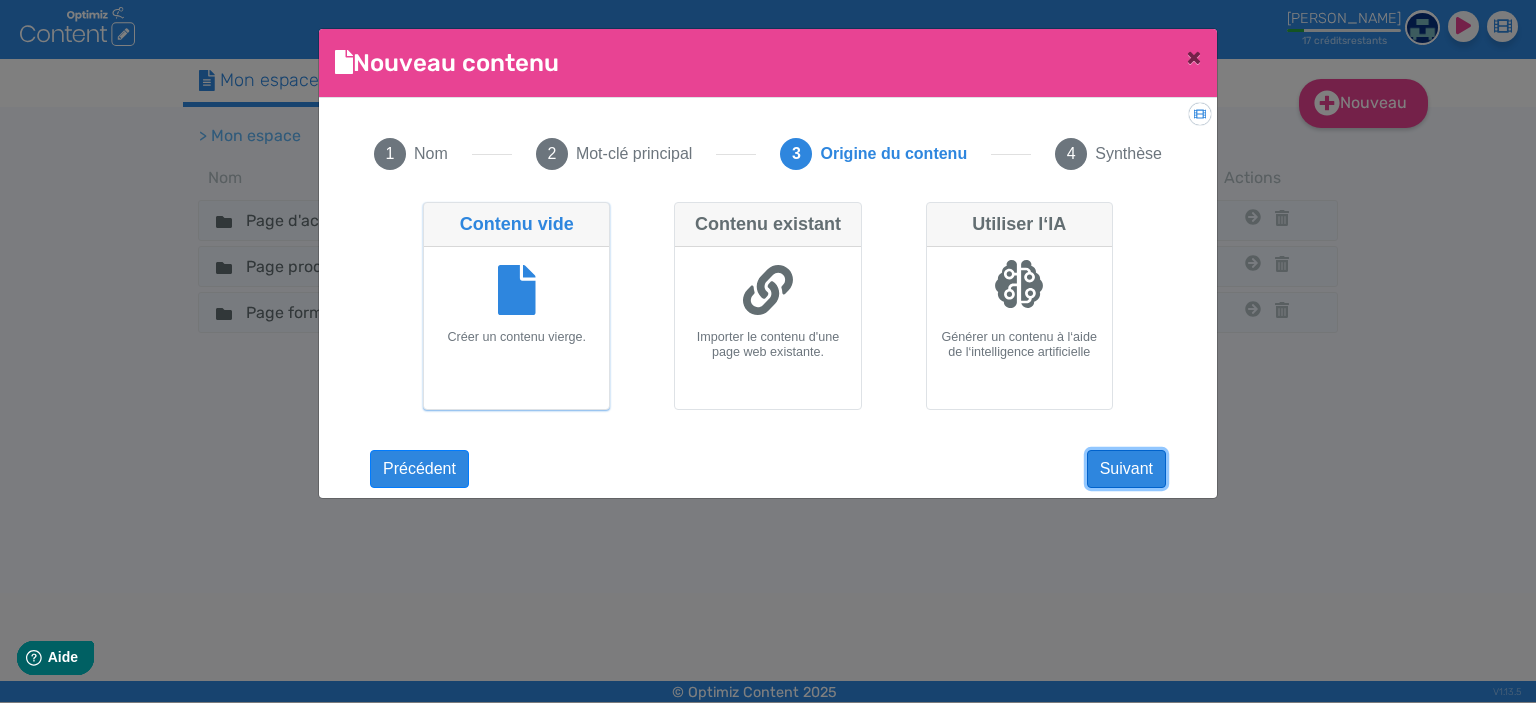 click on "Suivant" at bounding box center (1126, 469) 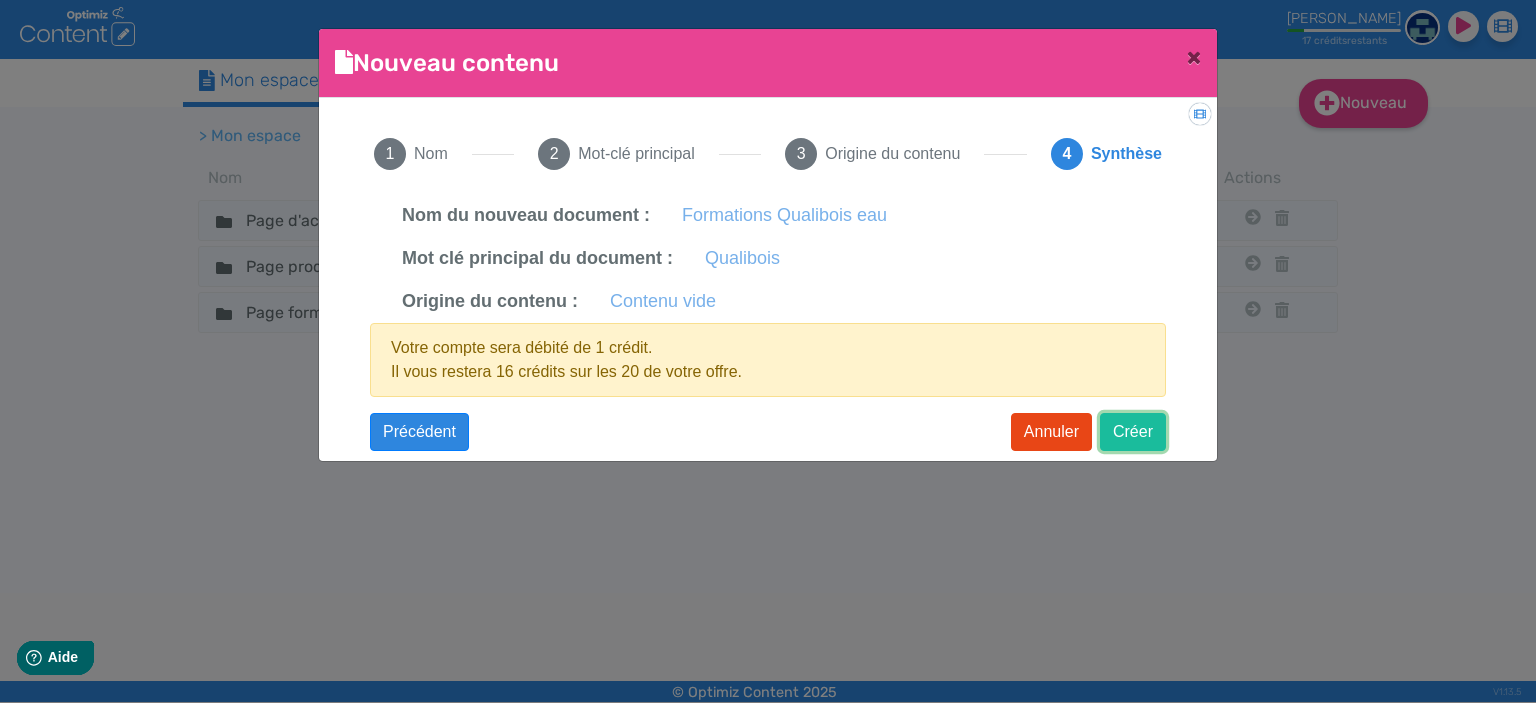 click on "Créer" at bounding box center [1133, 432] 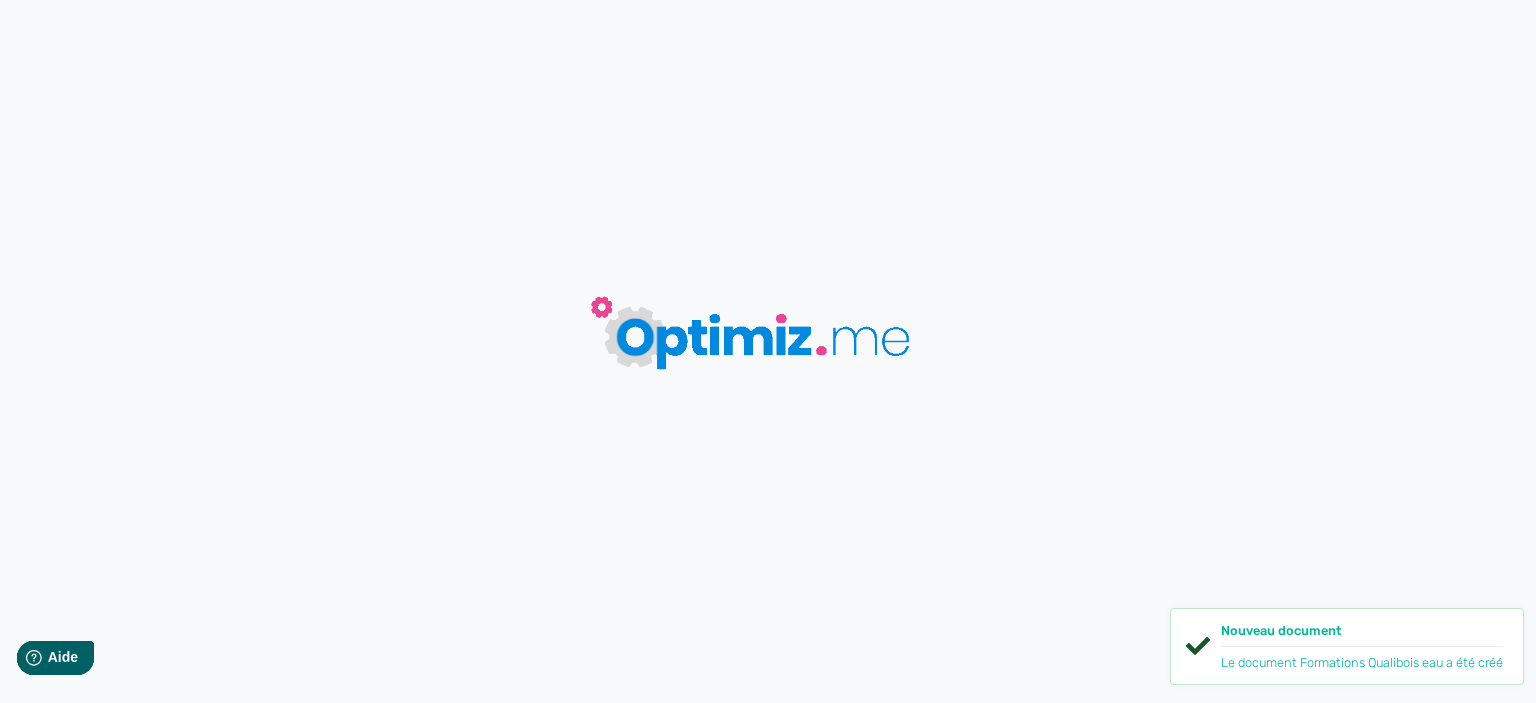 scroll, scrollTop: 0, scrollLeft: 0, axis: both 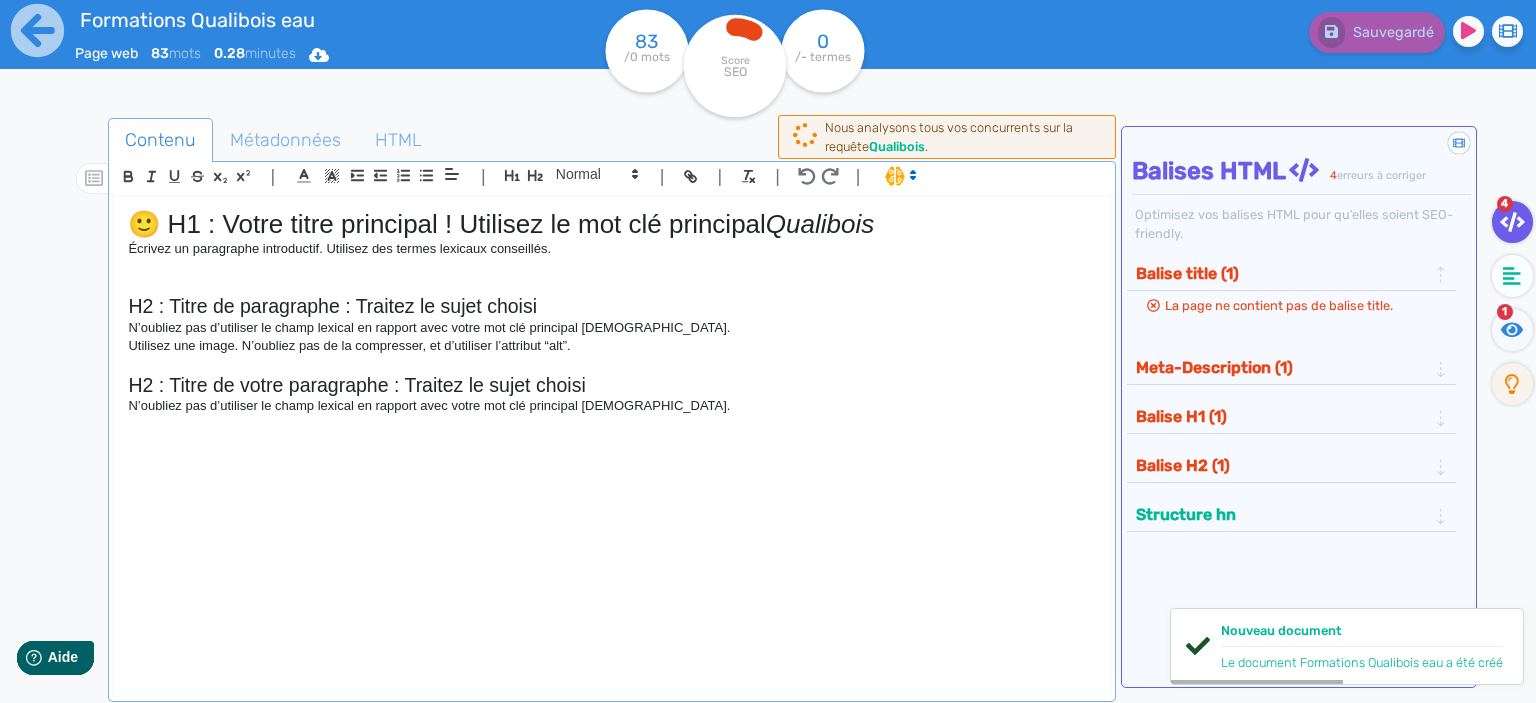 click 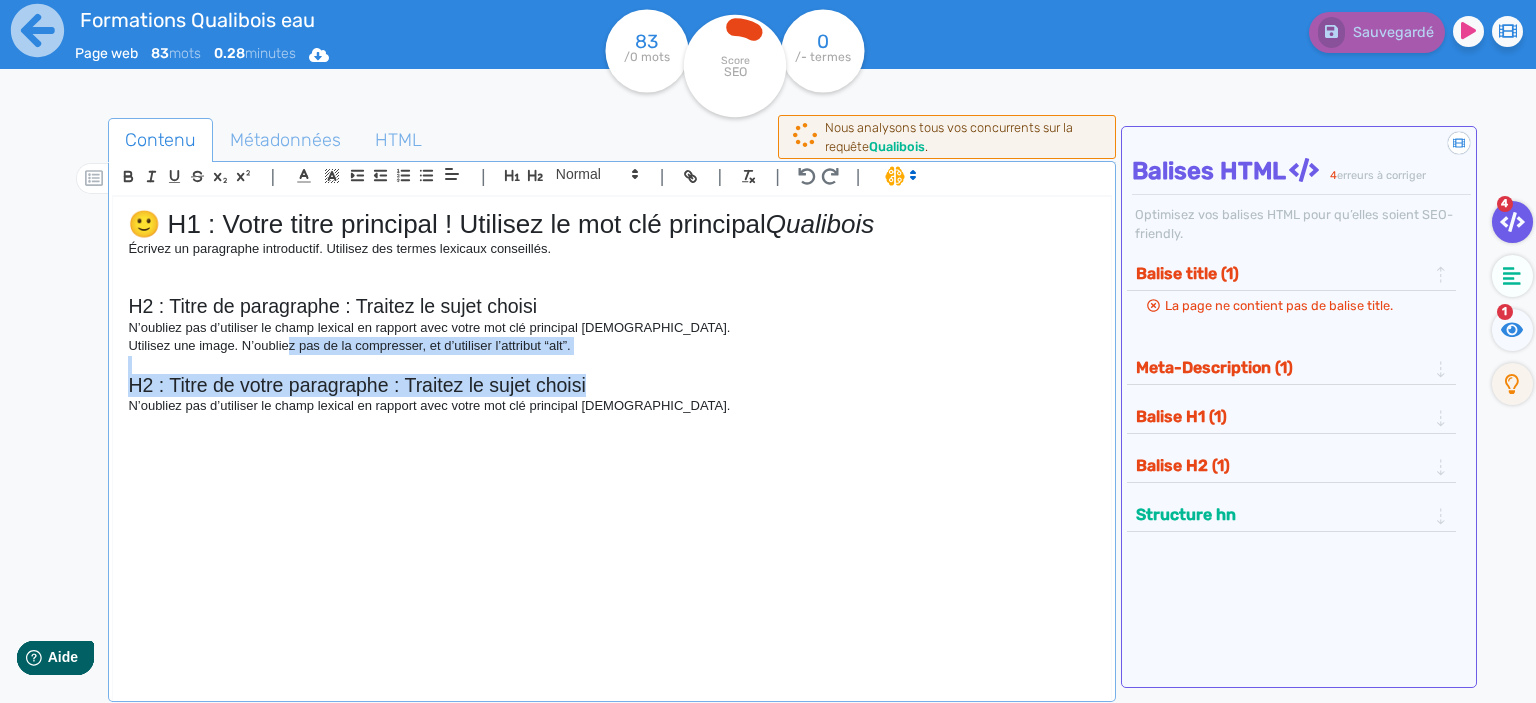 drag, startPoint x: 681, startPoint y: 392, endPoint x: 286, endPoint y: 338, distance: 398.67404 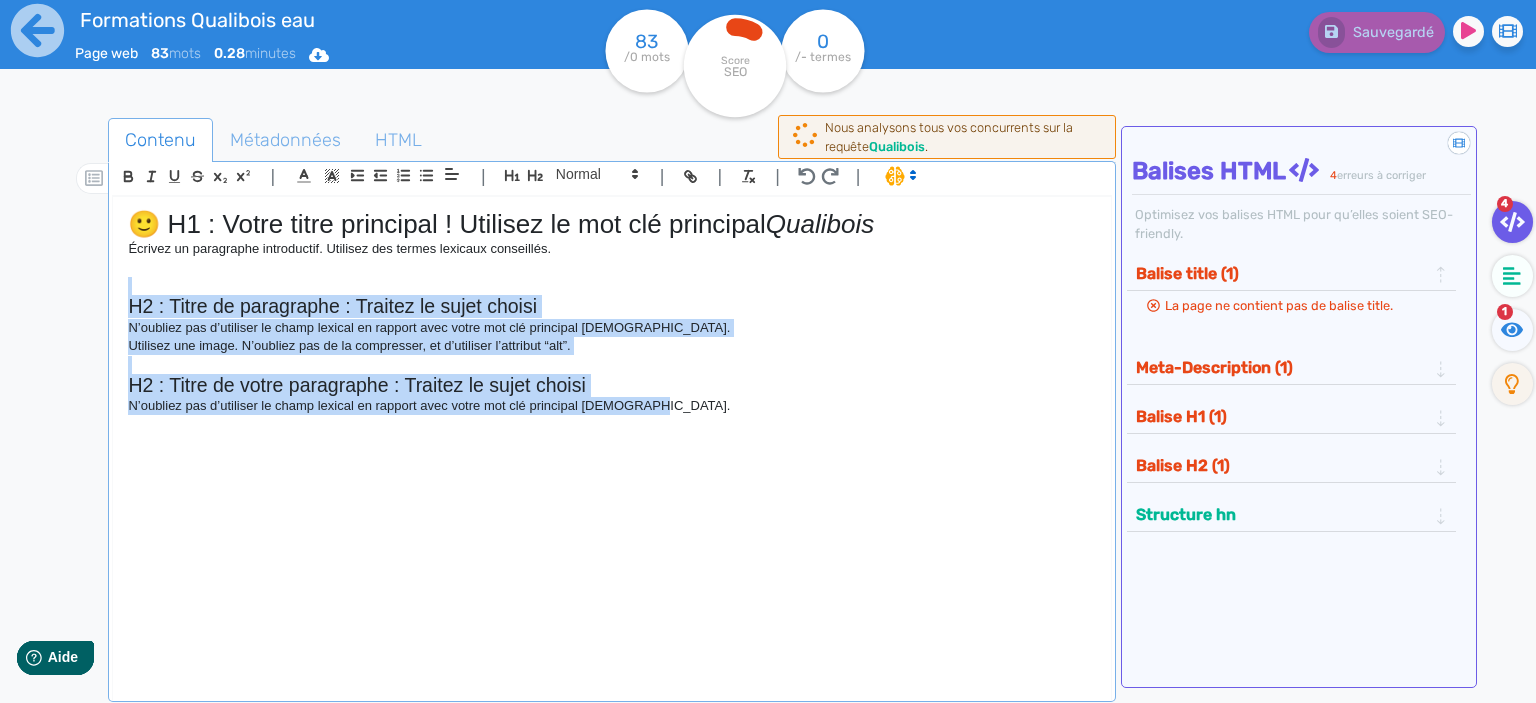 drag, startPoint x: 660, startPoint y: 414, endPoint x: 89, endPoint y: 288, distance: 584.7367 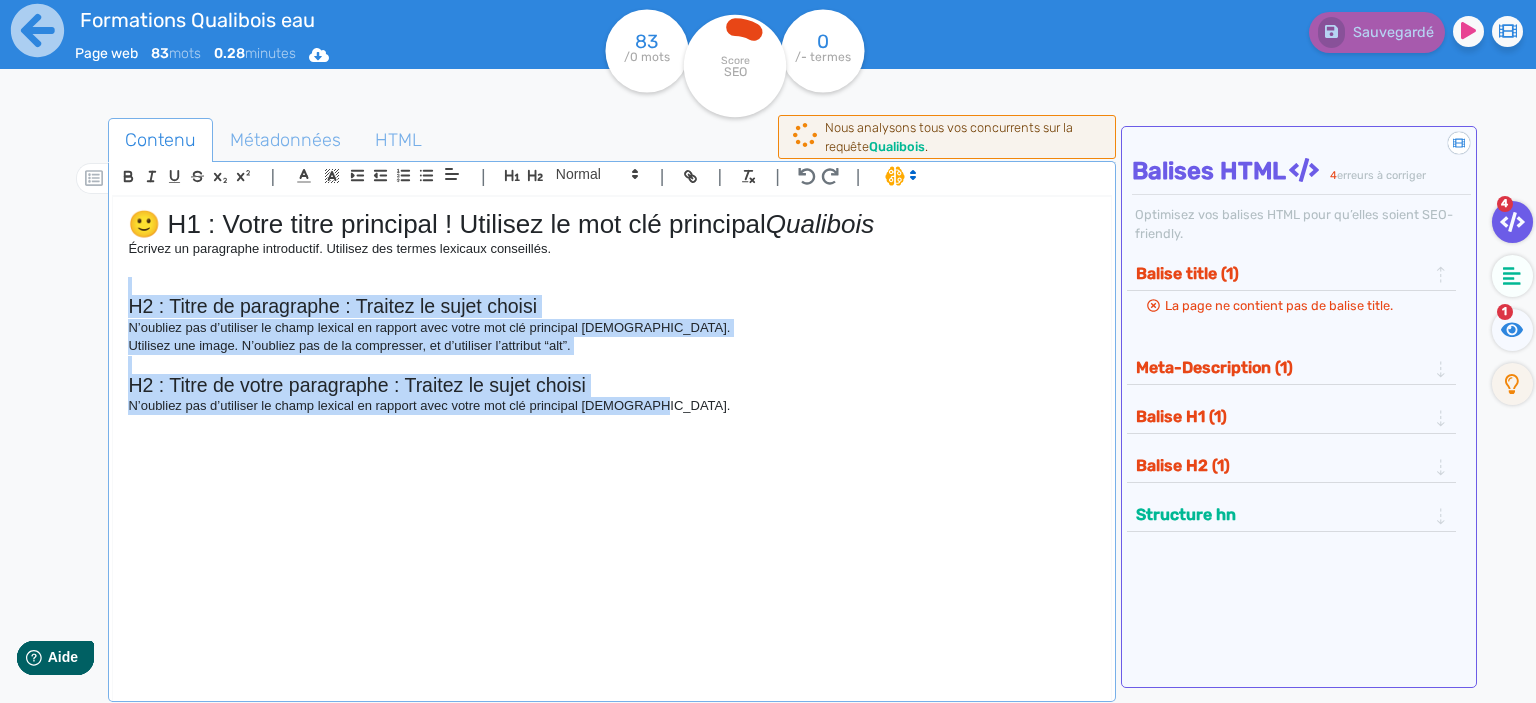 click on "🙂 H1 : Votre titre principal ! Utilisez le mot clé principal  [PERSON_NAME] Écrivez un paragraphe introductif. Utilisez des termes lexicaux conseillés. H2 : Titre de paragraphe : Traitez le sujet choisi N’oubliez pas d’utiliser le champ lexical en rapport avec votre mot clé principal Qualibois. Utilisez une image. N’oubliez pas de la compresser, et d’utiliser l’attribut “alt”. H2 : Titre de votre paragraphe : Traitez le sujet choisi N’oubliez pas d’utiliser le champ lexical en rapport avec votre mot clé principal Qualibois." 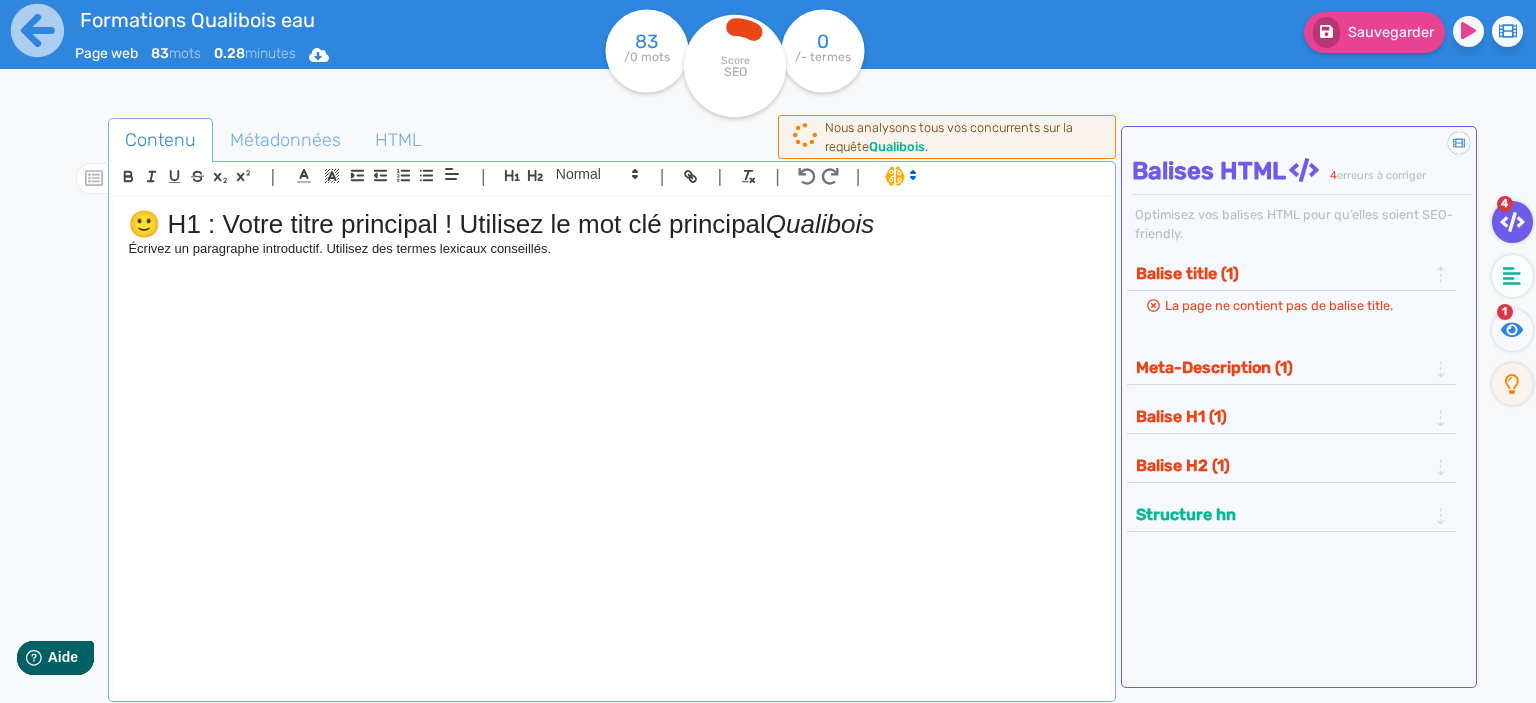 scroll, scrollTop: 0, scrollLeft: 0, axis: both 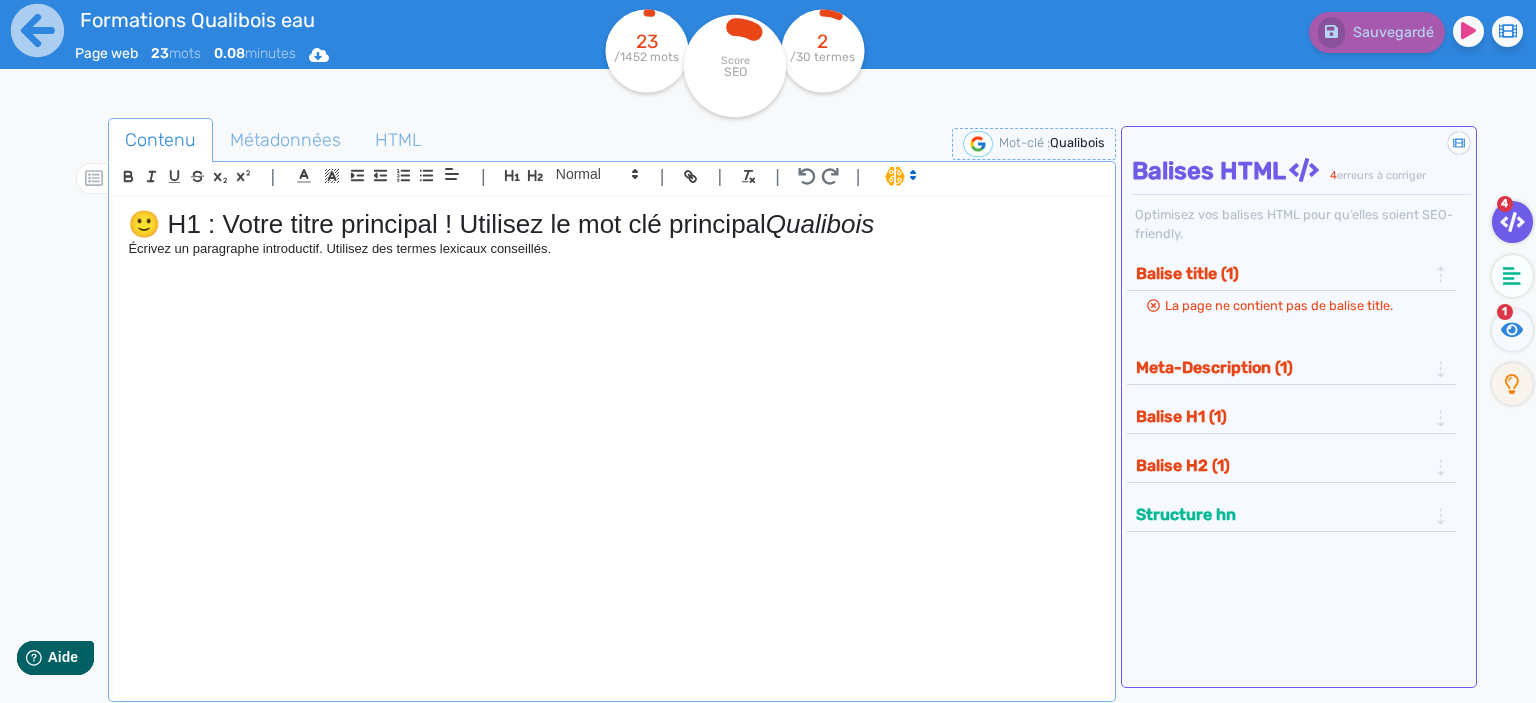 click on "🙂 H1 : Votre titre principal ! Utilisez le mot clé principal  [PERSON_NAME] Écrivez un paragraphe introductif. Utilisez des termes lexicaux conseillés." 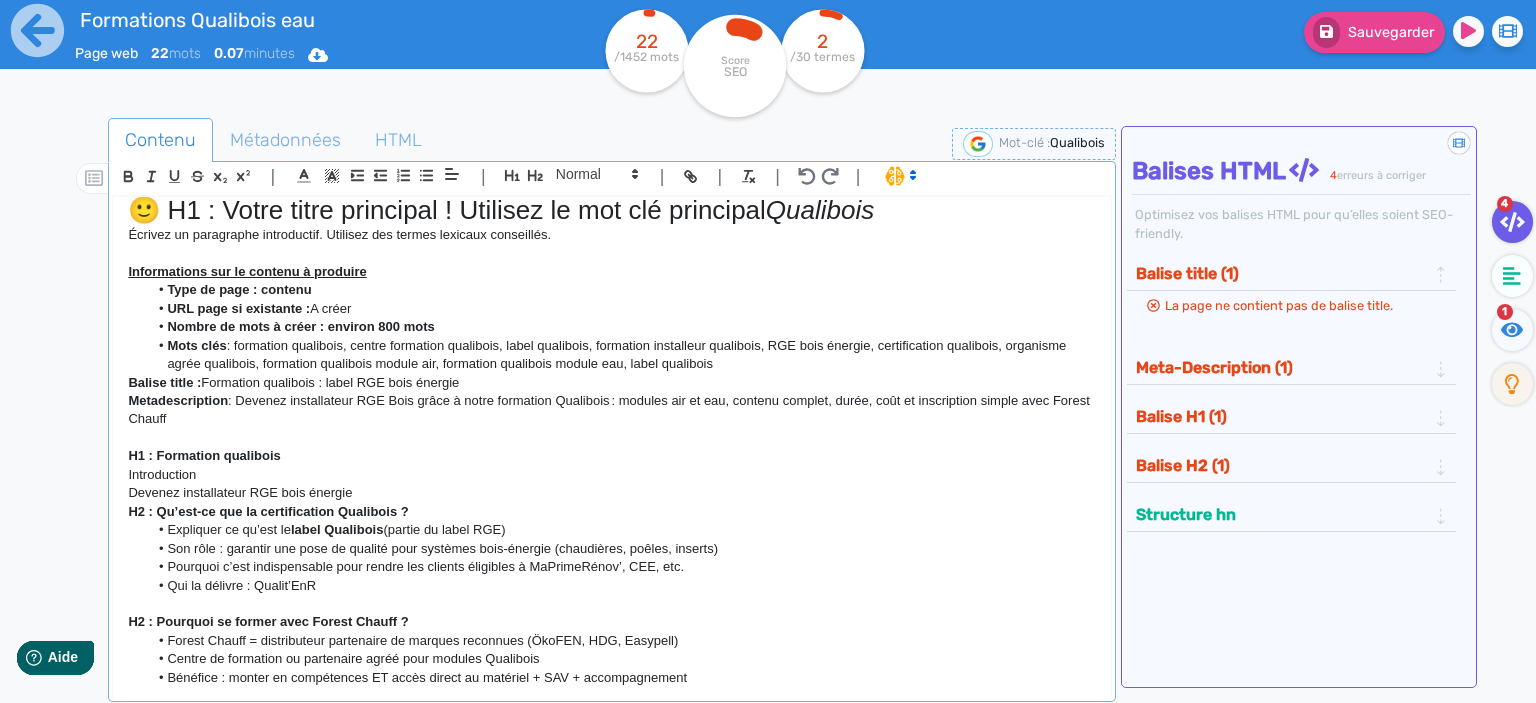 scroll, scrollTop: 0, scrollLeft: 0, axis: both 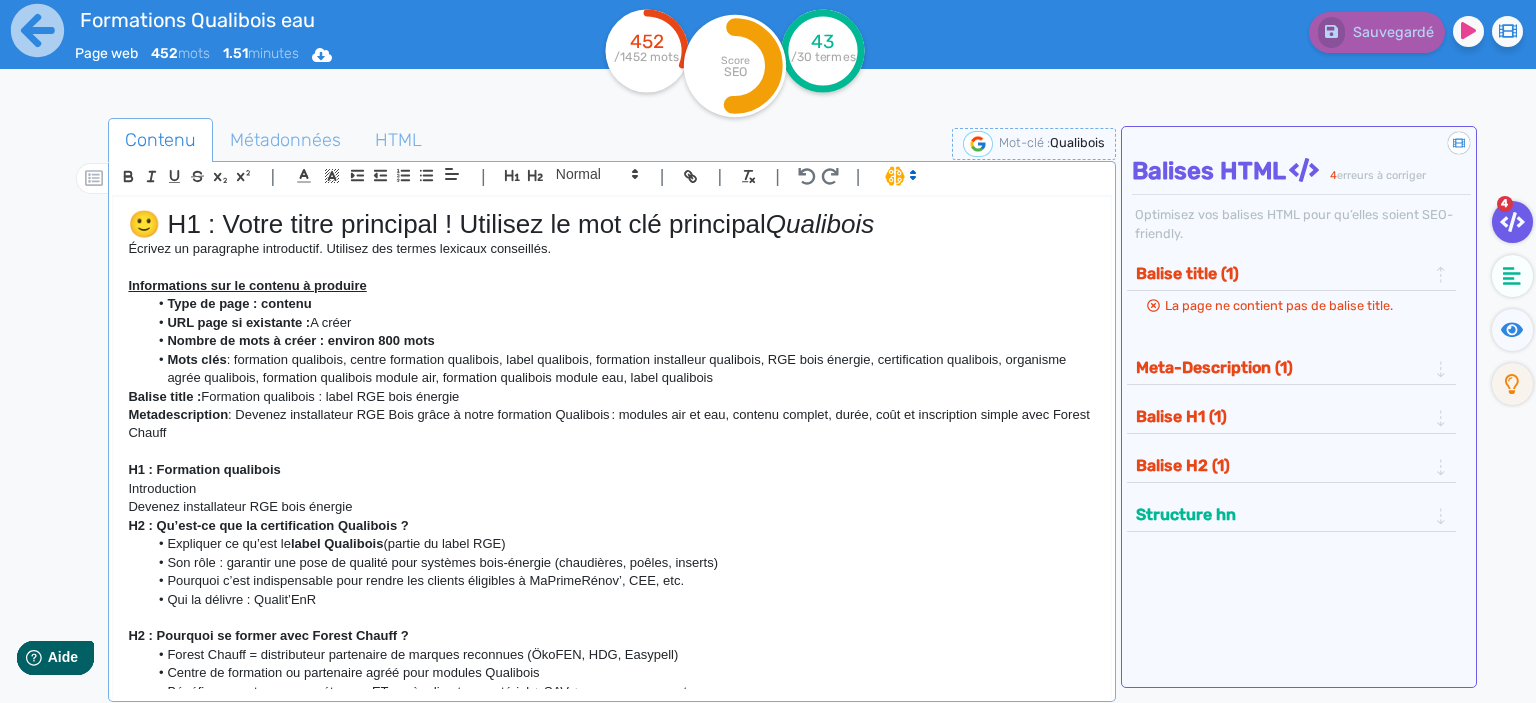 drag, startPoint x: 478, startPoint y: 397, endPoint x: 207, endPoint y: 392, distance: 271.0461 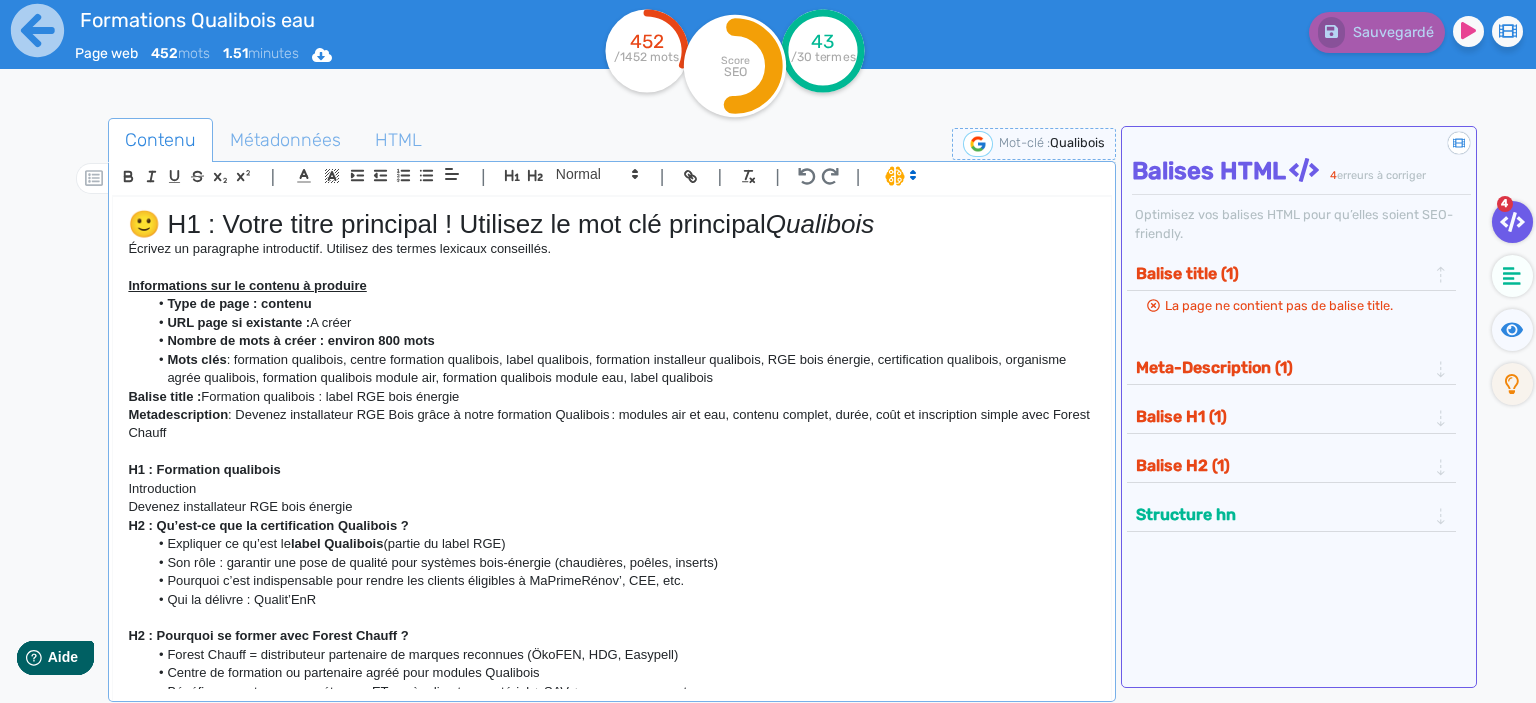 click on "Balise title :  Formation qualibois : label RGE bois énergie" 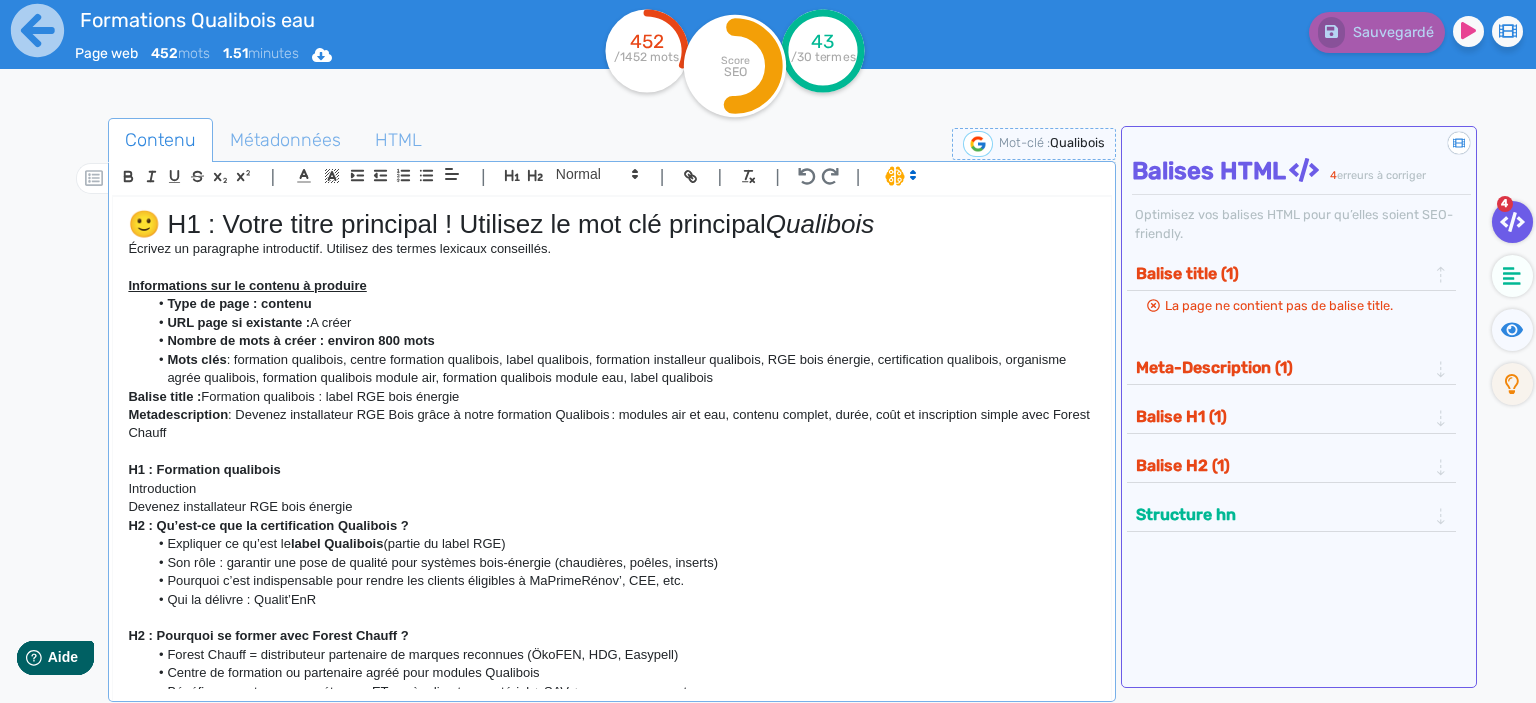 copy on "Formation qualibois : label RGE bois énergie" 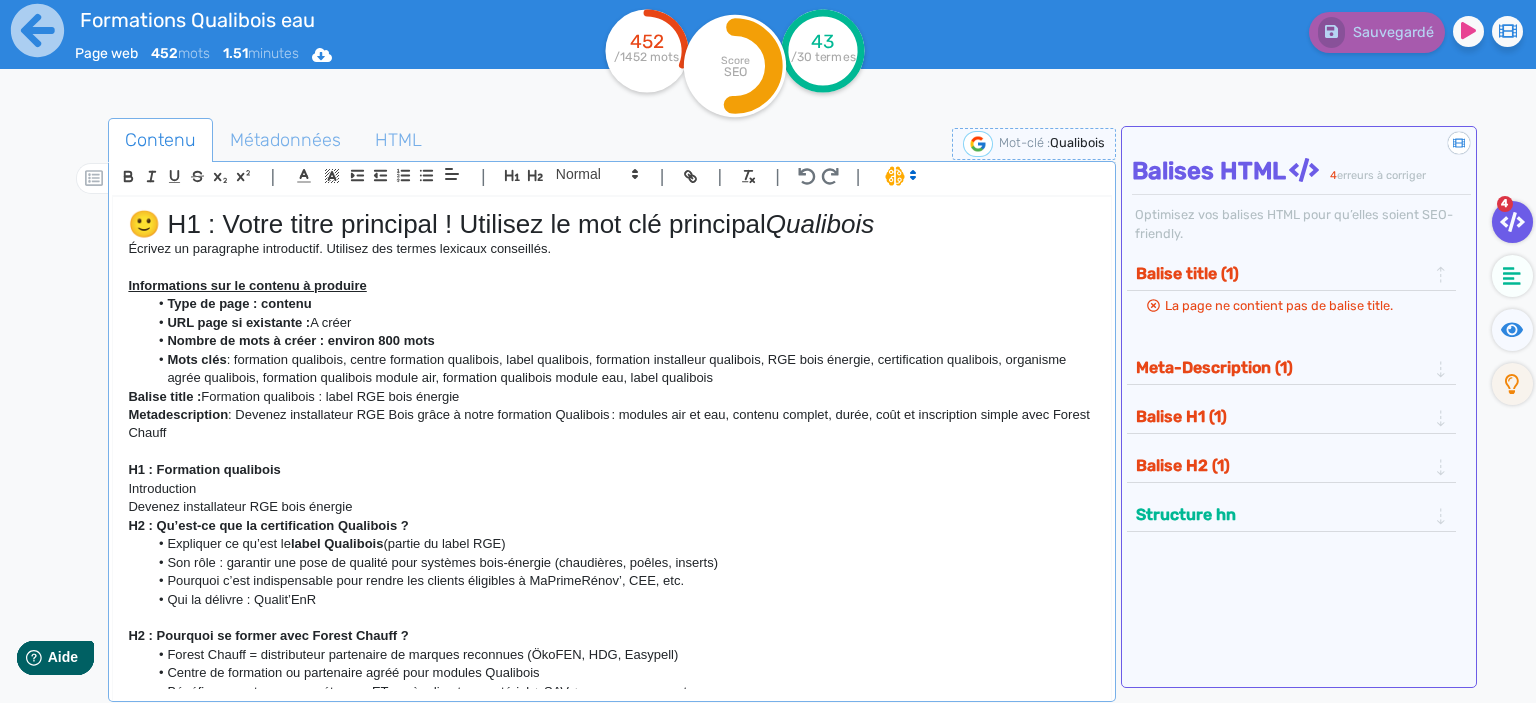 click 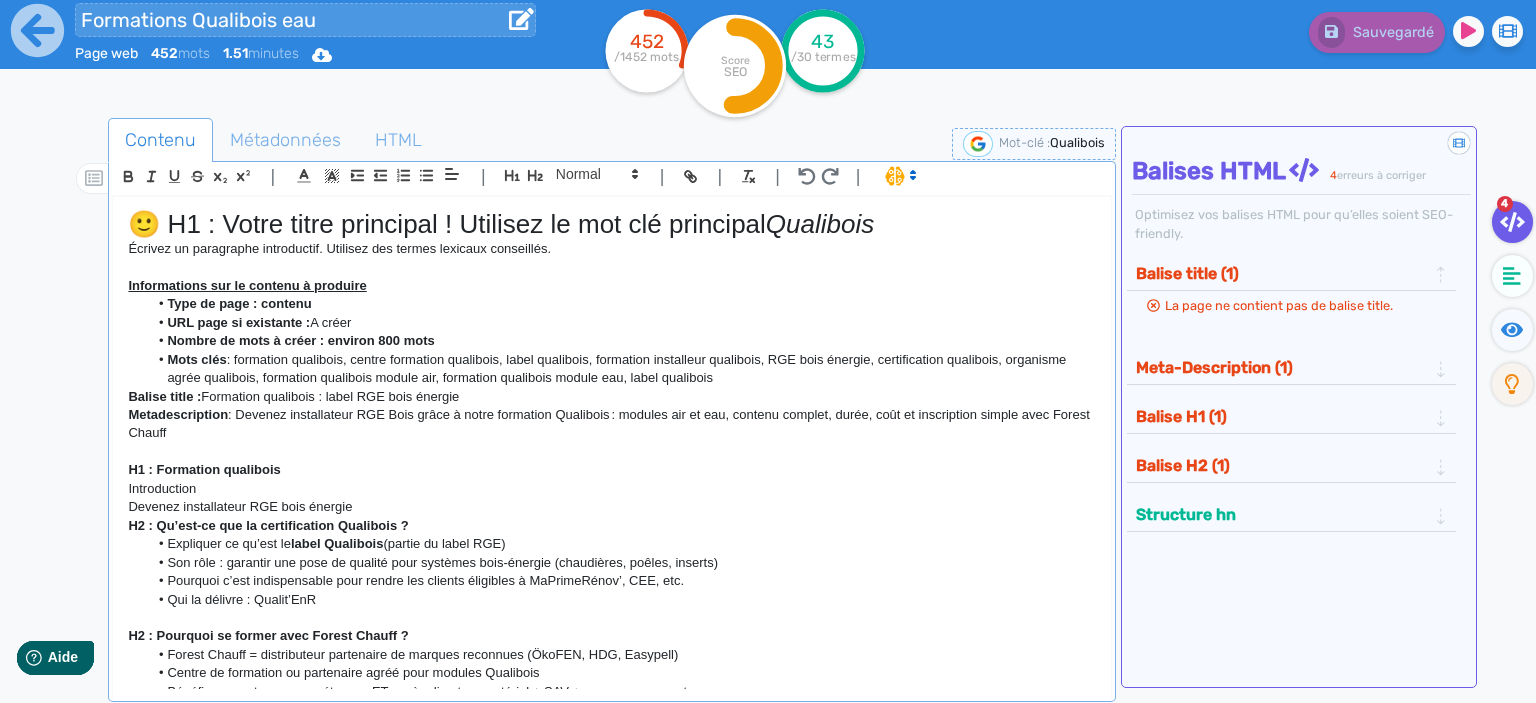 click on "Formations Qualibois eau" at bounding box center (305, 20) 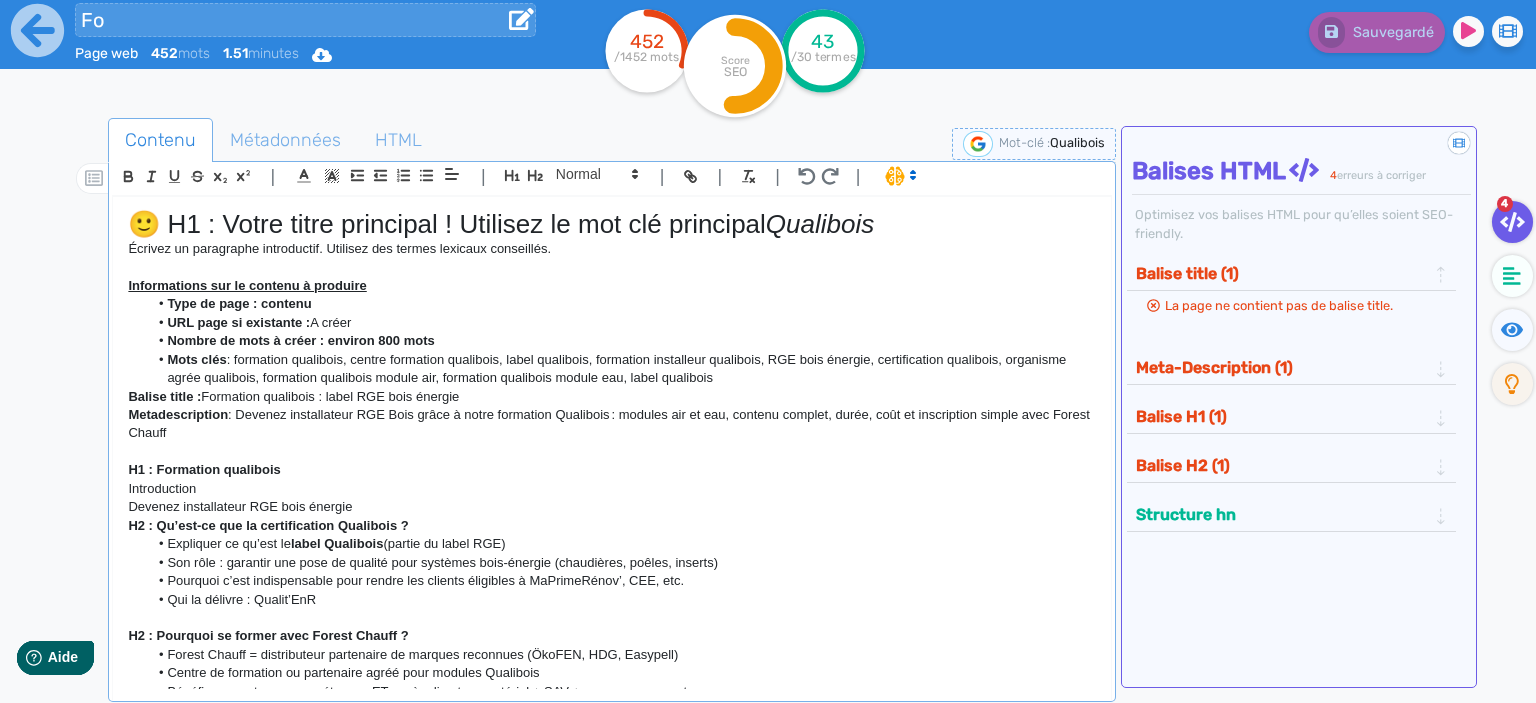 type on "F" 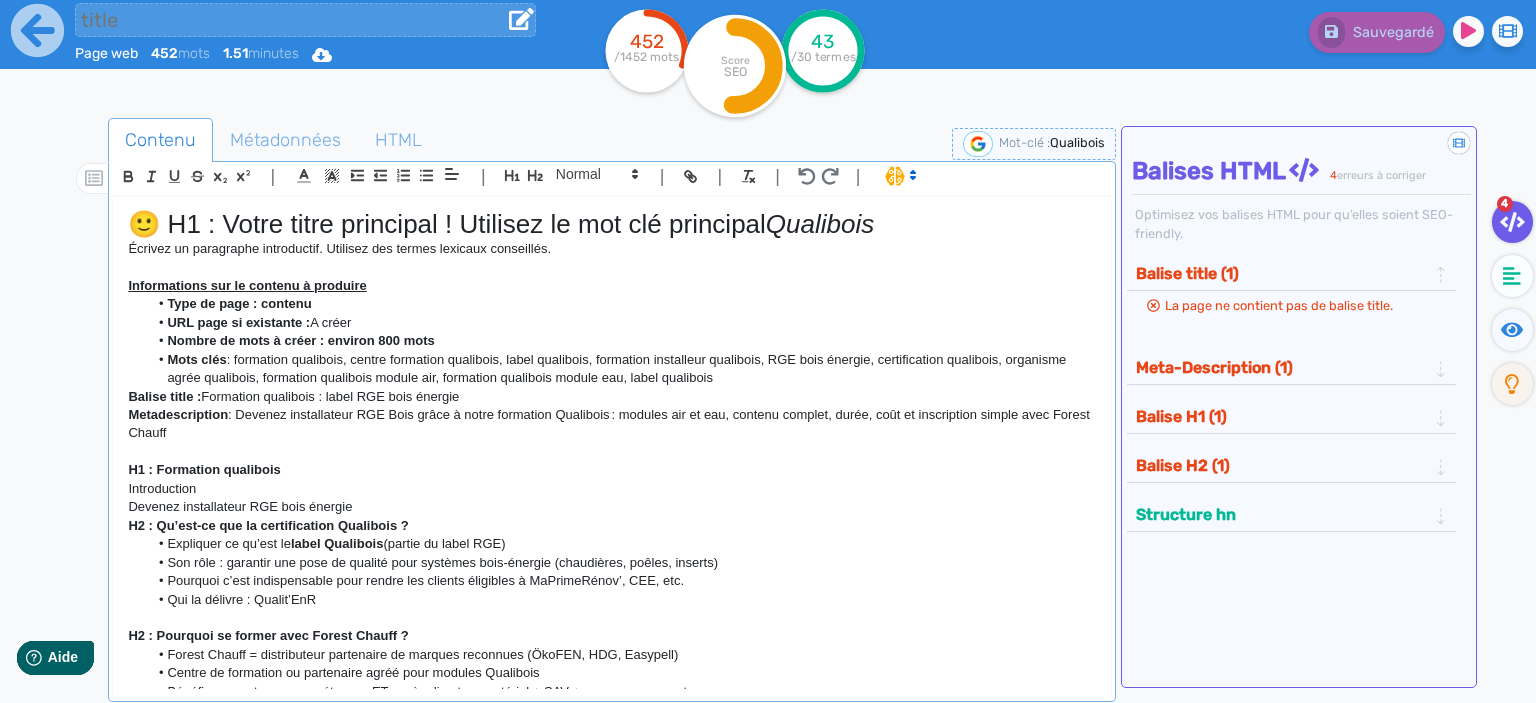 paste on "Formation qualibois : label RGE bois énergie" 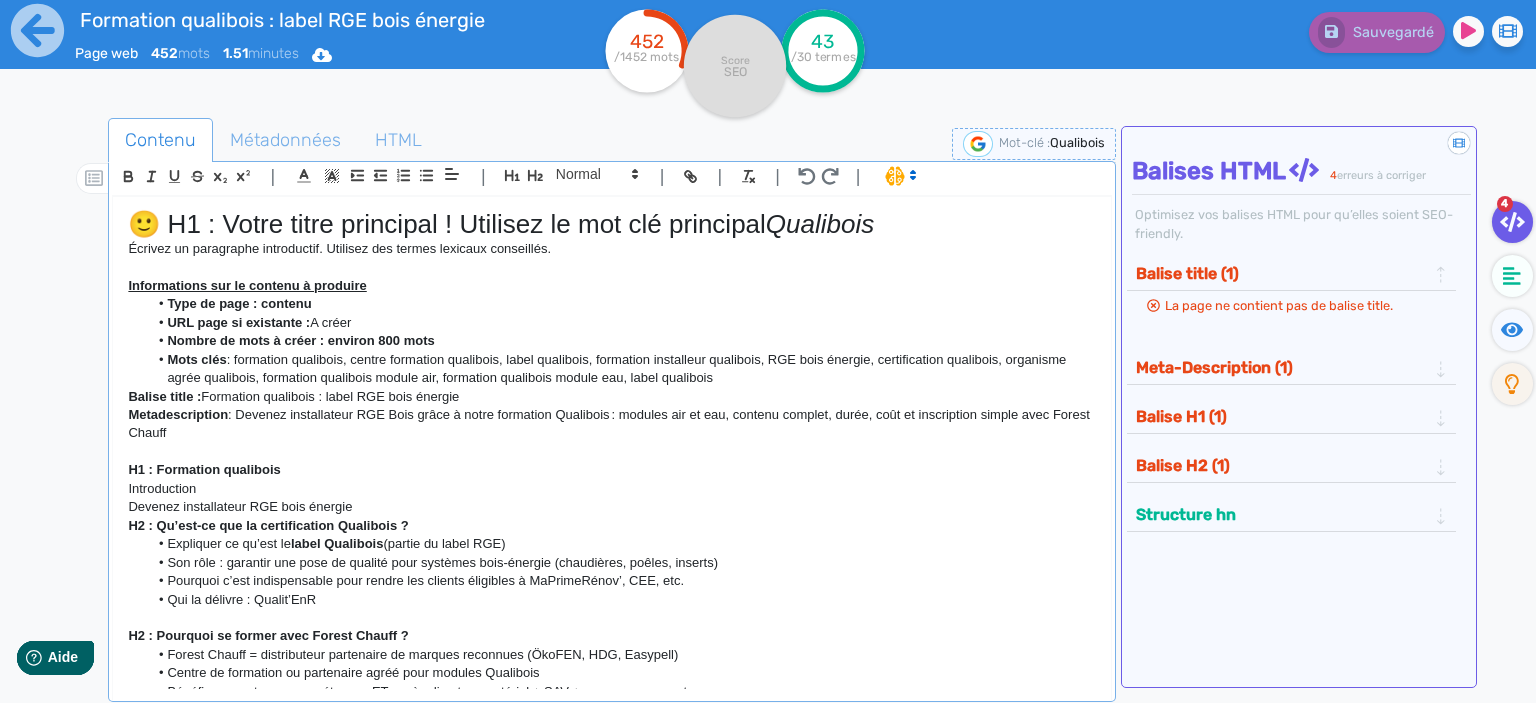click on "Contenu   Métadonnées   HTML                                          |                                                                                                                                                                                                         |               H3 H4 H5 H6 Normal |         |             | |       🙂 H1 : Votre titre principal ! Utilisez le mot clé principal  [PERSON_NAME] Écrivez un paragraphe introductif. Utilisez des termes lexicaux conseillés. Informations sur le contenu à produire     Type de page : contenu   URL page si existante :  A créer  Nombre de mots à créer : environ 800 mots   Mots clés  : formation qualibois, centre formation qualibois, label qualibois, formation installeur qualibois, RGE bois énergie, certification qualibois, organisme agrée qualibois, formation qualibois module air, formation qualibois module eau, label qualibois Balise title :  Formation qualibois : label RGE bois énergie Metadescription   Introduction" 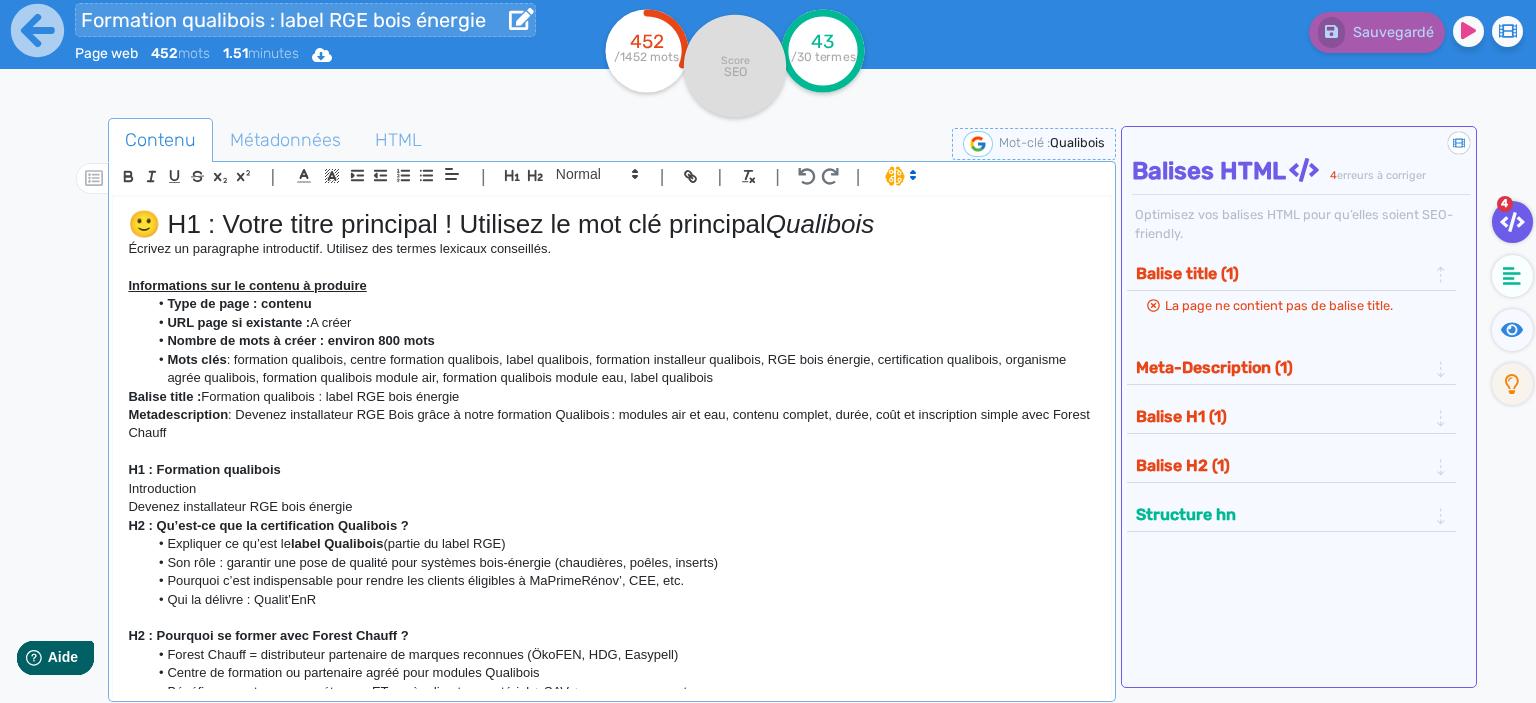 click on "Formation qualibois : label RGE bois énergie" at bounding box center (305, 20) 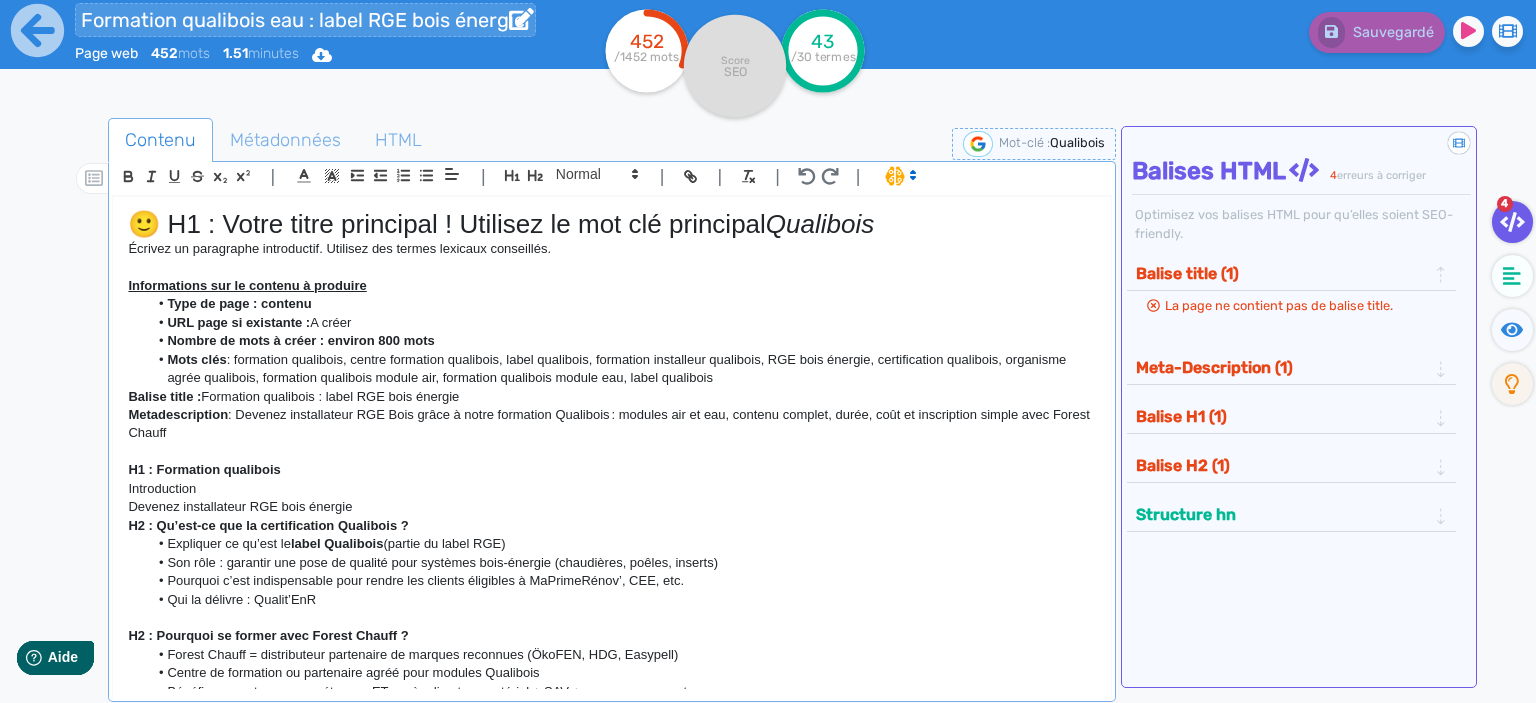 type on "Formation qualibois eau : label RGE bois énergie" 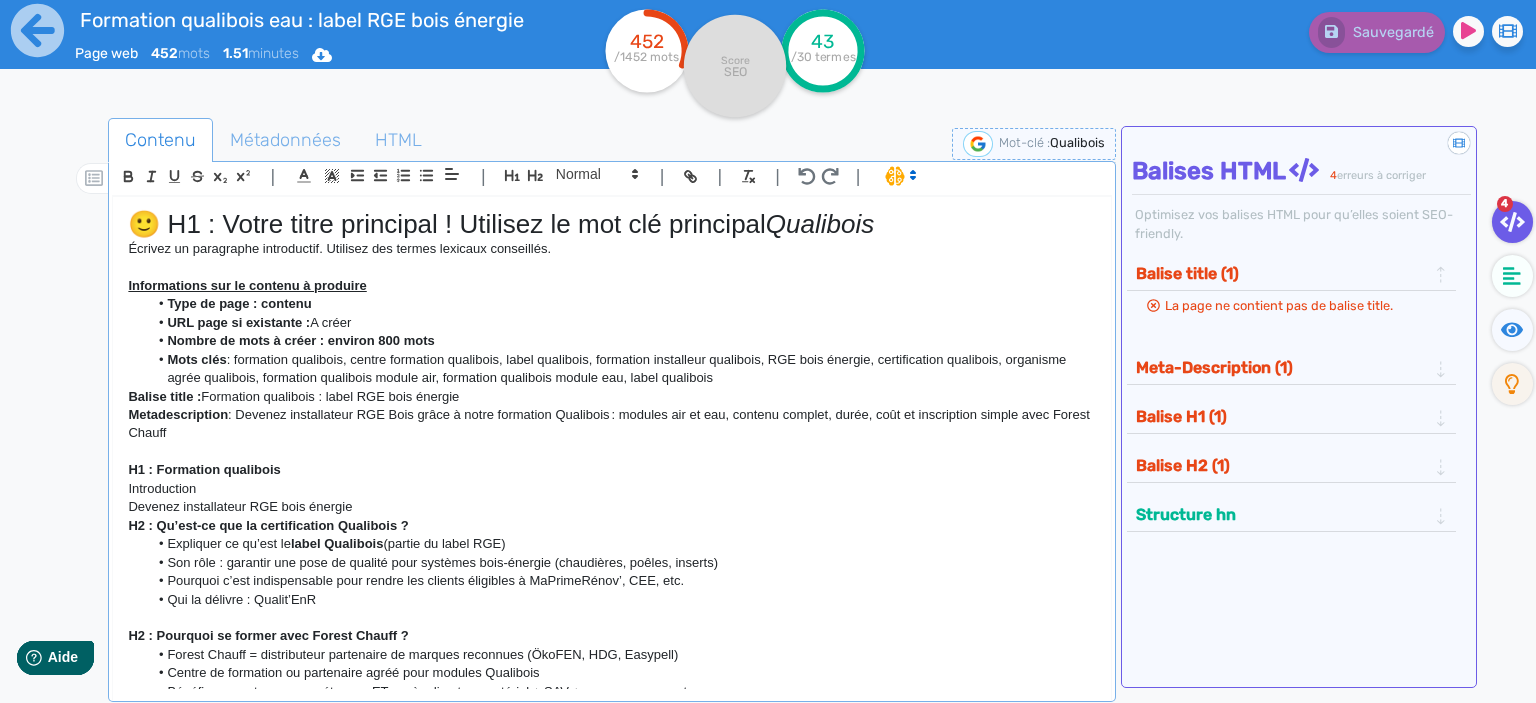 click on "Type de page : contenu" 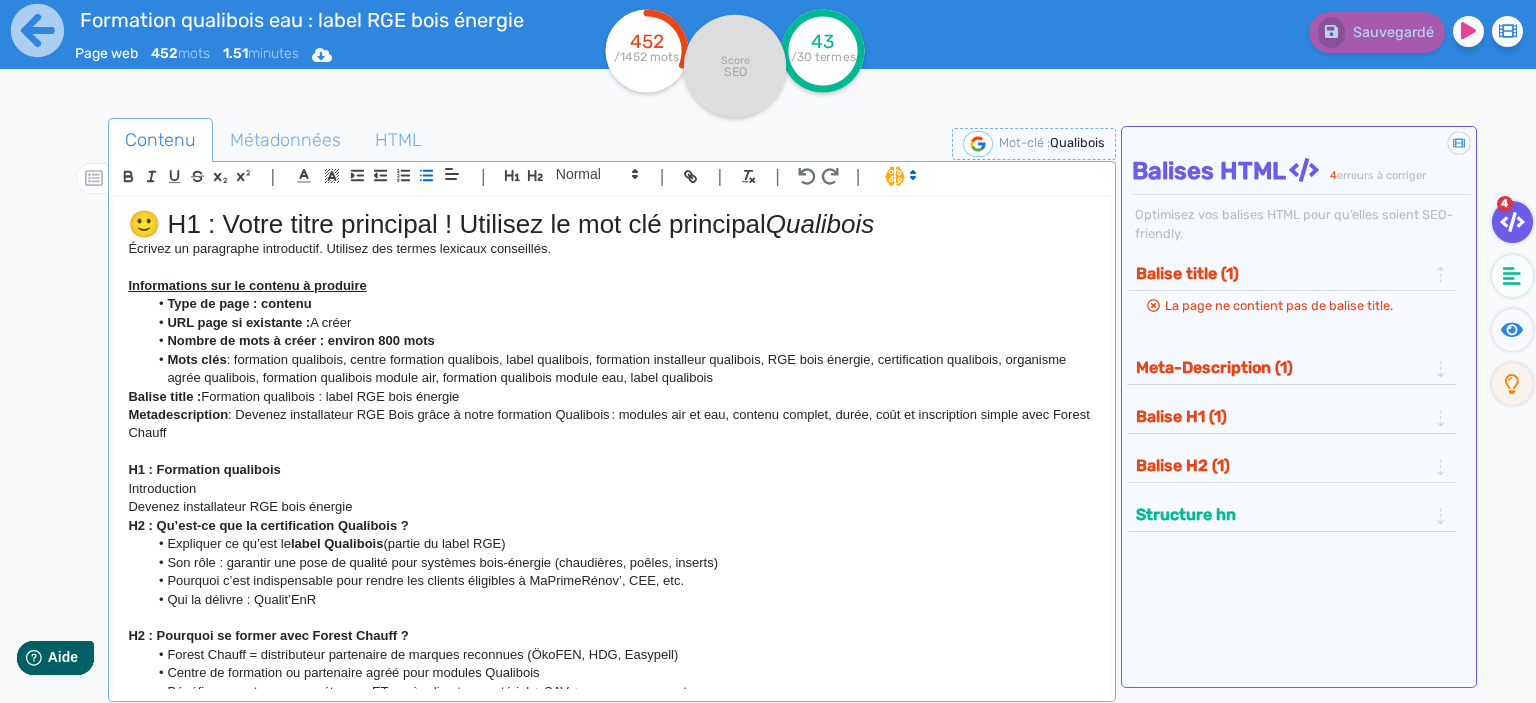 drag, startPoint x: 200, startPoint y: 438, endPoint x: 241, endPoint y: 414, distance: 47.507893 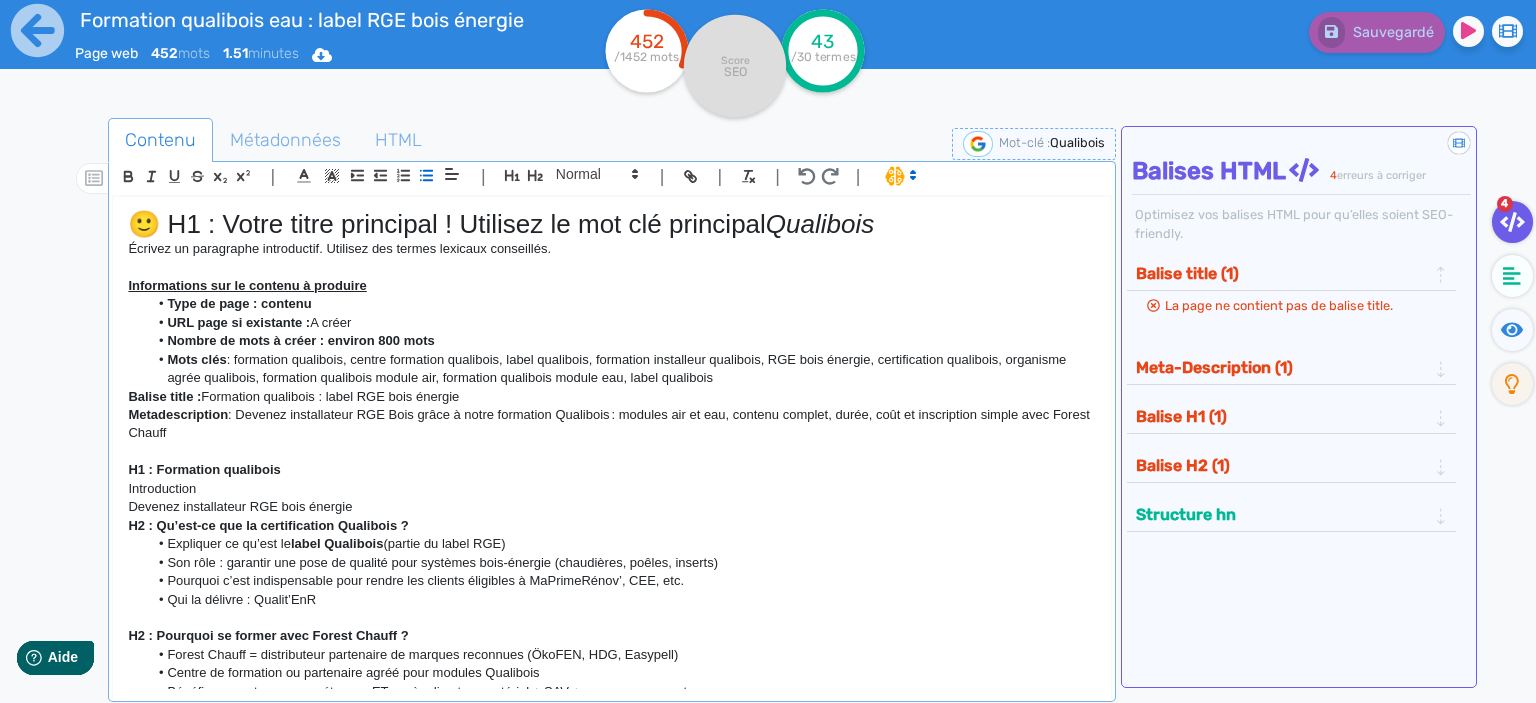 click on "Metadescription  : Devenez installateur RGE Bois grâce à notre formation Qualibois : modules air et eau, contenu complet, durée, coût et inscription simple avec Forest Chauff" 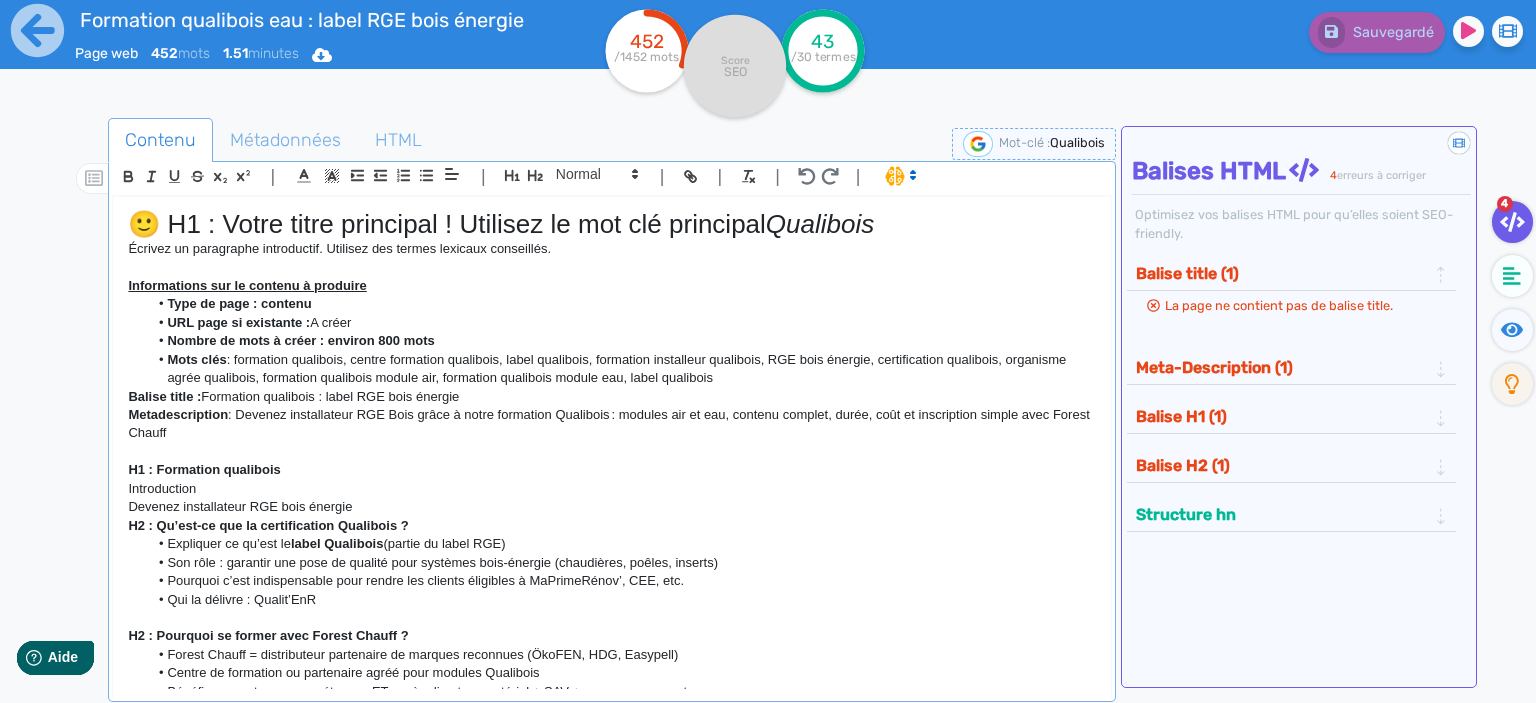 copy on "Devenez installateur RGE Bois grâce à notre formation Qualibois : modules air et eau, contenu complet, durée, coût et inscription simple avec Forest Chauff" 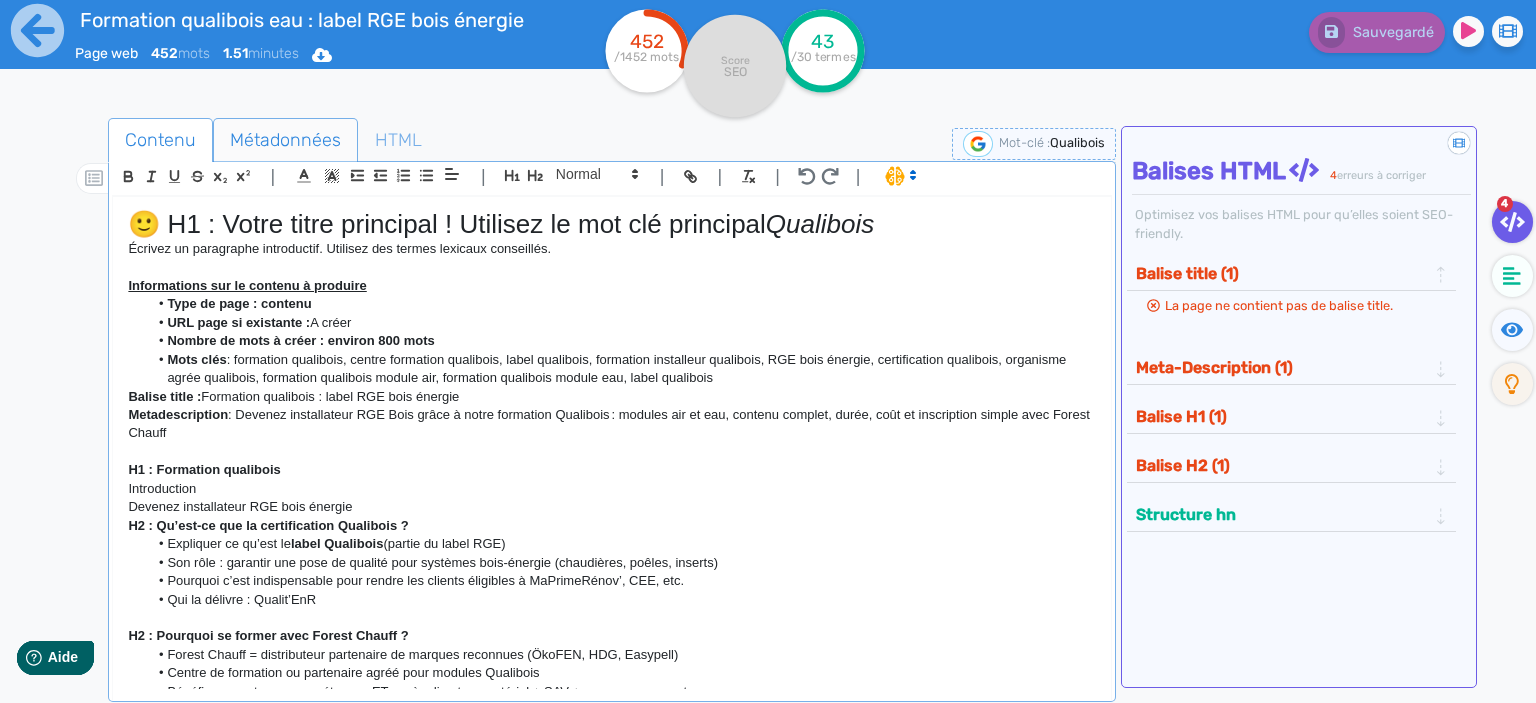 click on "Métadonnées" at bounding box center (285, 140) 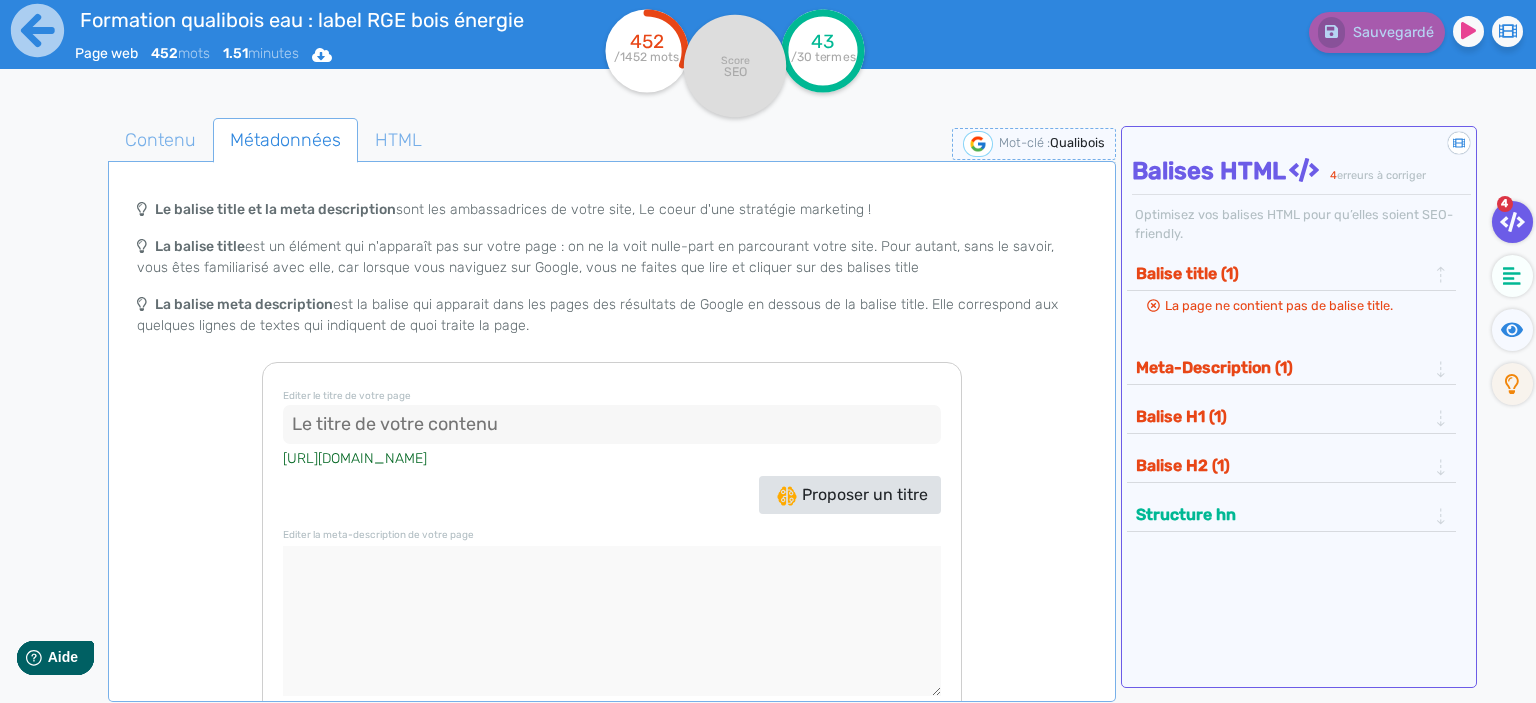click 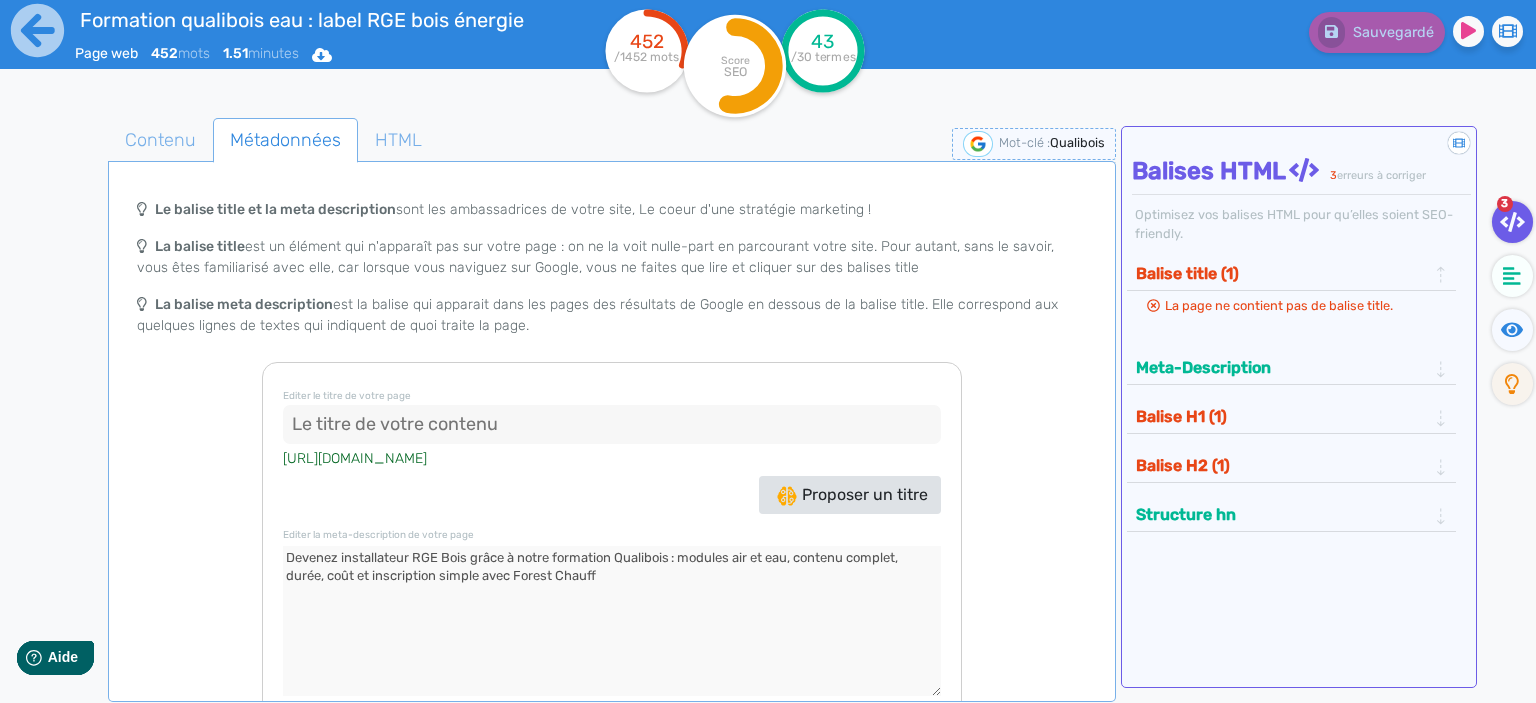 click 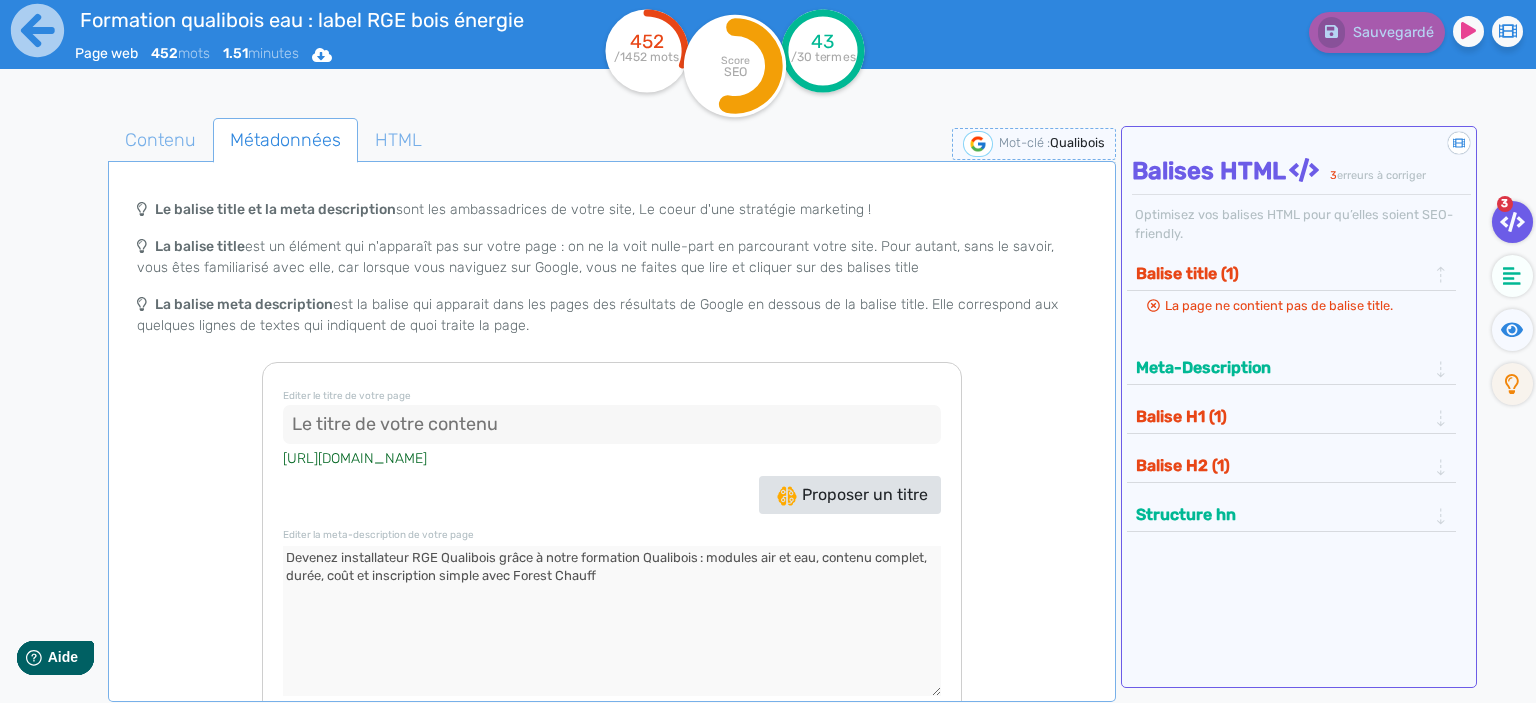 click 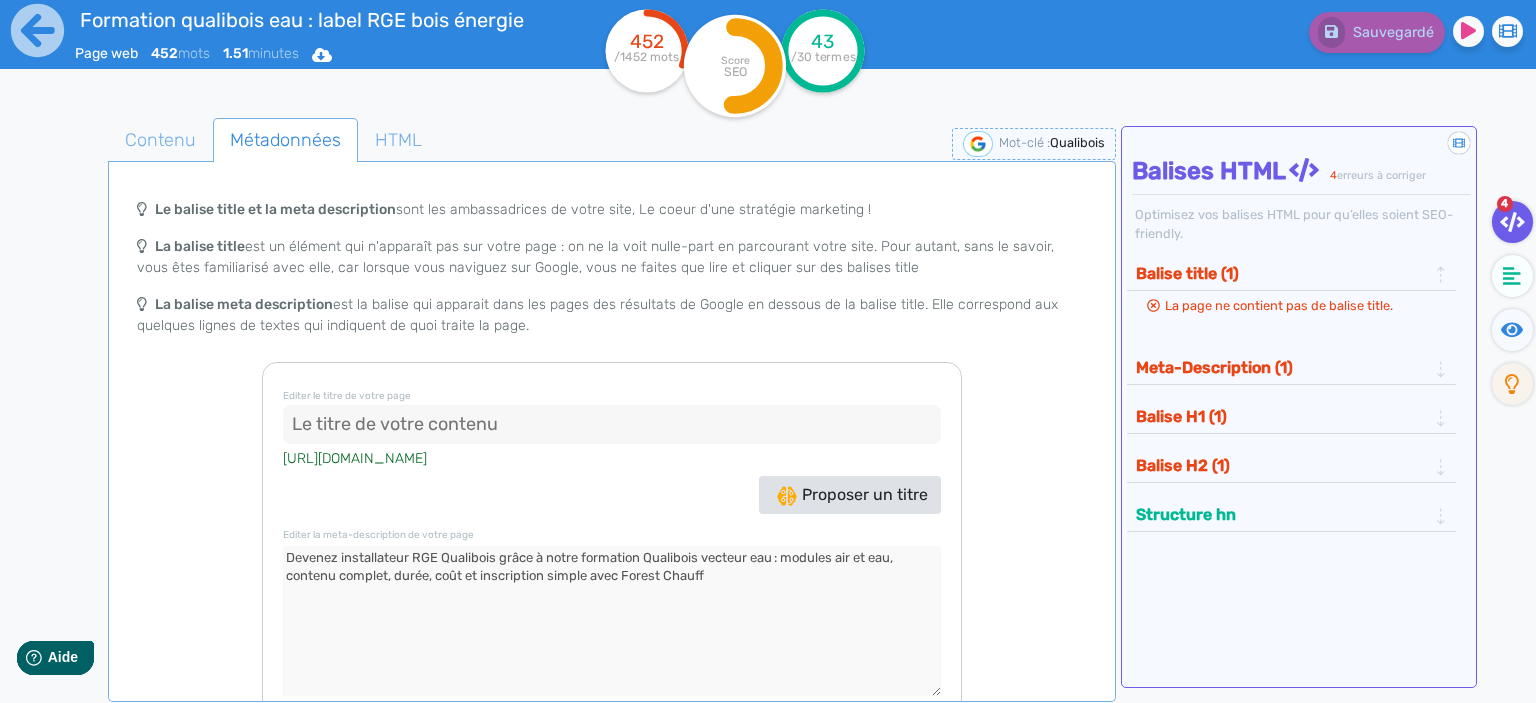 drag, startPoint x: 906, startPoint y: 557, endPoint x: 783, endPoint y: 558, distance: 123.00407 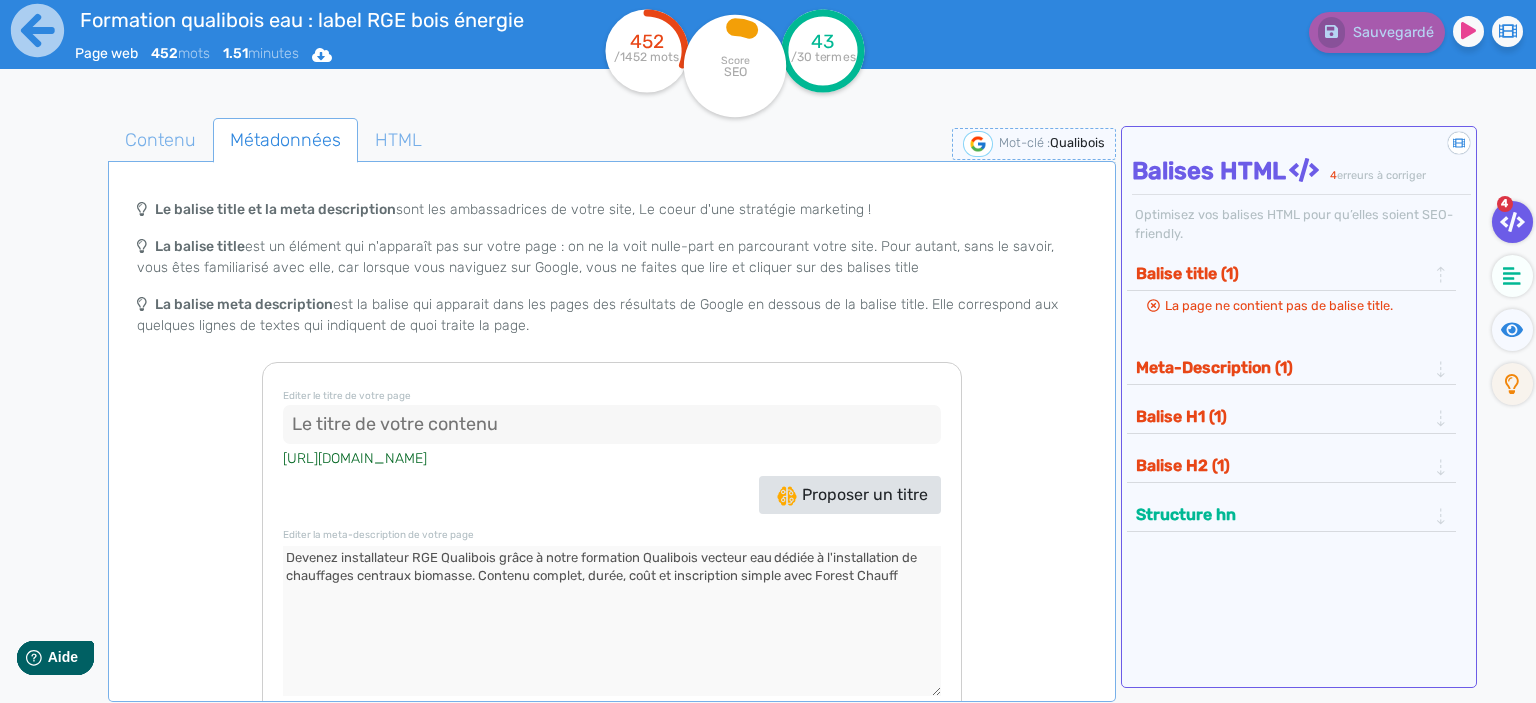type on "Devenez installateur RGE Qualibois grâce à notre formation Qualibois vecteur eau dédiée à l'installation de chauffages centraux biomasse. Contenu complet, durée, coût et inscription simple avec Forest Chauff" 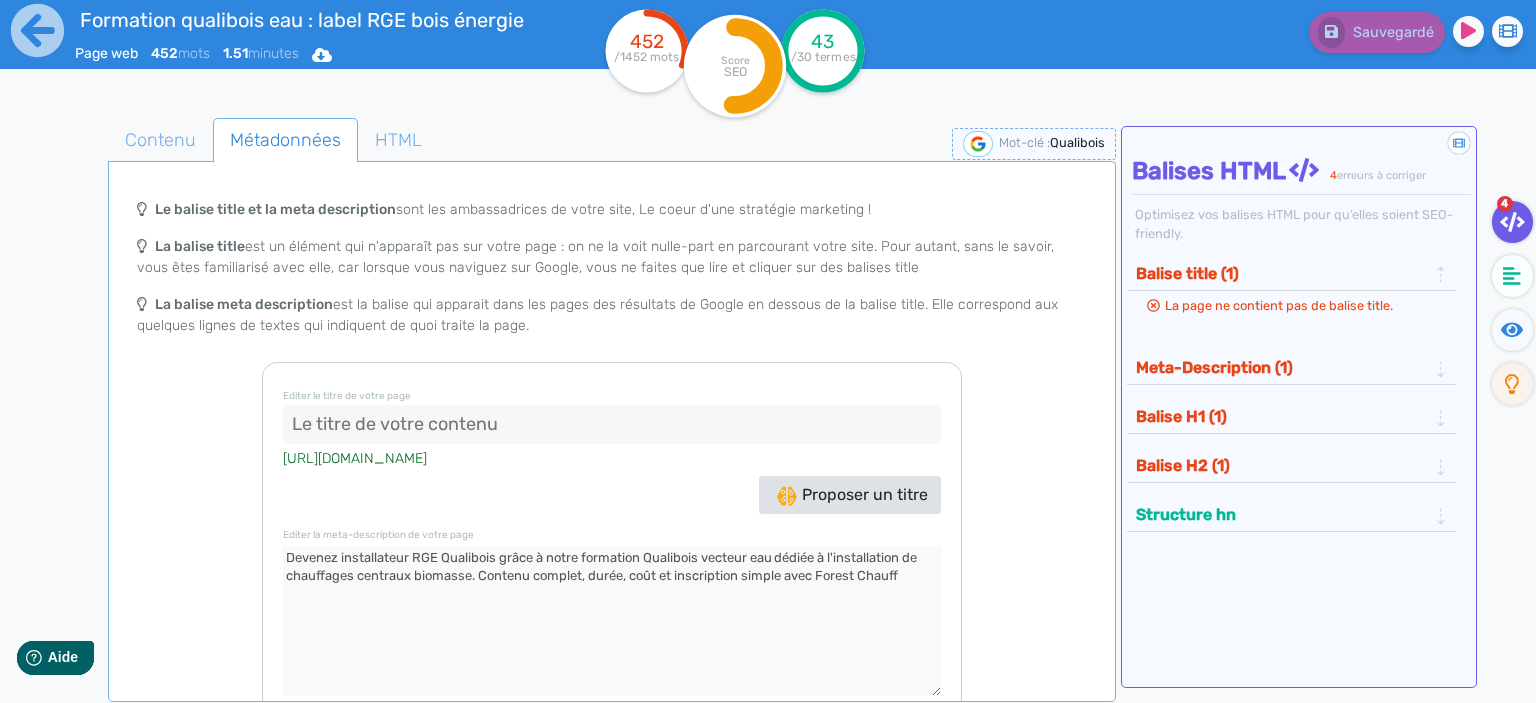 drag, startPoint x: 907, startPoint y: 575, endPoint x: 234, endPoint y: 546, distance: 673.6245 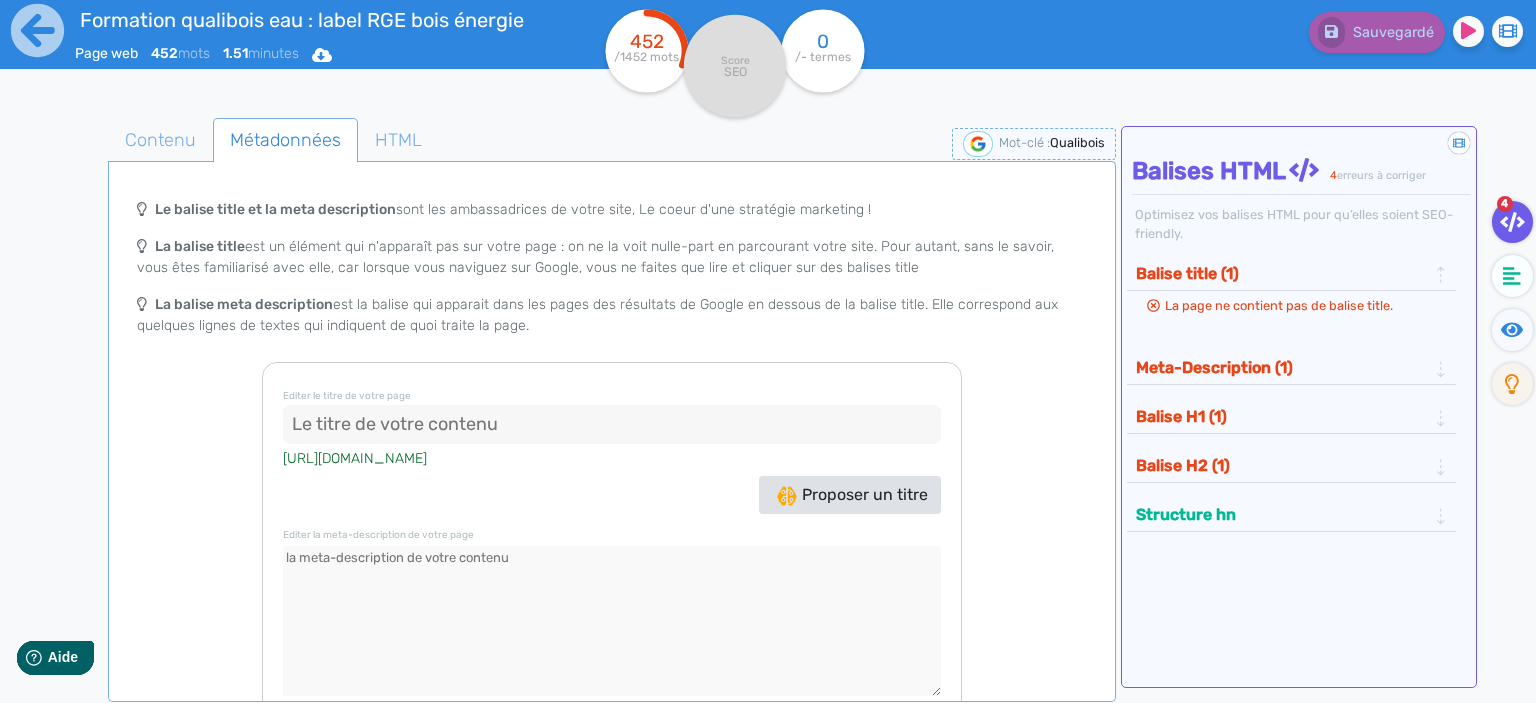 click 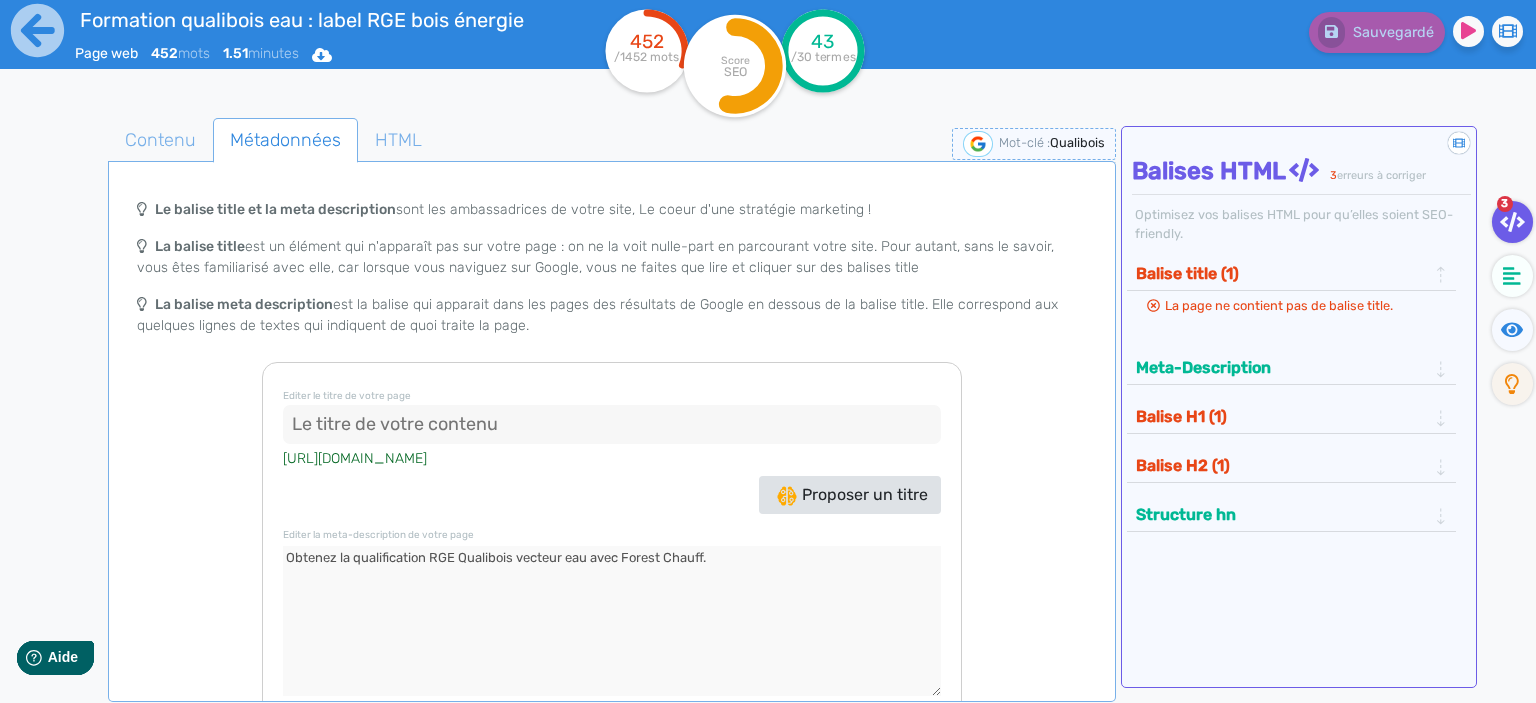 paste on "Formation complète à l’installation de chaudières biomasse : contenu, durée, prix et inscription simplifiée." 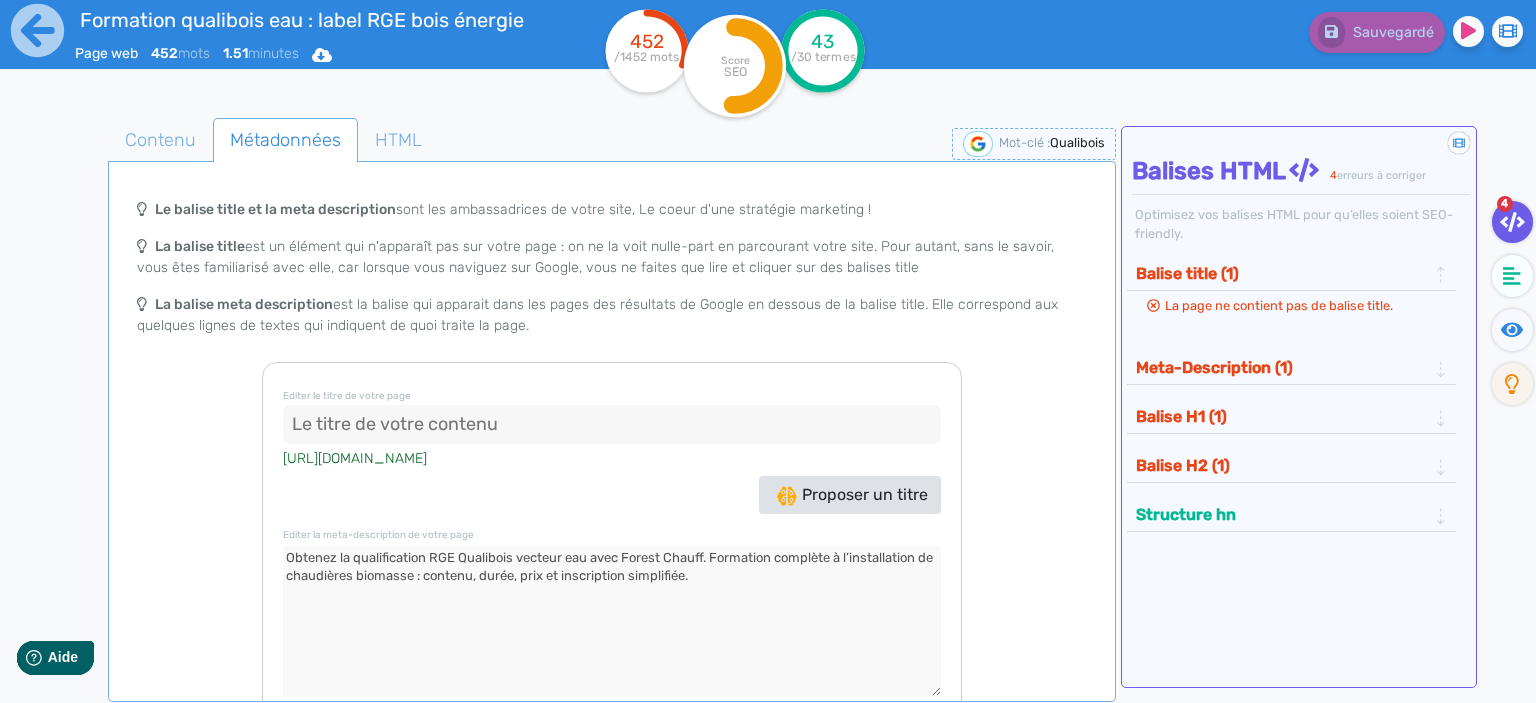 click on "Meta-Description (1)" 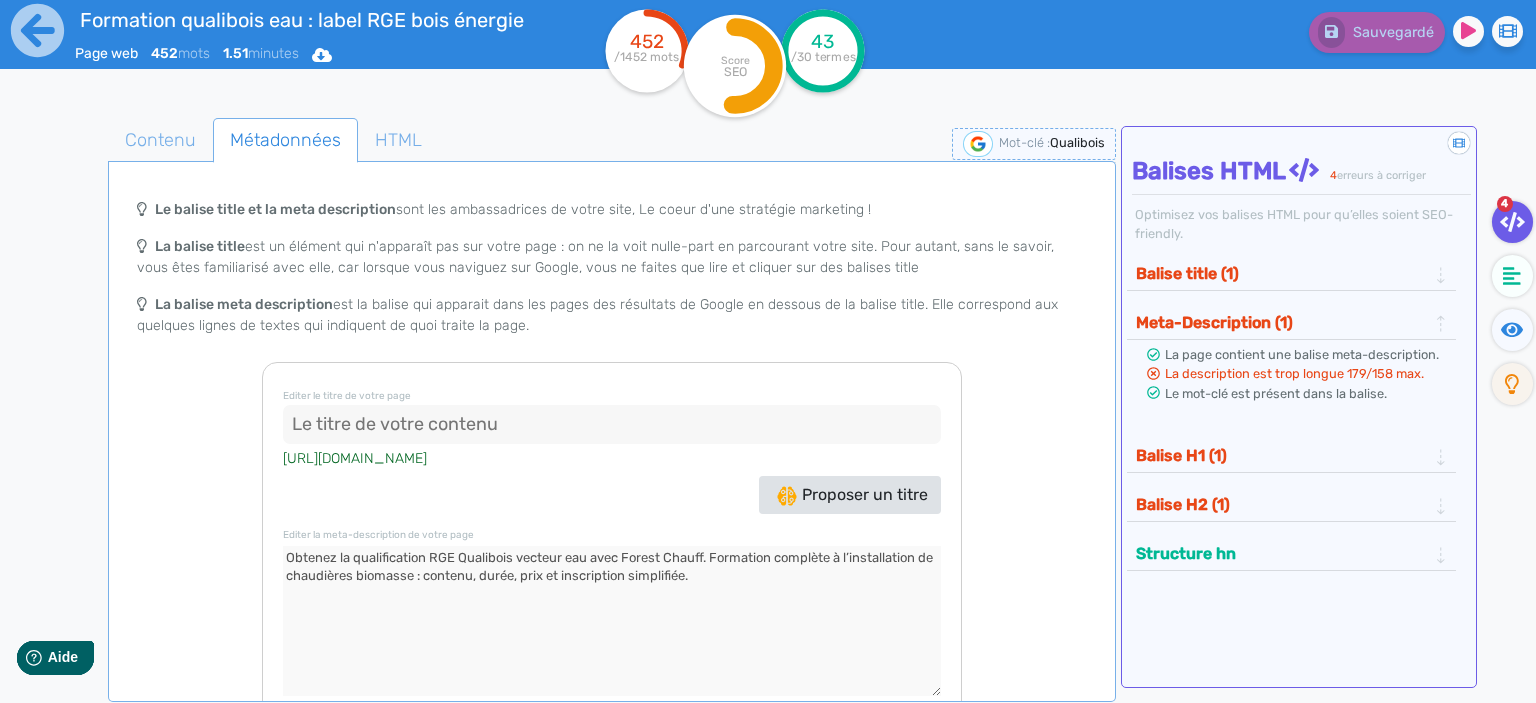 drag, startPoint x: 767, startPoint y: 579, endPoint x: 714, endPoint y: 549, distance: 60.90156 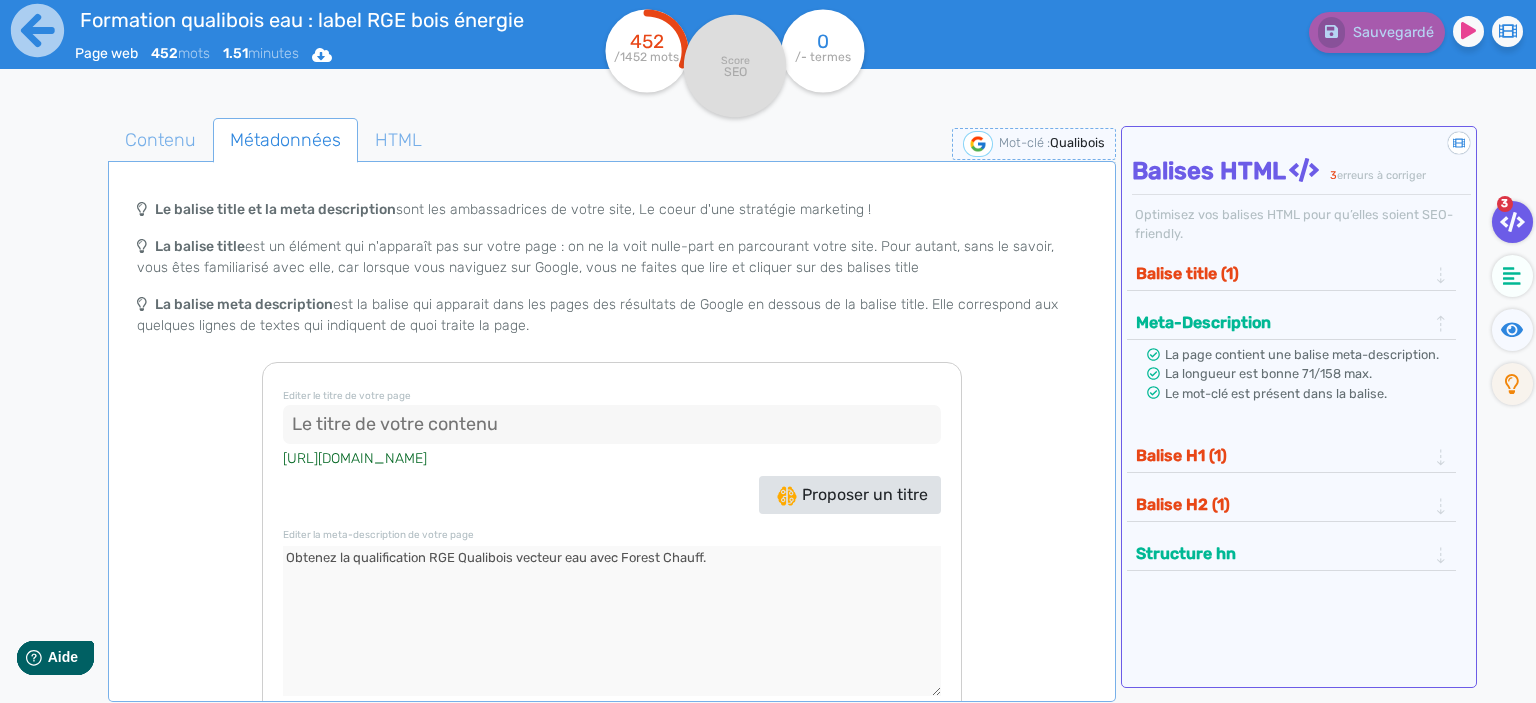 paste on "Maîtrisez l’installation de chauffages biomasse. Formation, durée, coût, inscription." 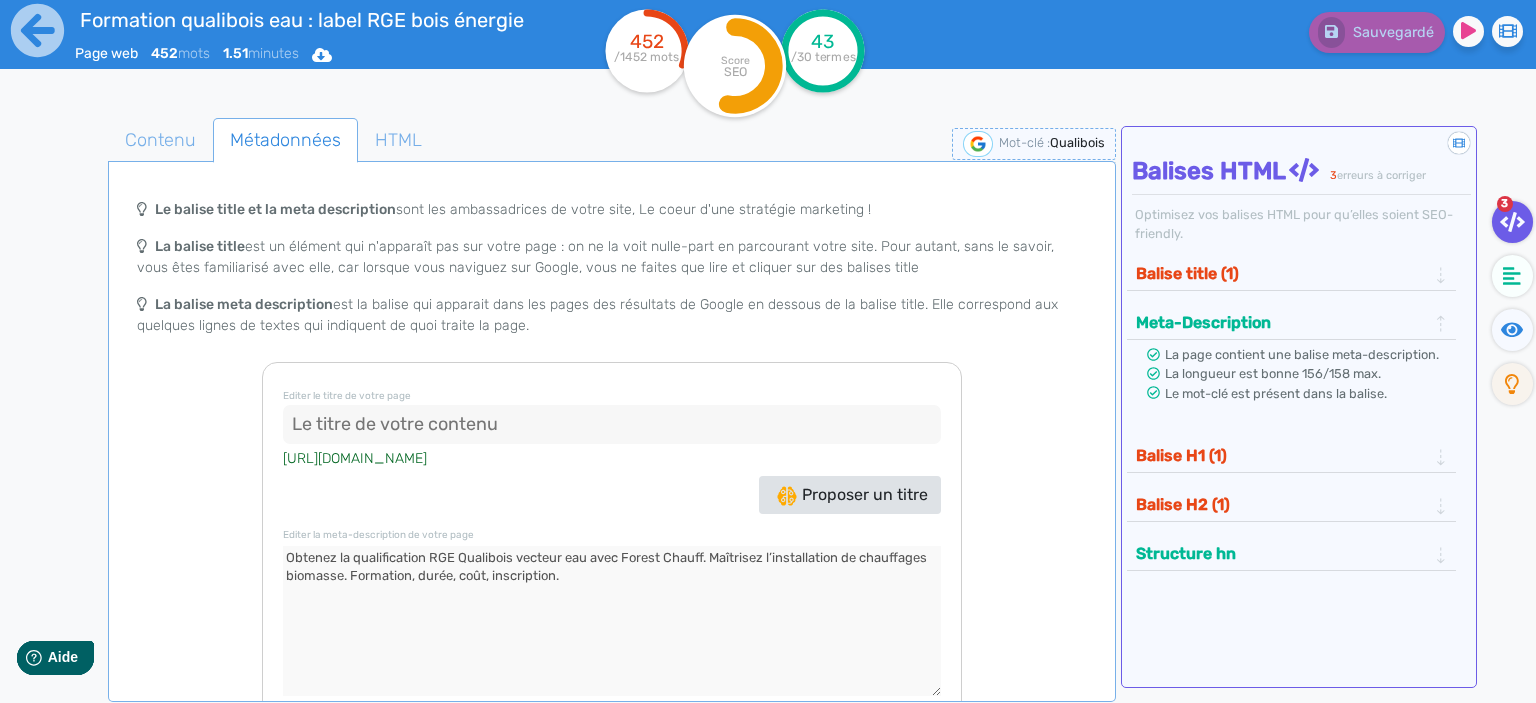 type on "Obtenez la qualification RGE Qualibois vecteur eau avec Forest Chauff. Maîtrisez l’installation de chauffages biomasse. Formation, durée, coût, inscription." 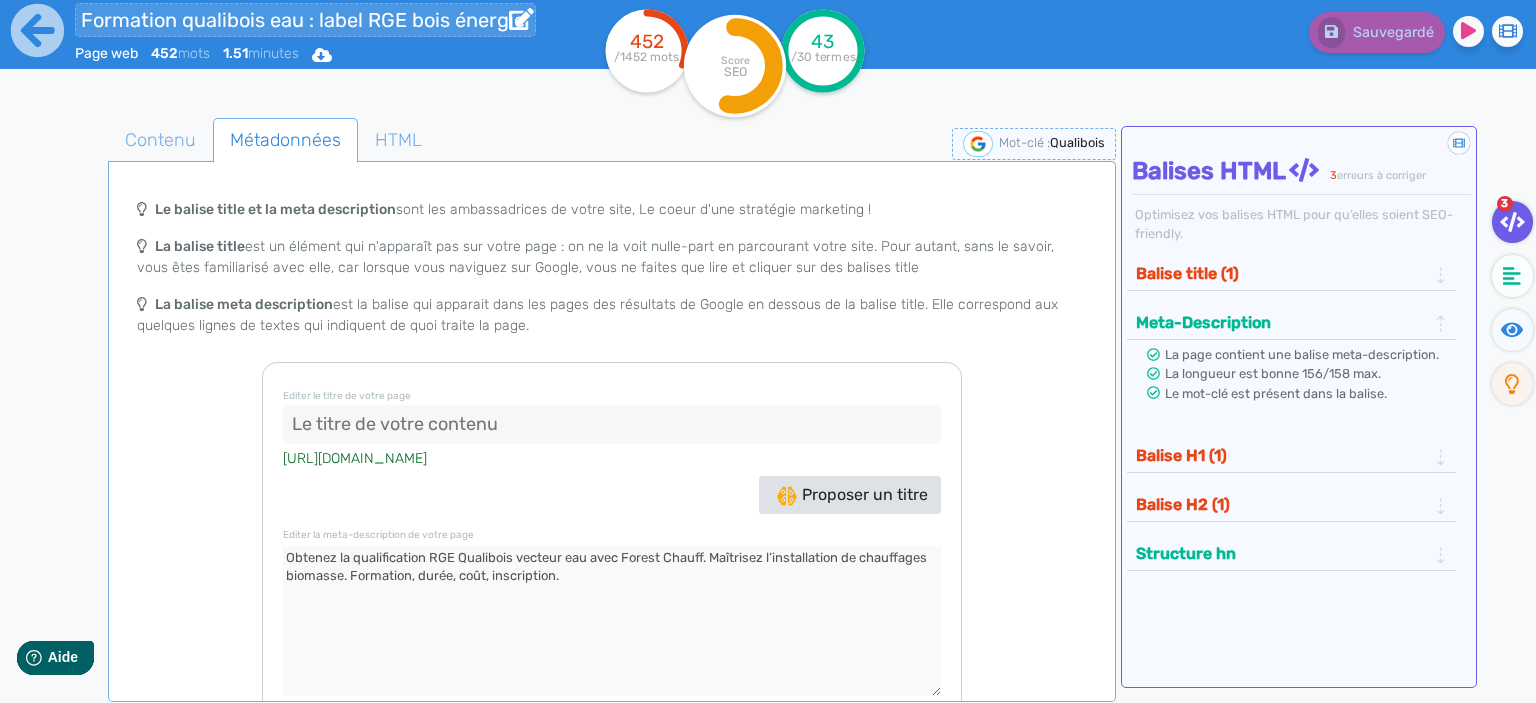 drag, startPoint x: 82, startPoint y: 18, endPoint x: 546, endPoint y: 33, distance: 464.2424 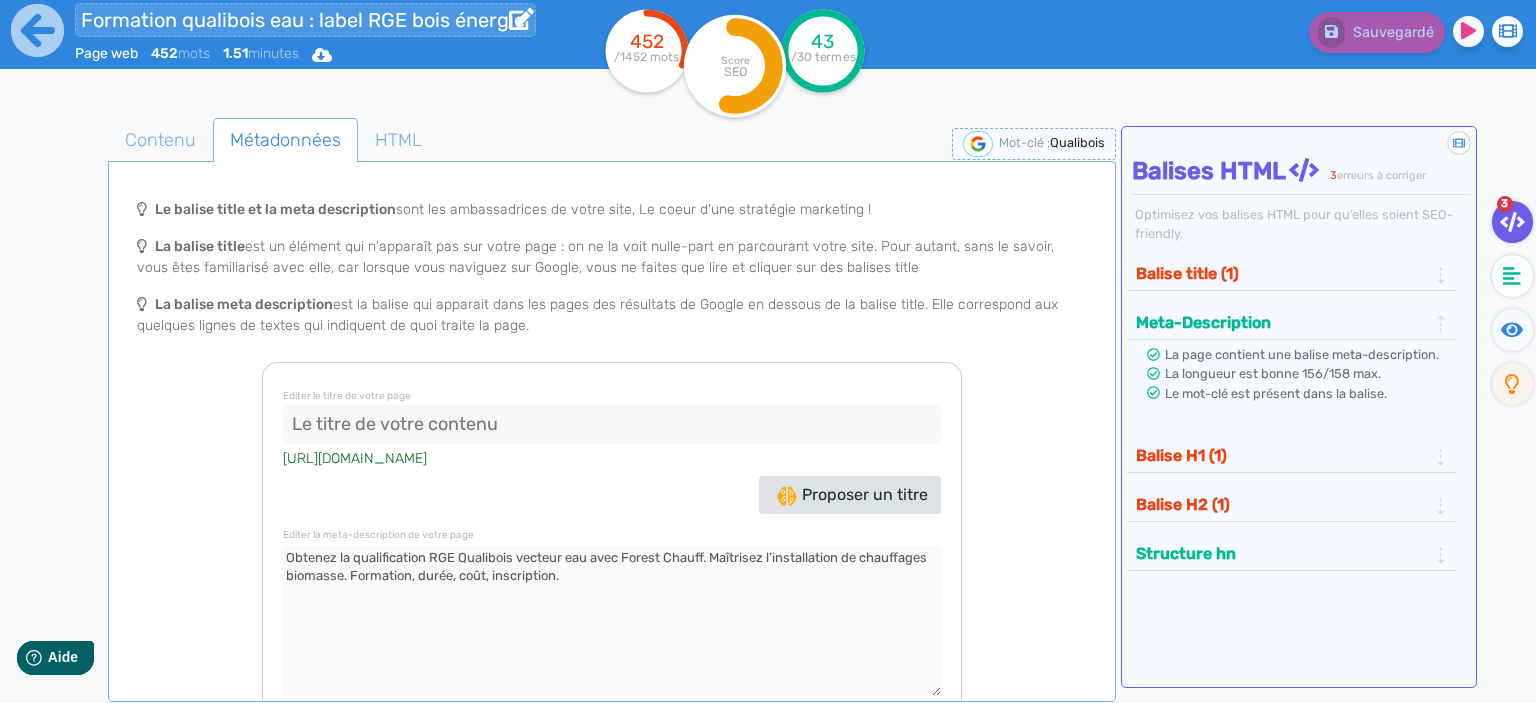 click on "Formation qualibois eau : label RGE bois énergie" at bounding box center (305, 20) 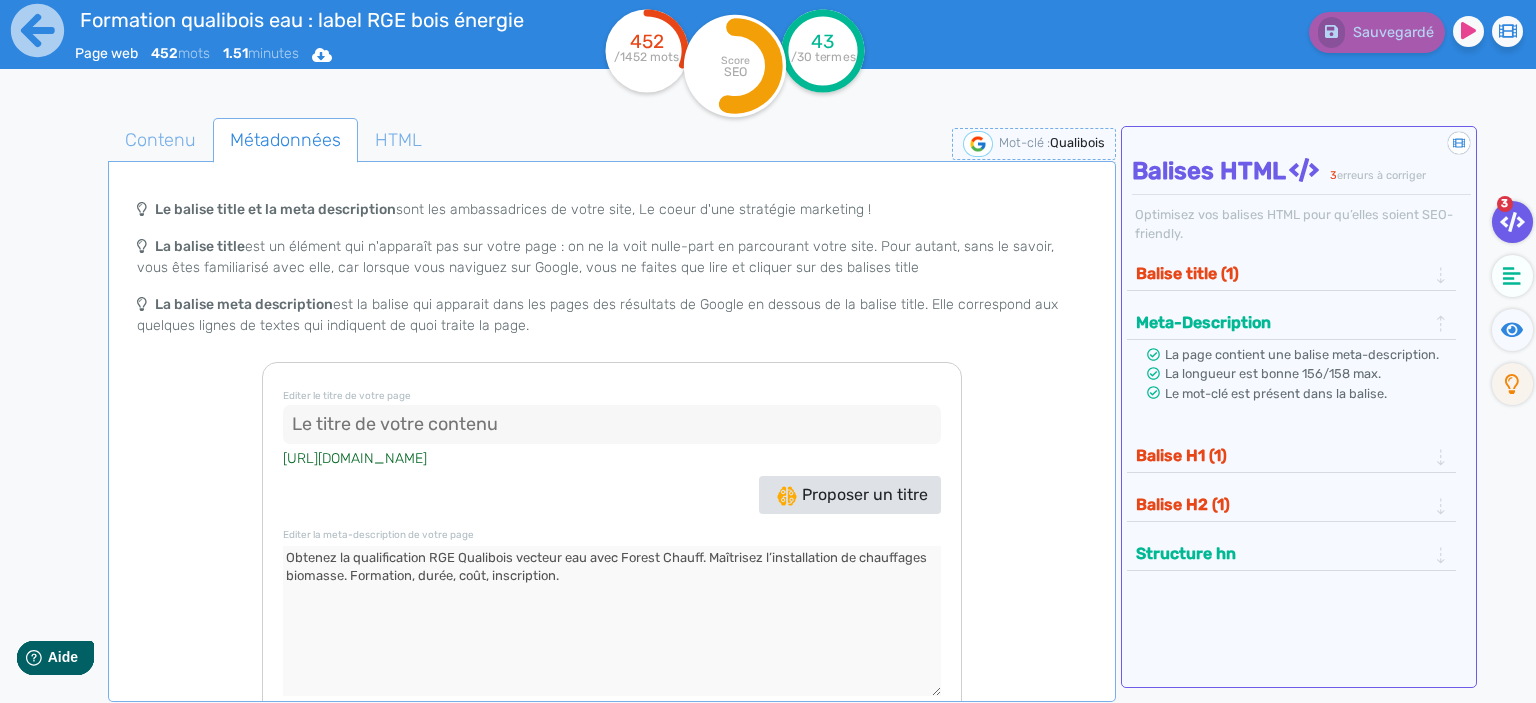 click 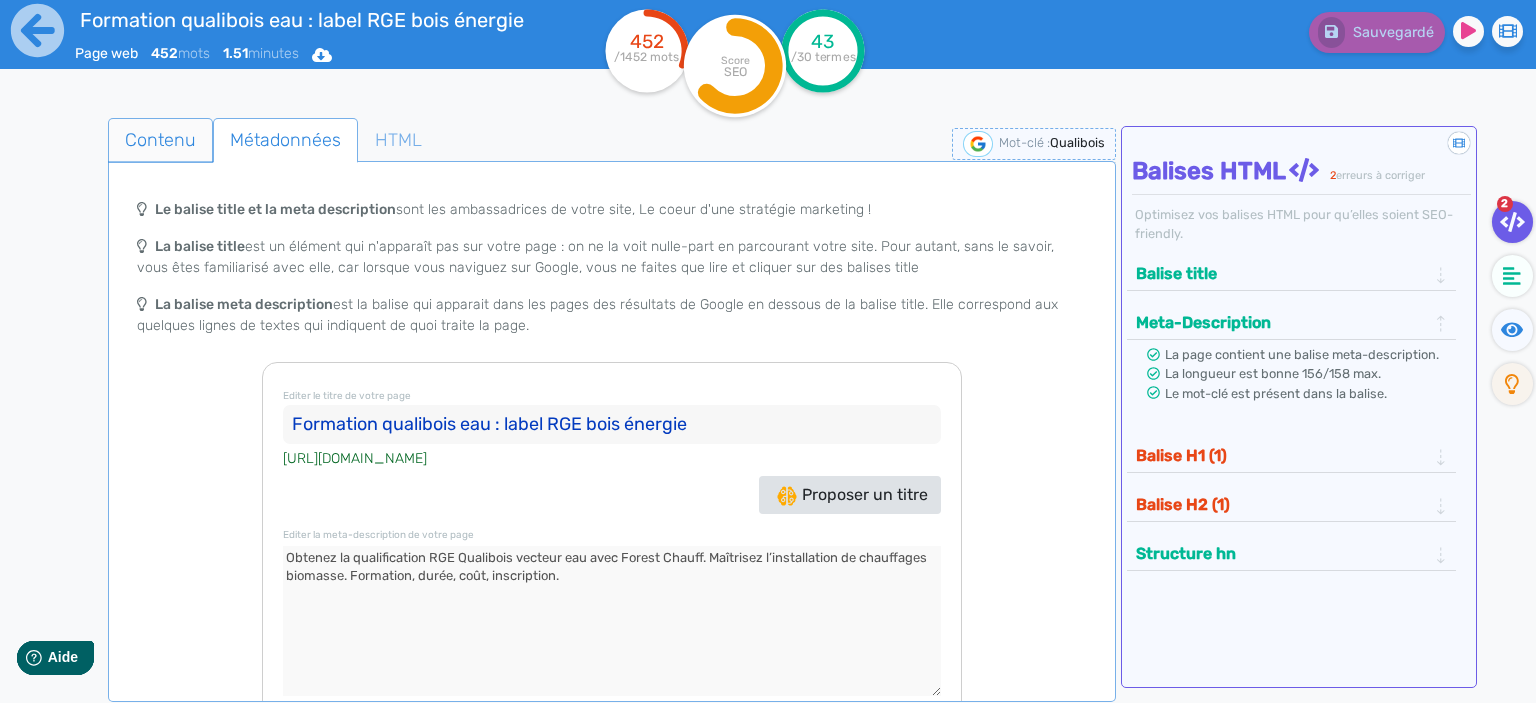 type on "Formation qualibois eau : label RGE bois énergie" 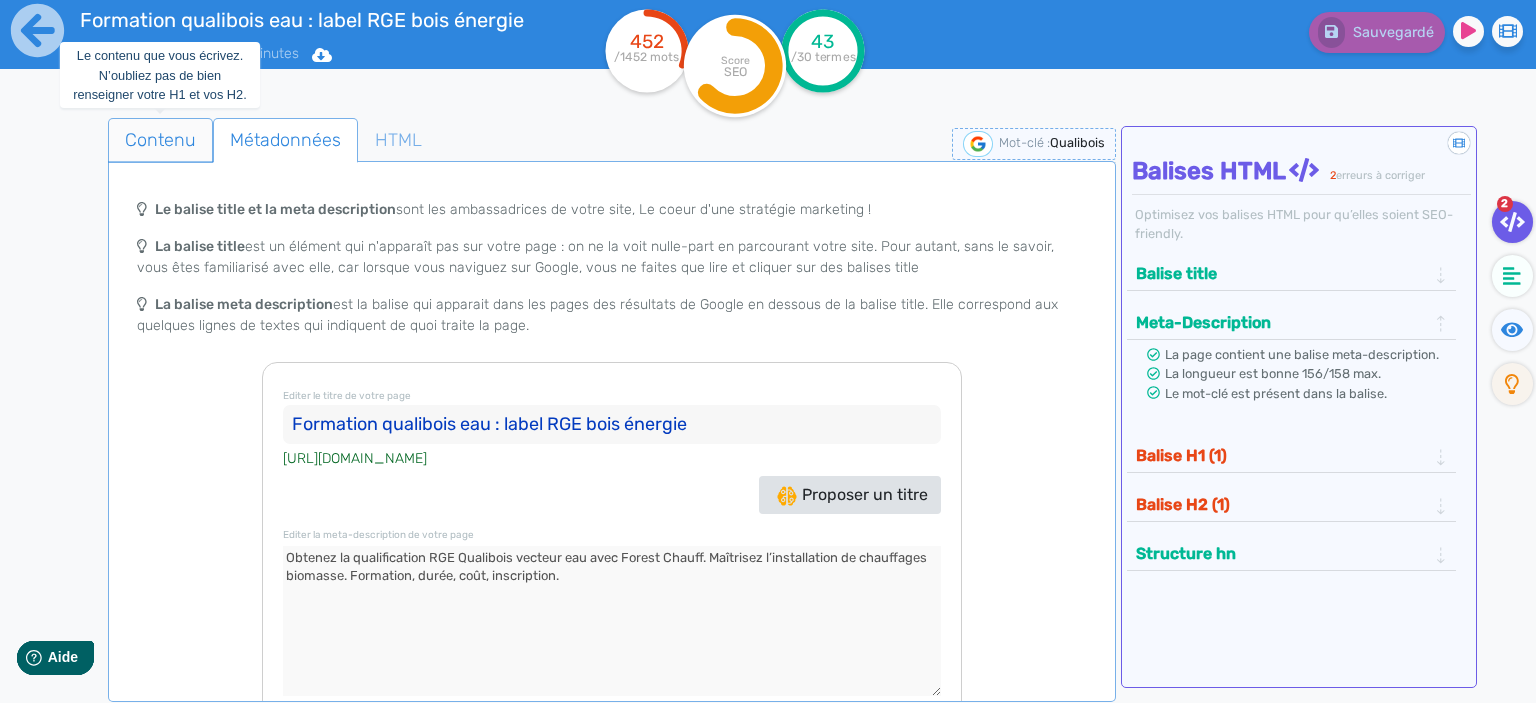 click on "Contenu" 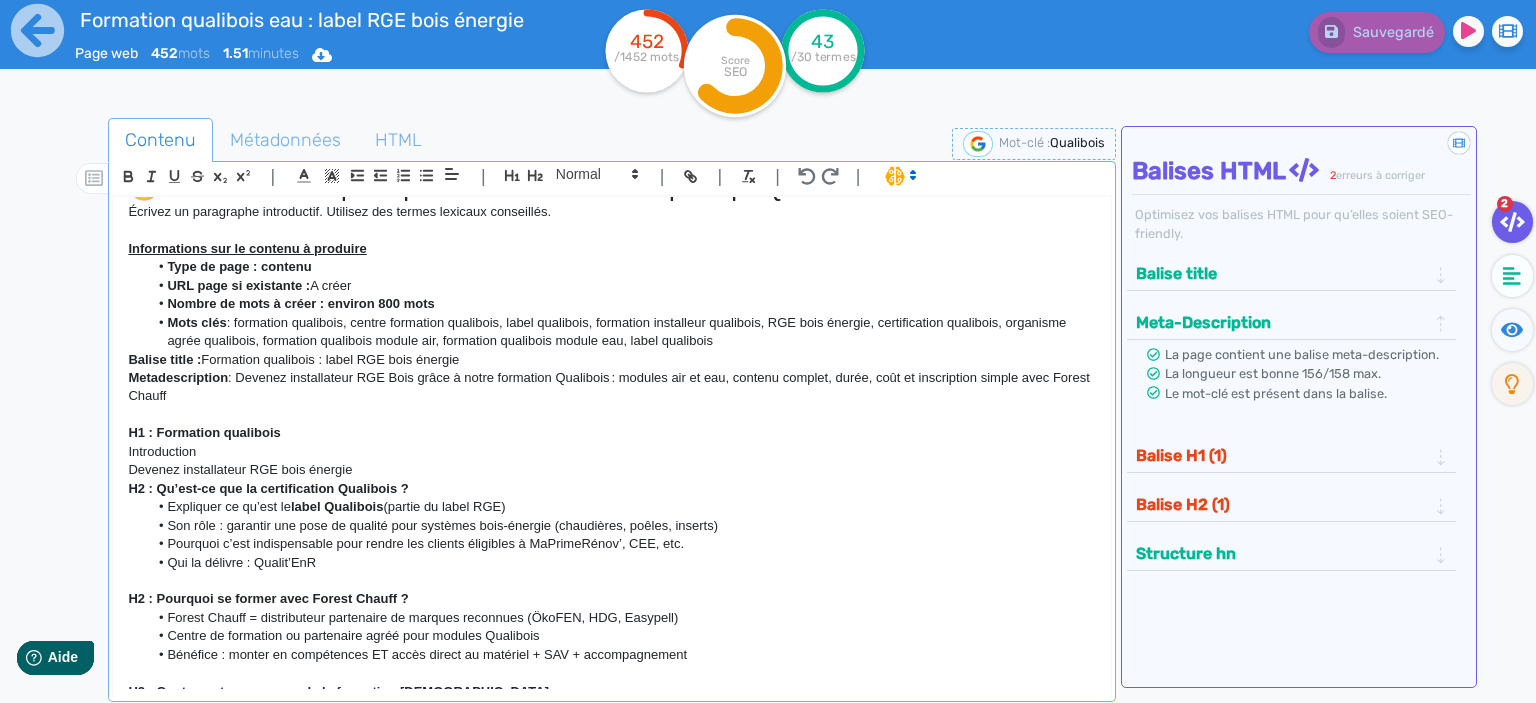 scroll, scrollTop: 0, scrollLeft: 0, axis: both 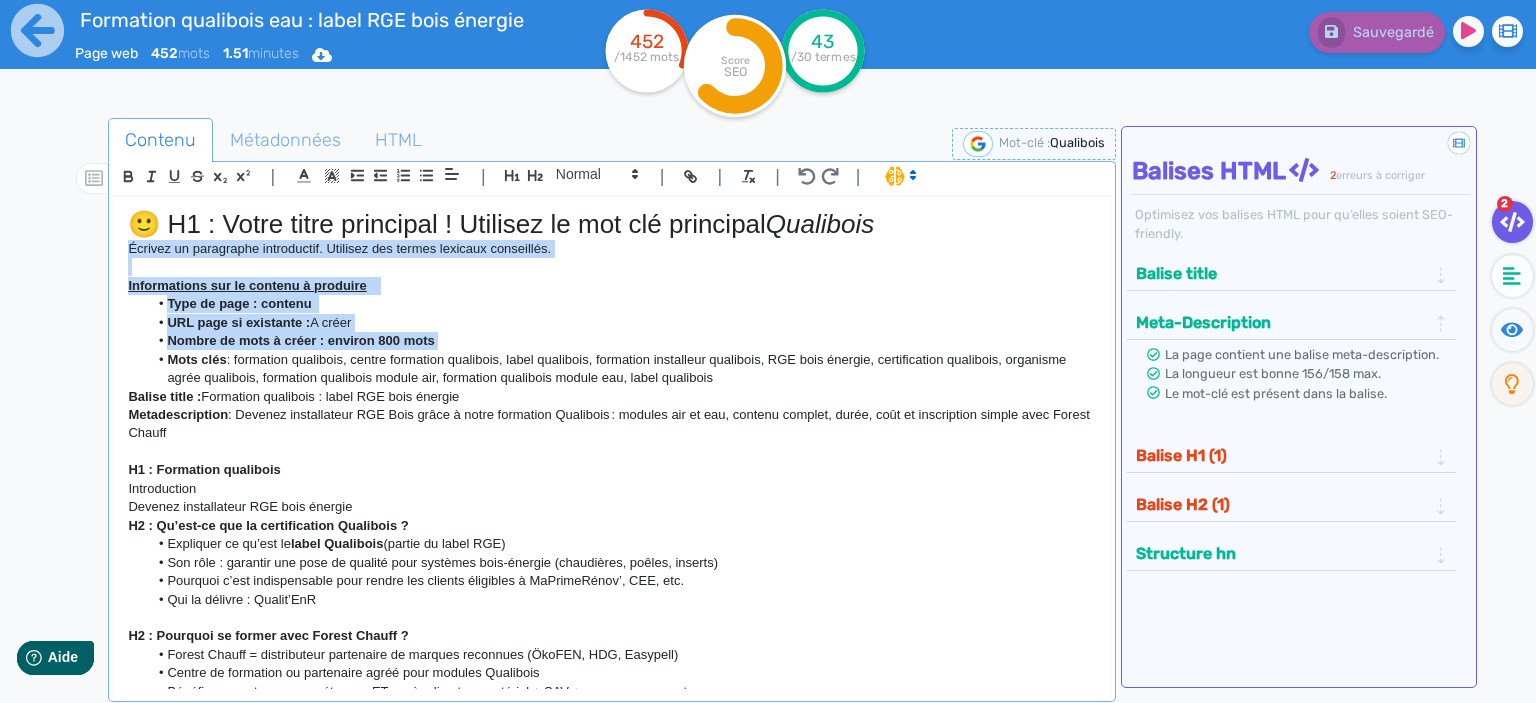 drag, startPoint x: 438, startPoint y: 338, endPoint x: 112, endPoint y: 255, distance: 336.40005 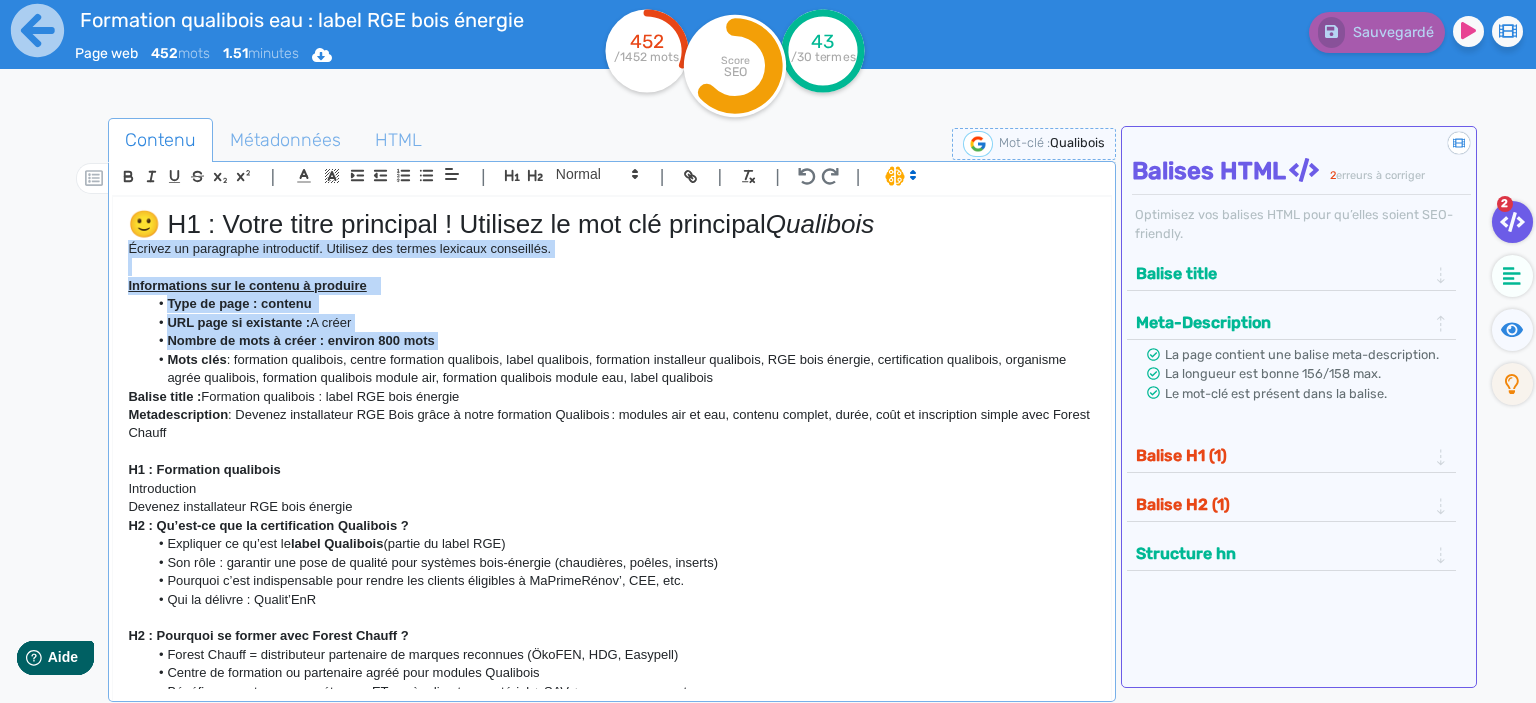 click on "🙂 H1 : Votre titre principal ! Utilisez le mot clé principal  [PERSON_NAME] Écrivez un paragraphe introductif. Utilisez des termes lexicaux conseillés. Informations sur le contenu à produire     Type de page : contenu   URL page si existante :  A créer  Nombre de mots à créer : environ 800 mots   Mots clés  : formation qualibois, centre formation qualibois, label qualibois, formation installeur qualibois, RGE bois énergie, certification qualibois, organisme agrée qualibois, formation qualibois module air, formation qualibois module eau, label qualibois Balise title :  Formation qualibois : label RGE bois énergie Metadescription  : Devenez installateur RGE Bois grâce à notre formation Qualibois : modules air et eau, contenu complet, durée, coût et inscription simple avec Forest Chauff   H1 : Formation qualibois  Introduction Devenez installateur RGE bois énergie H2 : Qu’est-ce que la certification Qualibois ? Expliquer ce qu’est le  label Qualibois  (partie du label RGE)" 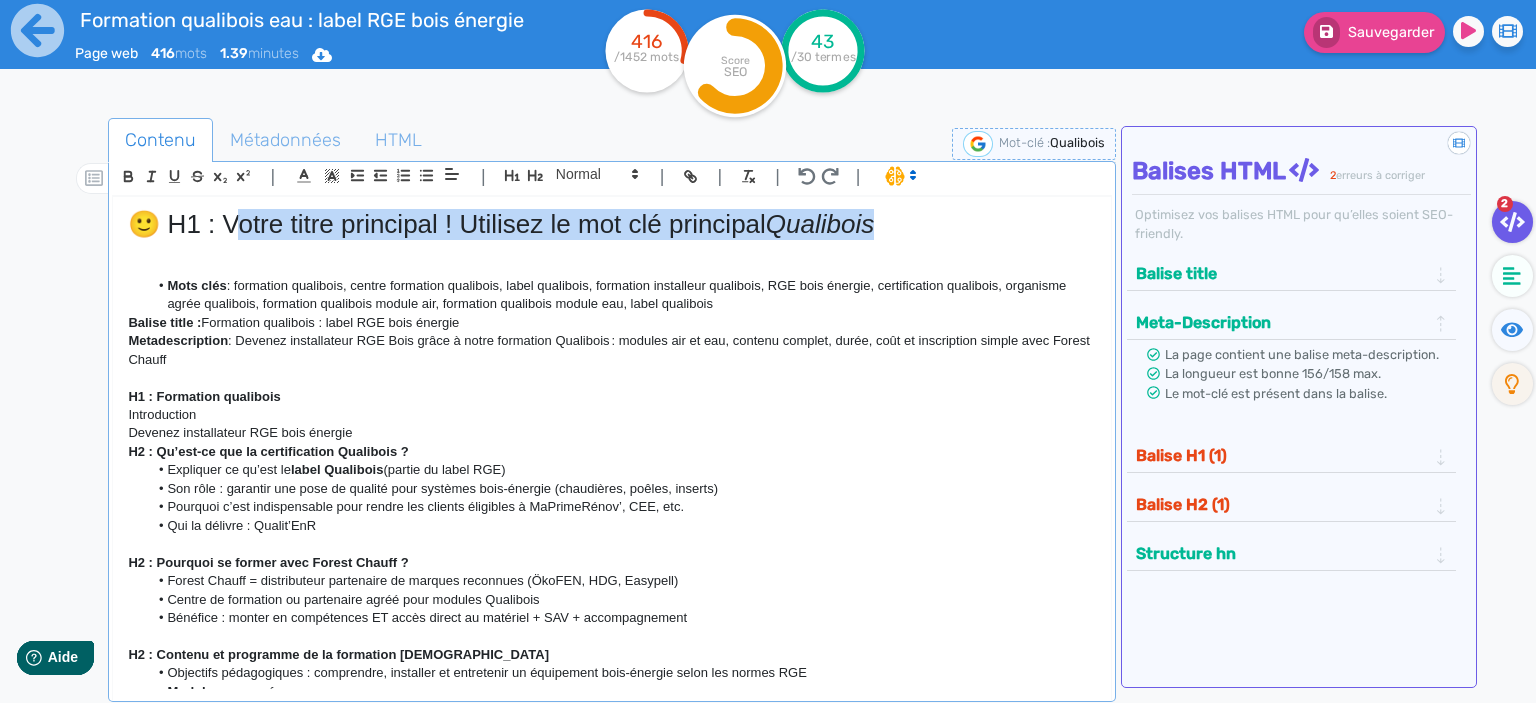 drag, startPoint x: 903, startPoint y: 224, endPoint x: 246, endPoint y: 216, distance: 657.0487 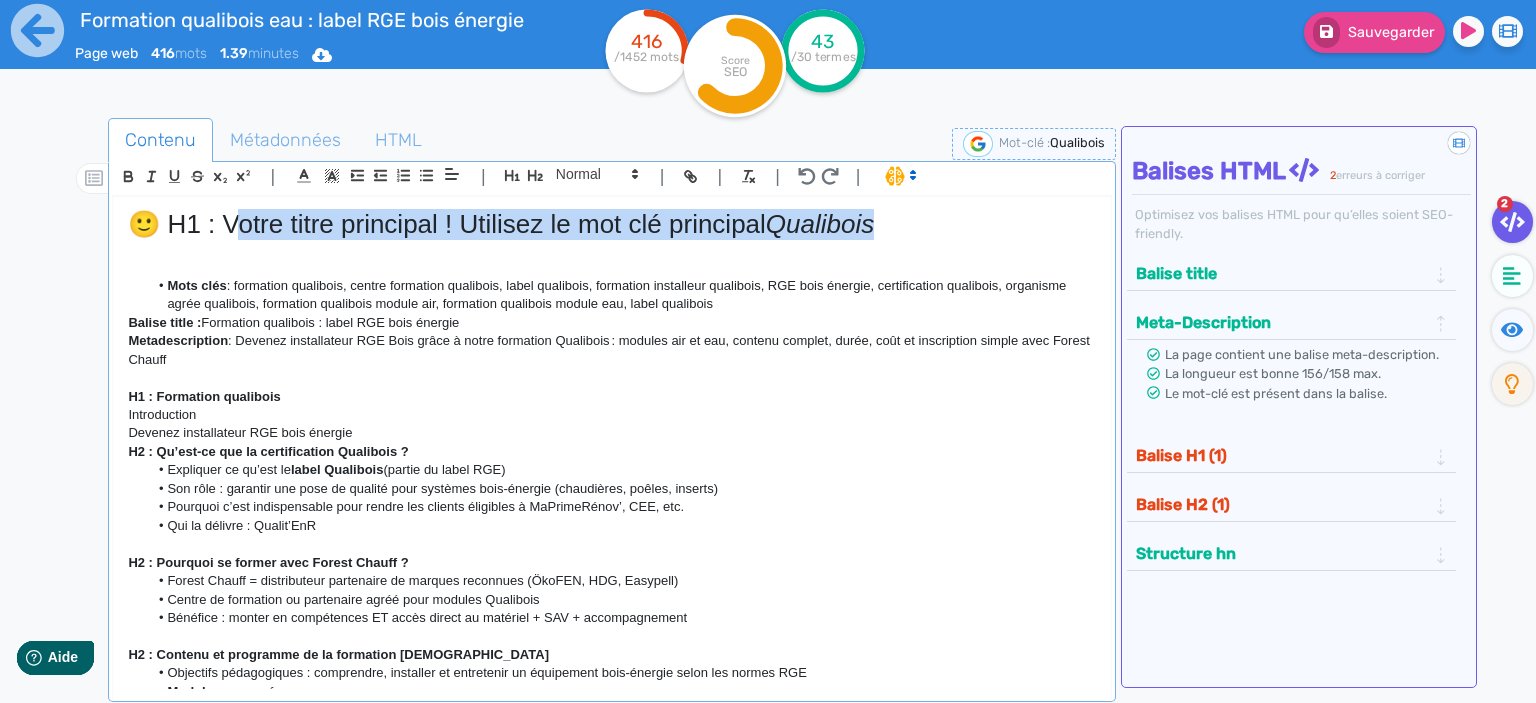 click on "🙂 H1 : Votre titre principal ! Utilisez le mot clé principal  Qualibois" 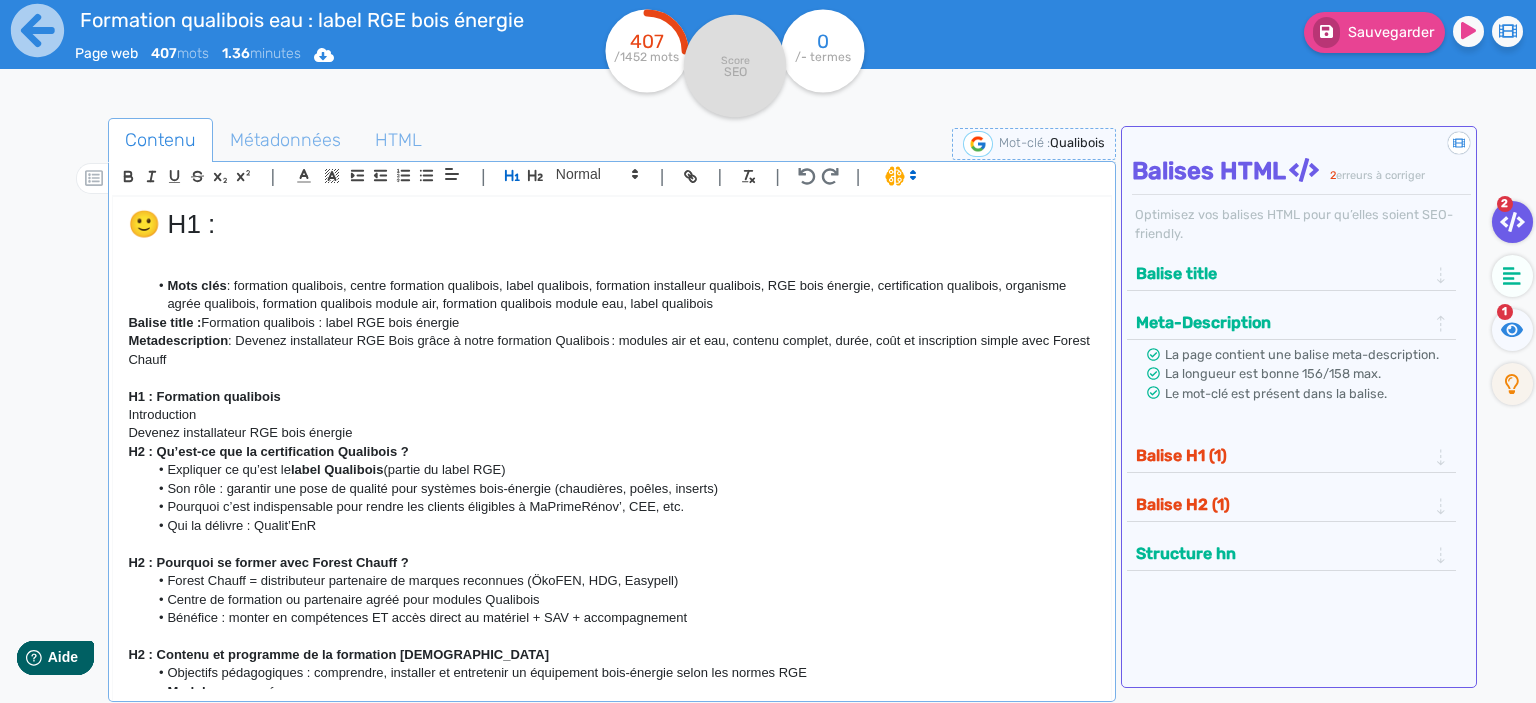 type 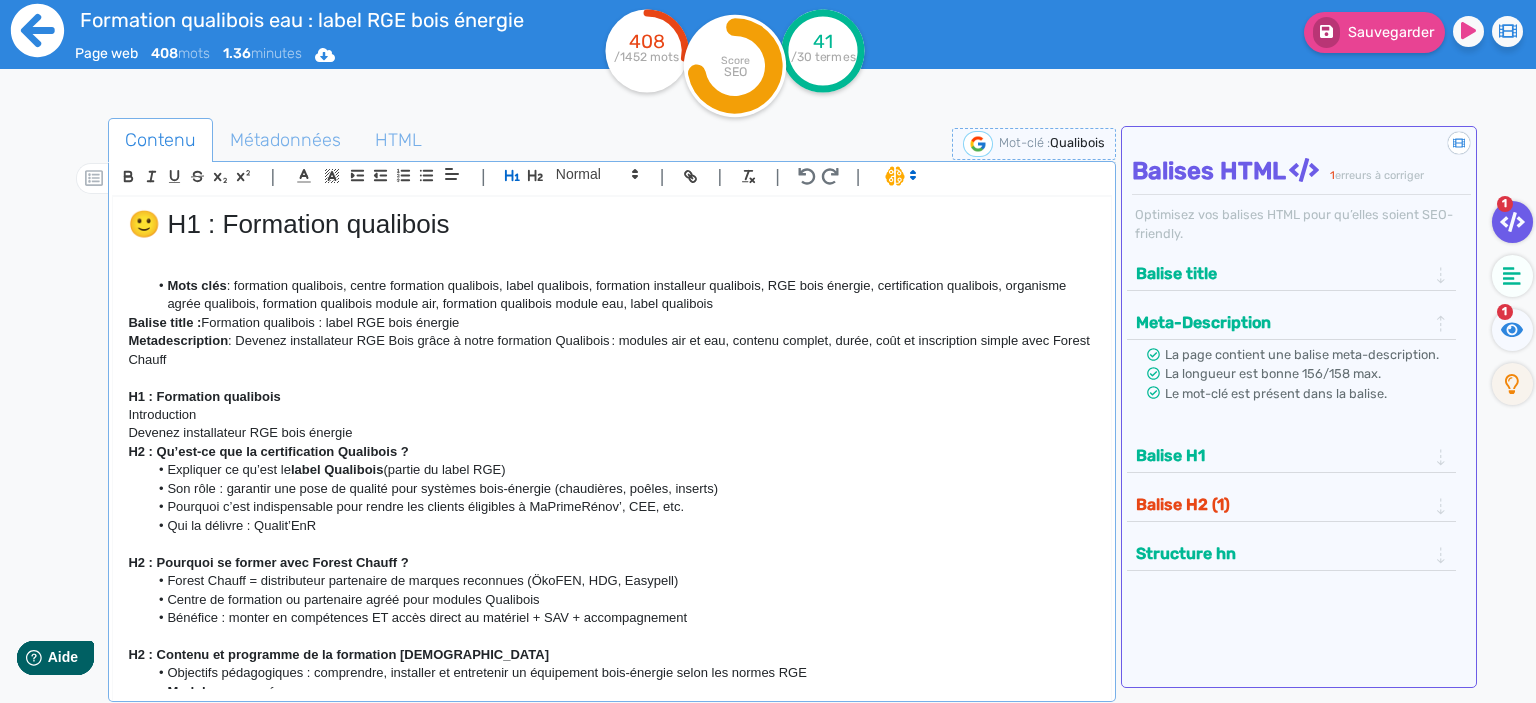 click 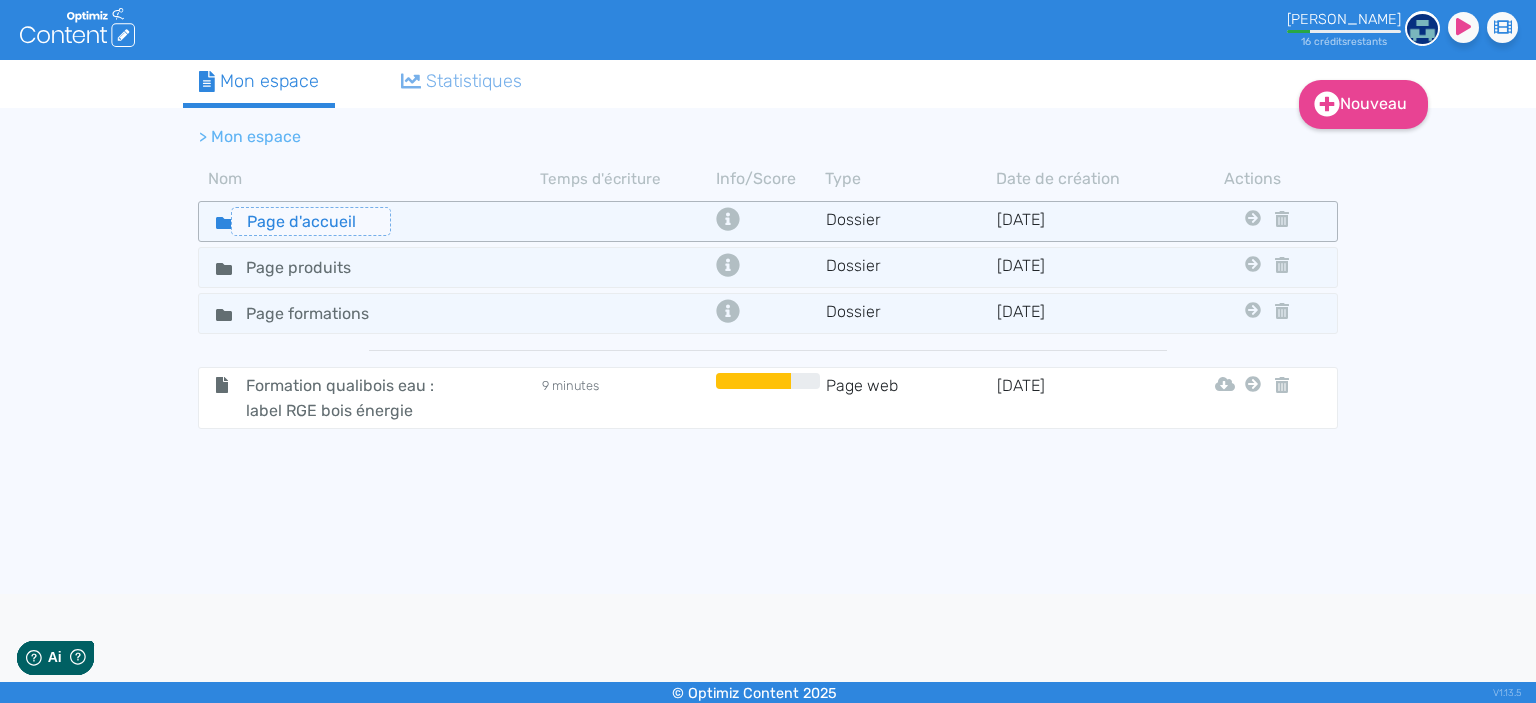 scroll, scrollTop: 0, scrollLeft: 0, axis: both 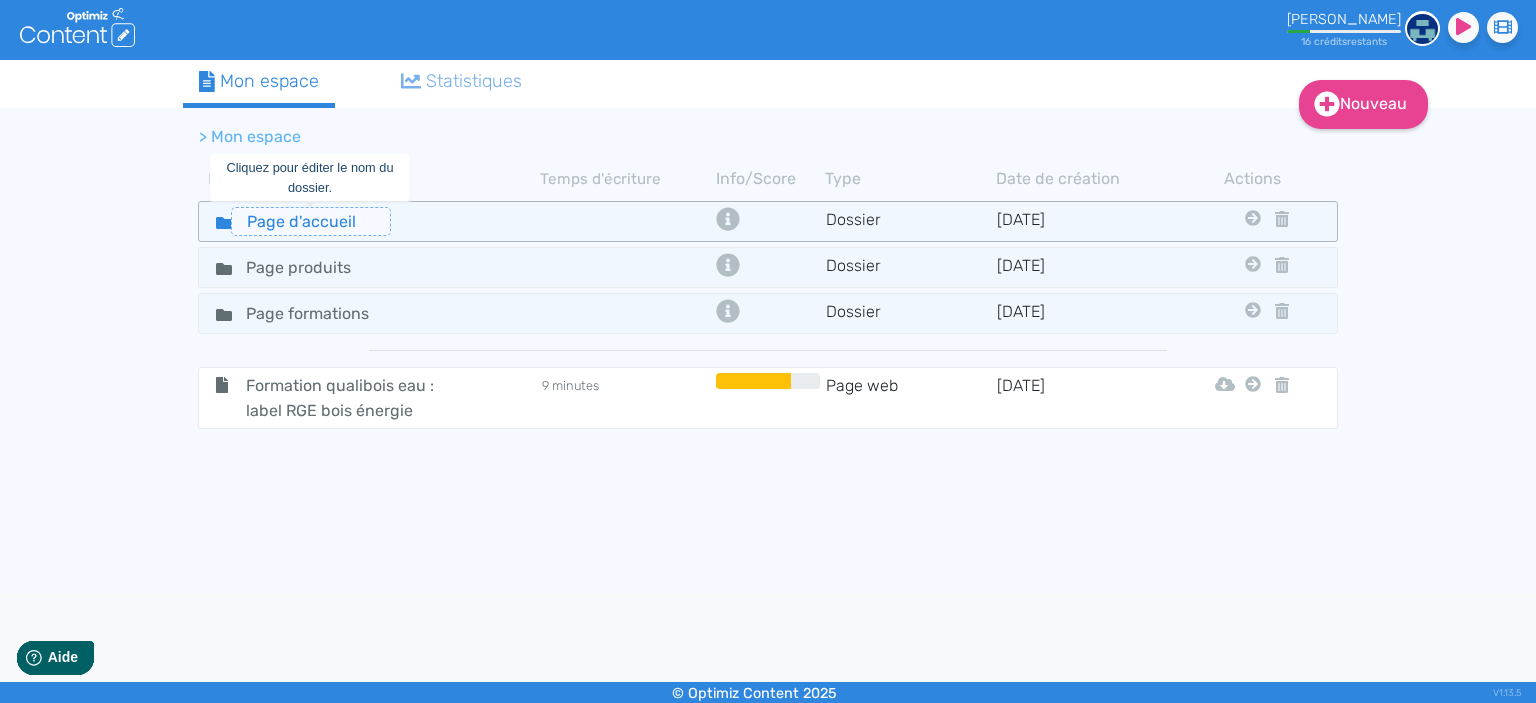 click on "Page d'accueil" 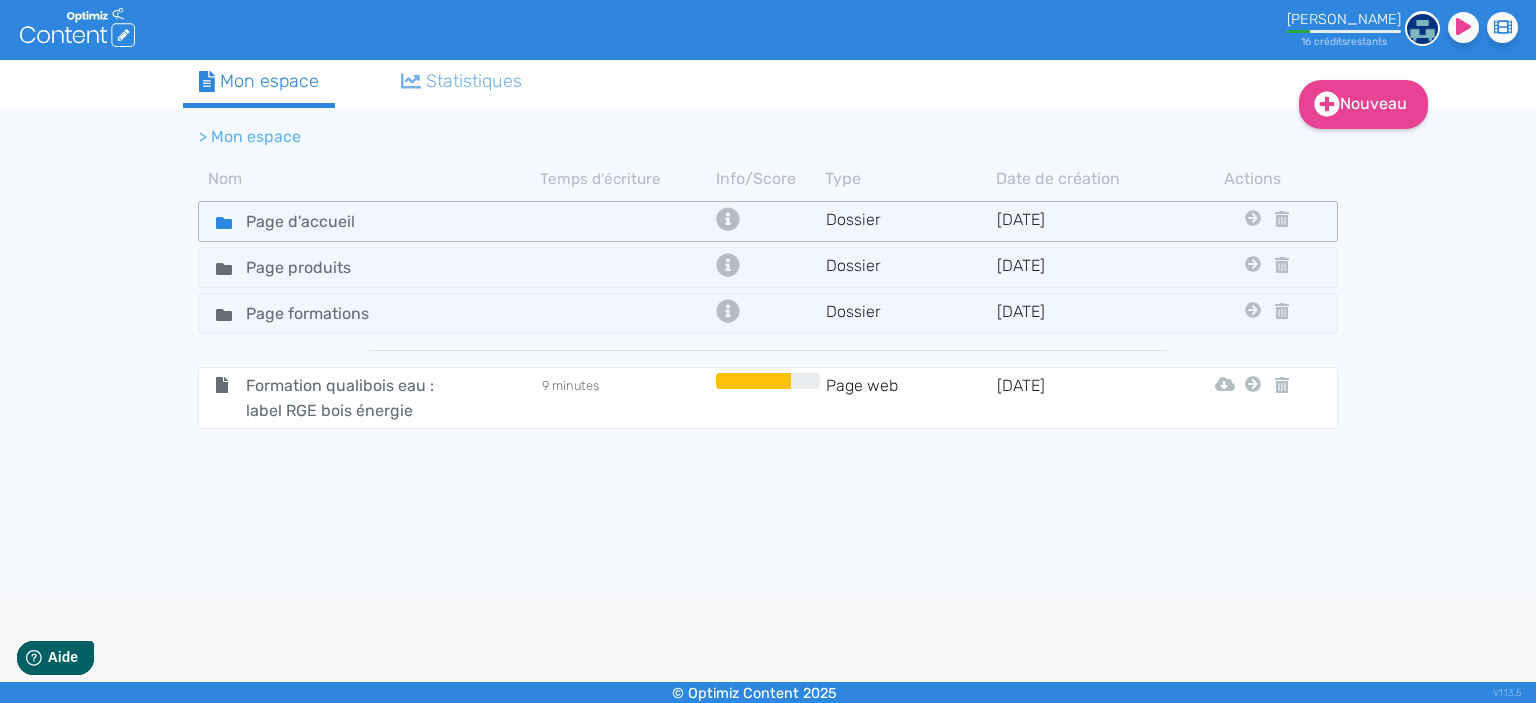 click on "Page d'accueil" 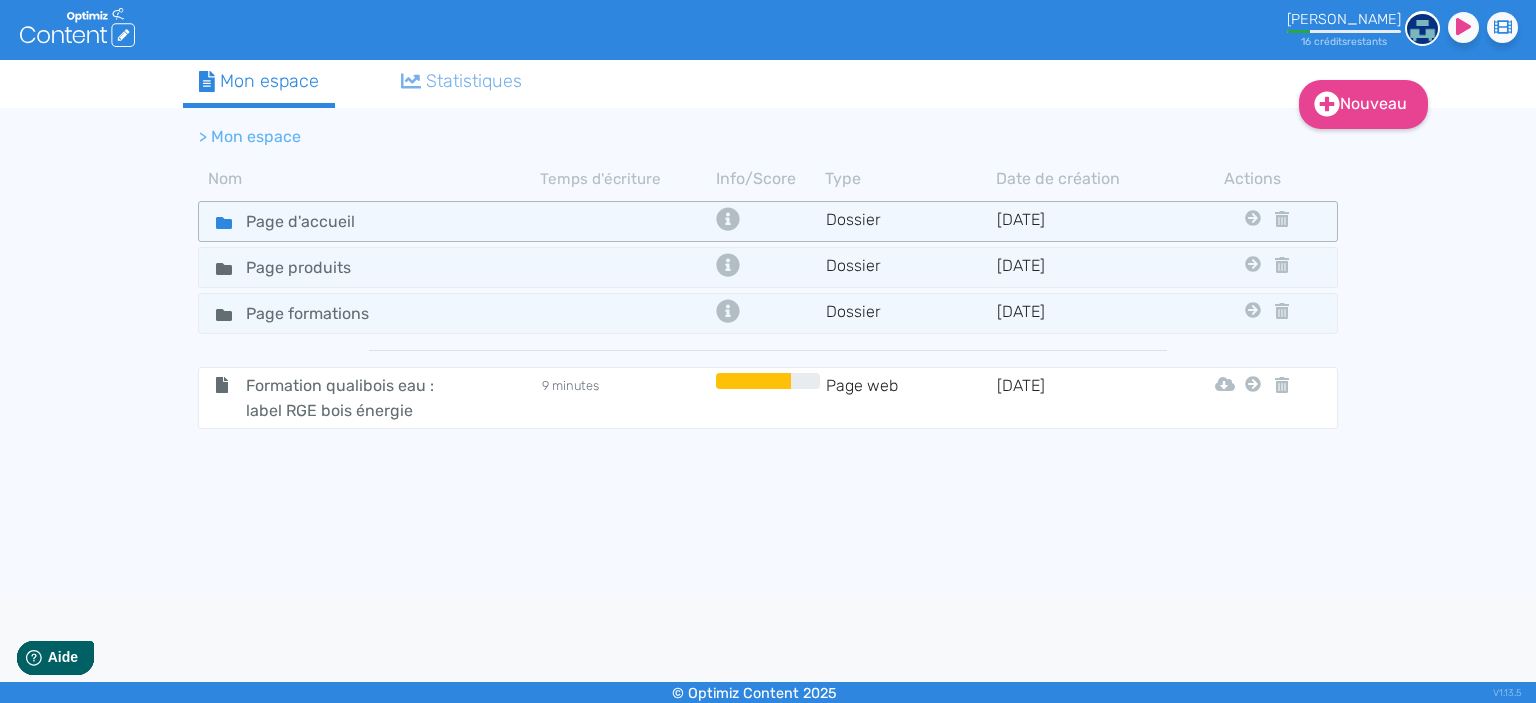 click 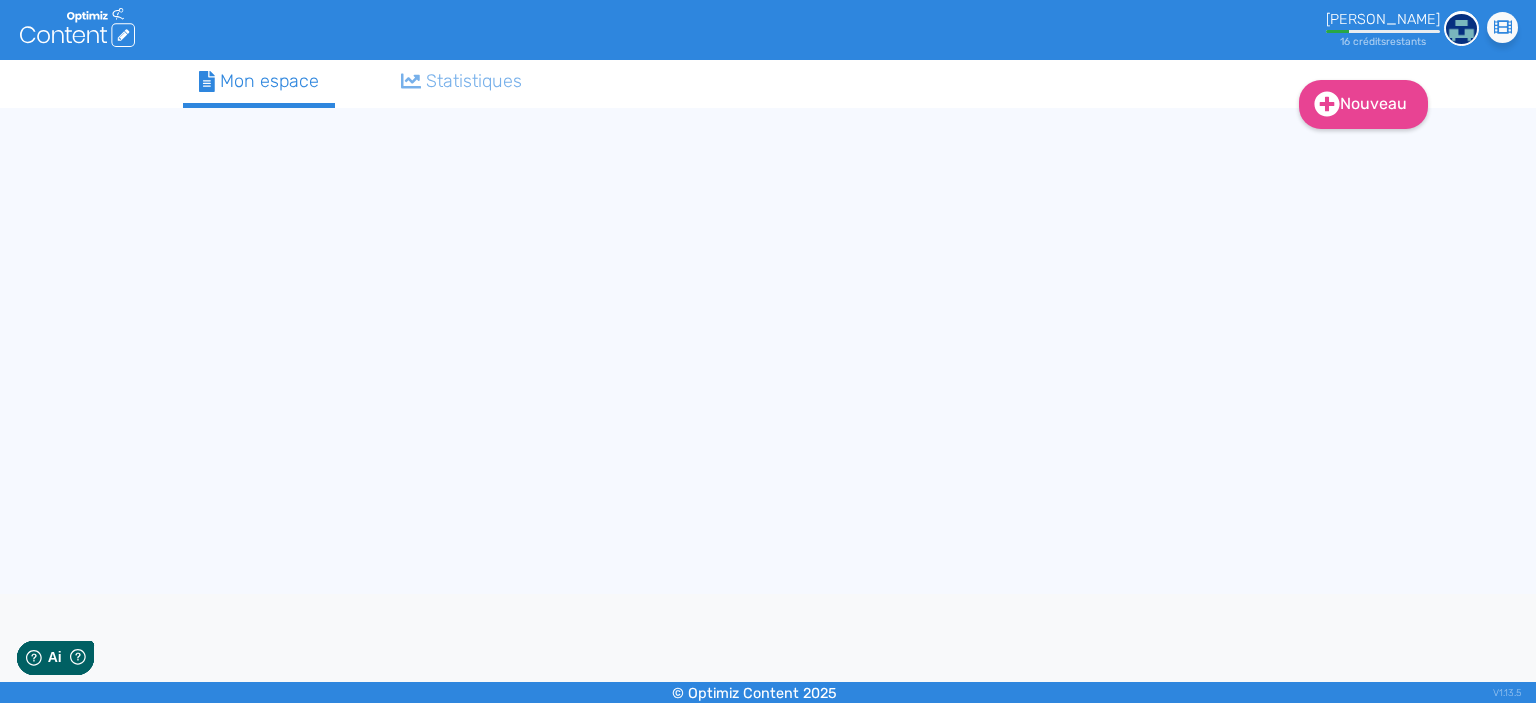 scroll, scrollTop: 0, scrollLeft: 0, axis: both 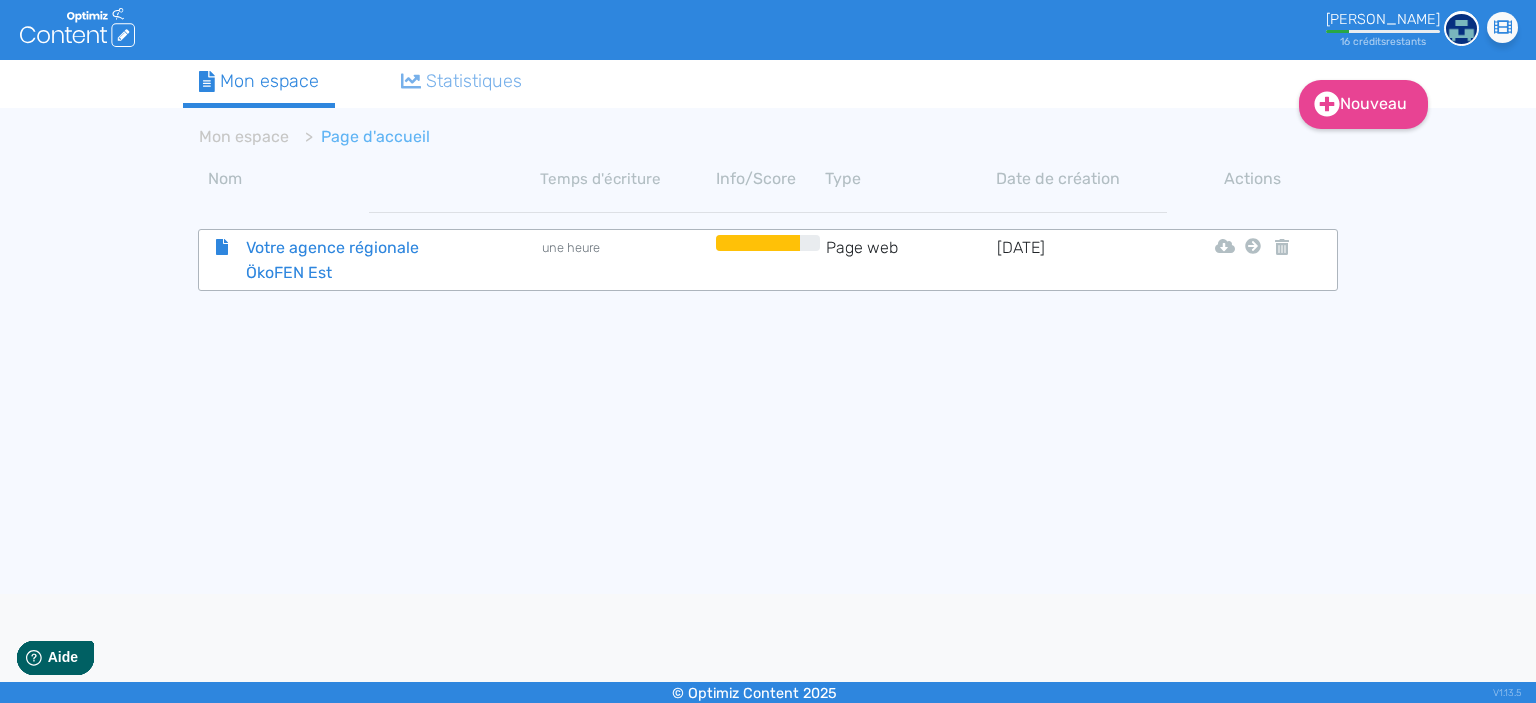 click on "Votre agence régionale ÖkoFEN Est" 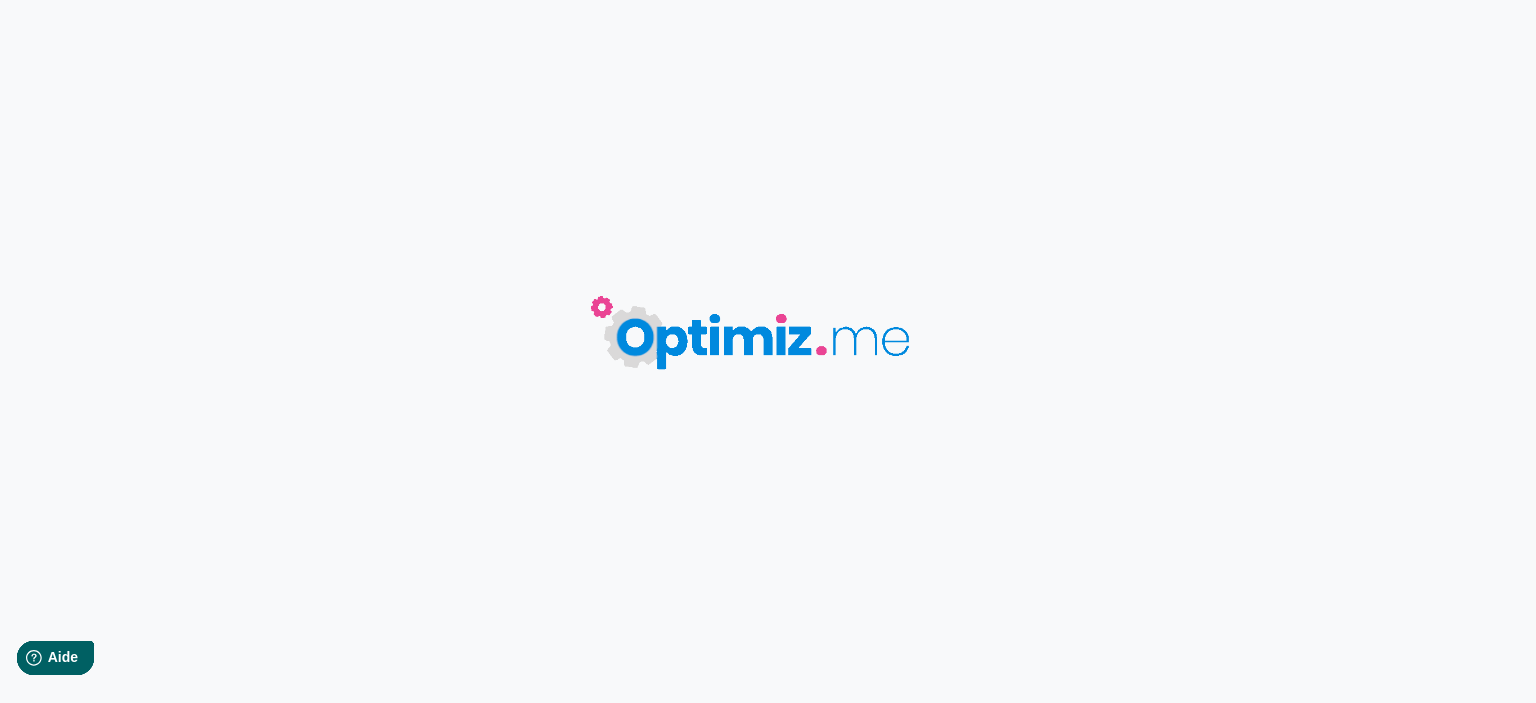 type on "Votre agence régionale ÖkoFEN Est" 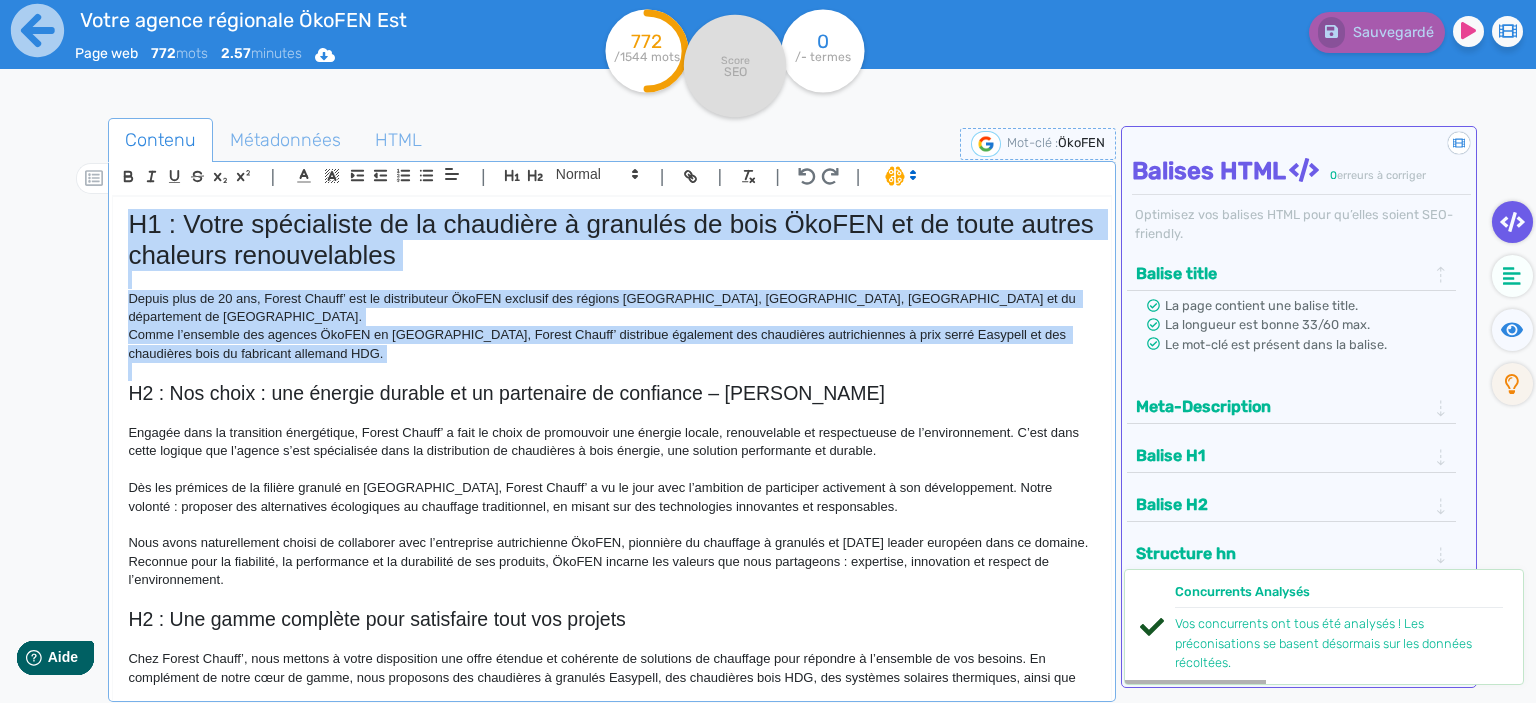 drag, startPoint x: 128, startPoint y: 218, endPoint x: 277, endPoint y: 354, distance: 201.73497 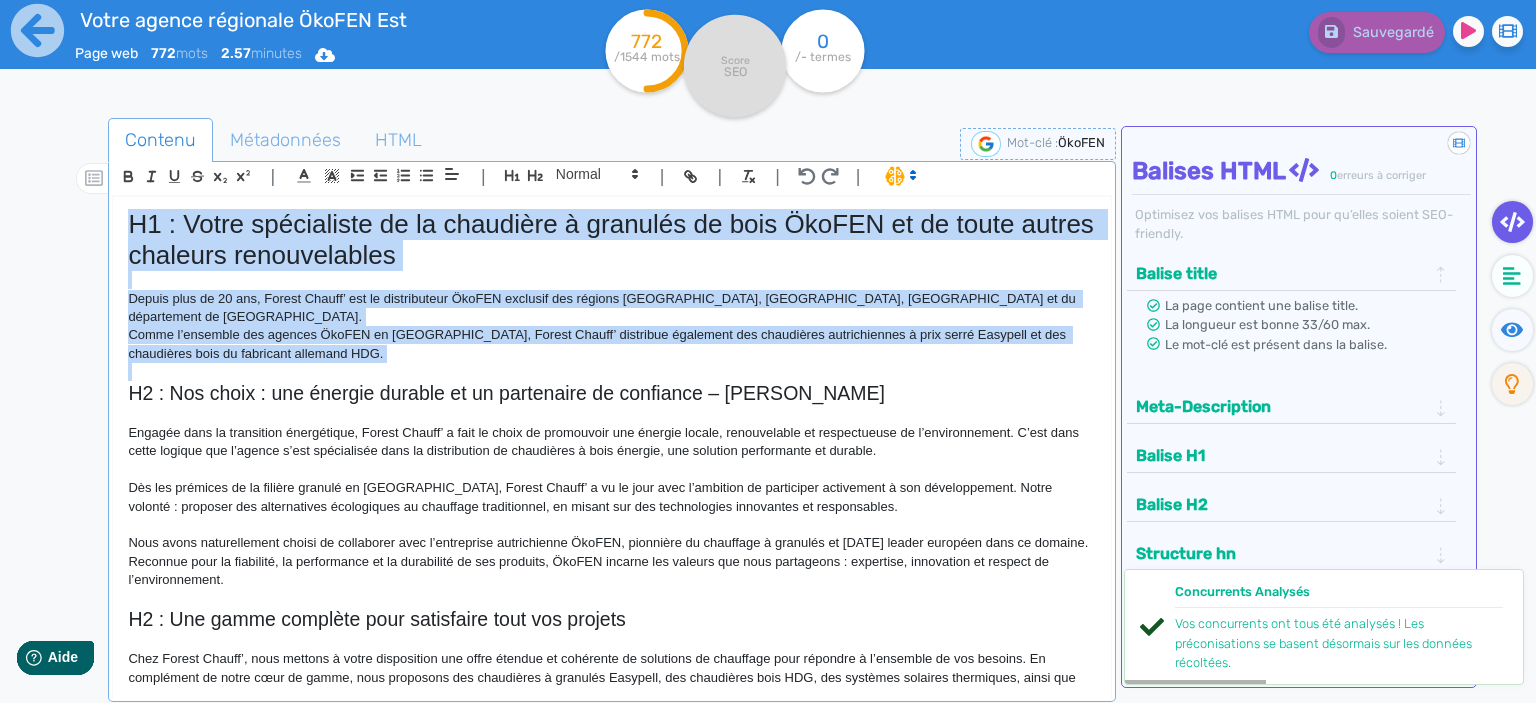 click on "H1 : Votre spécialiste de la chaudière à granulés de bois ÖkoFEN et de toute autres chaleurs renouvelables Depuis plus de 20 ans, Forest Chauff’ est le distributeur ÖkoFEN exclusif des régions [GEOGRAPHIC_DATA], [GEOGRAPHIC_DATA], [GEOGRAPHIC_DATA] et du département de [GEOGRAPHIC_DATA]. Comme l’ensemble des agences ÖkoFEN en [GEOGRAPHIC_DATA], Forest Chauff’ distribue également des chaudières autrichiennes à prix serré Easypell et des chaudières bois du fabricant allemand HDG. H2 : Nos choix : une énergie durable et un partenaire de confiance – ÖkoFEN Engagée dans la transition énergétique, Forest Chauff’ a fait le choix de promouvoir une énergie locale, renouvelable et respectueuse de l’environnement. C’est dans cette logique que l’agence s’est spécialisée dans la distribution de chaudières à bois énergie, une solution performante et durable. H2 : Une gamme complète pour satisfaire tout vos projets H2 : La proximité et l’expertise au service de votre confort H2 : Actualités & Conseils" 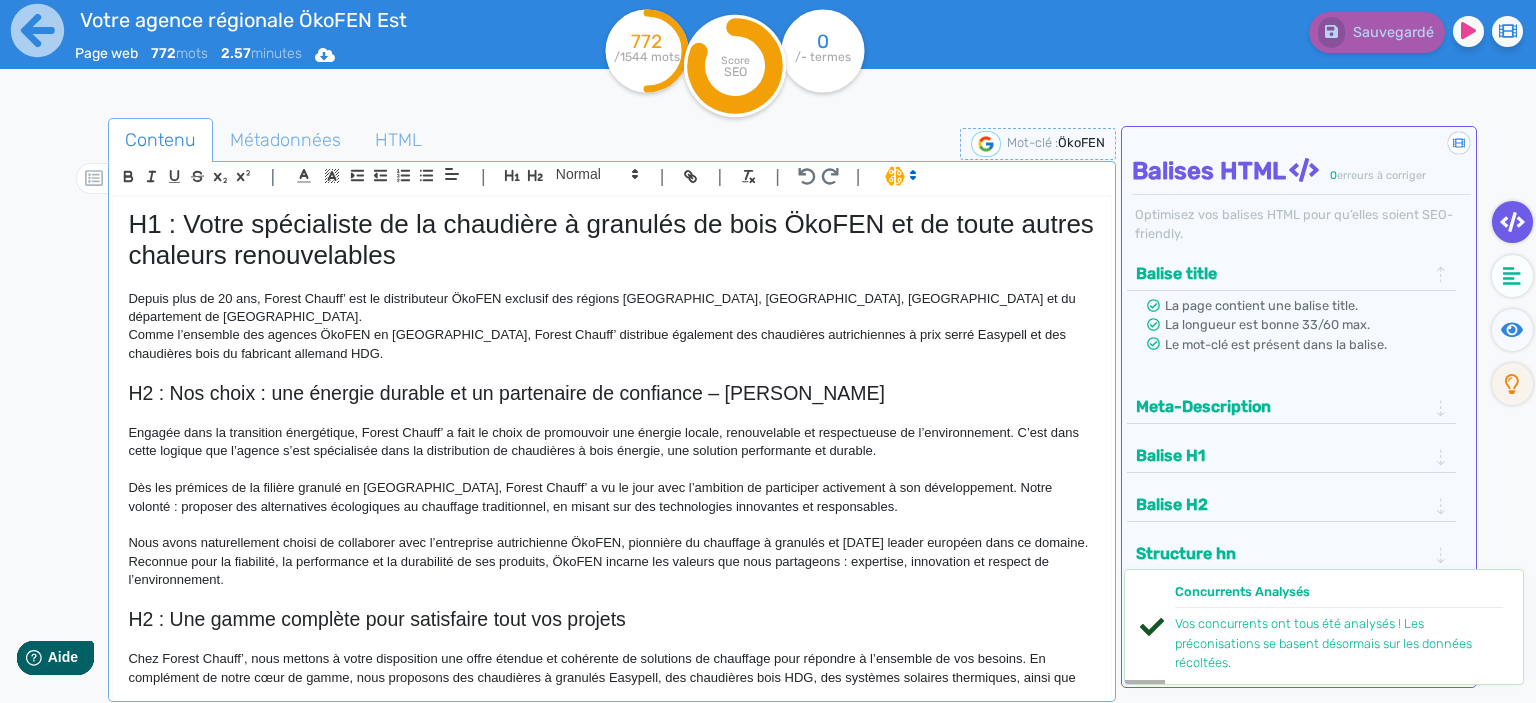 click on "Contenu   Métadonnées   HTML                                          |                                                                                                                                                                                                         |               H3 H4 H5 H6 Normal |         |             | |       H1 : Votre spécialiste de la chaudière à granulés de bois ÖkoFEN et de toute autres chaleurs renouvelables Depuis plus de 20 ans, Forest Chauff’ est le distributeur ÖkoFEN exclusif des régions [GEOGRAPHIC_DATA], [GEOGRAPHIC_DATA], [GEOGRAPHIC_DATA] et du département de [GEOGRAPHIC_DATA]. Comme l’ensemble des agences ÖkoFEN en [GEOGRAPHIC_DATA], Forest Chauff’ distribue également des chaudières autrichiennes à prix serré Easypell et des chaudières bois du fabricant allemand HDG. H2 : Nos choix : une énergie durable et un partenaire de confiance – ÖkoFEN H2 : Une gamme complète pour satisfaire tout vos projets H2 : La proximité et l’expertise au service de votre confort      < html" 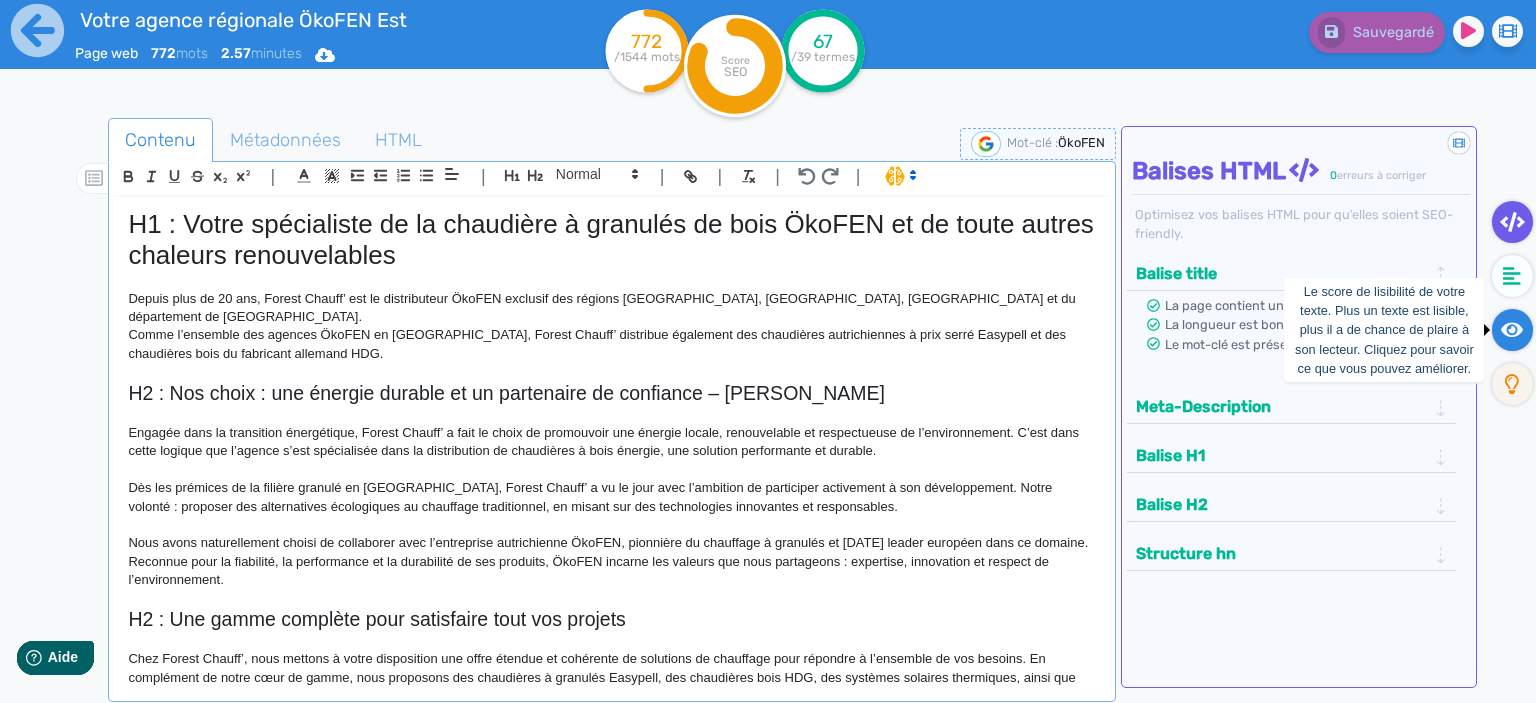 click 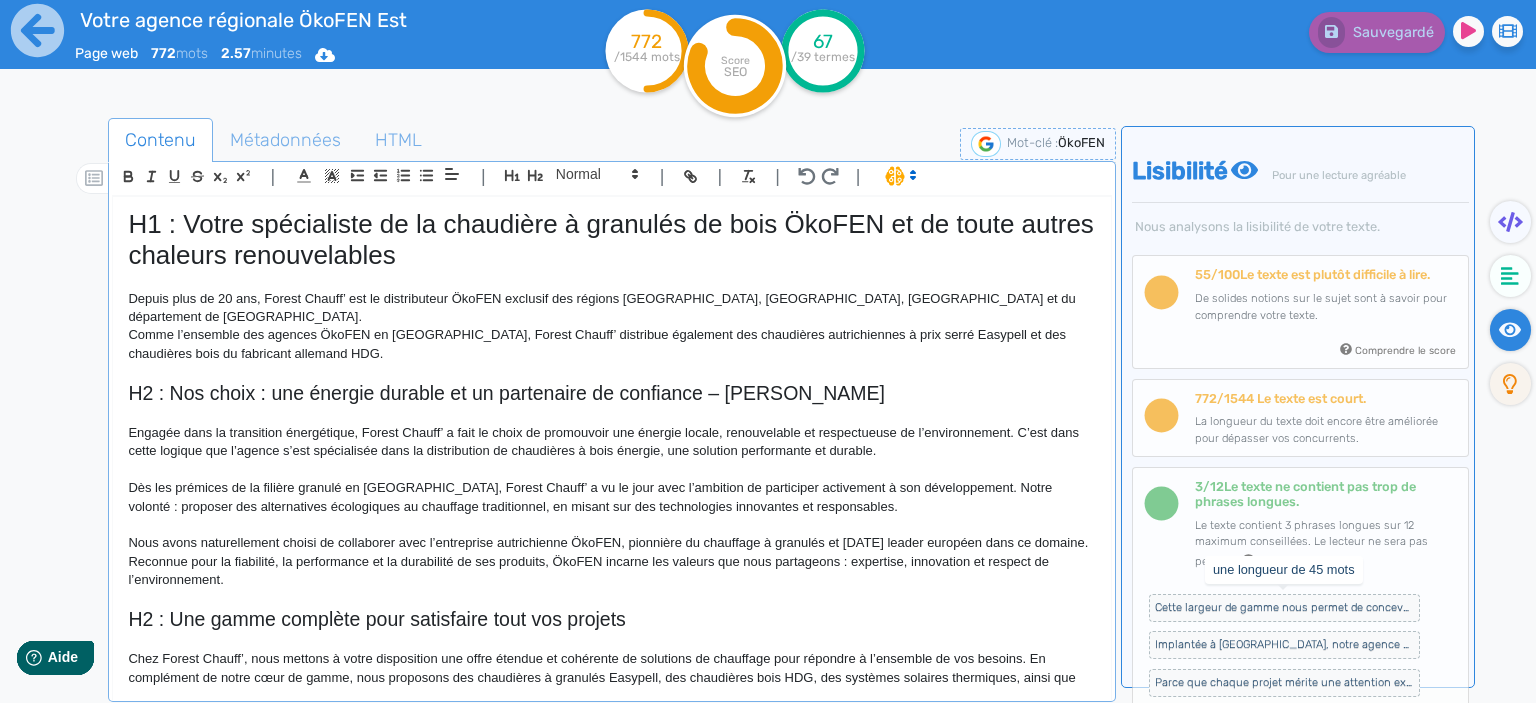 click on "Cette largeur de gamme nous permet de concevoir avec vous la solution la plus pertinente, que vous soyez porteur d’un projet individuel (en construction neuve ou en rénovation), d’un projet tertiaire (bâtiments publics, collectivités, bureaux) ou d’un projet agricole (chauffage de serres, séchage, bâtiments d’élevage…)." 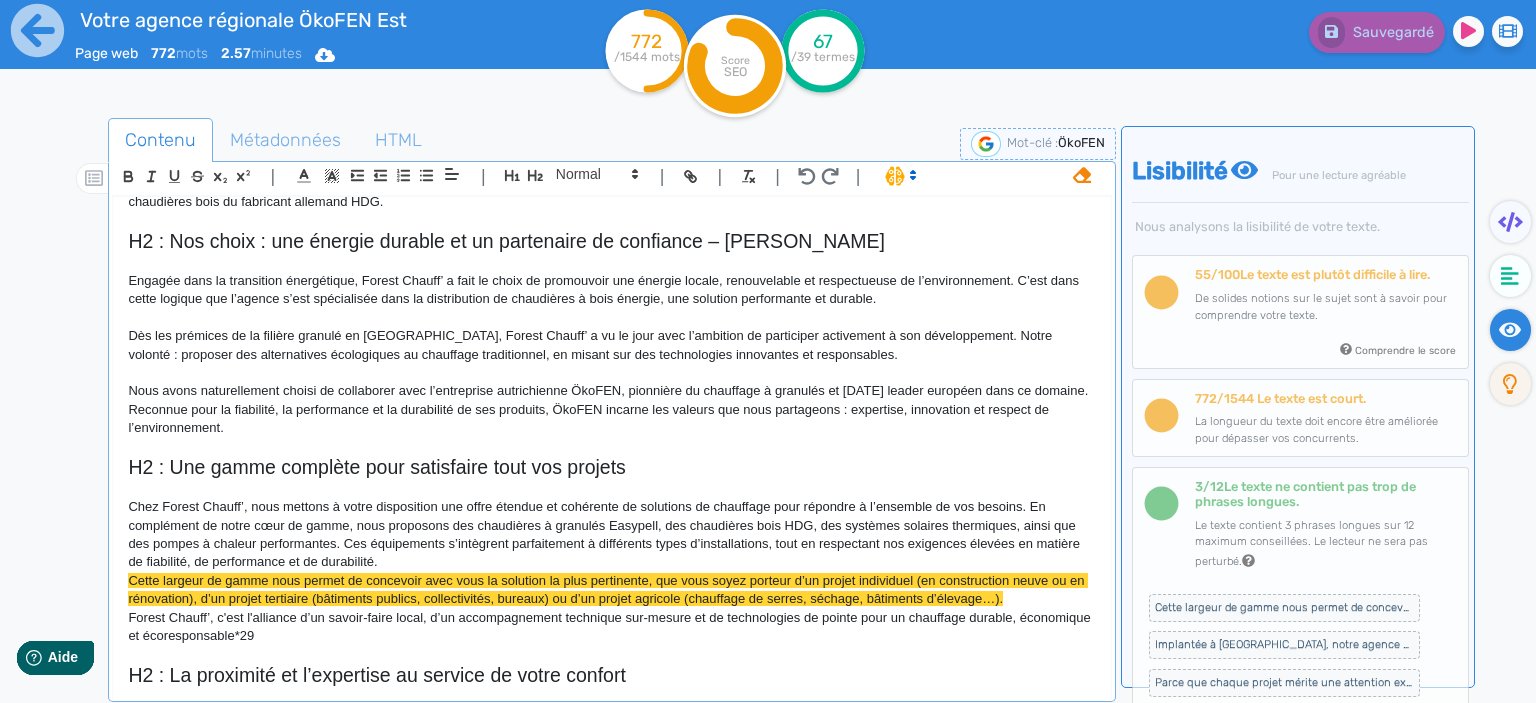 scroll, scrollTop: 166, scrollLeft: 0, axis: vertical 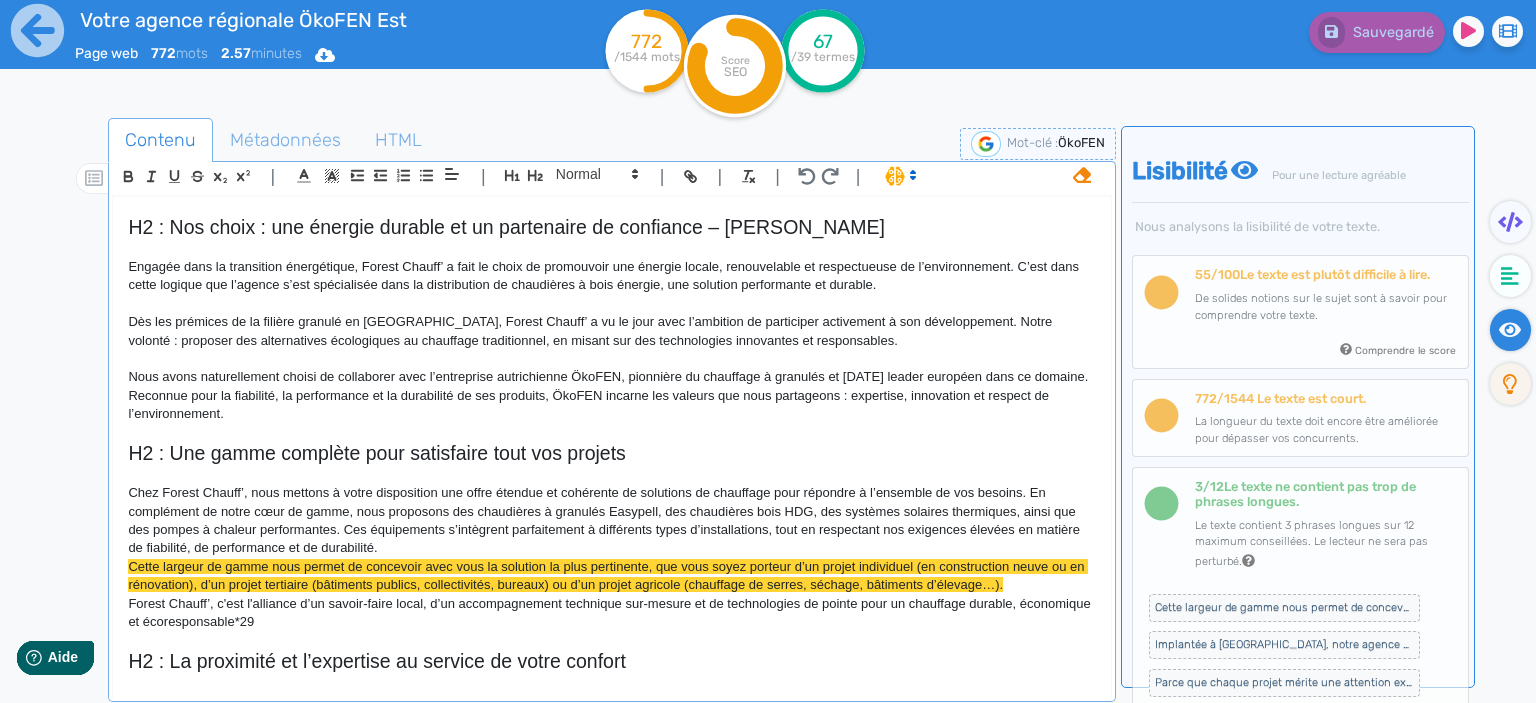 click on "Cette largeur de gamme nous permet de concevoir avec vous la solution la plus pertinente, que vous soyez porteur d’un projet individuel (en construction neuve ou en rénovation), d’un projet tertiaire (bâtiments publics, collectivités, bureaux) ou d’un projet agricole (chauffage de serres, séchage, bâtiments d’élevage…)." 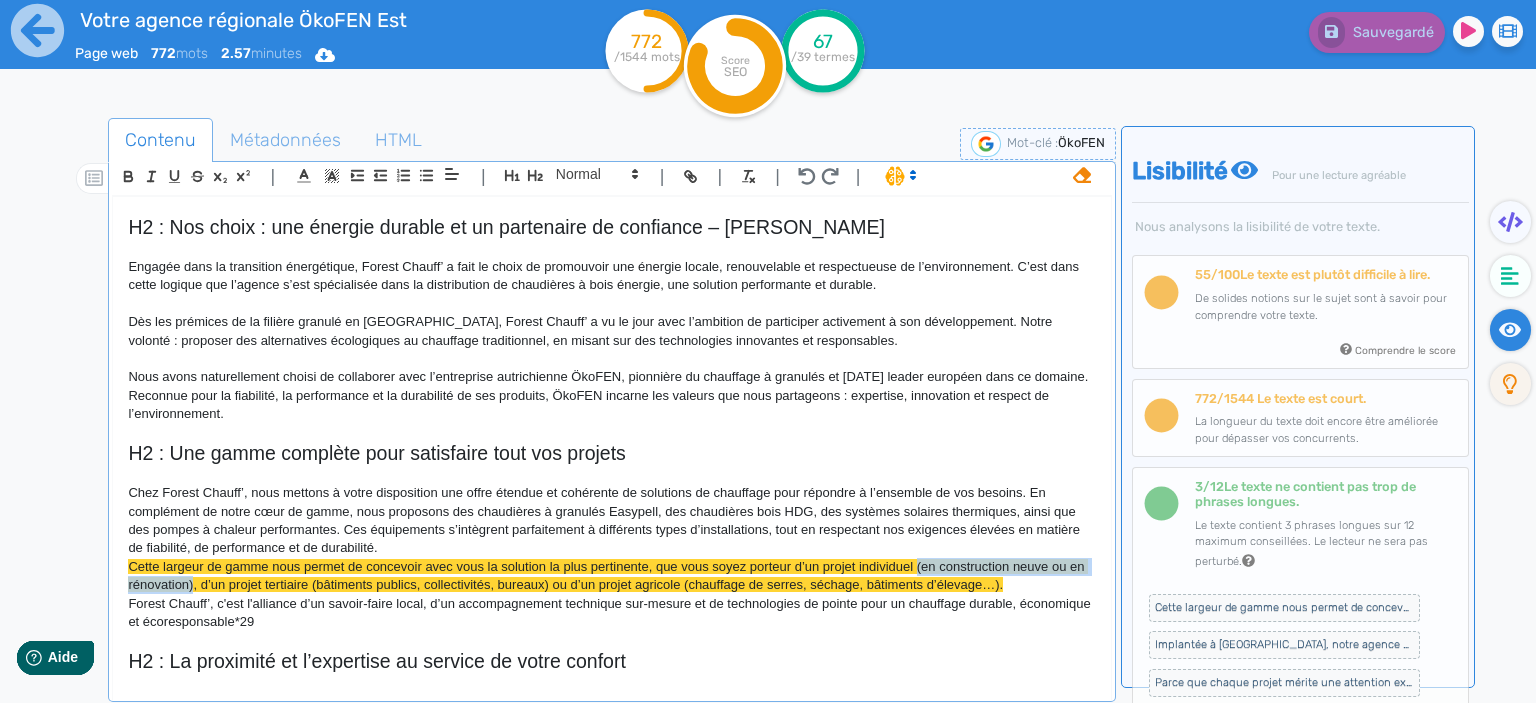 drag, startPoint x: 192, startPoint y: 568, endPoint x: 917, endPoint y: 546, distance: 725.33374 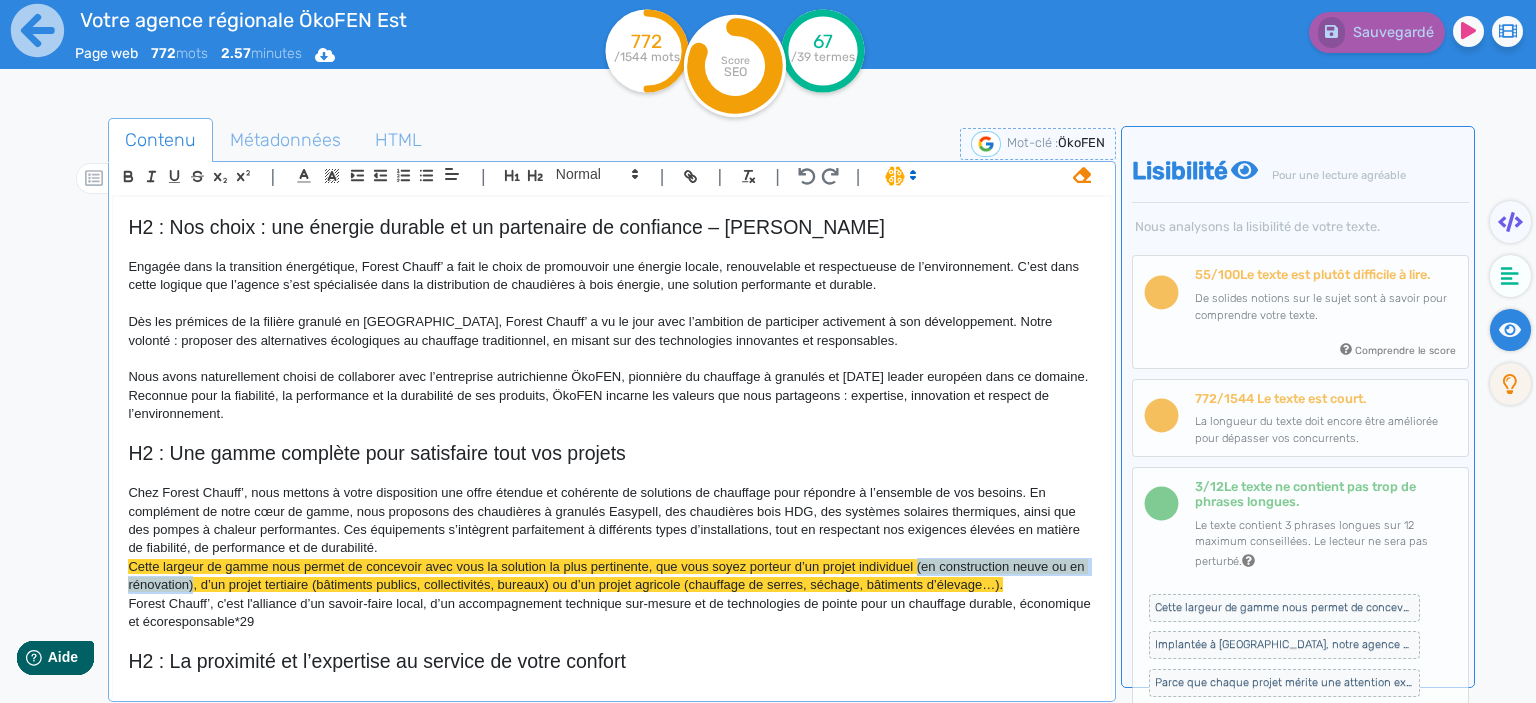 click on "Cette largeur de gamme nous permet de concevoir avec vous la solution la plus pertinente, que vous soyez porteur d’un projet individuel (en construction neuve ou en rénovation), d’un projet tertiaire (bâtiments publics, collectivités, bureaux) ou d’un projet agricole (chauffage de serres, séchage, bâtiments d’élevage…)." 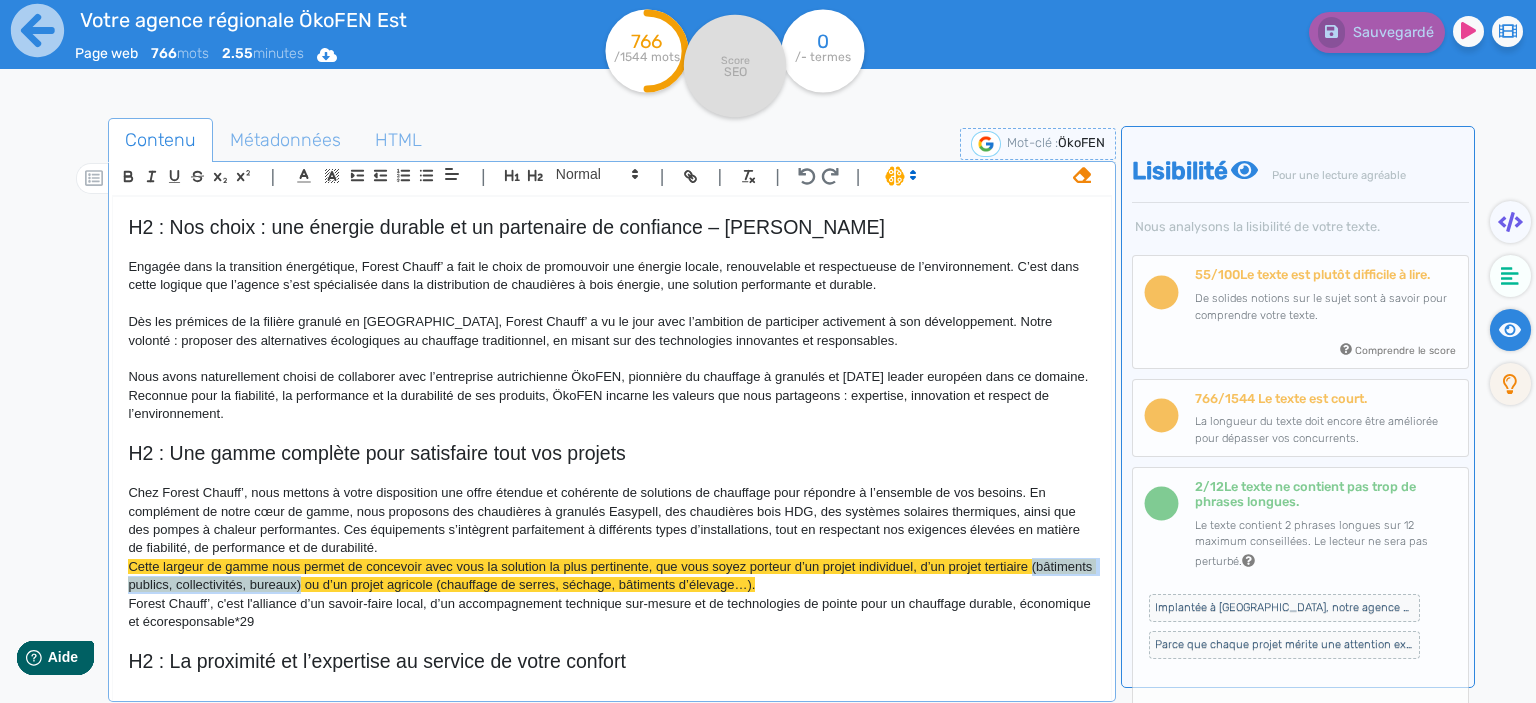 drag, startPoint x: 302, startPoint y: 565, endPoint x: 1032, endPoint y: 549, distance: 730.1753 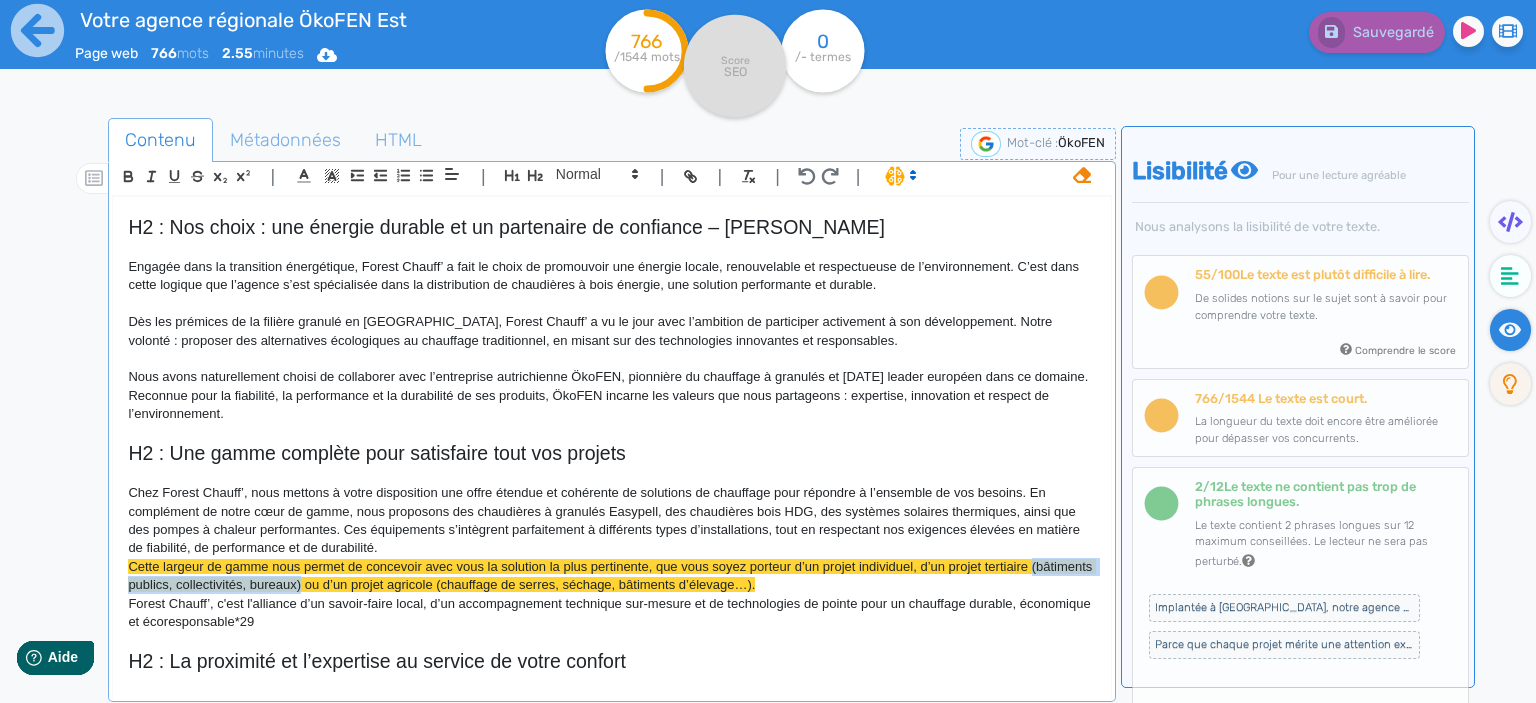 click on "Cette largeur de gamme nous permet de concevoir avec vous la solution la plus pertinente, que vous soyez porteur d’un projet individuel, d’un projet tertiaire (bâtiments publics, collectivités, bureaux) ou d’un projet agricole (chauffage de serres, séchage, bâtiments d’élevage…)." 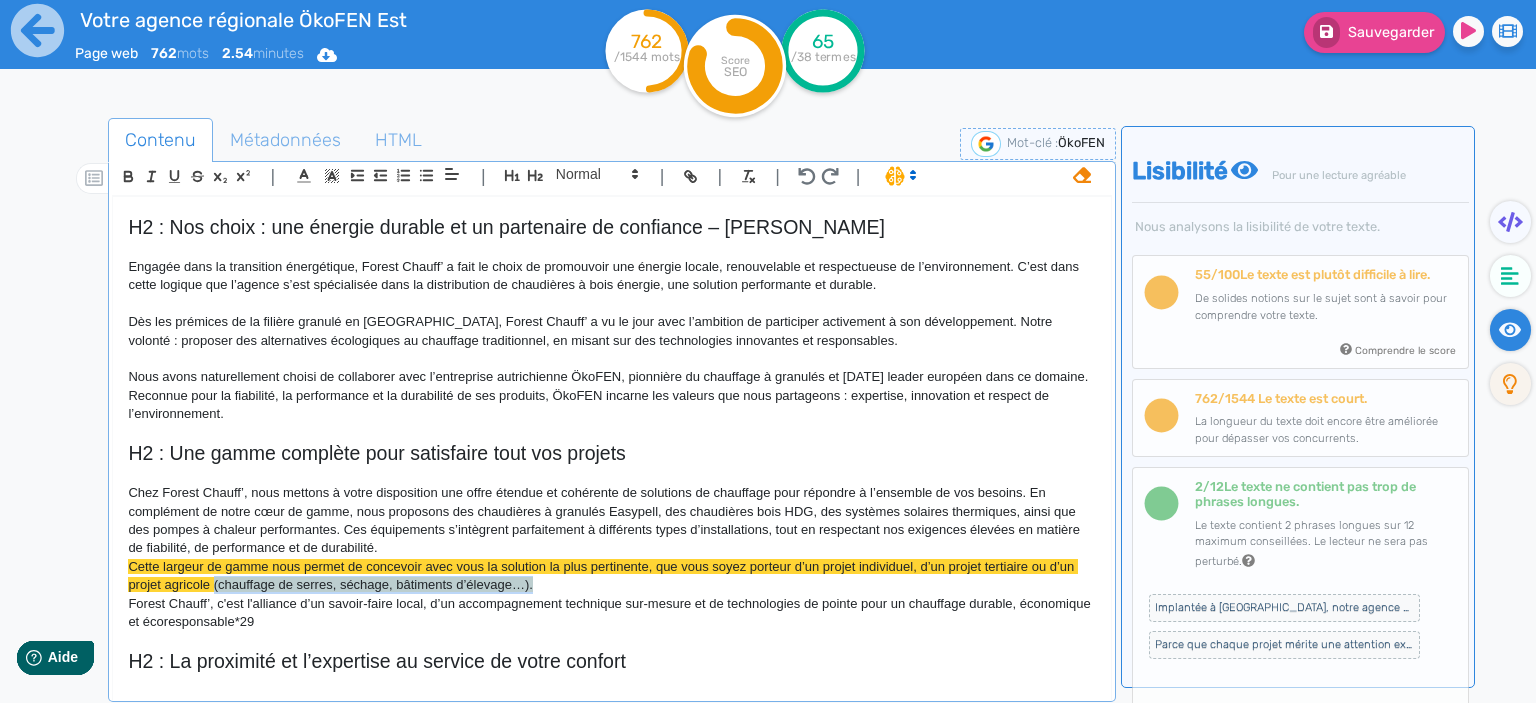 drag, startPoint x: 539, startPoint y: 564, endPoint x: 211, endPoint y: 567, distance: 328.01373 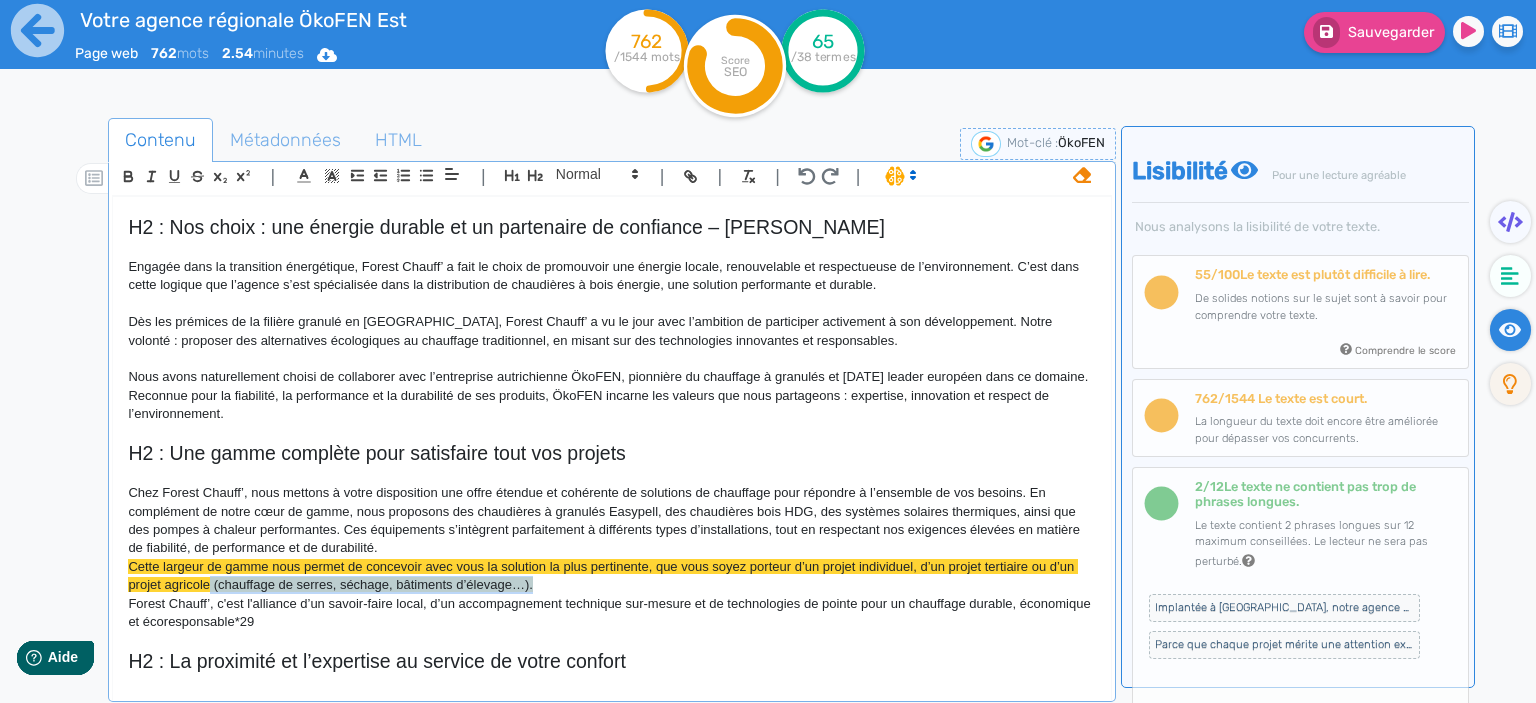 click on "Cette largeur de gamme nous permet de concevoir avec vous la solution la plus pertinente, que vous soyez porteur d’un projet individuel, d’un projet tertiaire ou d’un projet agricole (chauffage de serres, séchage, bâtiments d’élevage…)." 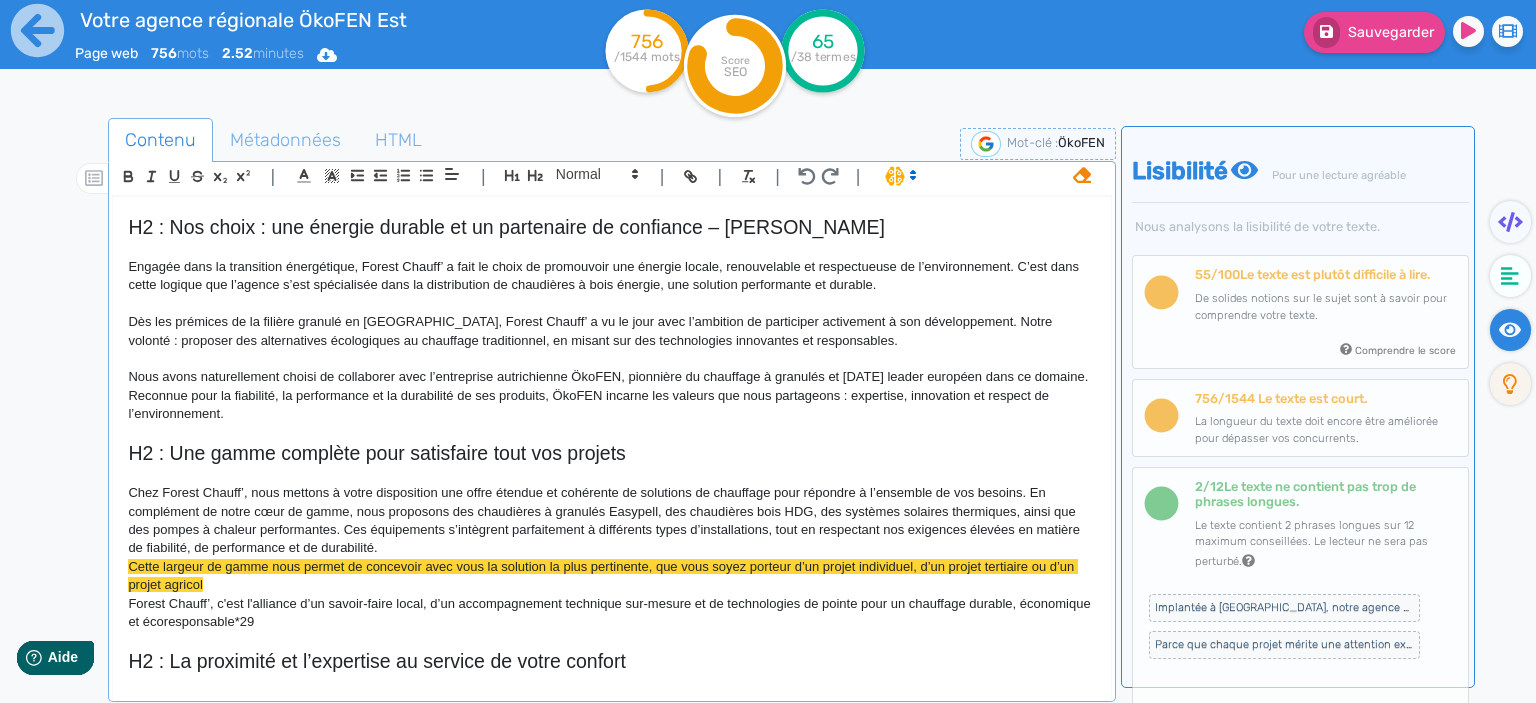 type 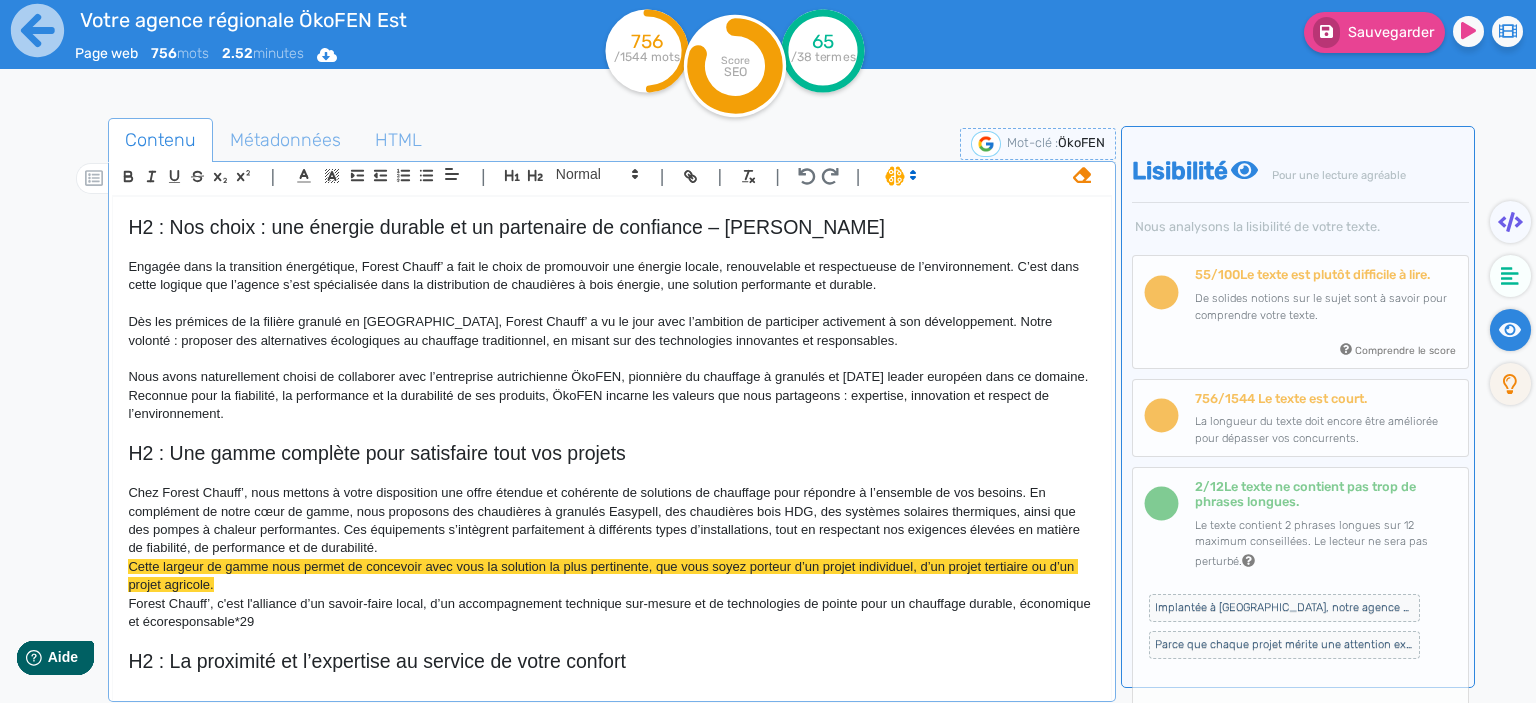 click on "Cette largeur de gamme nous permet de concevoir avec vous la solution la plus pertinente, que vous soyez porteur d’un projet individuel, d’un projet tertiaire ou d’un projet agricole." 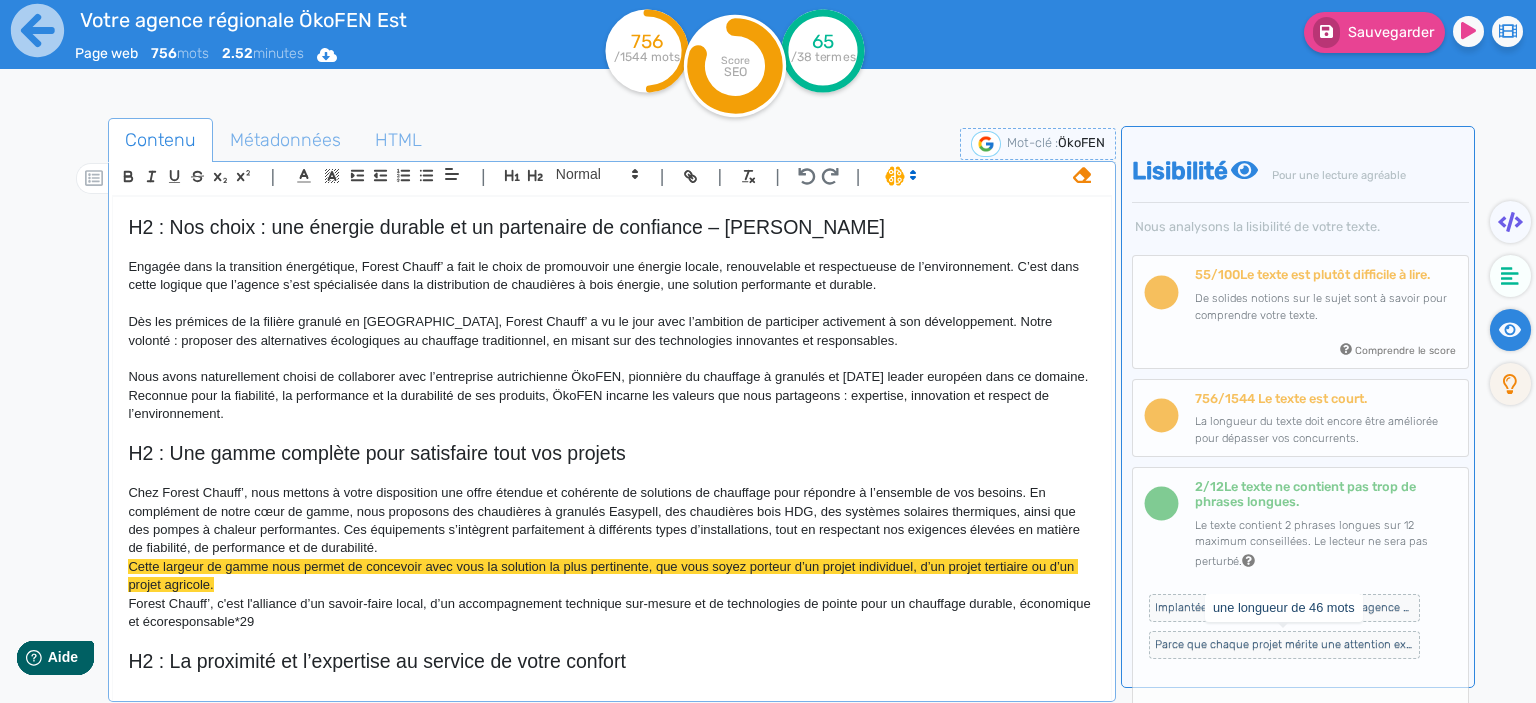 click on "Parce que chaque projet mérite une attention experte, nous mettons à votre disposition une équipe de techniciens spécialisés pour vous conseiller en amont de l’installation, vous accompagner lors du paramétrage de vos systèmes de chauffage et vous assister dans vos opérations de maintenance et de dépannage." 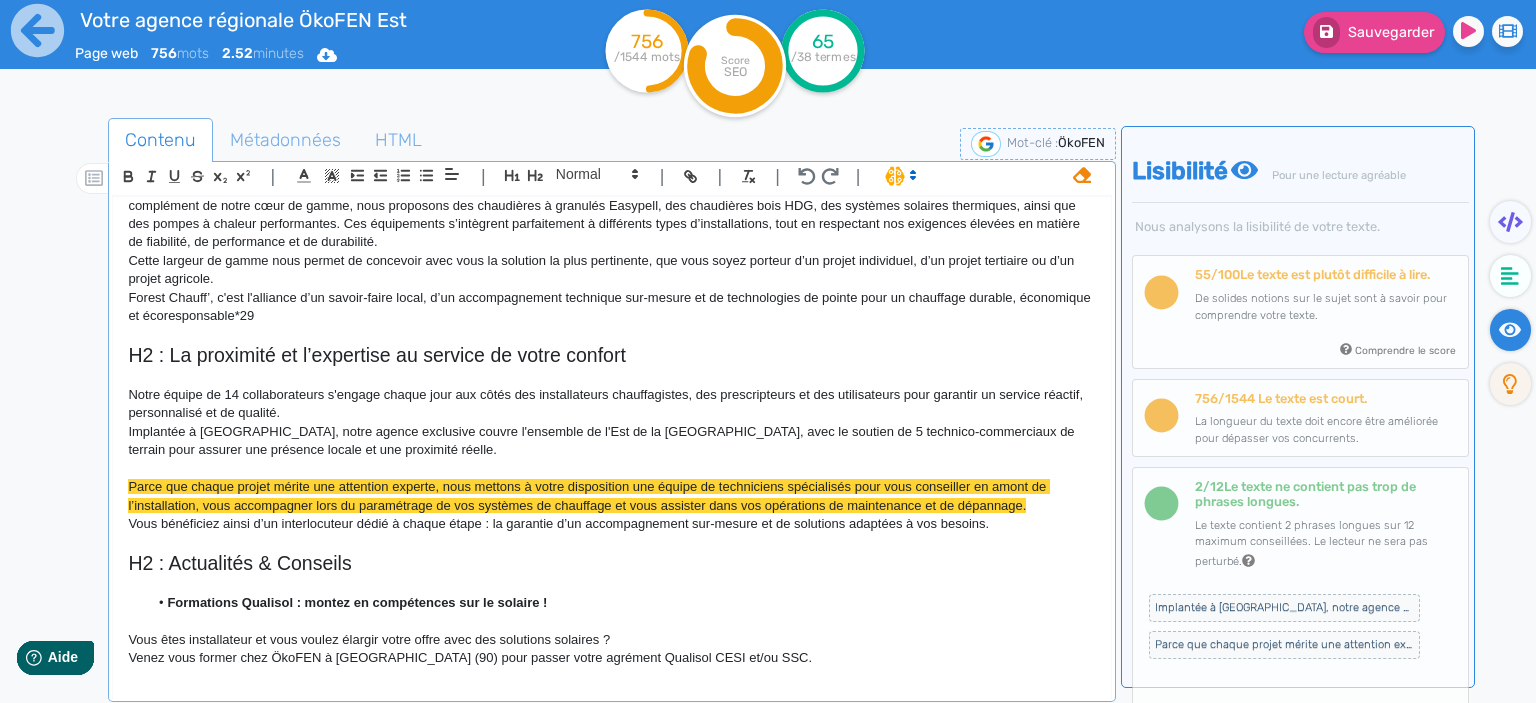 scroll, scrollTop: 473, scrollLeft: 0, axis: vertical 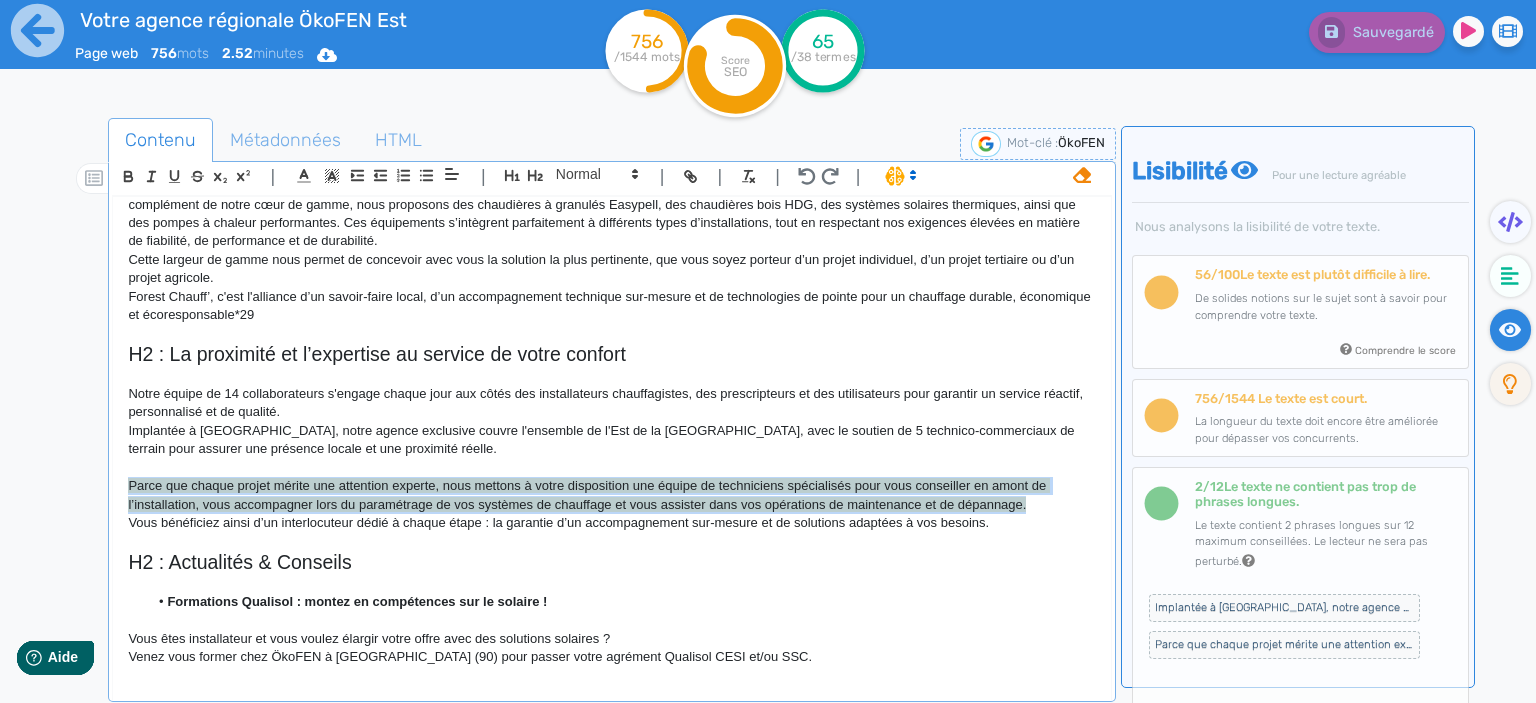 drag, startPoint x: 1047, startPoint y: 489, endPoint x: 50, endPoint y: 469, distance: 997.20056 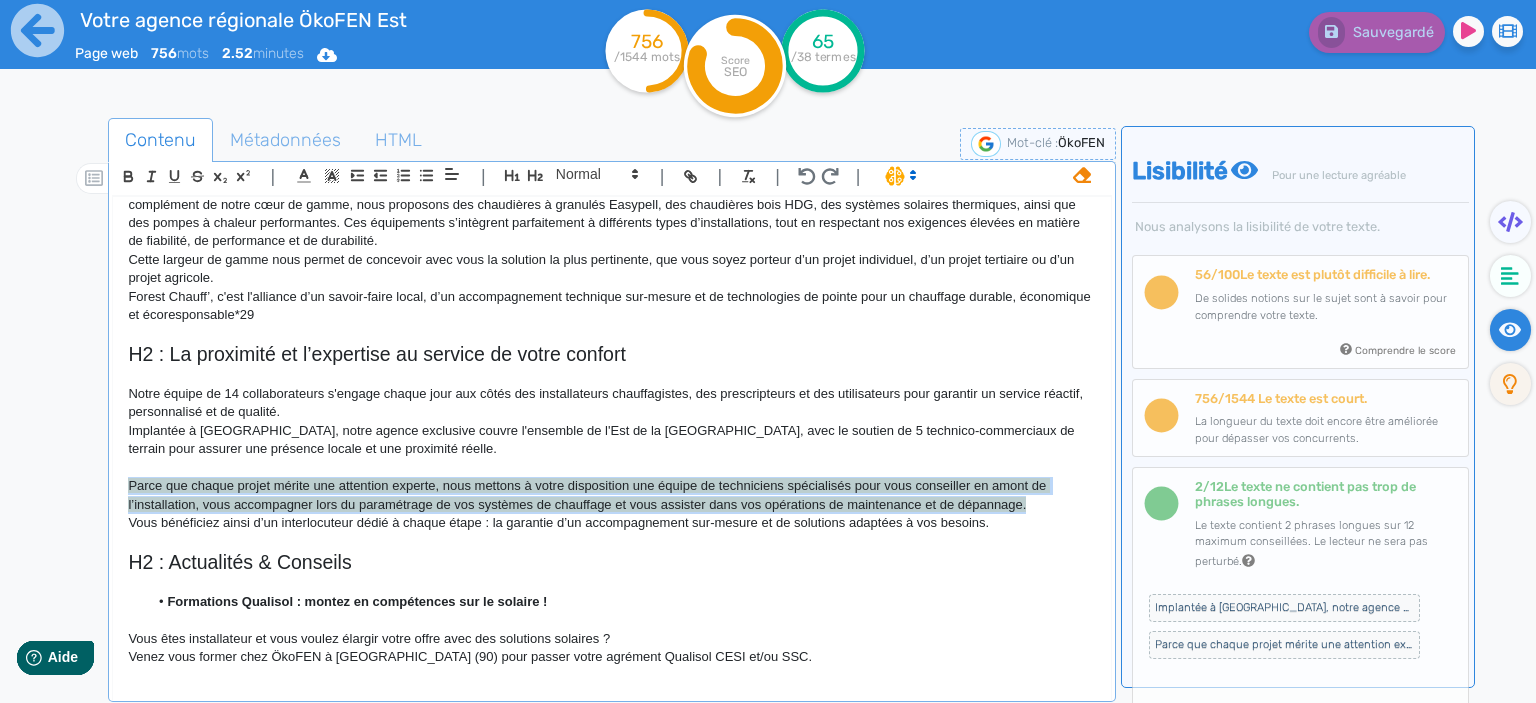 click on "H1 : Votre spécialiste de la chaudière à granulés de bois ÖkoFEN et de toute autres chaleurs renouvelables Depuis plus de 20 ans, Forest Chauff’ est le distributeur ÖkoFEN exclusif des régions [GEOGRAPHIC_DATA], [GEOGRAPHIC_DATA], [GEOGRAPHIC_DATA] et du département de [GEOGRAPHIC_DATA]. Comme l’ensemble des agences ÖkoFEN en [GEOGRAPHIC_DATA], Forest Chauff’ distribue également des chaudières autrichiennes à prix serré Easypell et des chaudières bois du fabricant allemand HDG. H2 : Nos choix : une énergie durable et un partenaire de confiance – ÖkoFEN Engagée dans la transition énergétique, Forest Chauff’ a fait le choix de promouvoir une énergie locale, renouvelable et respectueuse de l’environnement. C’est dans cette logique que l’agence s’est spécialisée dans la distribution de chaudières à bois énergie, une solution performante et durable. H2 : Une gamme complète pour satisfaire tout vos projets H2 : La proximité et l’expertise au service de votre confort H2 : Actualités & Conseils" 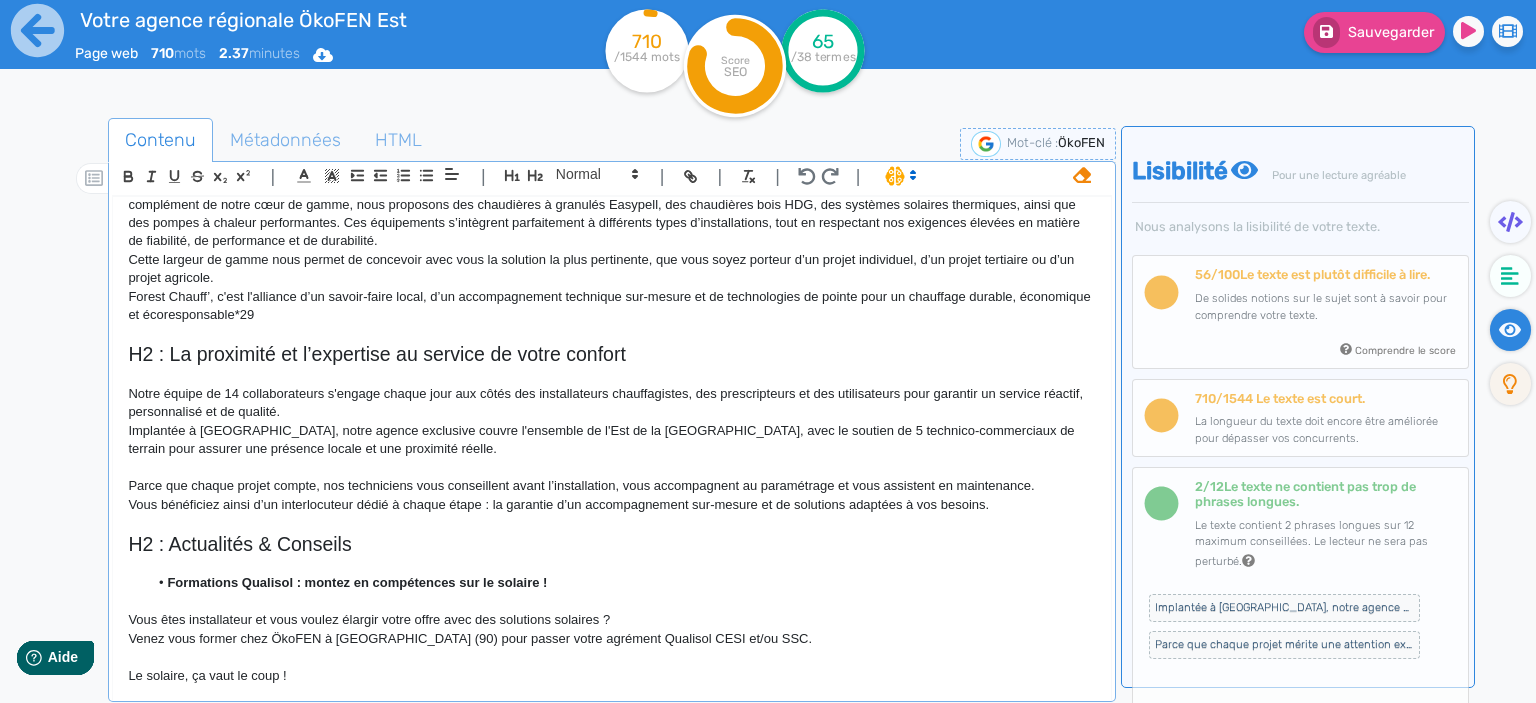 scroll, scrollTop: 0, scrollLeft: 0, axis: both 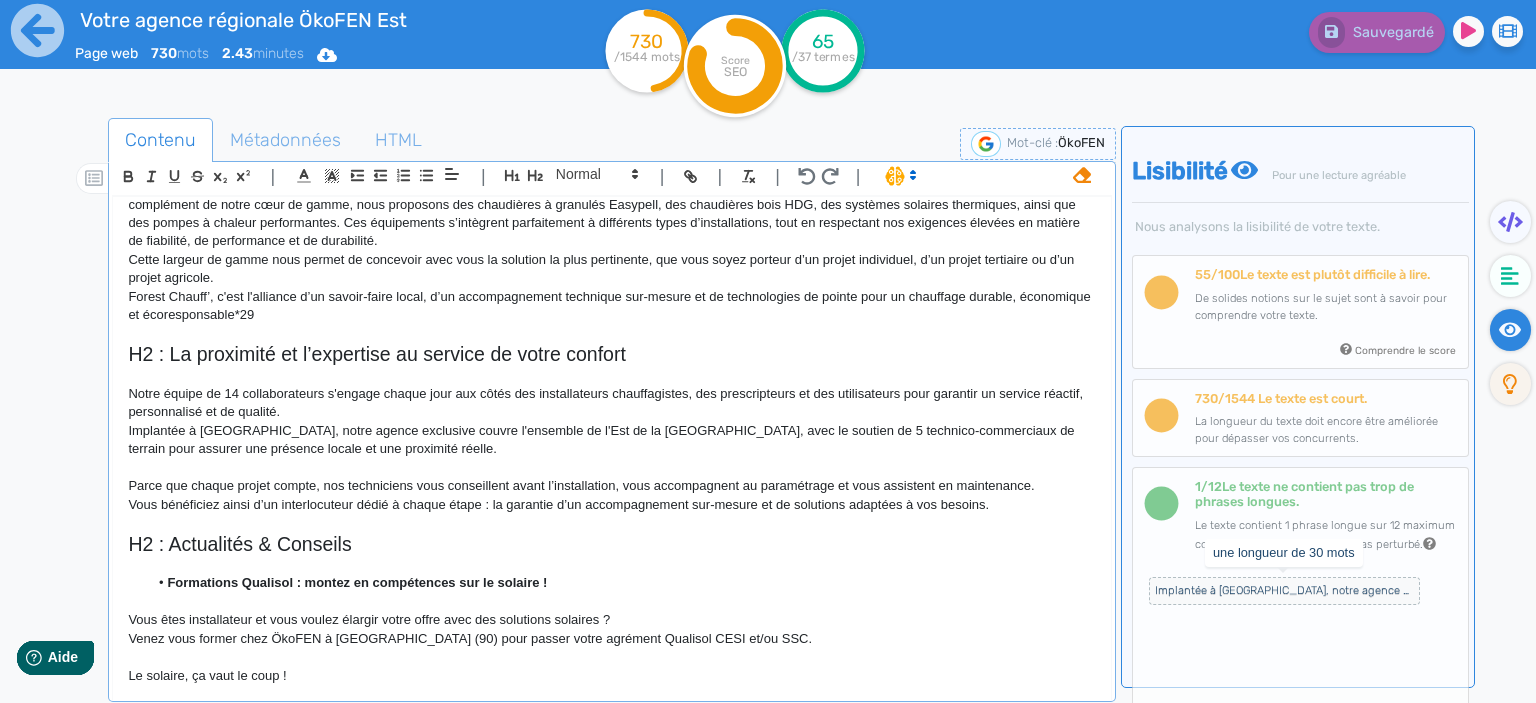 click on "Implantée à [GEOGRAPHIC_DATA], notre agence exclusive couvre l'ensemble de l'Est de la [GEOGRAPHIC_DATA], avec le soutien de 5 technico-commerciaux de terrain pour assurer une présence locale et une proximité réelle." 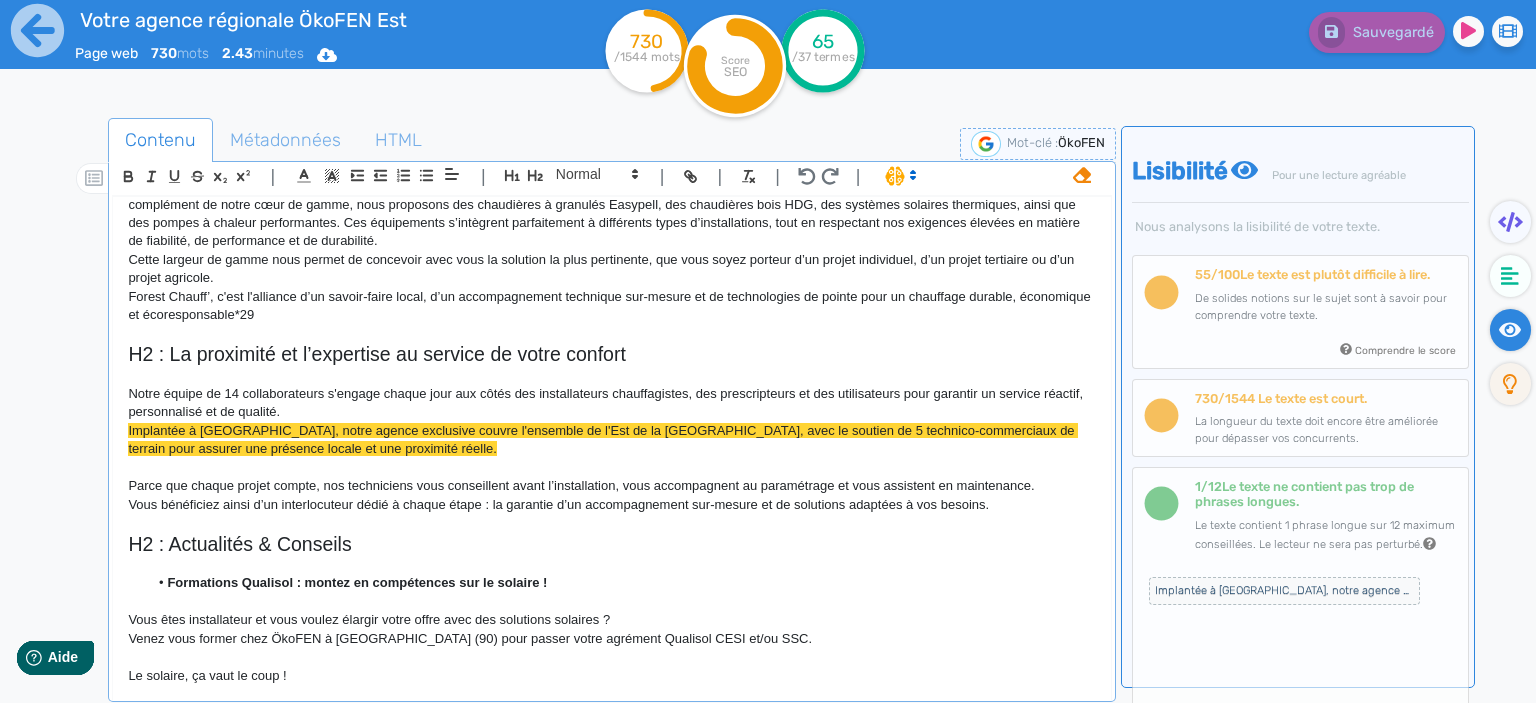 click on "Implantée à [GEOGRAPHIC_DATA], notre agence exclusive couvre l'ensemble de l'Est de la [GEOGRAPHIC_DATA], avec le soutien de 5 technico-commerciaux de terrain pour assurer une présence locale et une proximité réelle." 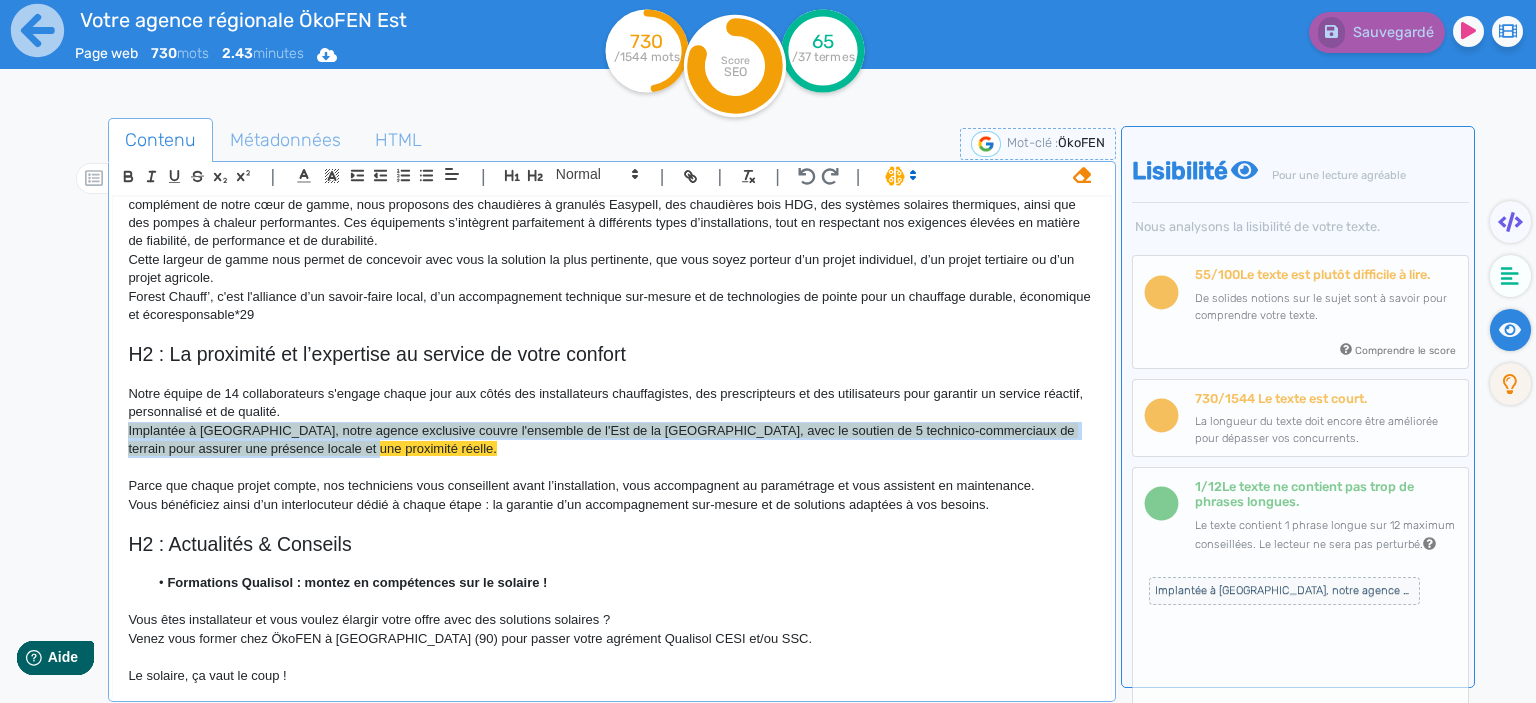drag, startPoint x: 327, startPoint y: 434, endPoint x: 120, endPoint y: 414, distance: 207.96394 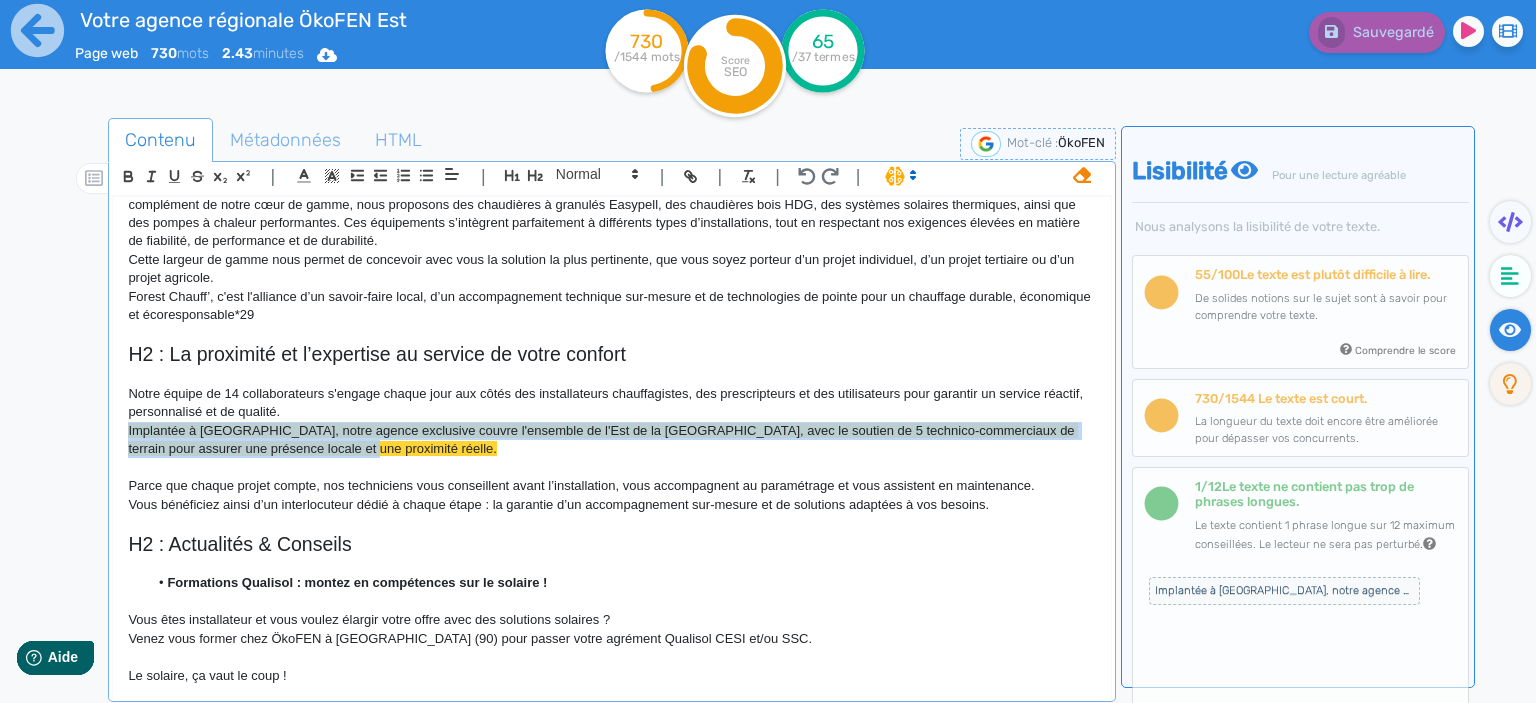 click on "H1 : Votre spécialiste de la chaudière à granulés de bois ÖkoFEN et de toute autres chaleurs renouvelables Depuis plus de 20 ans, Forest Chauff’ est le distributeur ÖkoFEN exclusif des régions [GEOGRAPHIC_DATA], [GEOGRAPHIC_DATA], [GEOGRAPHIC_DATA] et du département de [GEOGRAPHIC_DATA]. Comme l’ensemble des agences ÖkoFEN en [GEOGRAPHIC_DATA], Forest Chauff’ distribue également des chaudières autrichiennes à prix serré Easypell et des chaudières bois du fabricant allemand HDG. H2 : Nos choix : une énergie durable et un partenaire de confiance – ÖkoFEN Engagée dans la transition énergétique, Forest Chauff’ a fait le choix de promouvoir une énergie locale, renouvelable et respectueuse de l’environnement. C’est dans cette logique que l’agence s’est spécialisée dans la distribution de chaudières à bois énergie, une solution performante et durable. H2 : Une gamme complète pour satisfaire tout vos projets H2 : La proximité et l’expertise au service de votre confort H2 : Actualités & Conseils" 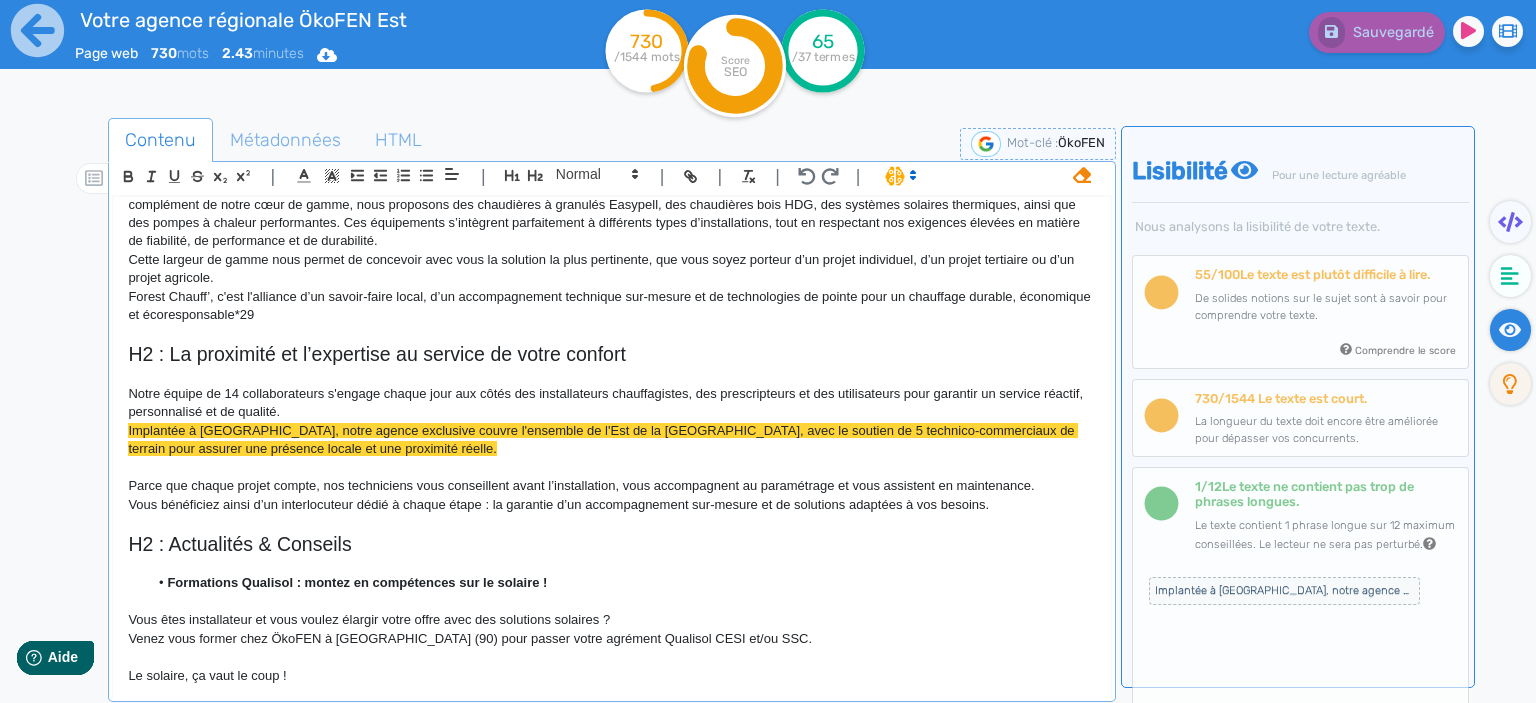 click on "Implantée à [GEOGRAPHIC_DATA], notre agence exclusive couvre l'ensemble de l'Est de la [GEOGRAPHIC_DATA], avec le soutien de 5 technico-commerciaux de terrain pour assurer une présence locale et une proximité réelle." 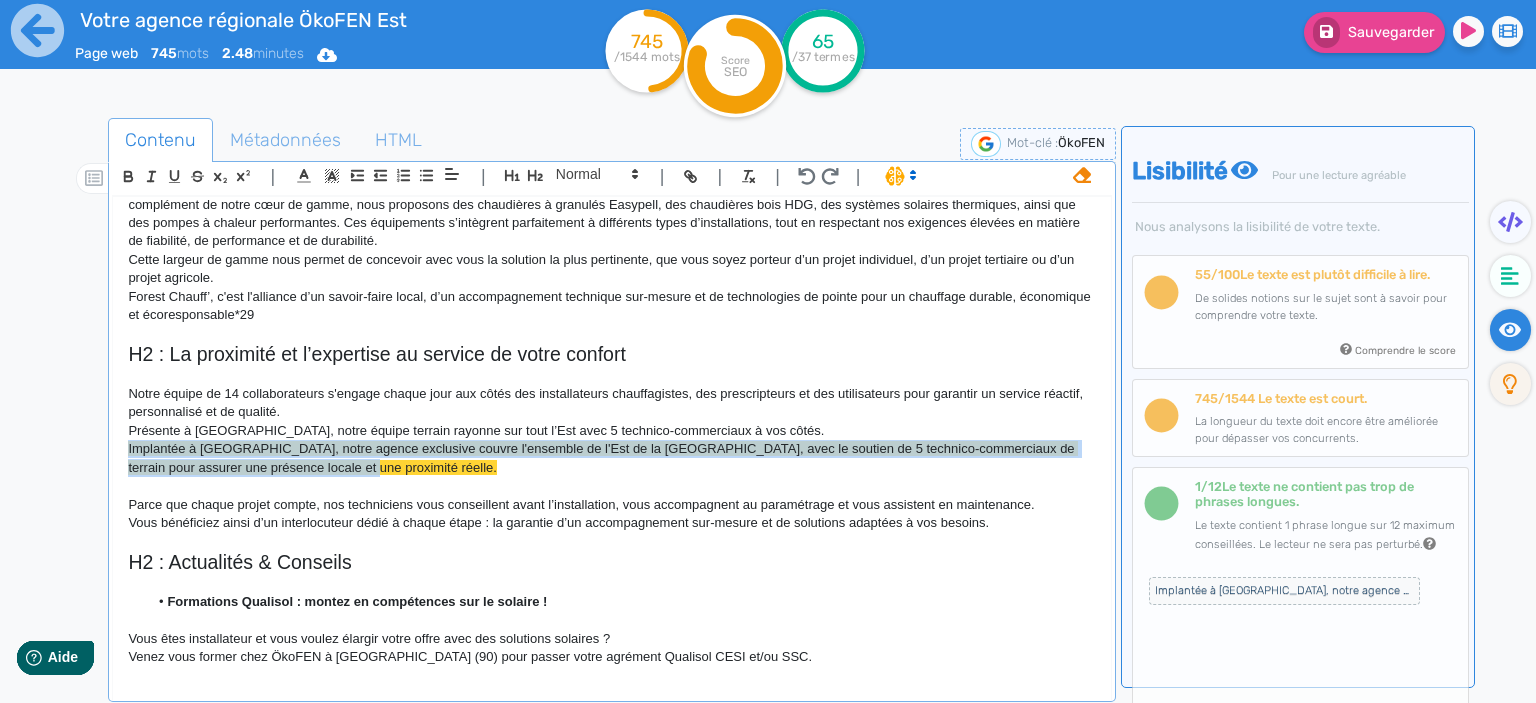 drag, startPoint x: 311, startPoint y: 450, endPoint x: 106, endPoint y: 434, distance: 205.62344 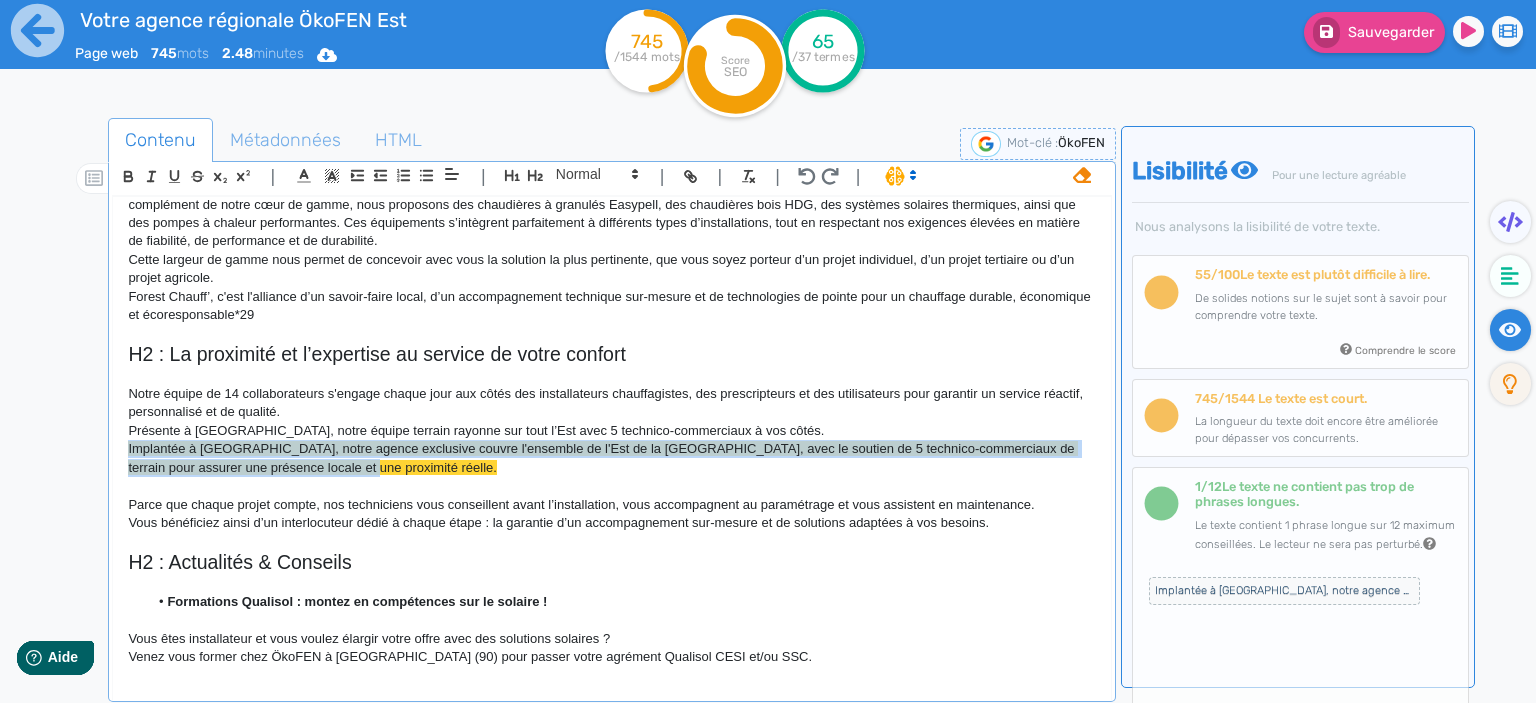 click on "H1 : Votre spécialiste de la chaudière à granulés de bois ÖkoFEN et de toute autres chaleurs renouvelables Depuis plus de 20 ans, Forest Chauff’ est le distributeur ÖkoFEN exclusif des régions [GEOGRAPHIC_DATA], [GEOGRAPHIC_DATA], [GEOGRAPHIC_DATA] et du département de [GEOGRAPHIC_DATA]. Comme l’ensemble des agences ÖkoFEN en [GEOGRAPHIC_DATA], Forest Chauff’ distribue également des chaudières autrichiennes à prix serré Easypell et des chaudières bois du fabricant allemand HDG. H2 : Nos choix : une énergie durable et un partenaire de confiance – ÖkoFEN Engagée dans la transition énergétique, Forest Chauff’ a fait le choix de promouvoir une énergie locale, renouvelable et respectueuse de l’environnement. C’est dans cette logique que l’agence s’est spécialisée dans la distribution de chaudières à bois énergie, une solution performante et durable. H2 : Une gamme complète pour satisfaire tout vos projets H2 : La proximité et l’expertise au service de votre confort H2 : Actualités & Conseils" 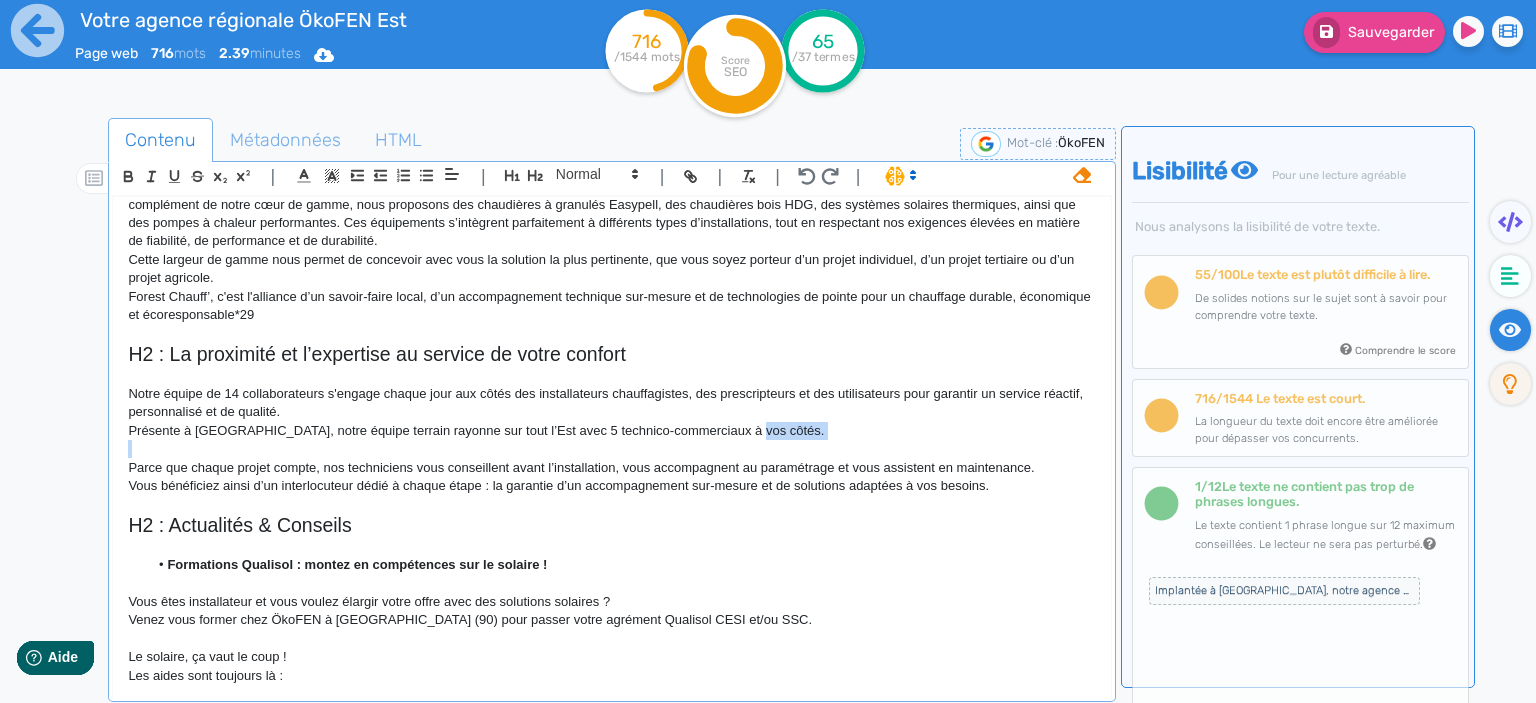 drag, startPoint x: 739, startPoint y: 407, endPoint x: 218, endPoint y: 434, distance: 521.69916 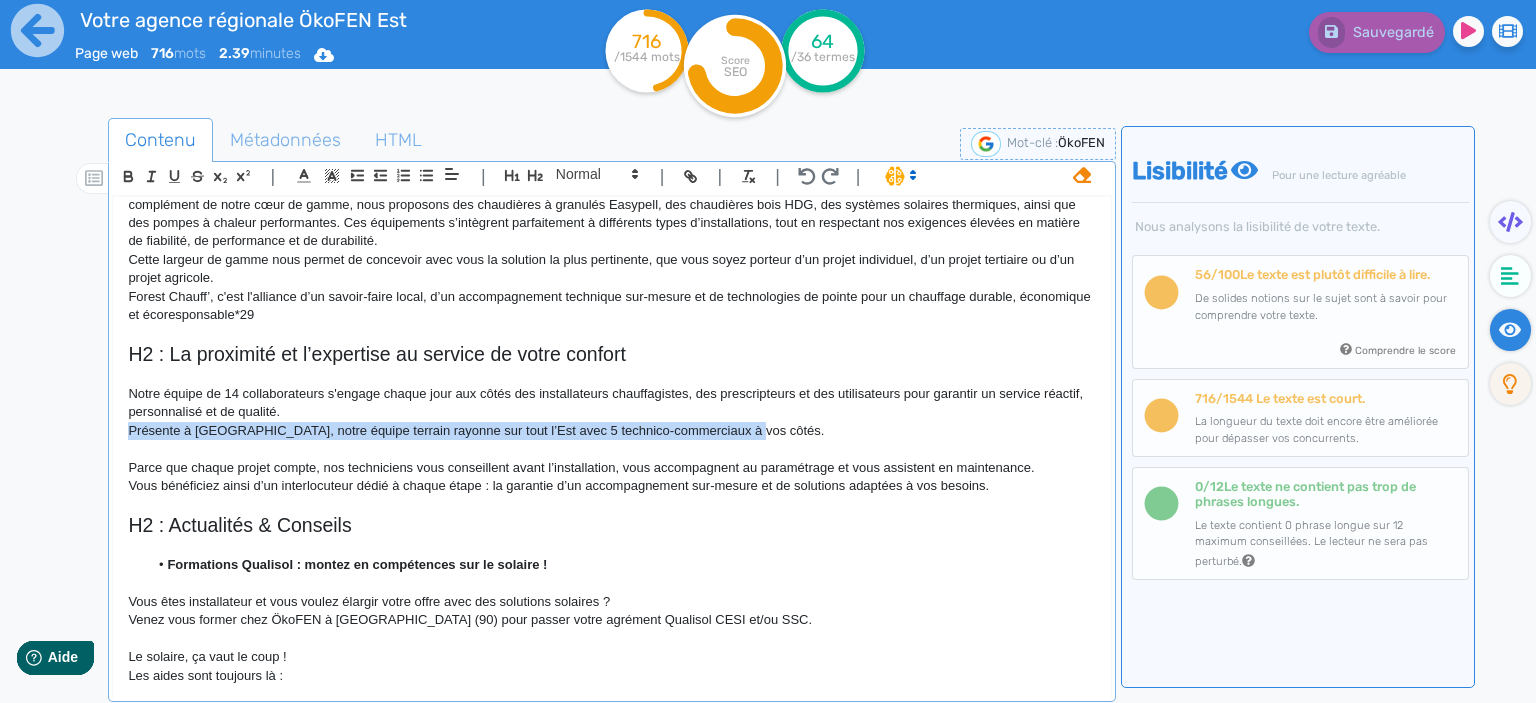 drag, startPoint x: 740, startPoint y: 417, endPoint x: 122, endPoint y: 418, distance: 618.0008 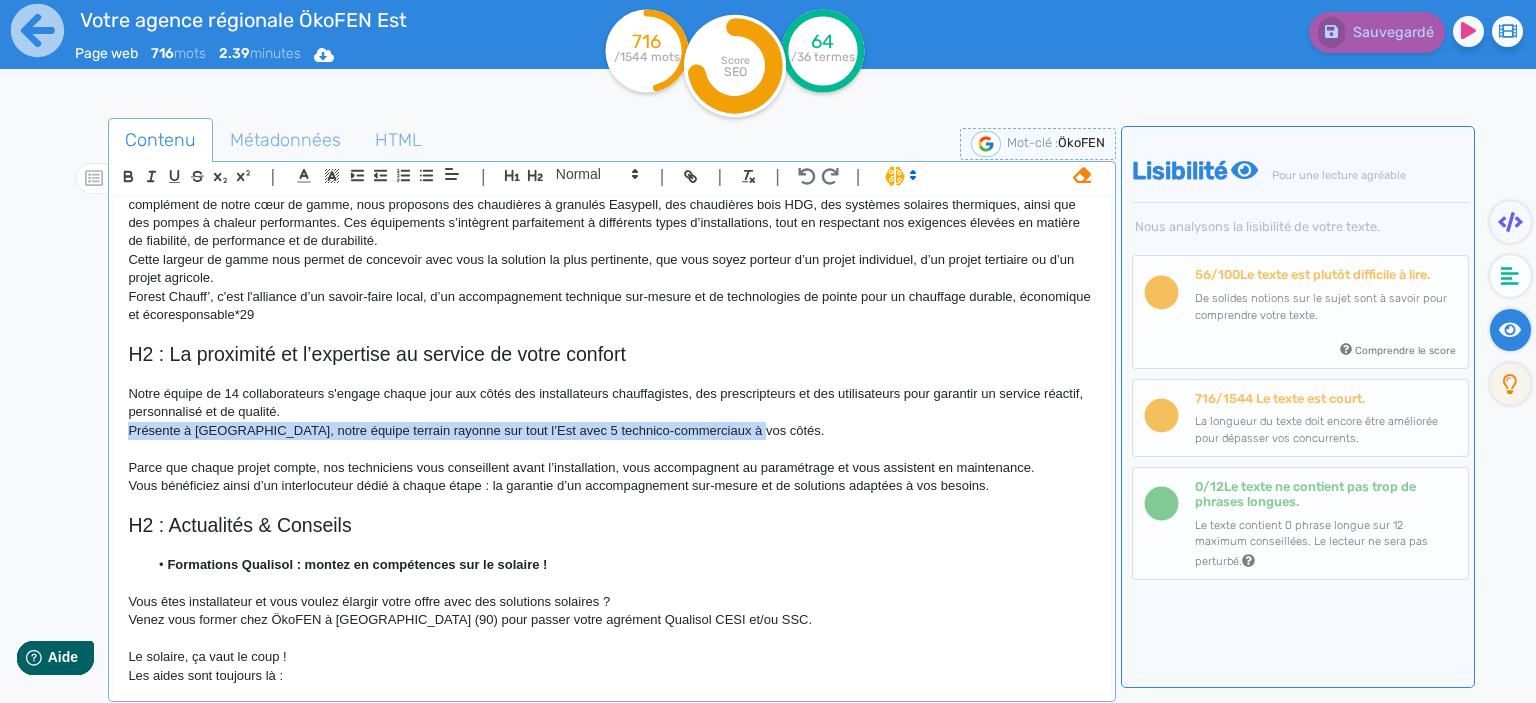 click on "H1 : Votre spécialiste de la chaudière à granulés de bois ÖkoFEN et de toute autres chaleurs renouvelables Depuis plus de 20 ans, Forest Chauff’ est le distributeur ÖkoFEN exclusif des régions [GEOGRAPHIC_DATA], [GEOGRAPHIC_DATA], [GEOGRAPHIC_DATA] et du département de [GEOGRAPHIC_DATA]. Comme l’ensemble des agences ÖkoFEN en [GEOGRAPHIC_DATA], Forest Chauff’ distribue également des chaudières autrichiennes à prix serré Easypell et des chaudières bois du fabricant allemand HDG. H2 : Nos choix : une énergie durable et un partenaire de confiance – ÖkoFEN Engagée dans la transition énergétique, Forest Chauff’ a fait le choix de promouvoir une énergie locale, renouvelable et respectueuse de l’environnement. C’est dans cette logique que l’agence s’est spécialisée dans la distribution de chaudières à bois énergie, une solution performante et durable. H2 : Une gamme complète pour satisfaire tout vos projets H2 : La proximité et l’expertise au service de votre confort H2 : Actualités & Conseils" 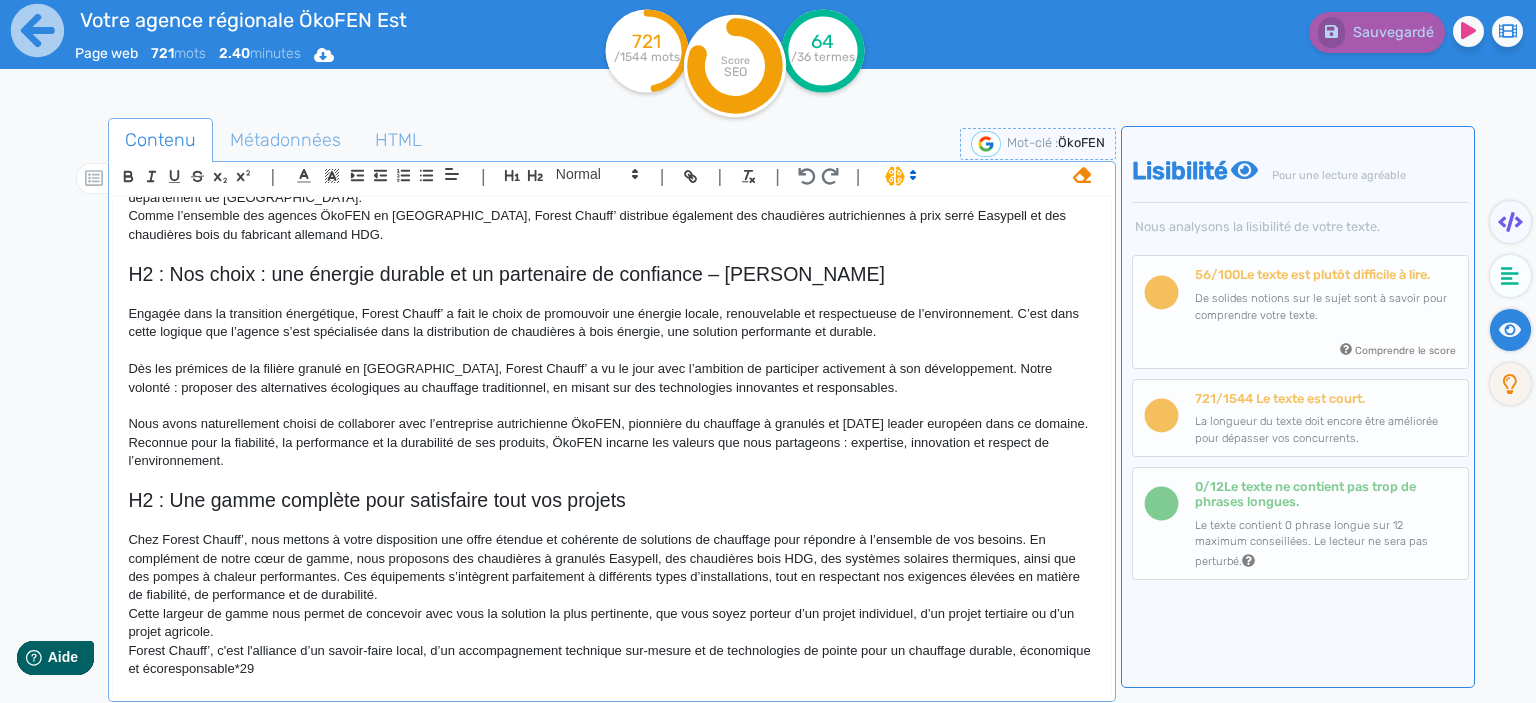 scroll, scrollTop: 0, scrollLeft: 0, axis: both 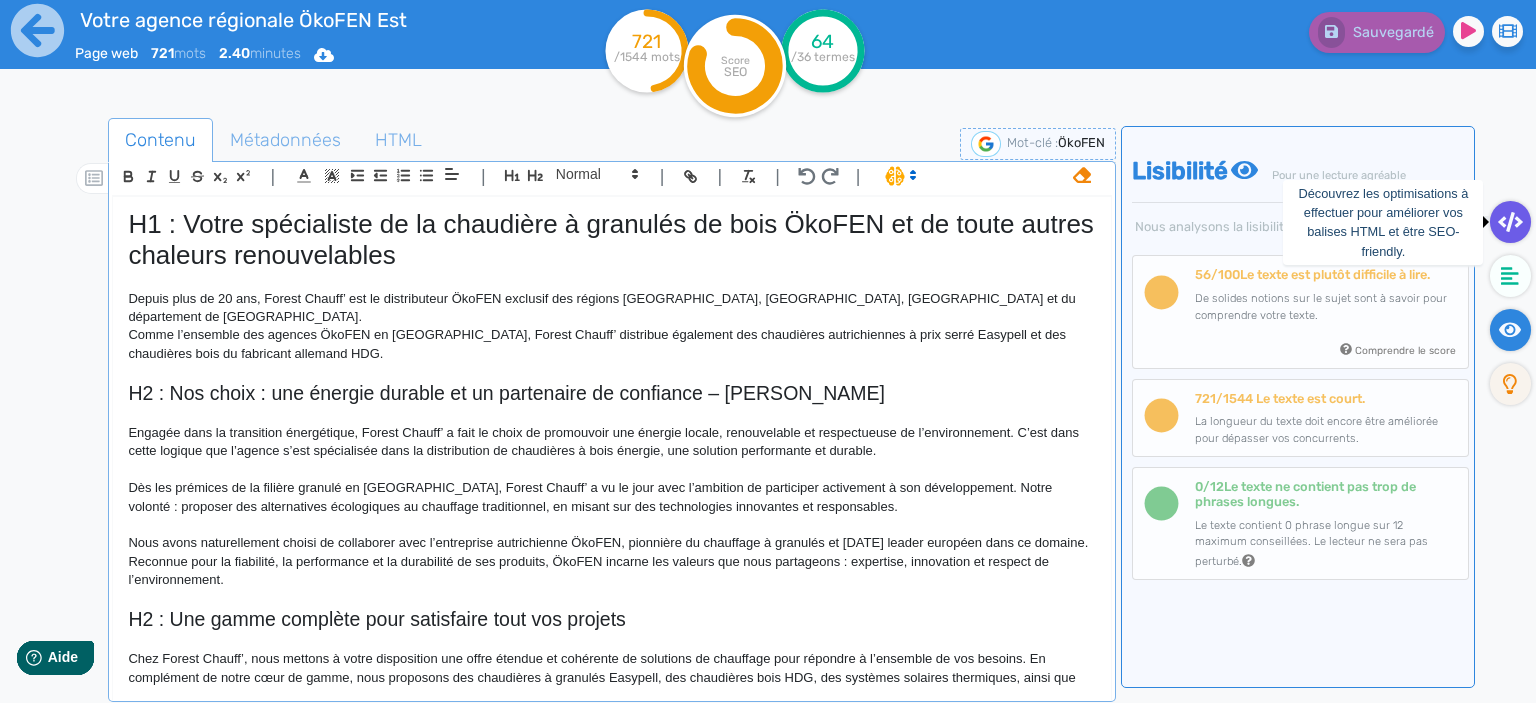 click 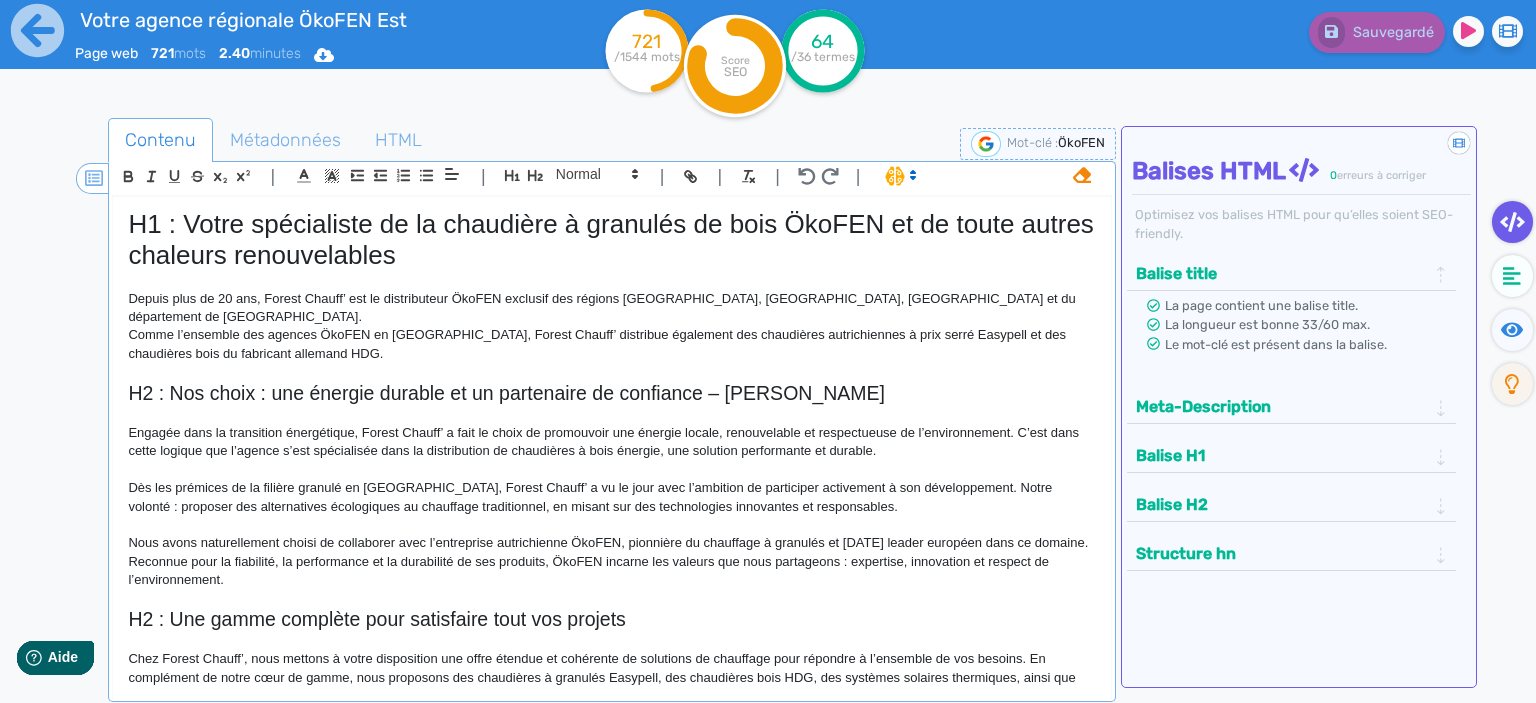click 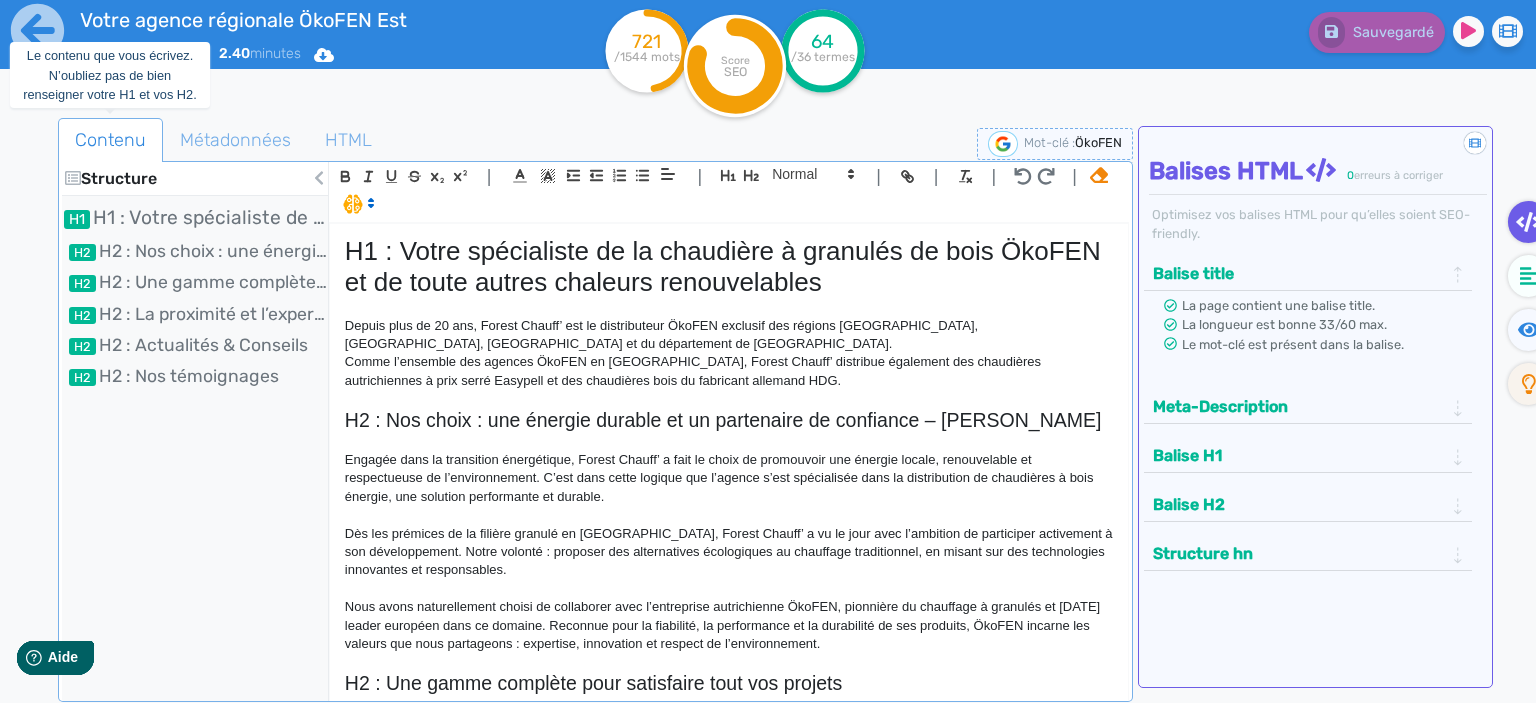 click on "Contenu" 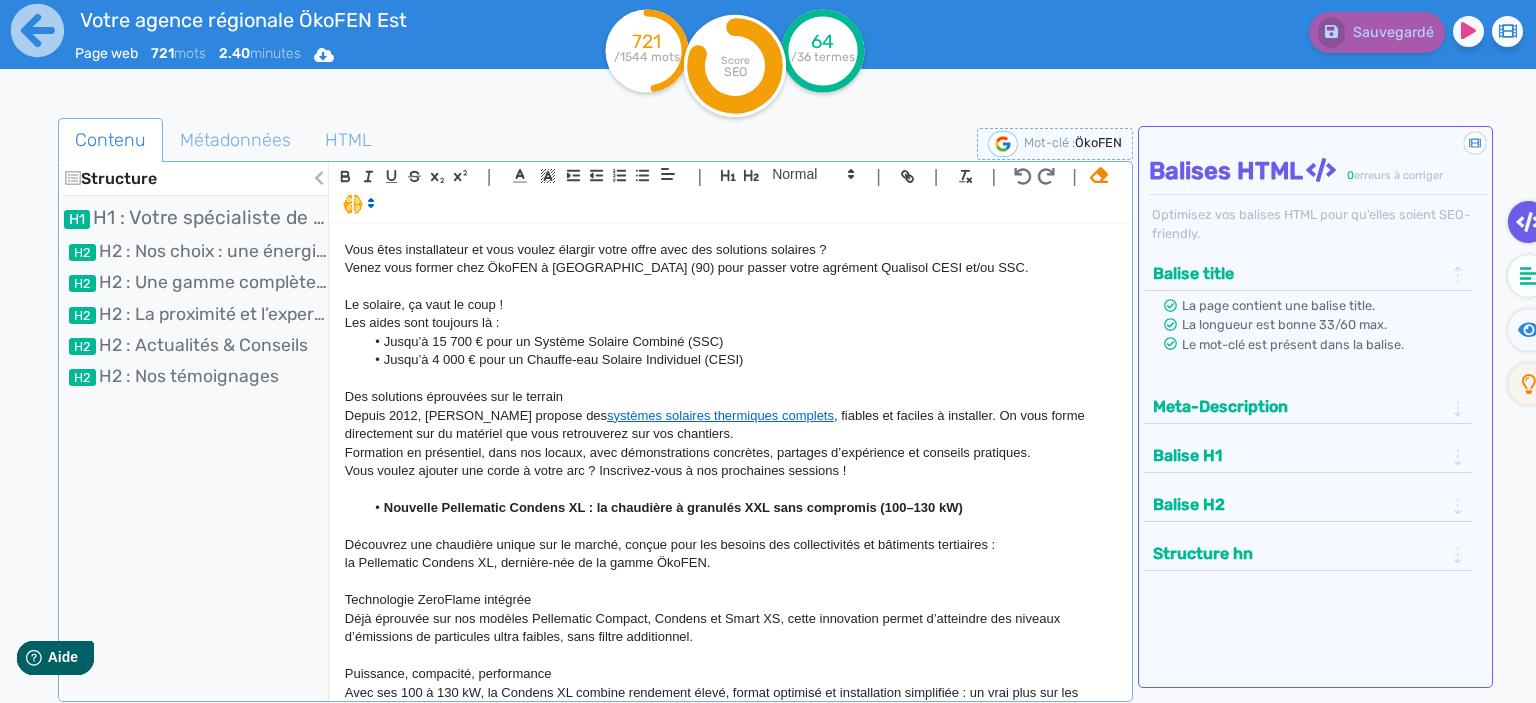scroll, scrollTop: 1134, scrollLeft: 0, axis: vertical 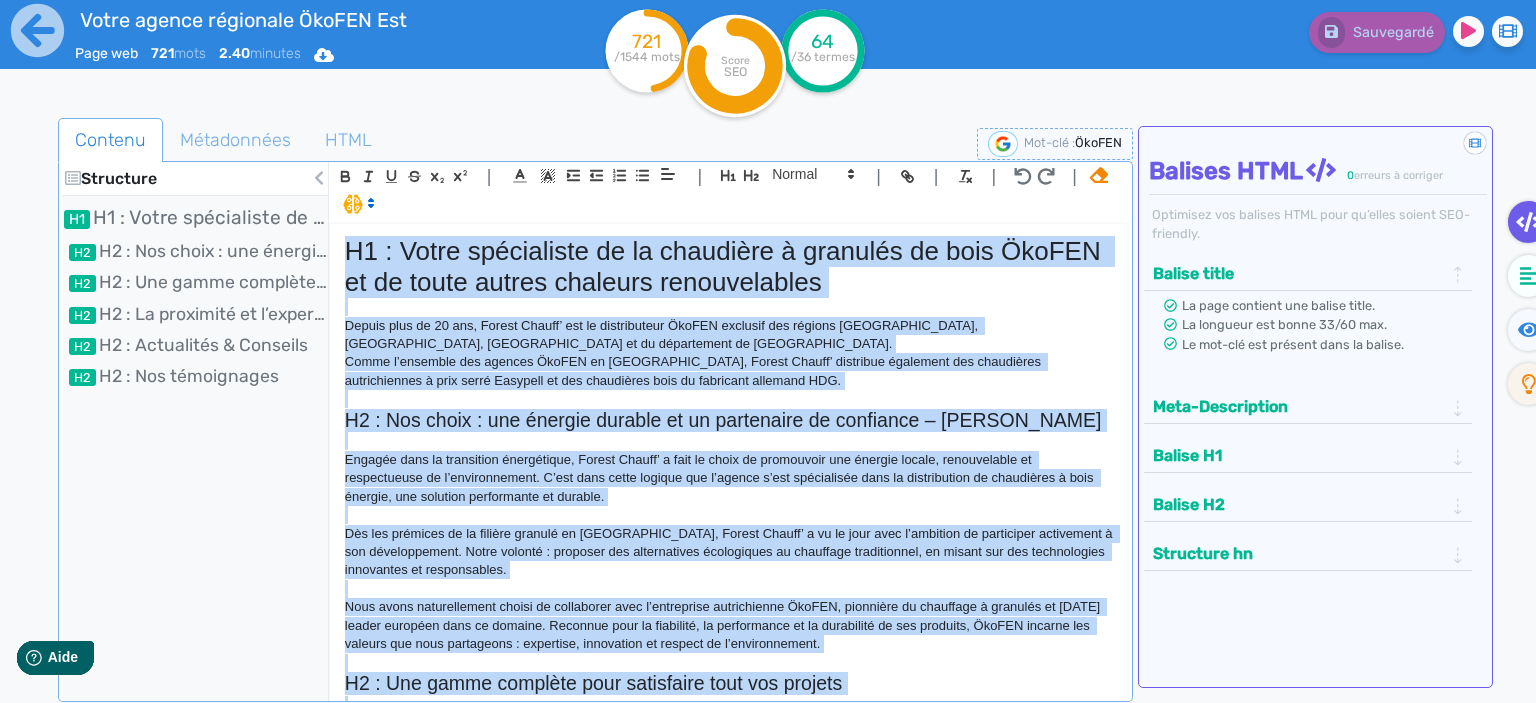 drag, startPoint x: 557, startPoint y: 658, endPoint x: 255, endPoint y: 130, distance: 608.2664 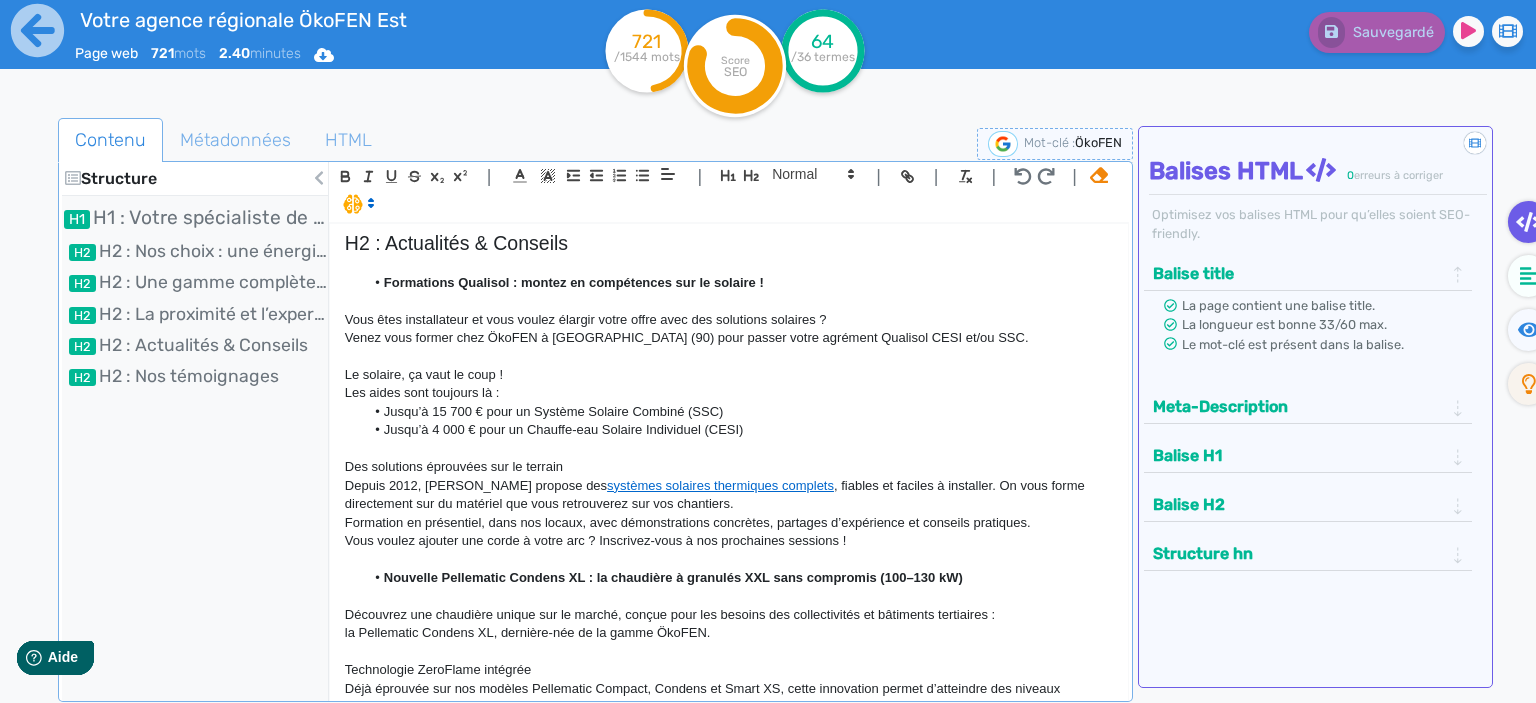 scroll, scrollTop: 895, scrollLeft: 0, axis: vertical 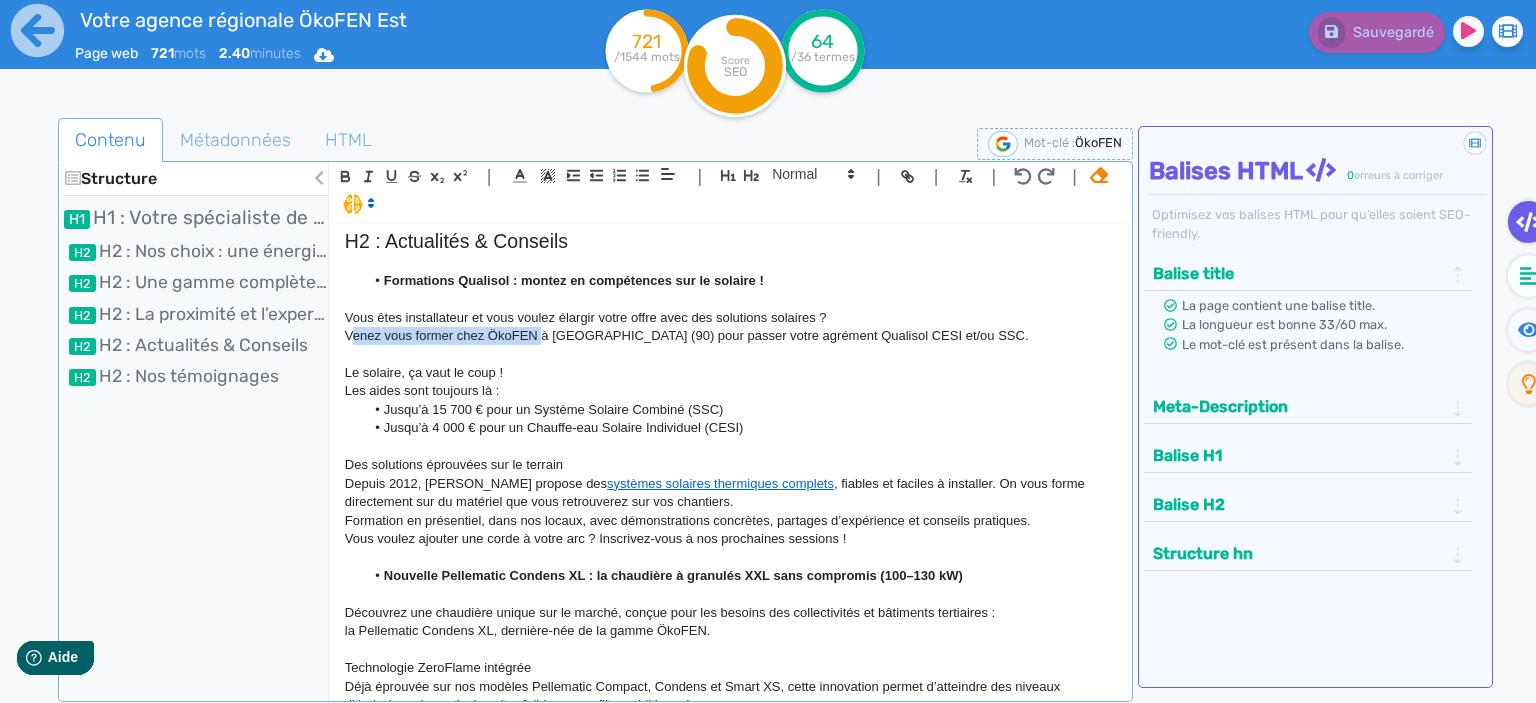 drag, startPoint x: 542, startPoint y: 334, endPoint x: 347, endPoint y: 339, distance: 195.06409 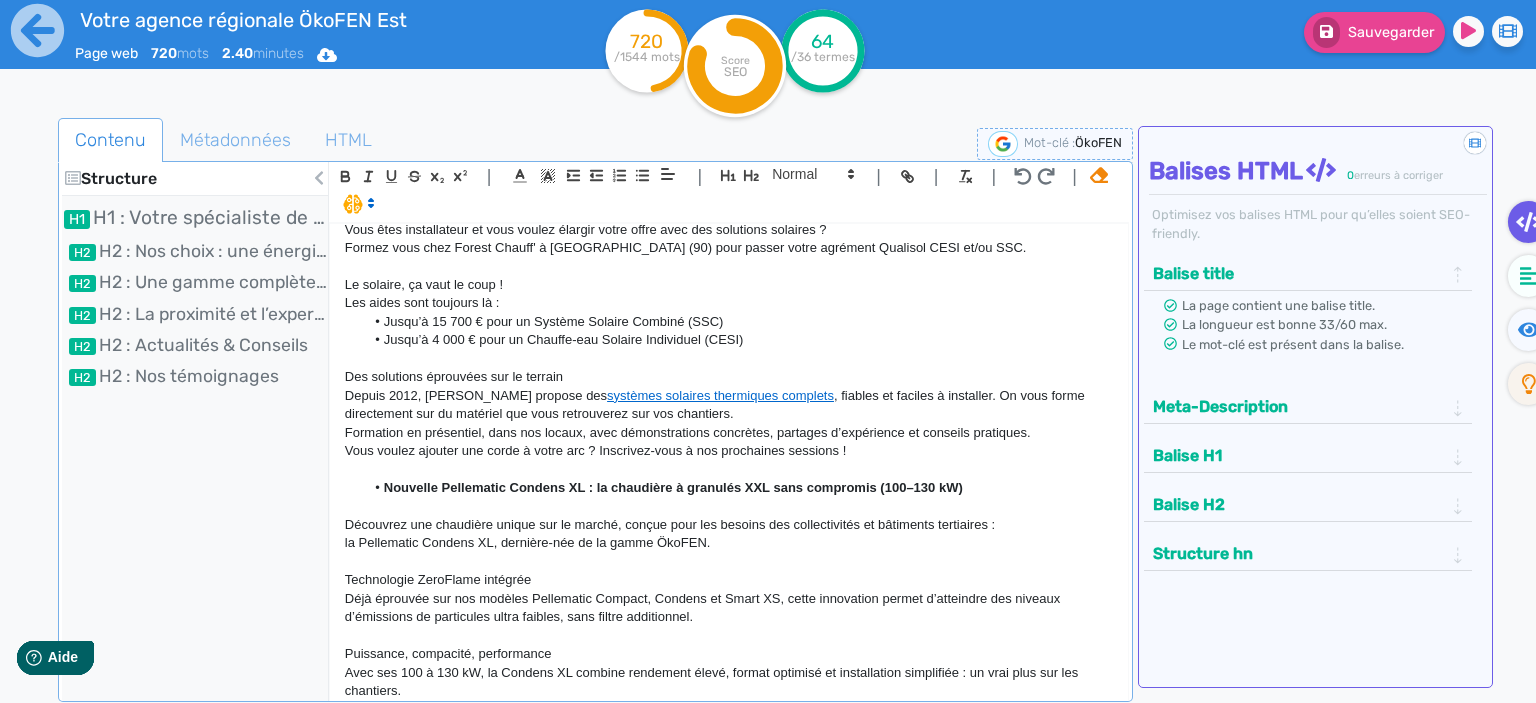 scroll, scrollTop: 1134, scrollLeft: 0, axis: vertical 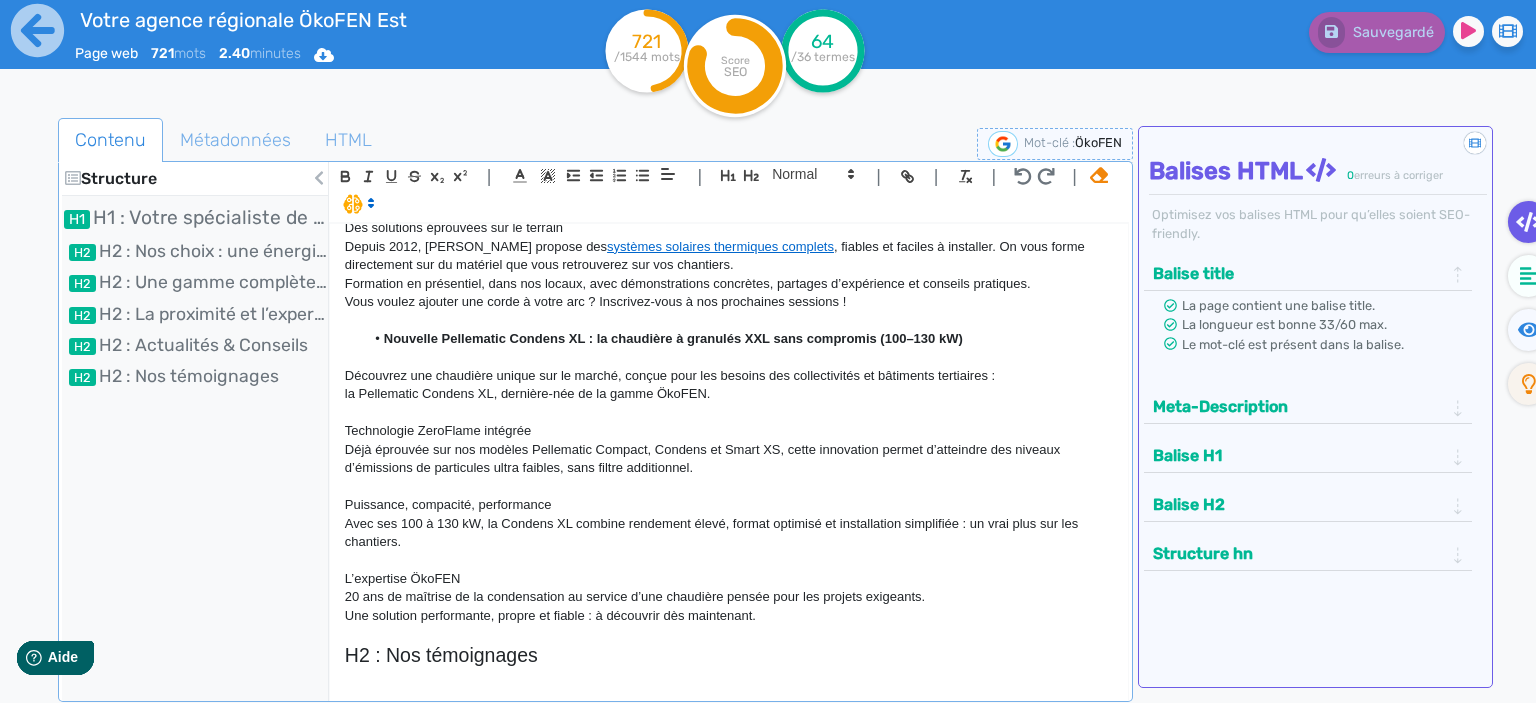 click on "La longueur est bonne 33/60 max." 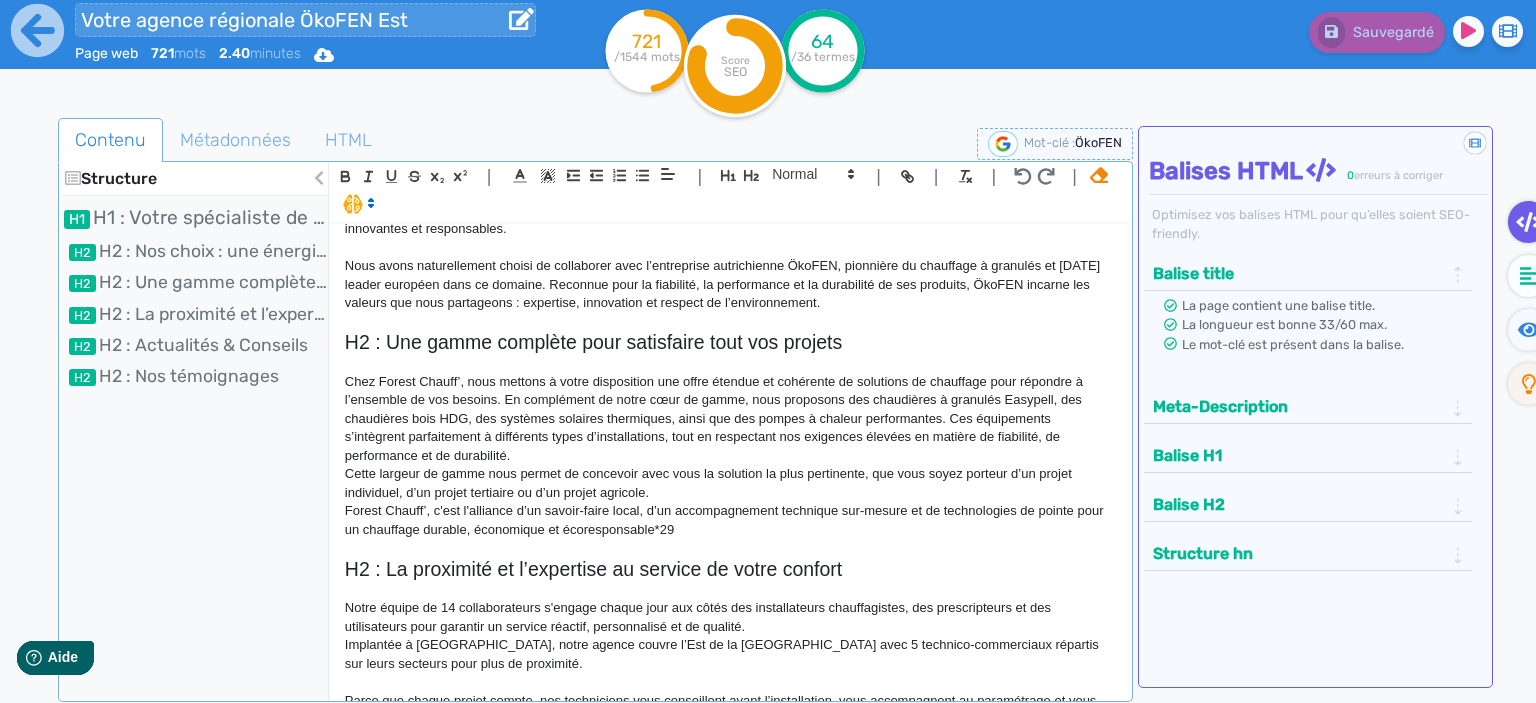 scroll, scrollTop: 327, scrollLeft: 0, axis: vertical 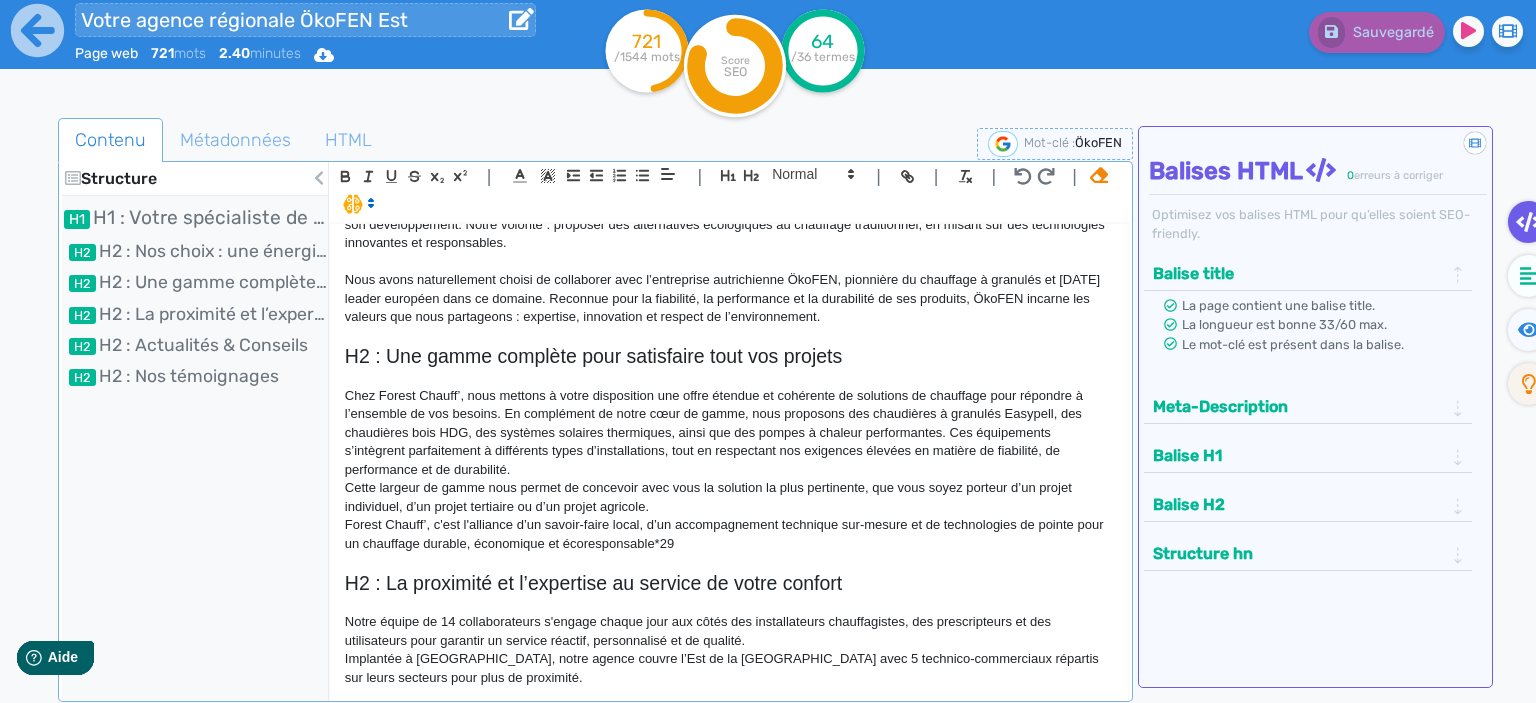 click on "Votre agence régionale ÖkoFEN Est" at bounding box center [305, 20] 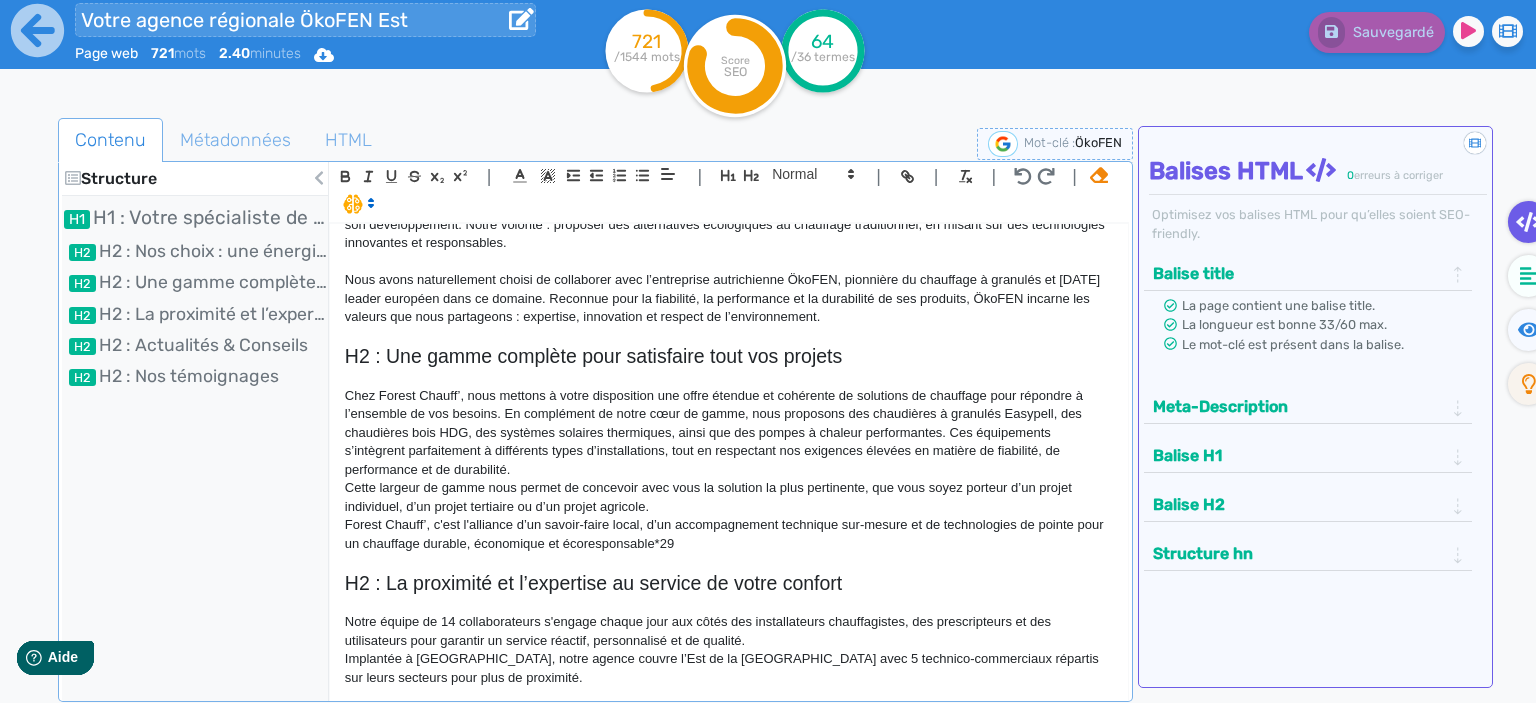 drag, startPoint x: 415, startPoint y: 20, endPoint x: 70, endPoint y: 27, distance: 345.071 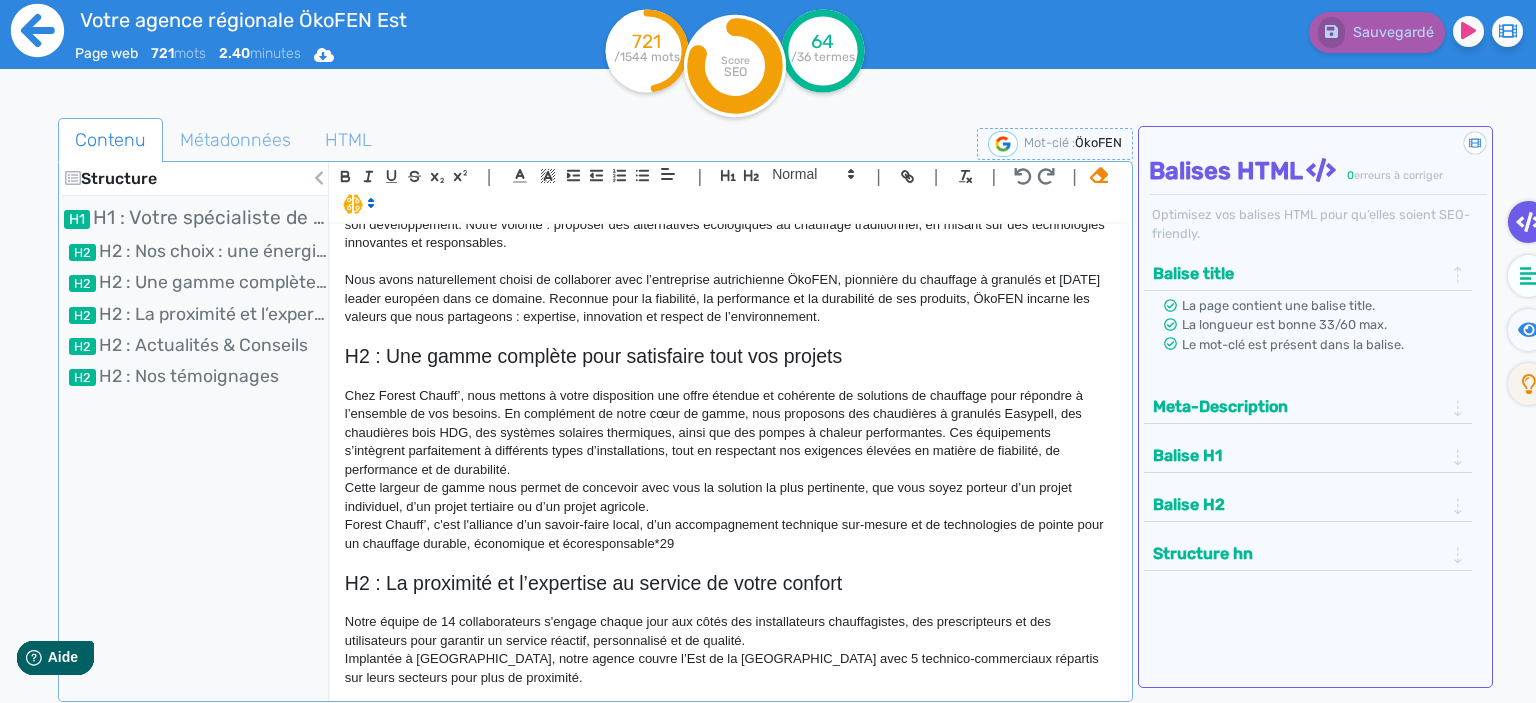click 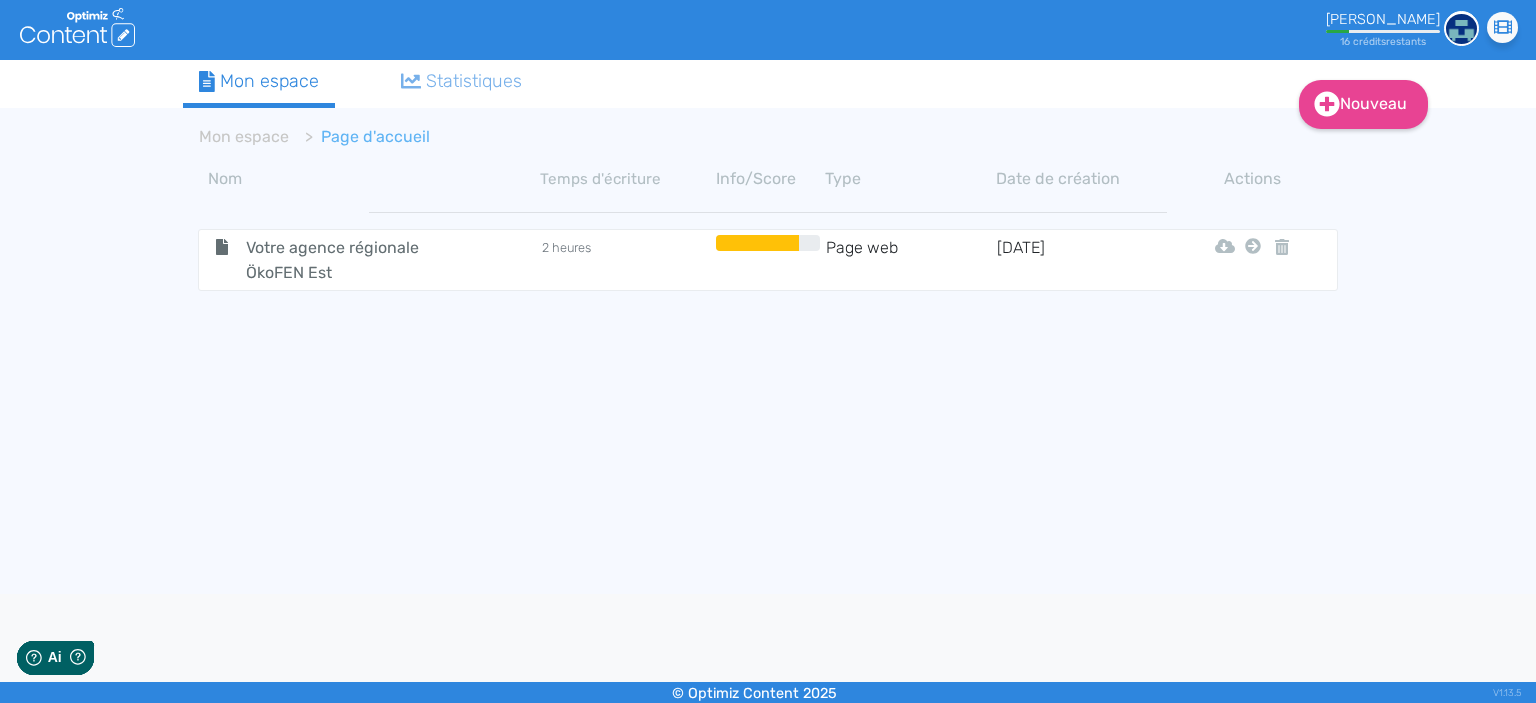 scroll, scrollTop: 0, scrollLeft: 0, axis: both 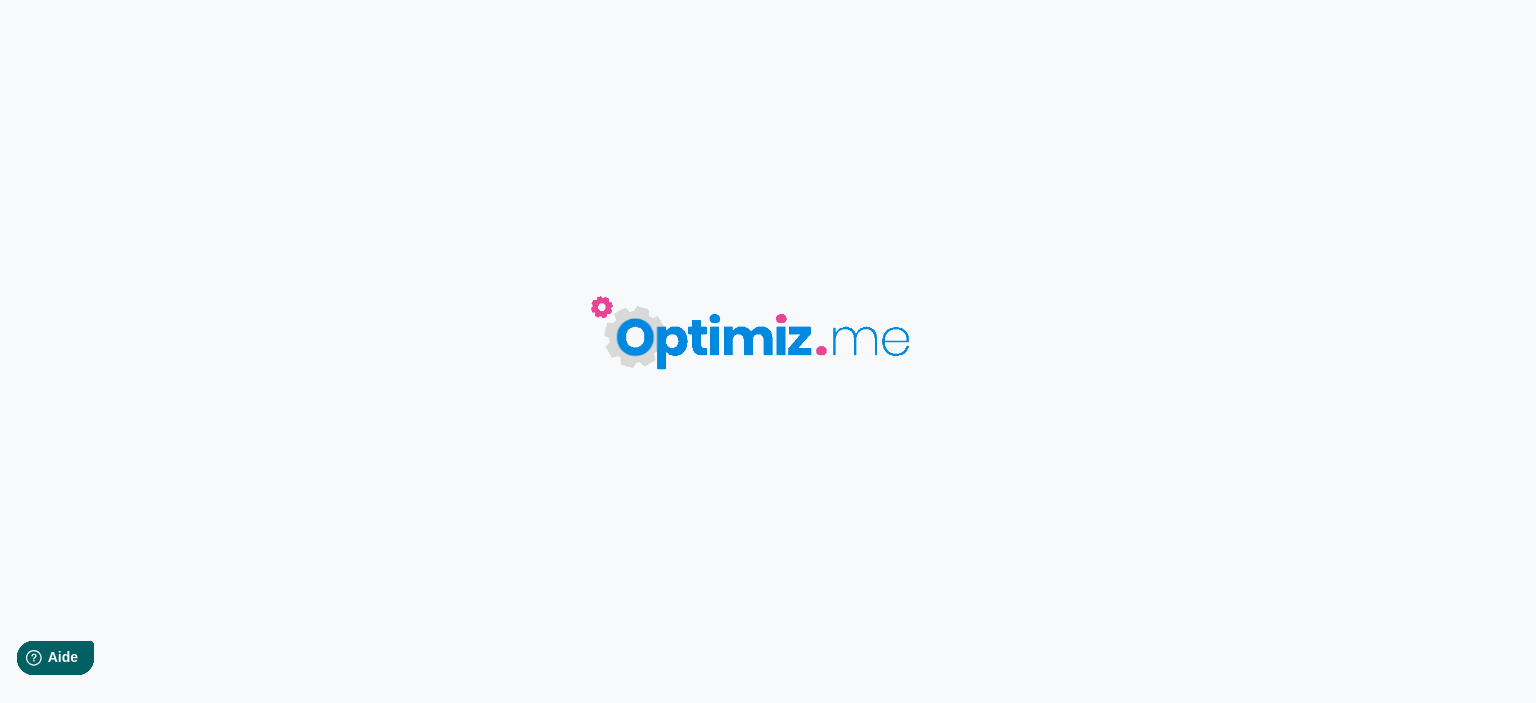 type on "Votre agence régionale ÖkoFEN Est" 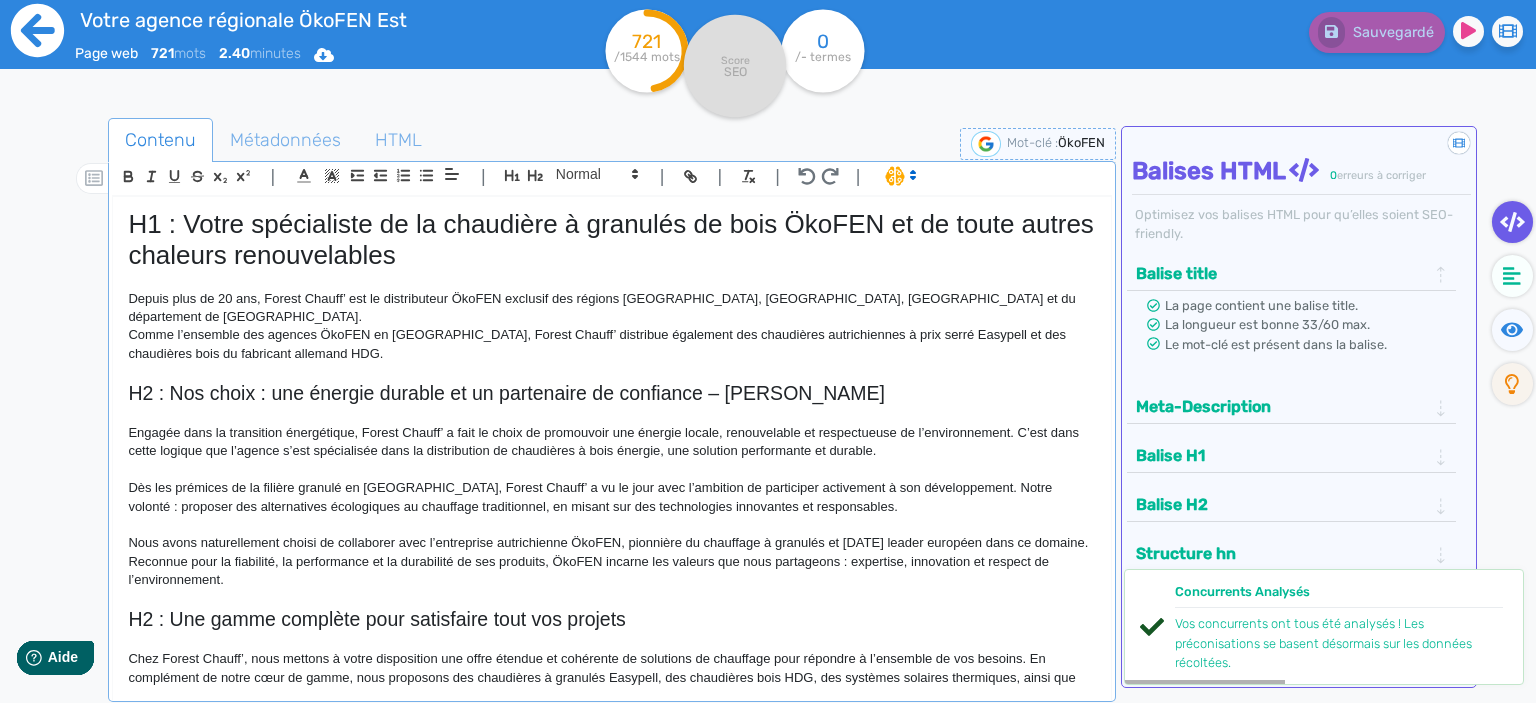 click 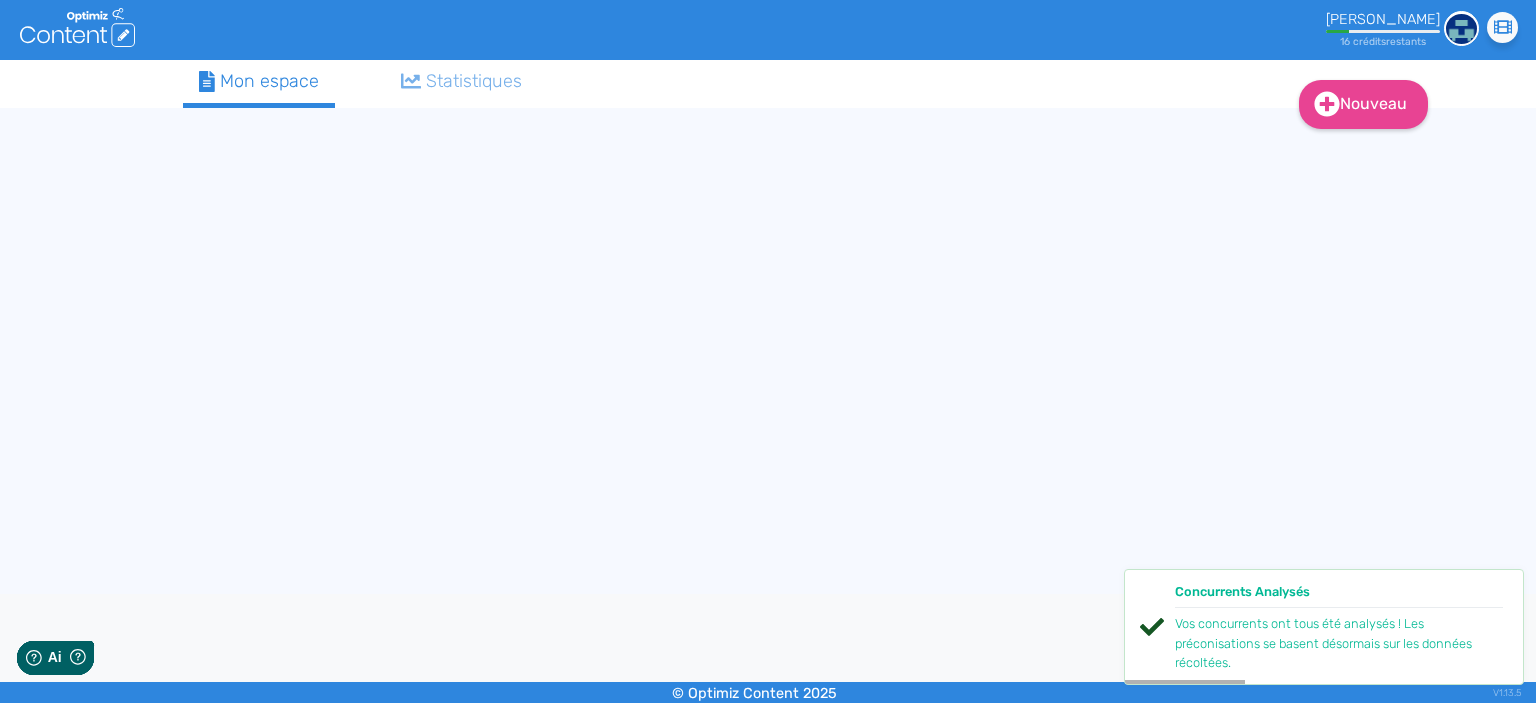 scroll, scrollTop: 0, scrollLeft: 0, axis: both 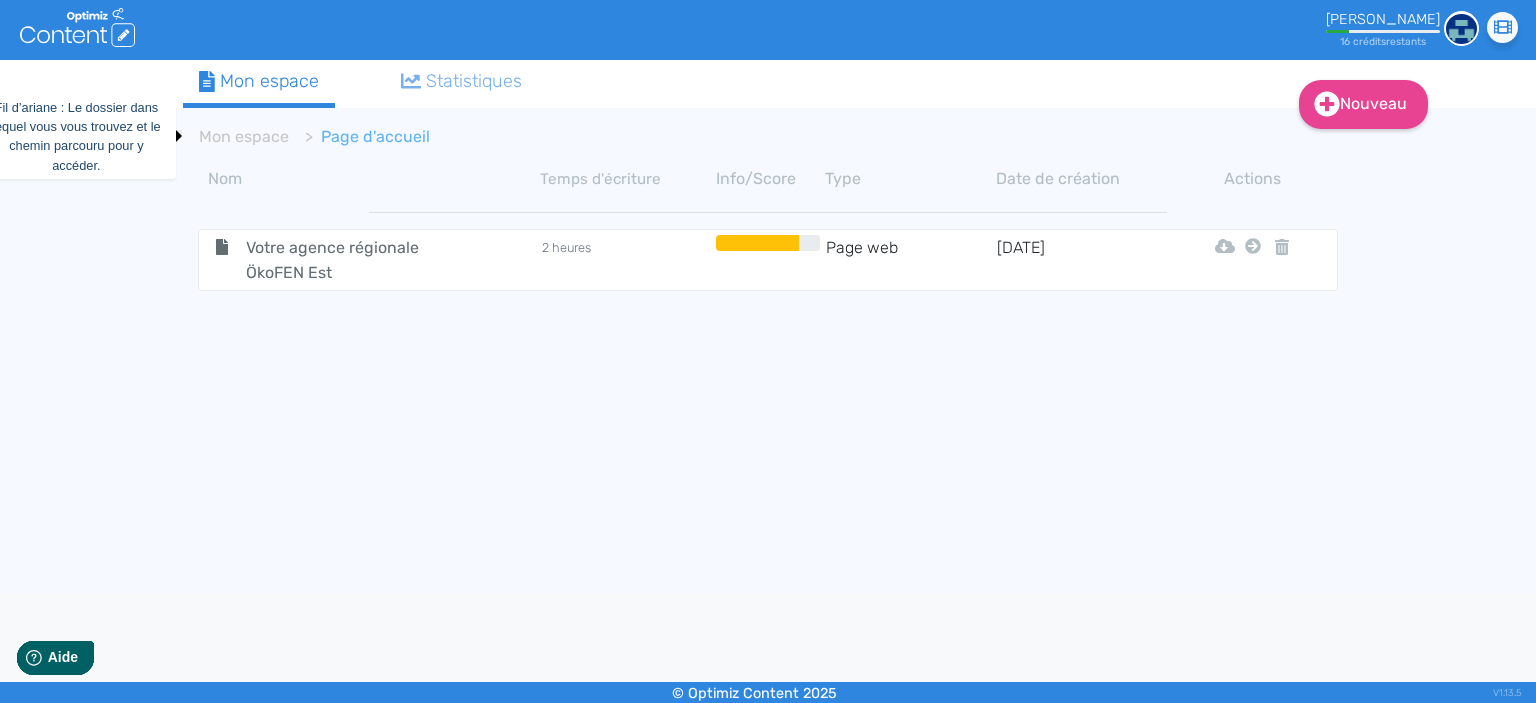 click on "Page d'accueil" at bounding box center [359, 137] 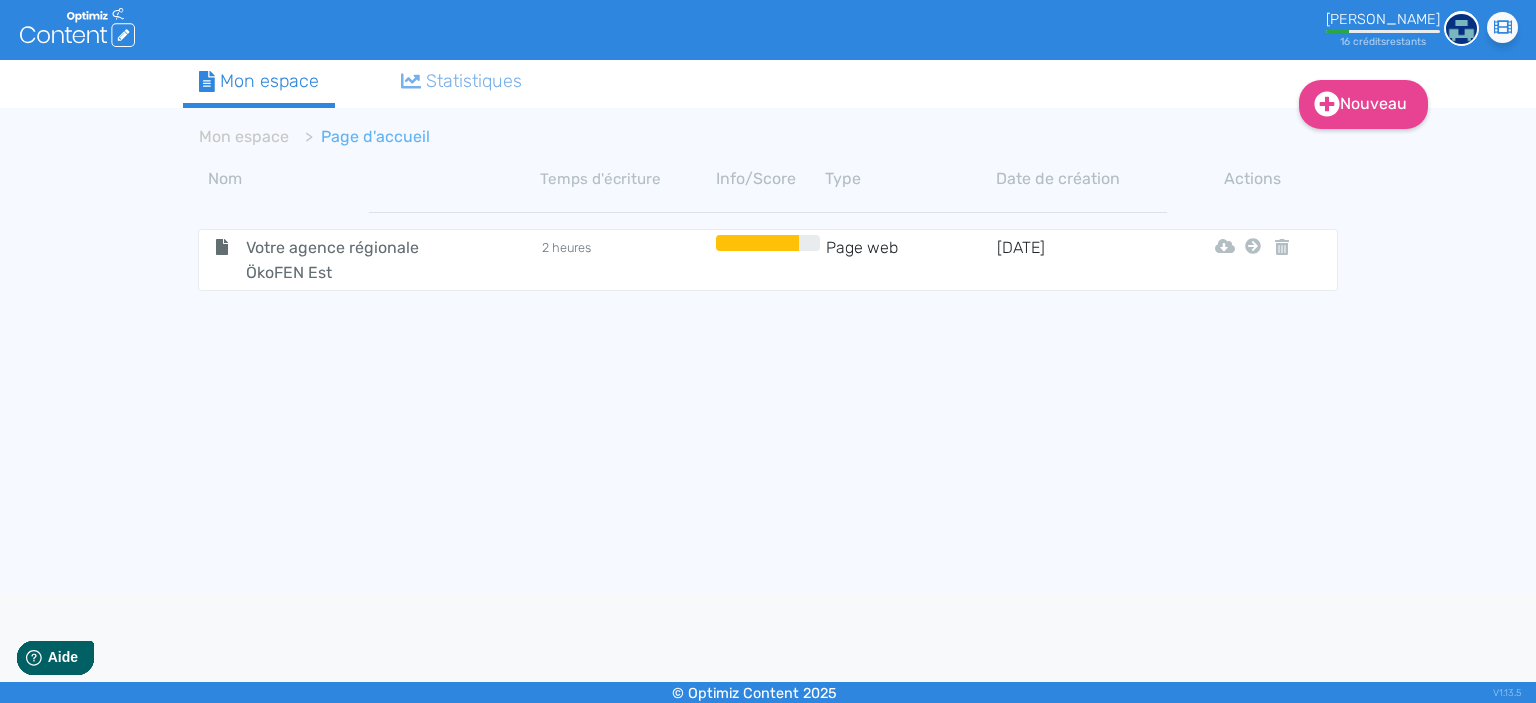 click on "Page d'accueil" at bounding box center [359, 137] 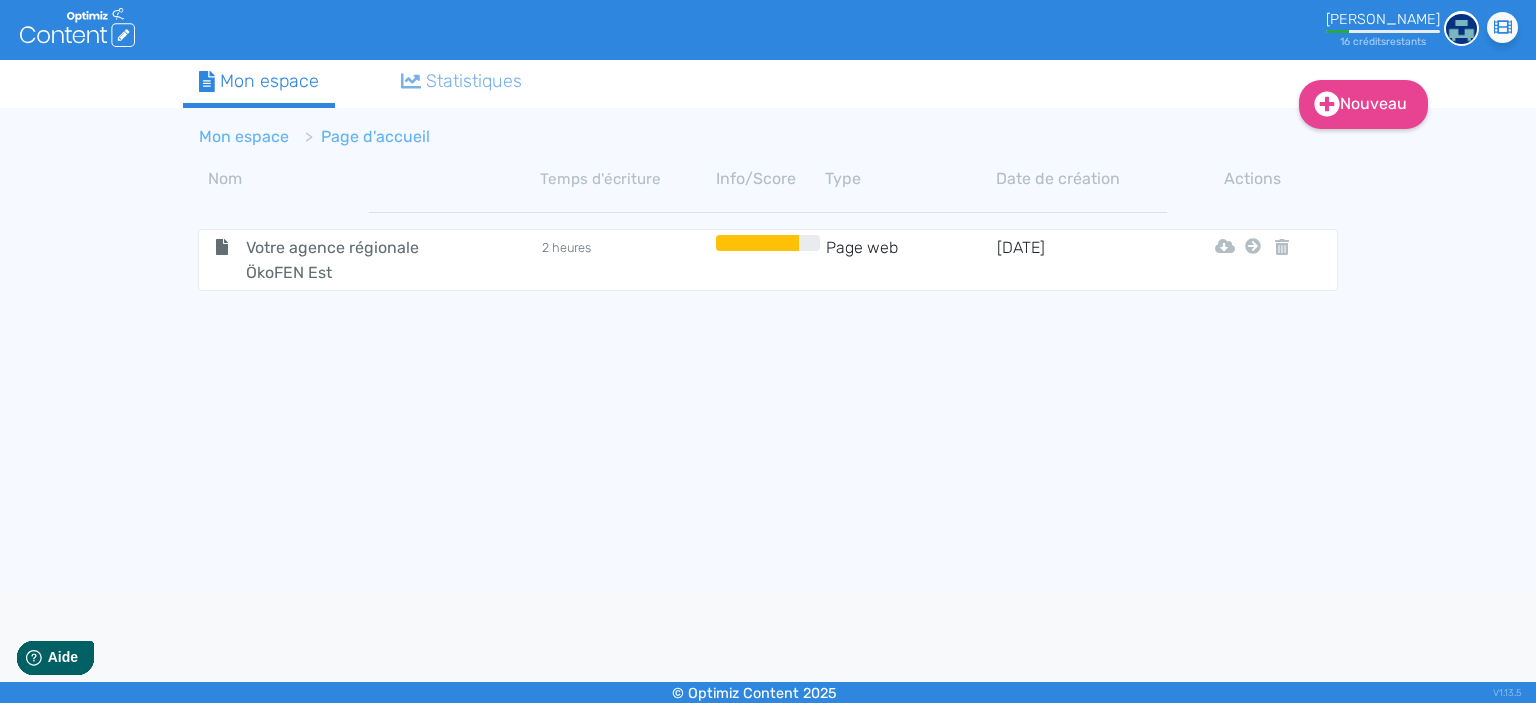 click on "Mon espace" at bounding box center [244, 136] 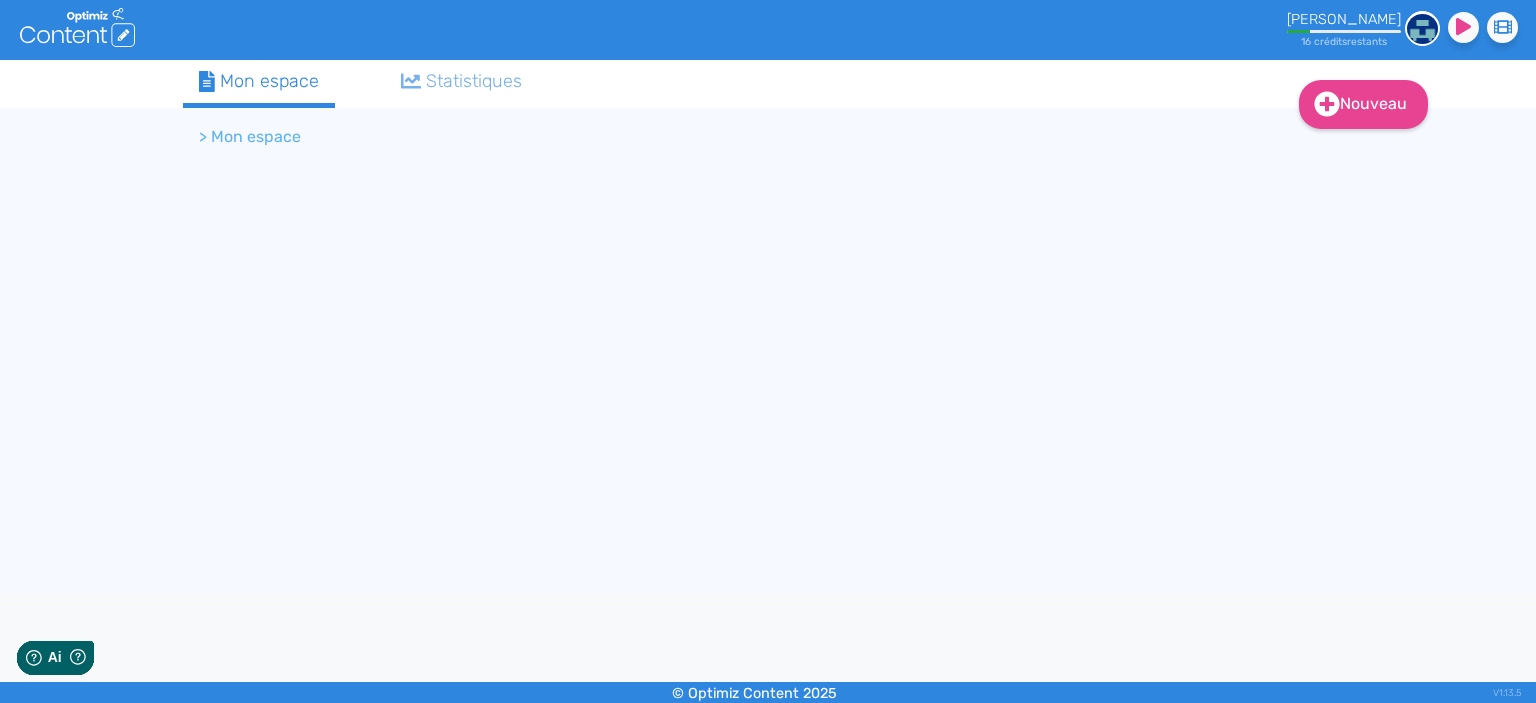 scroll, scrollTop: 0, scrollLeft: 0, axis: both 